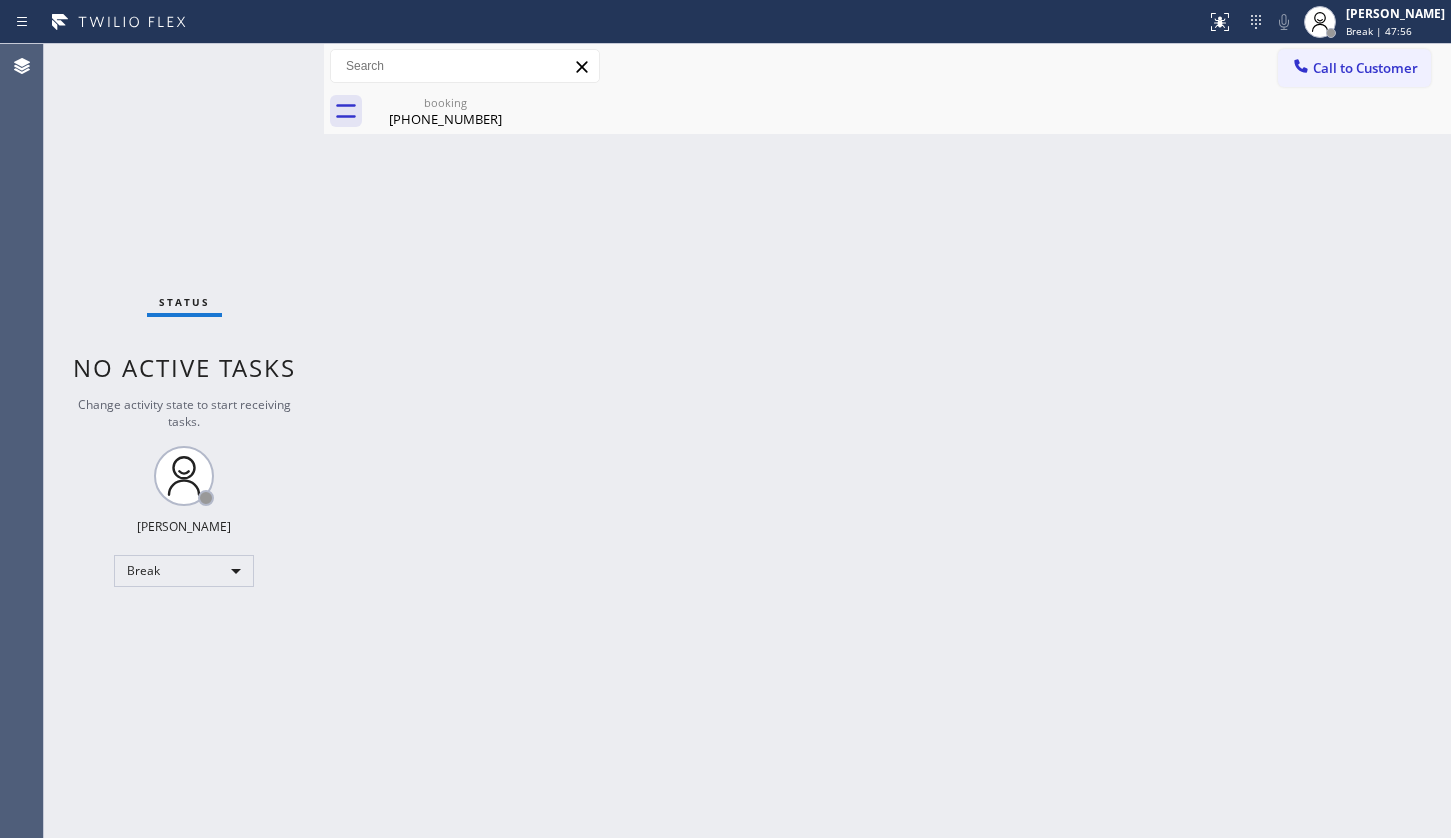 scroll, scrollTop: 0, scrollLeft: 0, axis: both 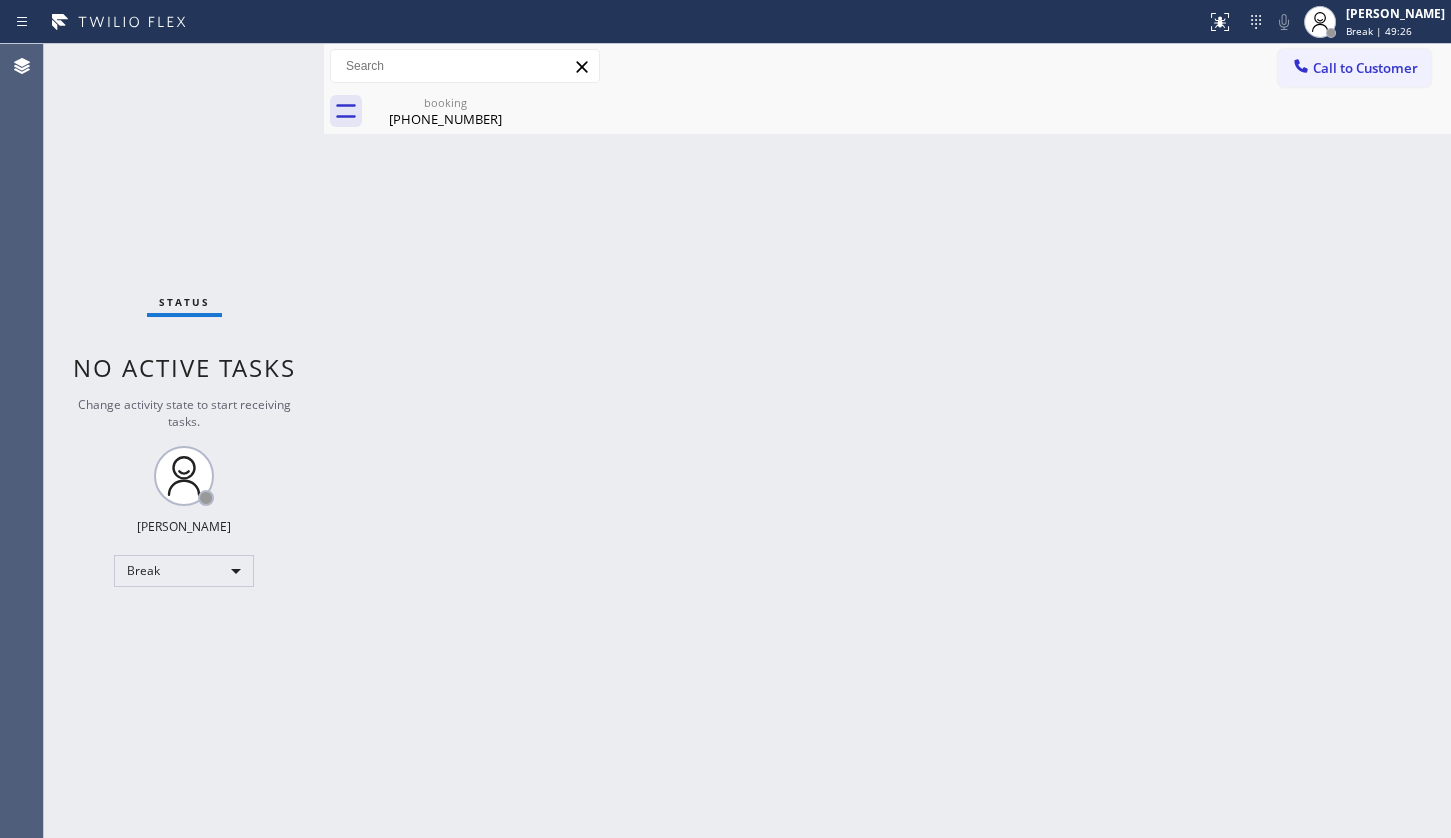 click on "Back to Dashboard Change Sender ID Customers Technicians Select a contact Outbound call Technician Search Technician Your caller id phone number Your caller id phone number Call Technician info Name   Phone none Address none Change Sender ID HVAC +18559994417 5 Star Appliance +18557314952 Appliance Repair +18554611149 Plumbing +18889090120 Air Duct Cleaning +18006865038  Electricians +18005688664 Cancel Change Check personal SMS Reset Change booking (737) 932-0300 Call to Customer Outbound call Location Search location Your caller id phone number Customer number Call Outbound call Technician Search Technician Your caller id phone number Your caller id phone number Call booking (737) 932-0300" at bounding box center [887, 441] 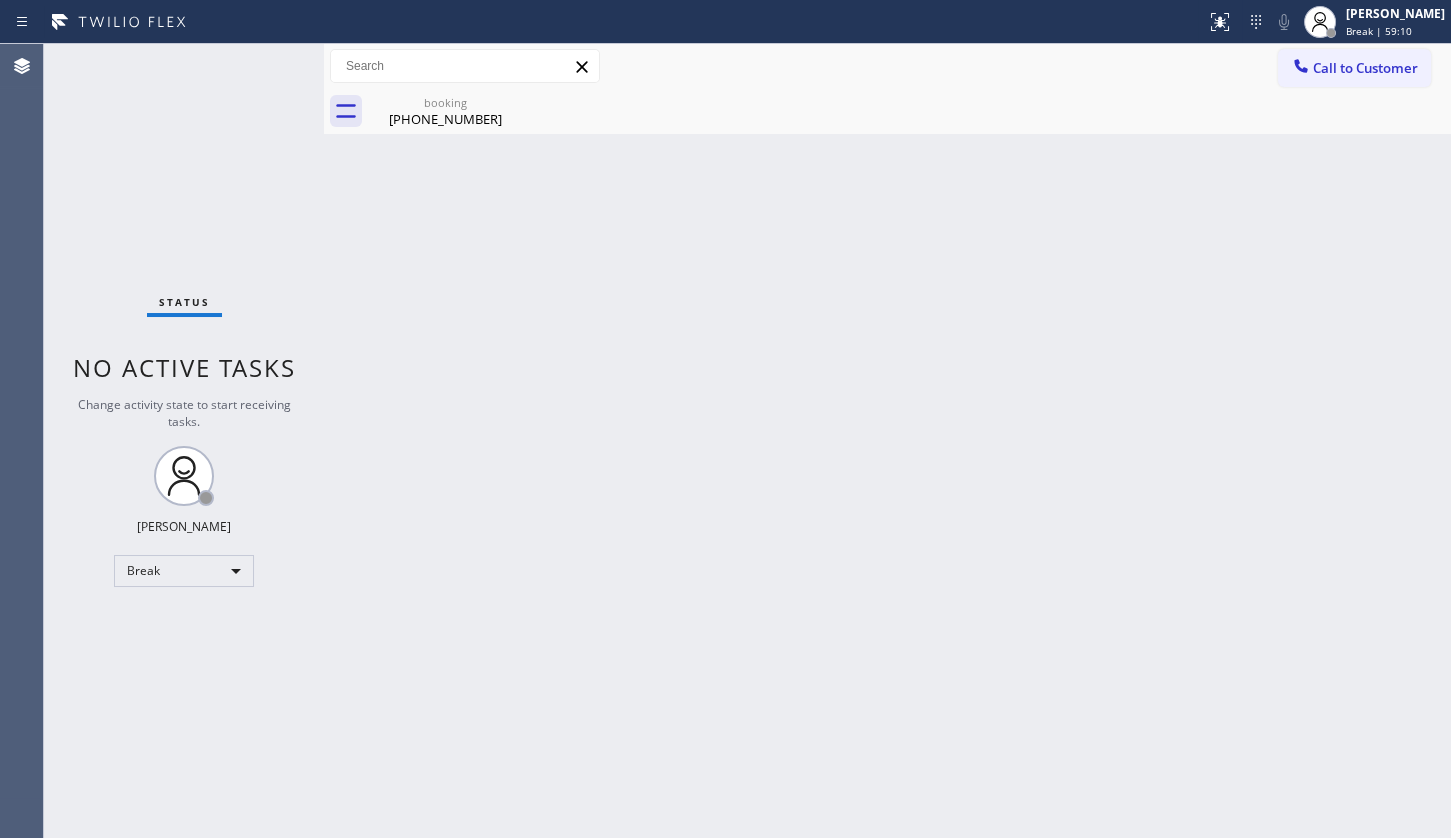 click on "Back to Dashboard Change Sender ID Customers Technicians Select a contact Outbound call Technician Search Technician Your caller id phone number Your caller id phone number Call Technician info Name   Phone none Address none Change Sender ID HVAC +18559994417 5 Star Appliance +18557314952 Appliance Repair +18554611149 Plumbing +18889090120 Air Duct Cleaning +18006865038  Electricians +18005688664 Cancel Change Check personal SMS Reset Change booking (737) 932-0300 Call to Customer Outbound call Location Search location Your caller id phone number Customer number Call Outbound call Technician Search Technician Your caller id phone number Your caller id phone number Call booking (737) 932-0300" at bounding box center (887, 441) 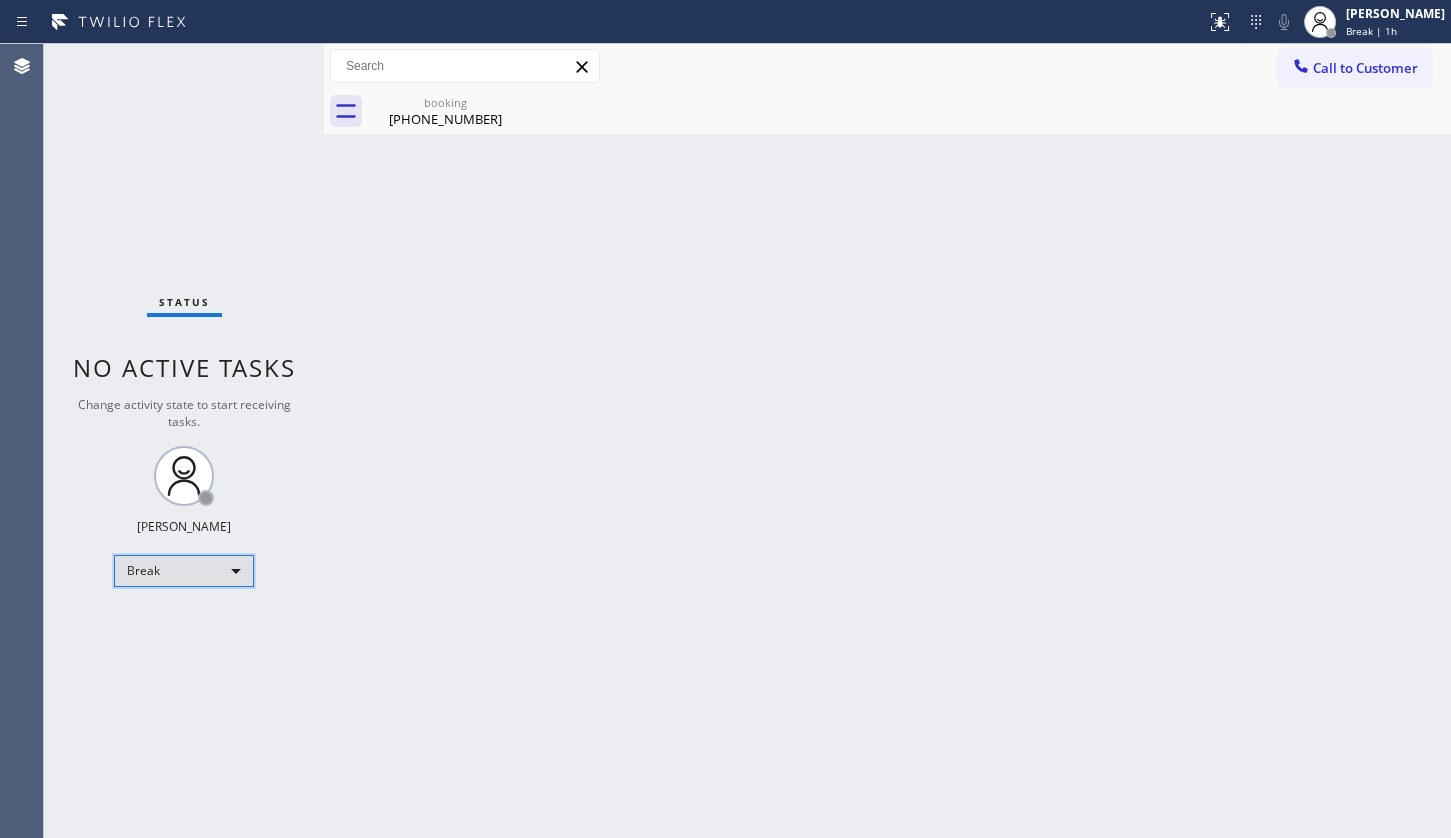 click on "Break" at bounding box center (184, 571) 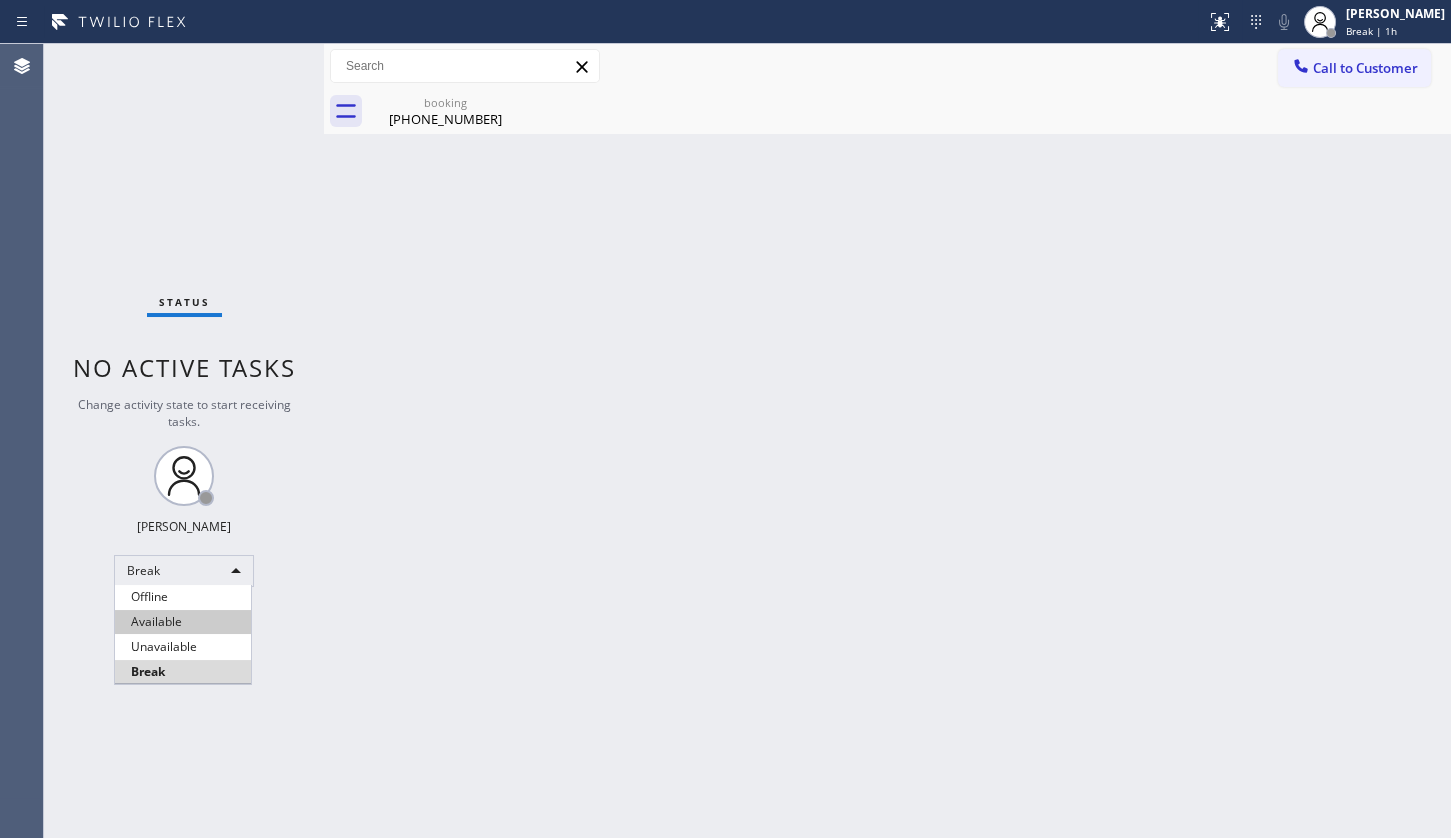 click on "Available" at bounding box center (183, 622) 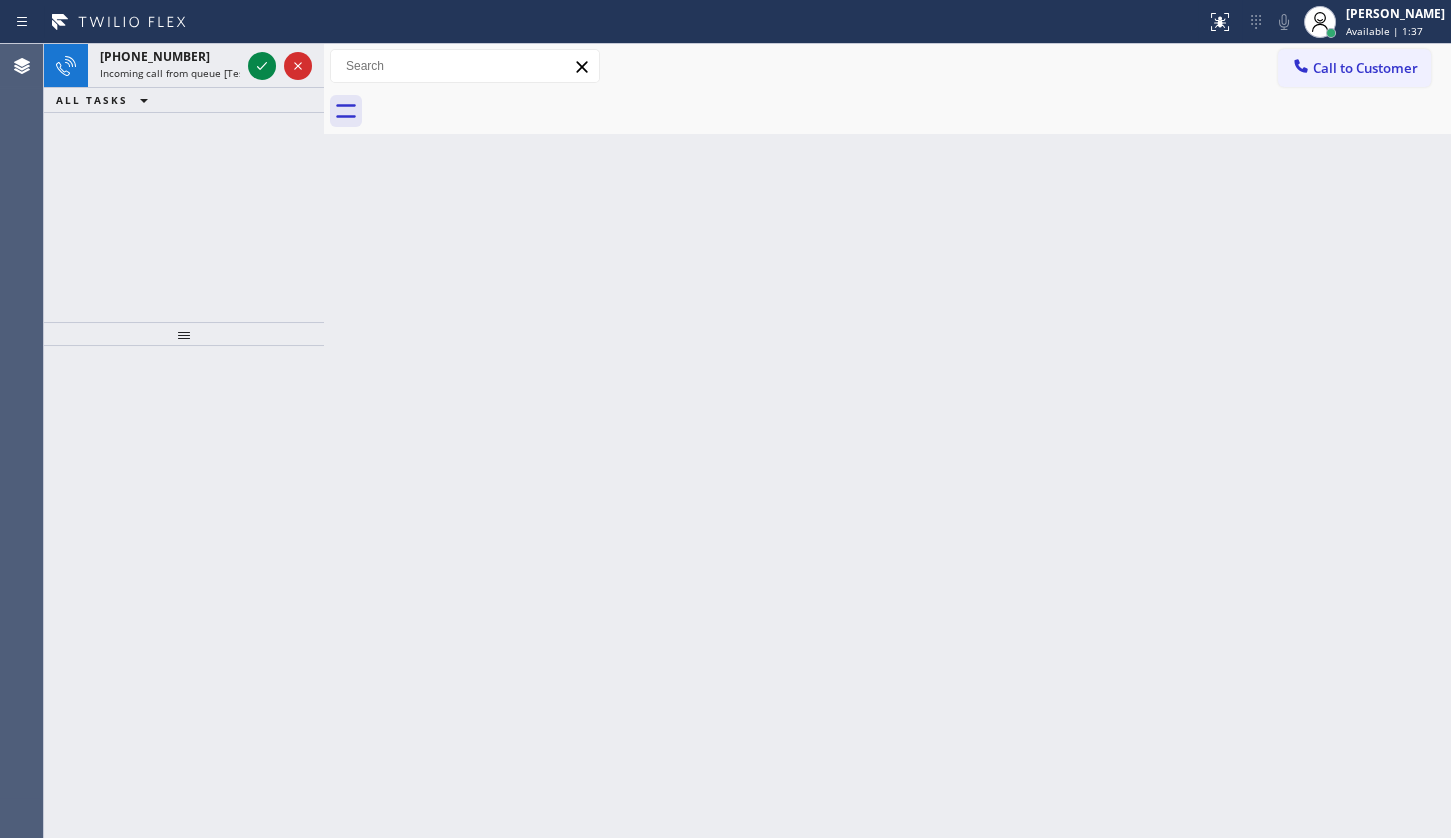 drag, startPoint x: 219, startPoint y: 259, endPoint x: 227, endPoint y: 245, distance: 16.124516 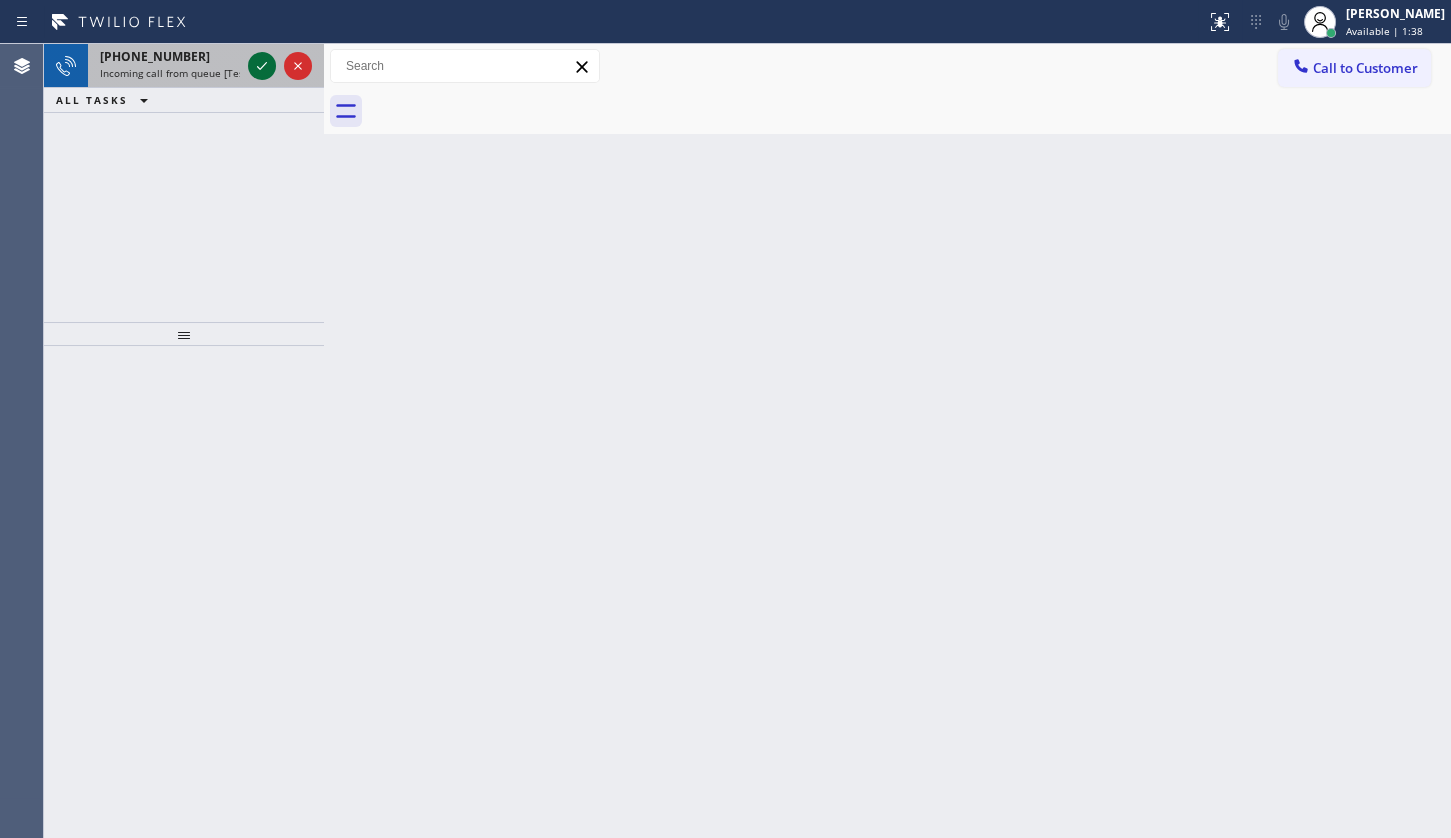 click 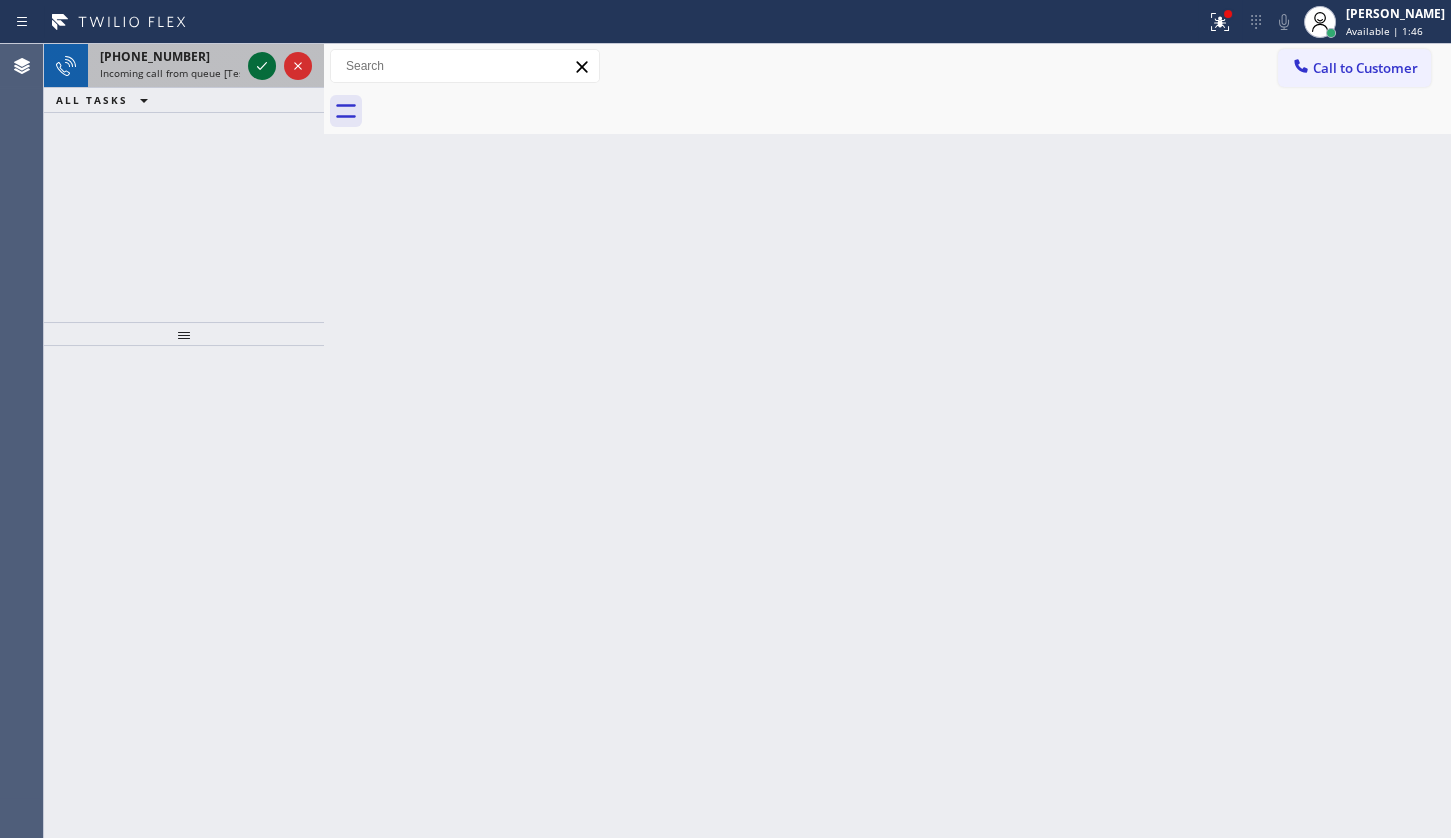 click 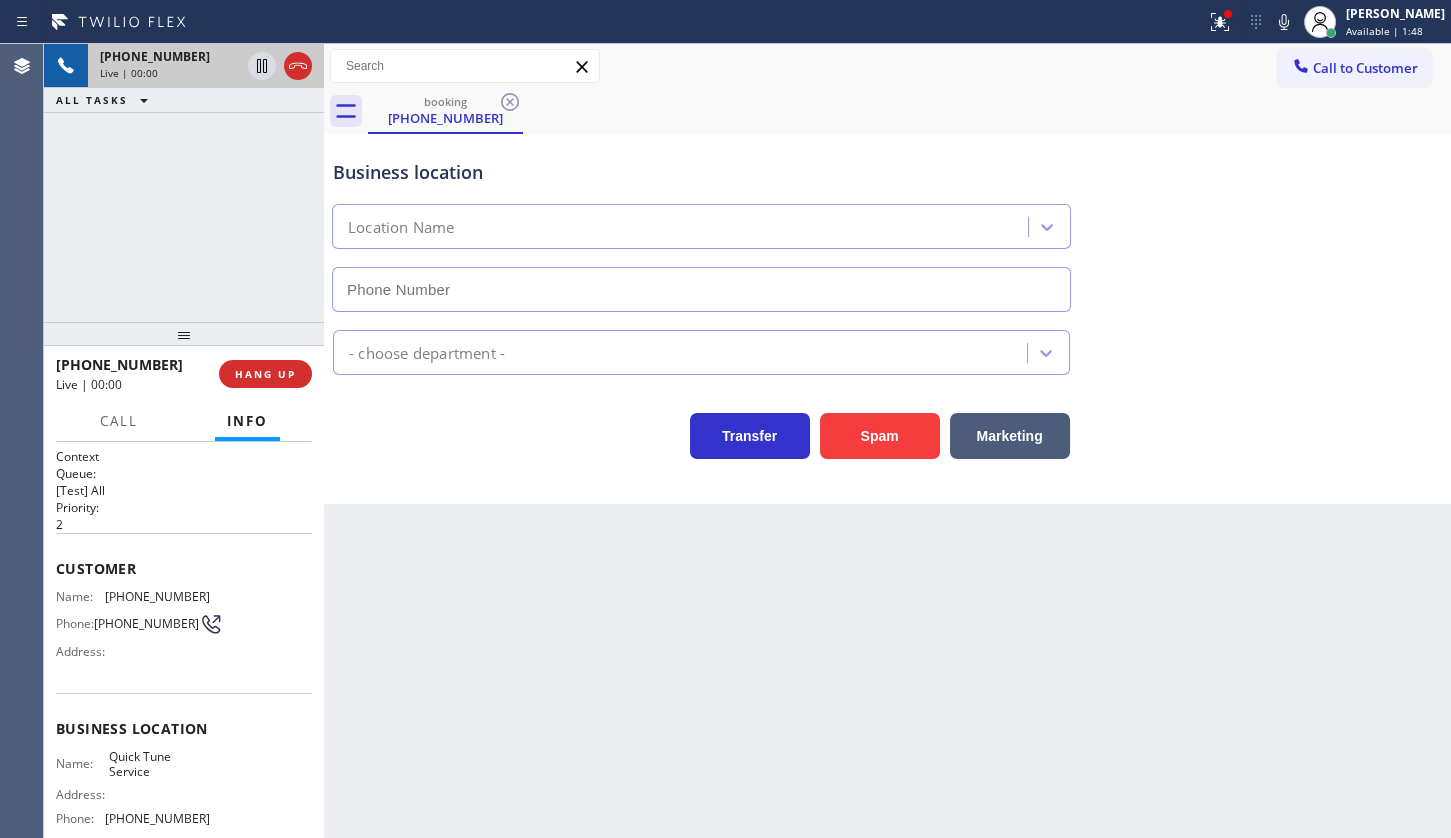 type on "(480) 680-8134" 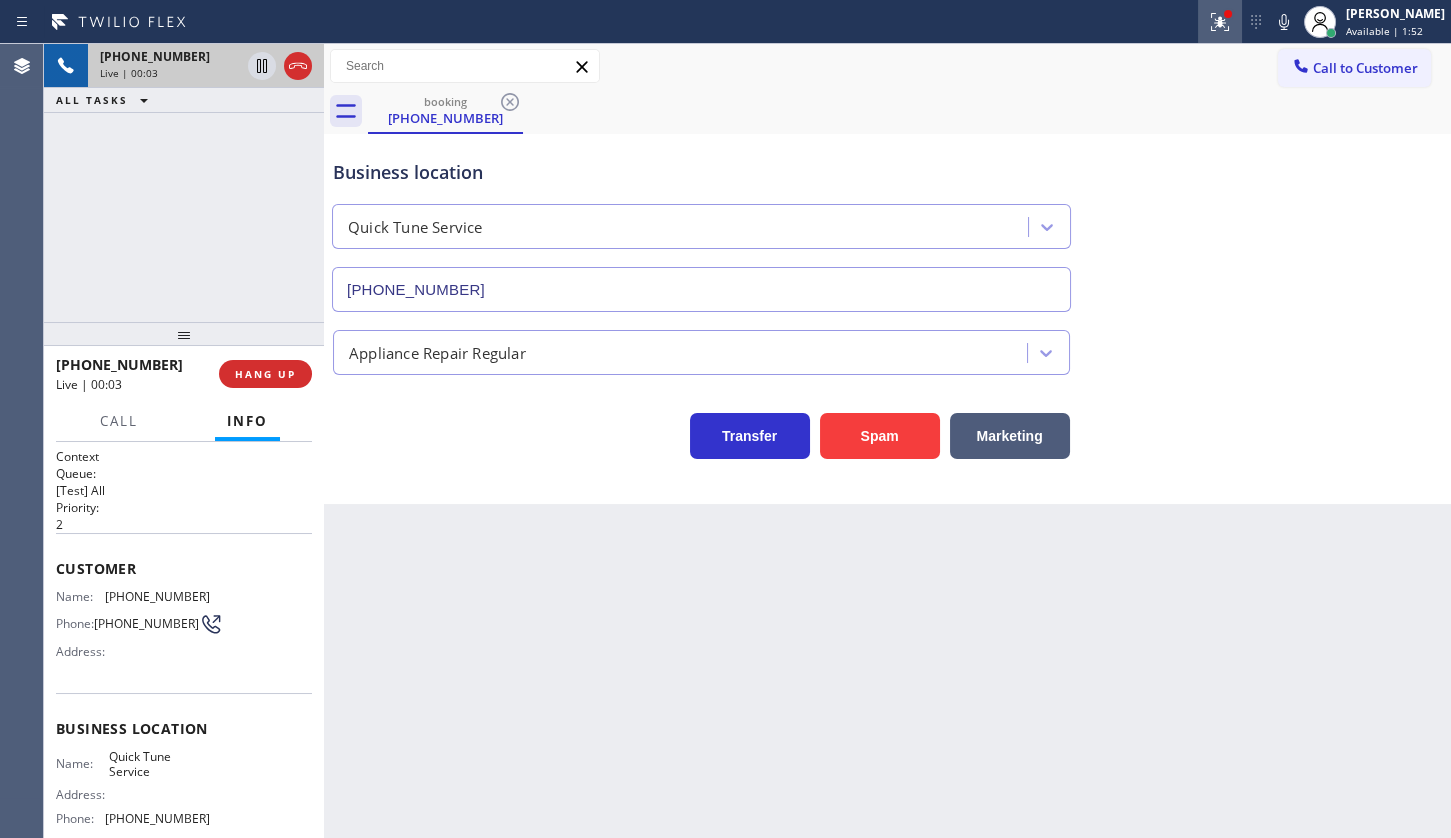 click 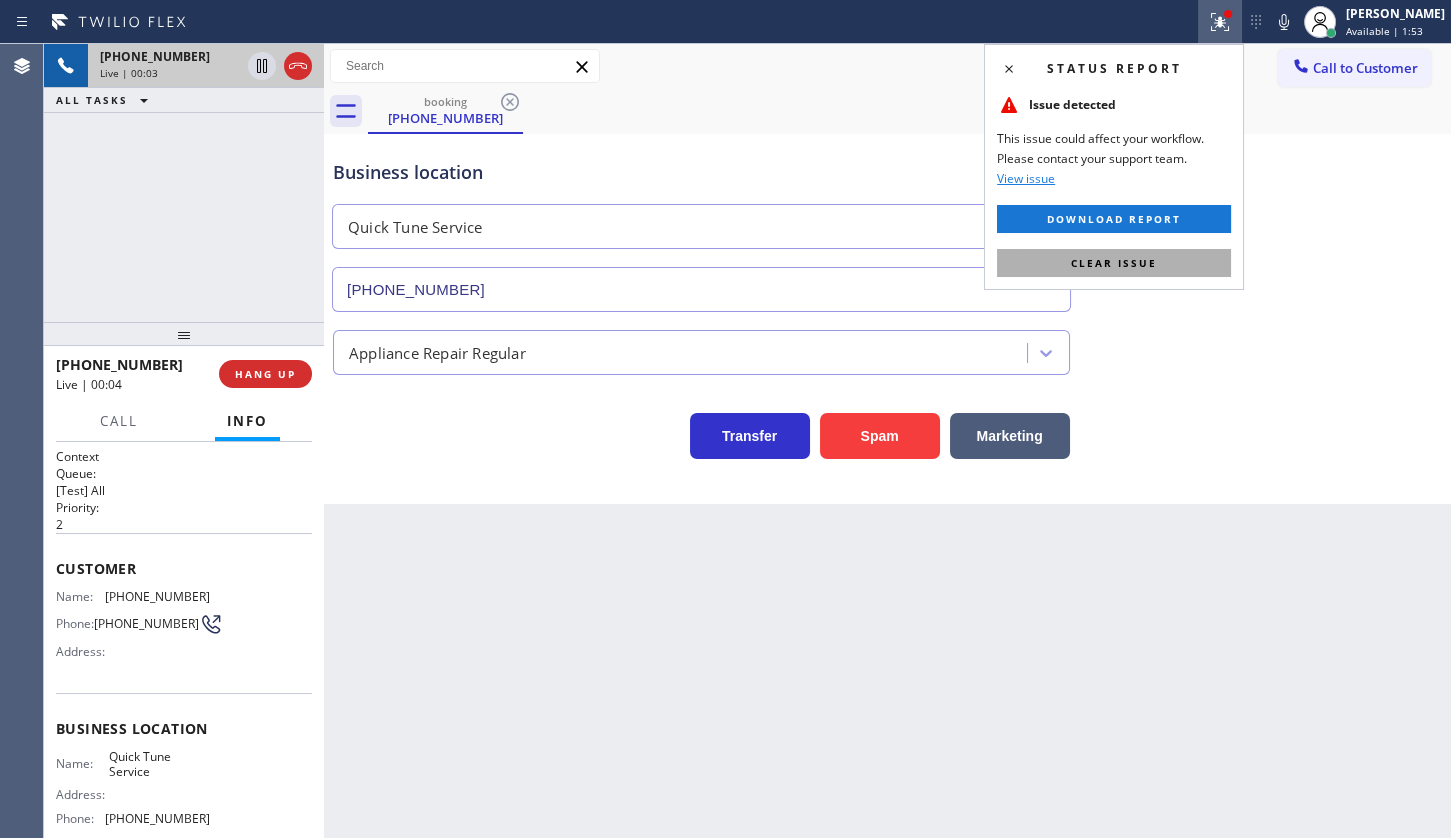 click on "Clear issue" at bounding box center (1114, 263) 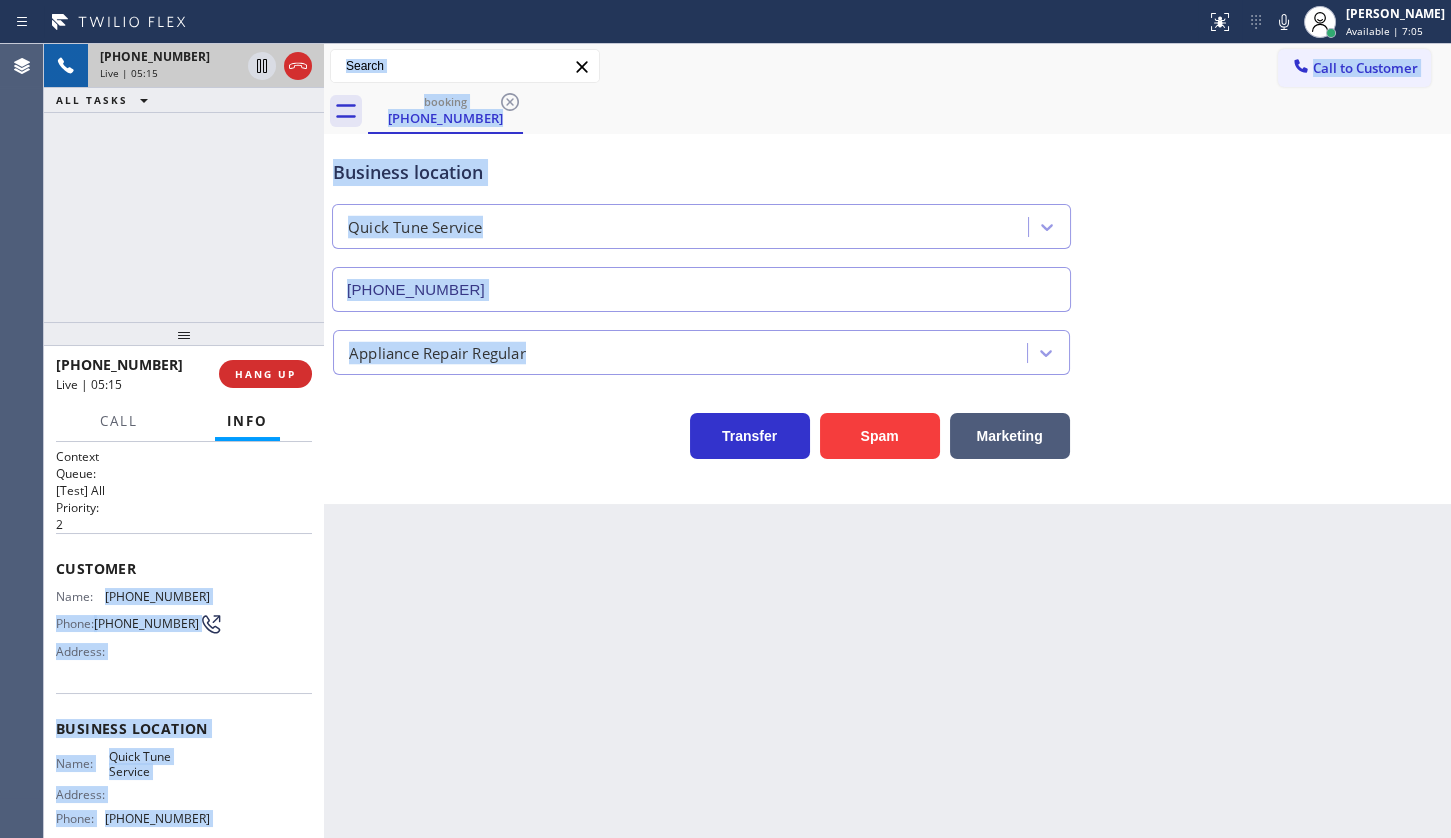 drag, startPoint x: 108, startPoint y: 595, endPoint x: 333, endPoint y: 576, distance: 225.8008 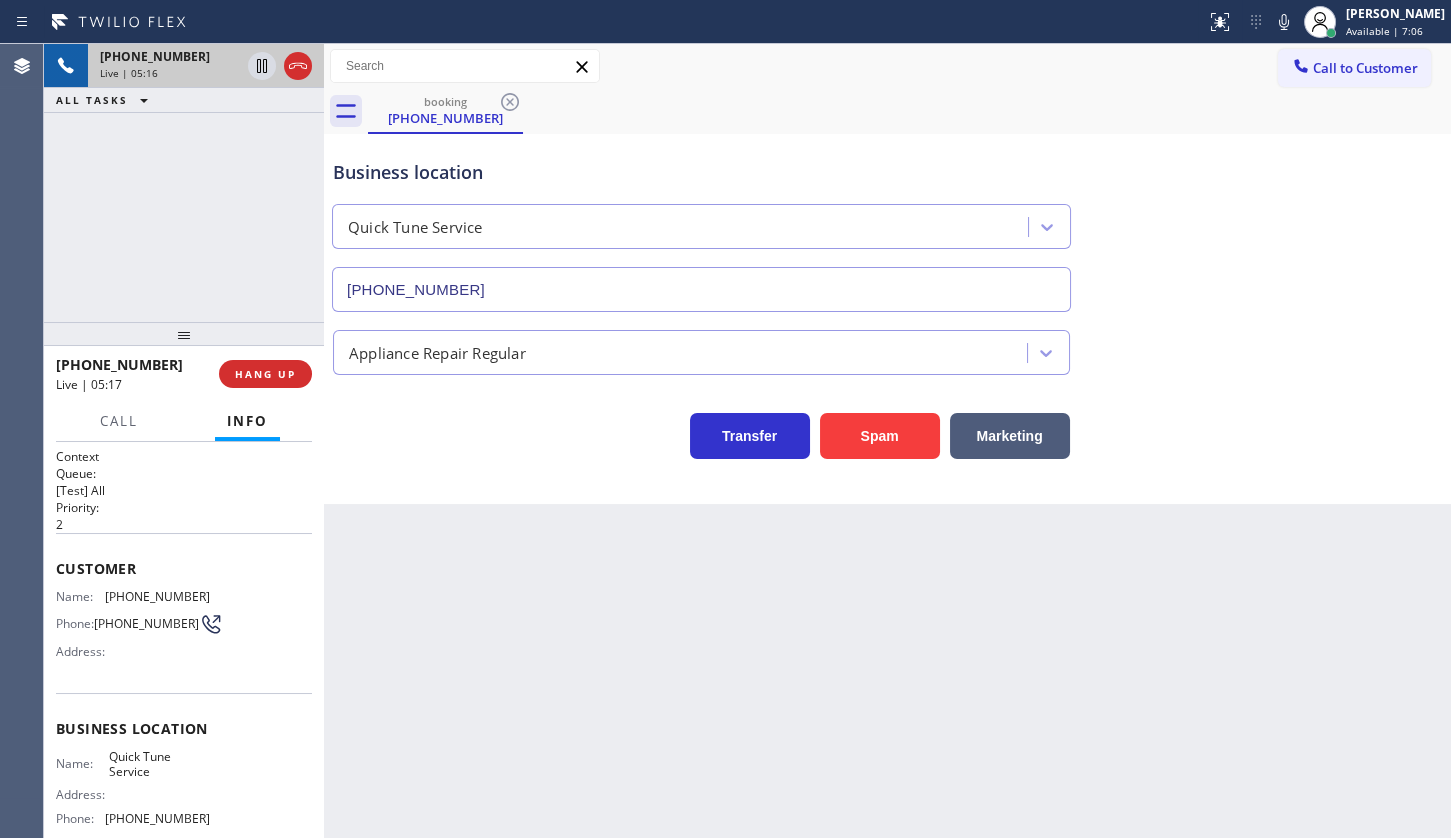 click on "Customer" at bounding box center (184, 568) 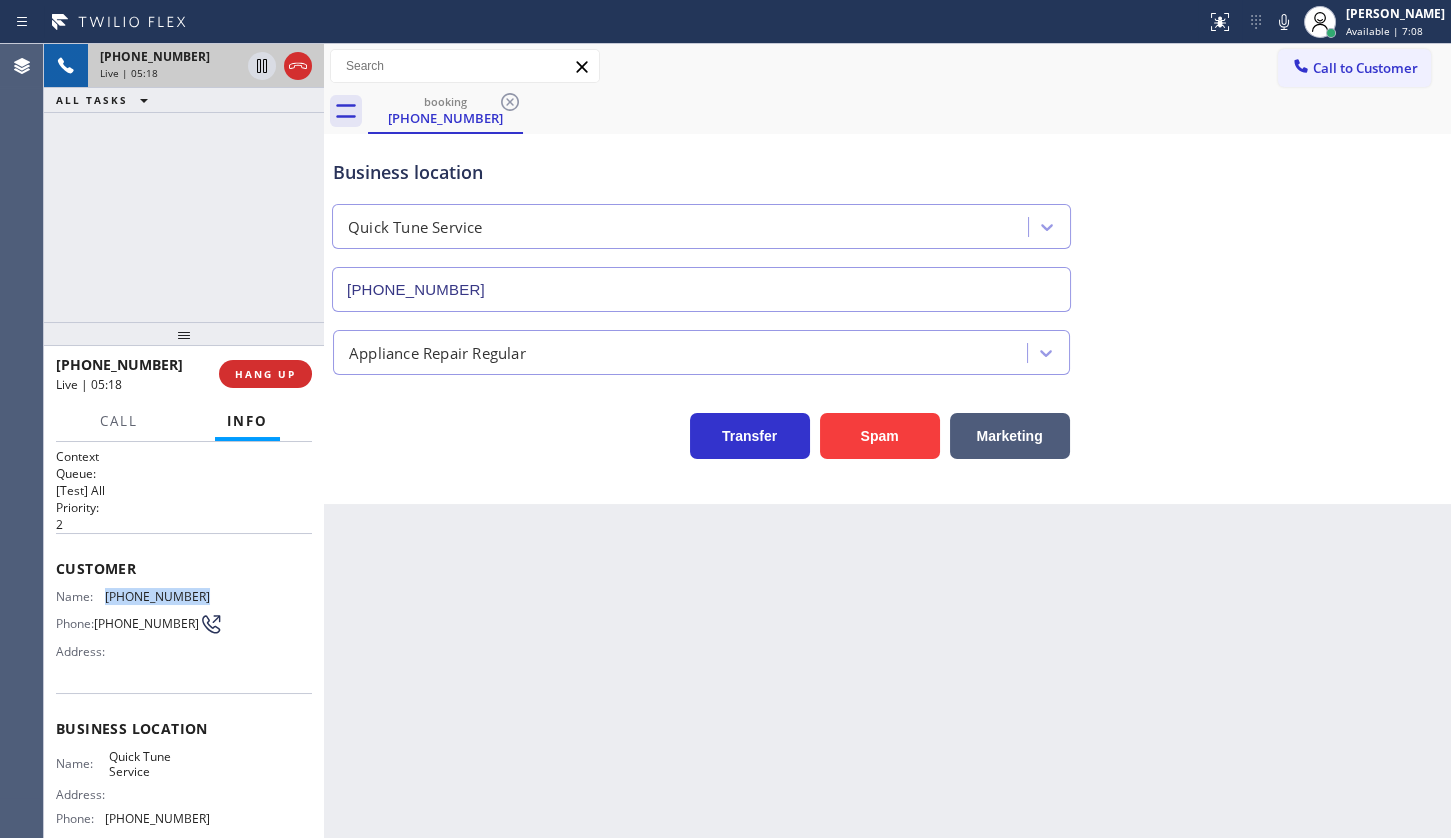 drag, startPoint x: 101, startPoint y: 595, endPoint x: 204, endPoint y: 584, distance: 103.58572 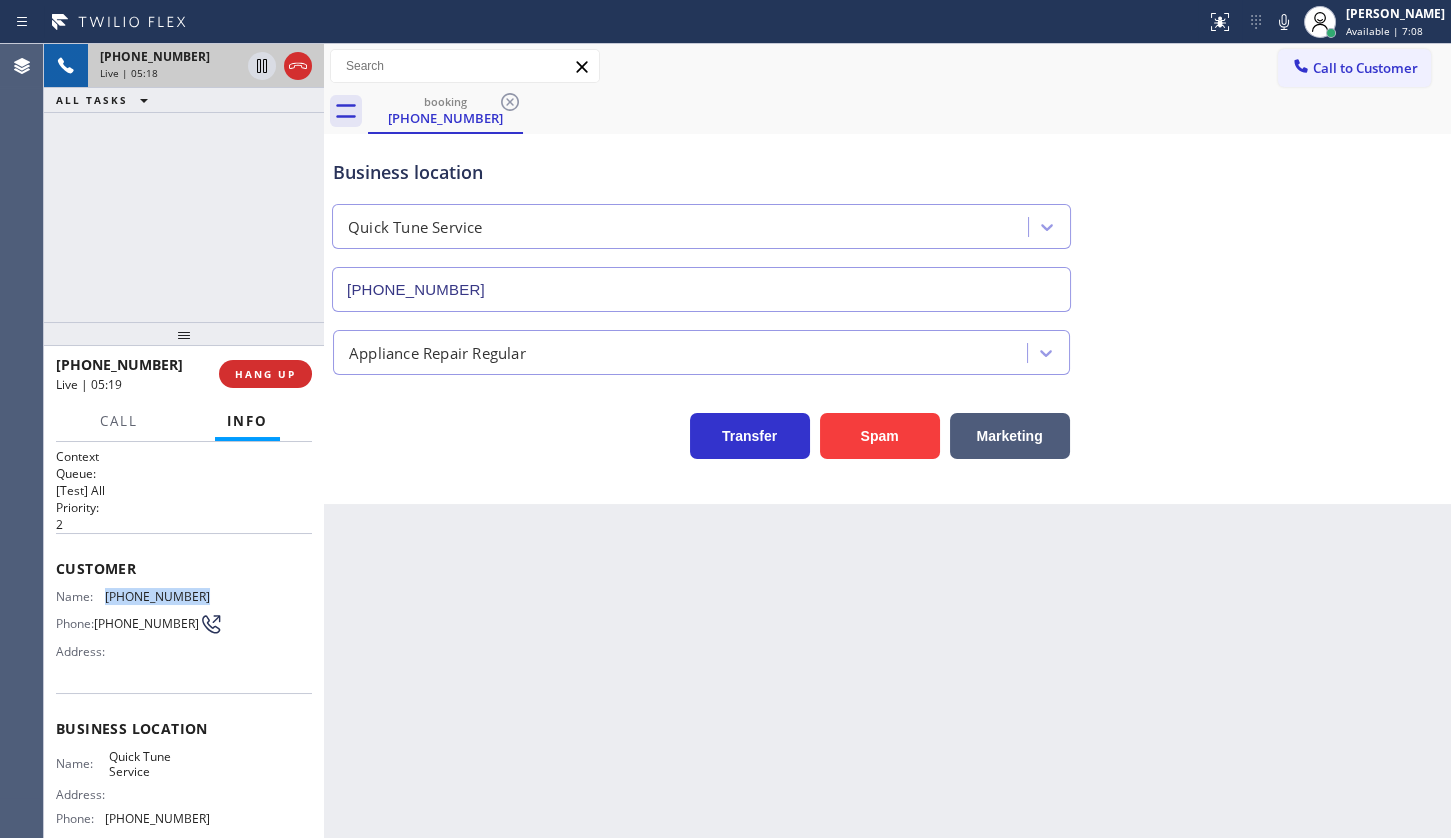 copy on "(480) 231-1957" 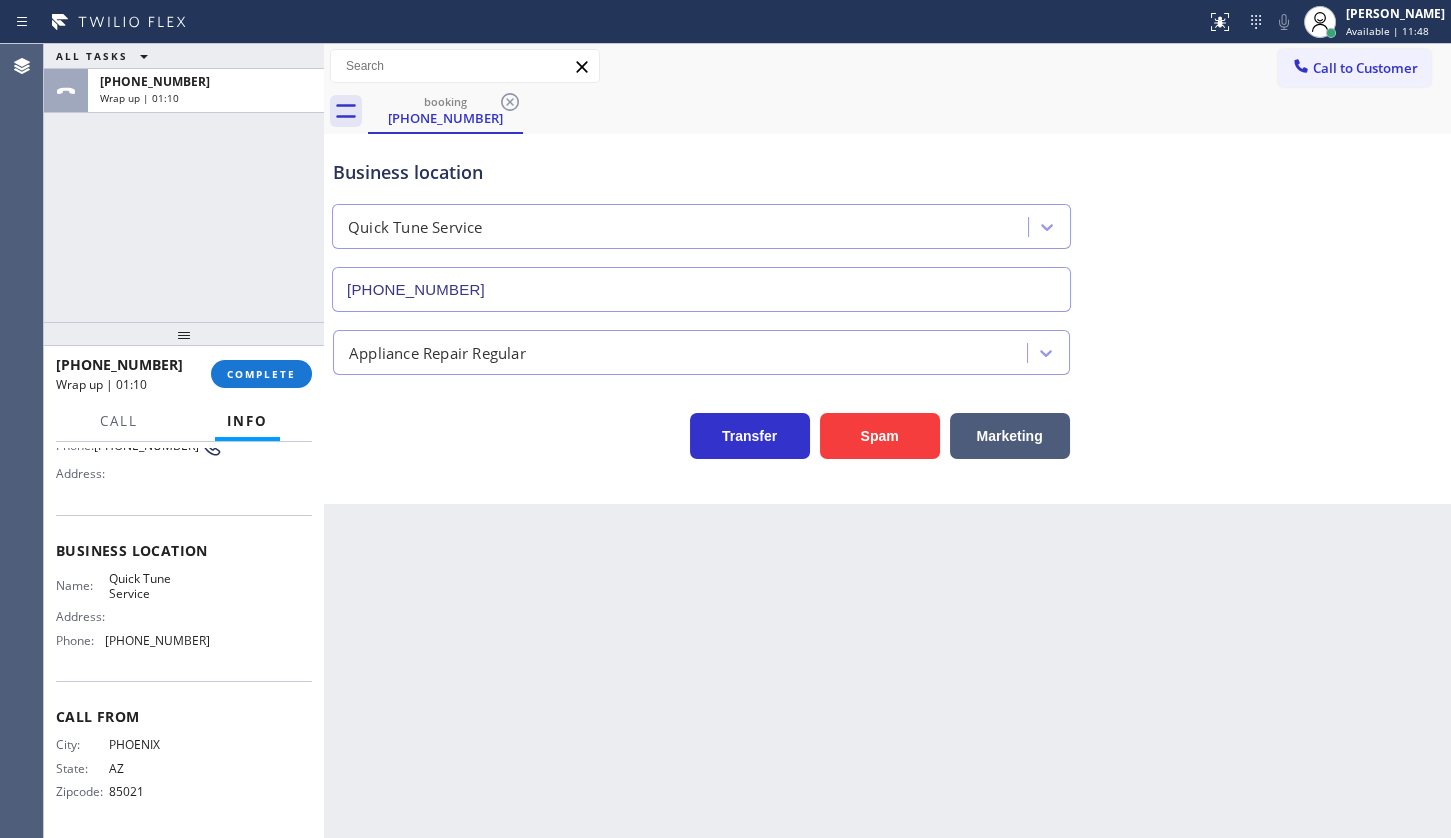 scroll, scrollTop: 182, scrollLeft: 0, axis: vertical 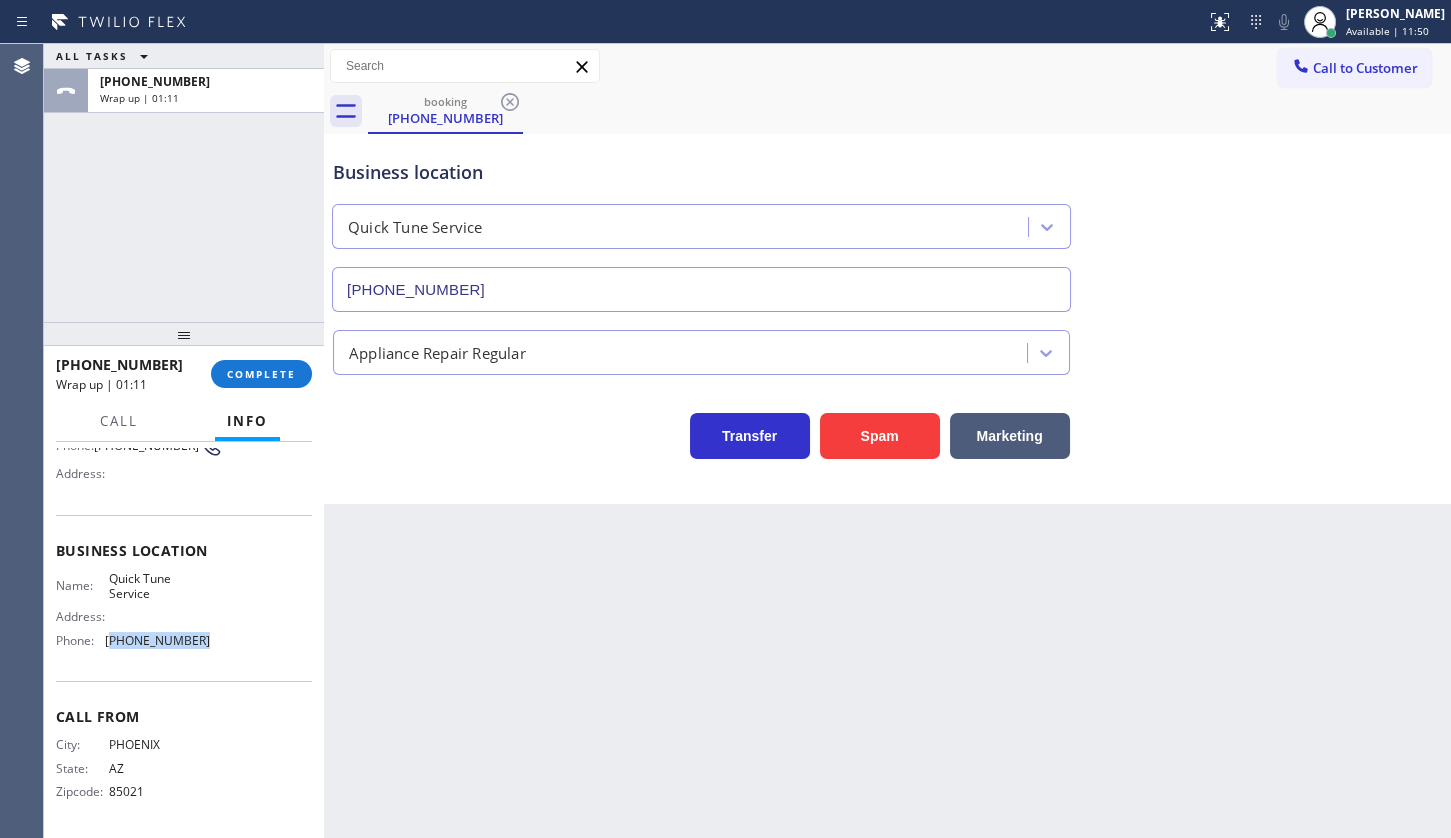 drag, startPoint x: 112, startPoint y: 654, endPoint x: 202, endPoint y: 648, distance: 90.199776 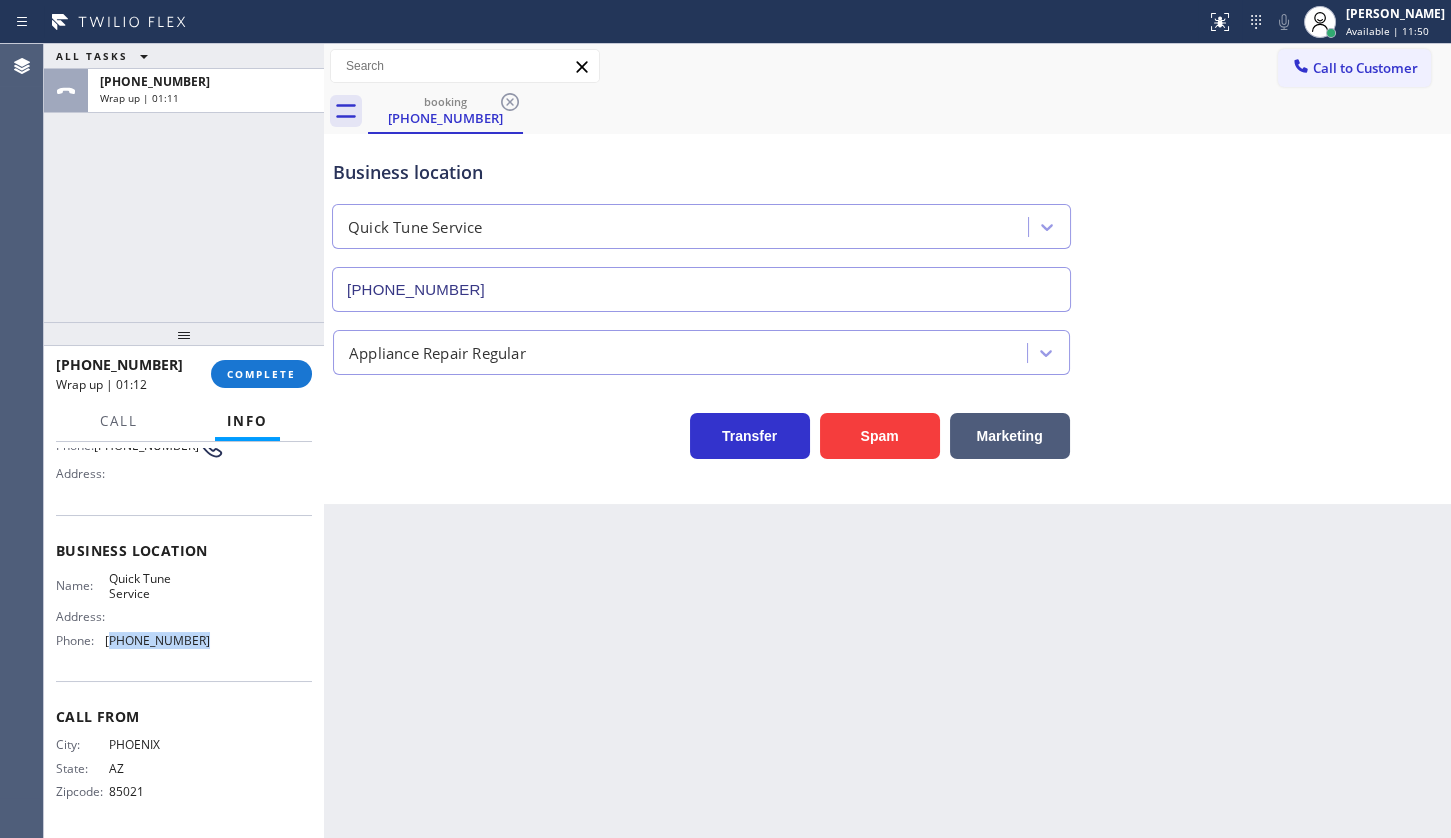 copy on "480) 680-8134" 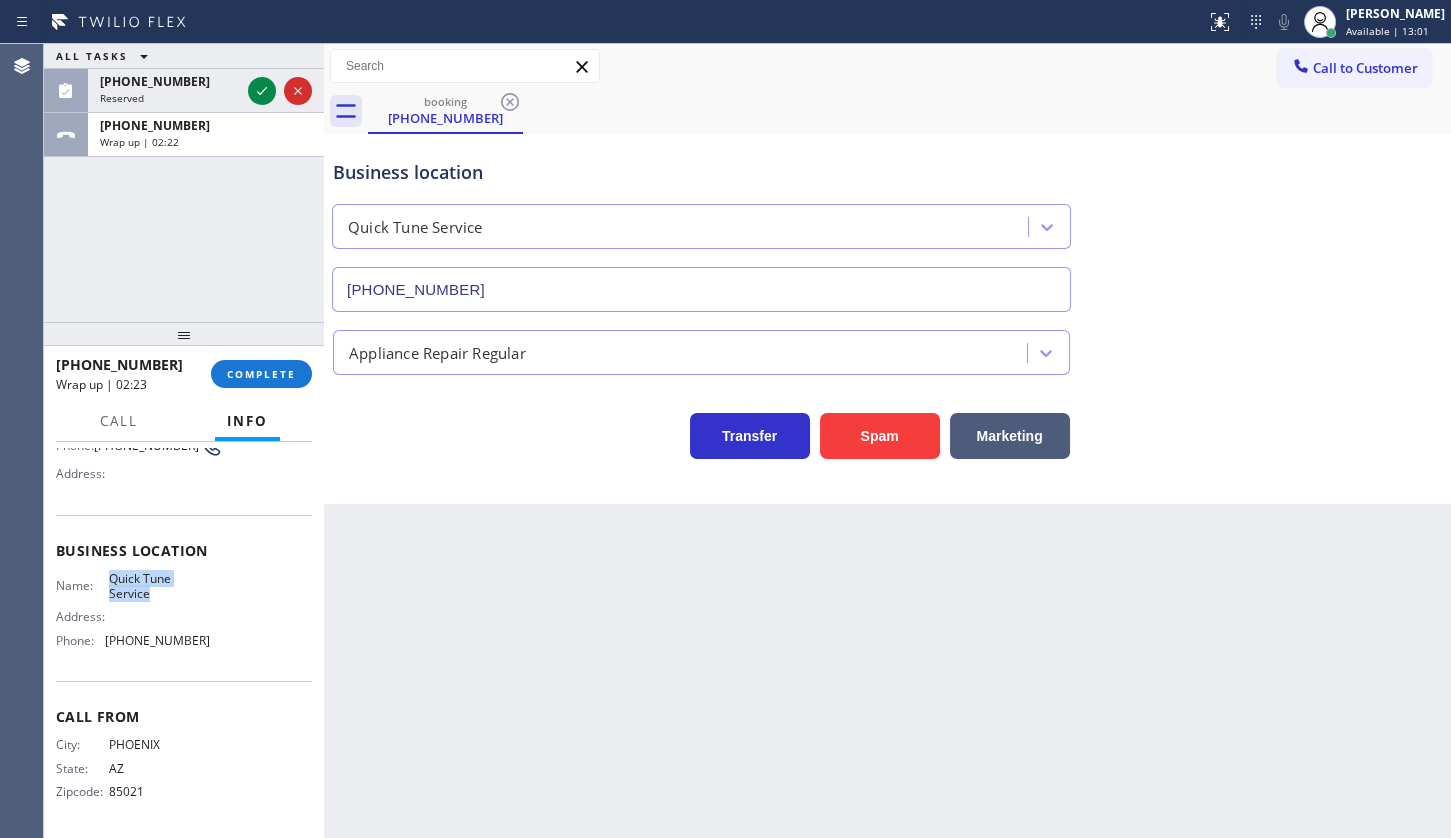 drag, startPoint x: 96, startPoint y: 580, endPoint x: 178, endPoint y: 598, distance: 83.95237 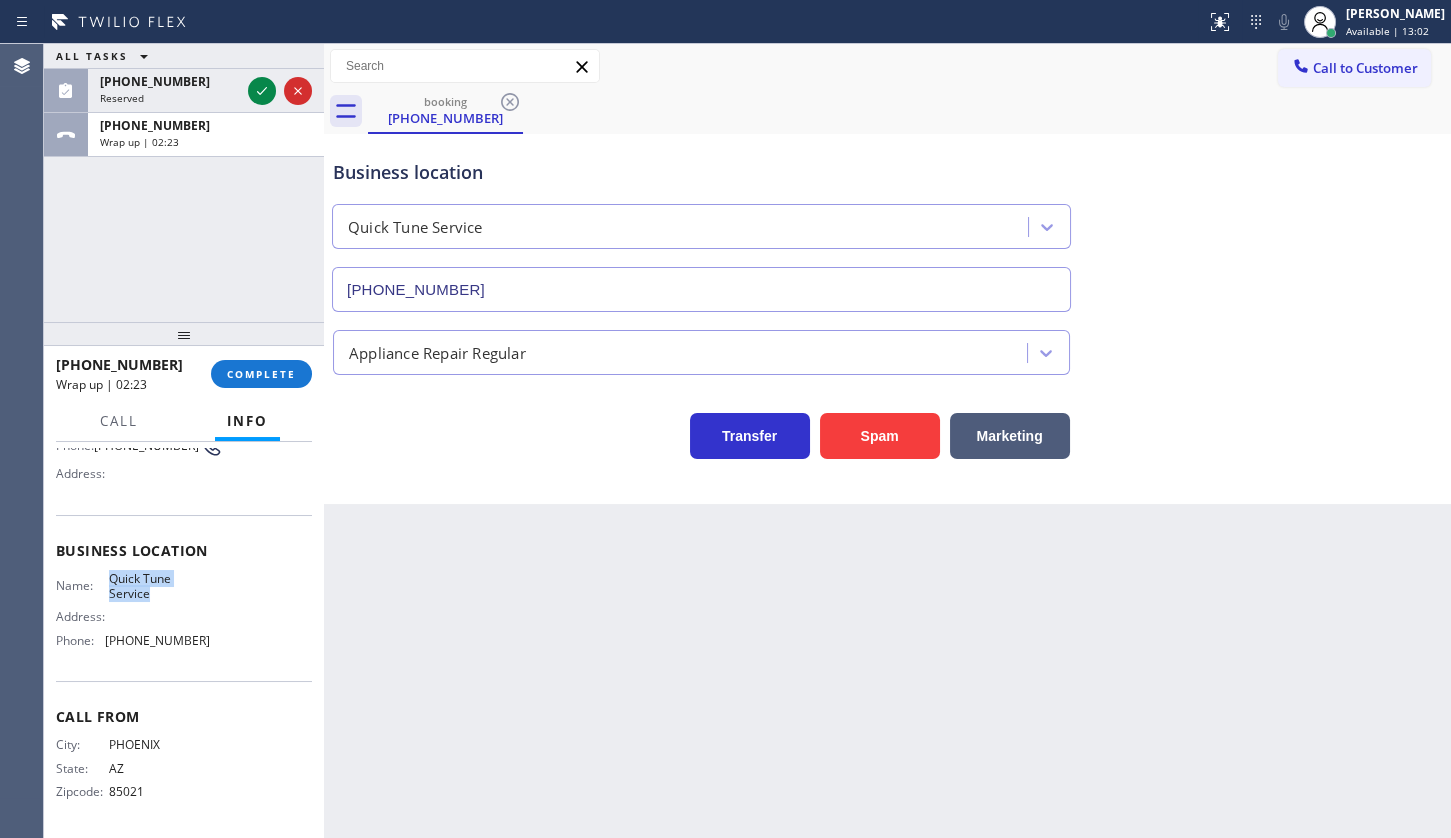 copy on "Quick Tune Service" 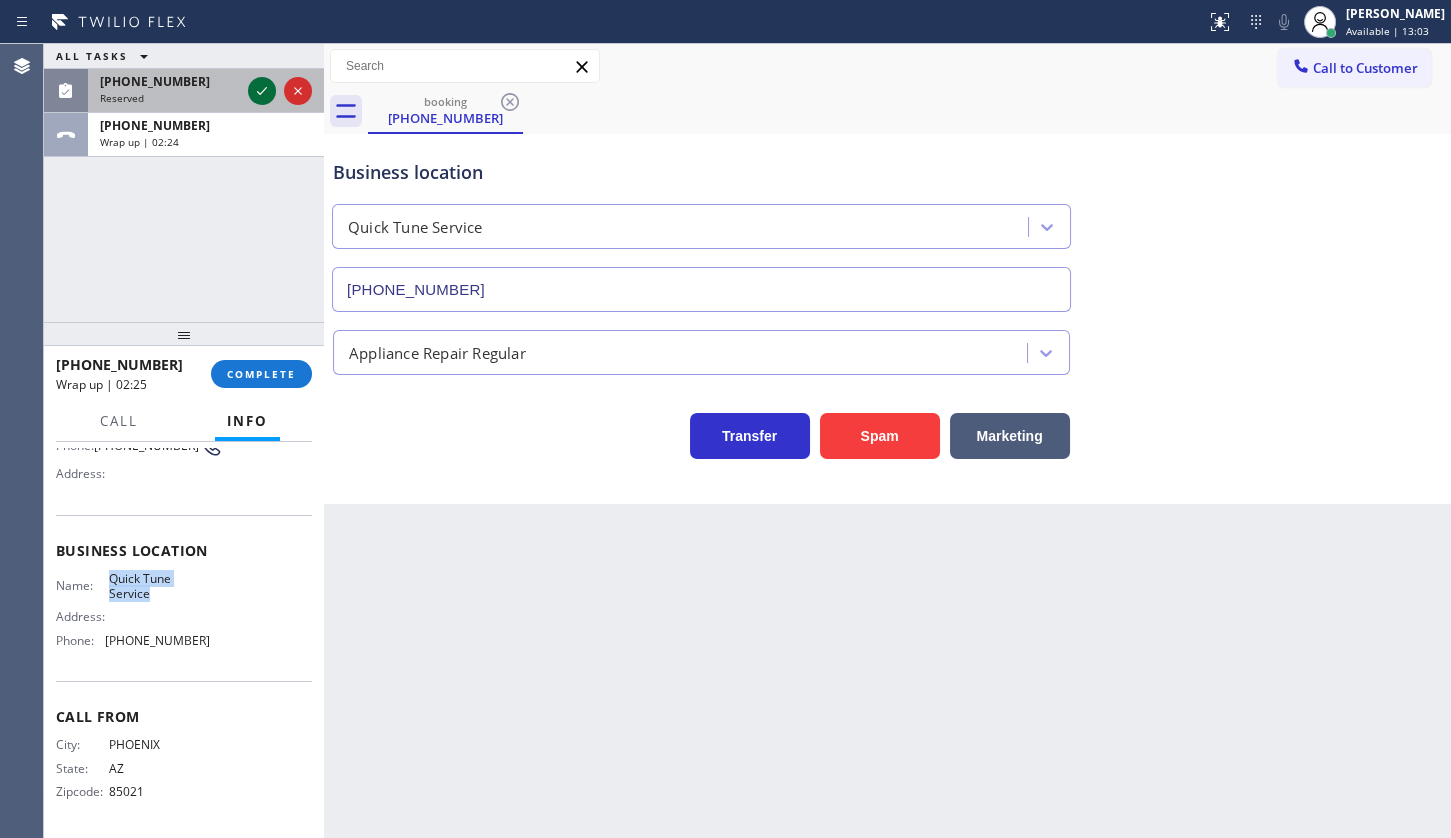 click 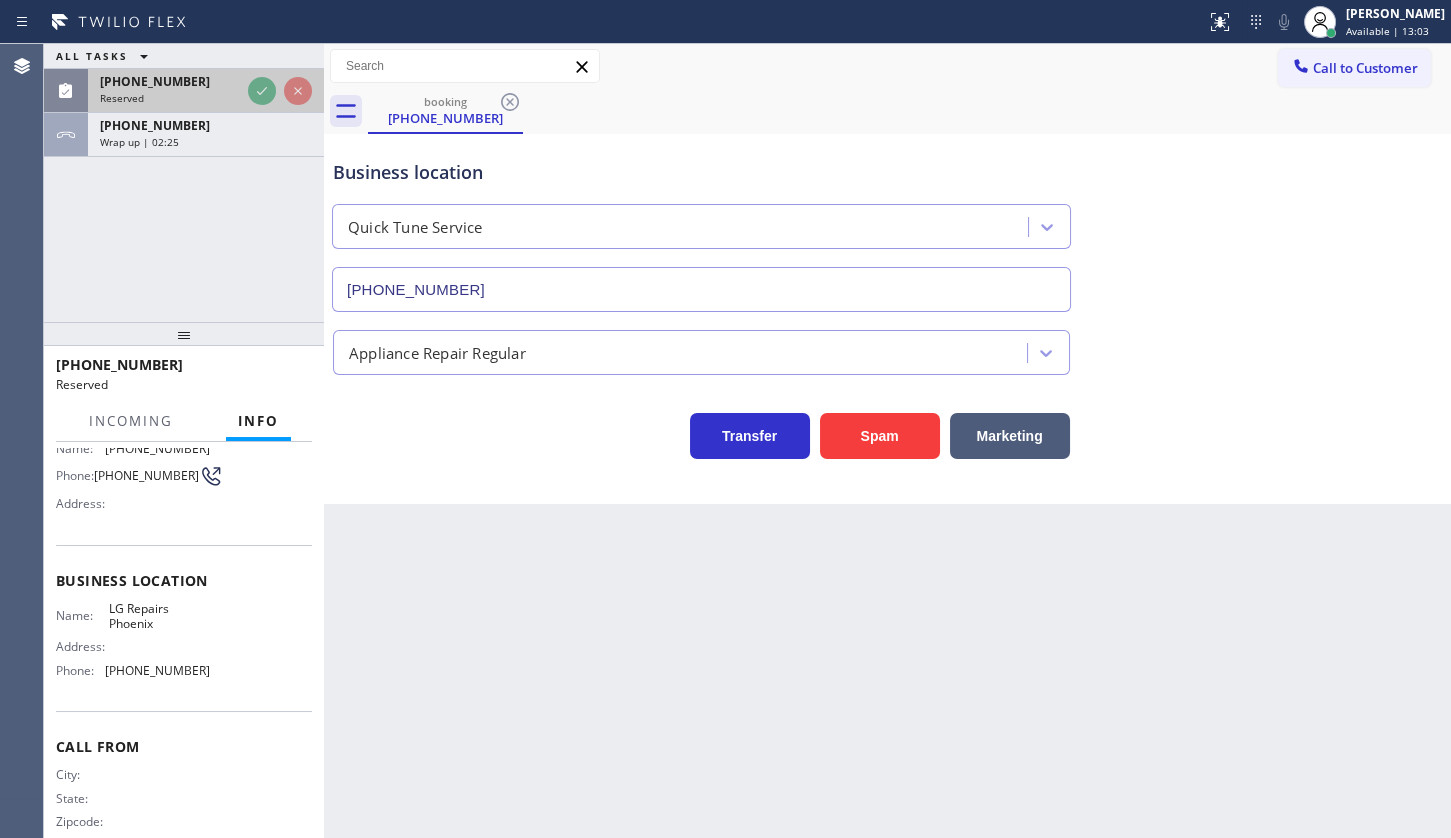scroll, scrollTop: 215, scrollLeft: 0, axis: vertical 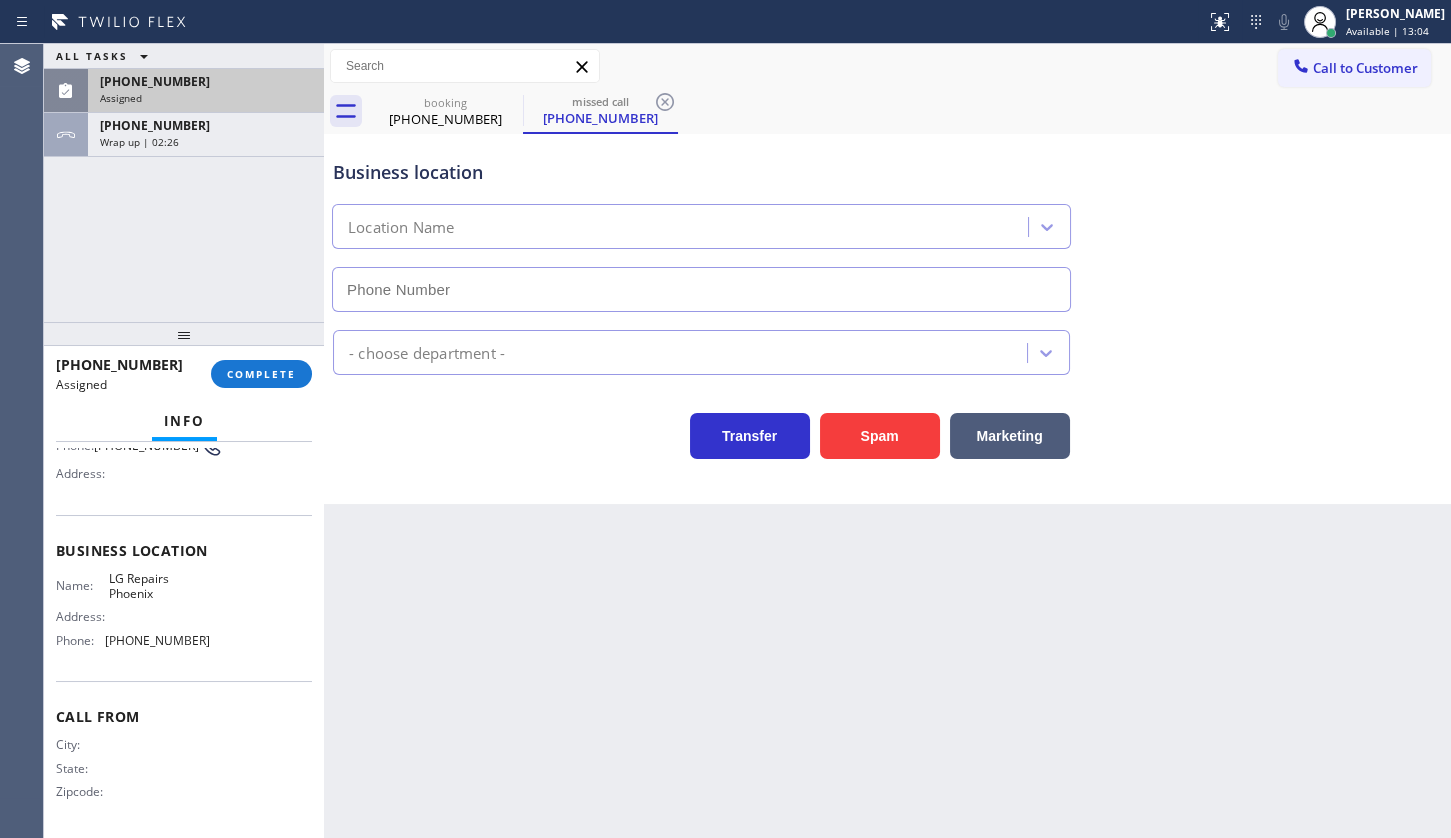 type on "(602) 755-6017" 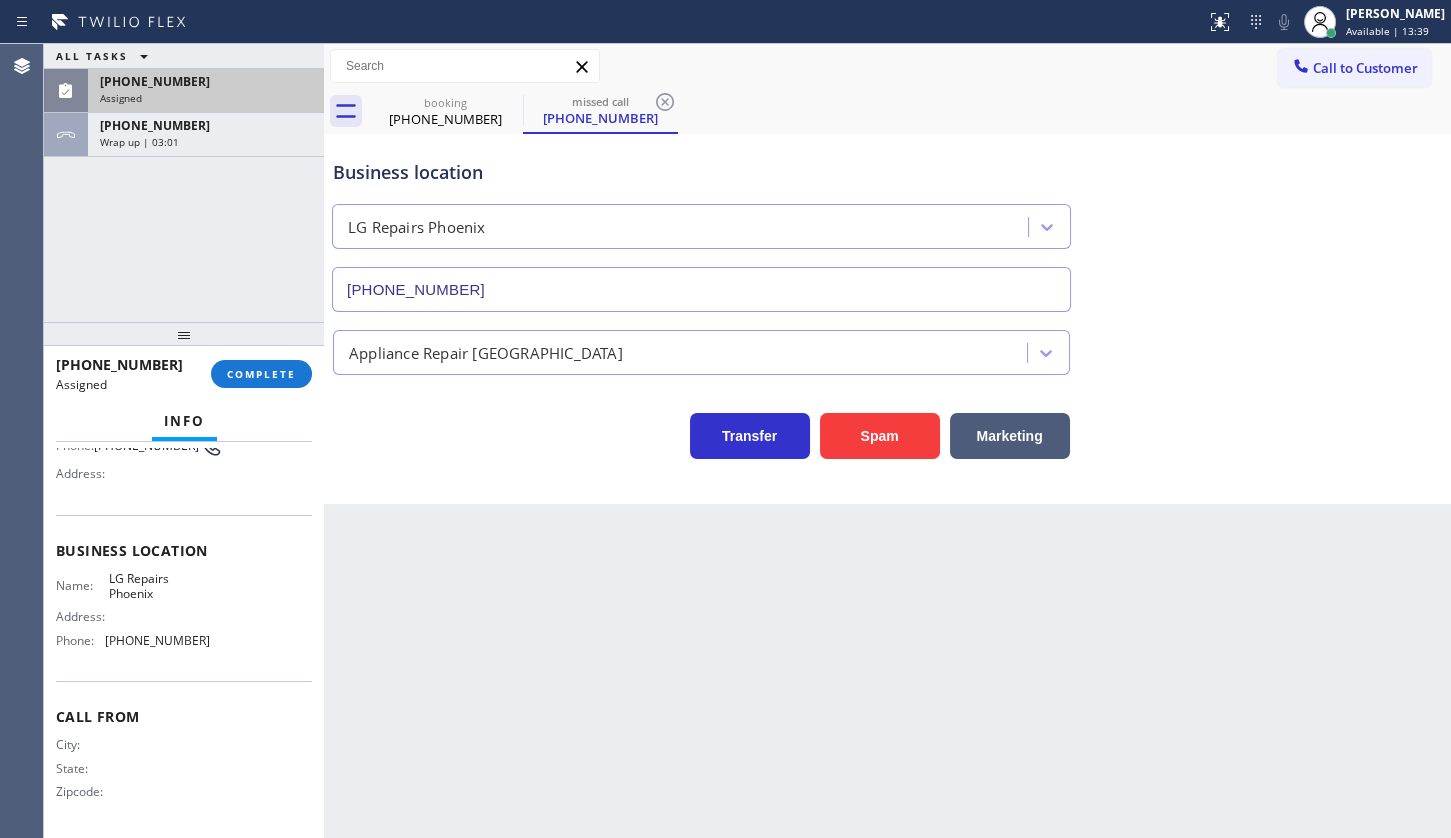 scroll, scrollTop: 215, scrollLeft: 0, axis: vertical 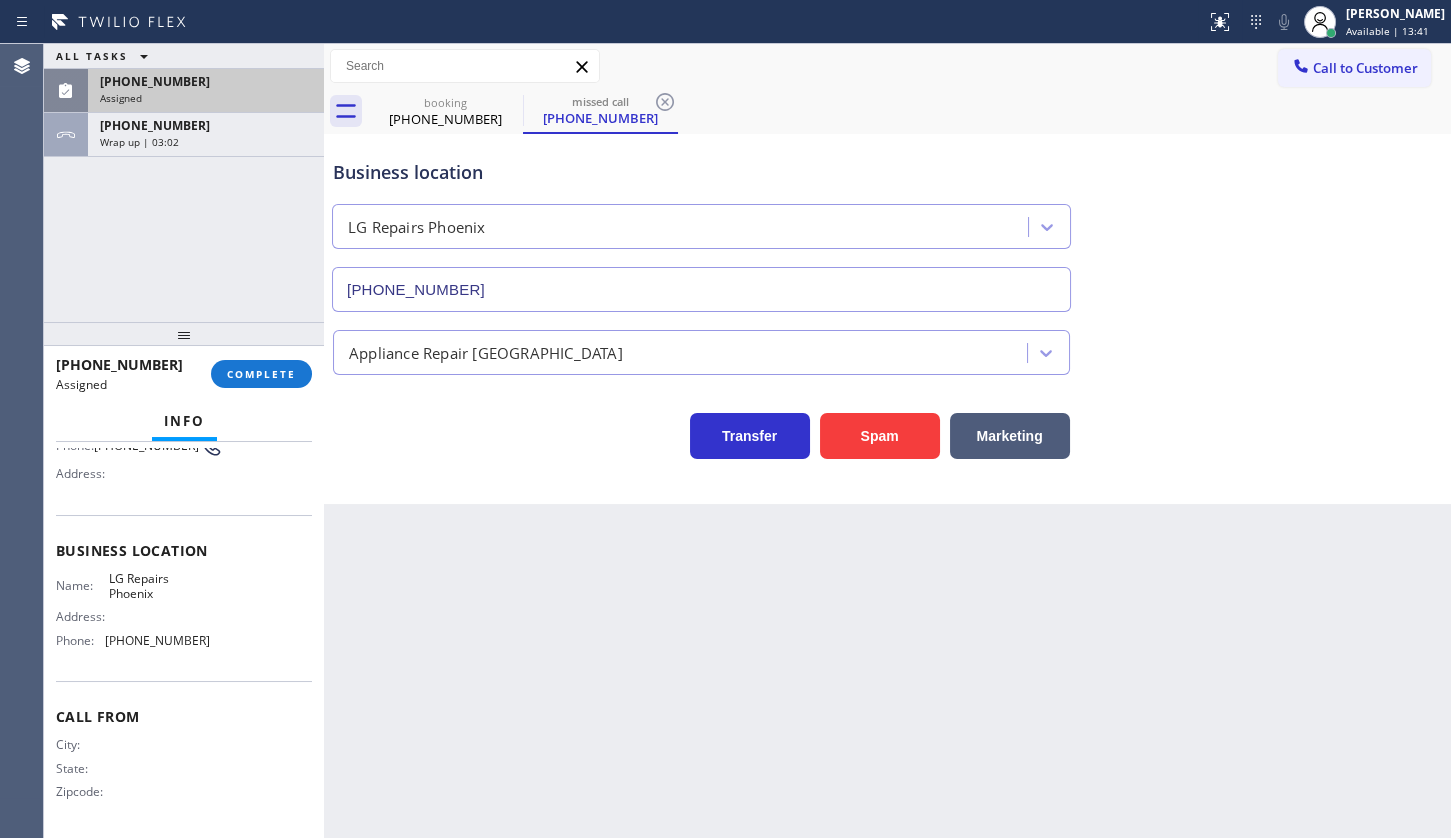 click on "(480) 869-1580 Assigned" at bounding box center (202, 91) 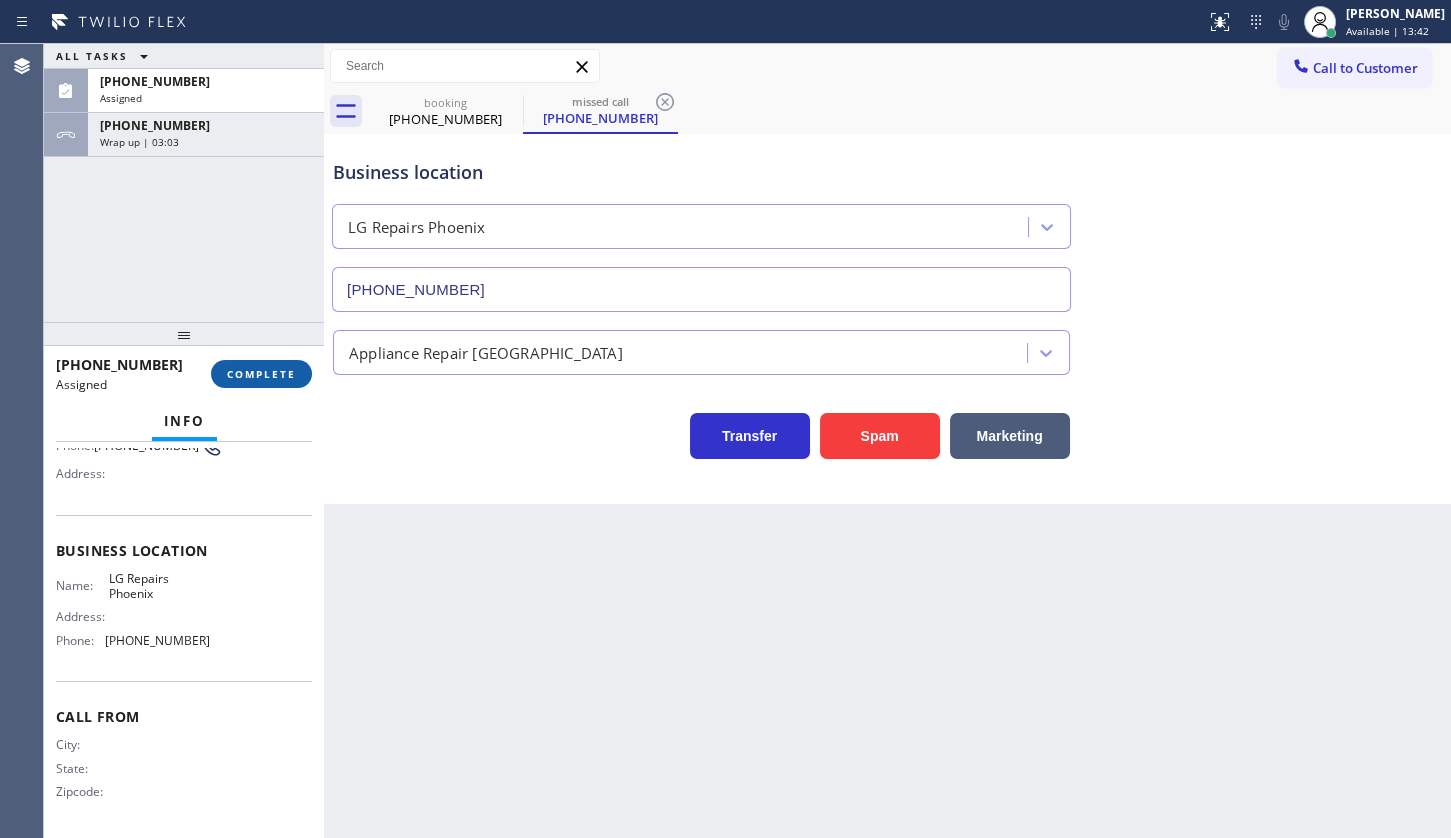 click on "COMPLETE" at bounding box center (261, 374) 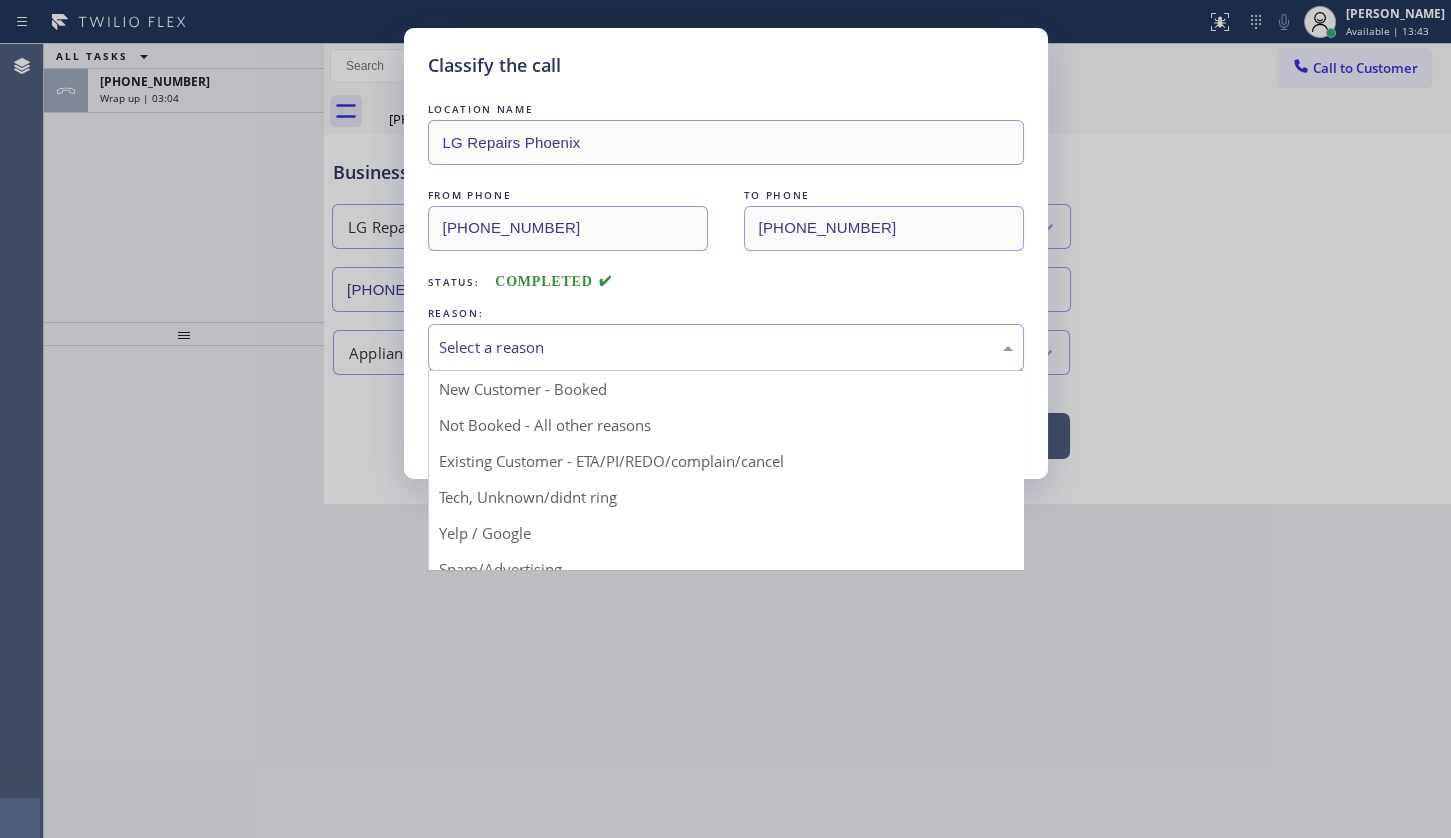 click on "Select a reason" at bounding box center (726, 347) 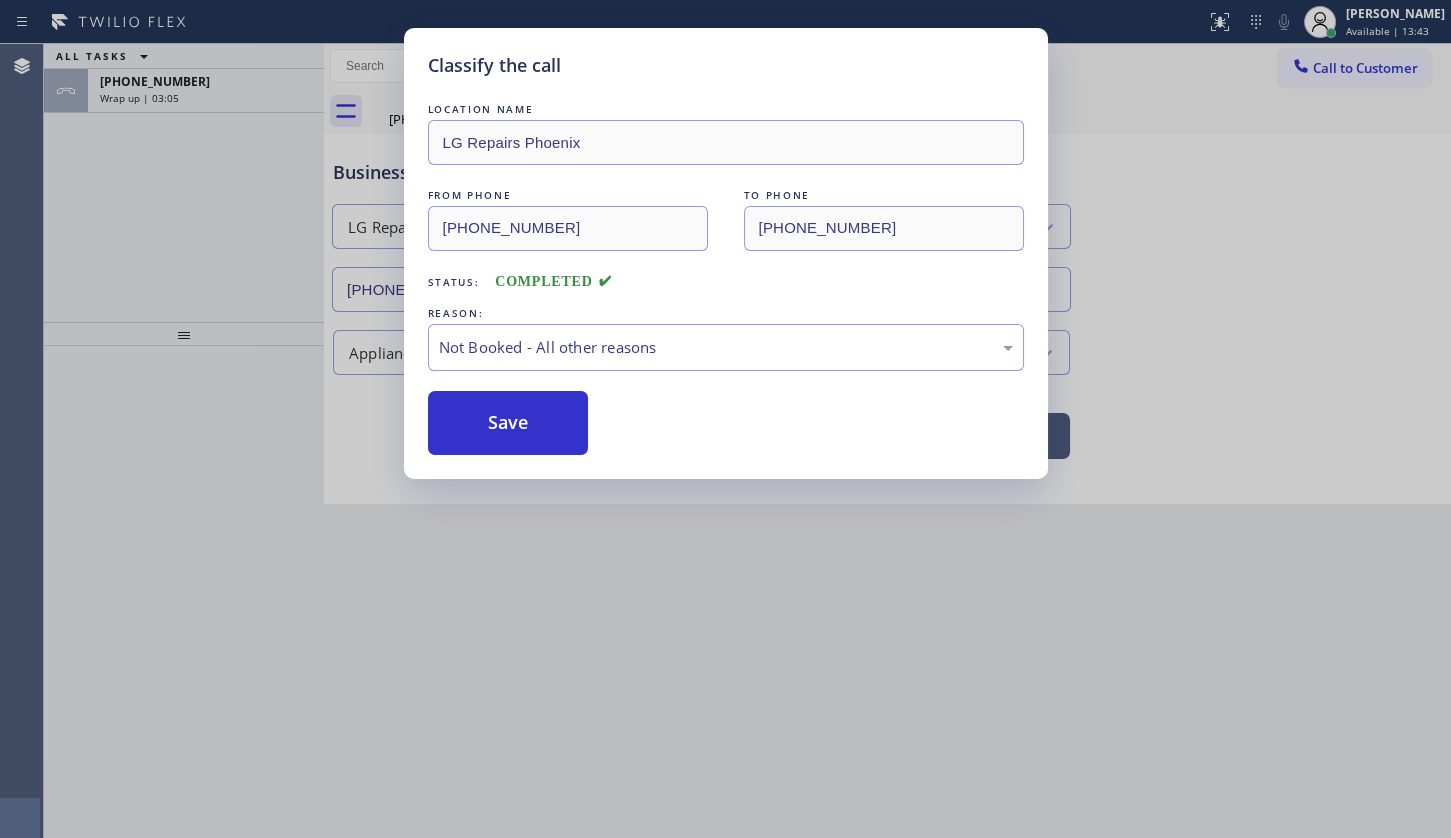 click on "Save" at bounding box center [508, 423] 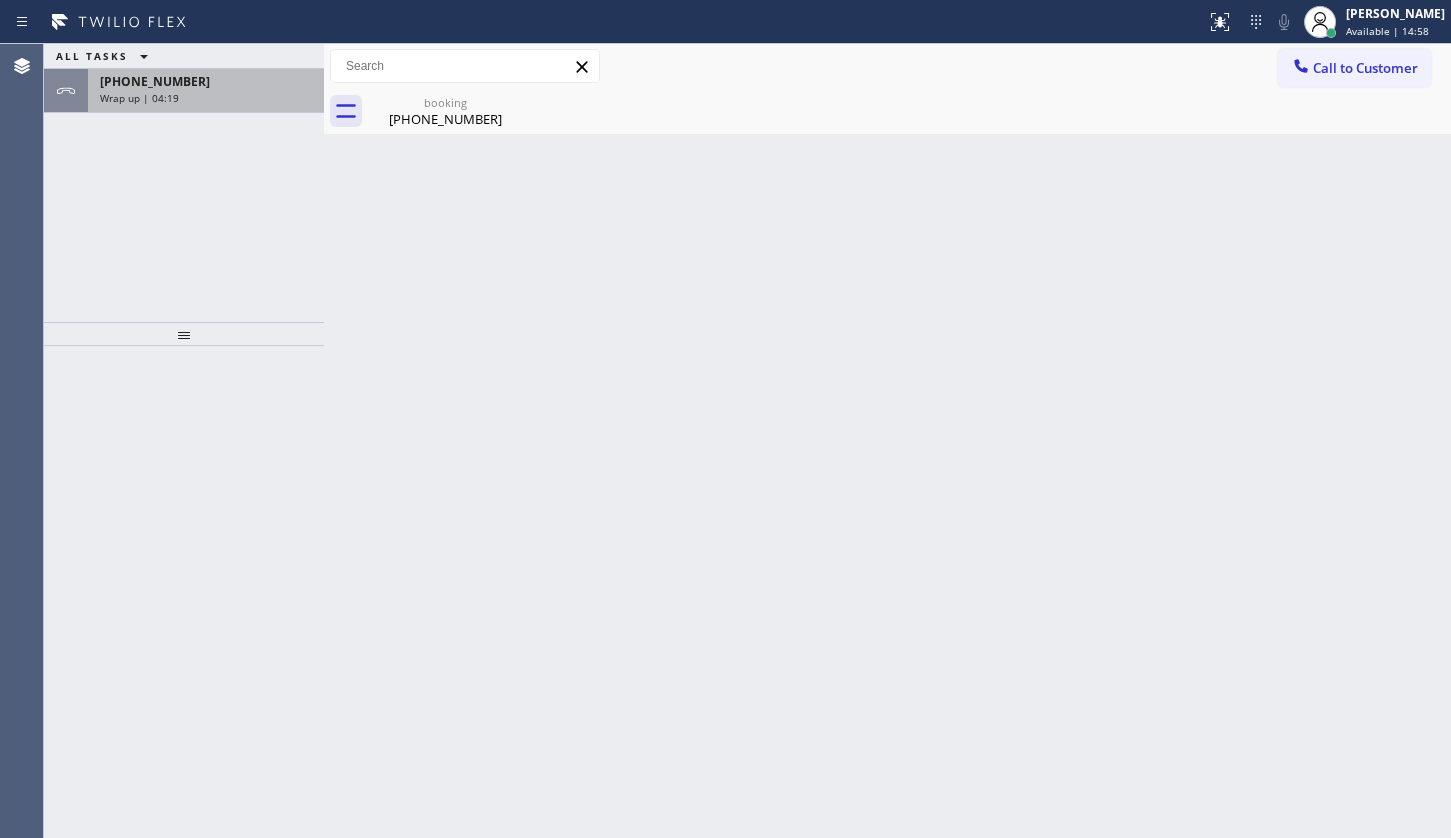 click on "+14802311957" at bounding box center (206, 81) 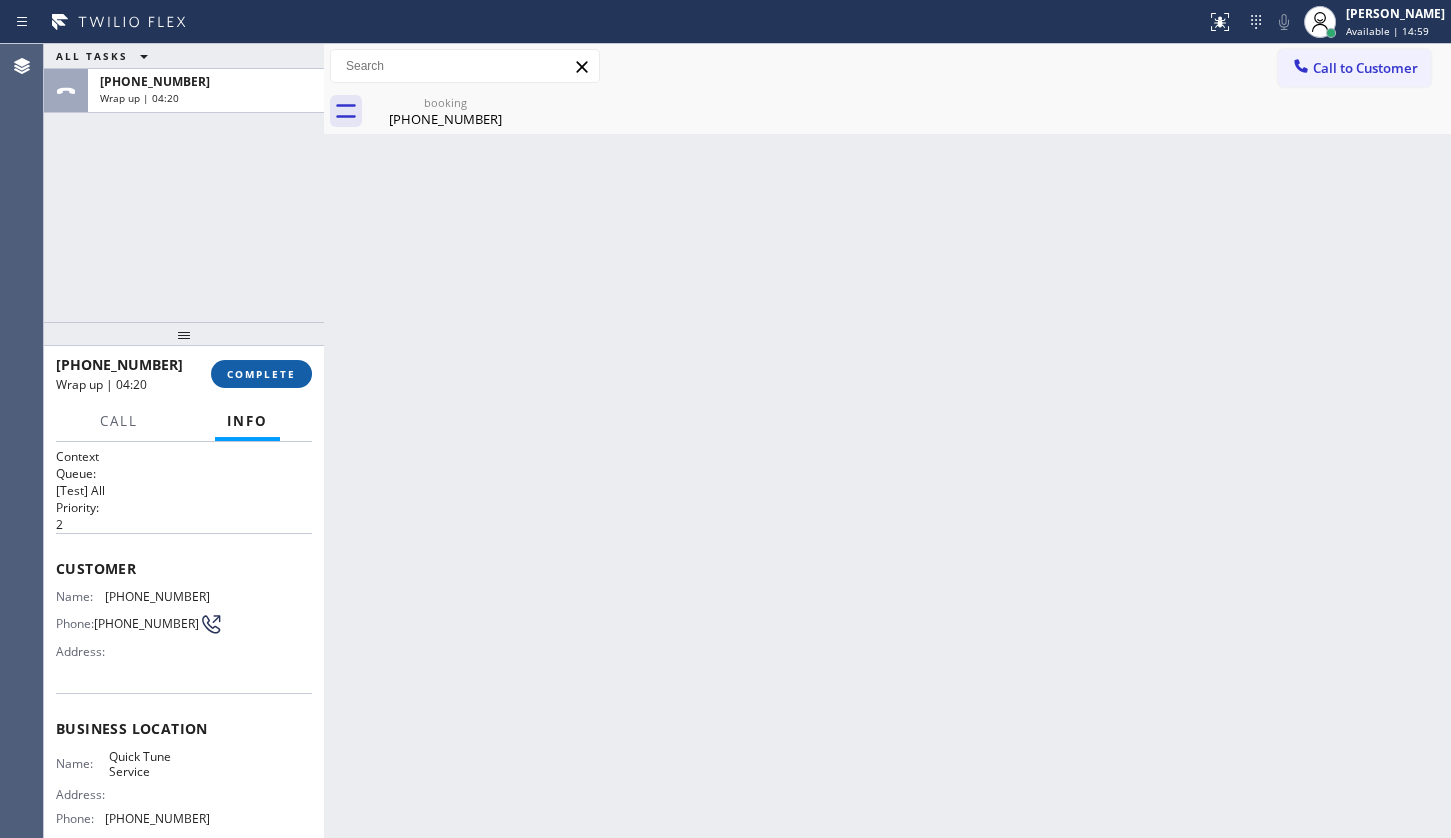click on "COMPLETE" at bounding box center [261, 374] 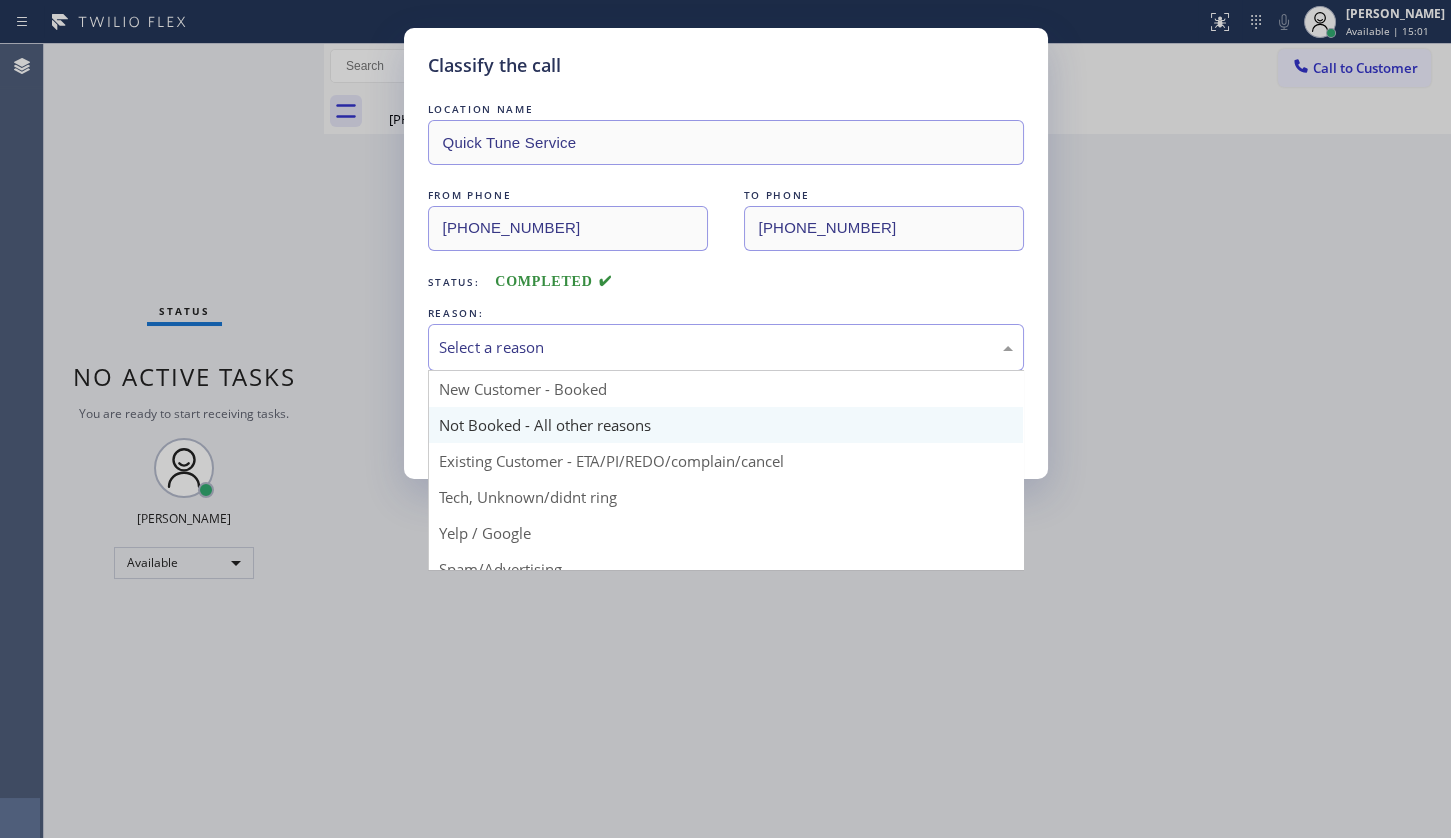 drag, startPoint x: 523, startPoint y: 343, endPoint x: 494, endPoint y: 406, distance: 69.354164 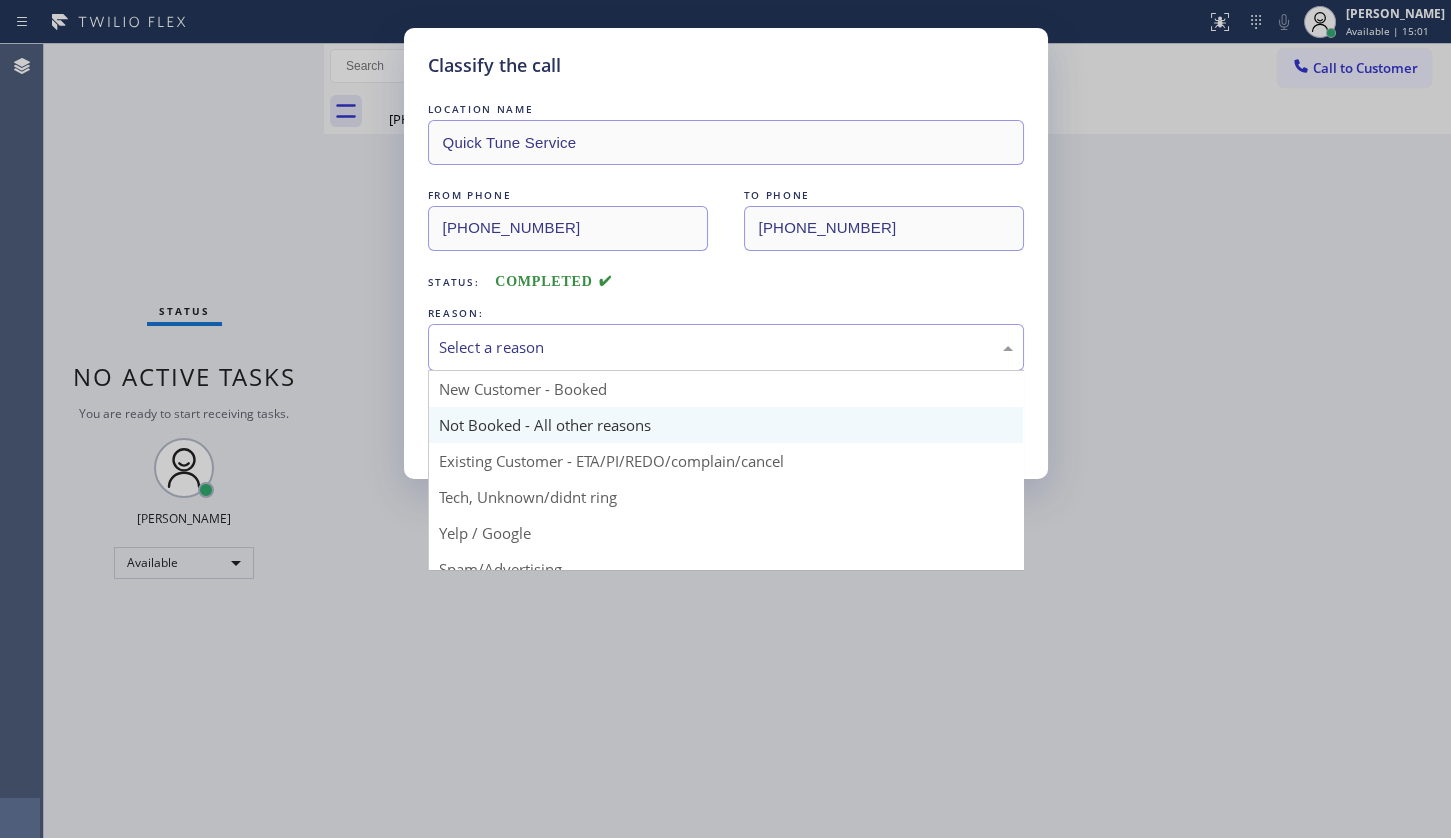 click on "Select a reason" at bounding box center [726, 347] 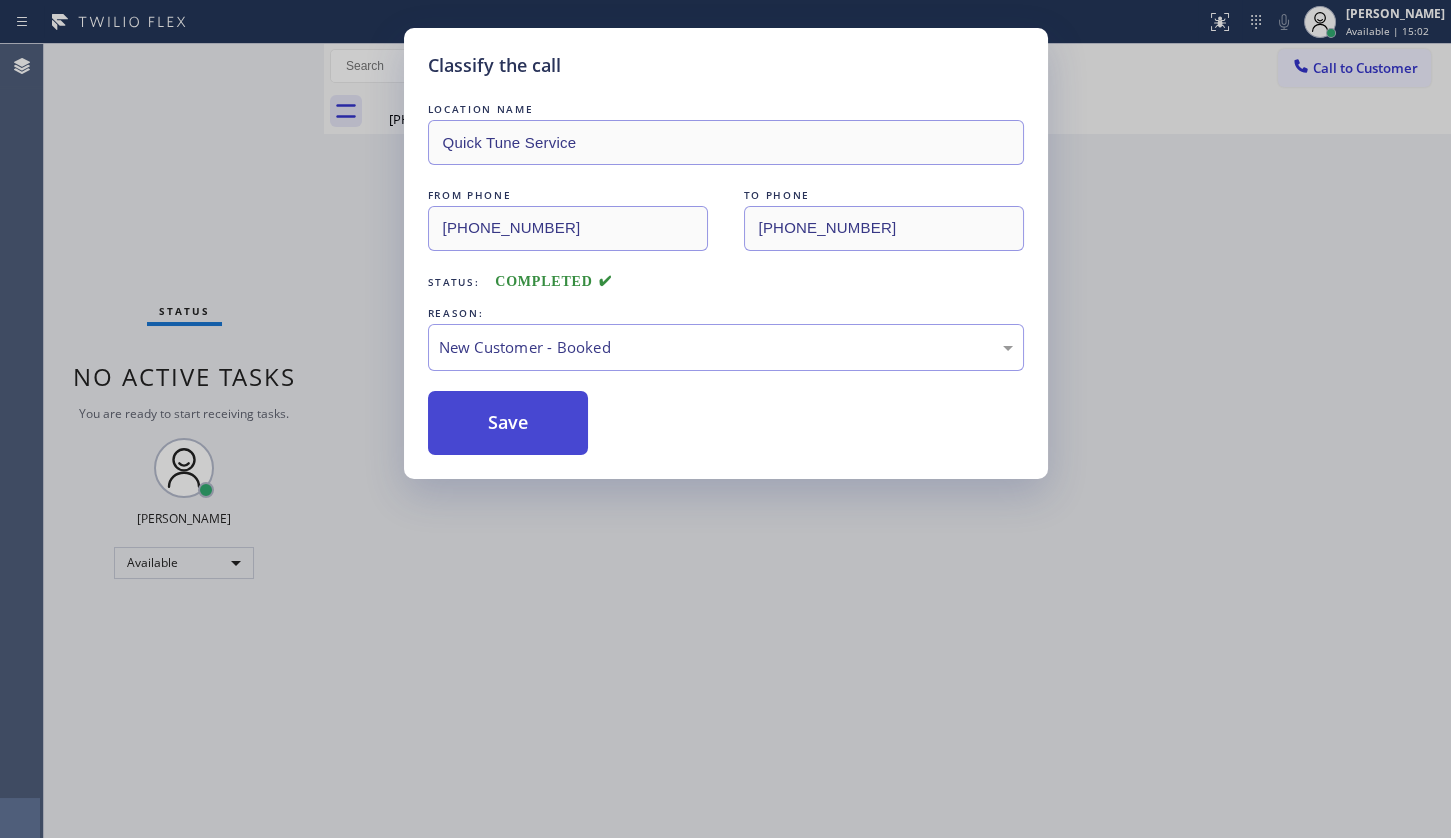 click on "Save" at bounding box center [508, 423] 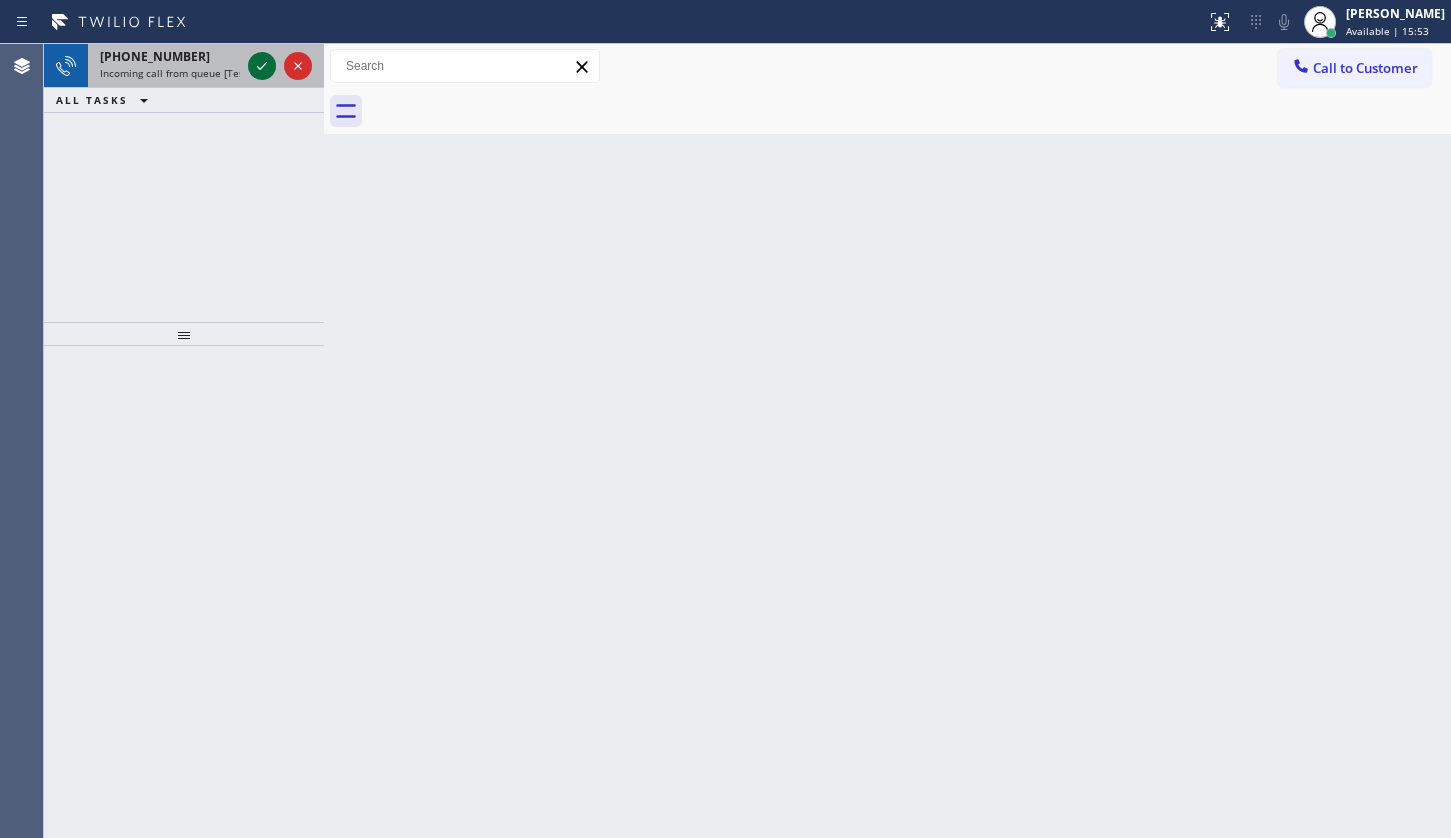 click 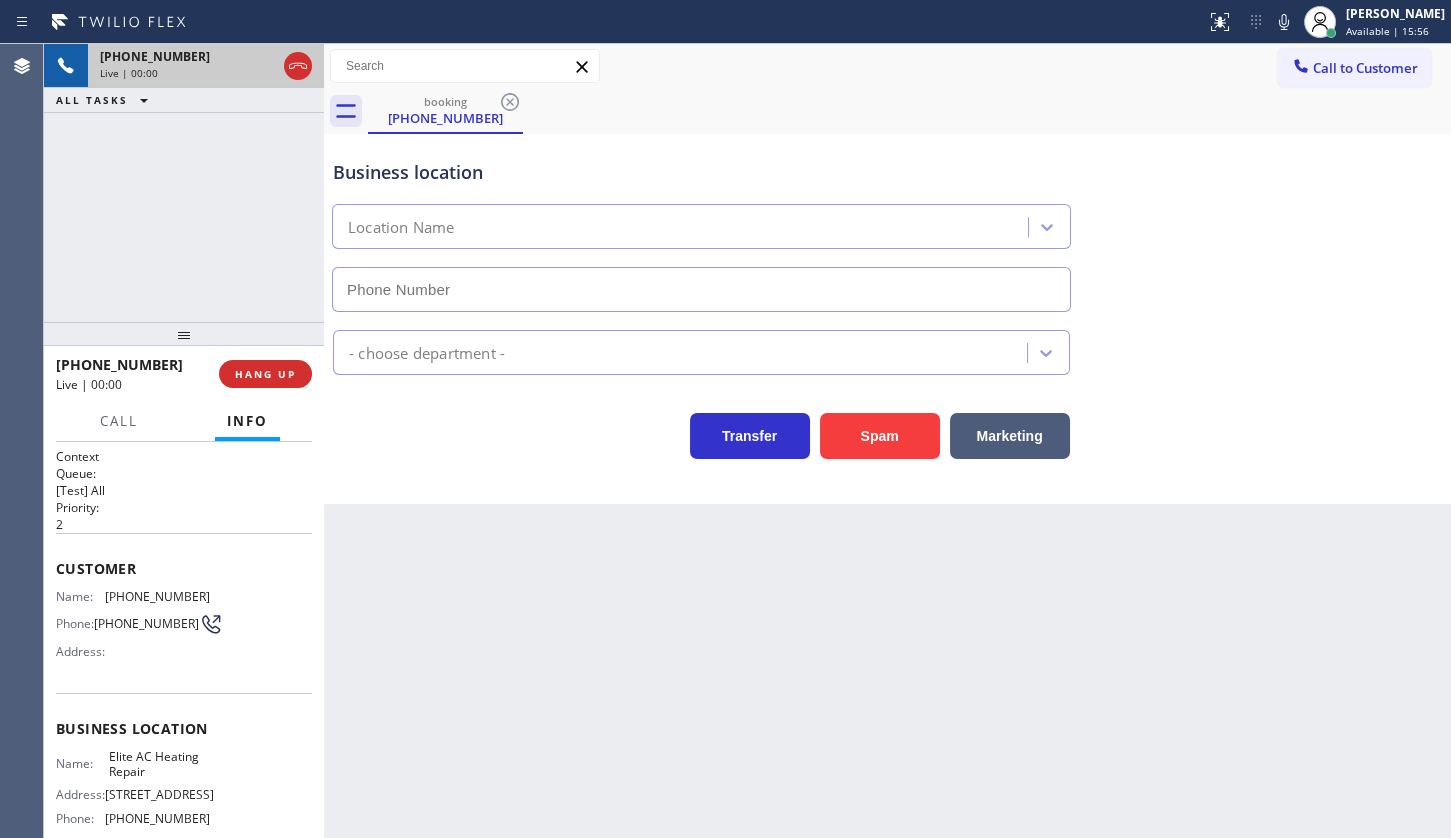 type on "(305) 239-8487" 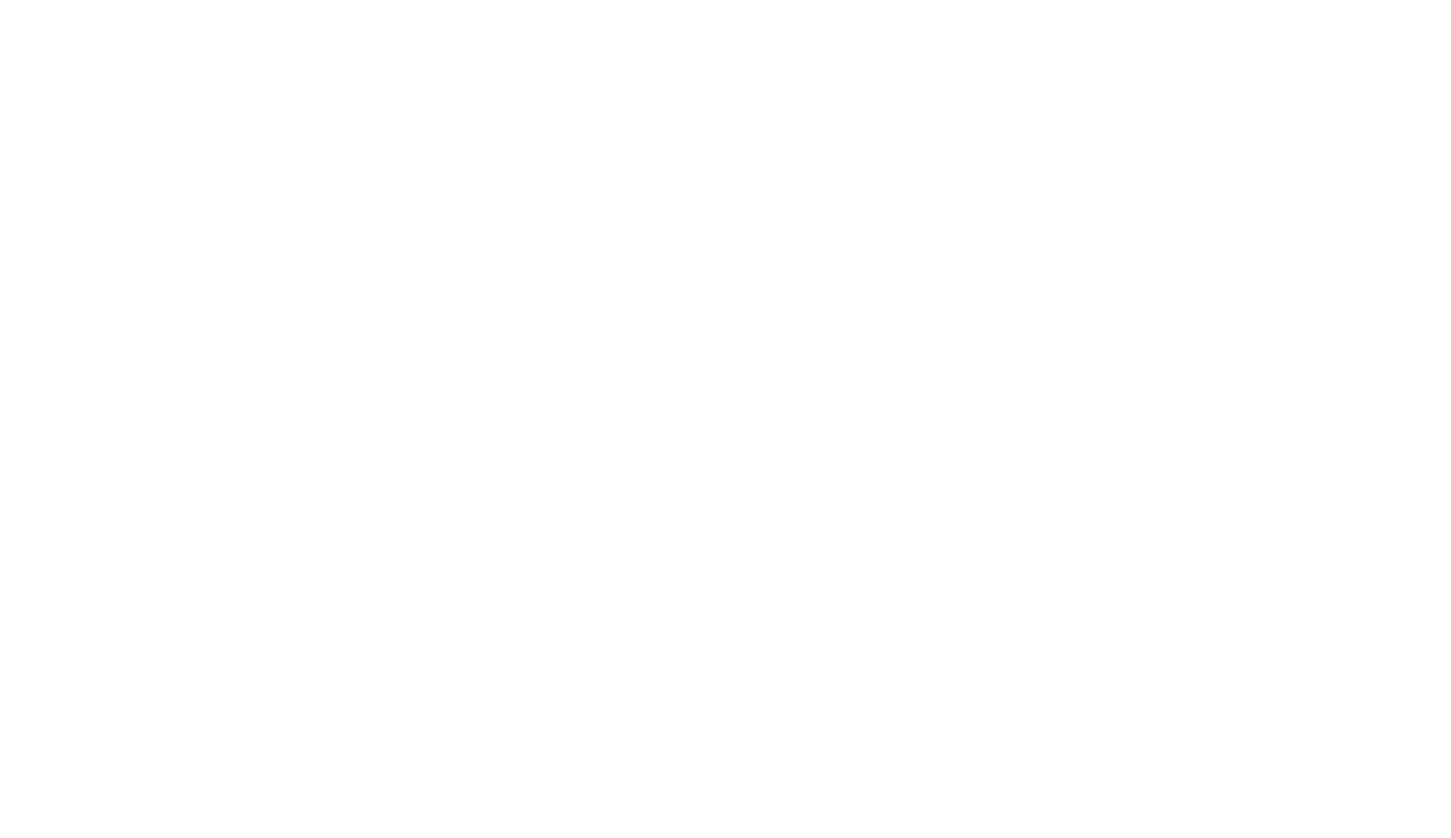 scroll, scrollTop: 0, scrollLeft: 0, axis: both 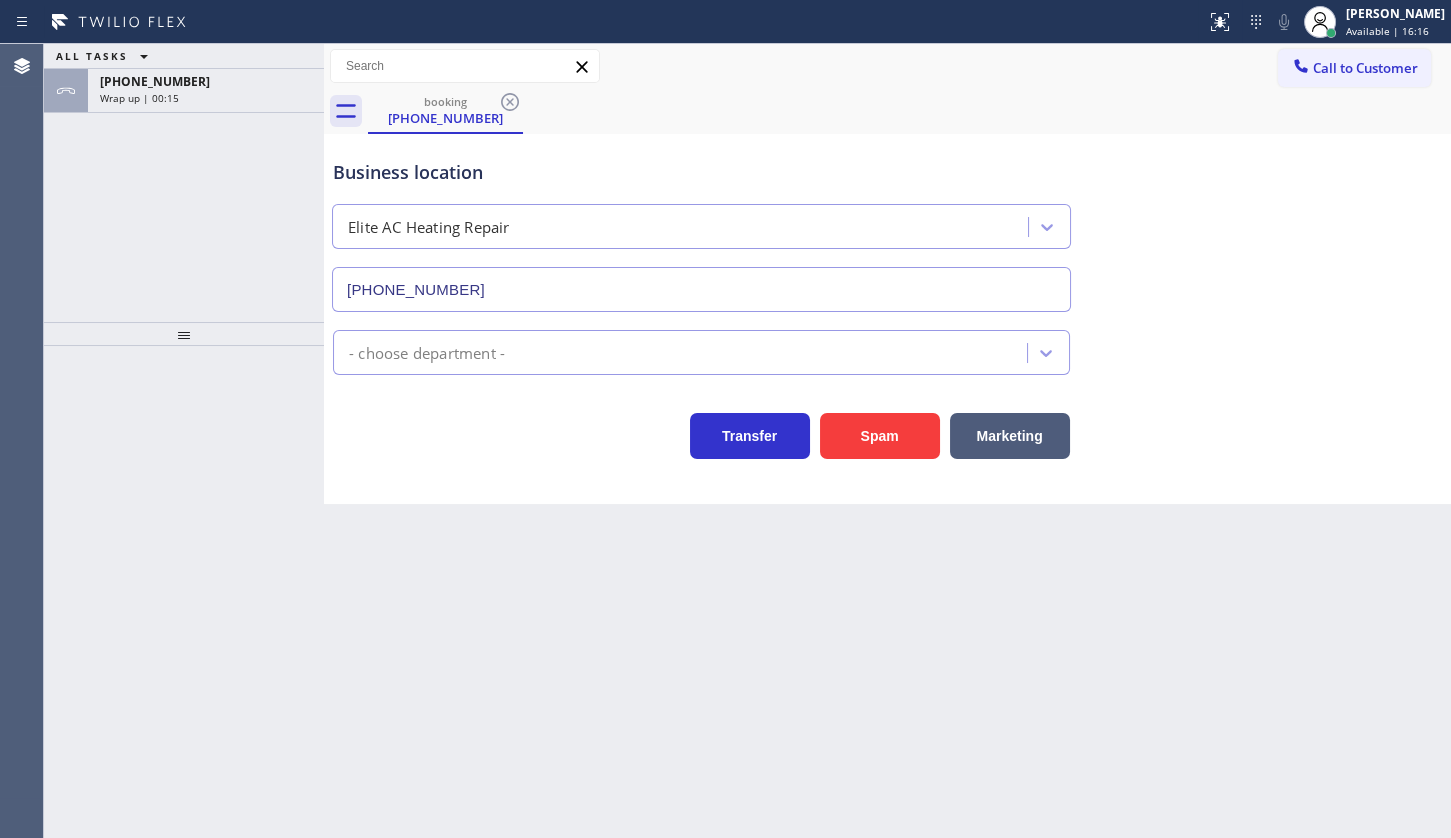 type on "[PHONE_NUMBER]" 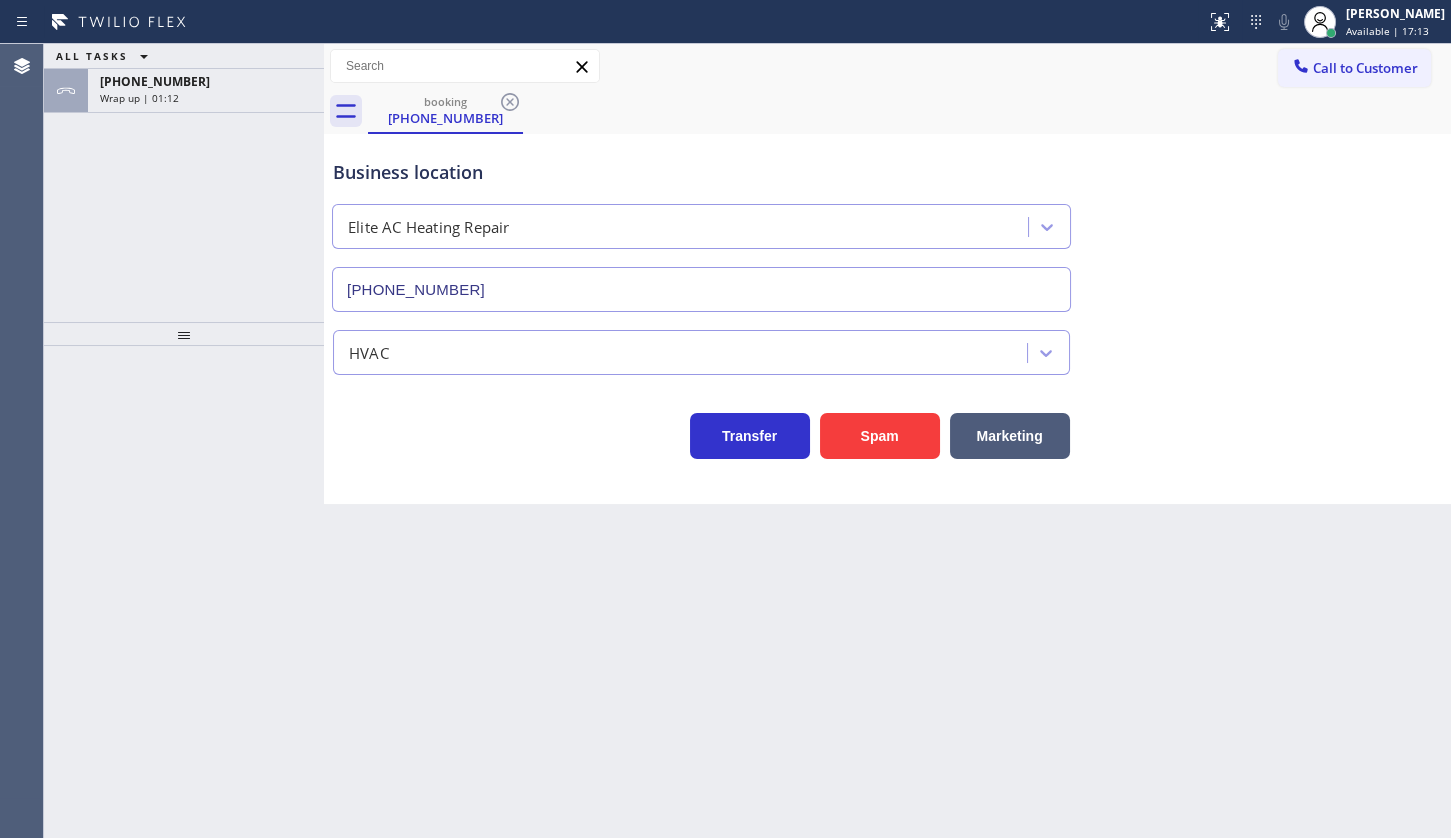 click on "ALL TASKS ALL TASKS ACTIVE TASKS TASKS IN WRAP UP +17863827450 Wrap up | 01:12" at bounding box center (184, 183) 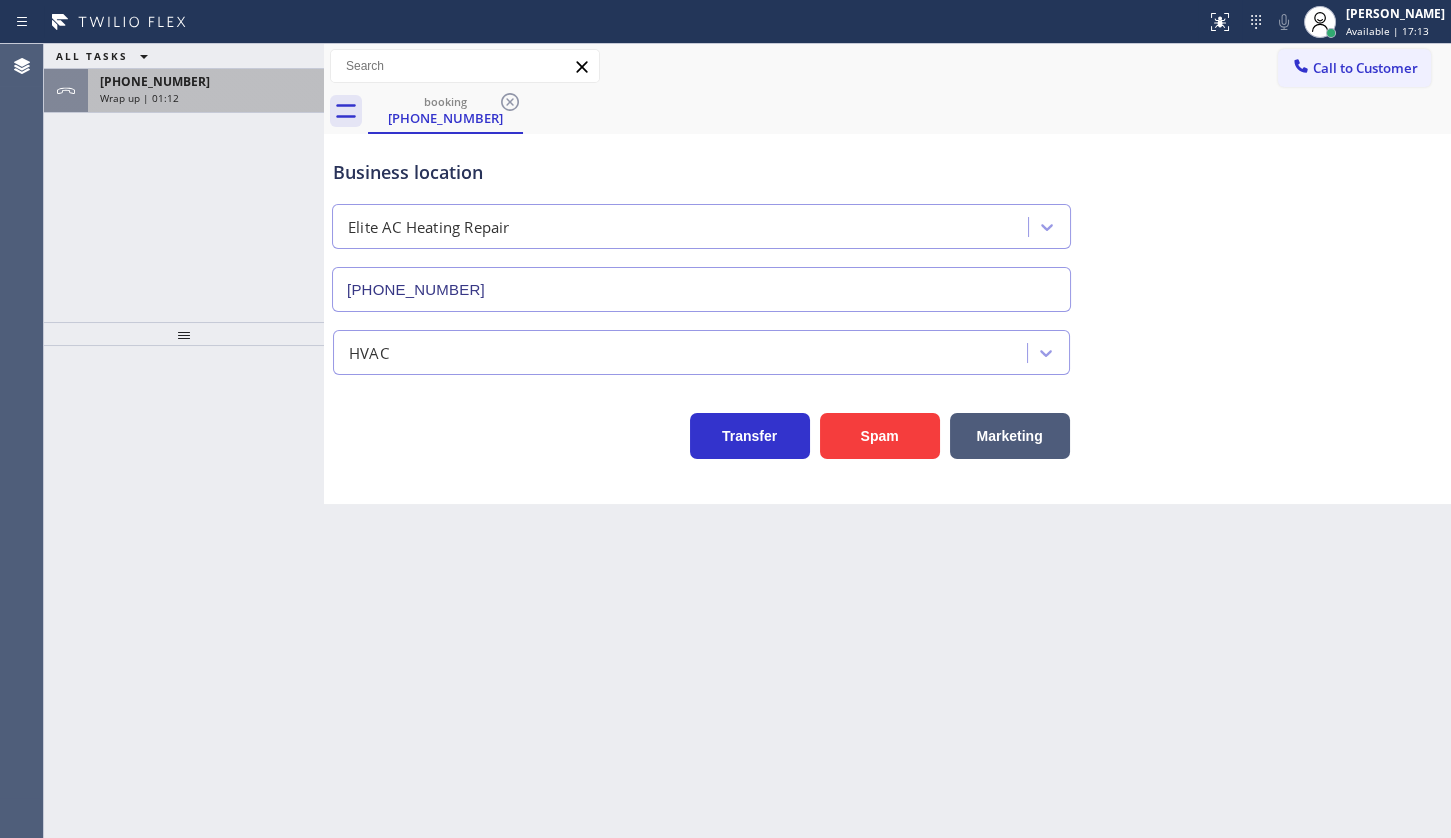 click on "+17863827450" at bounding box center (155, 81) 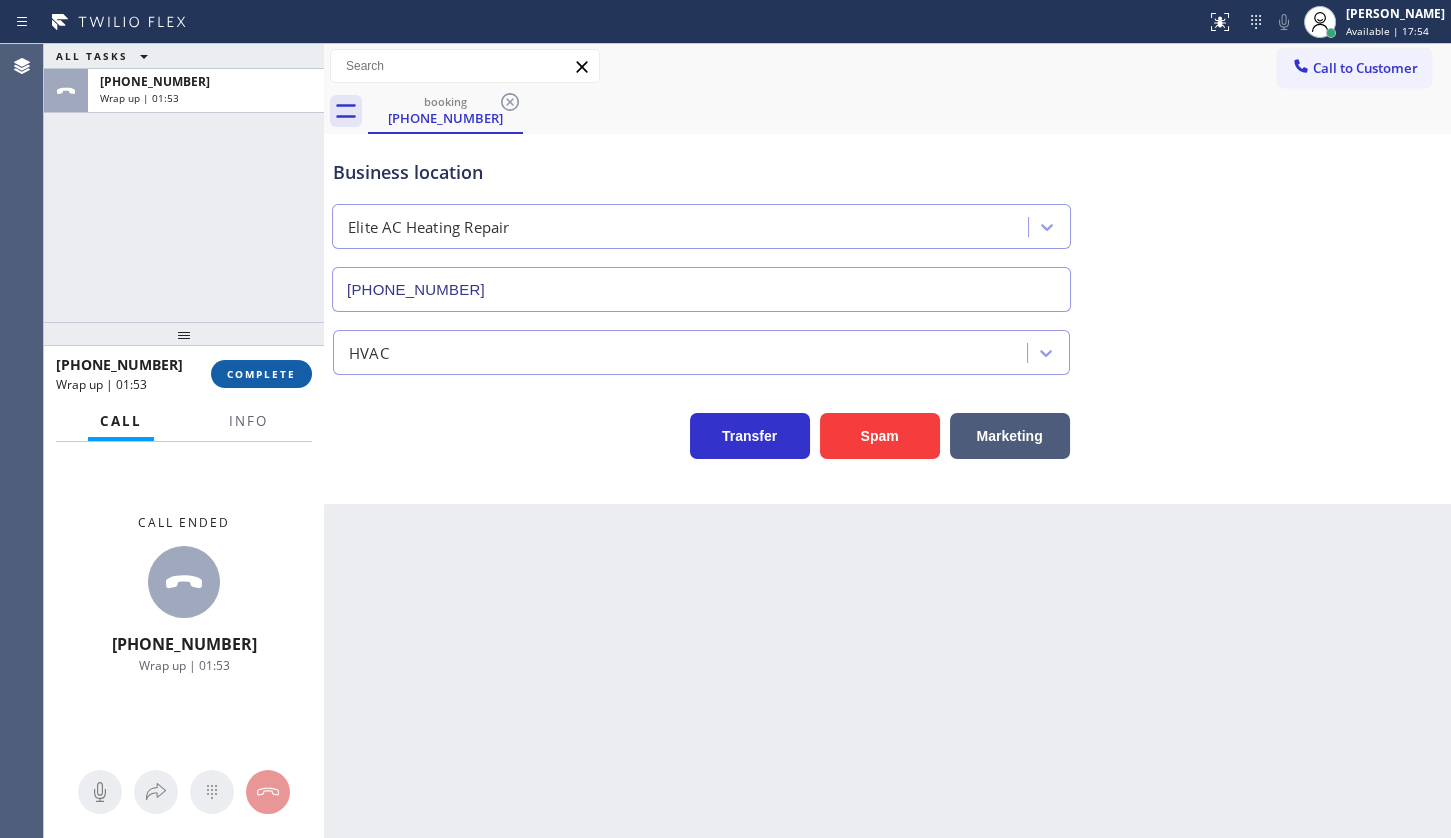 click on "COMPLETE" at bounding box center (261, 374) 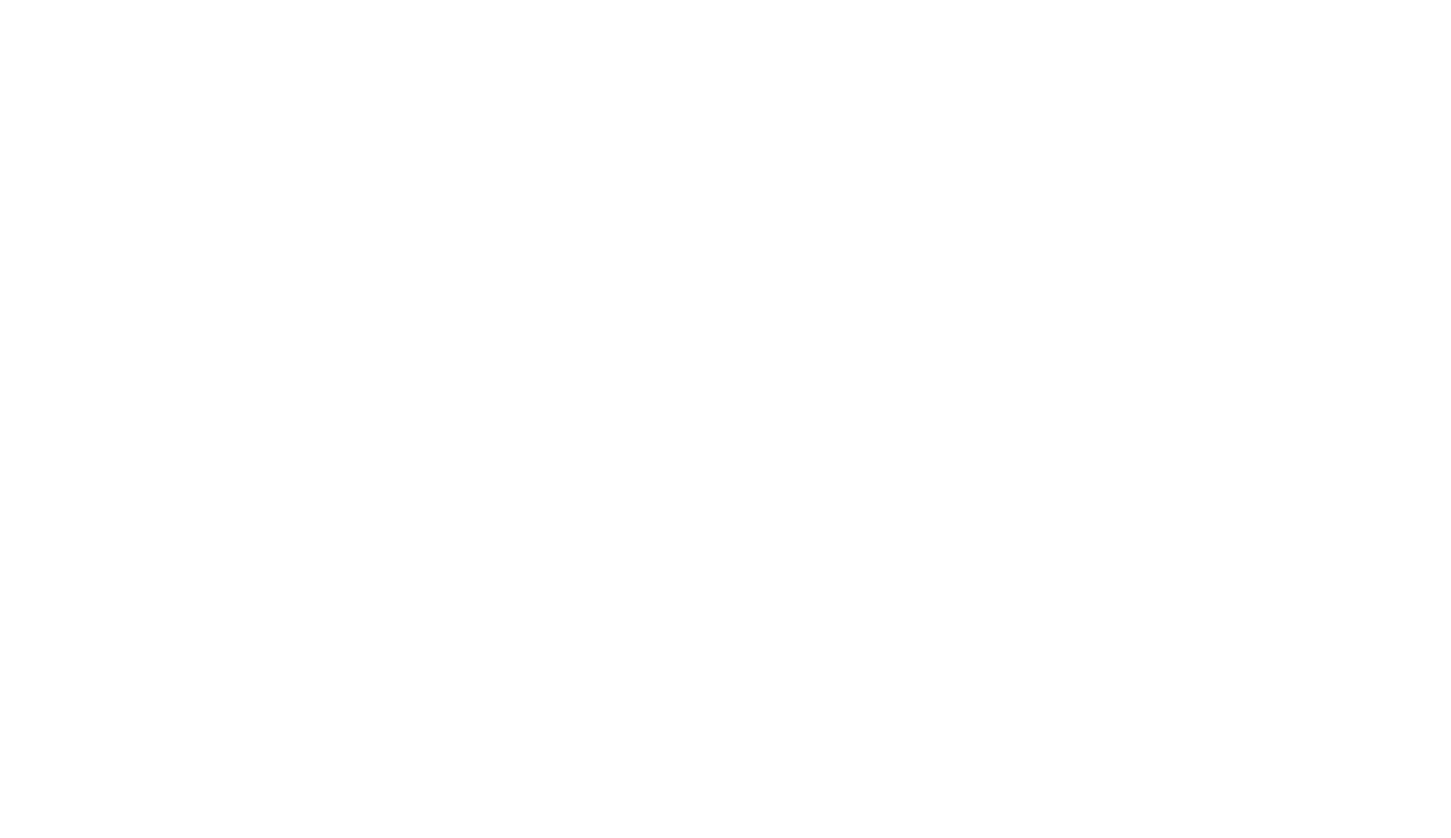 scroll, scrollTop: 0, scrollLeft: 0, axis: both 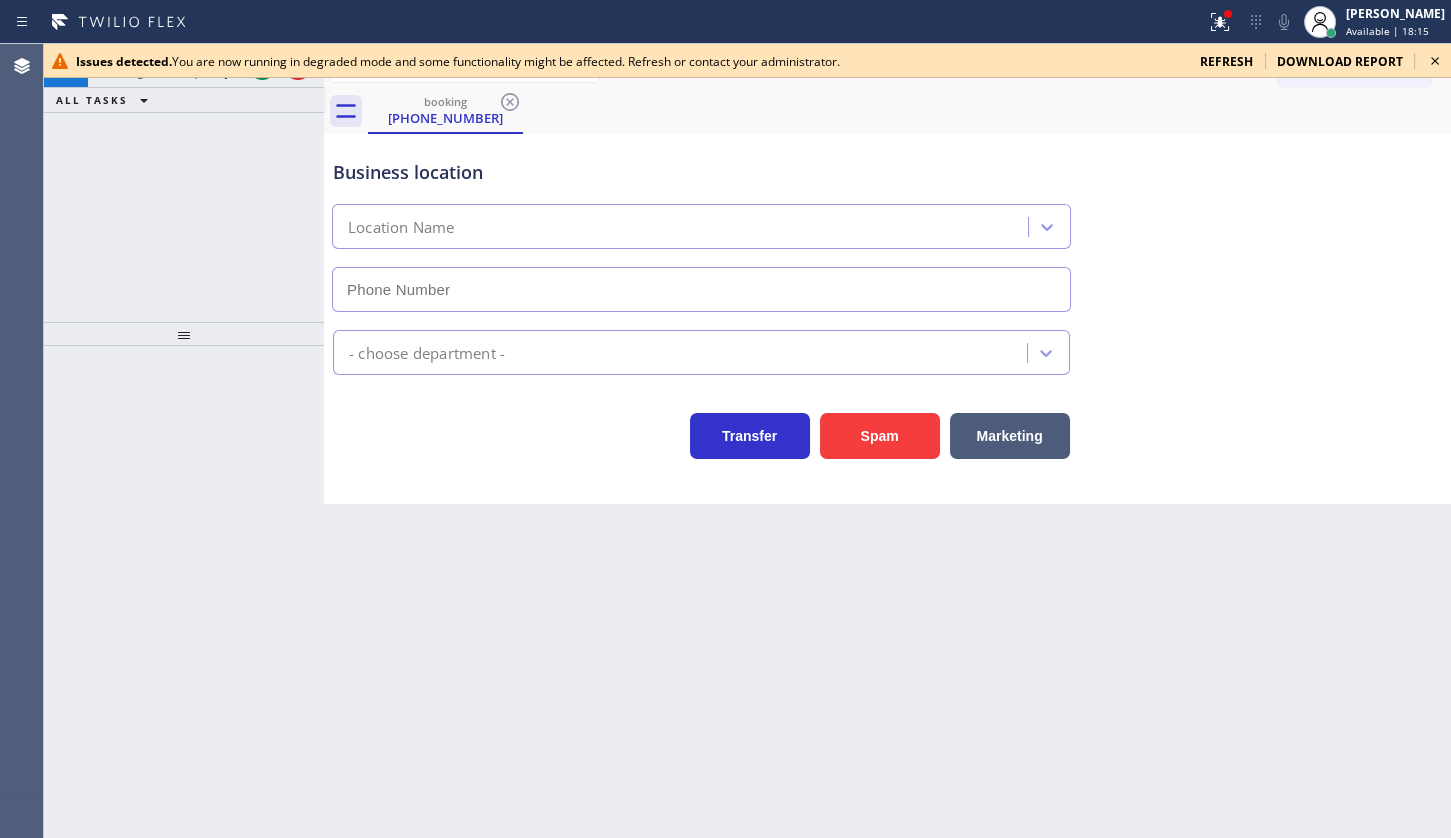 type on "[PHONE_NUMBER]" 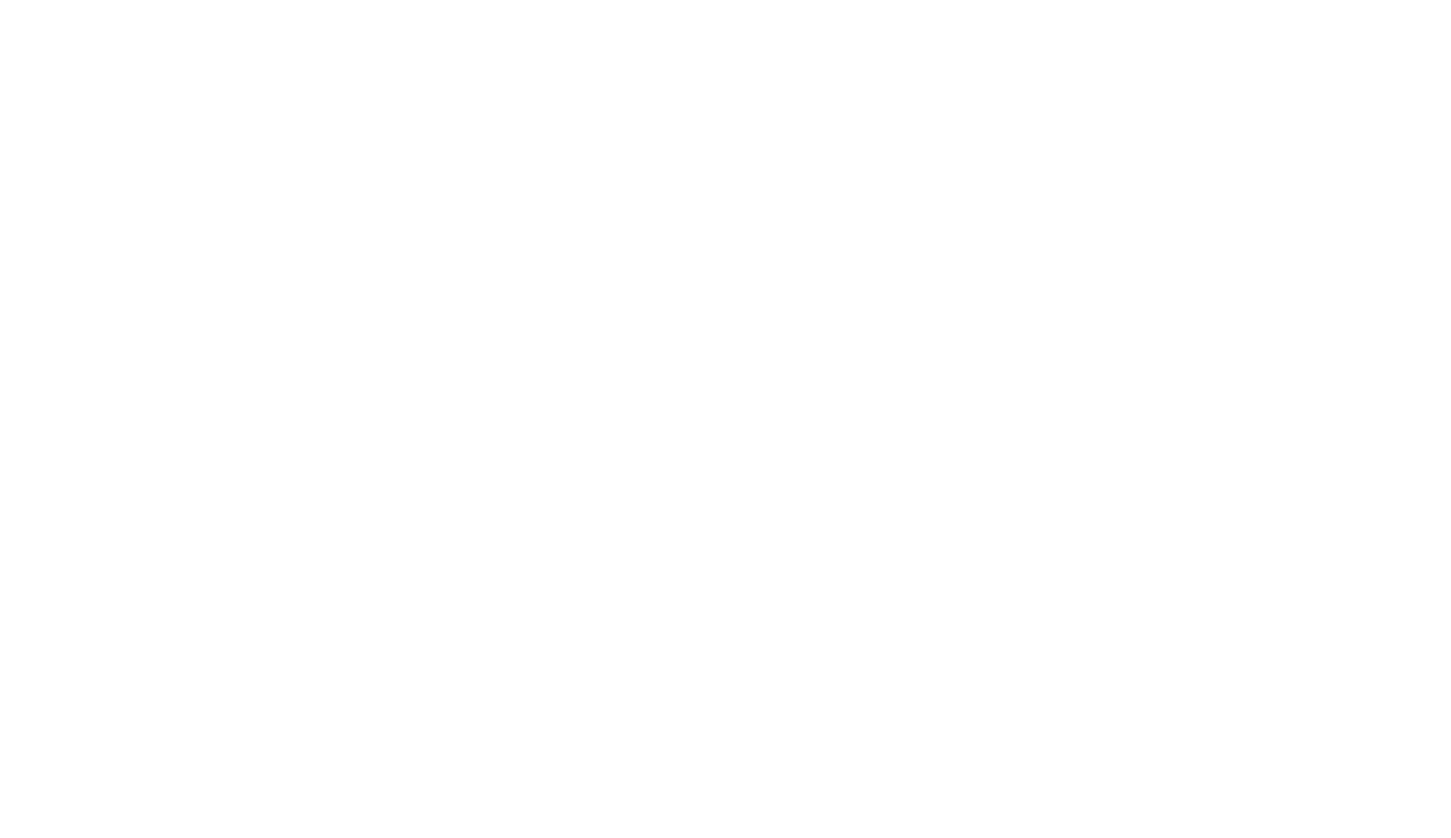 scroll, scrollTop: 0, scrollLeft: 0, axis: both 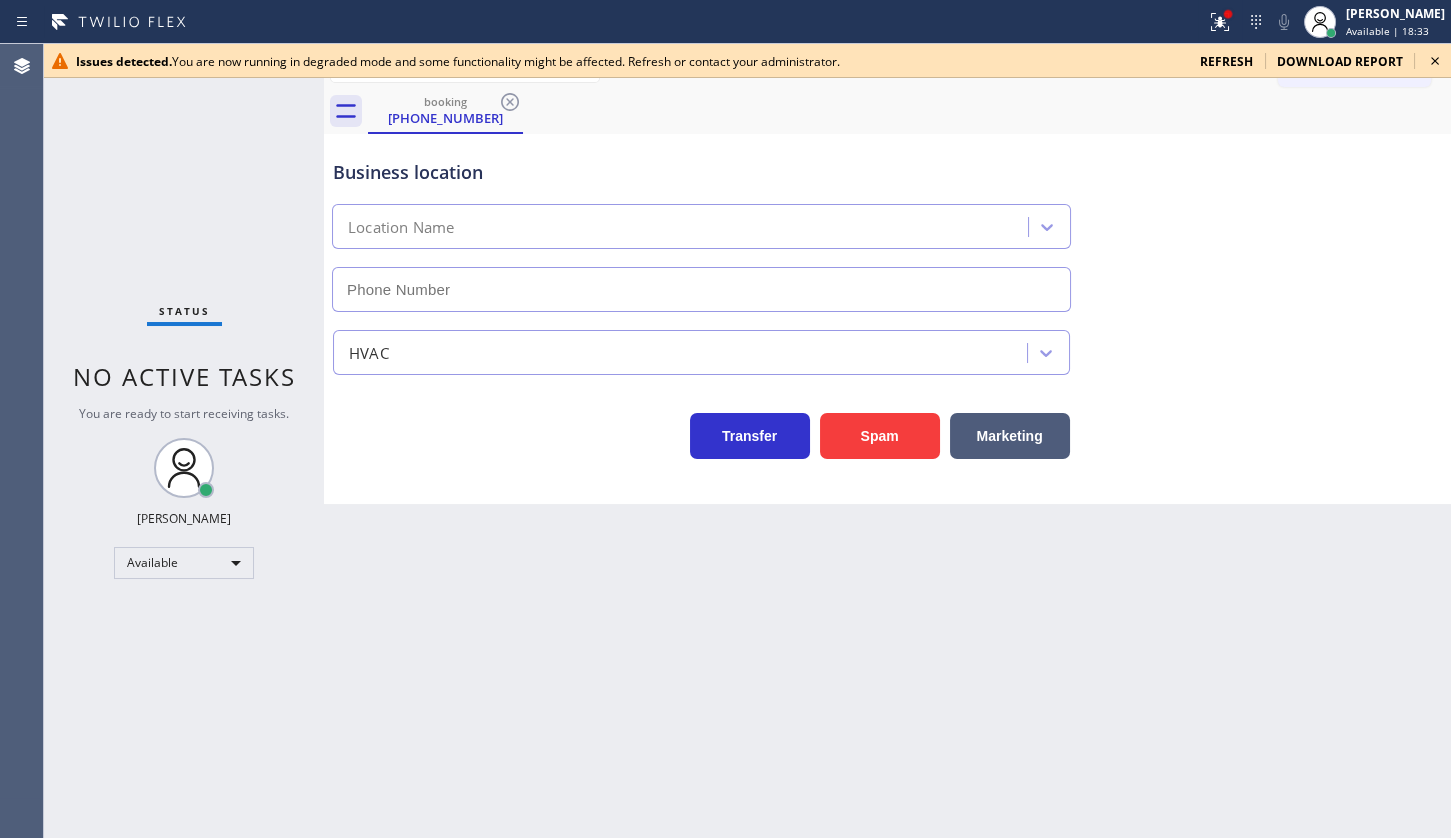 type on "[PHONE_NUMBER]" 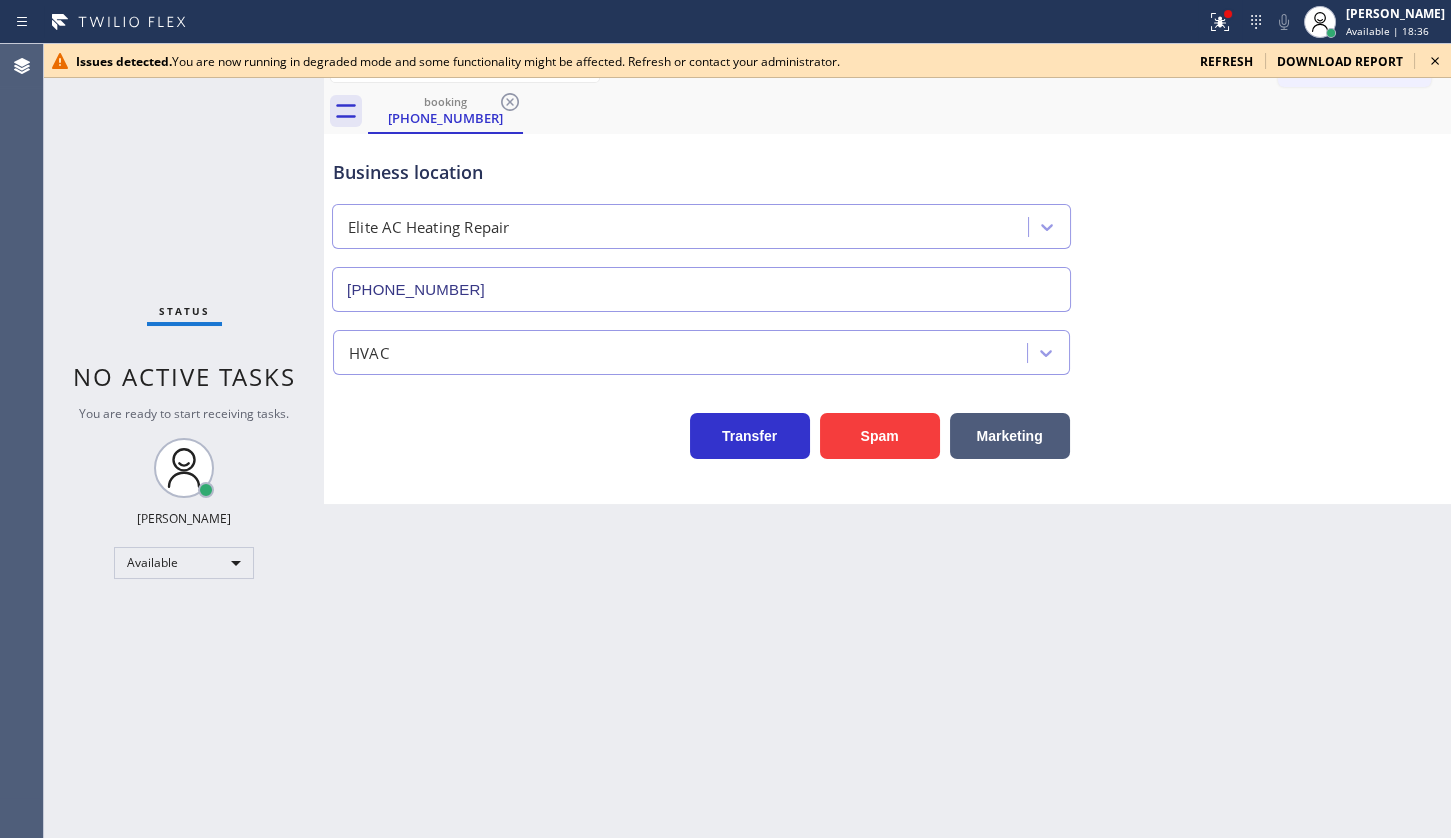 click on "refresh" at bounding box center (1226, 61) 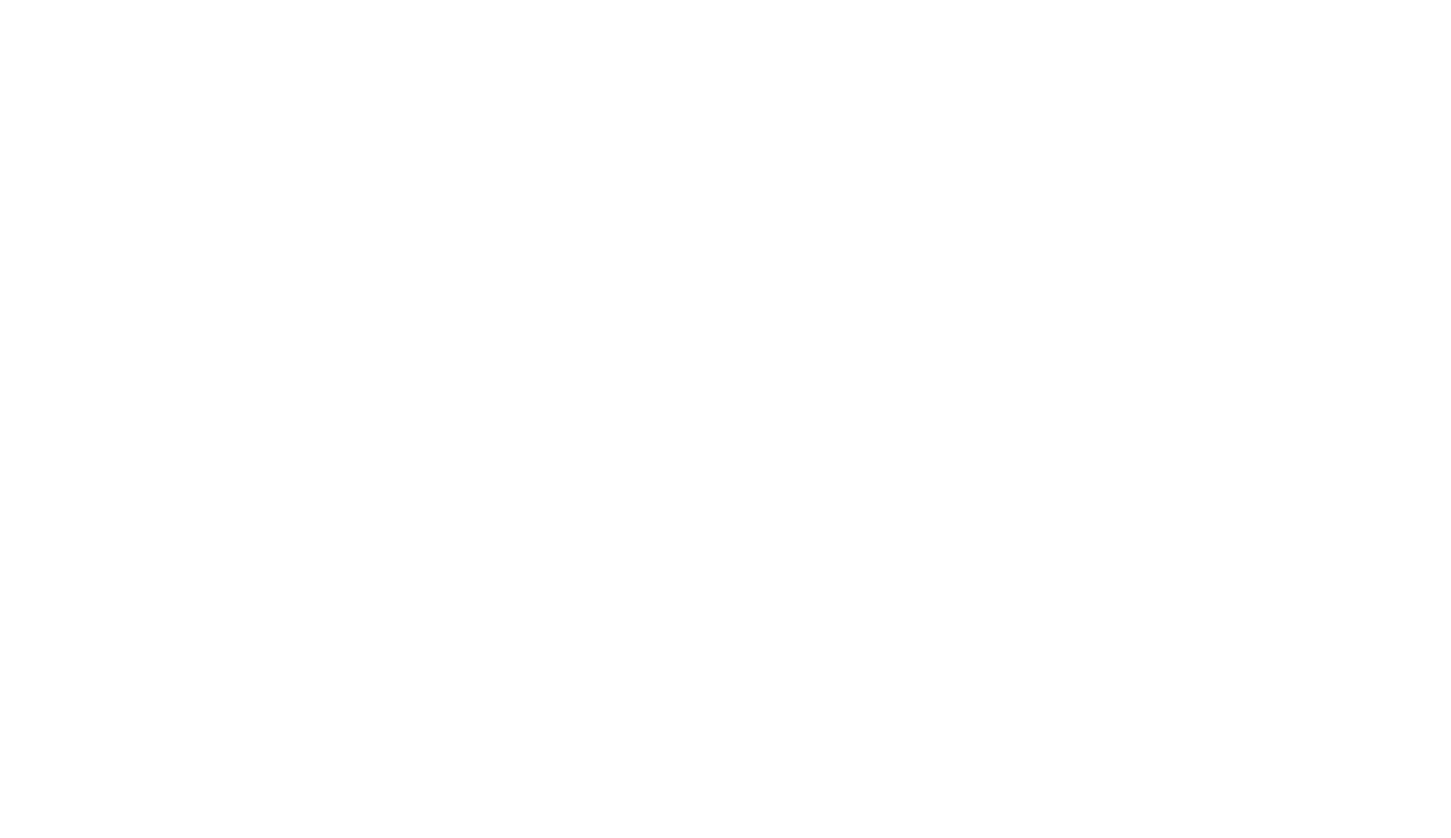 scroll, scrollTop: 0, scrollLeft: 0, axis: both 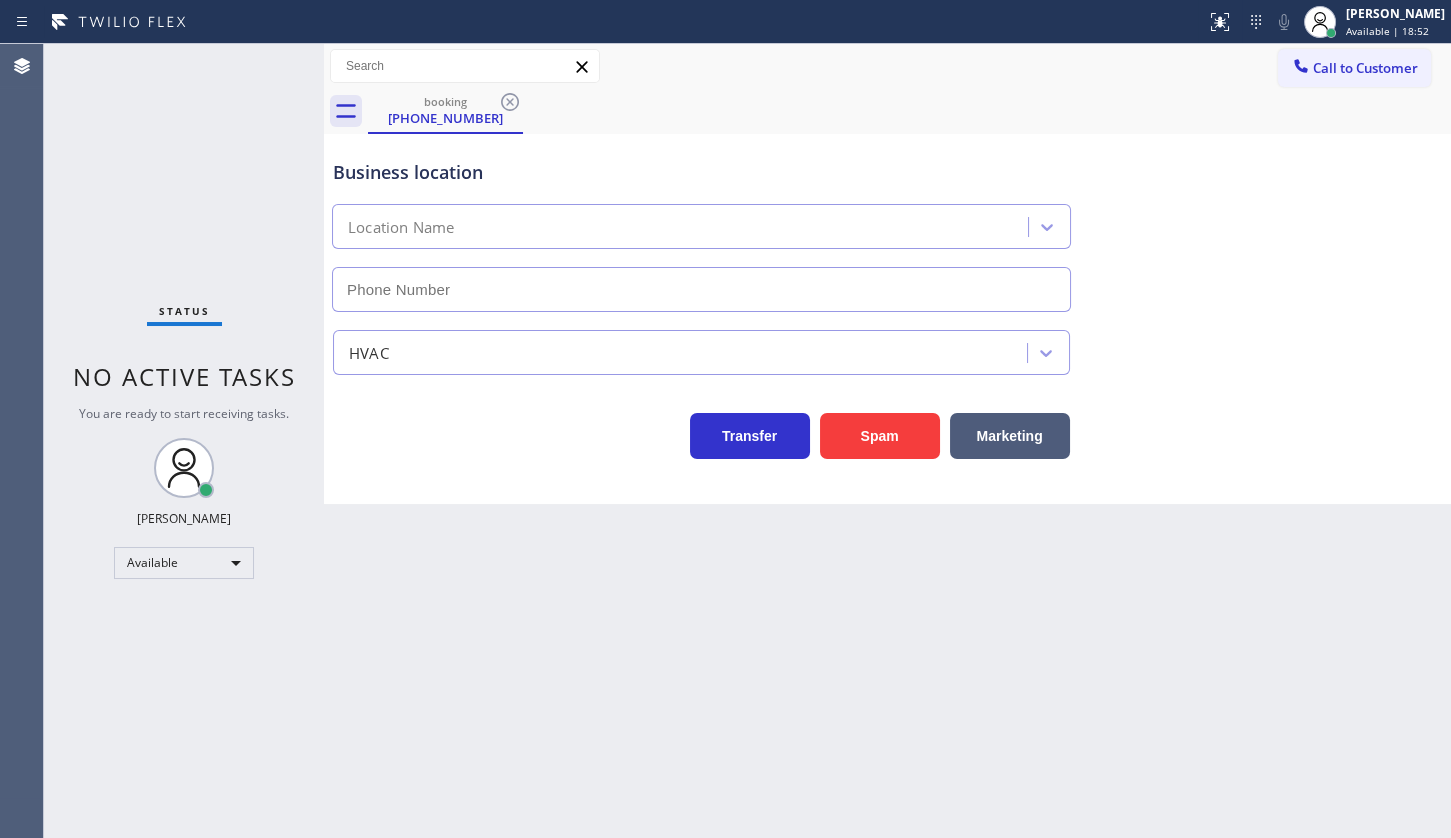 type on "[PHONE_NUMBER]" 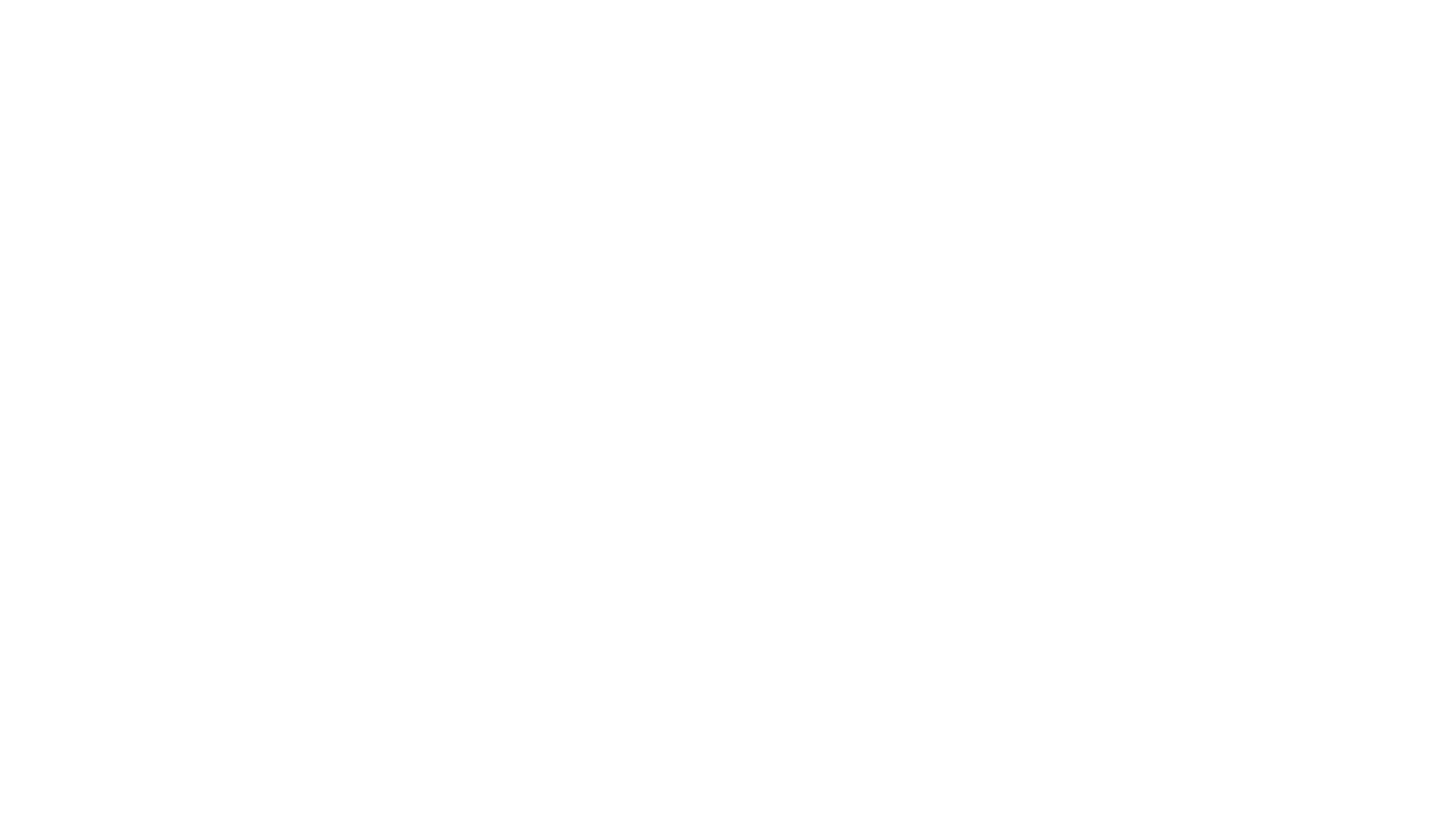 scroll, scrollTop: 0, scrollLeft: 0, axis: both 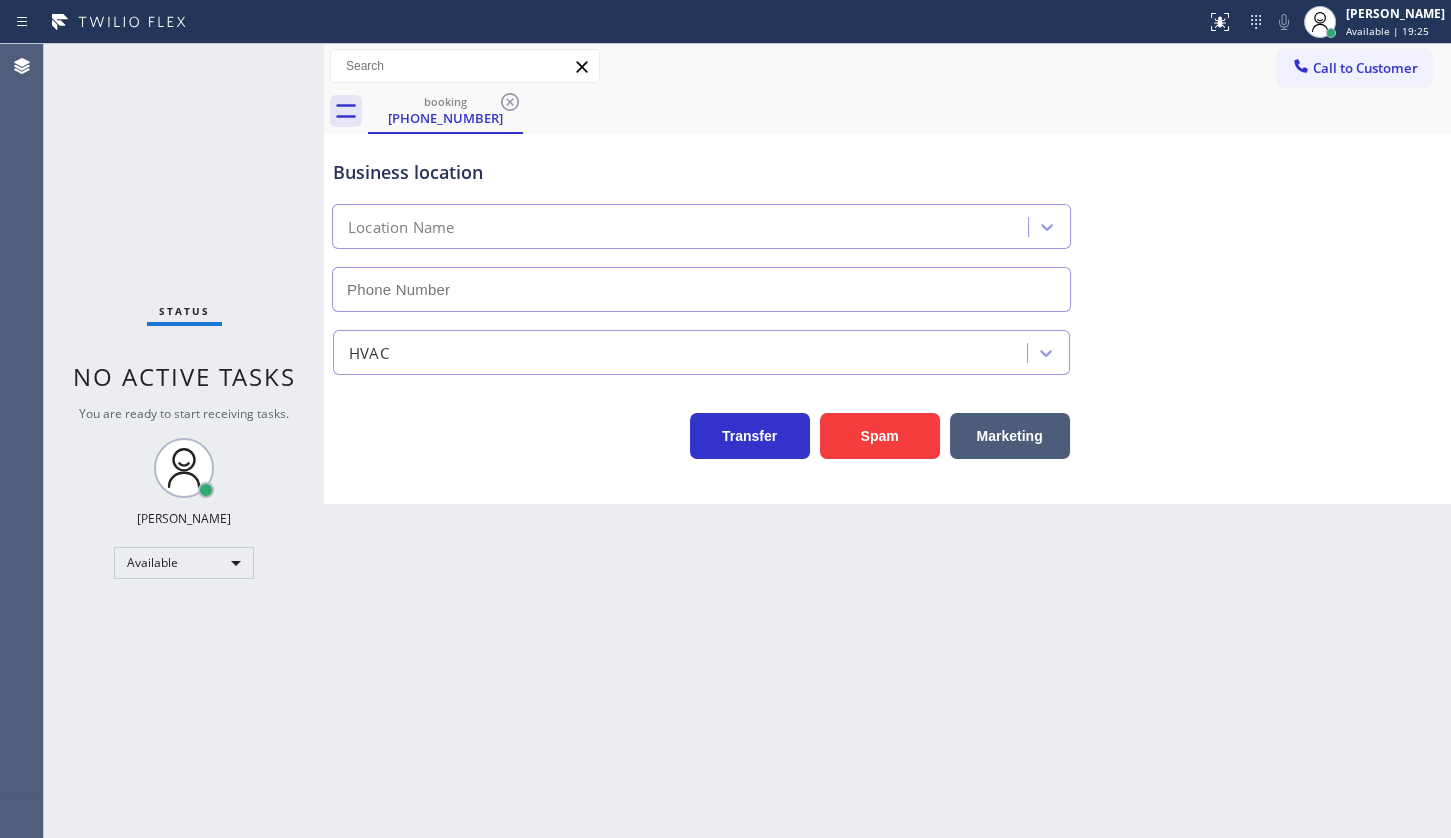 type on "[PHONE_NUMBER]" 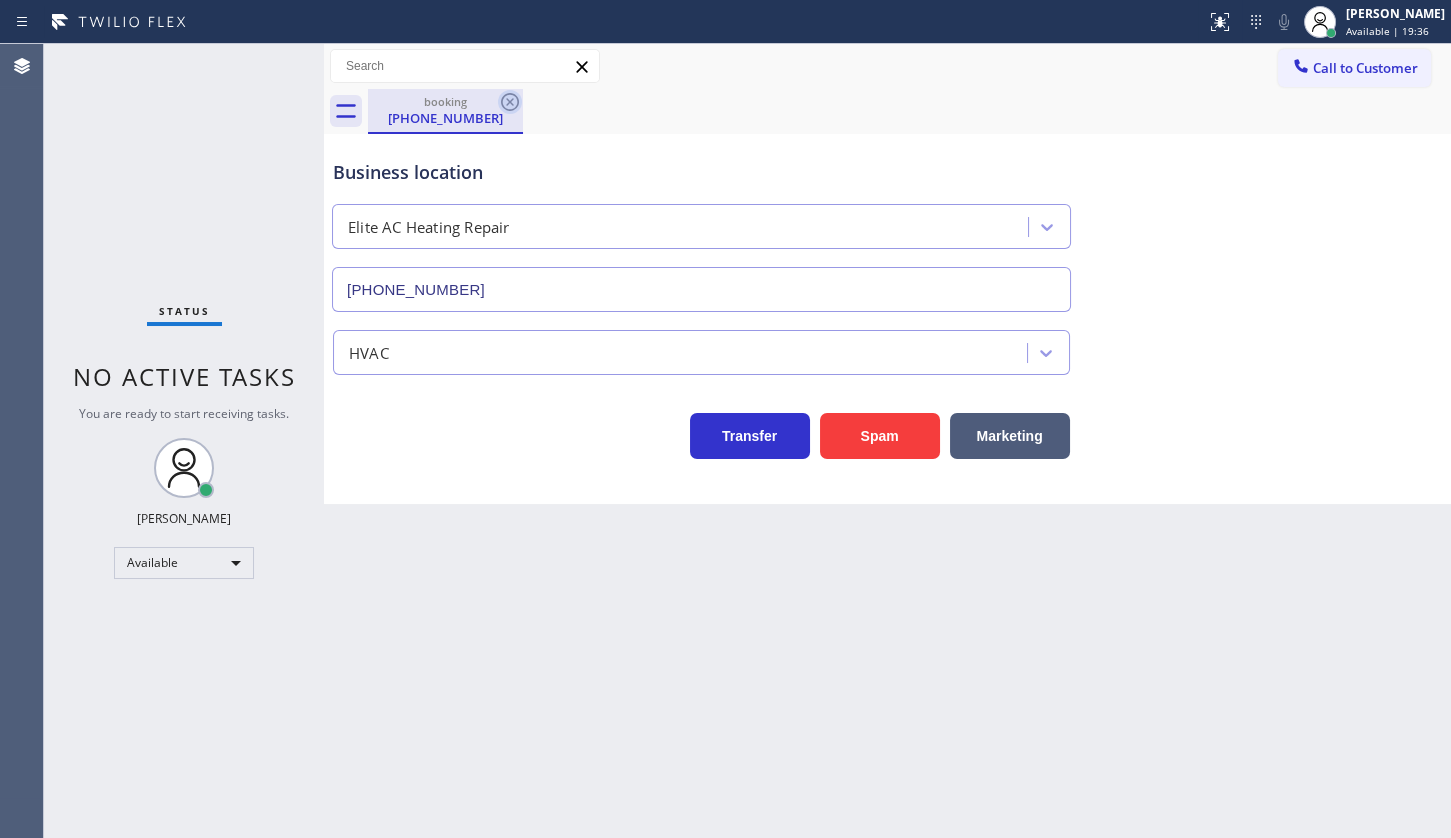 click 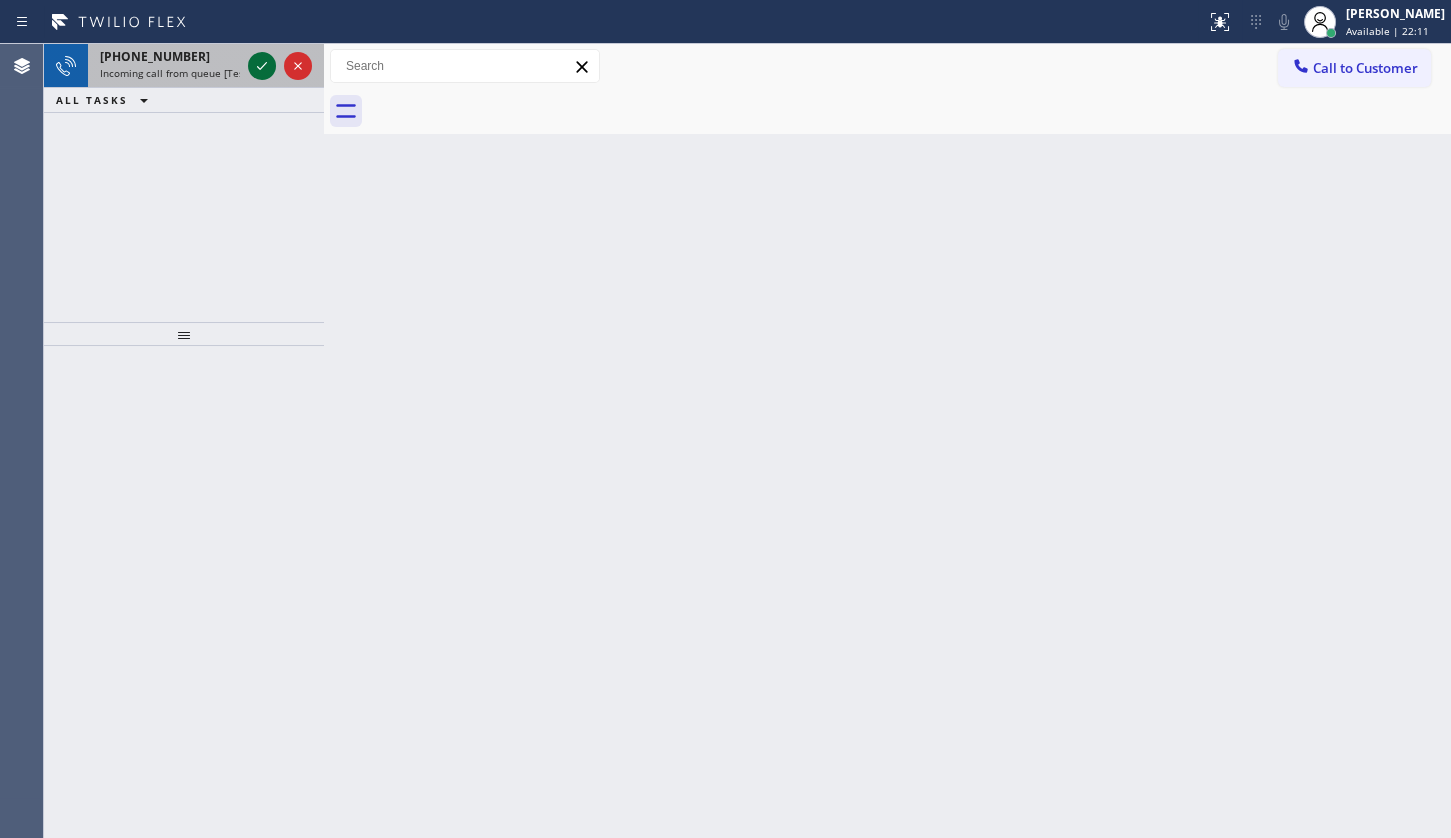 click 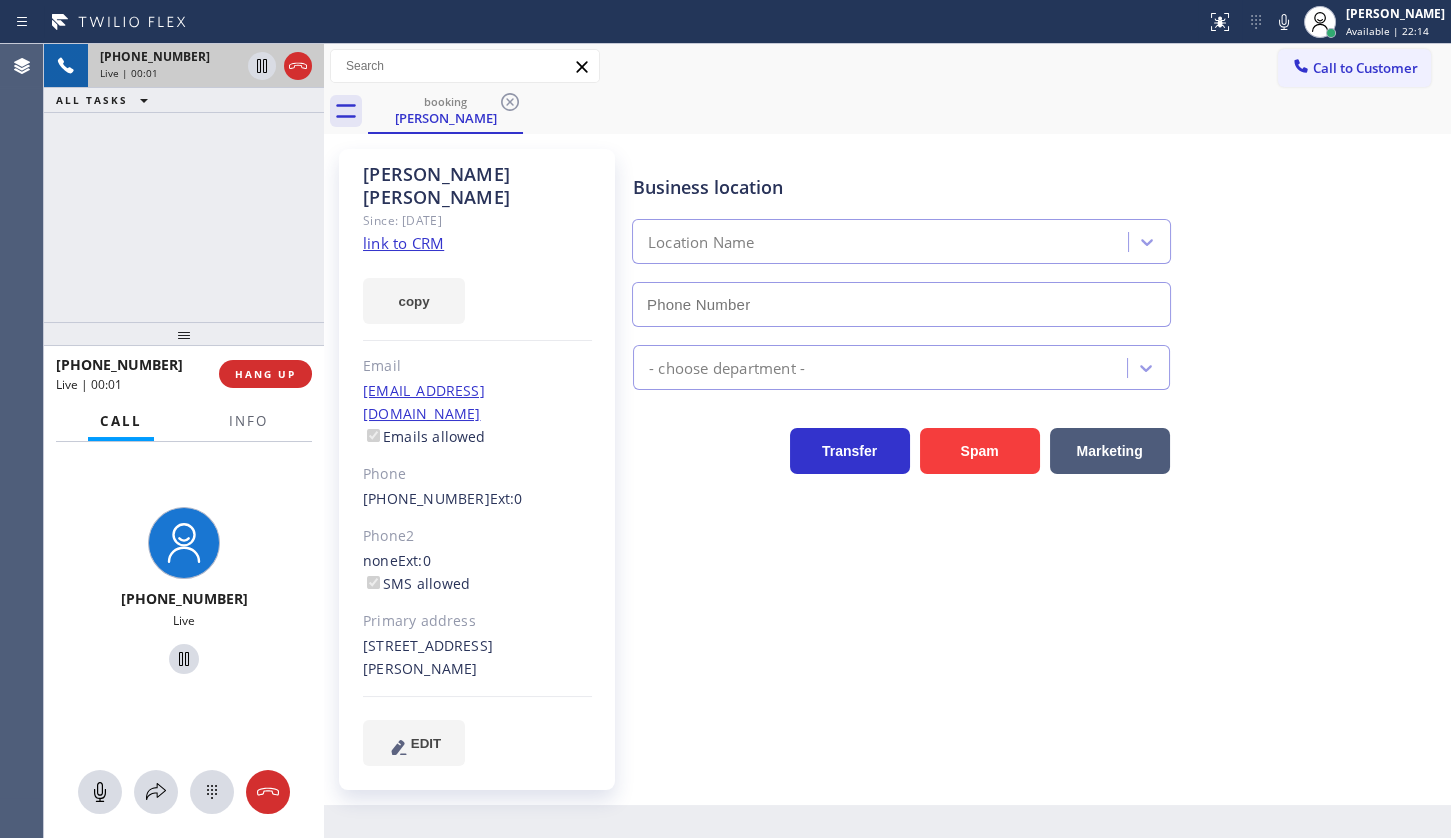 type on "(619) 492-3802" 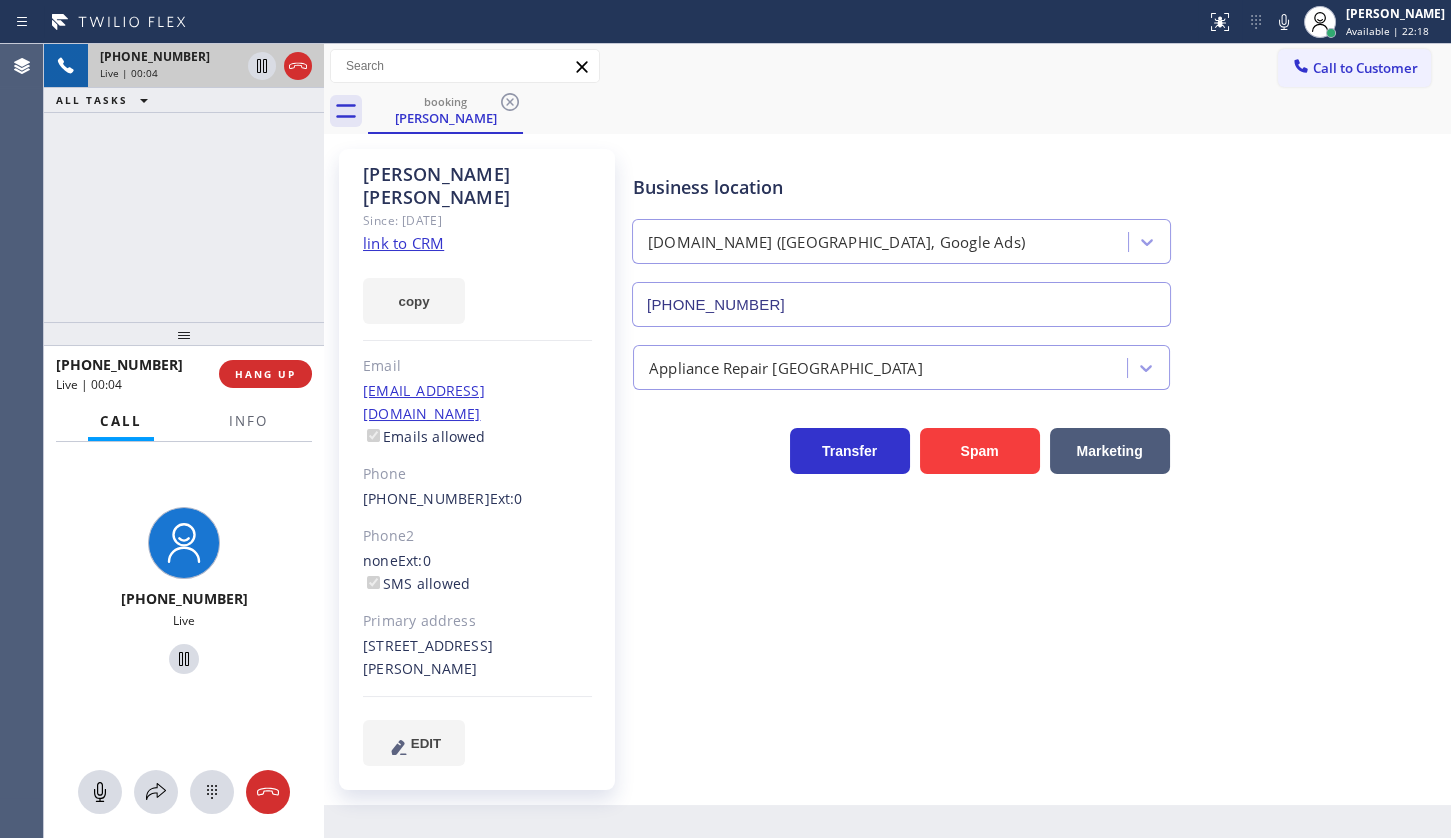click on "link to CRM" 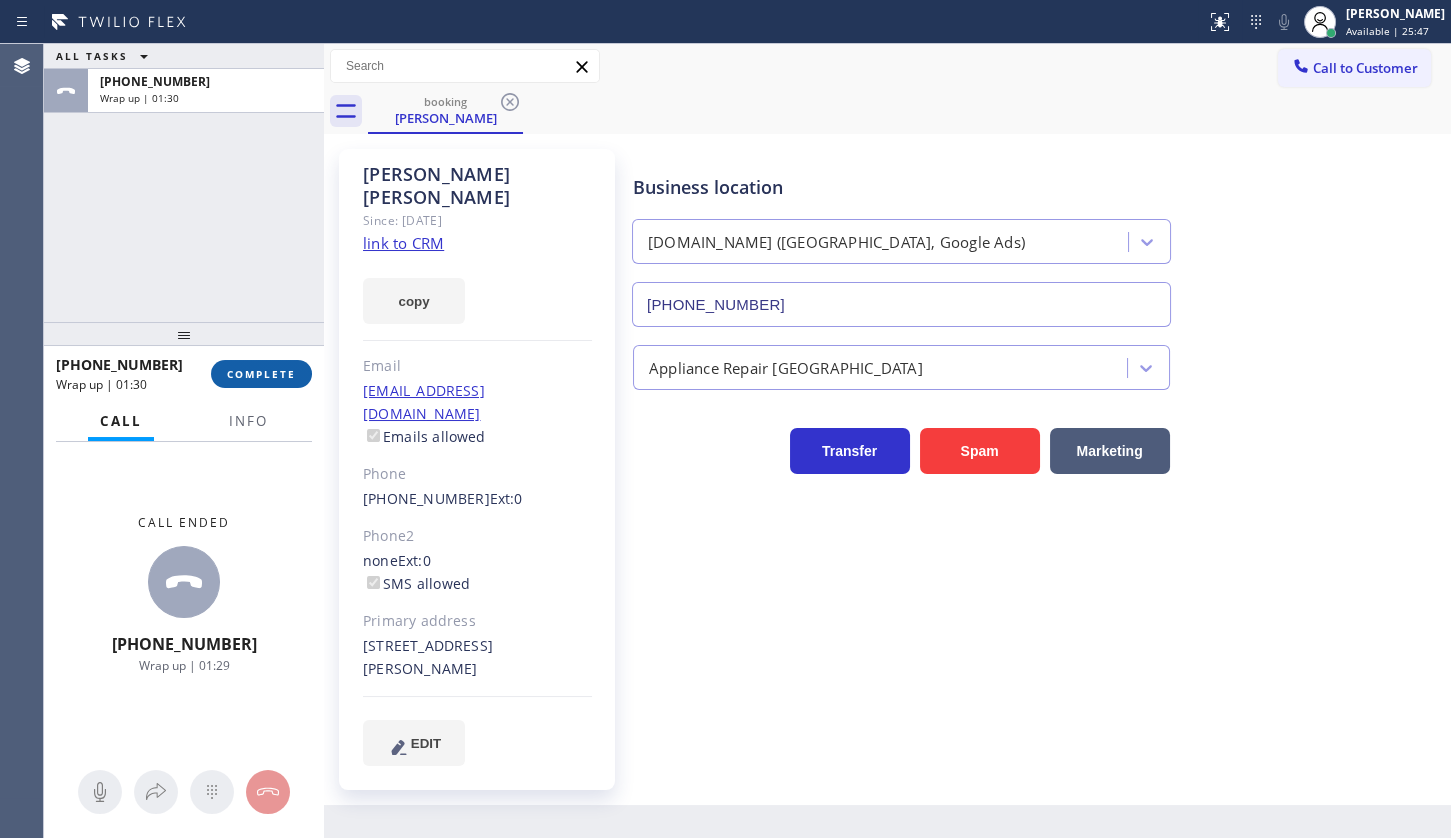 click on "COMPLETE" at bounding box center (261, 374) 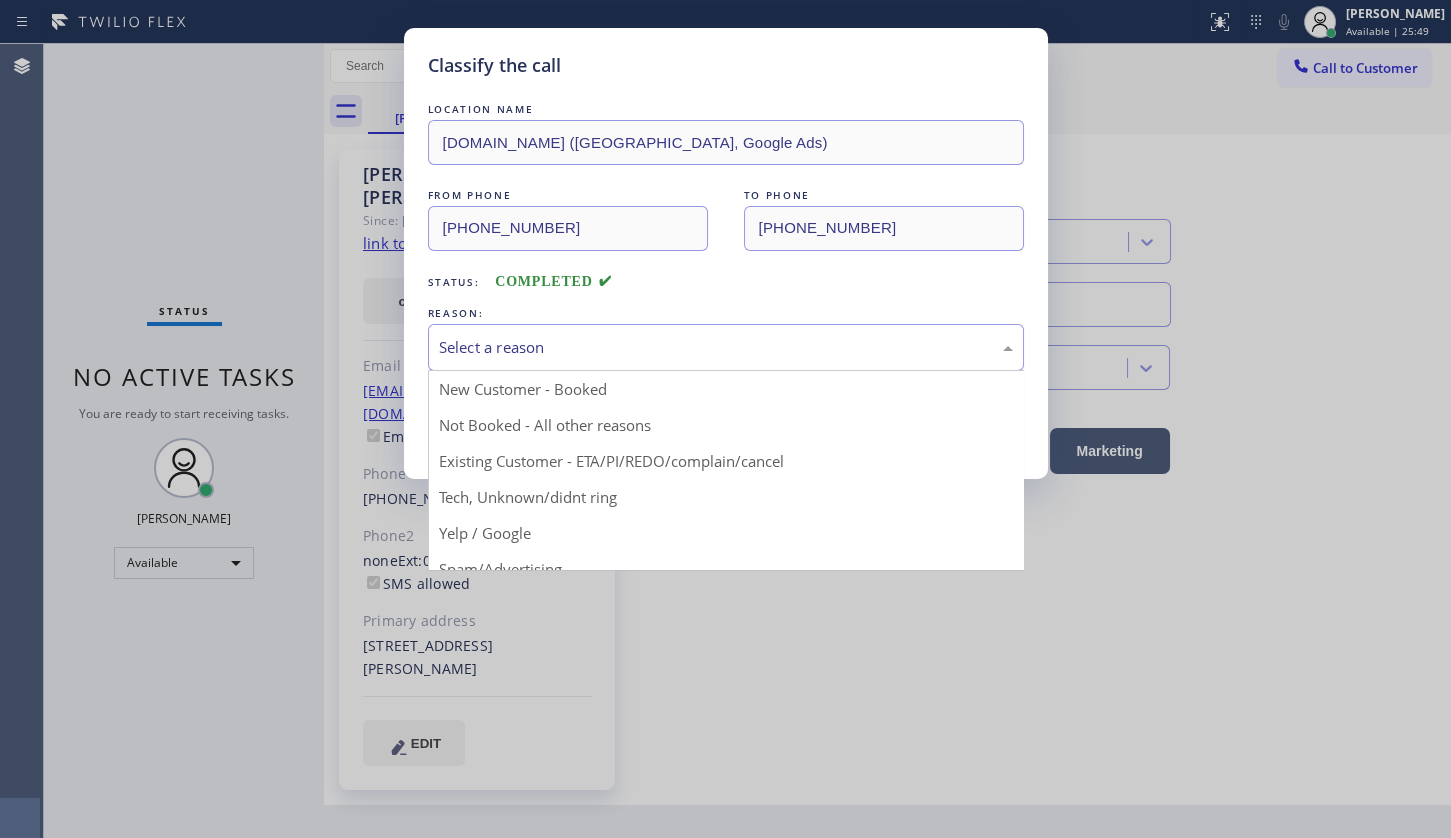 click on "Select a reason" at bounding box center (726, 347) 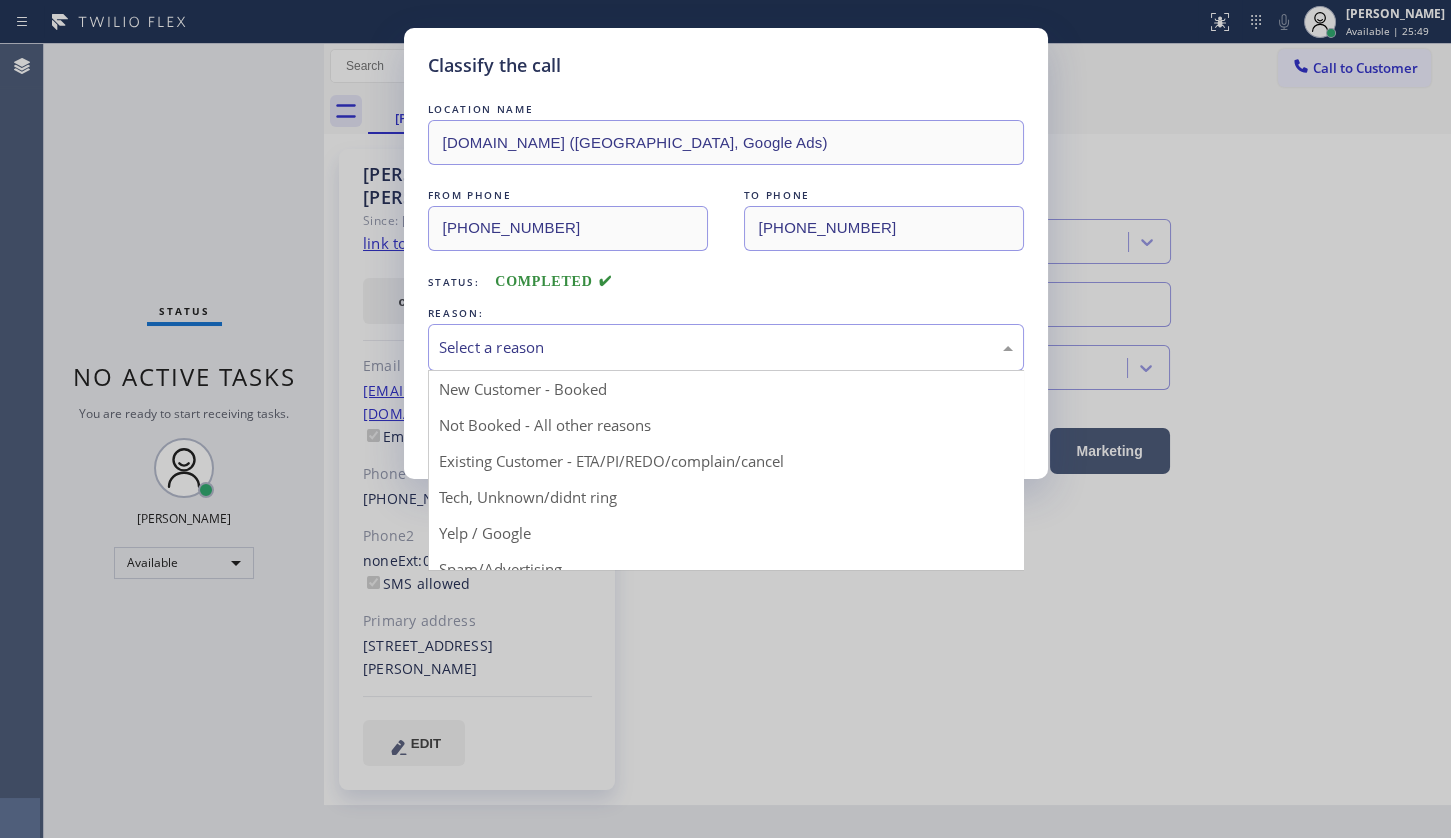 drag, startPoint x: 503, startPoint y: 464, endPoint x: 499, endPoint y: 416, distance: 48.166378 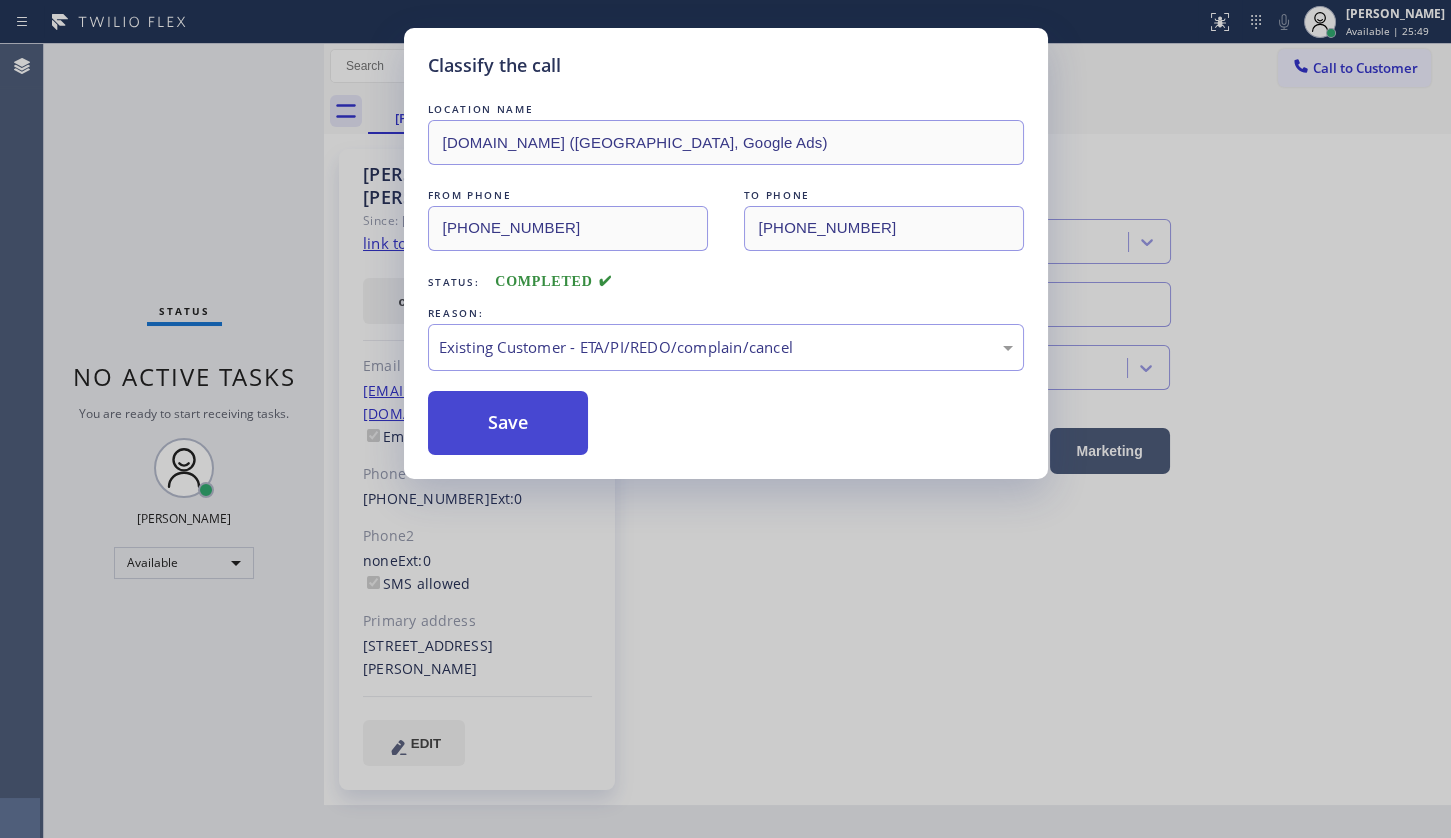 click on "Save" at bounding box center [508, 423] 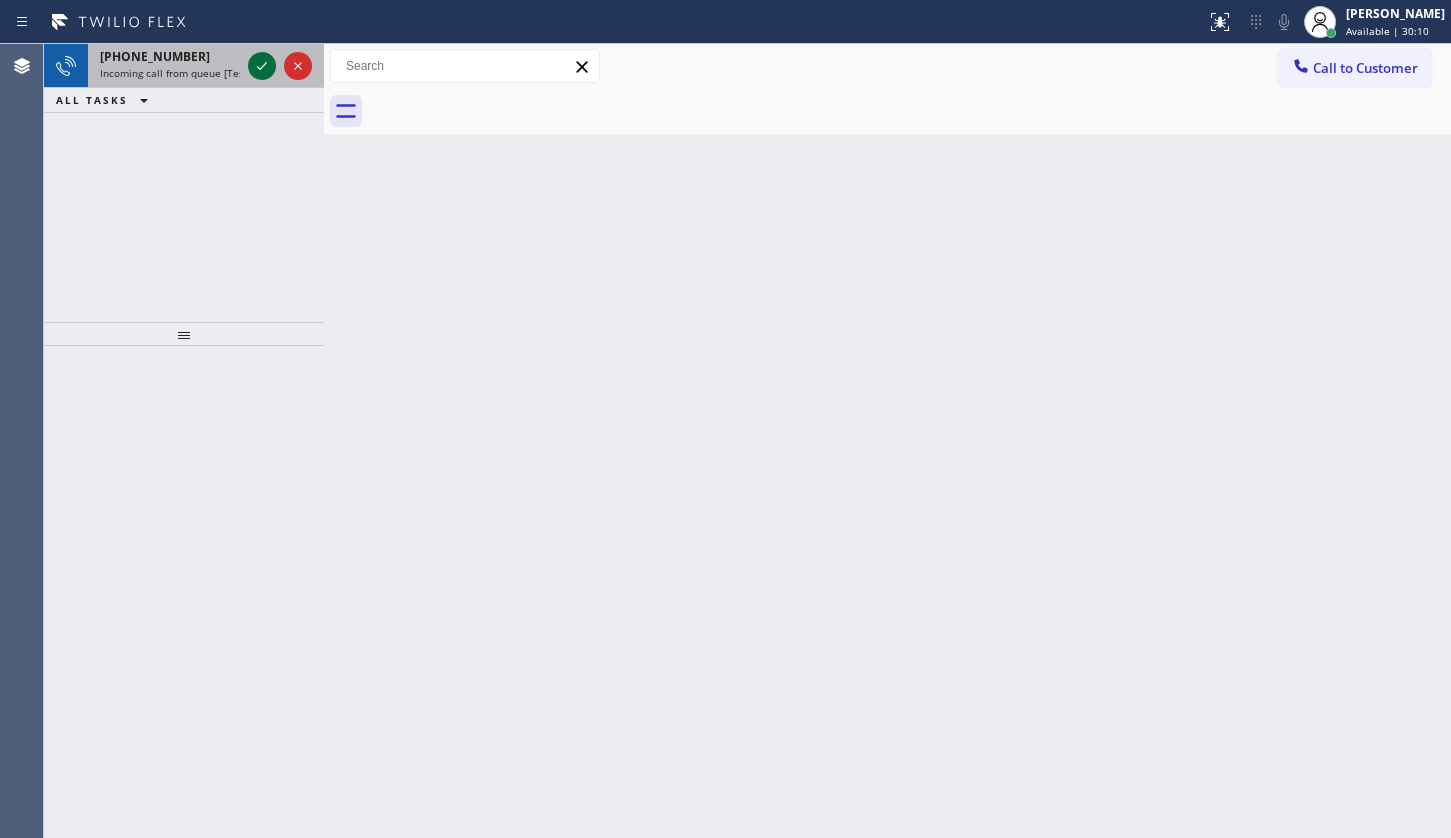 click 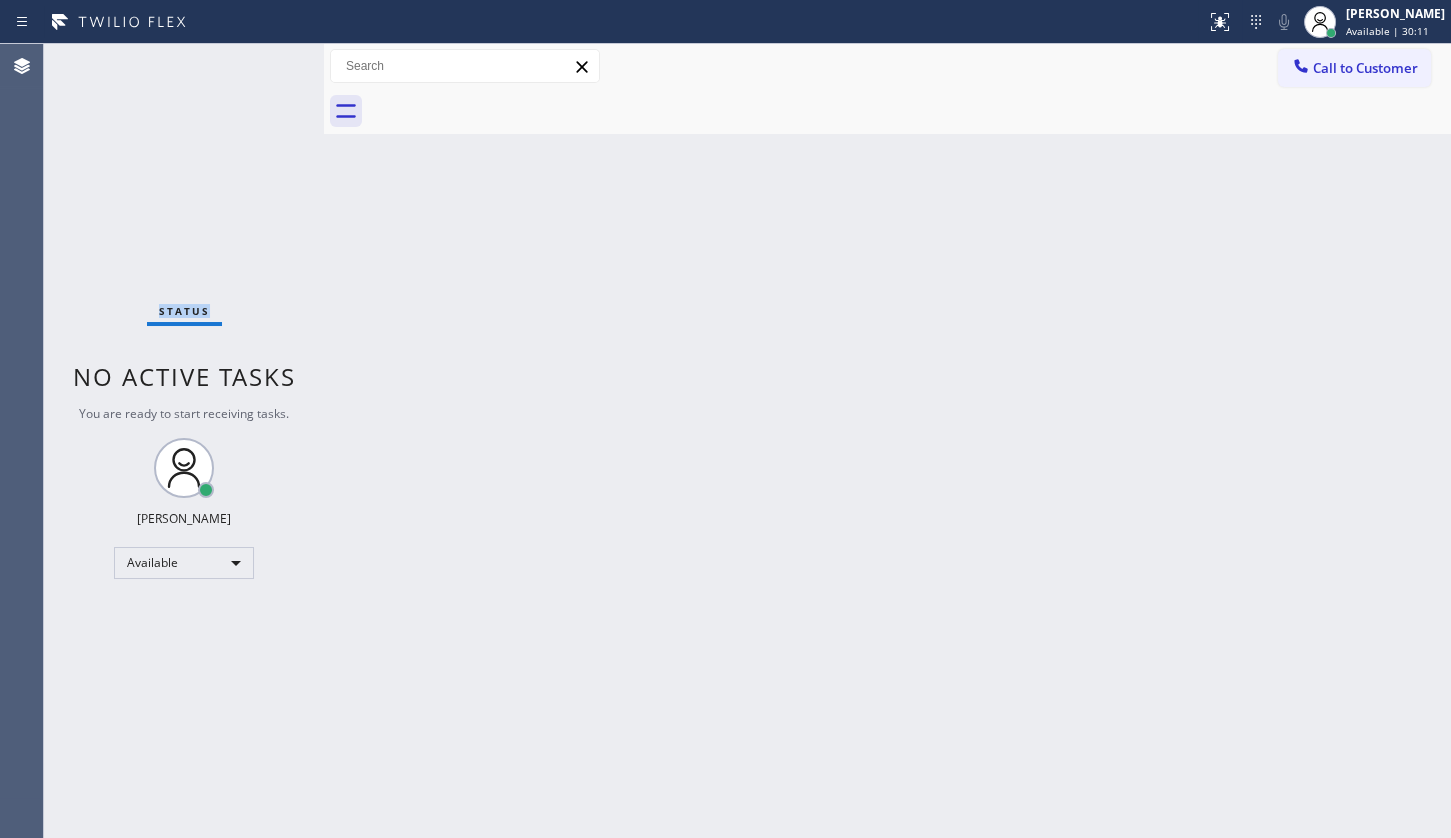 drag, startPoint x: 257, startPoint y: 61, endPoint x: 273, endPoint y: 229, distance: 168.76018 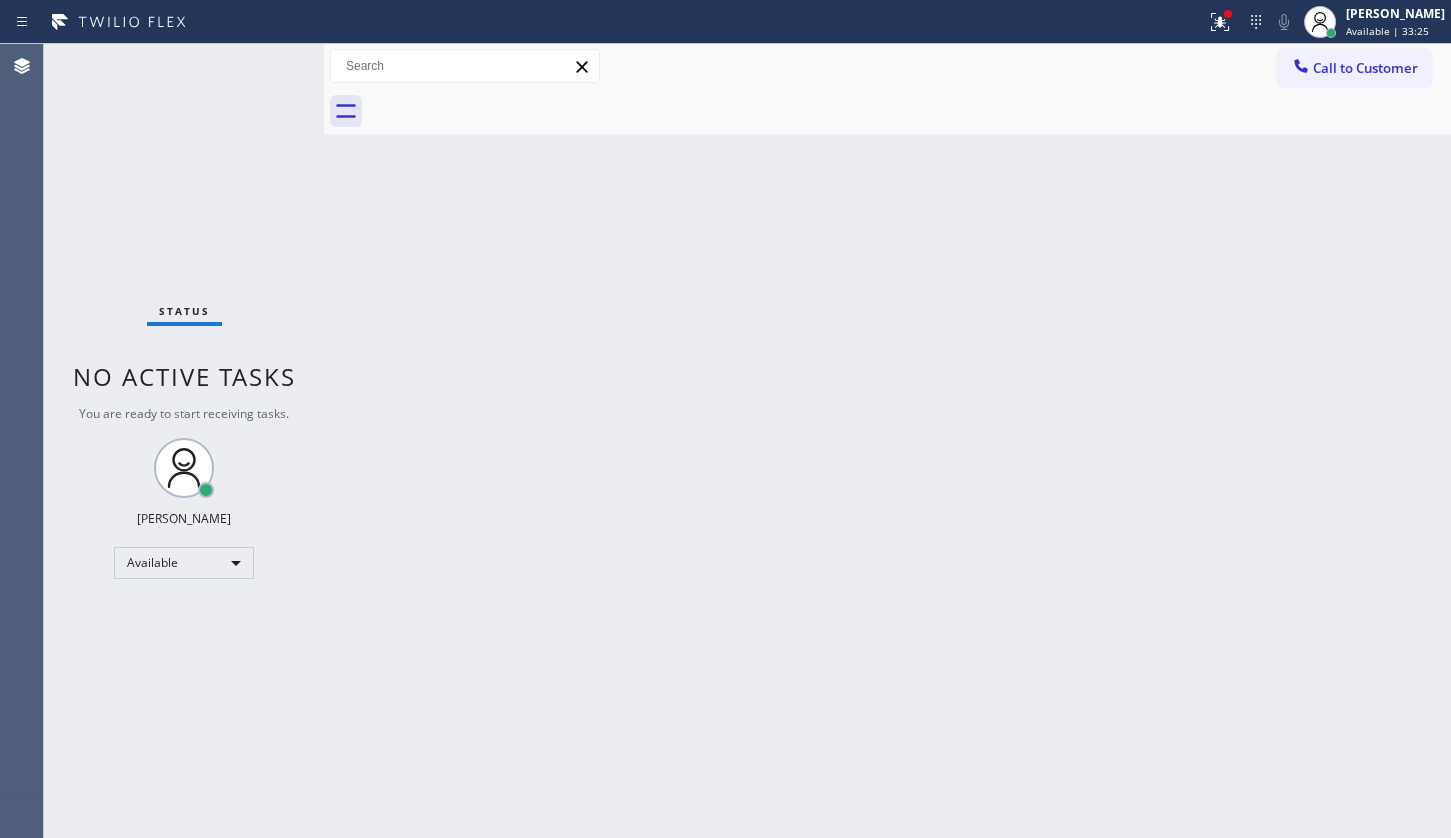 click on "Status   No active tasks     You are ready to start receiving tasks.   JENIZA ALCAYDE Available" at bounding box center (184, 441) 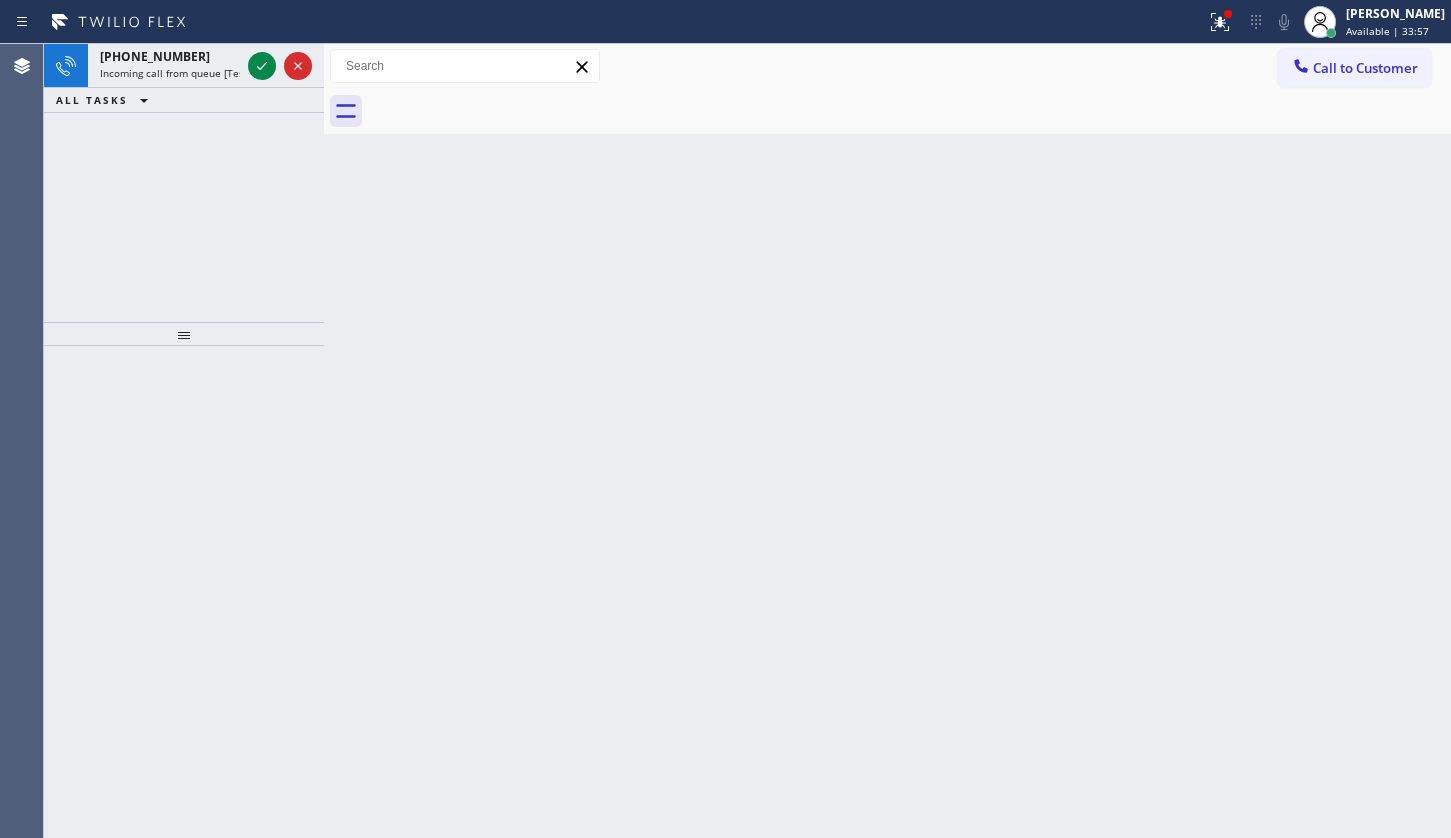 drag, startPoint x: 349, startPoint y: 299, endPoint x: 153, endPoint y: 29, distance: 333.64053 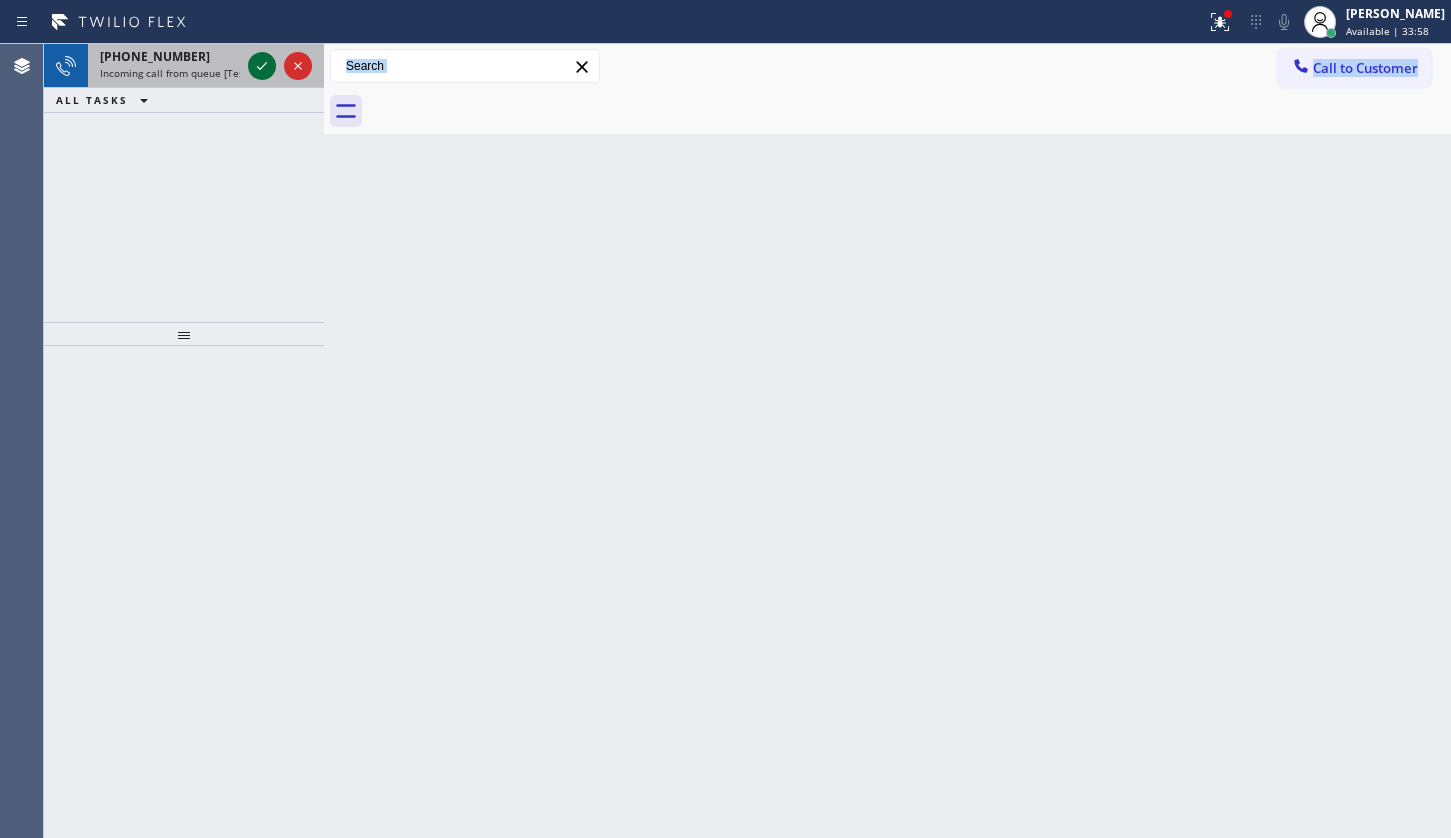click 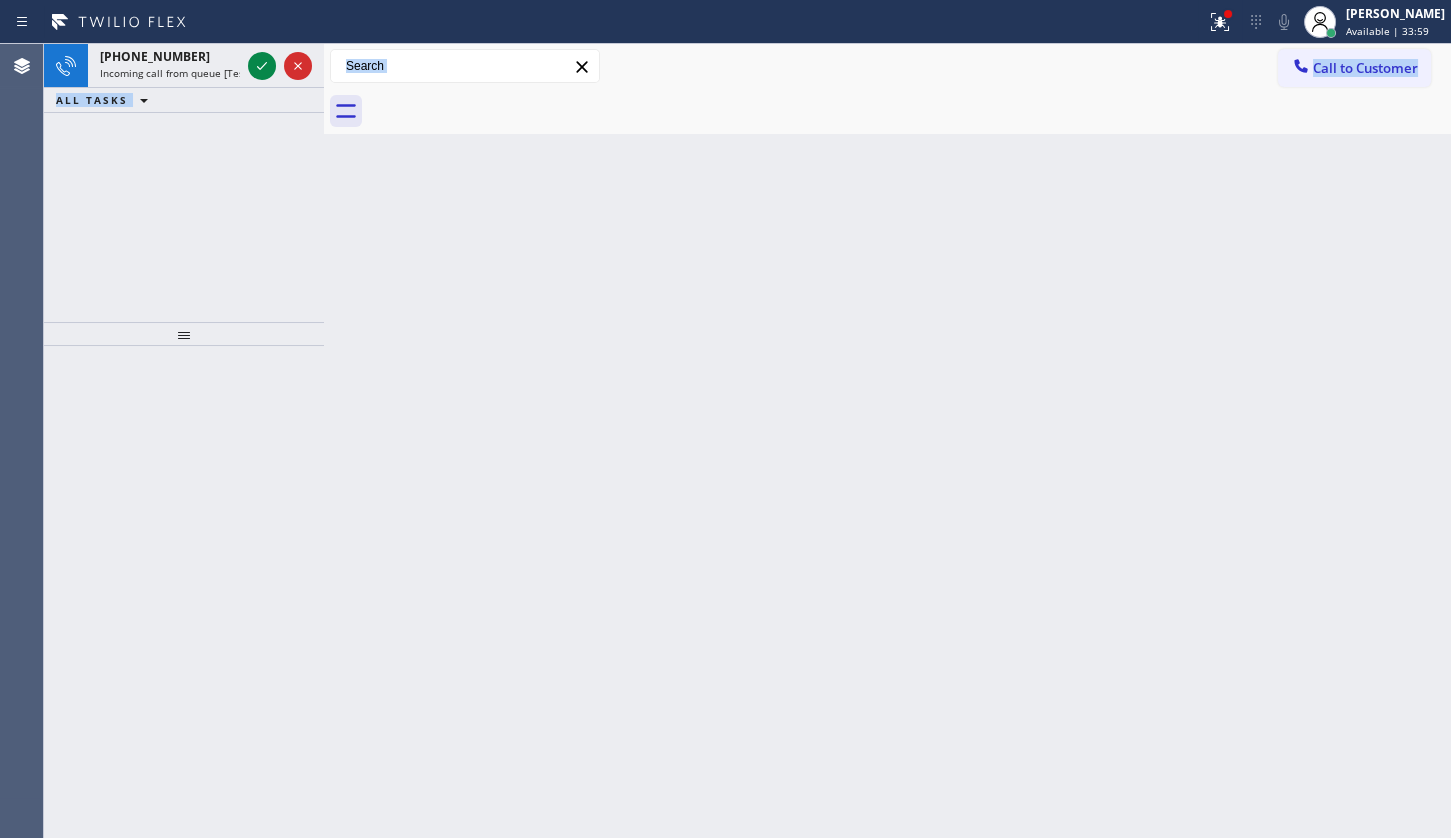 click on "+19499107678 Incoming call from queue [Test] All ALL TASKS ALL TASKS ACTIVE TASKS TASKS IN WRAP UP" at bounding box center [184, 183] 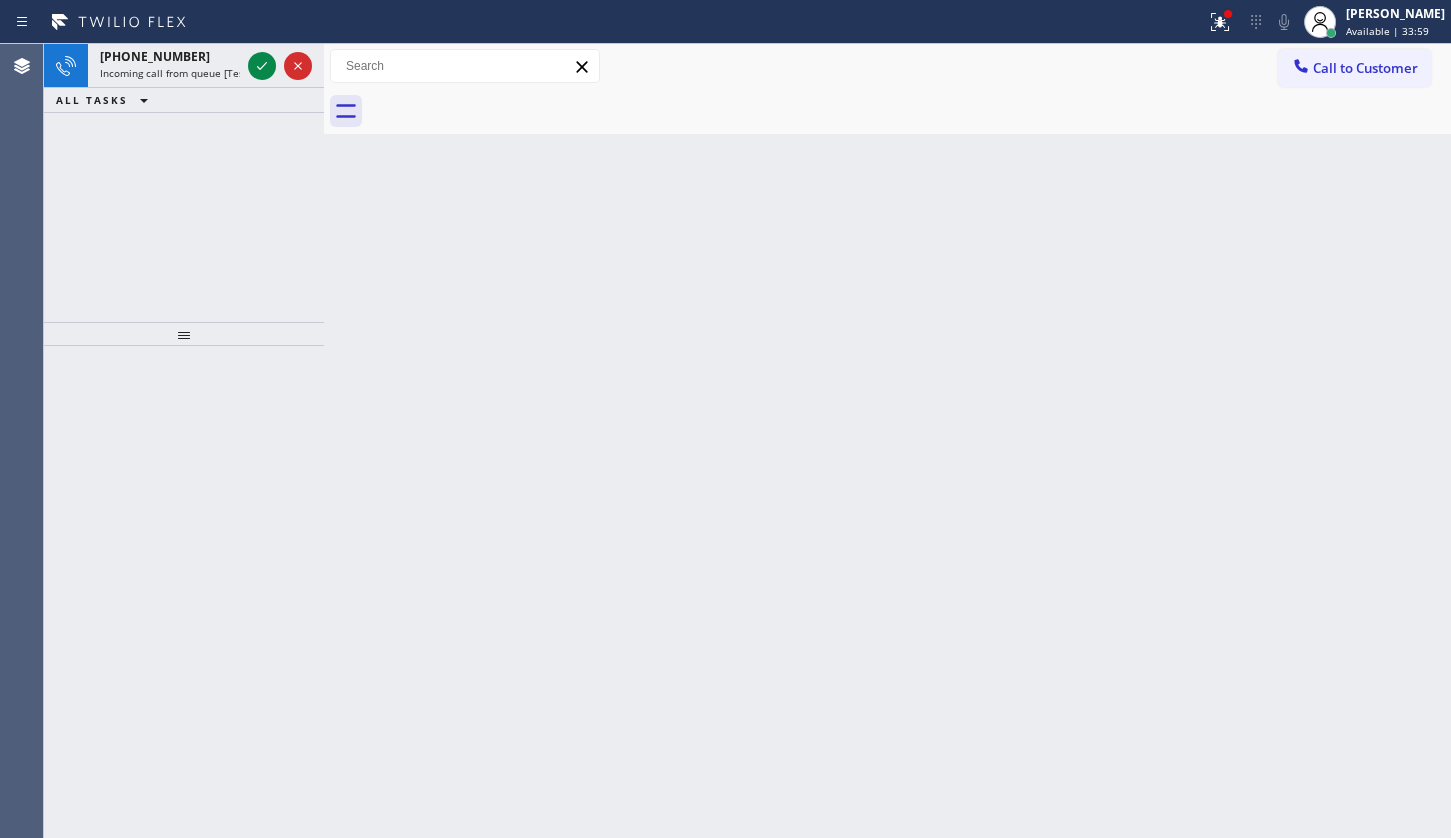 click on "+19499107678 Incoming call from queue [Test] All ALL TASKS ALL TASKS ACTIVE TASKS TASKS IN WRAP UP" at bounding box center (184, 183) 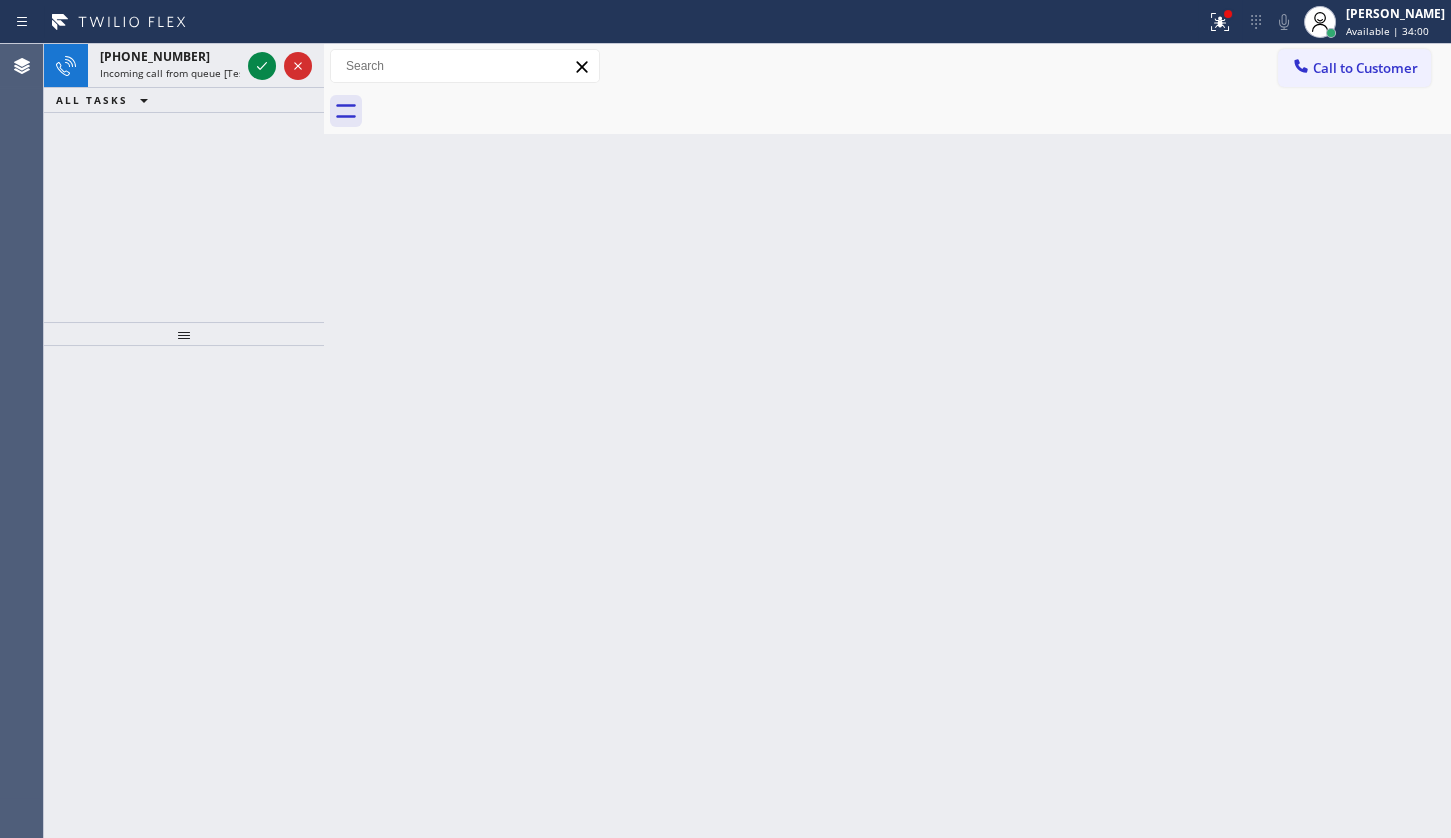 click on "+19499107678 Incoming call from queue [Test] All ALL TASKS ALL TASKS ACTIVE TASKS TASKS IN WRAP UP" at bounding box center (184, 183) 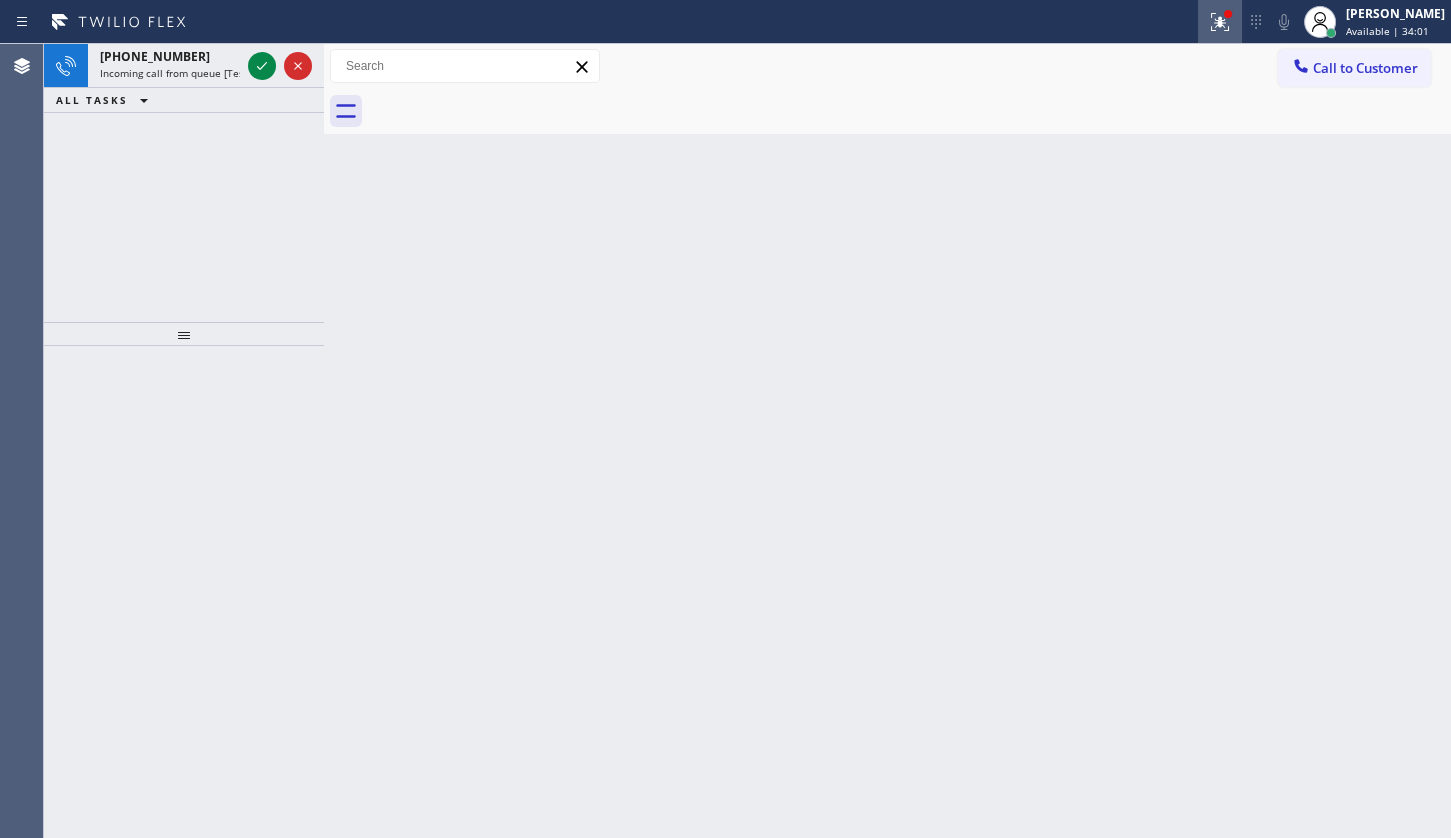 click 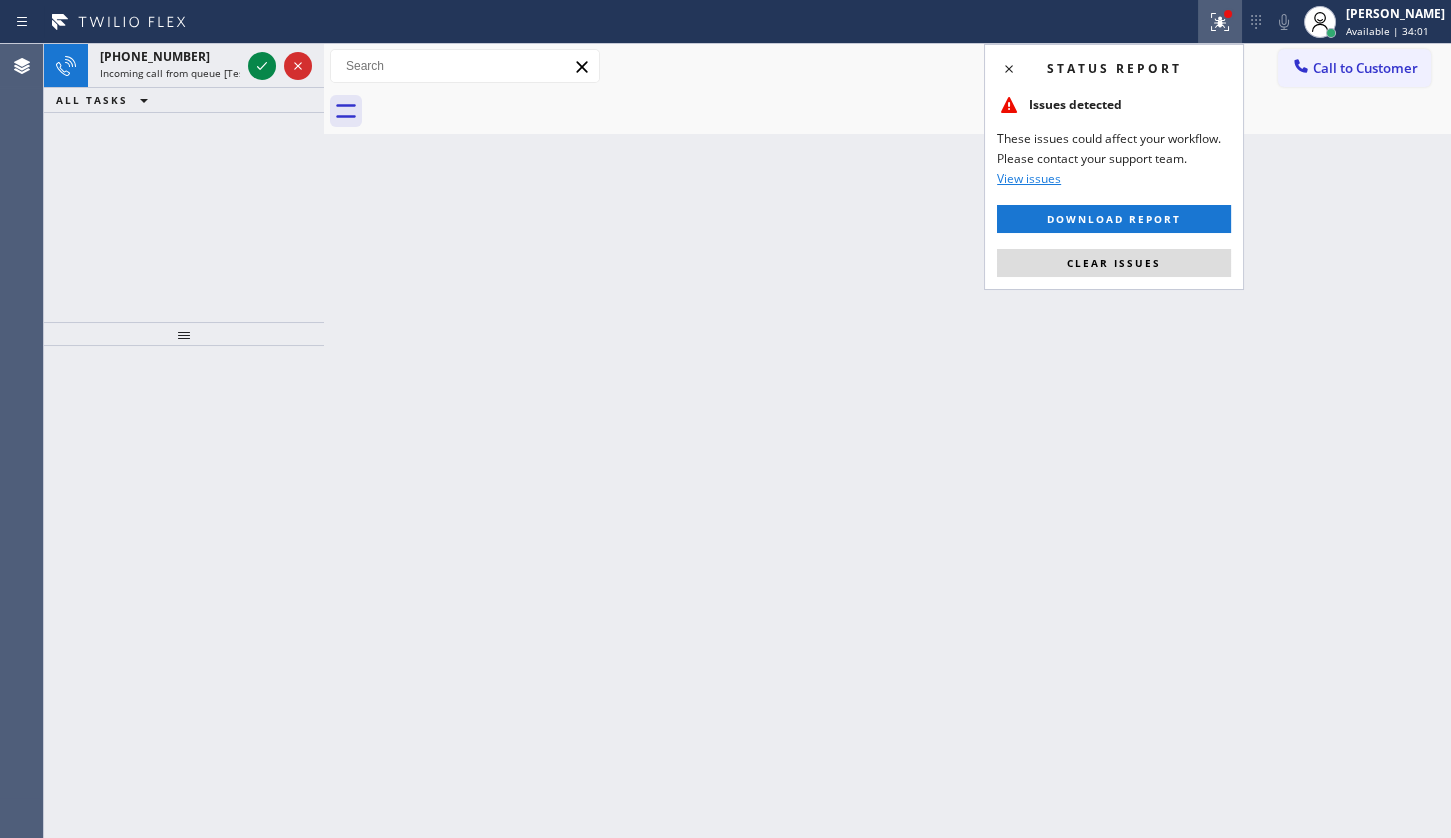 drag, startPoint x: 1178, startPoint y: 256, endPoint x: 226, endPoint y: 159, distance: 956.92896 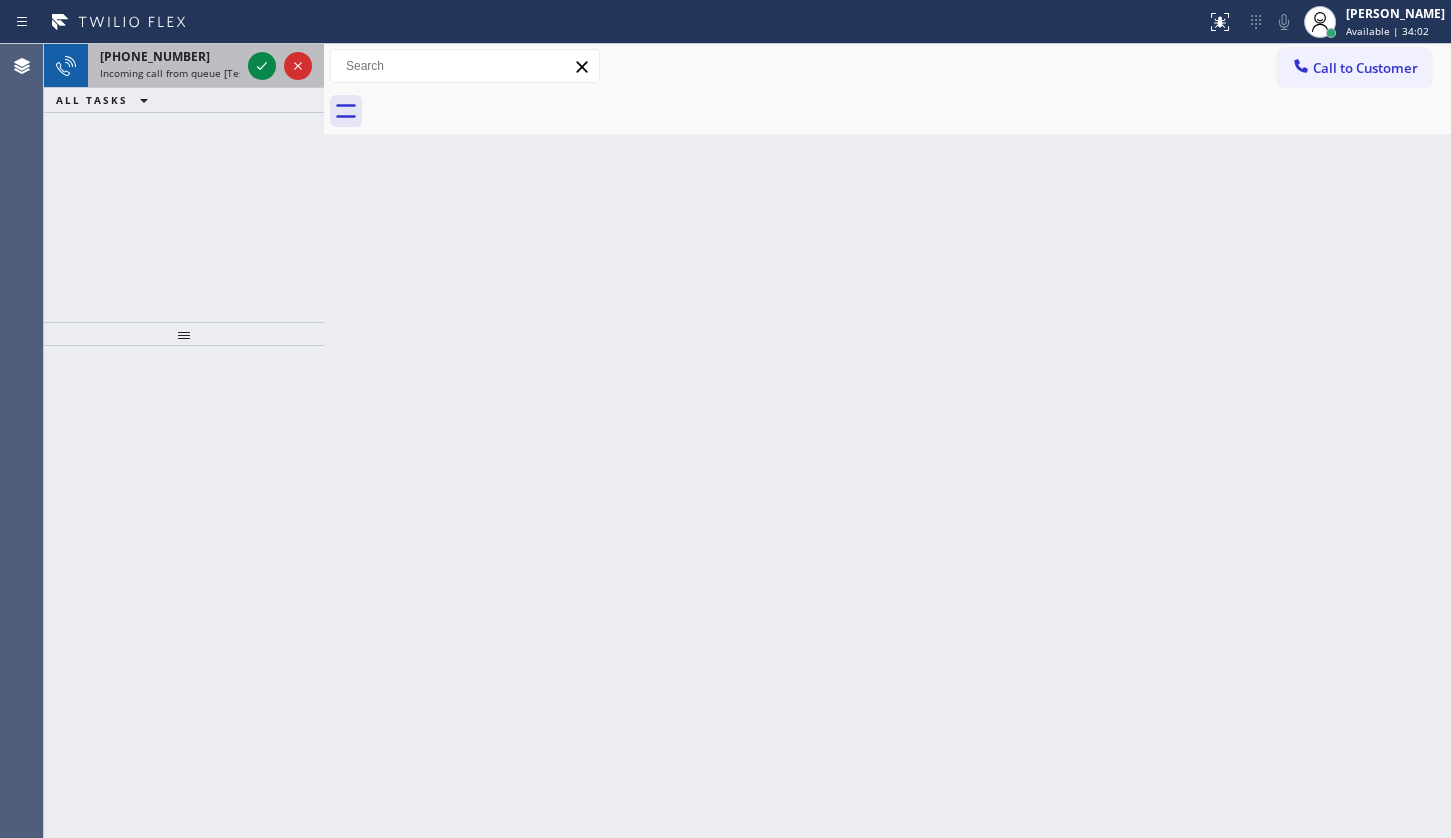 click at bounding box center (280, 66) 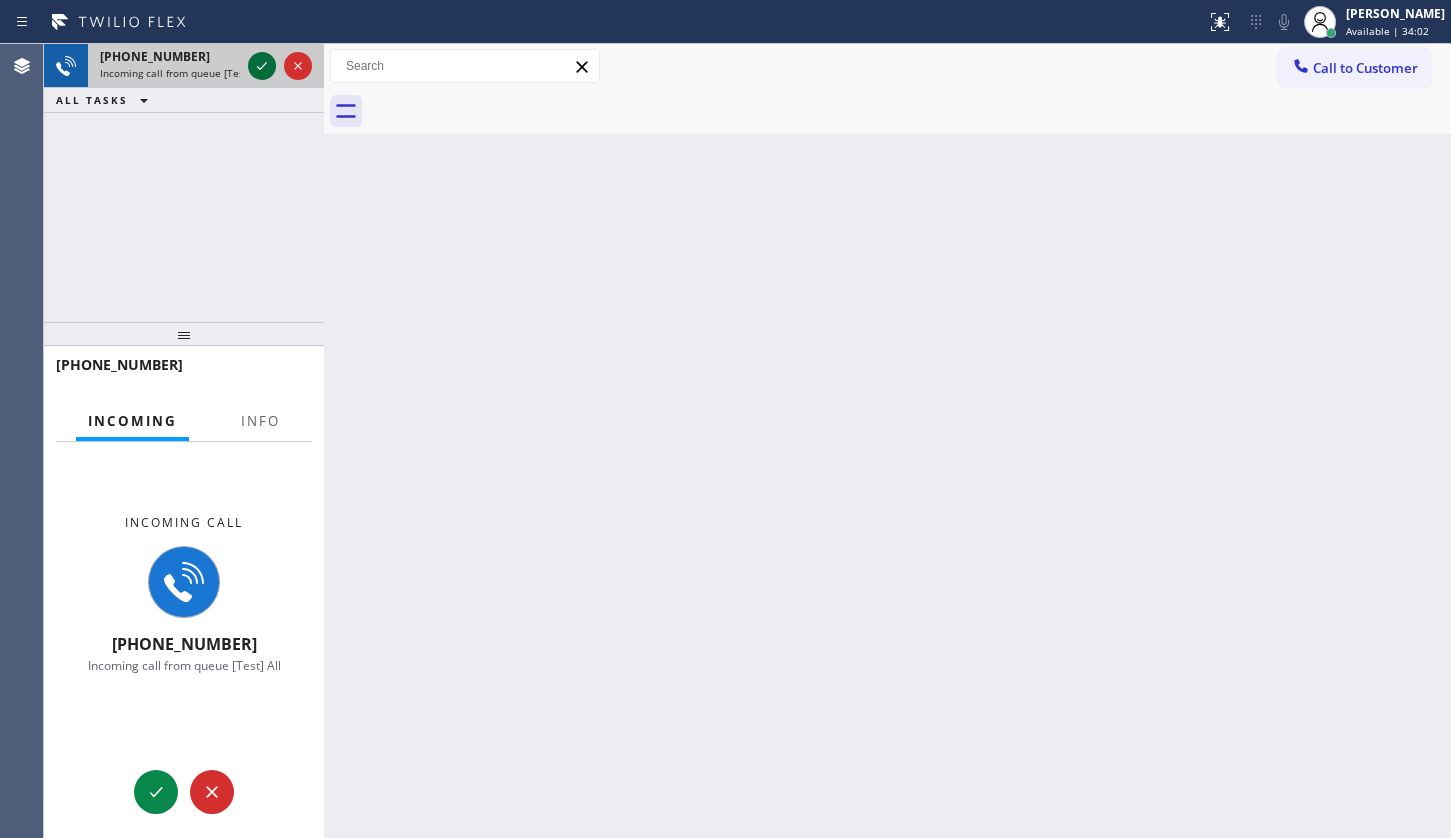 click 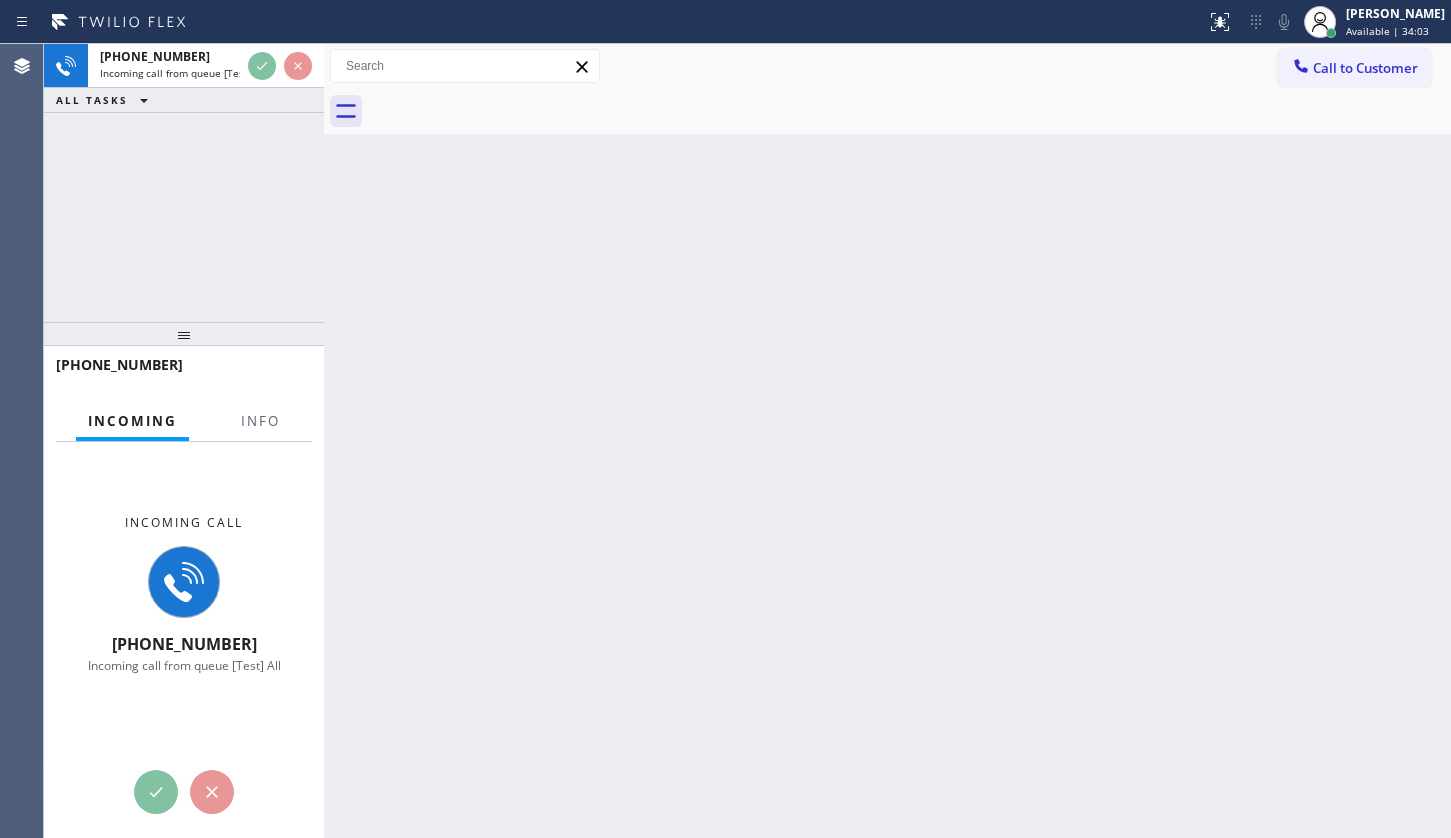 click on "+19499107678 Incoming call from queue [Test] All ALL TASKS ALL TASKS ACTIVE TASKS TASKS IN WRAP UP" at bounding box center (184, 183) 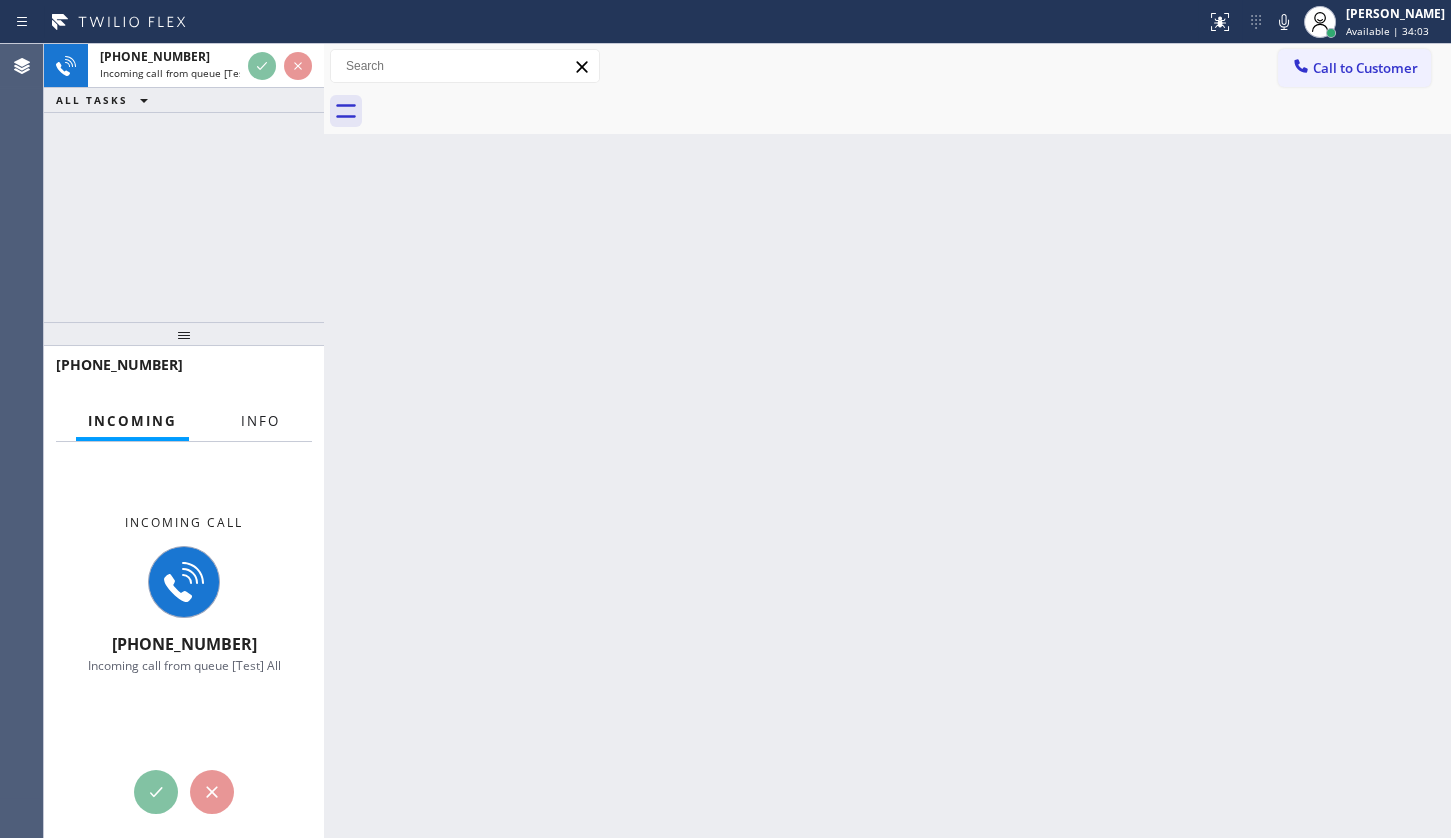 click on "Incoming call +19499107678 Incoming call from queue [Test] All" at bounding box center (184, 594) 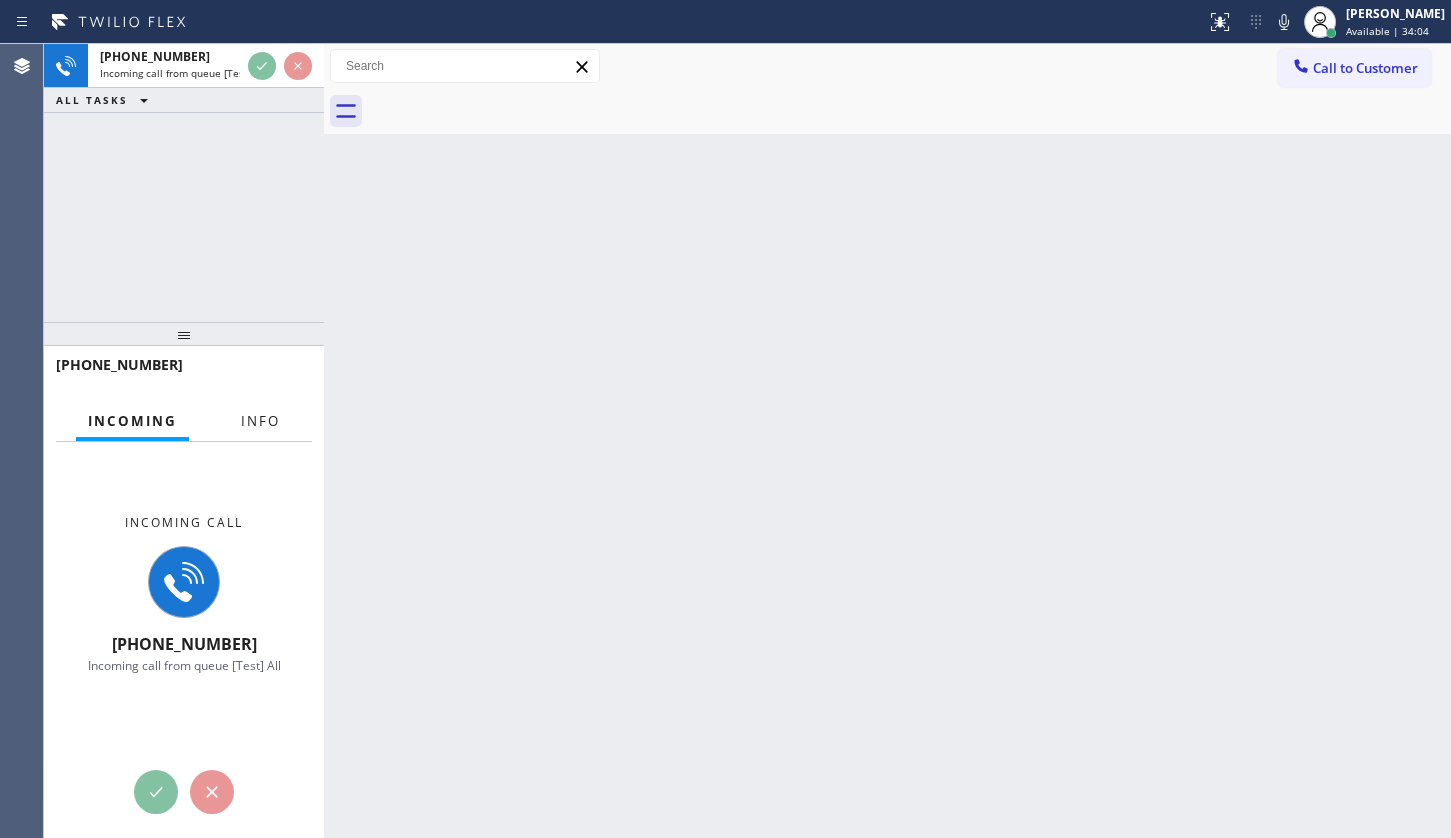 click on "Info" at bounding box center (260, 421) 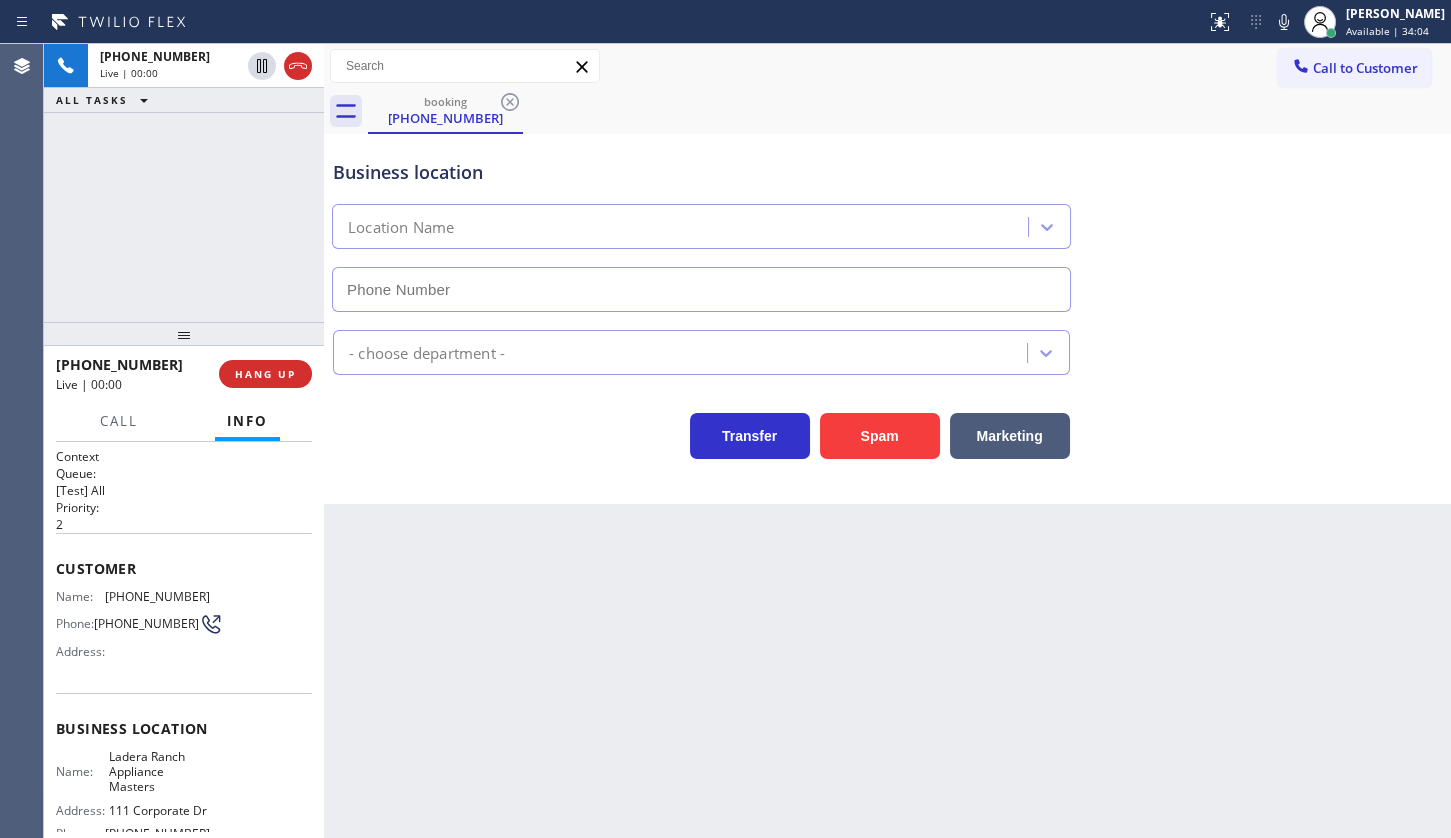 type on "(949) 202-5612" 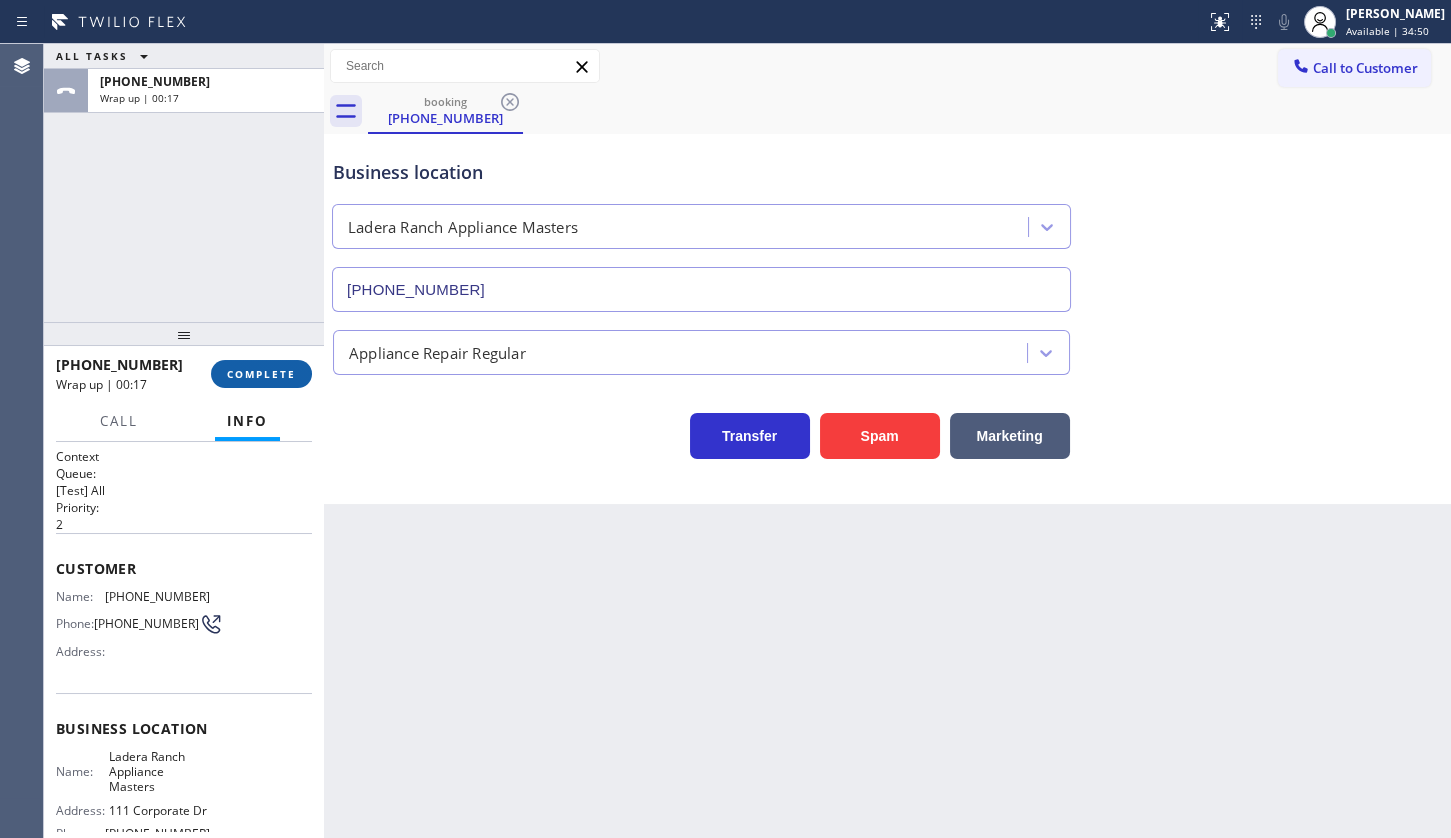 click on "COMPLETE" at bounding box center [261, 374] 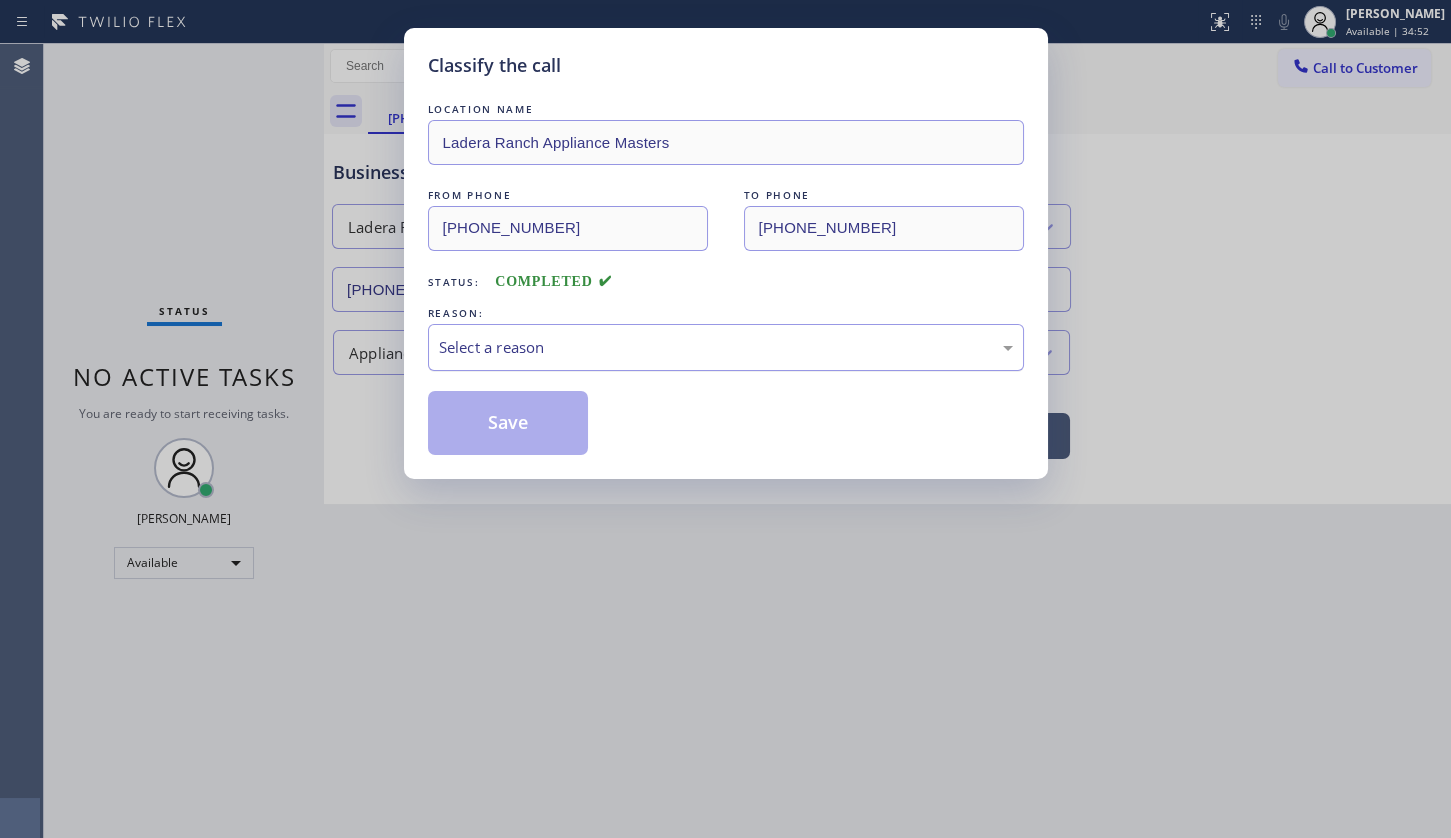 click on "Select a reason" at bounding box center [726, 347] 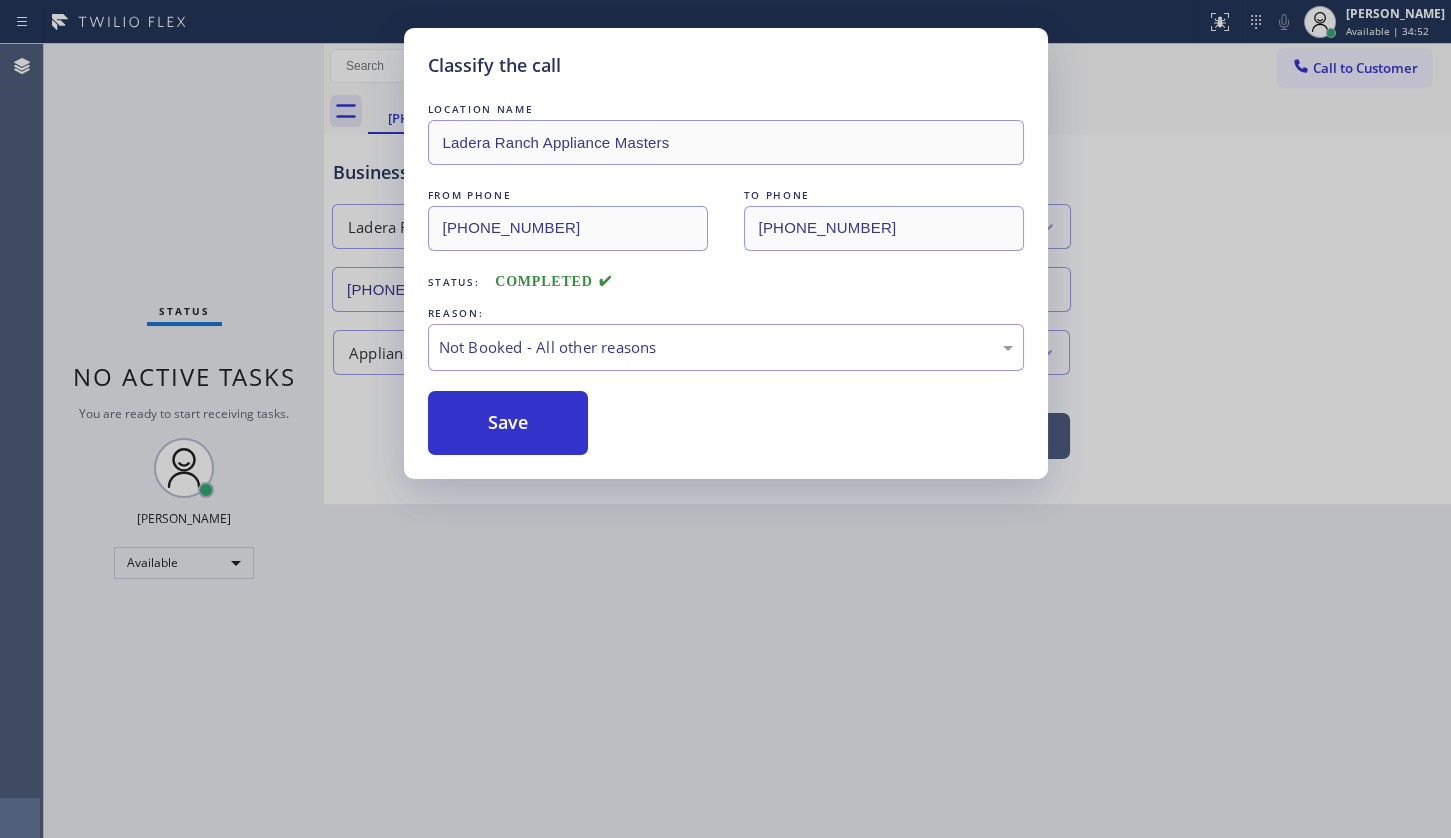 click on "Save" at bounding box center (508, 423) 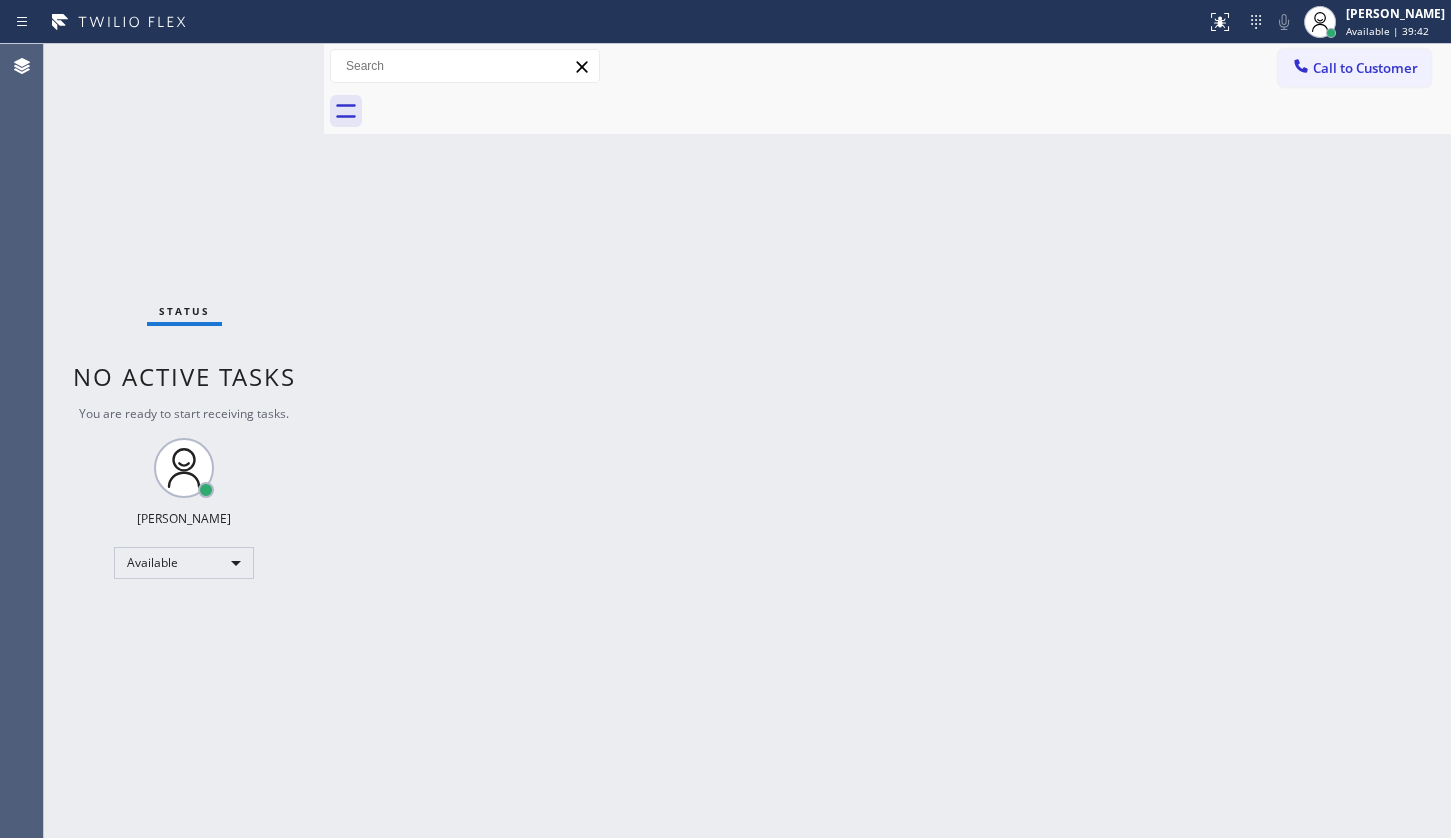 click on "Status   No active tasks     You are ready to start receiving tasks.   JENIZA ALCAYDE Available" at bounding box center (184, 441) 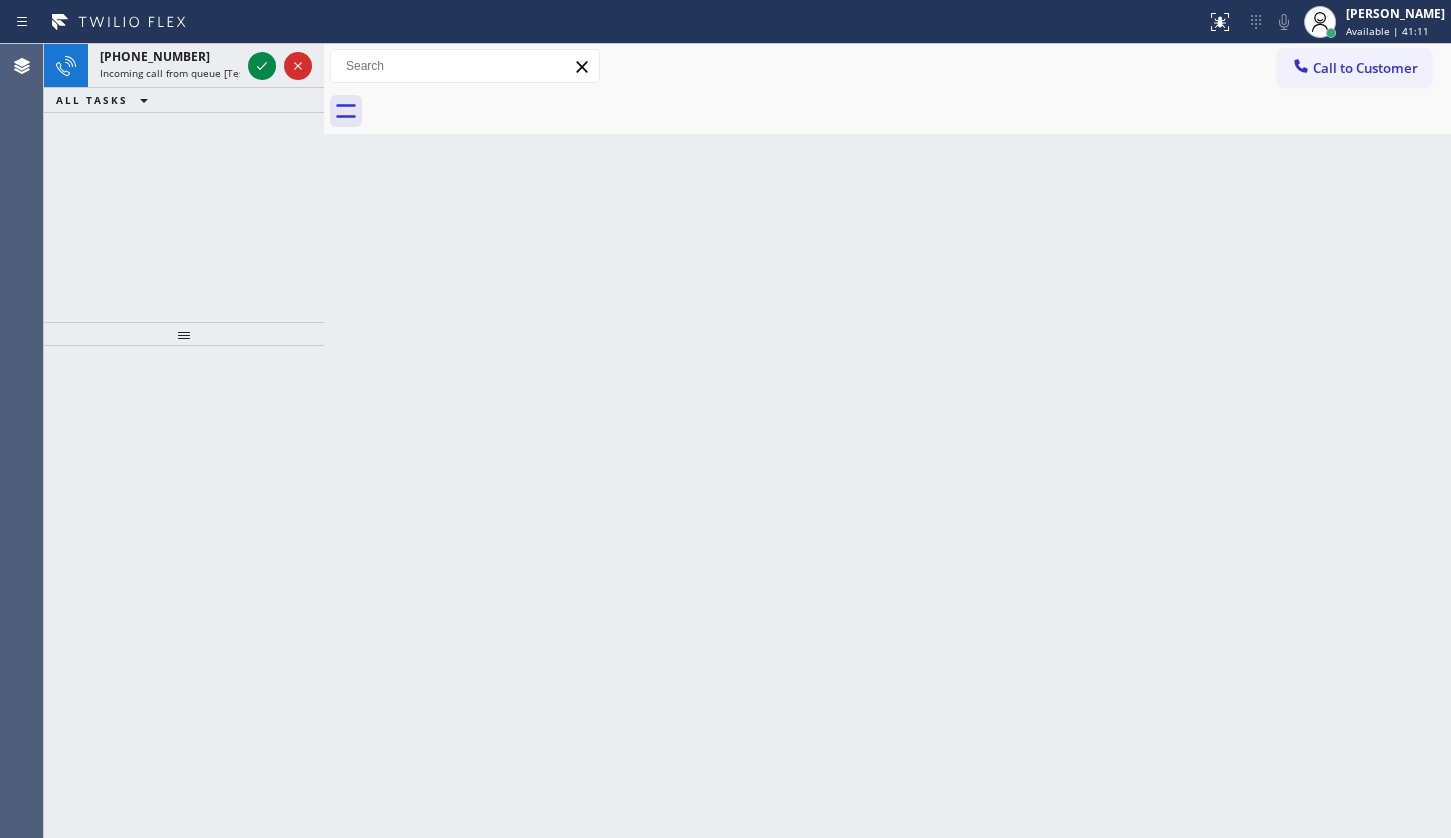 drag, startPoint x: 183, startPoint y: 186, endPoint x: 177, endPoint y: 154, distance: 32.55764 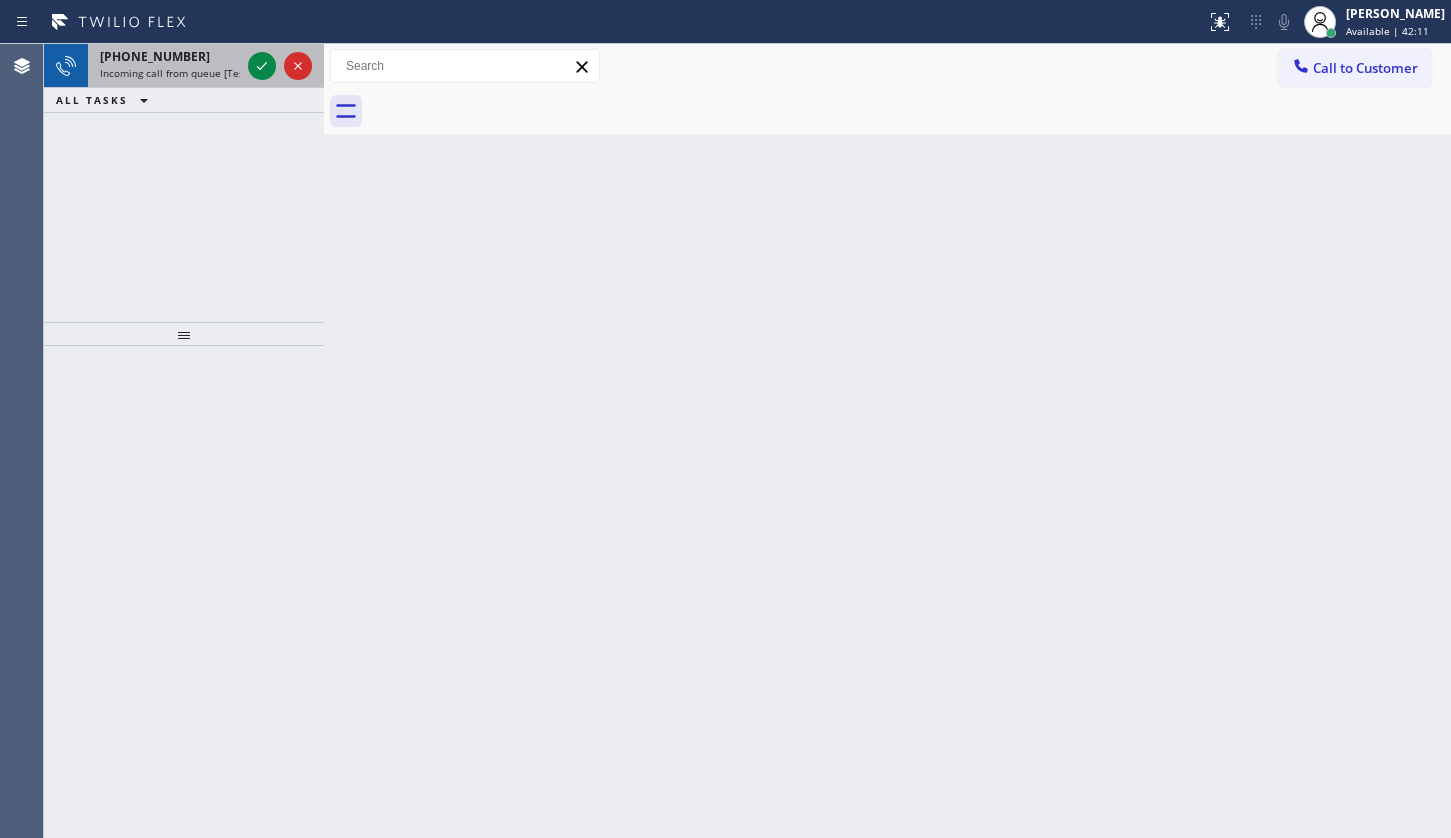 click at bounding box center [280, 66] 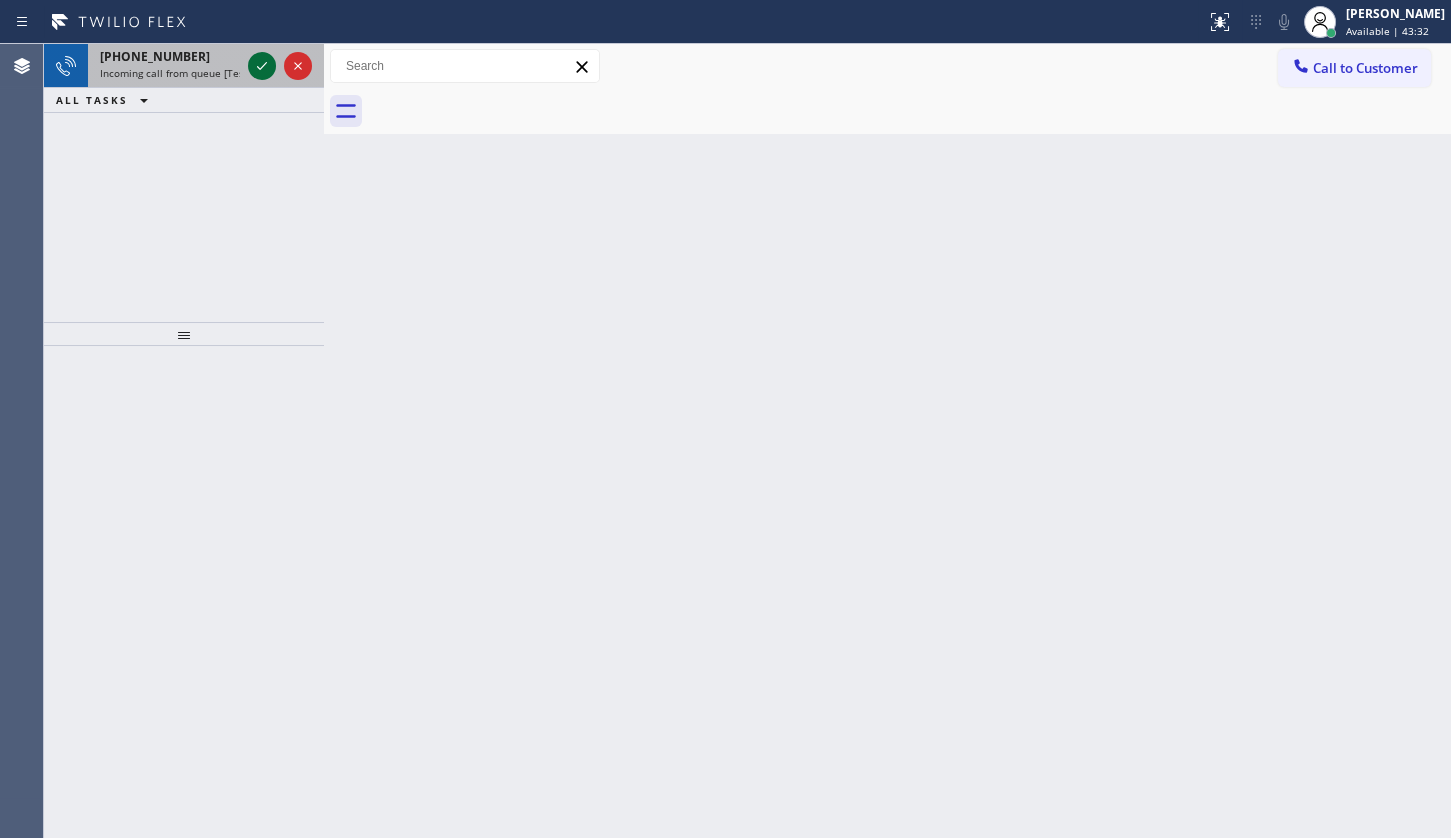 click 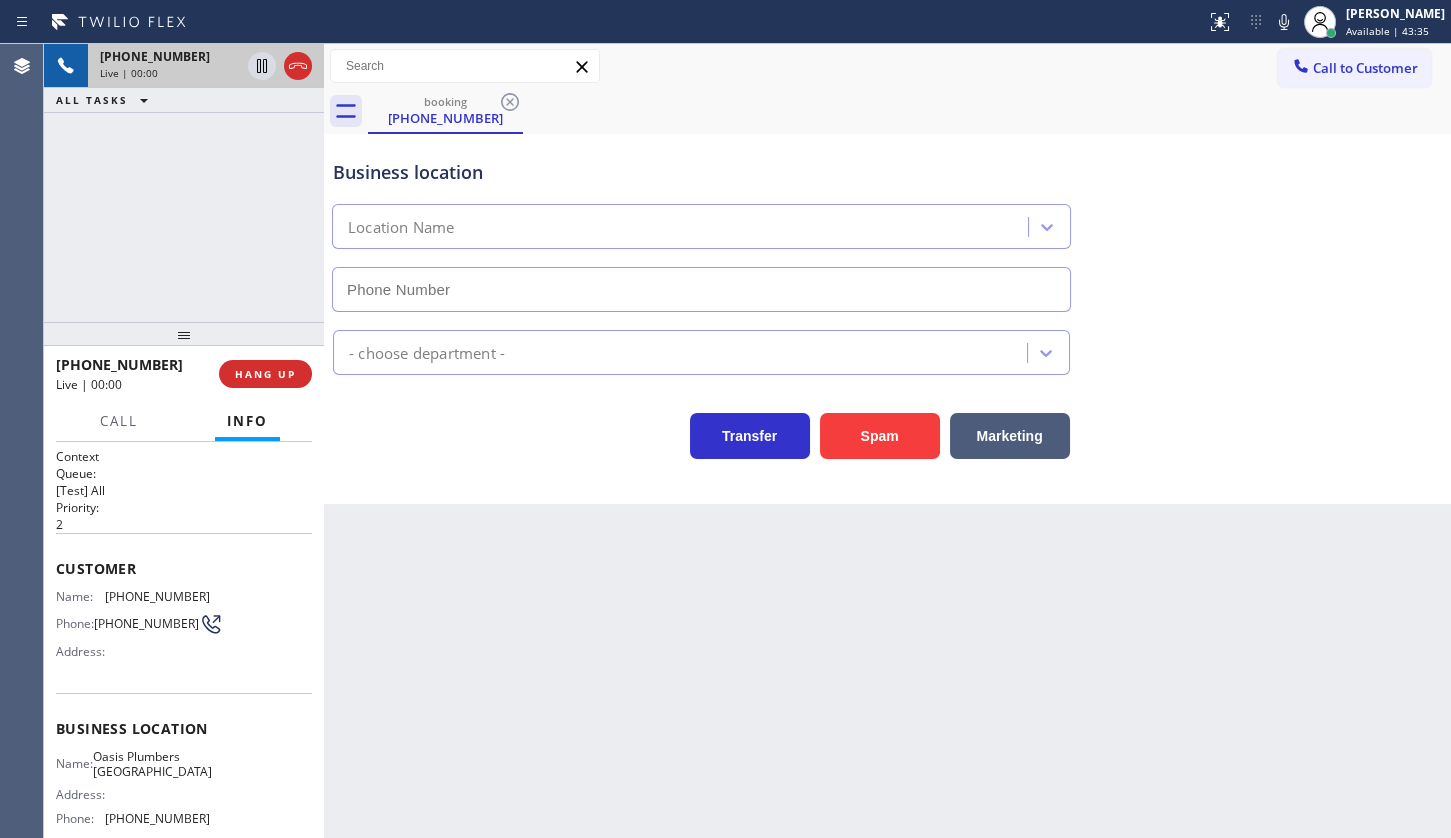 type on "(949) 635-7337" 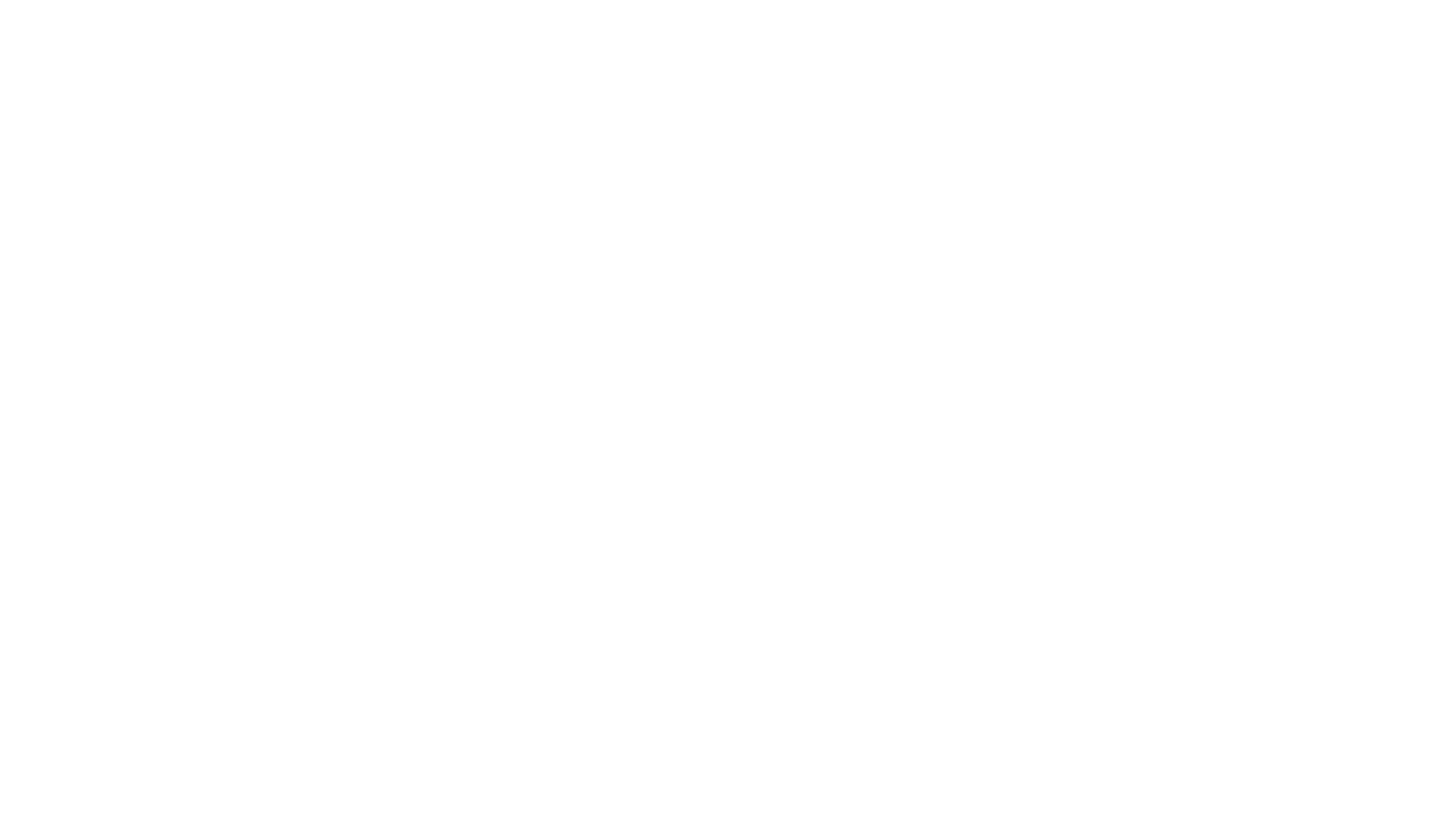 scroll, scrollTop: 0, scrollLeft: 0, axis: both 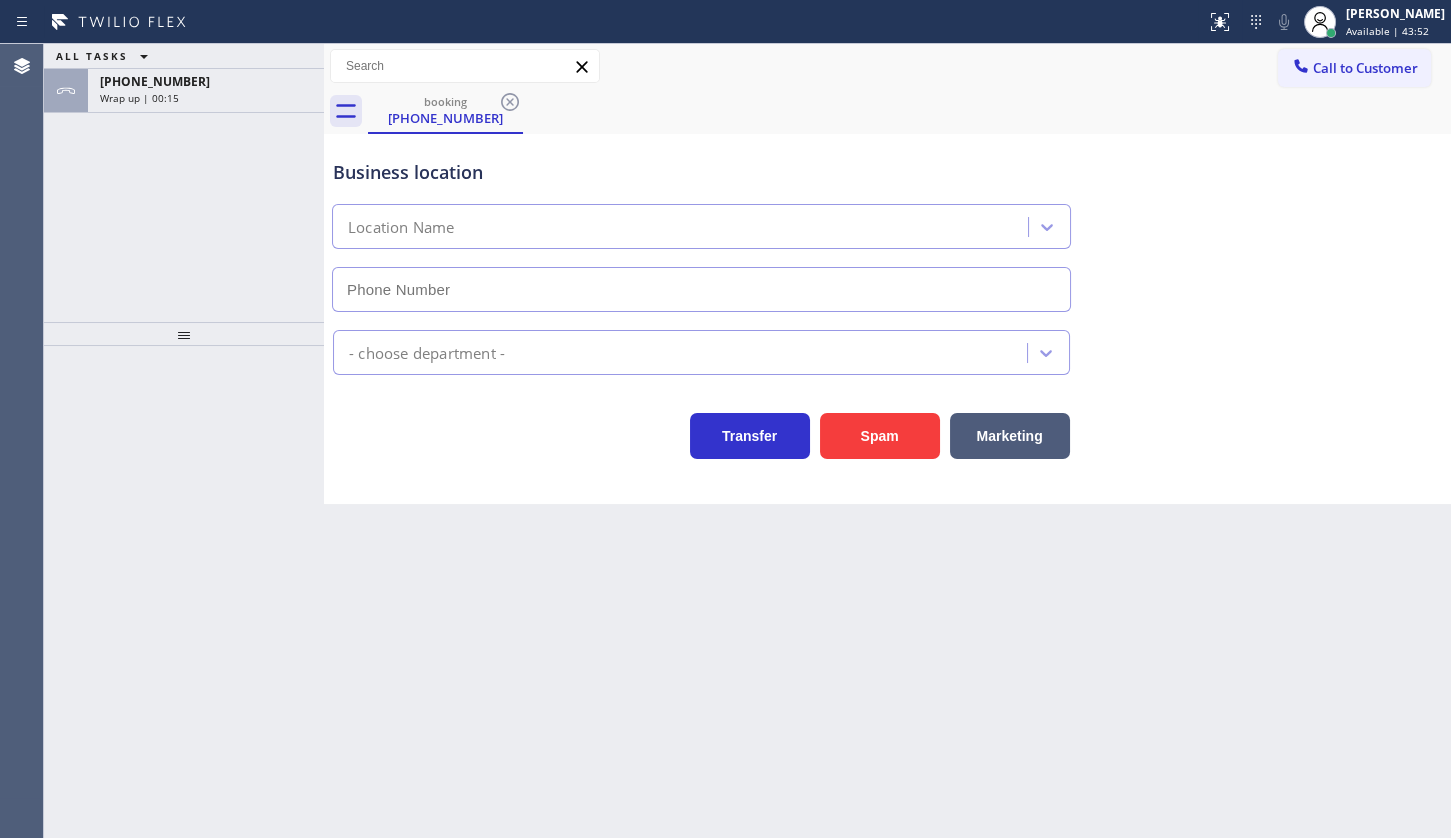 type on "[PHONE_NUMBER]" 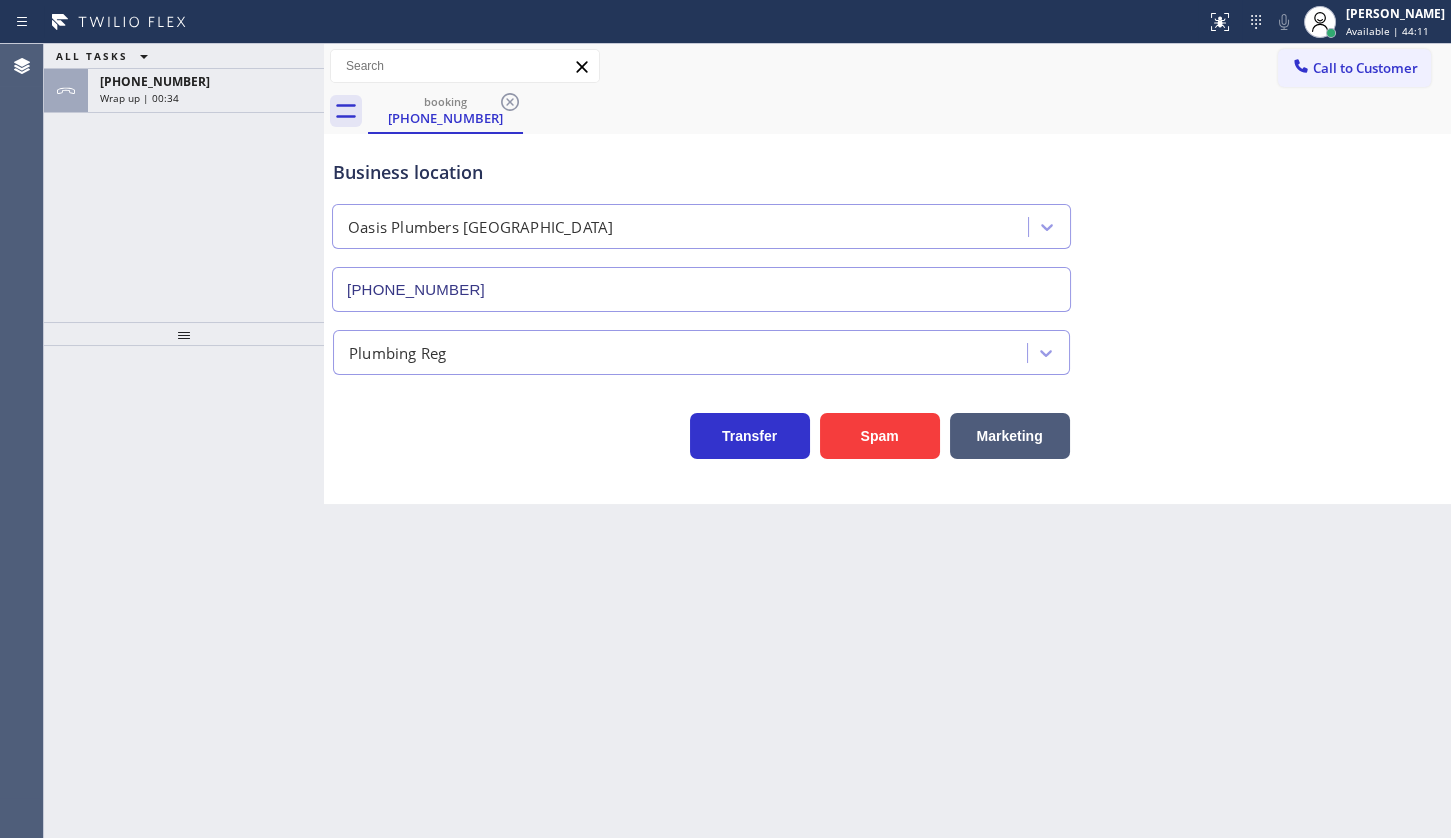 drag, startPoint x: 160, startPoint y: 93, endPoint x: 216, endPoint y: 201, distance: 121.65525 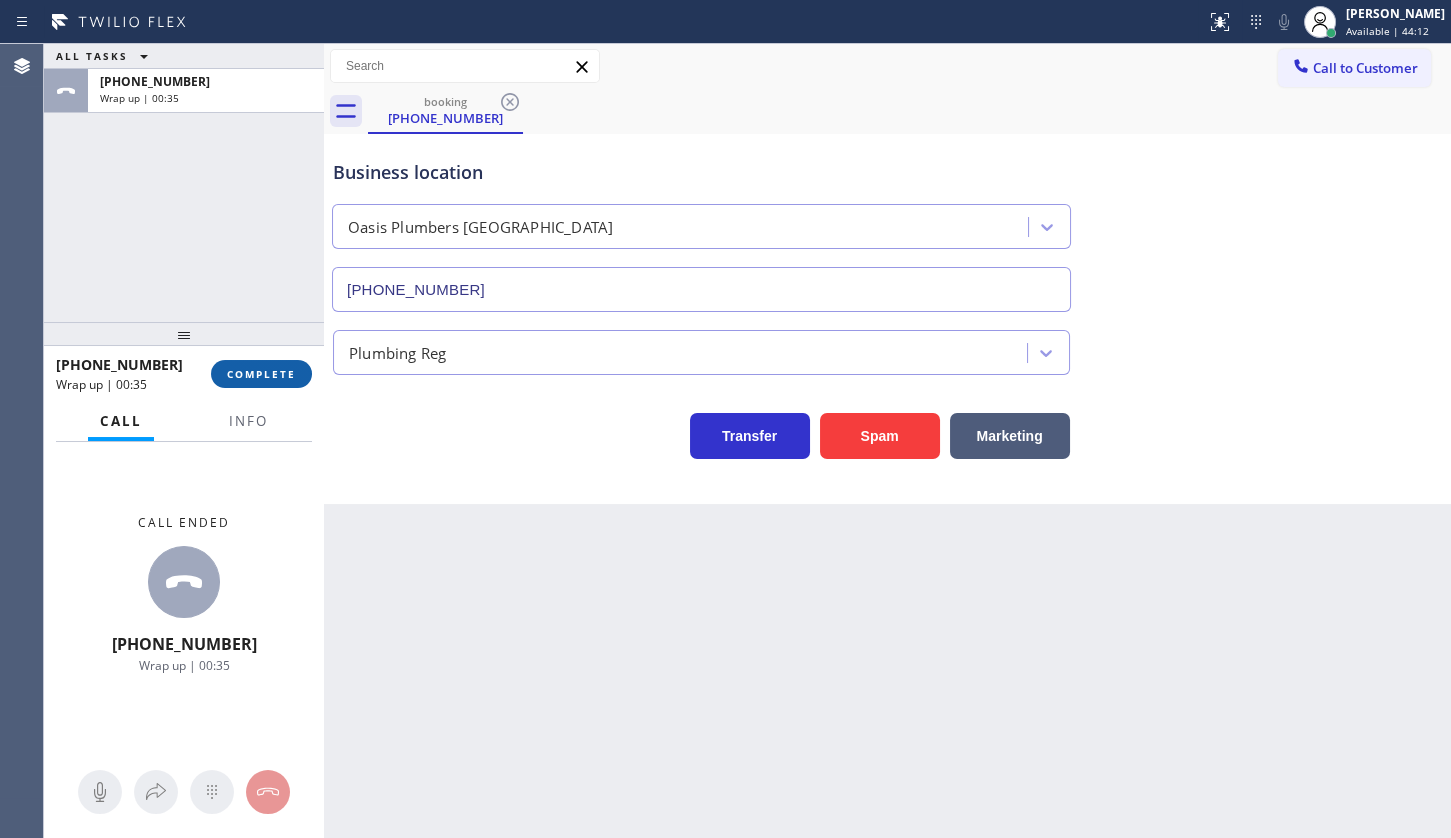 click on "COMPLETE" at bounding box center (261, 374) 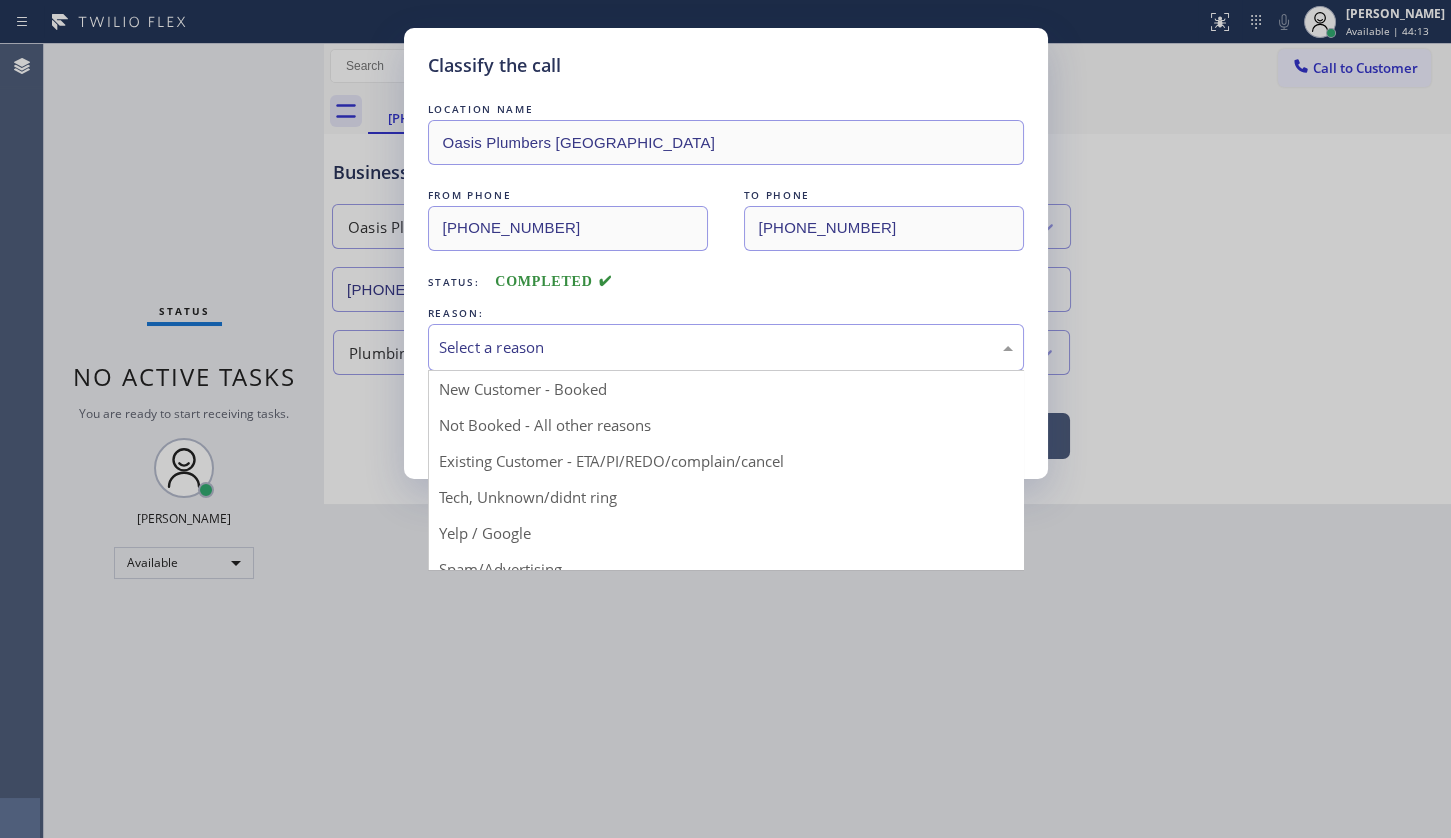 click on "Select a reason" at bounding box center [726, 347] 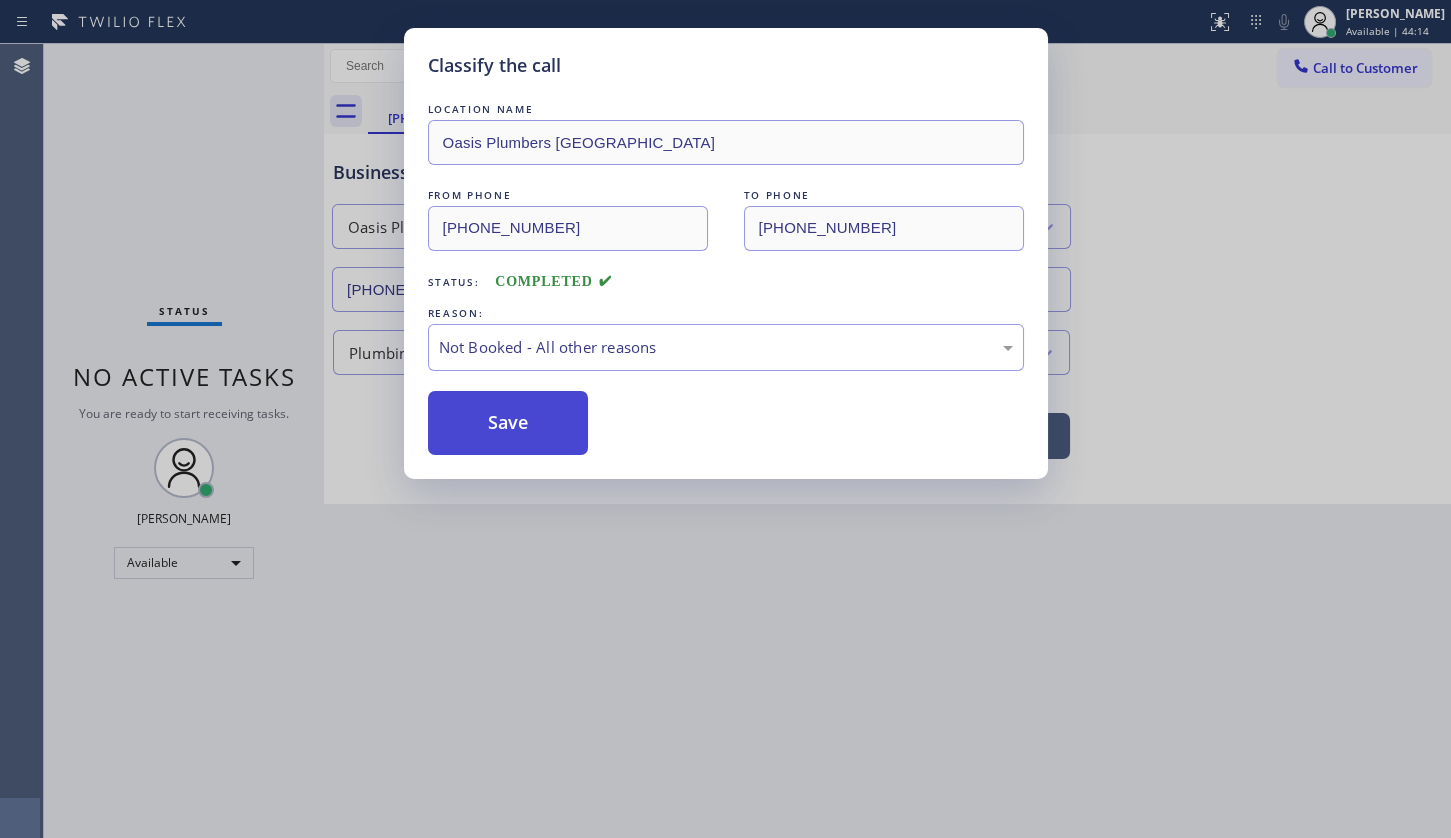 click on "Save" at bounding box center (508, 423) 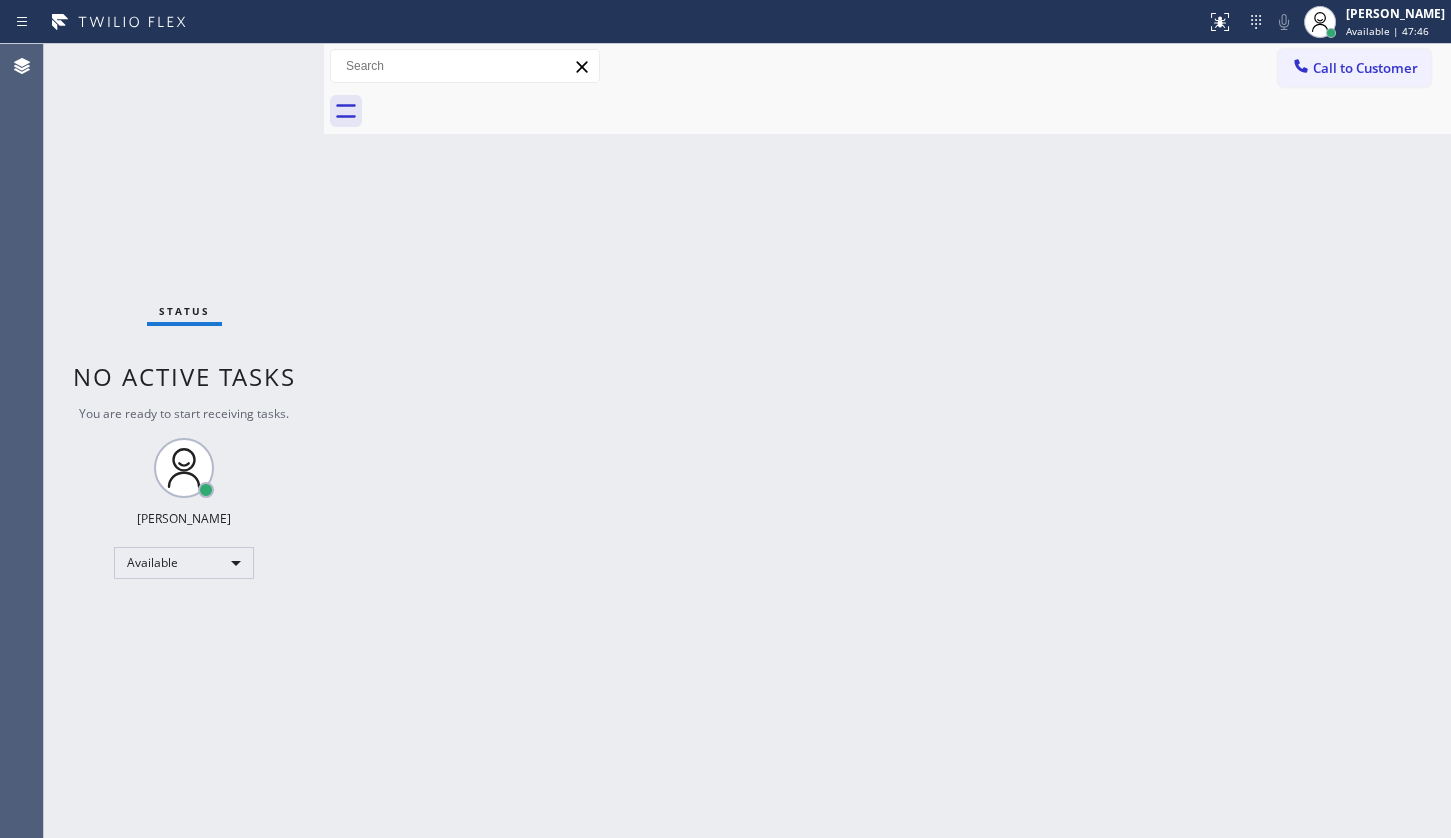 click on "Status   No active tasks     You are ready to start receiving tasks.   JENIZA ALCAYDE Available" at bounding box center (184, 441) 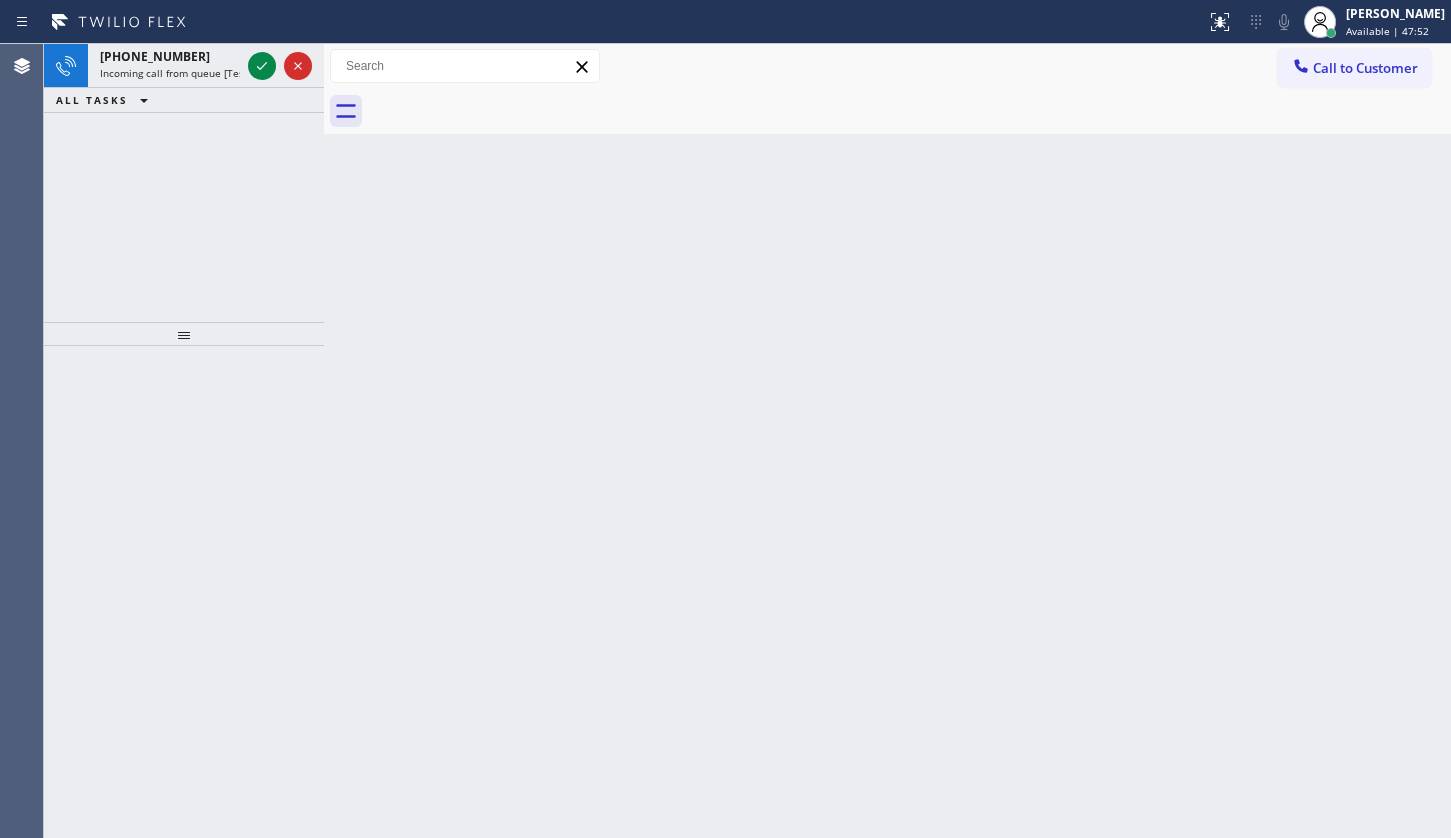 click 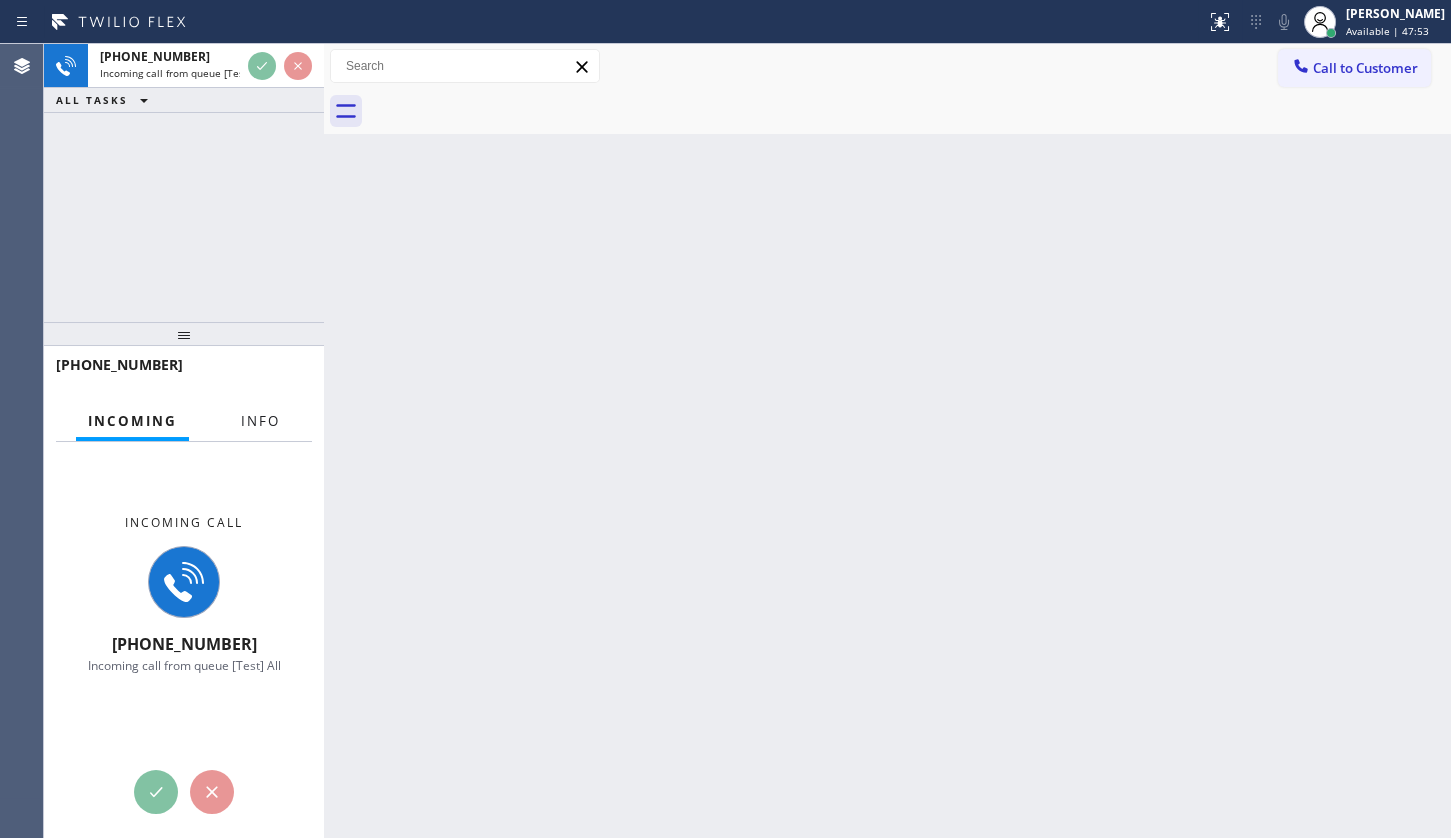 click on "Info" at bounding box center (260, 421) 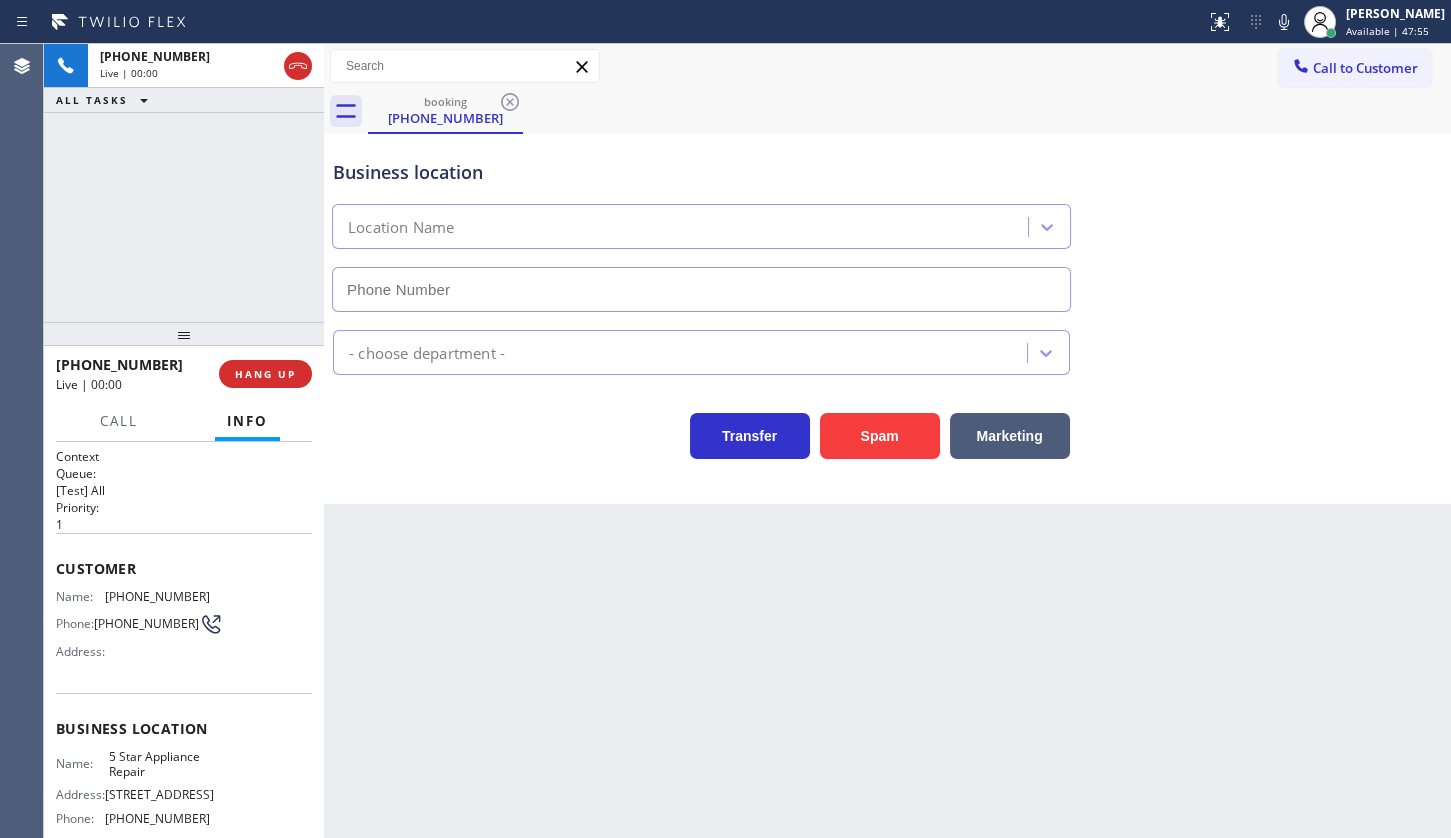 type on "(855) 731-4952" 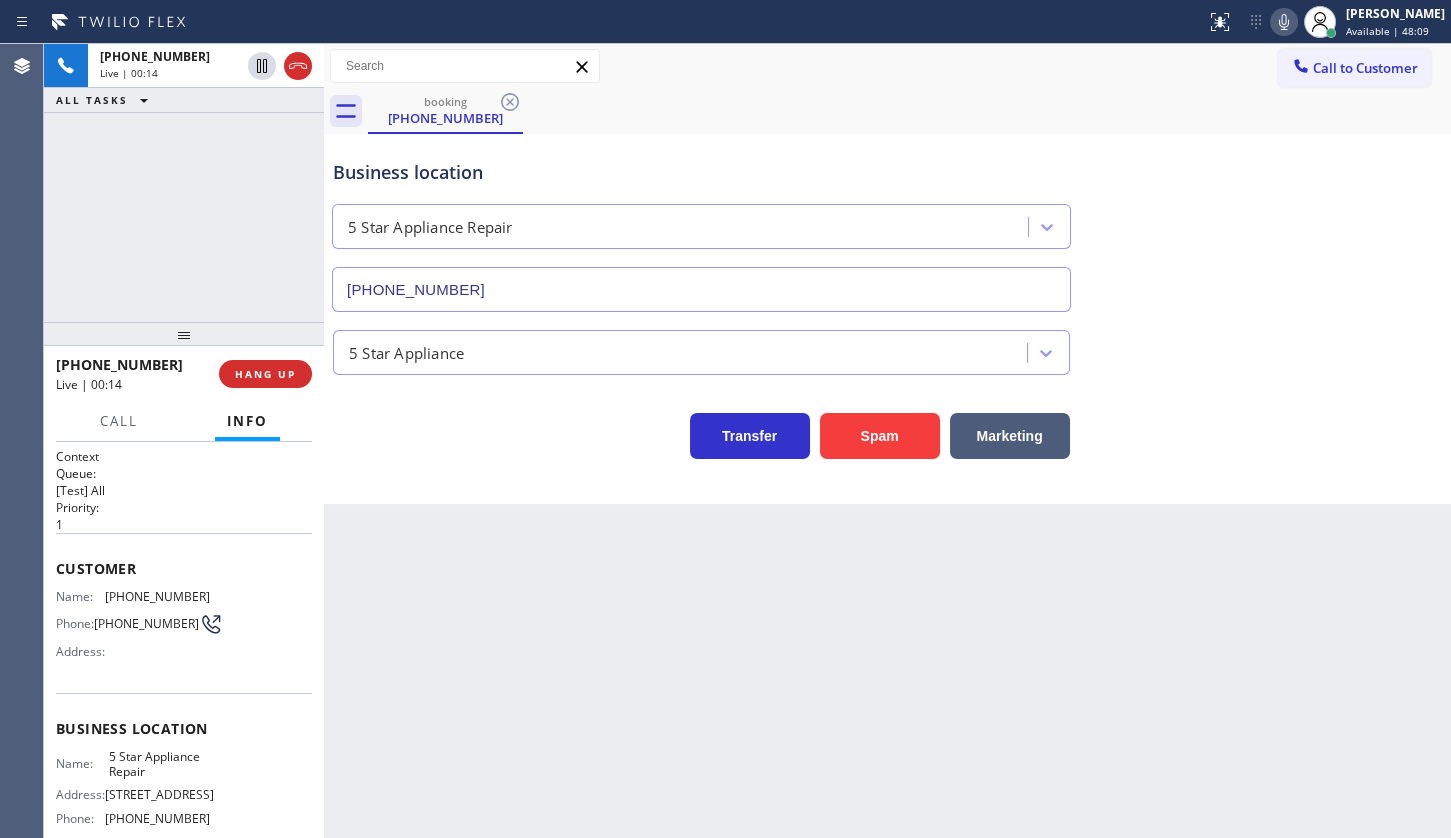 click 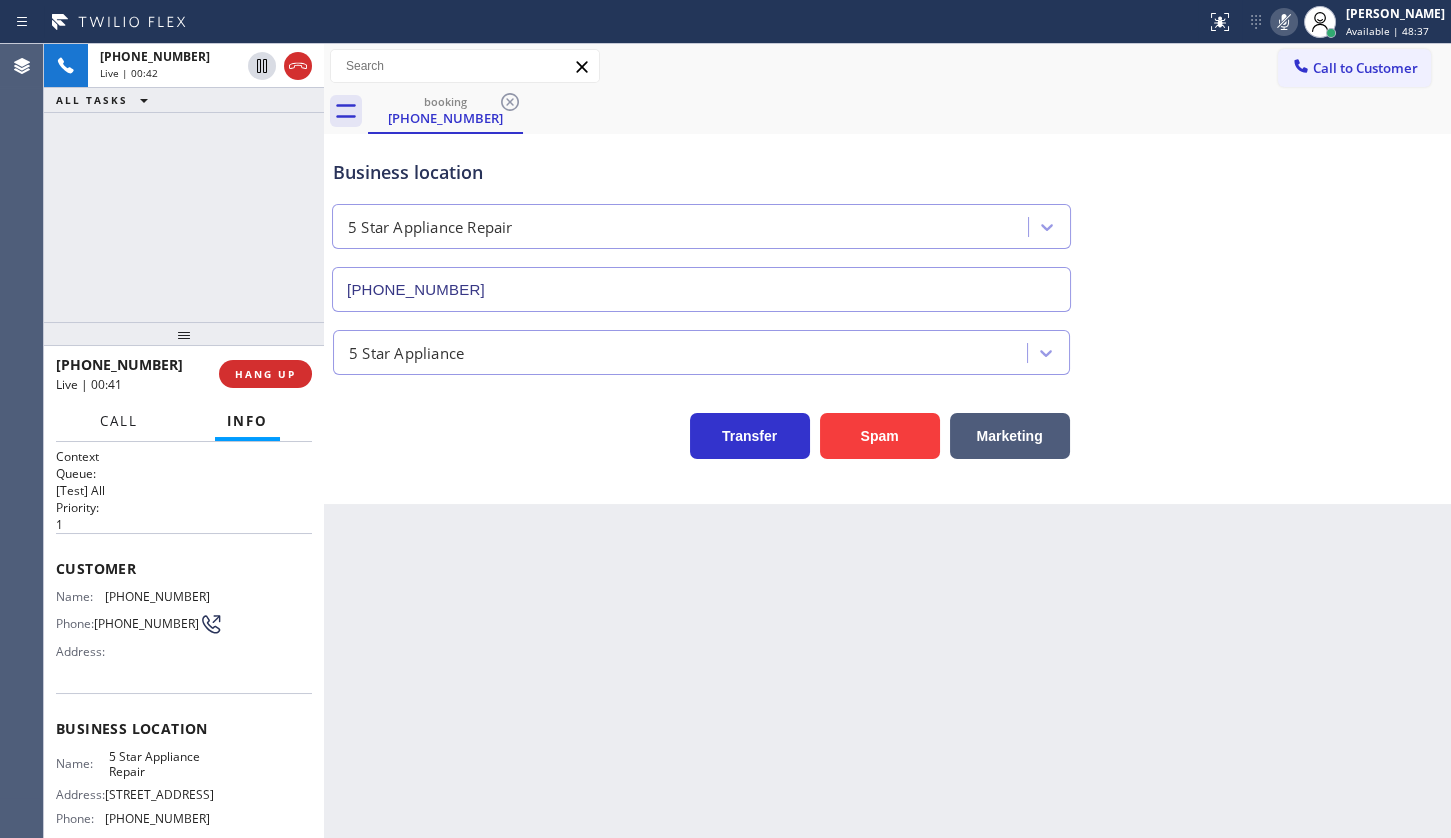 click on "Call" at bounding box center (119, 421) 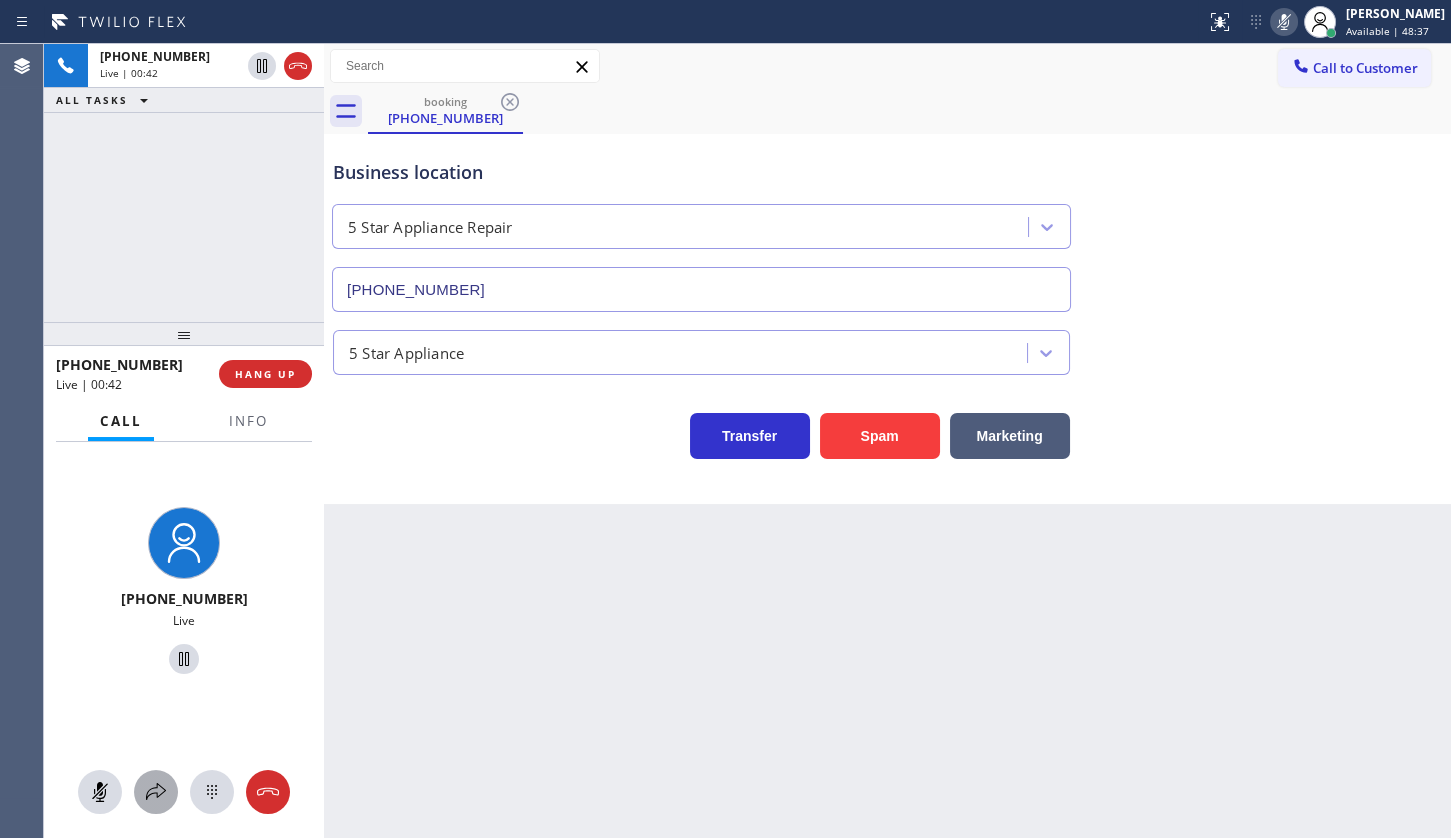click 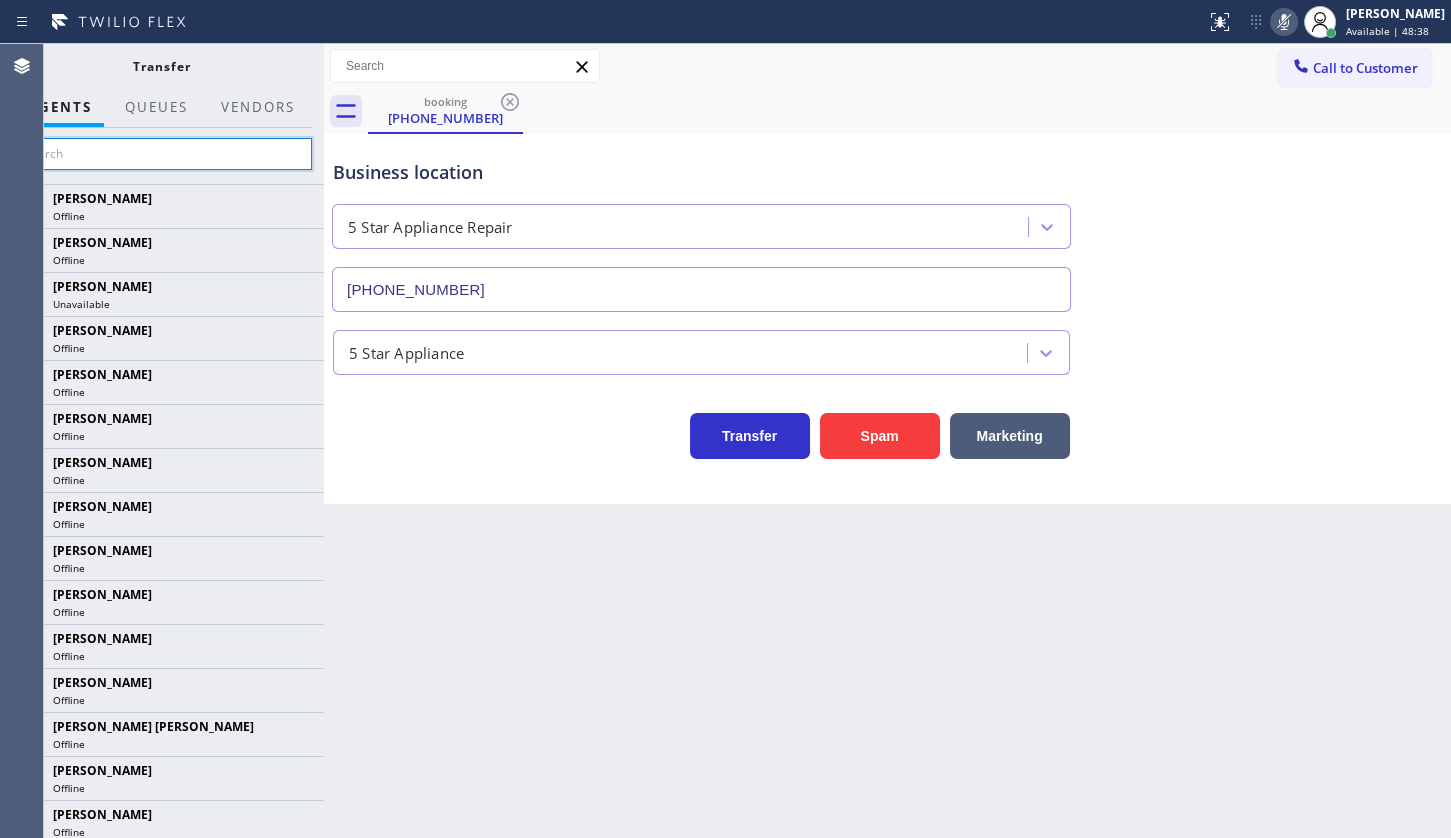 click at bounding box center (161, 154) 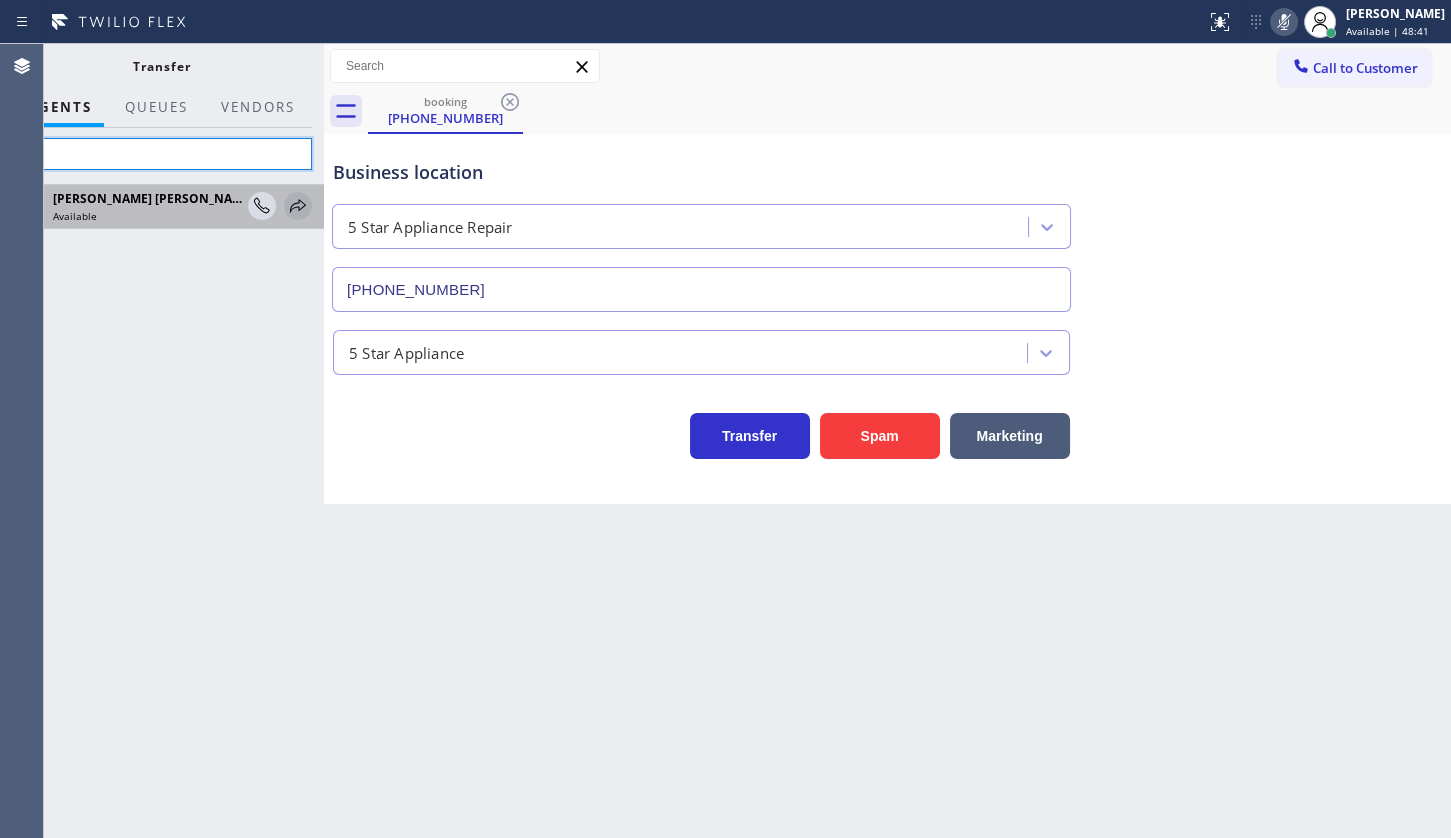 type on "keit" 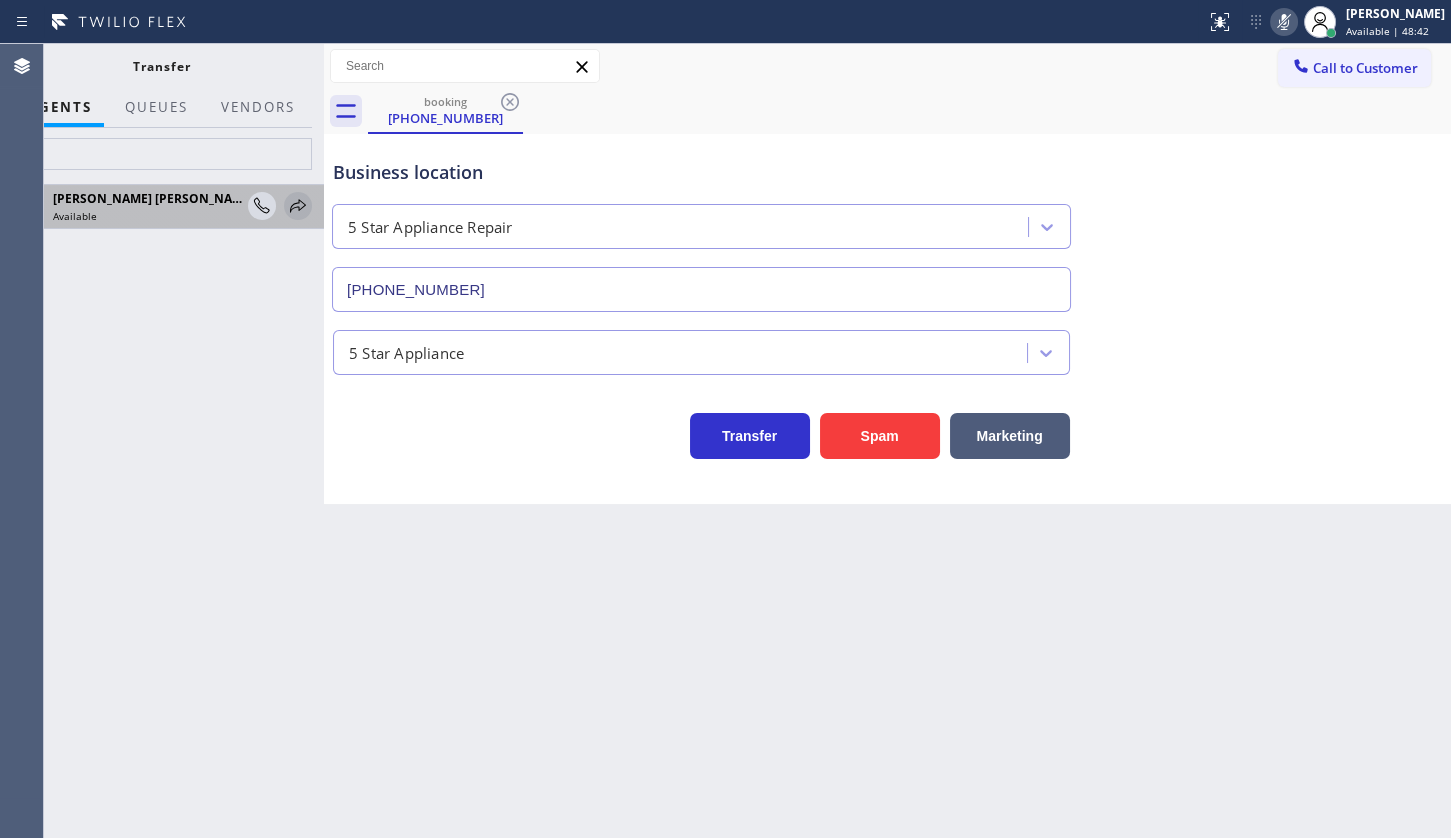 click 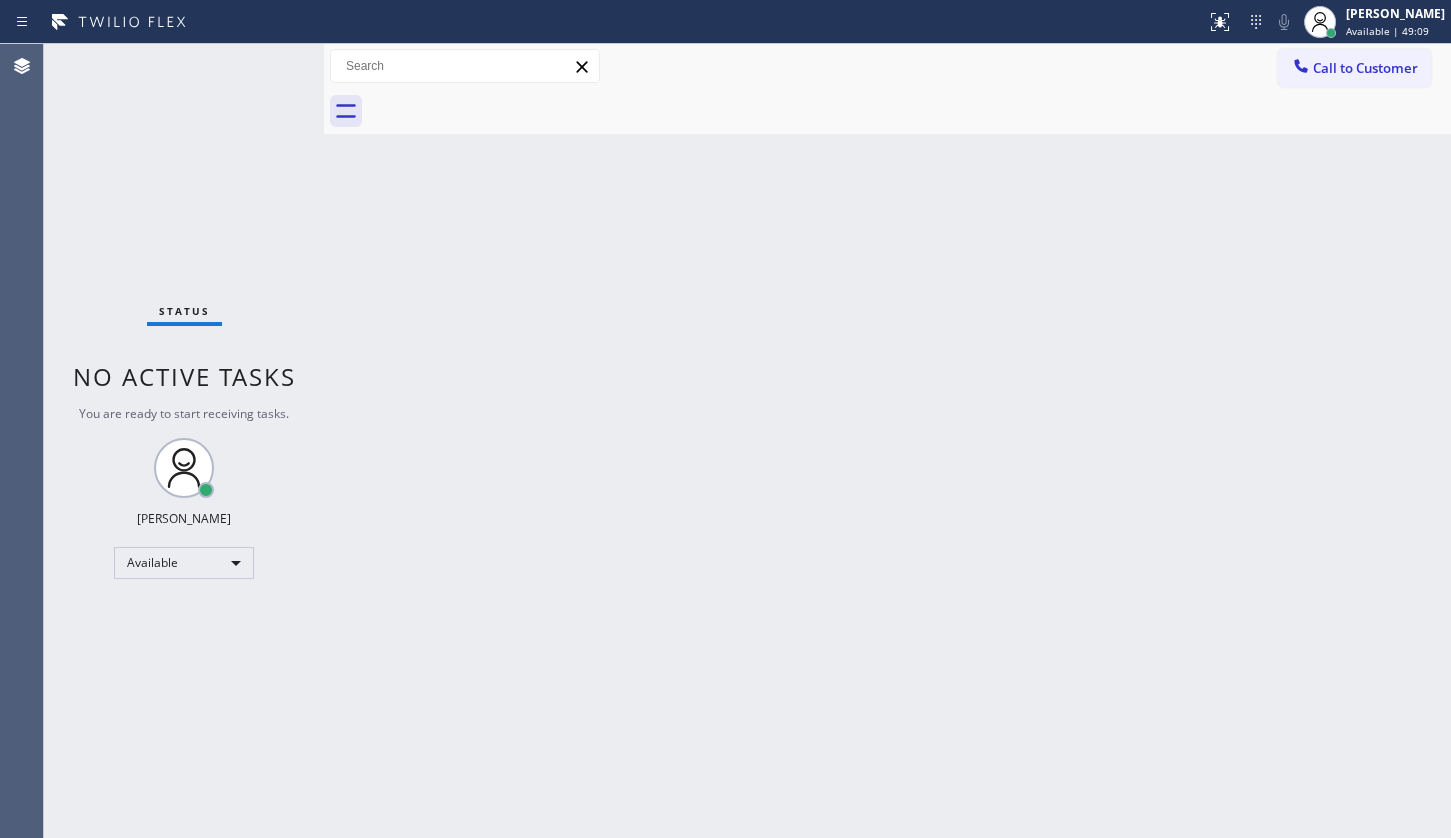 click on "Status   No active tasks     You are ready to start receiving tasks.   JENIZA ALCAYDE Available" at bounding box center (184, 441) 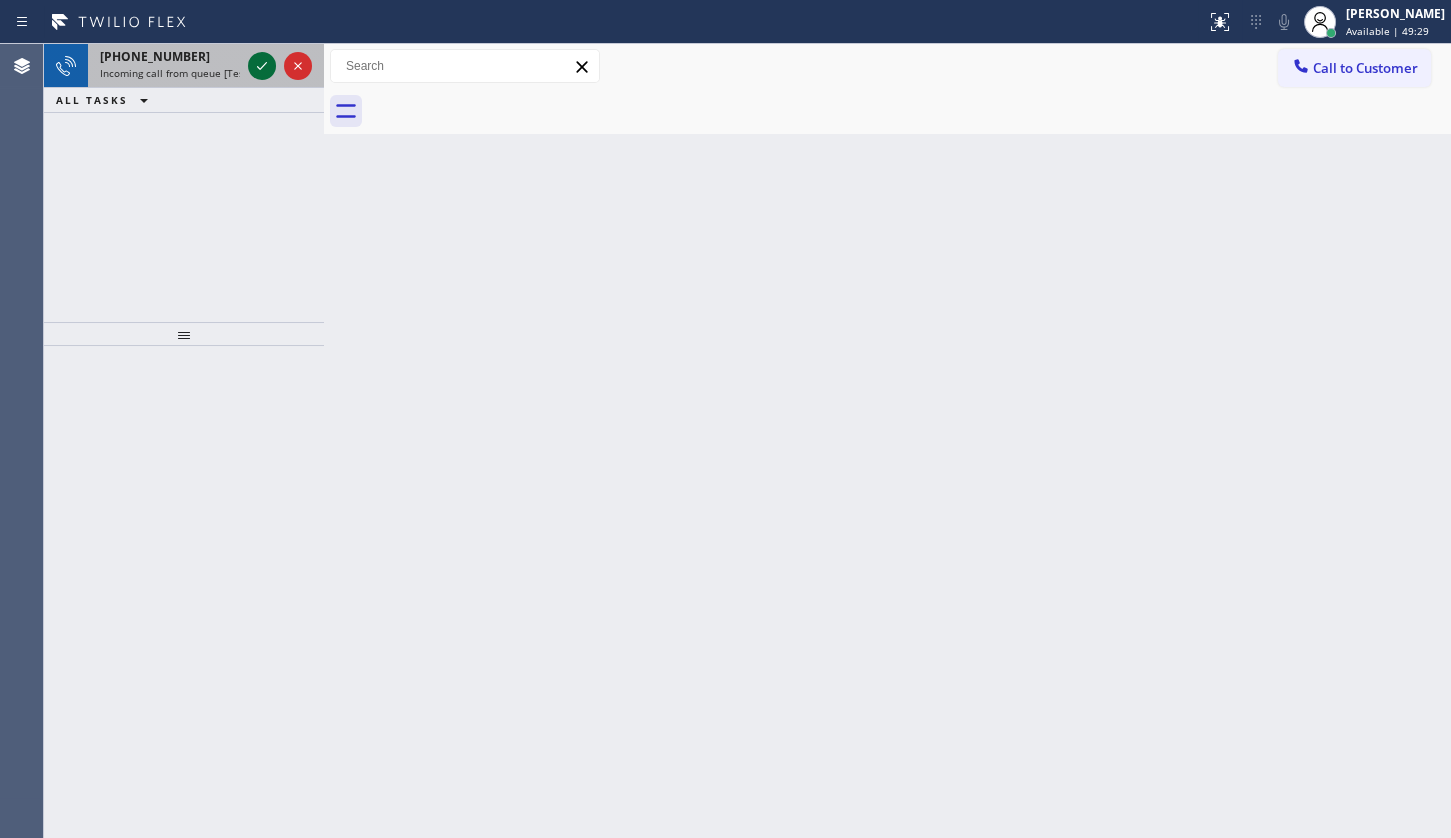 click 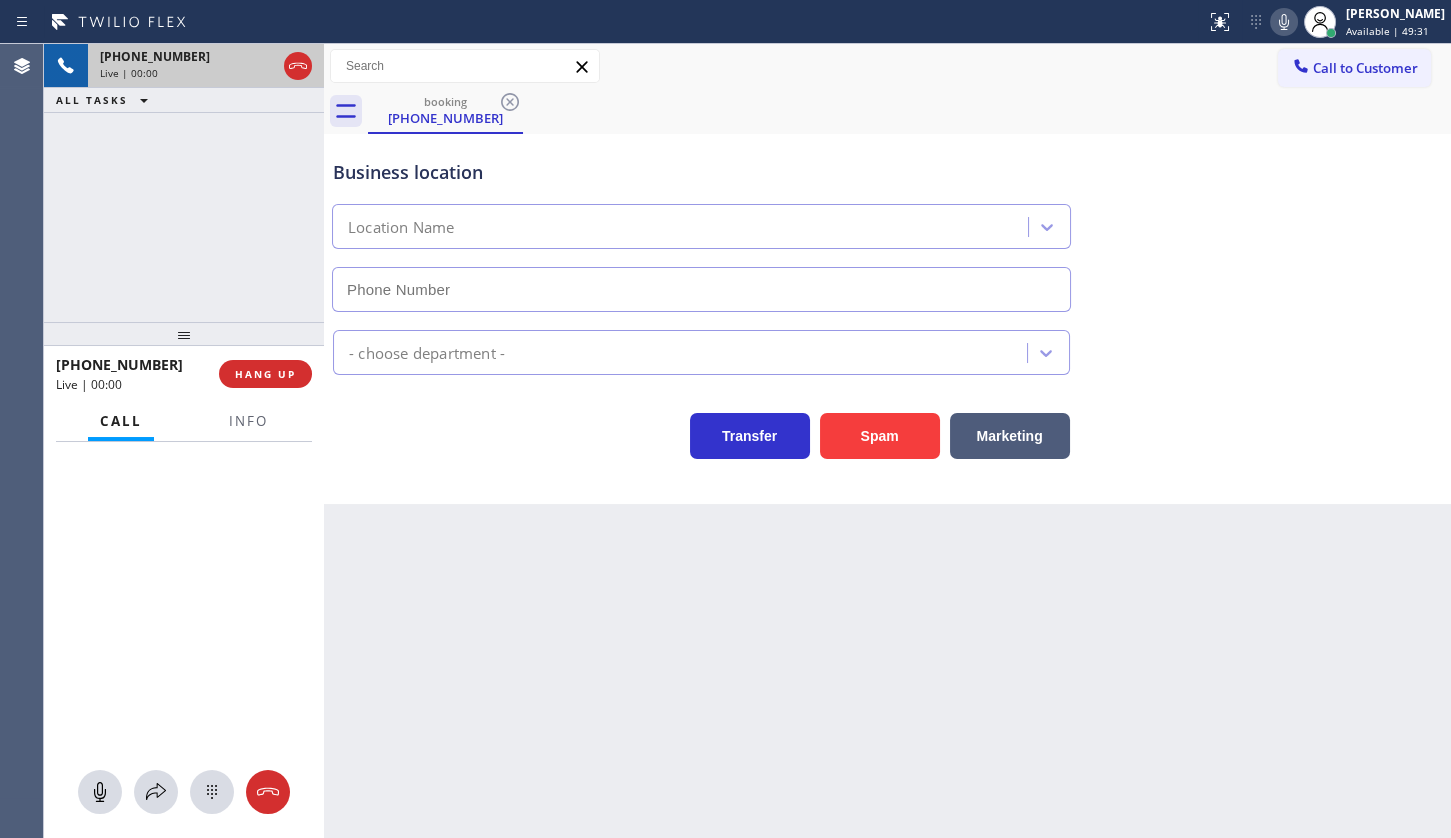 type on "(213) 277-6121" 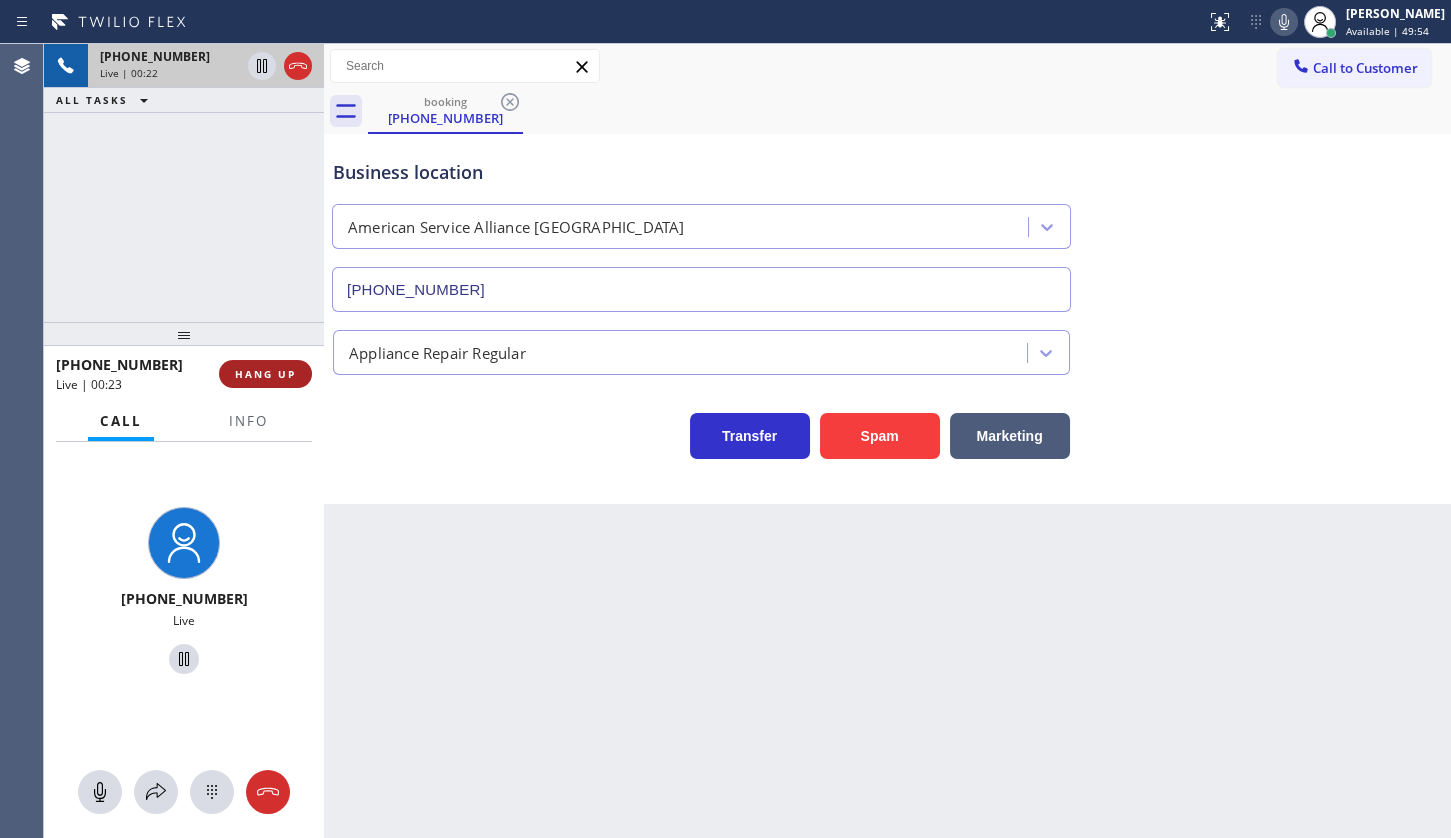 click on "HANG UP" at bounding box center [265, 374] 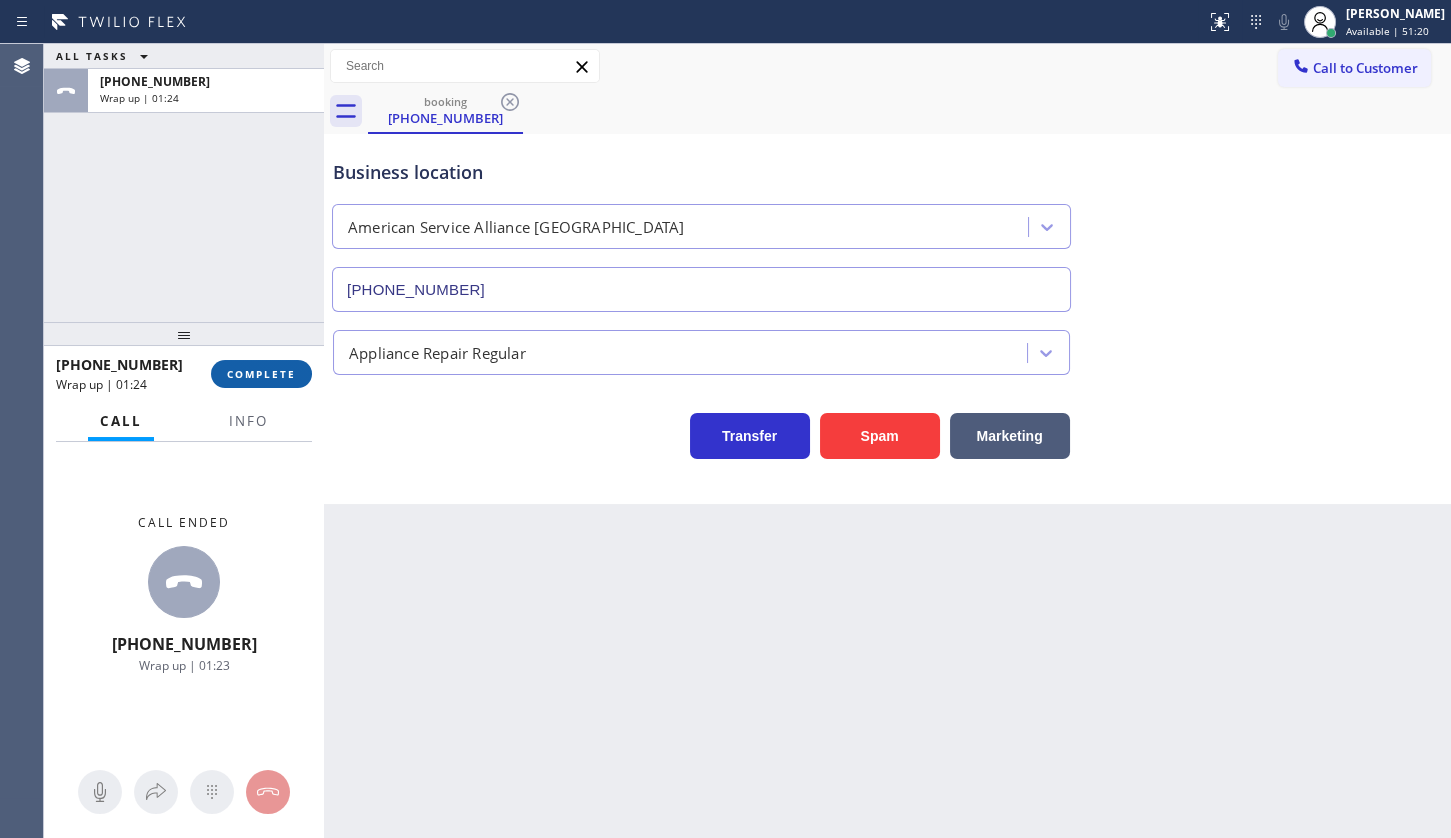 click on "COMPLETE" at bounding box center [261, 374] 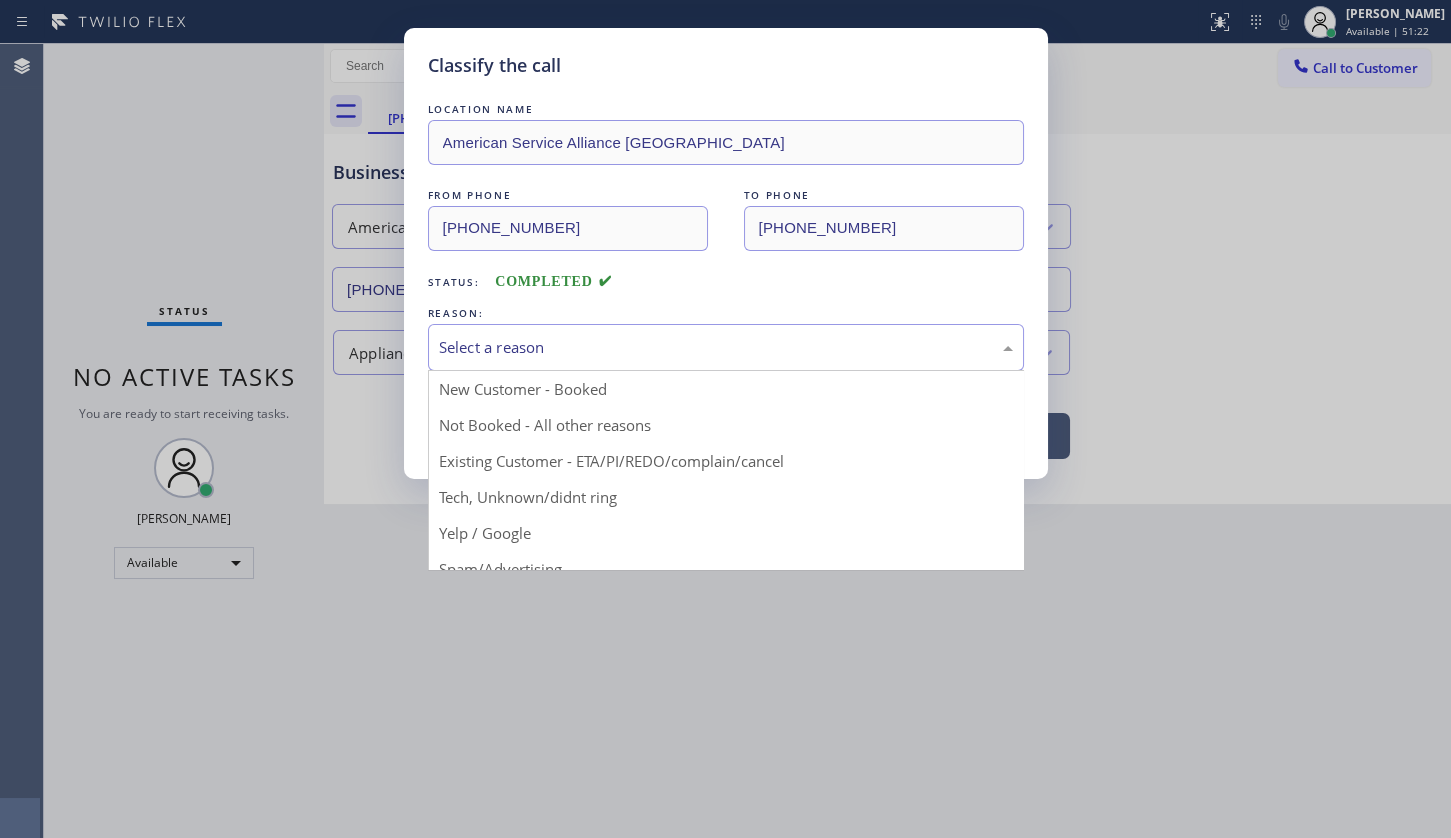 click on "Select a reason" at bounding box center (726, 347) 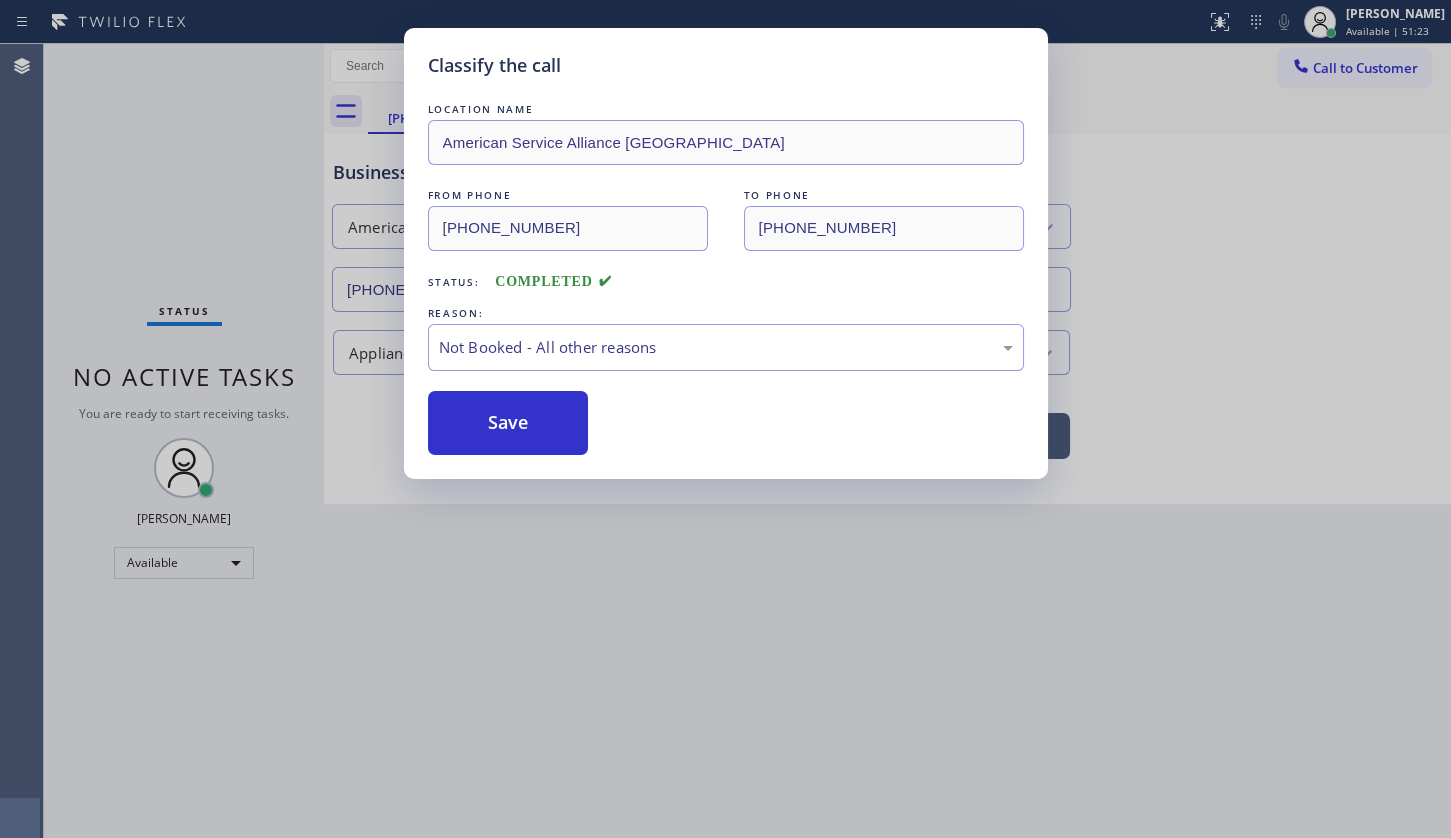 click on "Save" at bounding box center [508, 423] 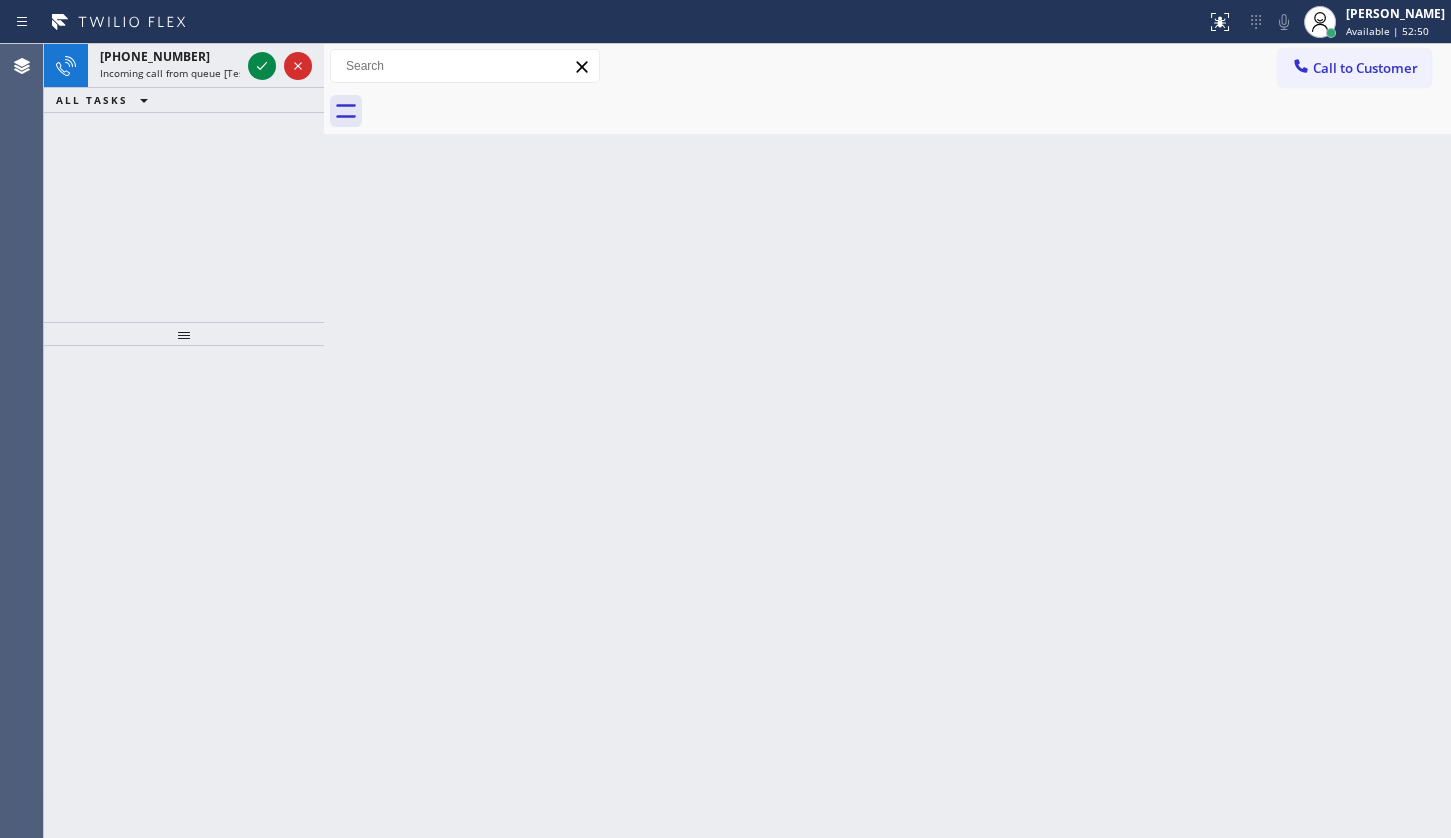click on "+16025654496 Incoming call from queue [Test] All ALL TASKS ALL TASKS ACTIVE TASKS TASKS IN WRAP UP" at bounding box center (184, 183) 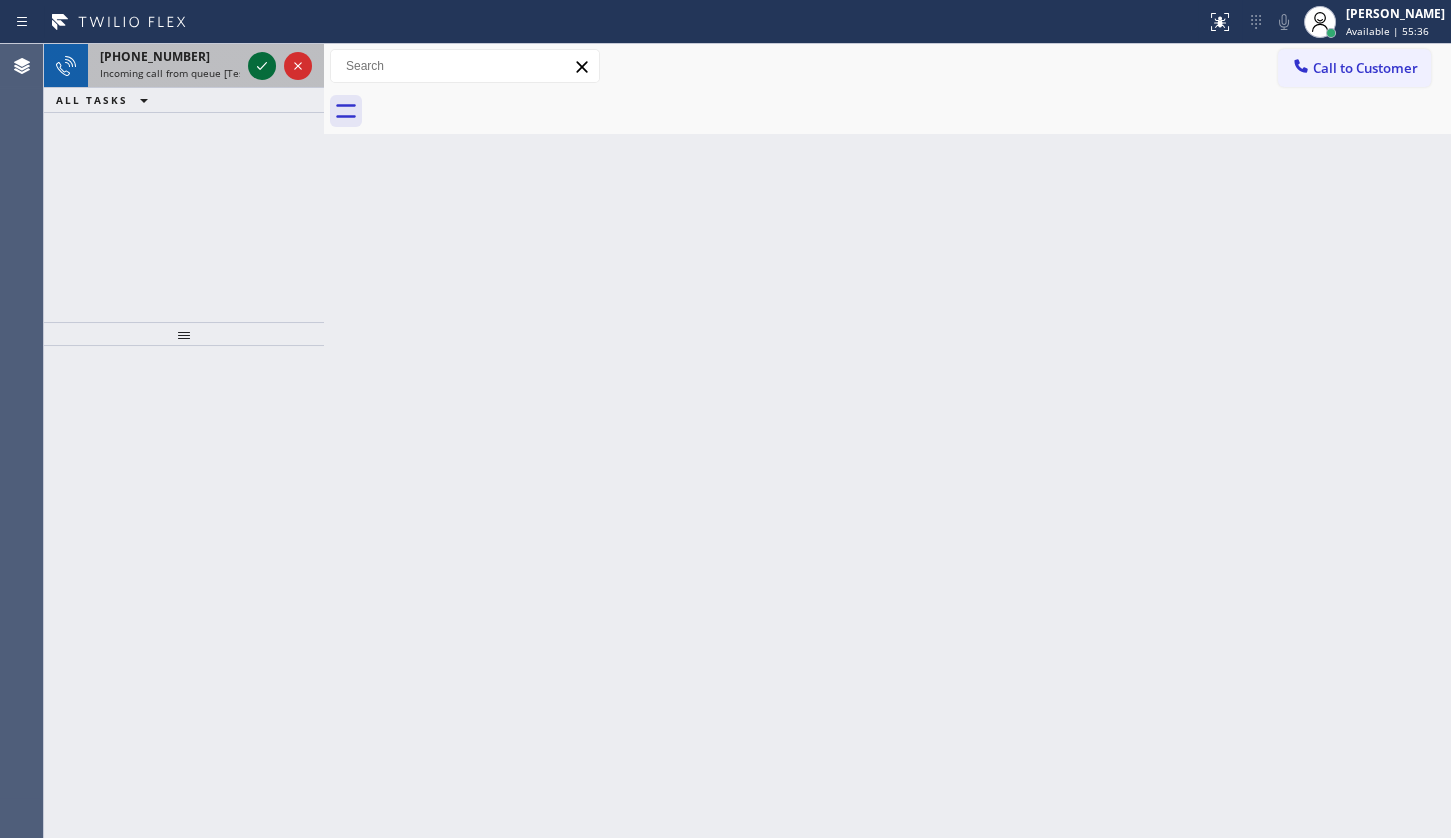 click 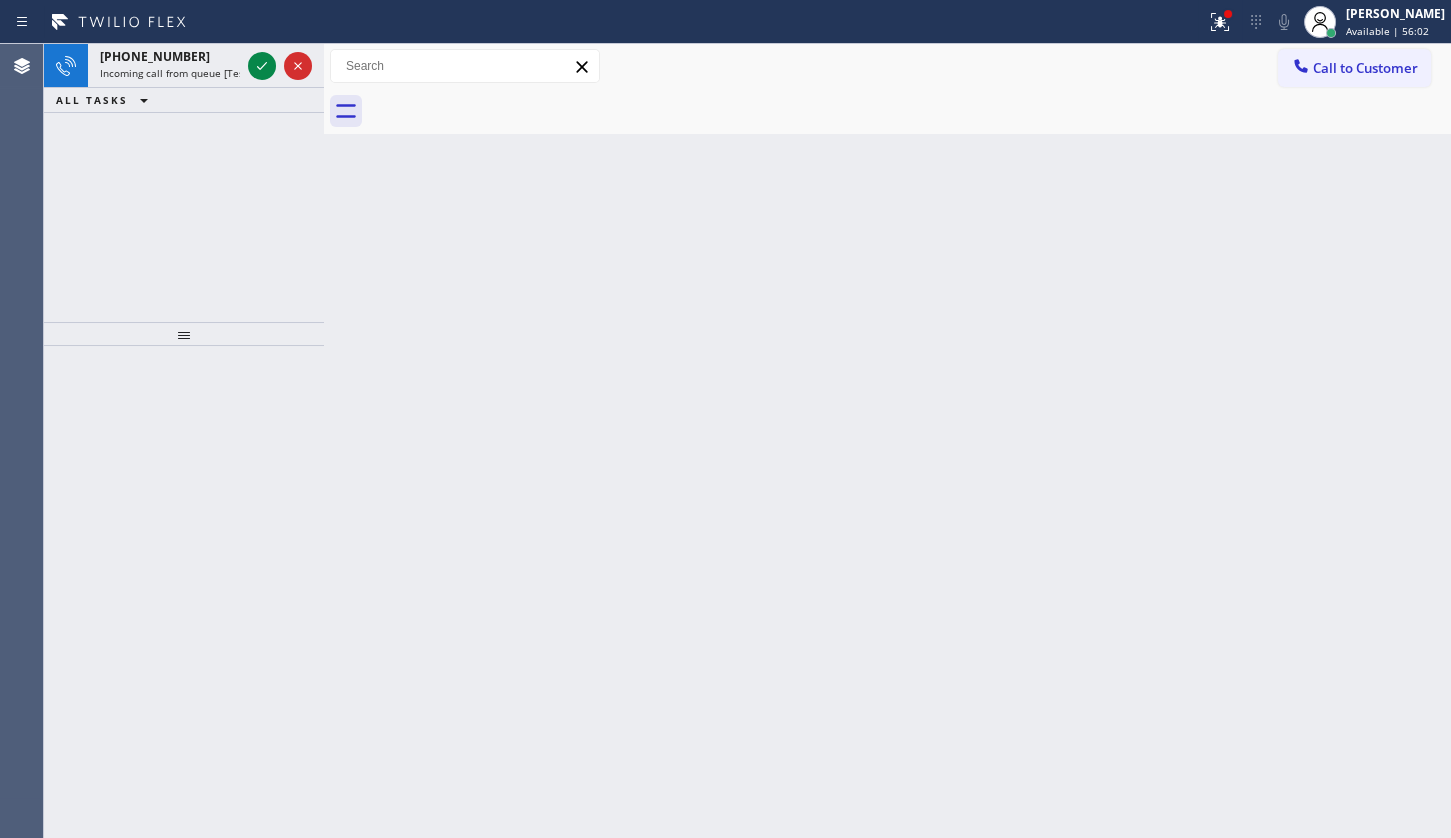 click at bounding box center [280, 66] 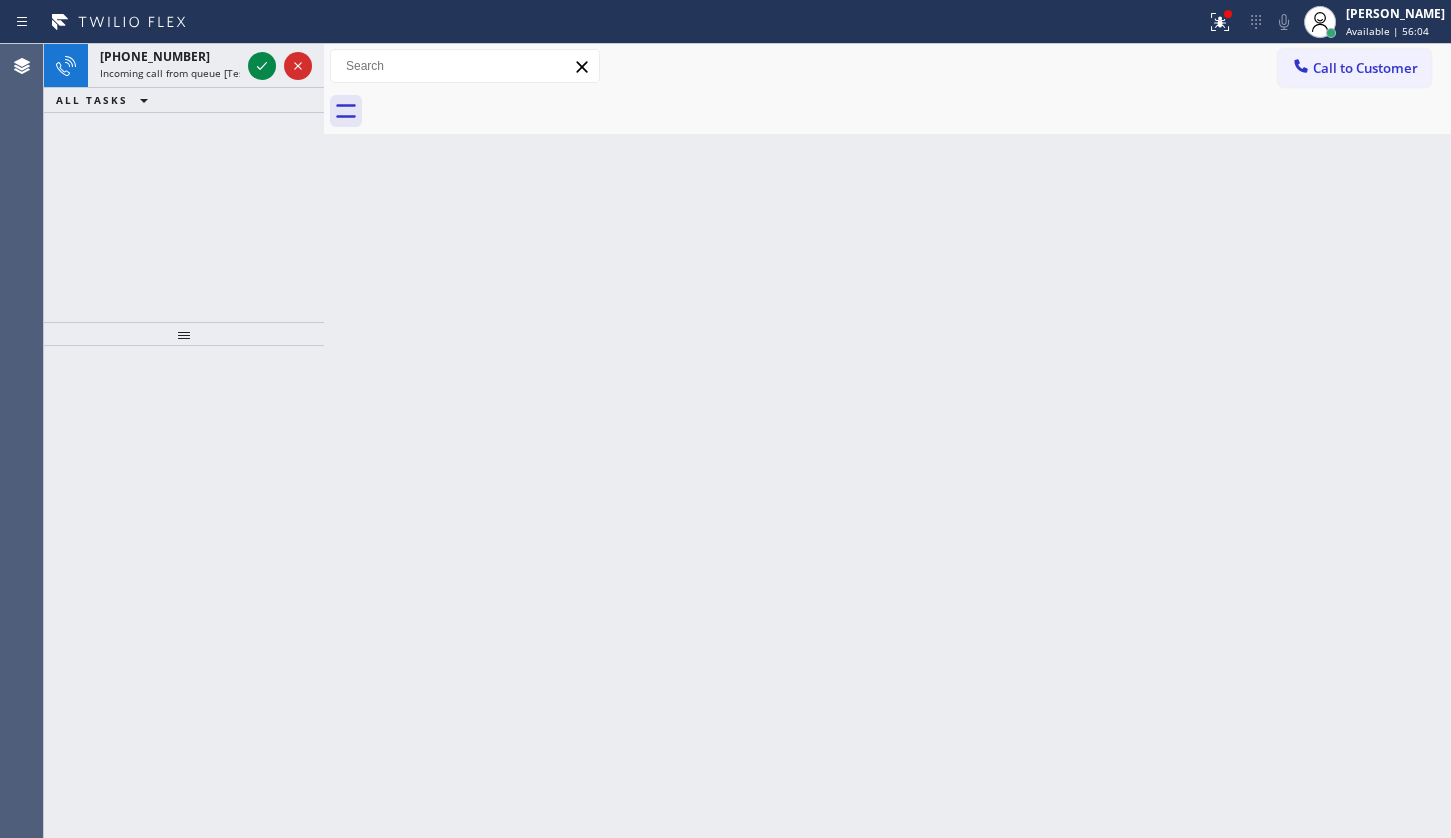 click at bounding box center [280, 66] 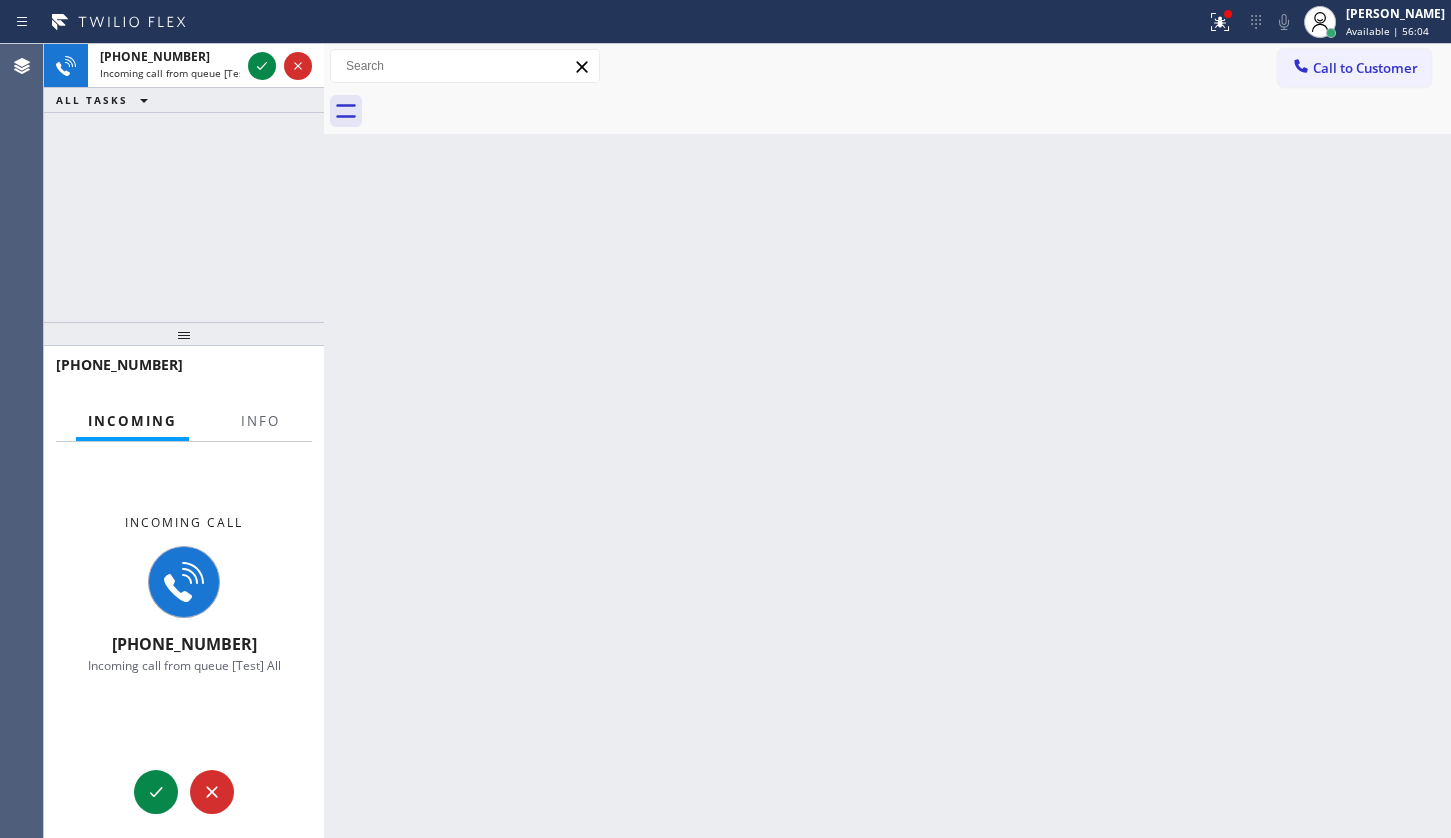 click at bounding box center (280, 66) 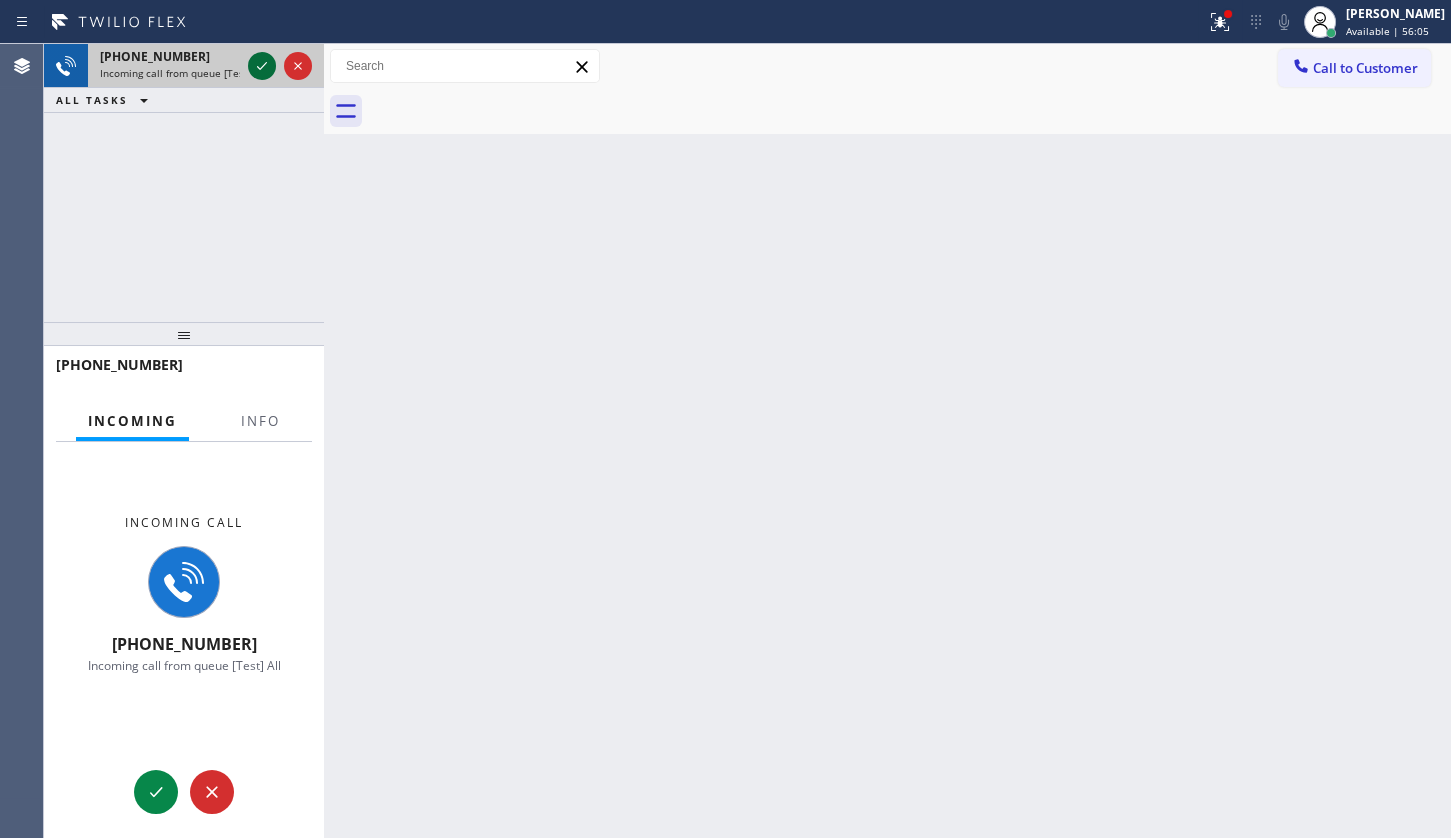click 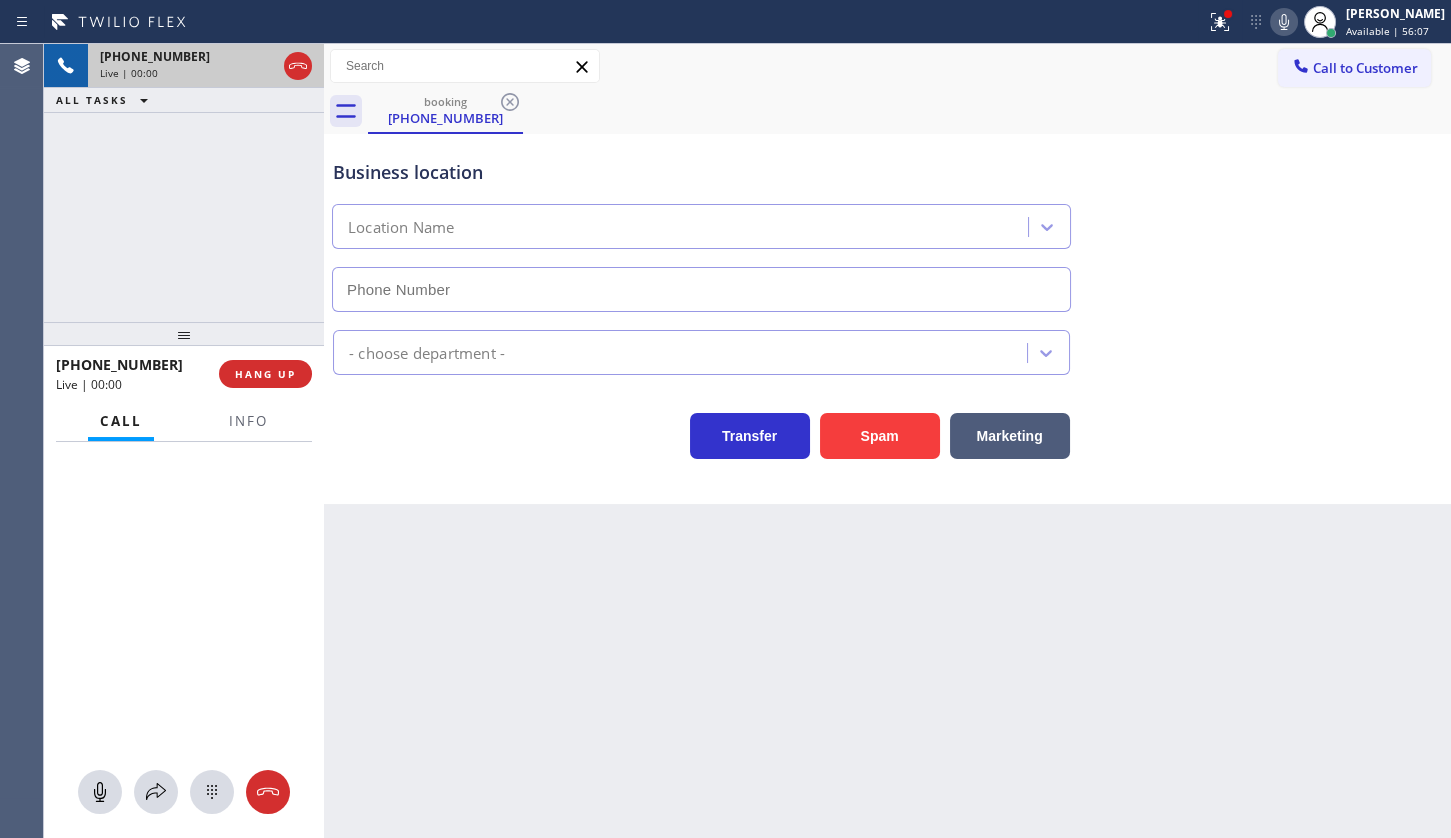 type on "(909) 417-7759" 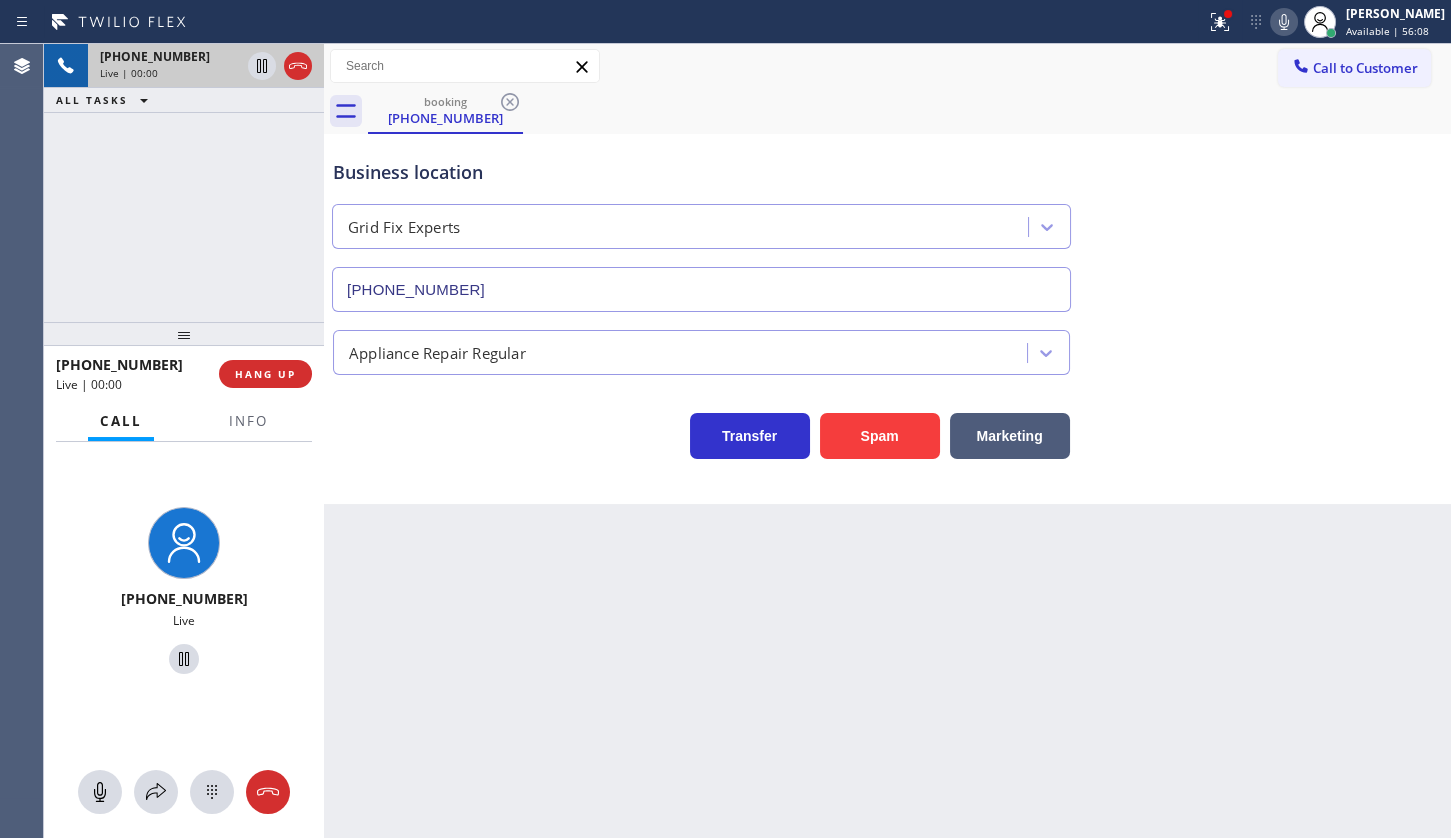 click on "+19142302083   Live" at bounding box center (184, 594) 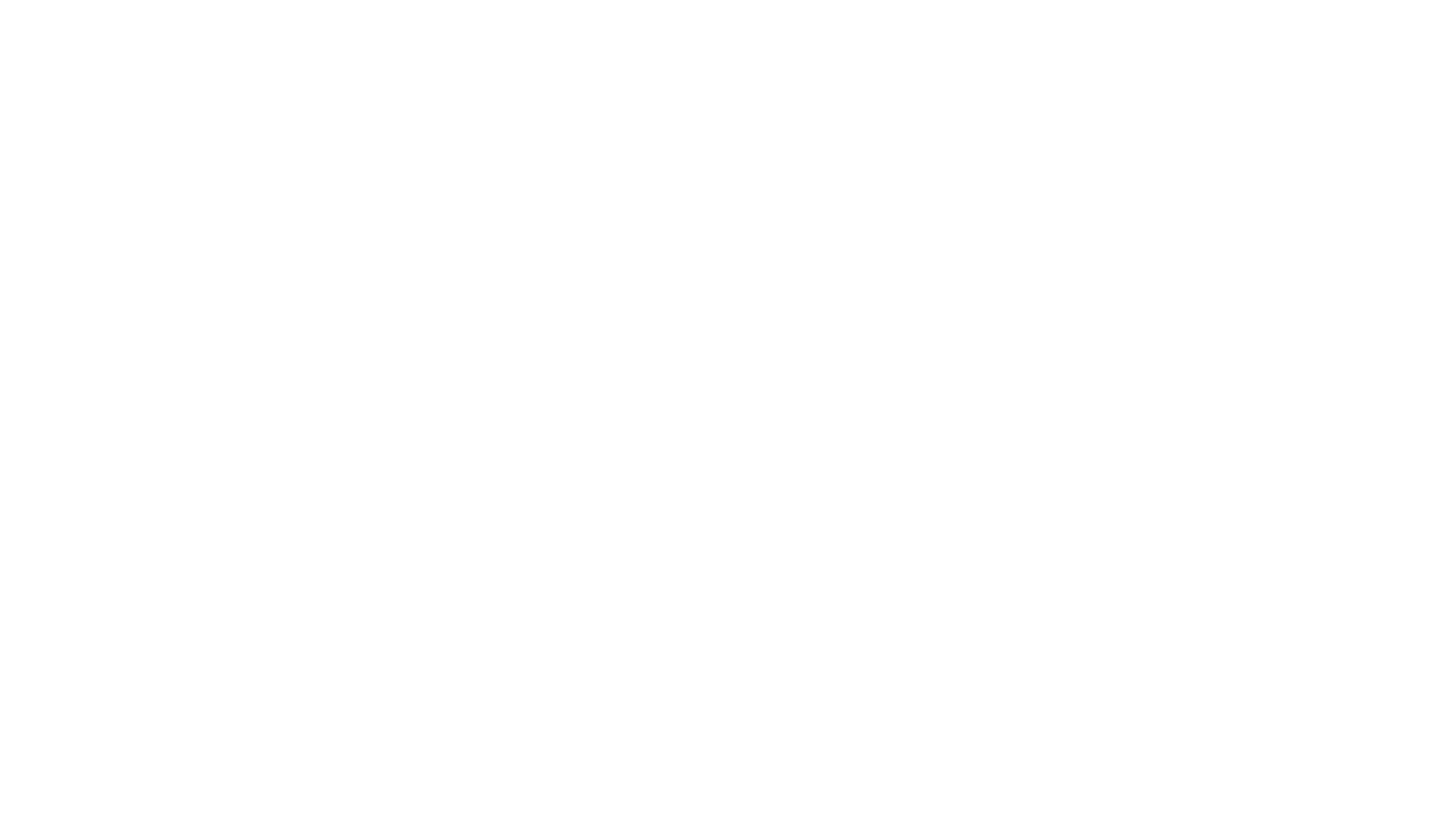 scroll, scrollTop: 0, scrollLeft: 0, axis: both 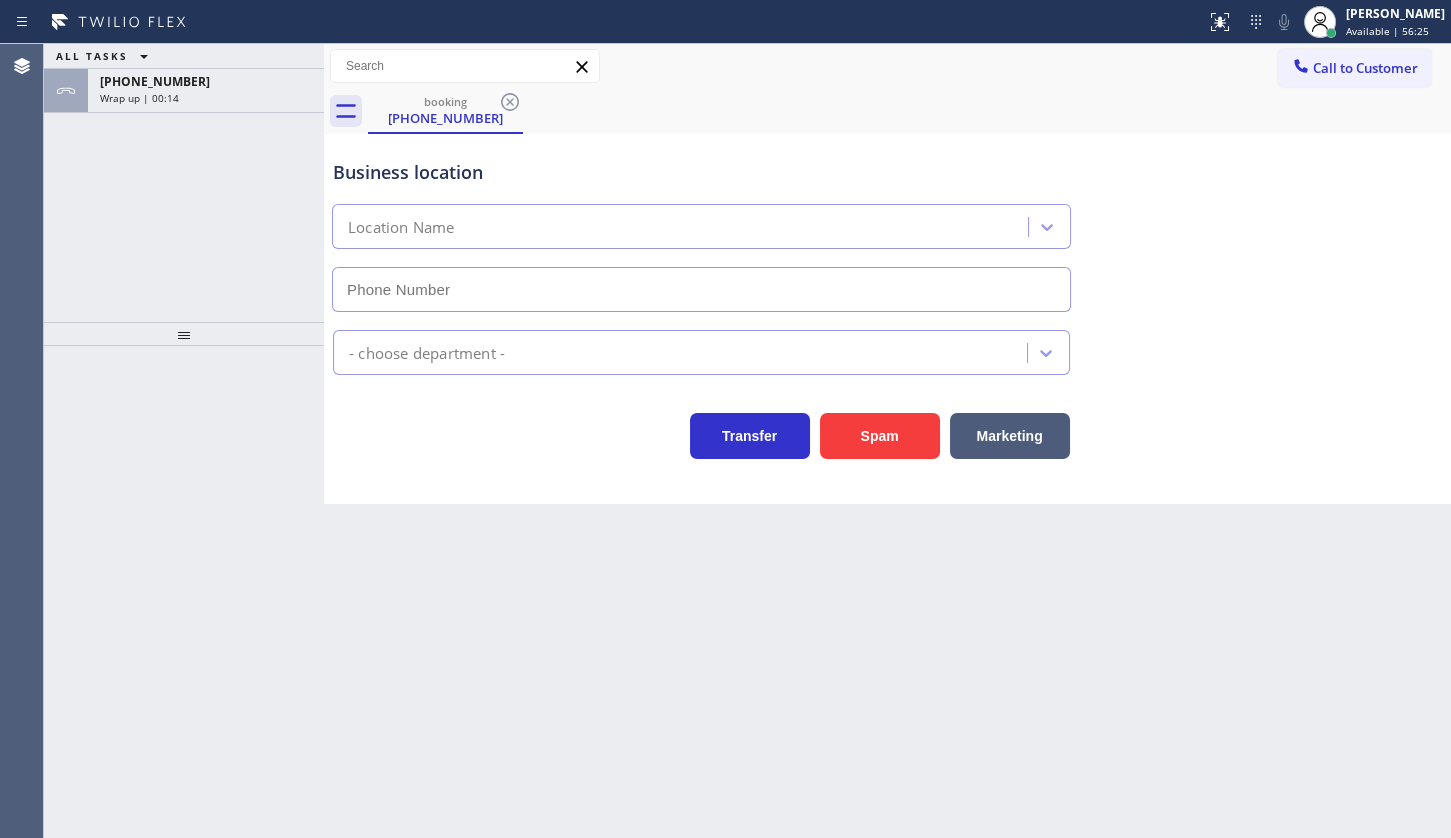 type on "[PHONE_NUMBER]" 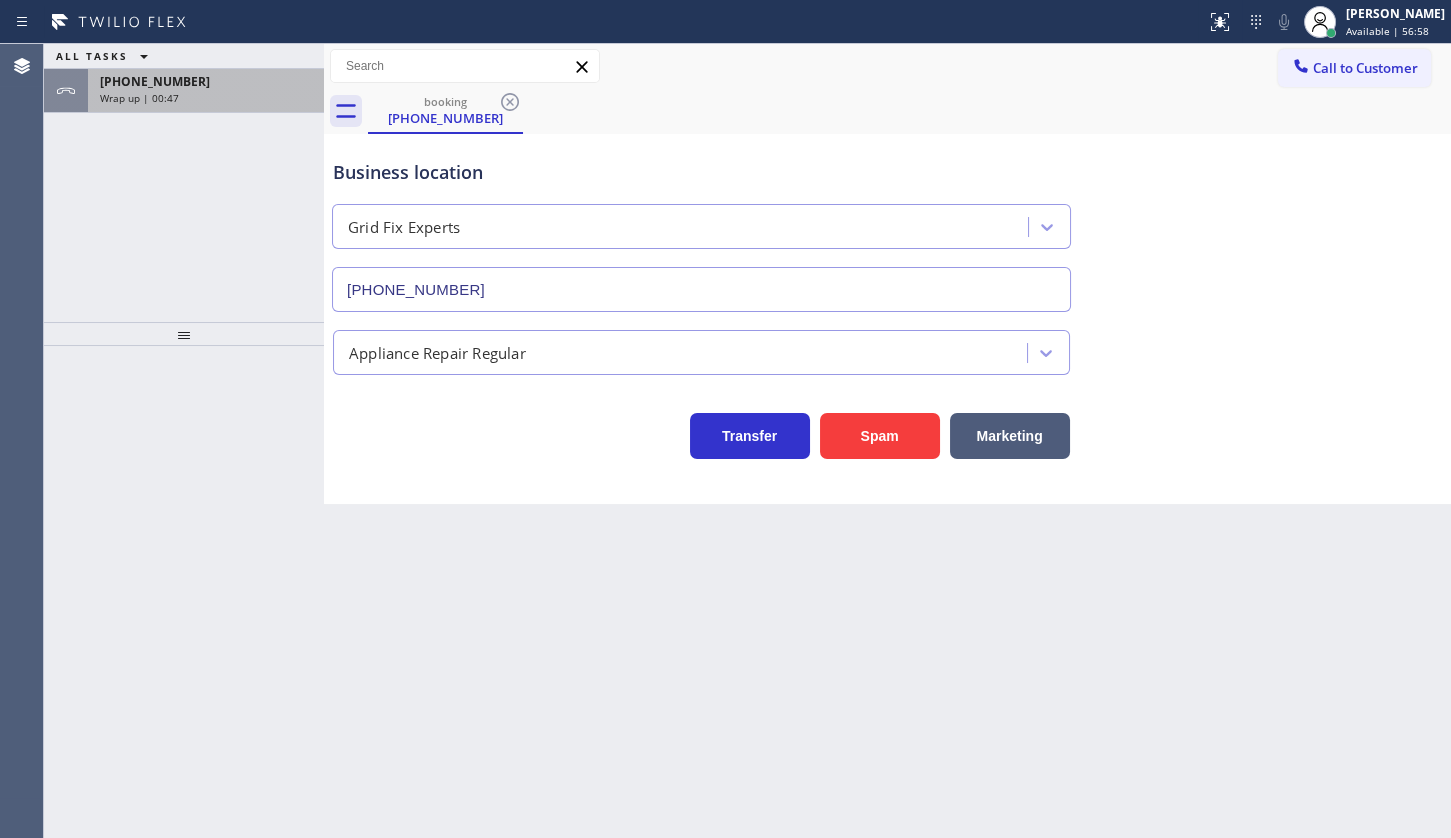 click on "Wrap up | 00:47" at bounding box center [206, 98] 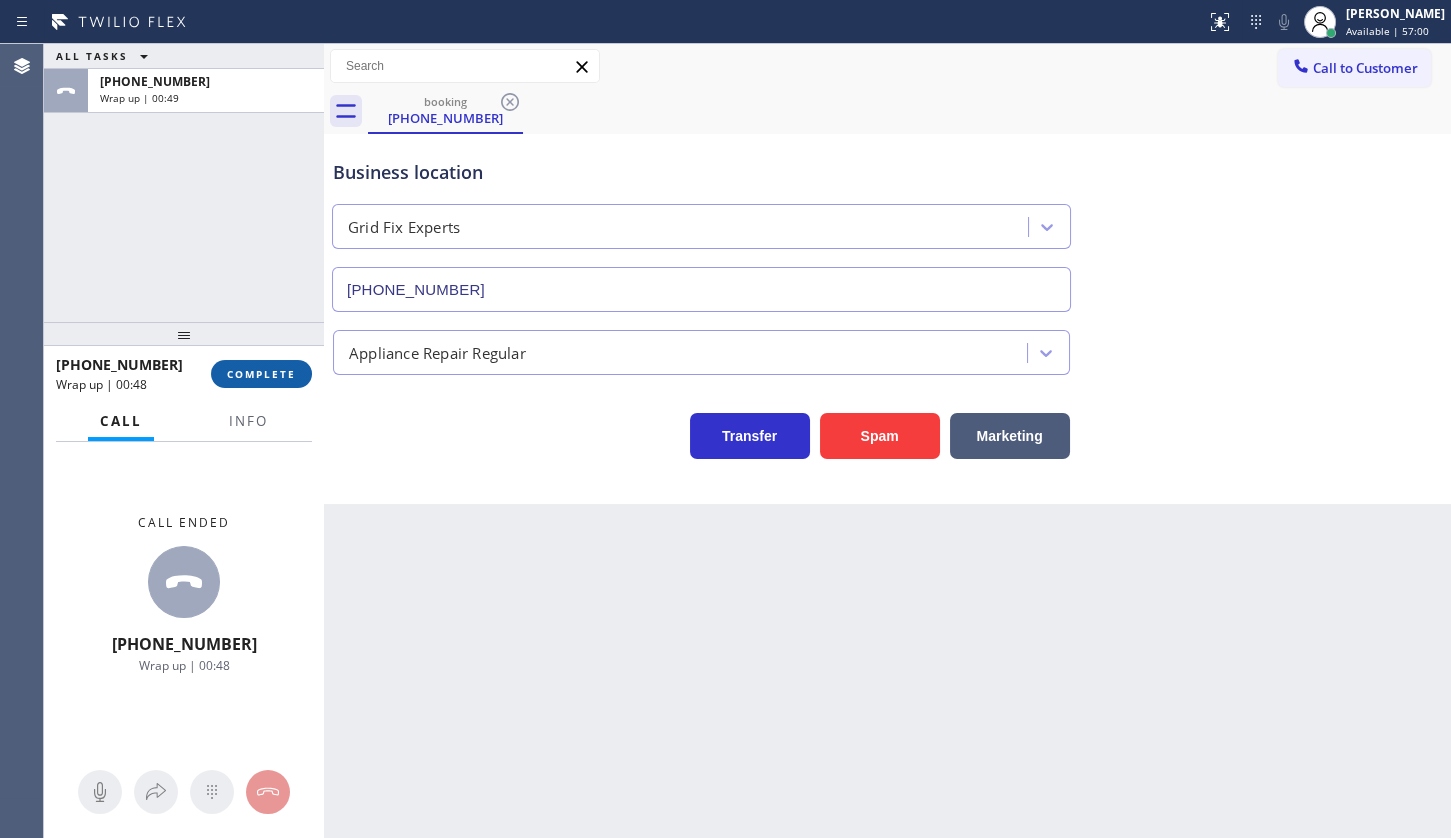click on "COMPLETE" at bounding box center (261, 374) 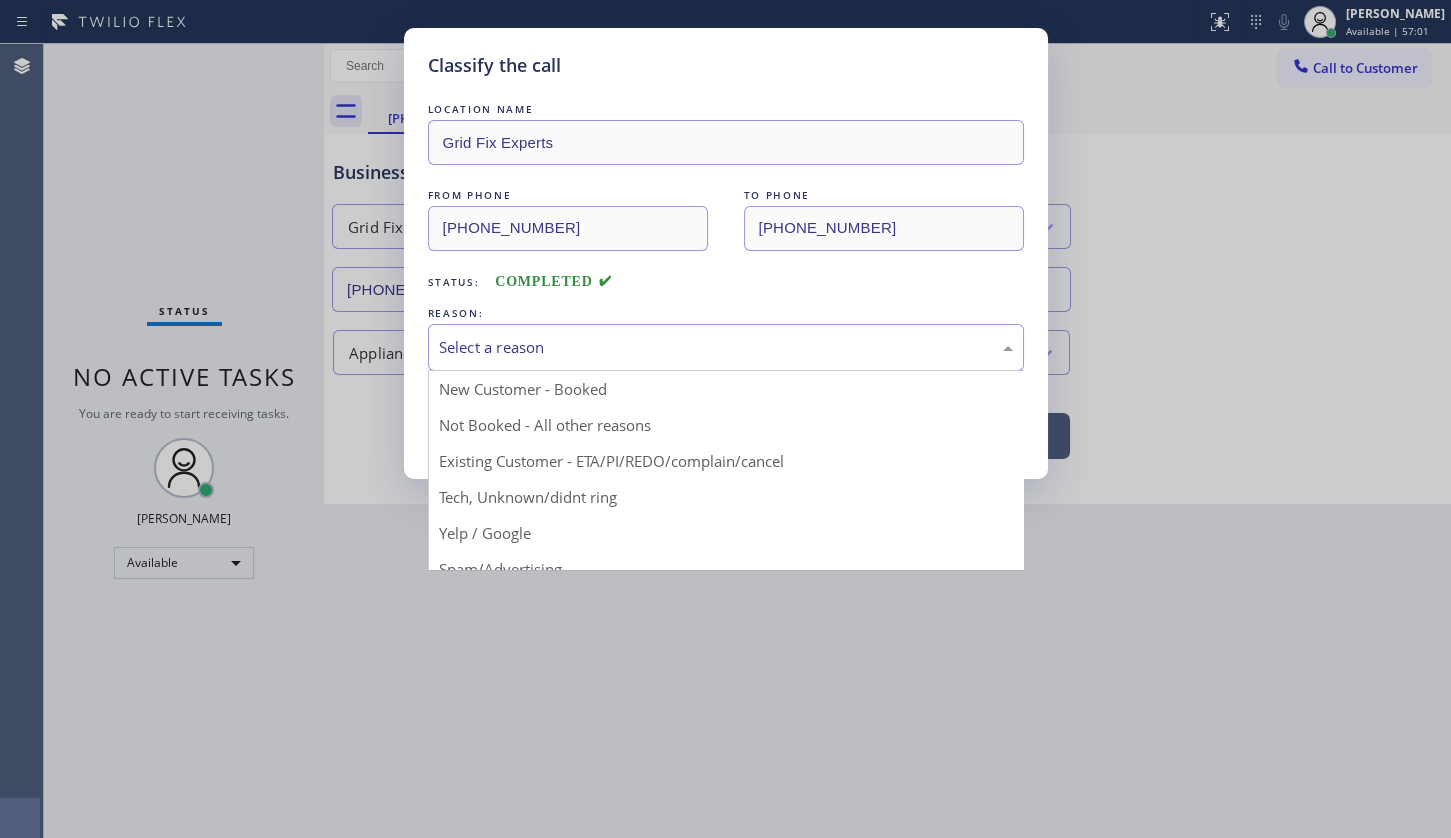 click on "Select a reason" at bounding box center [726, 347] 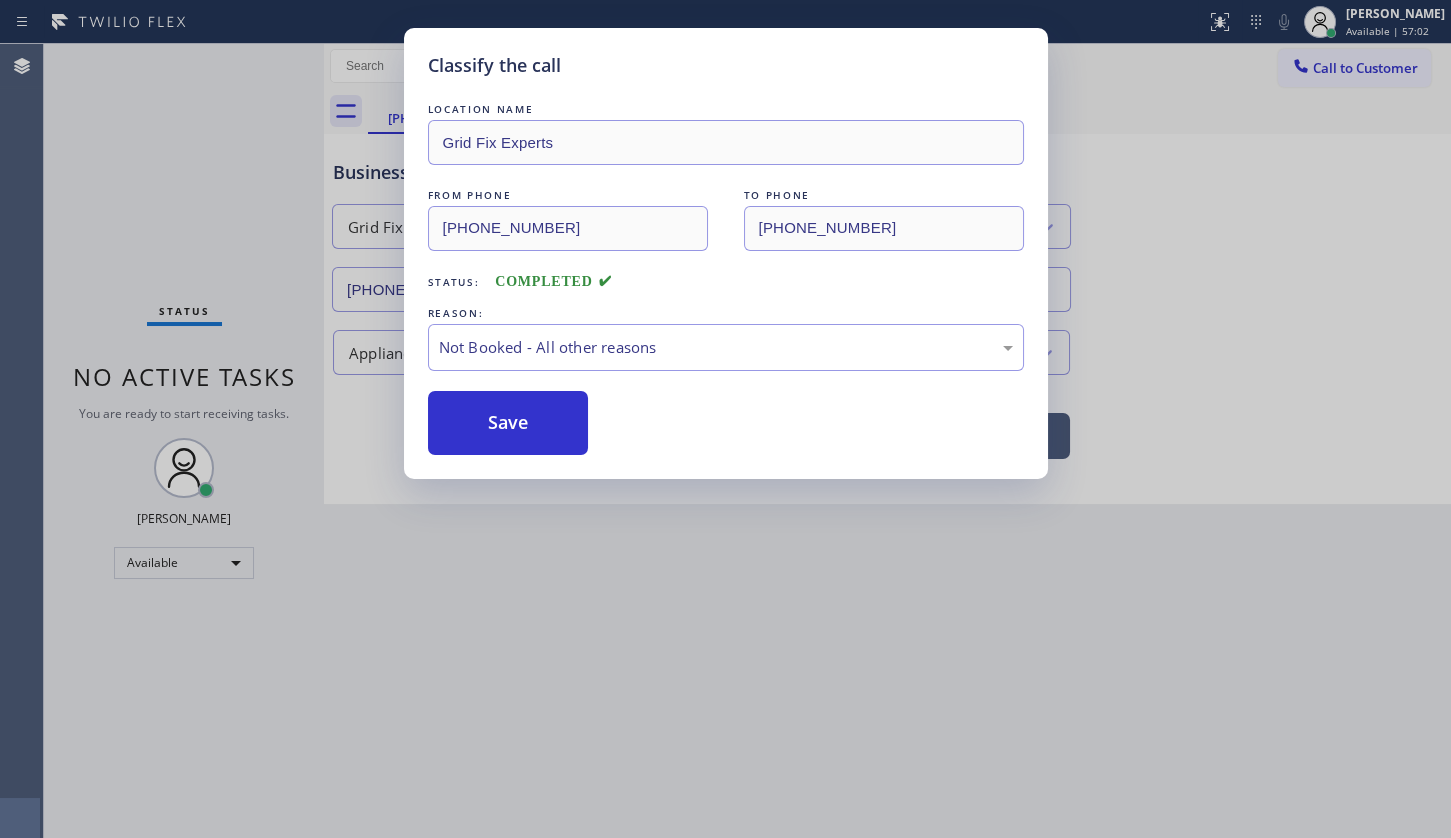 click on "Save" at bounding box center (508, 423) 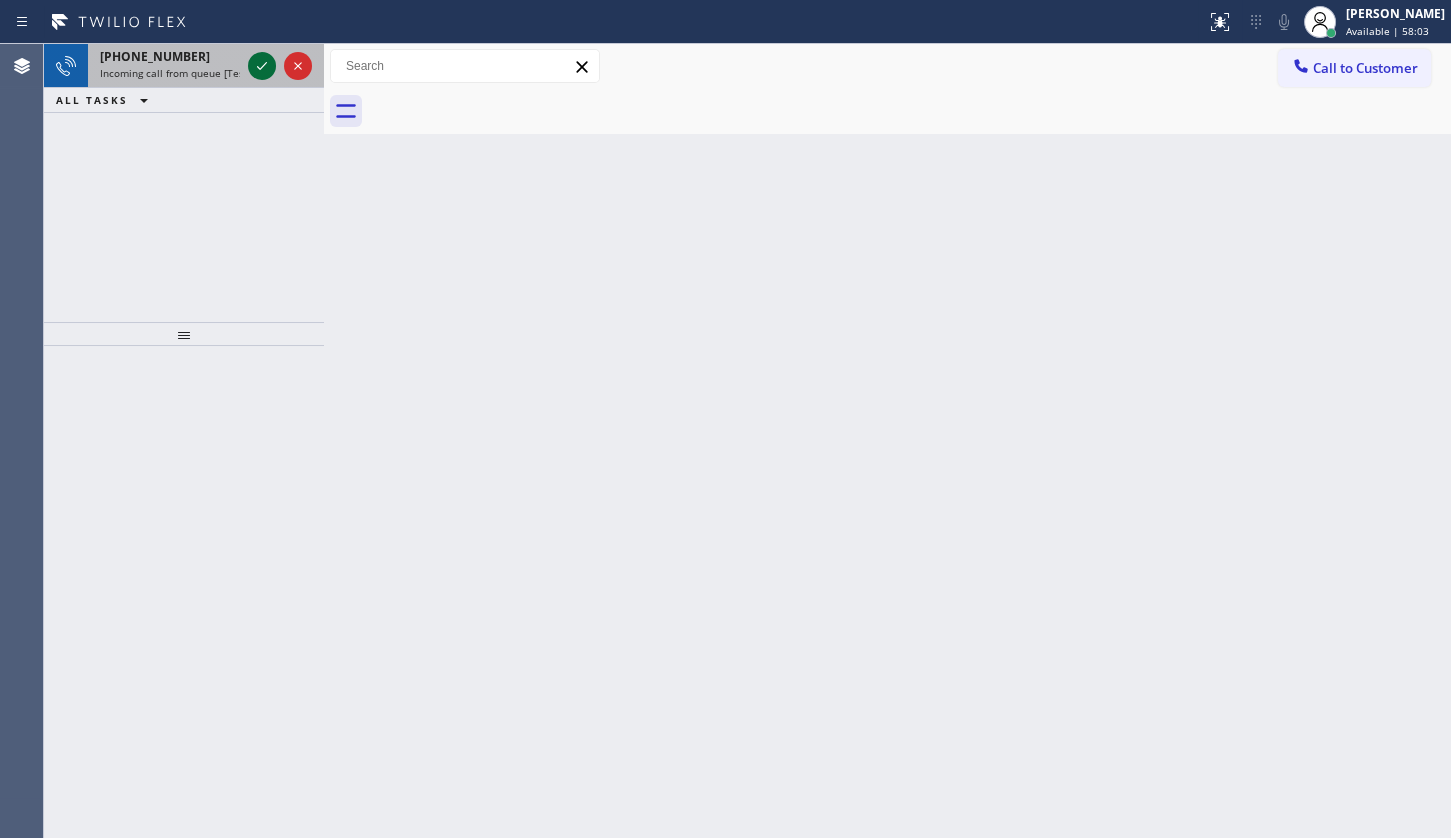 click 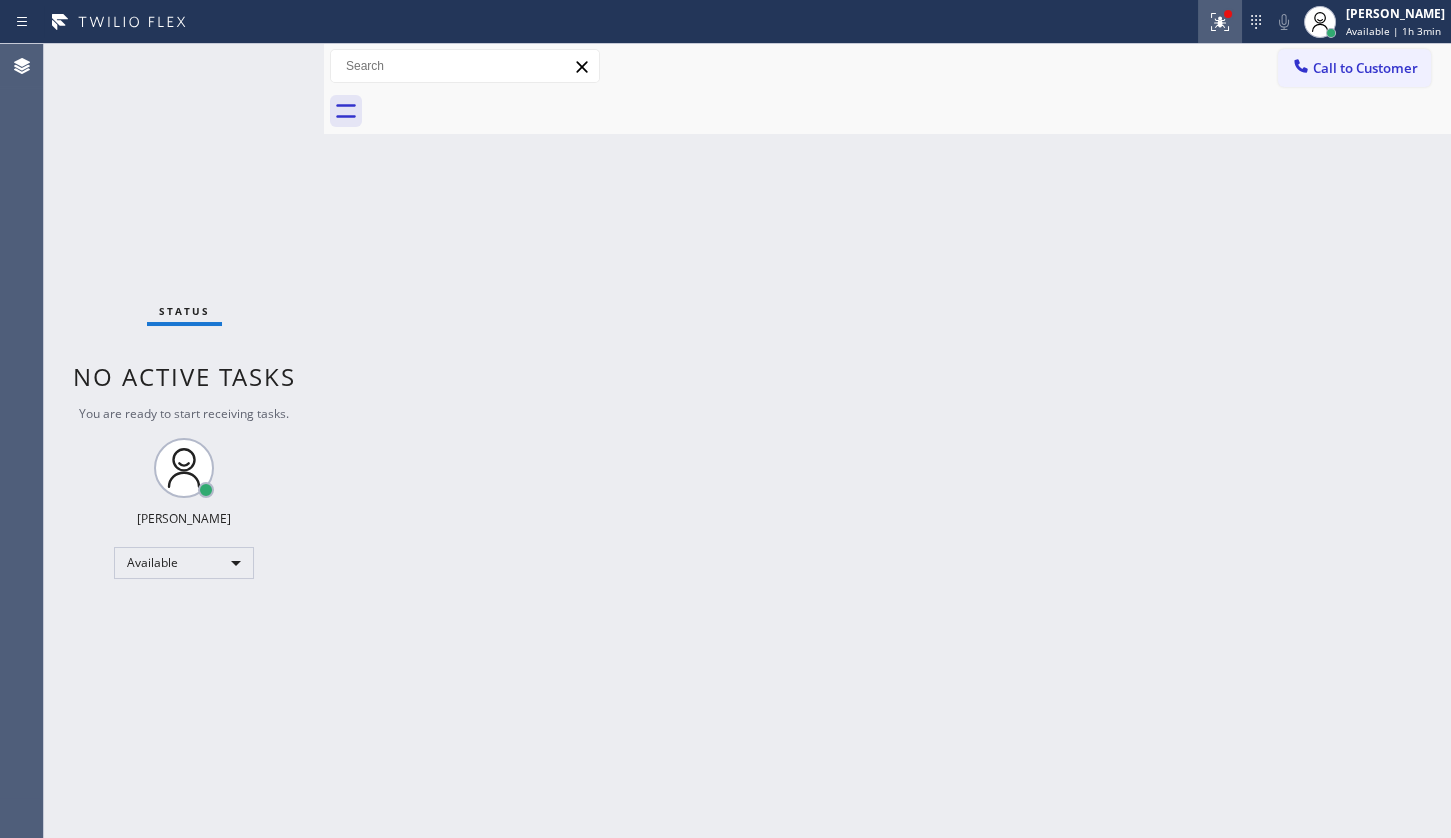 click 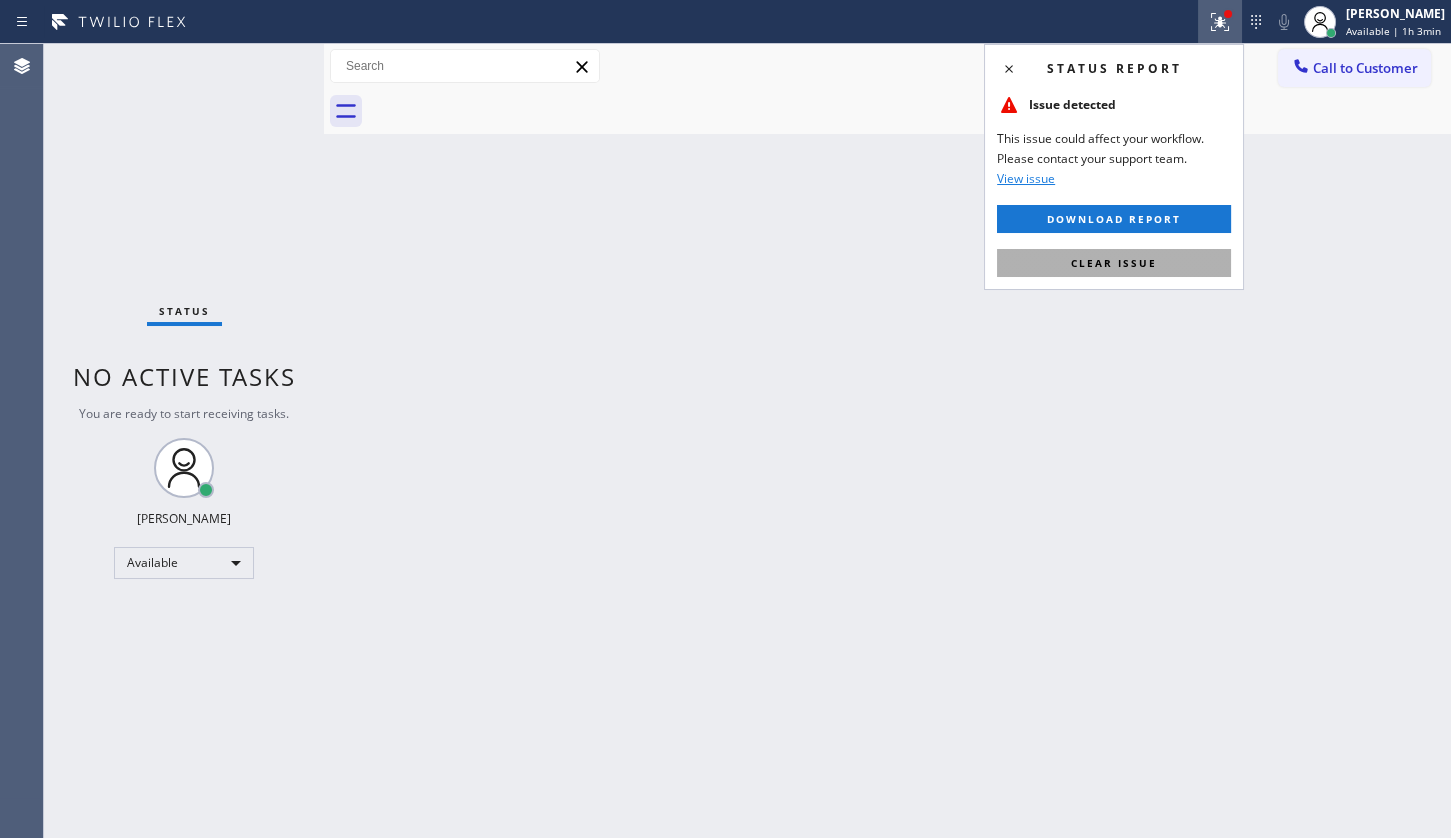 click on "Clear issue" at bounding box center [1114, 263] 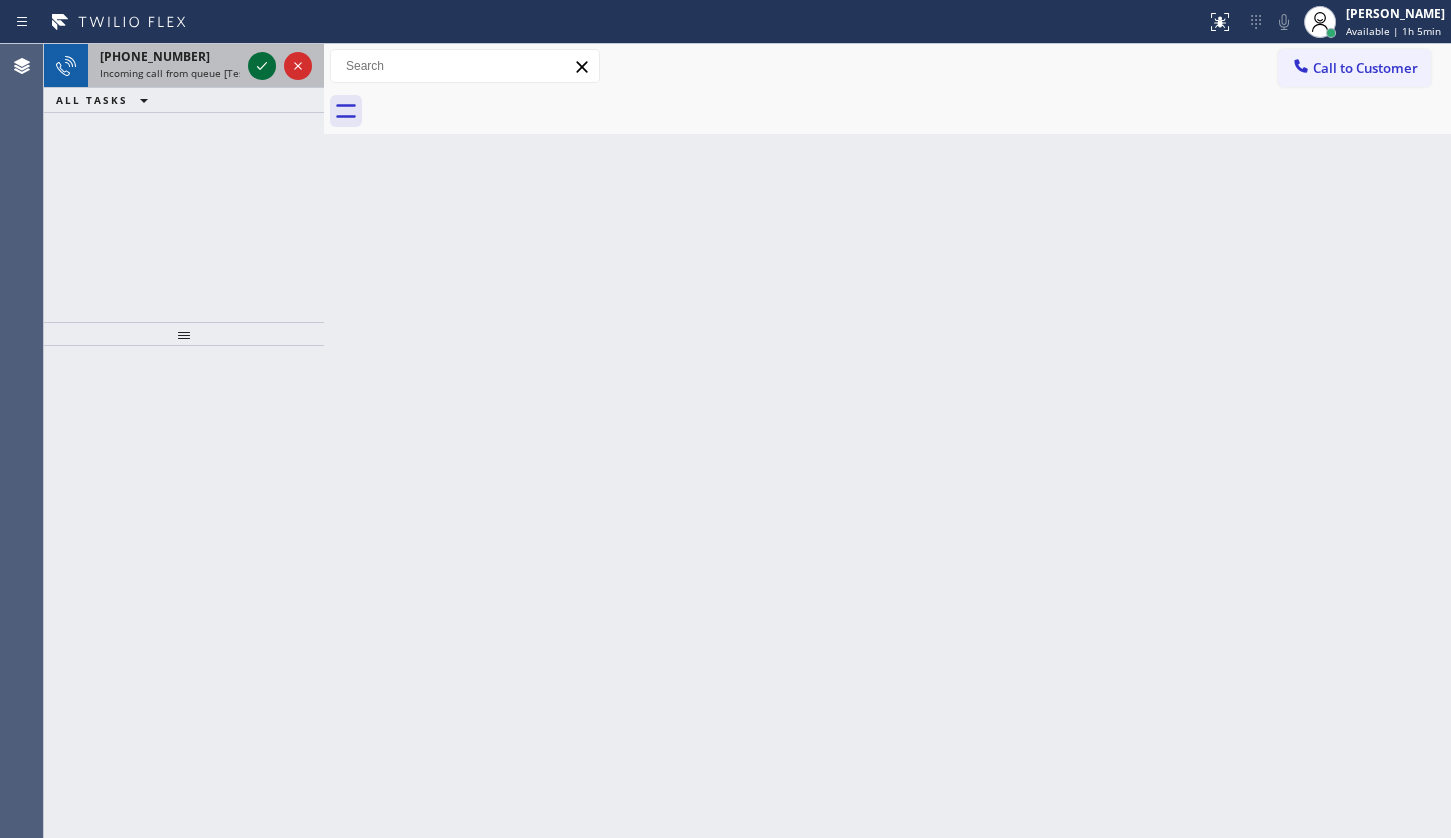 click 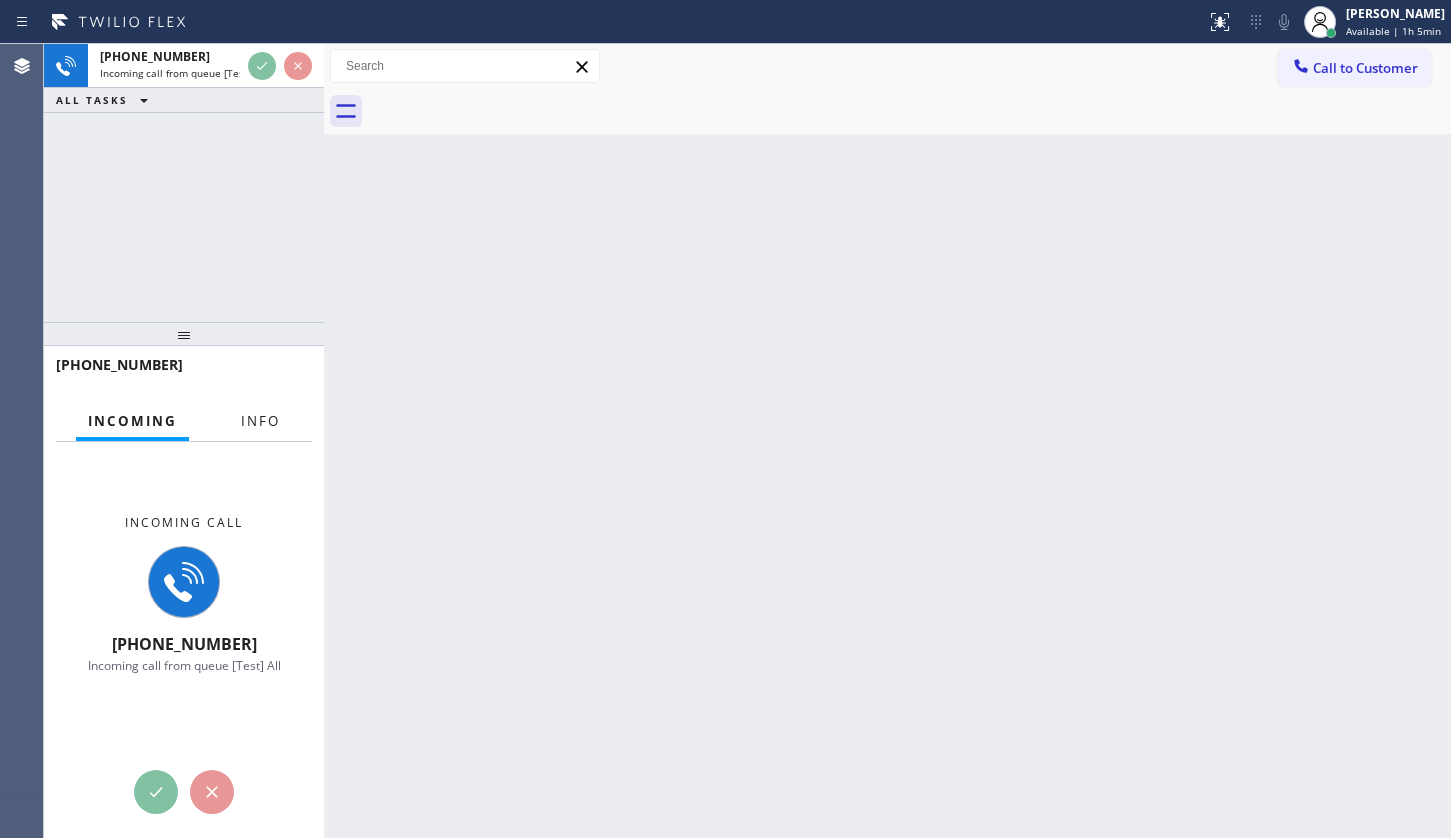 click on "Info" at bounding box center [260, 421] 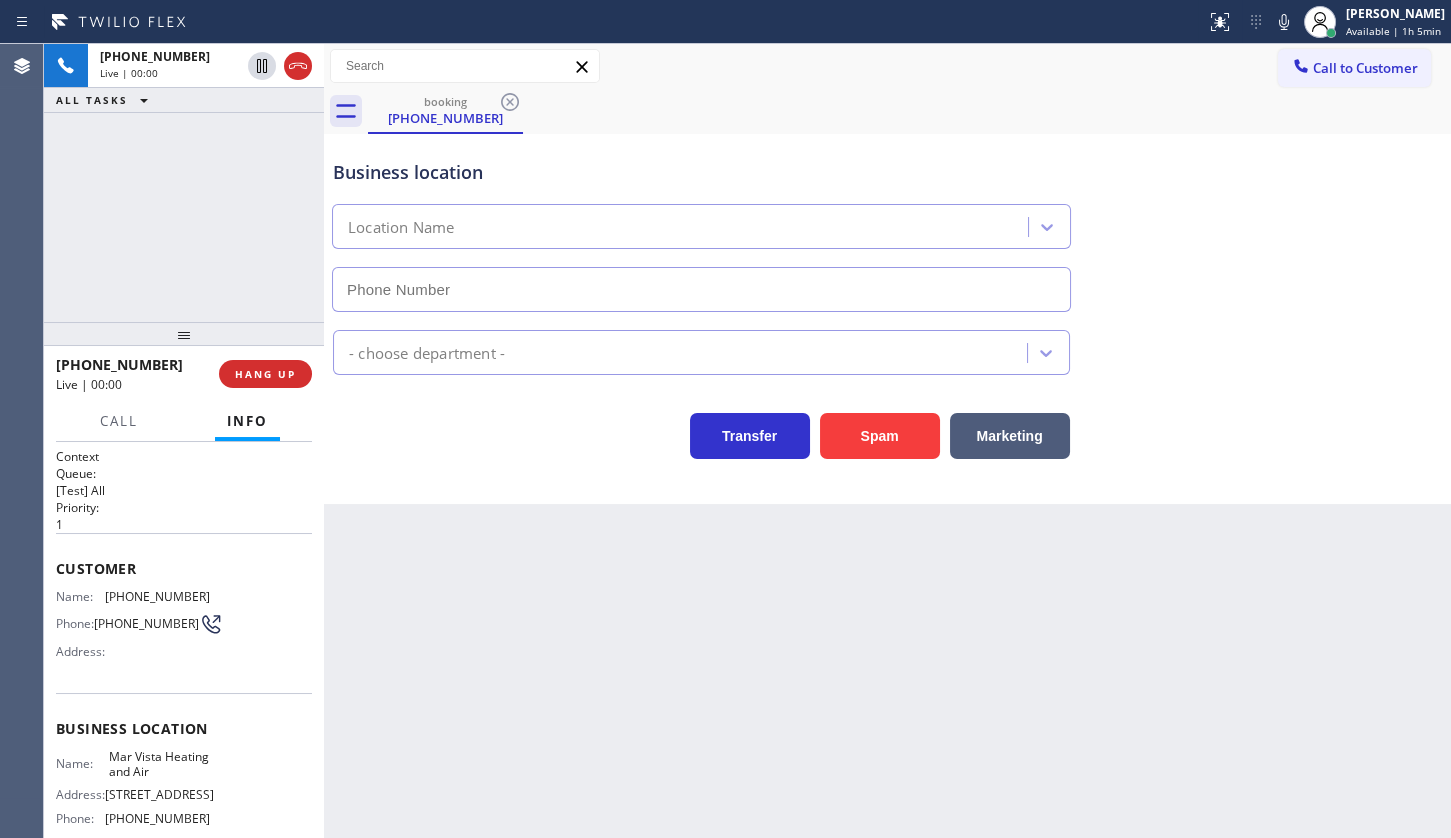 type on "[PHONE_NUMBER]" 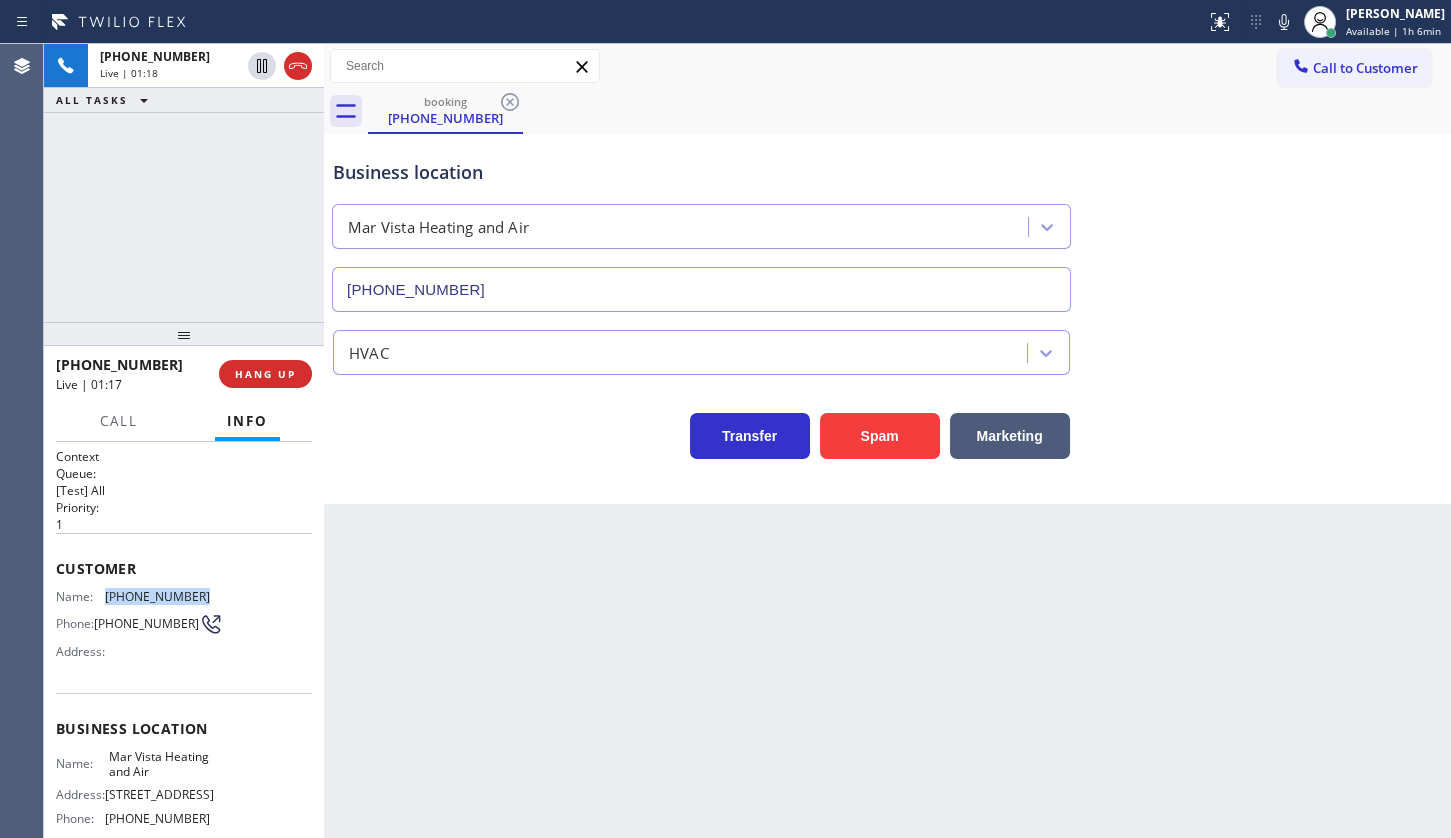 copy on "[PHONE_NUMBER]" 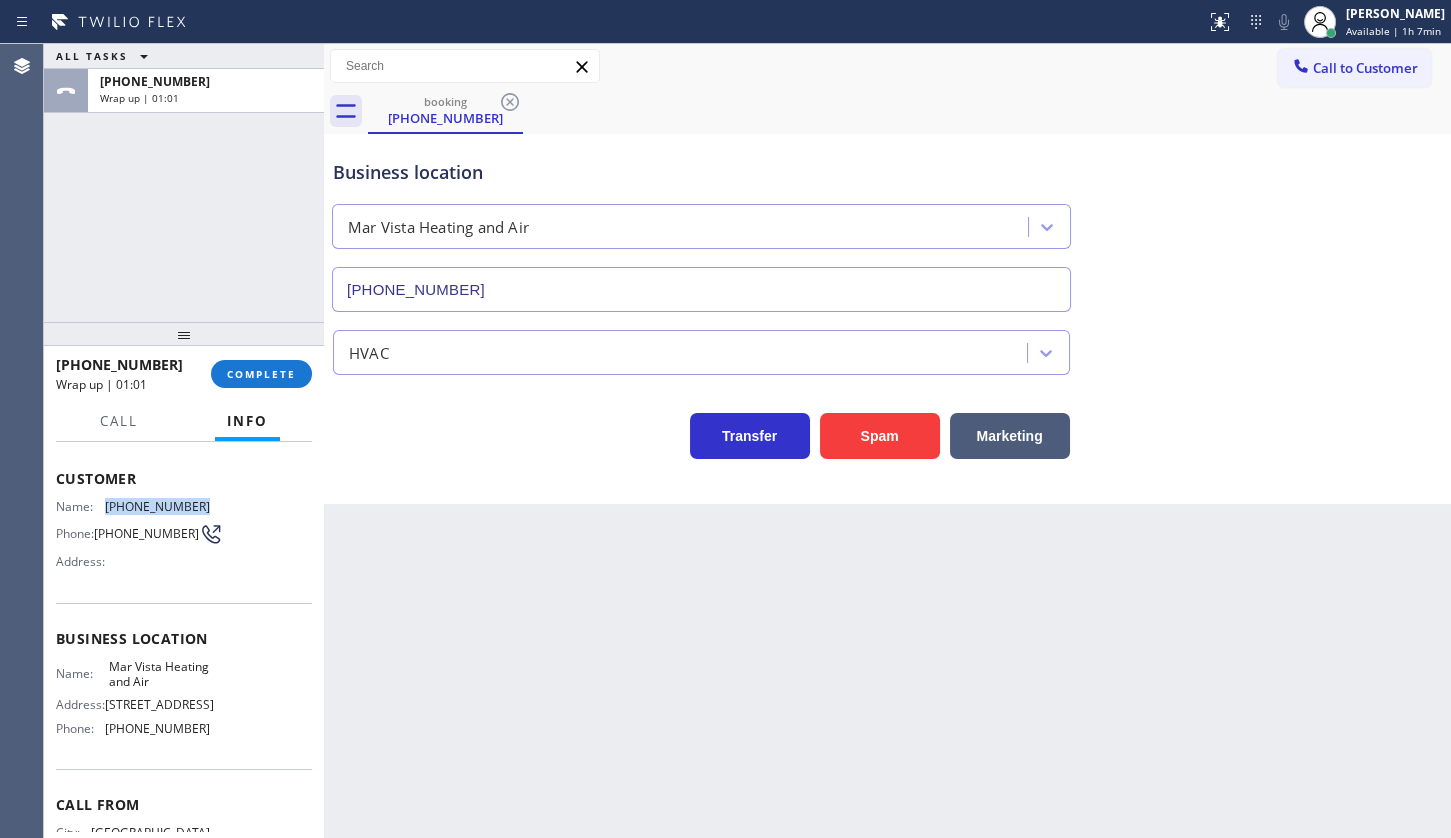 scroll, scrollTop: 198, scrollLeft: 0, axis: vertical 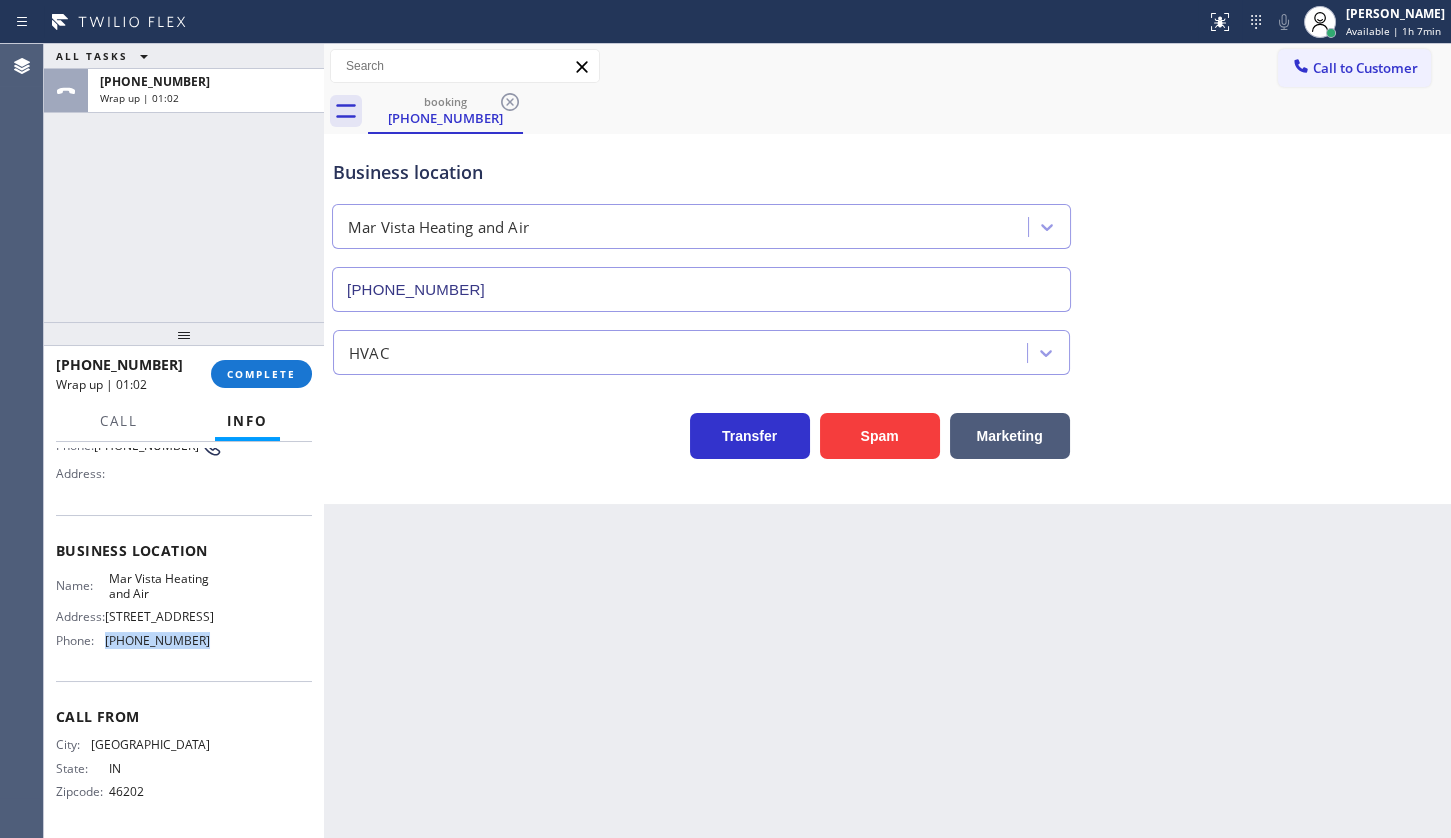 drag, startPoint x: 106, startPoint y: 643, endPoint x: 234, endPoint y: 650, distance: 128.19127 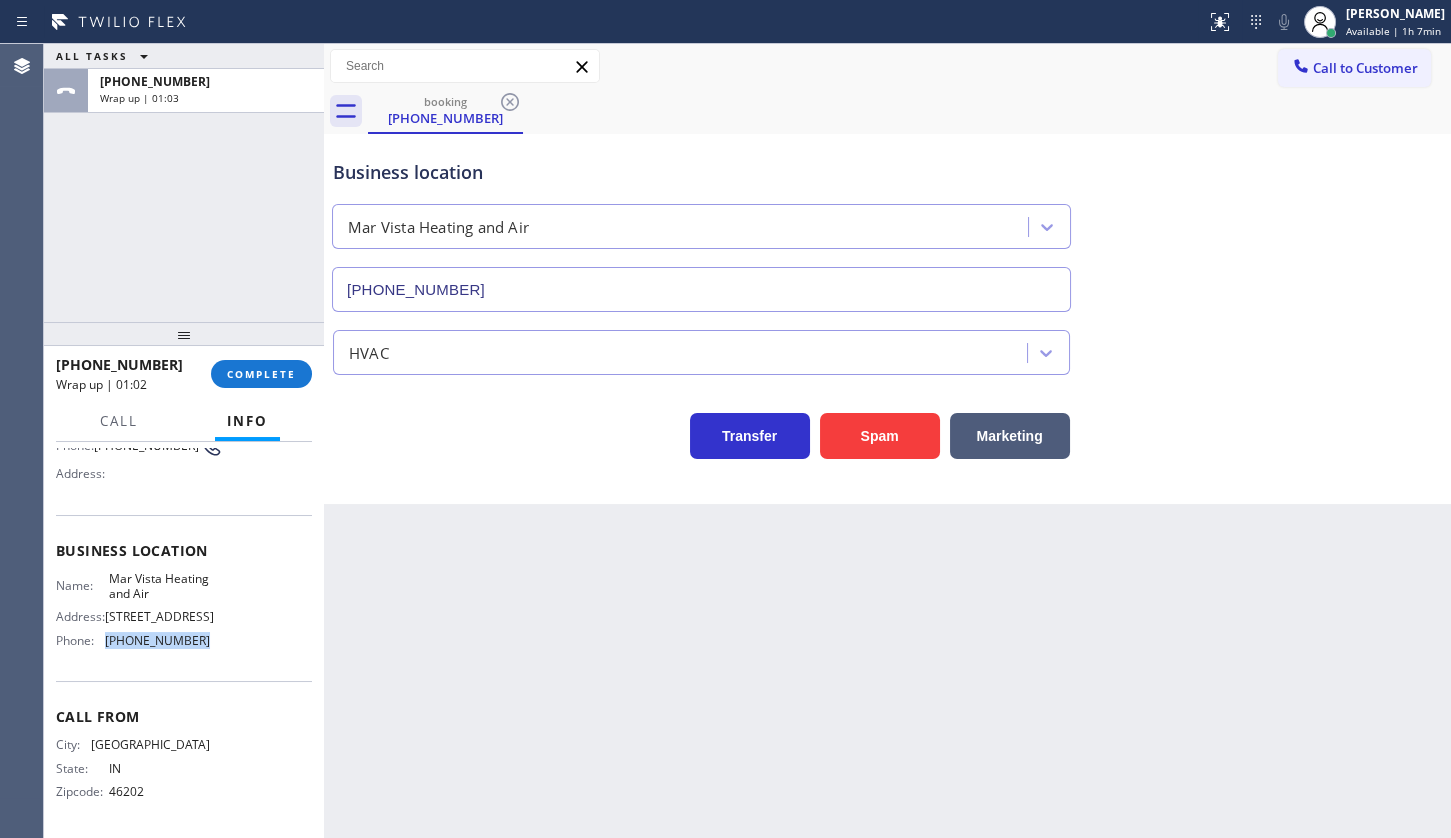 copy on "(424) 329-2198" 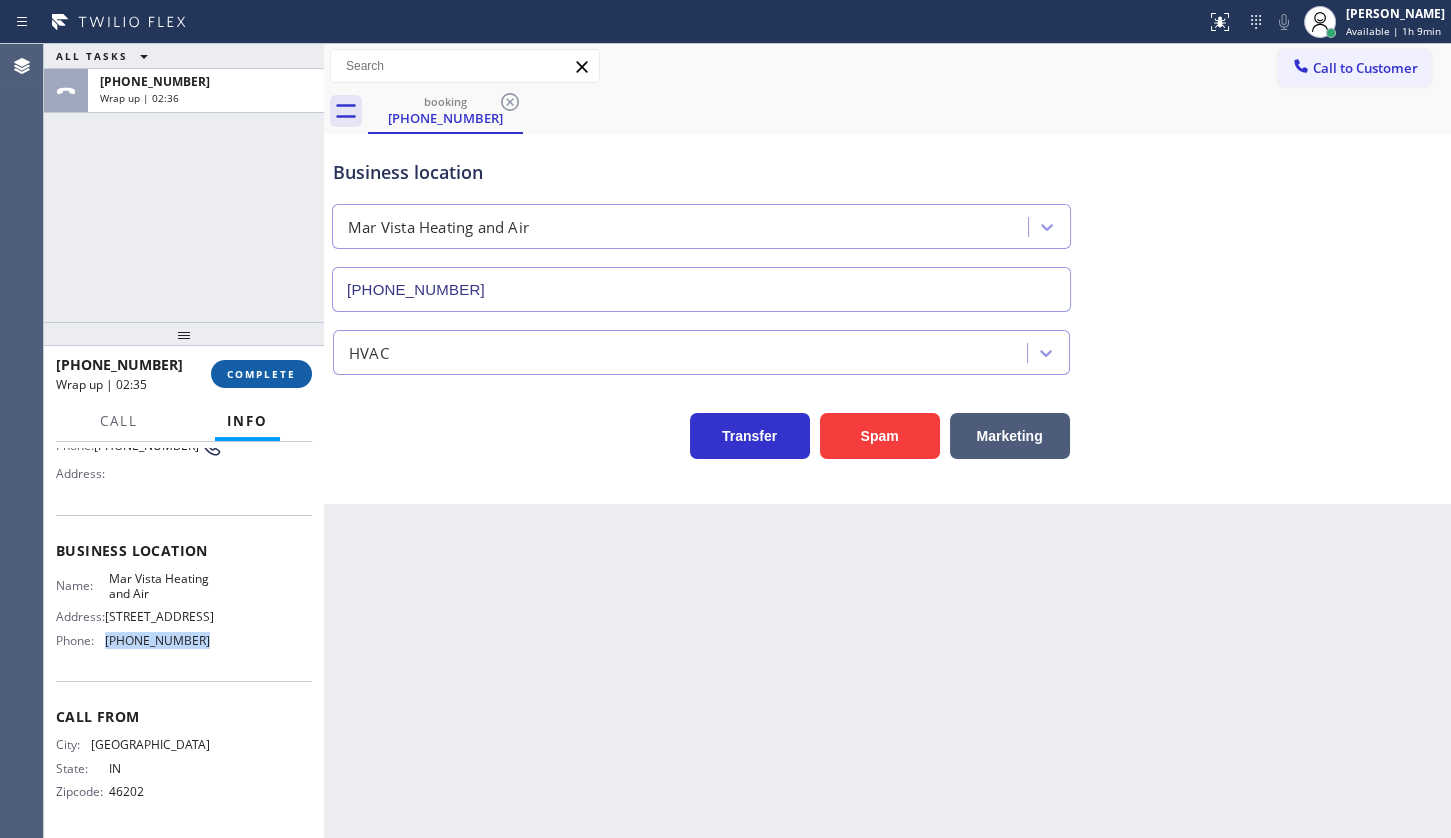 click on "COMPLETE" at bounding box center (261, 374) 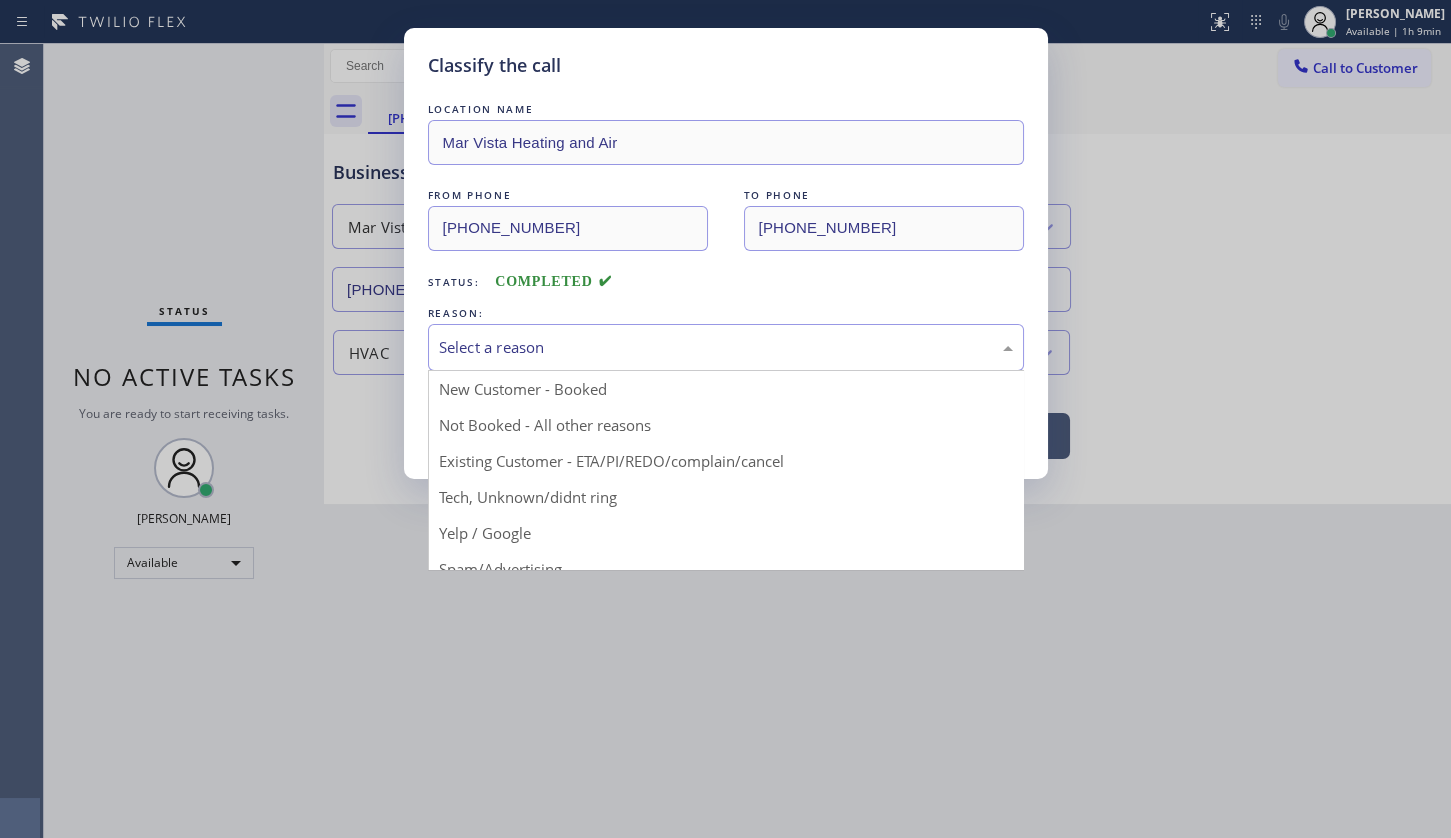click on "Select a reason" at bounding box center [726, 347] 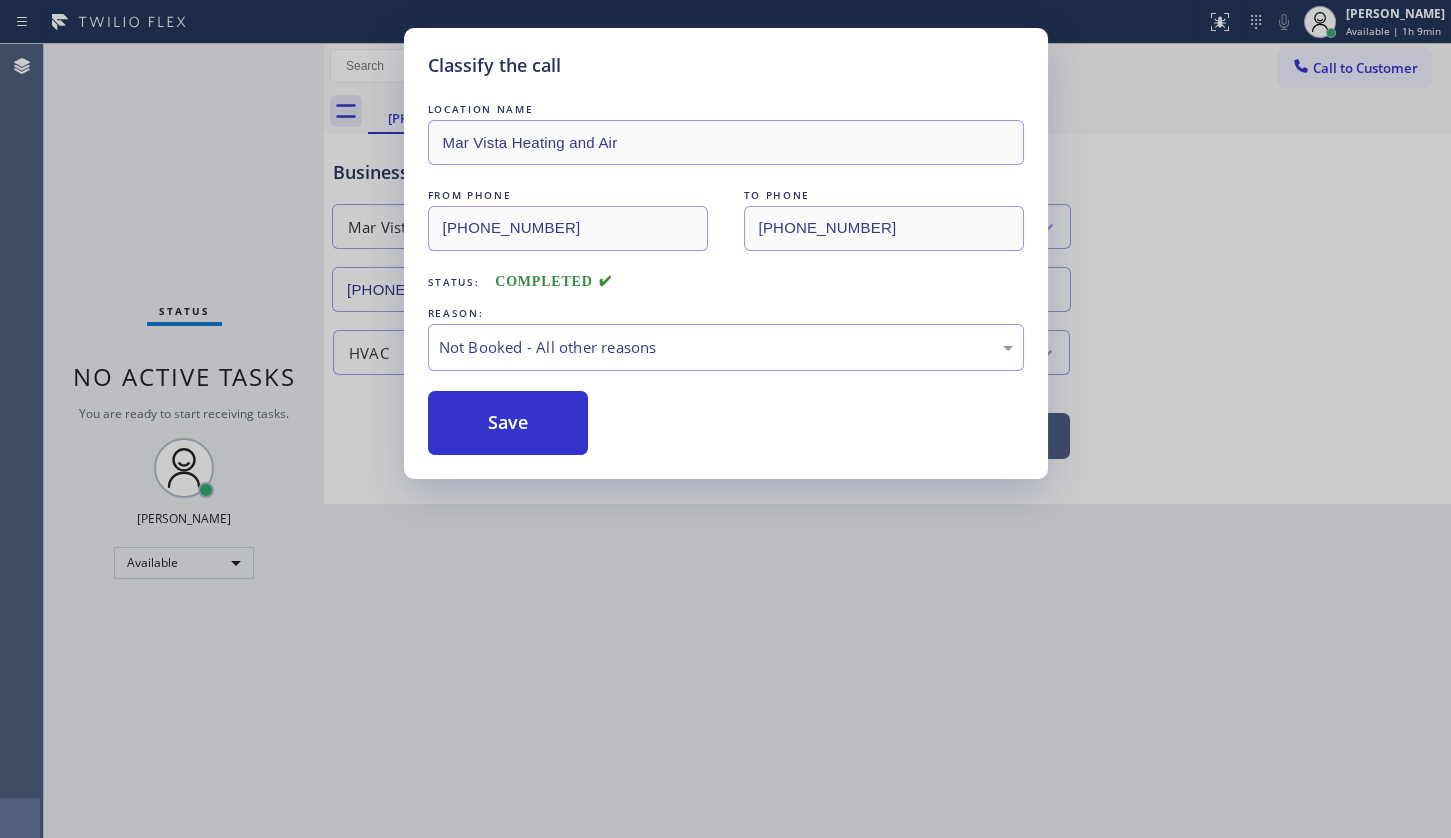 click on "Save" at bounding box center [508, 423] 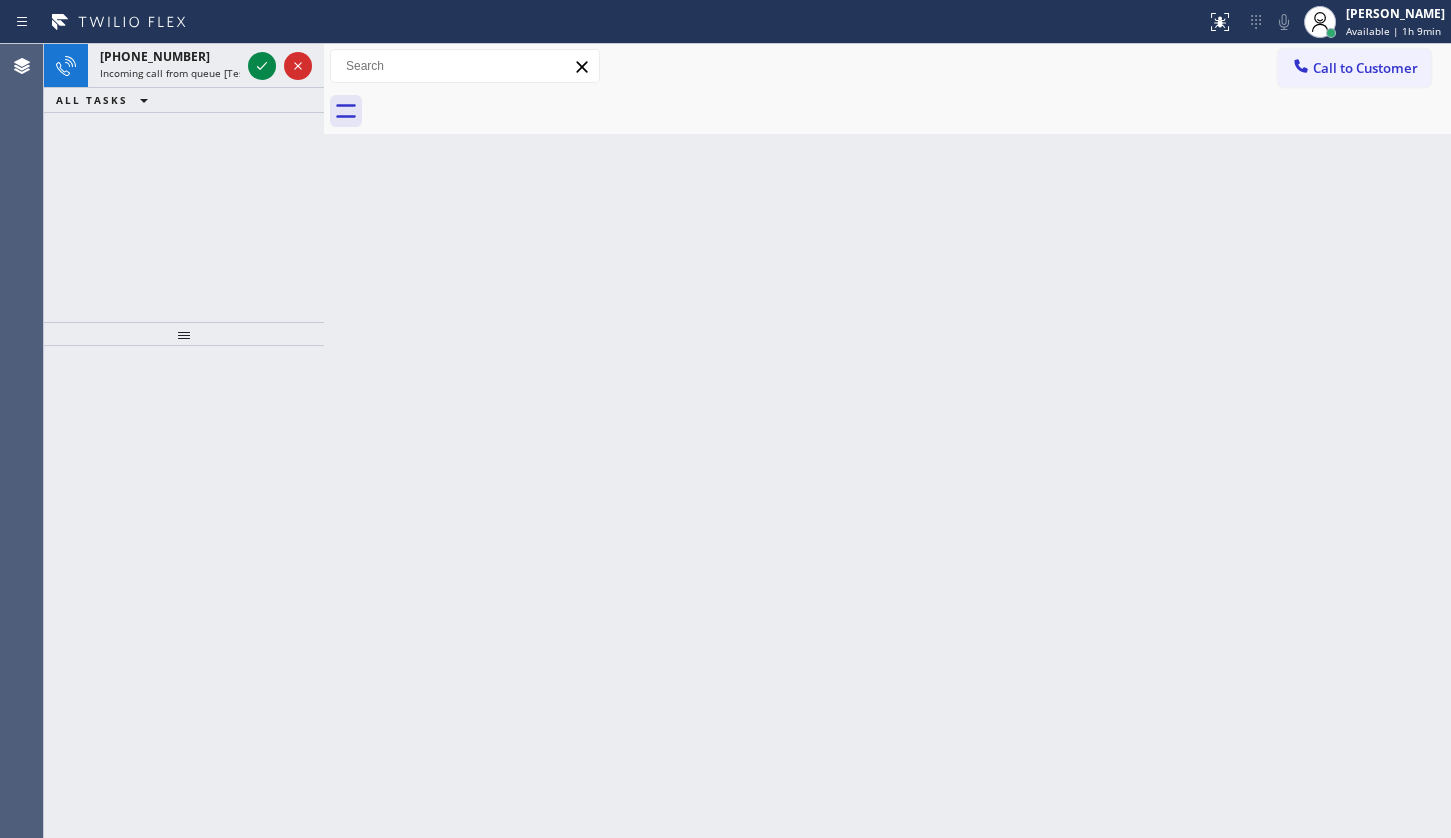 click 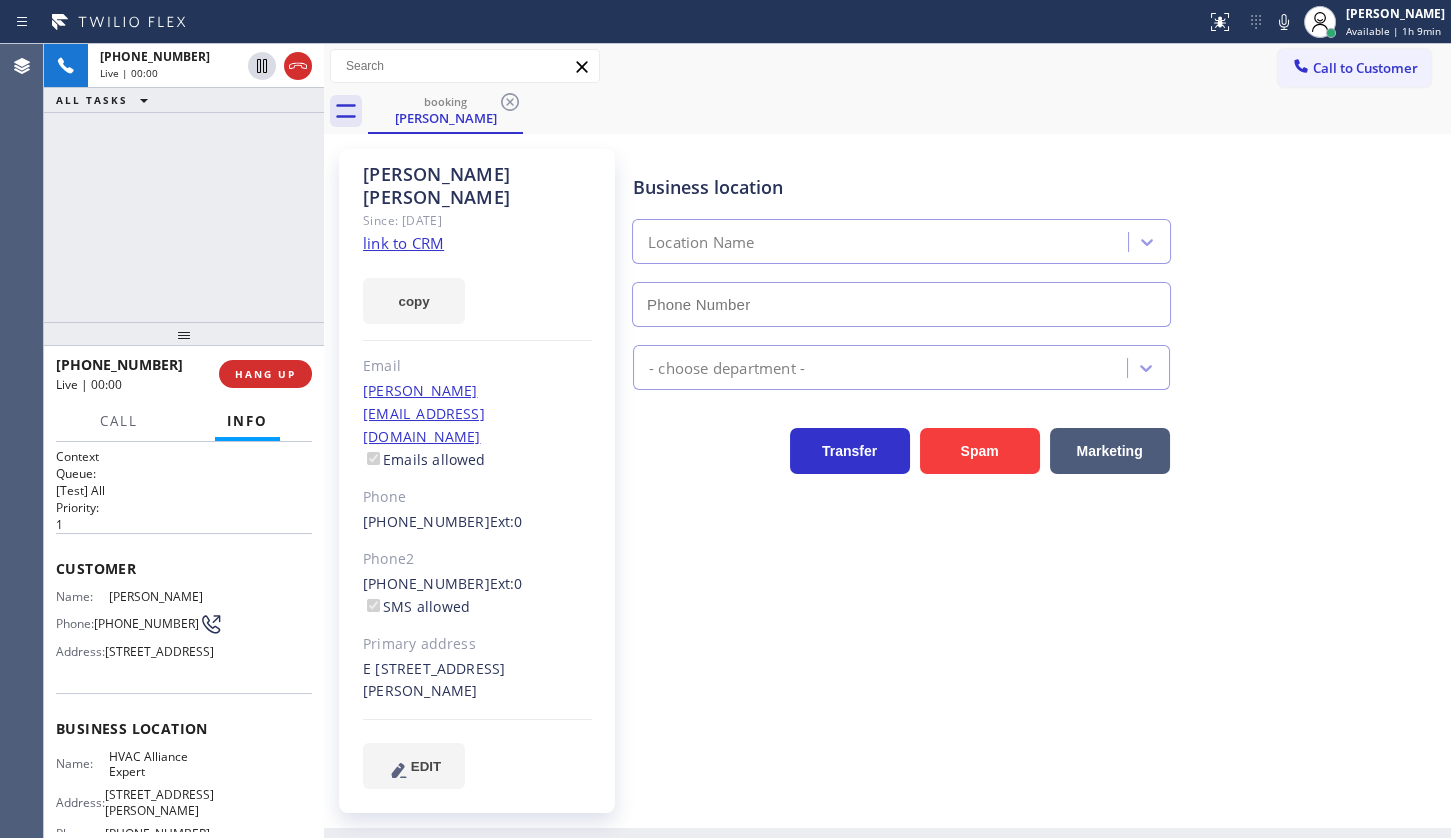type on "(323) 991-9198" 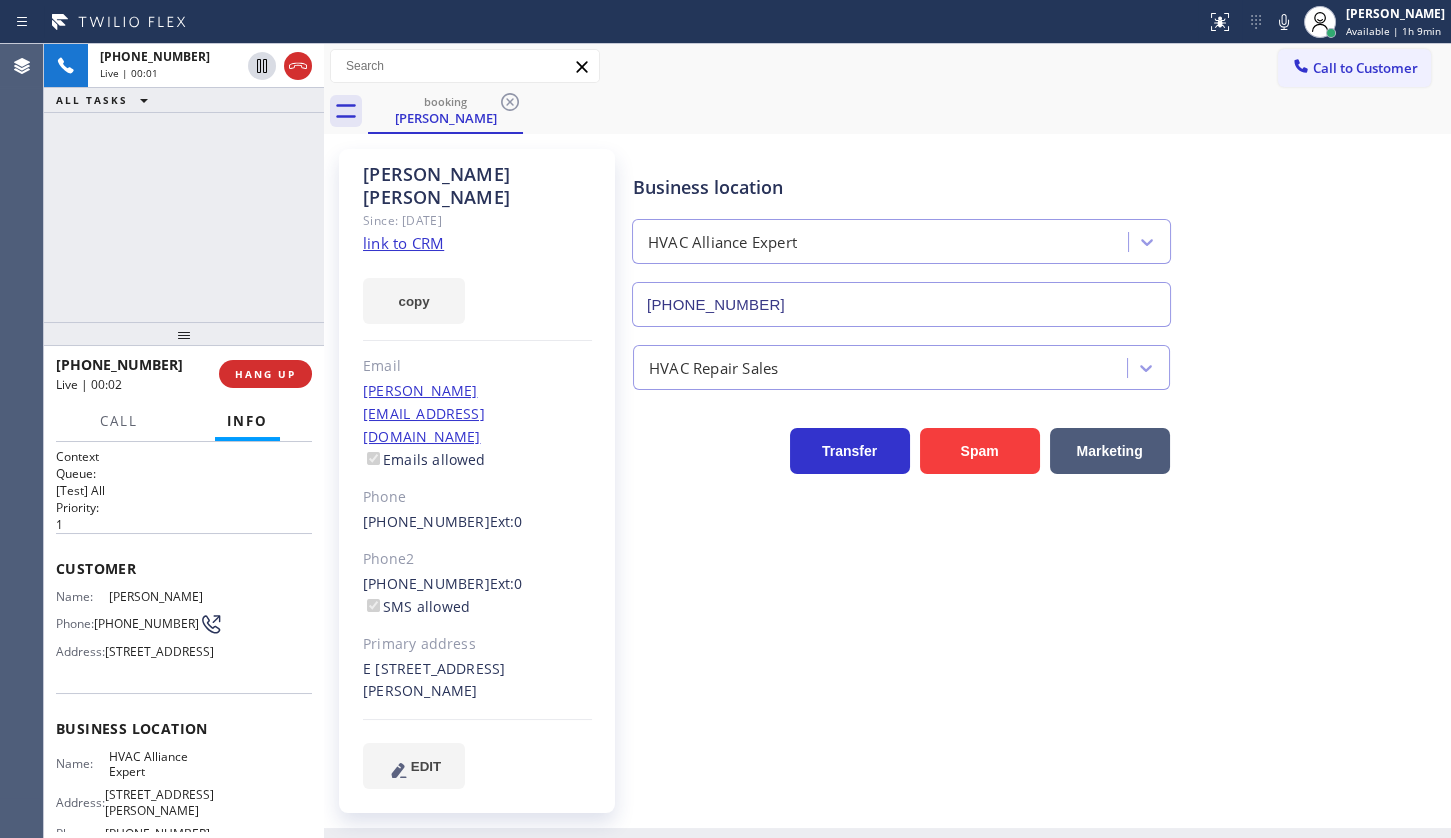 click on "link to CRM" 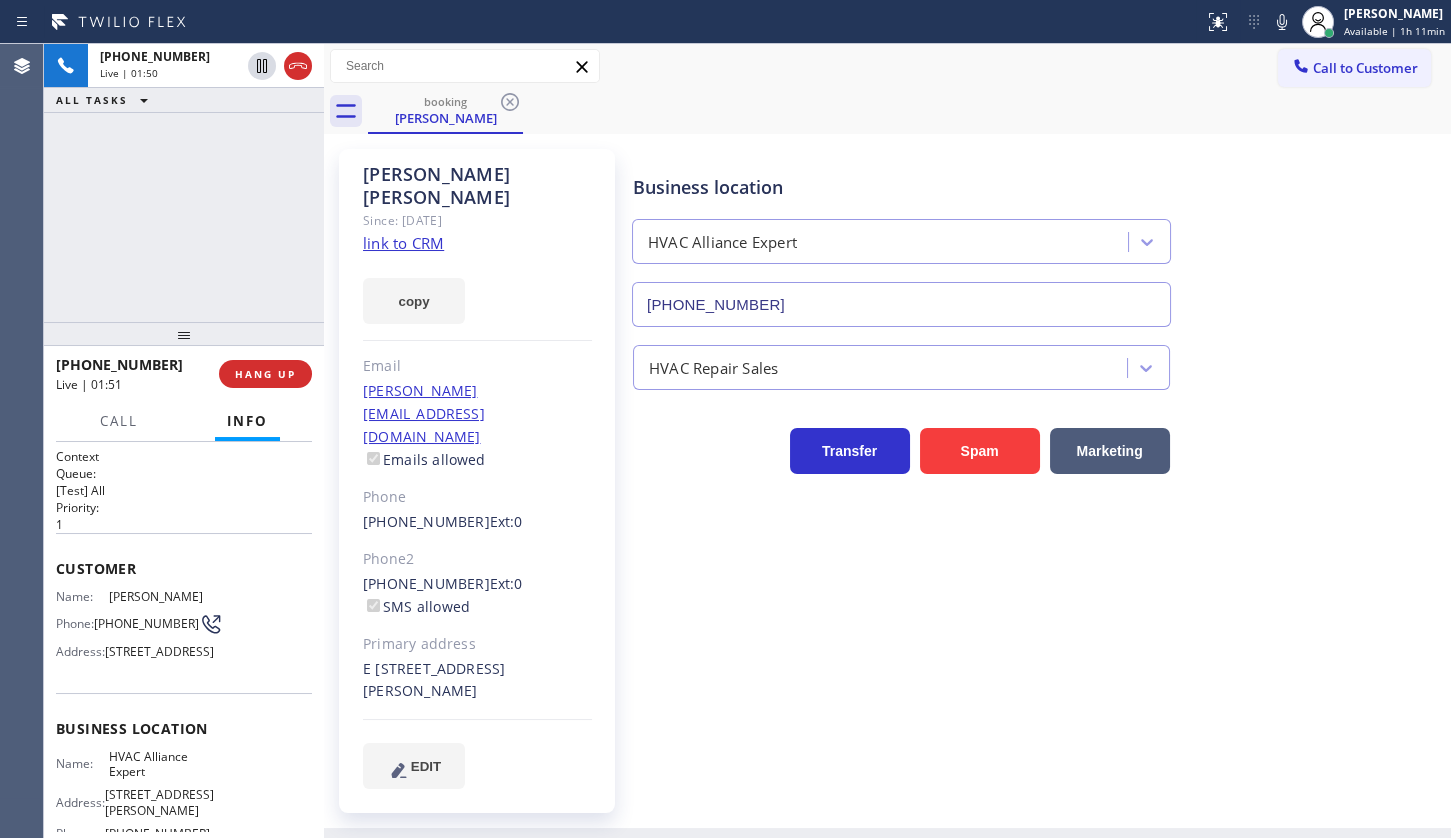 drag, startPoint x: 1123, startPoint y: 130, endPoint x: 1259, endPoint y: 29, distance: 169.40189 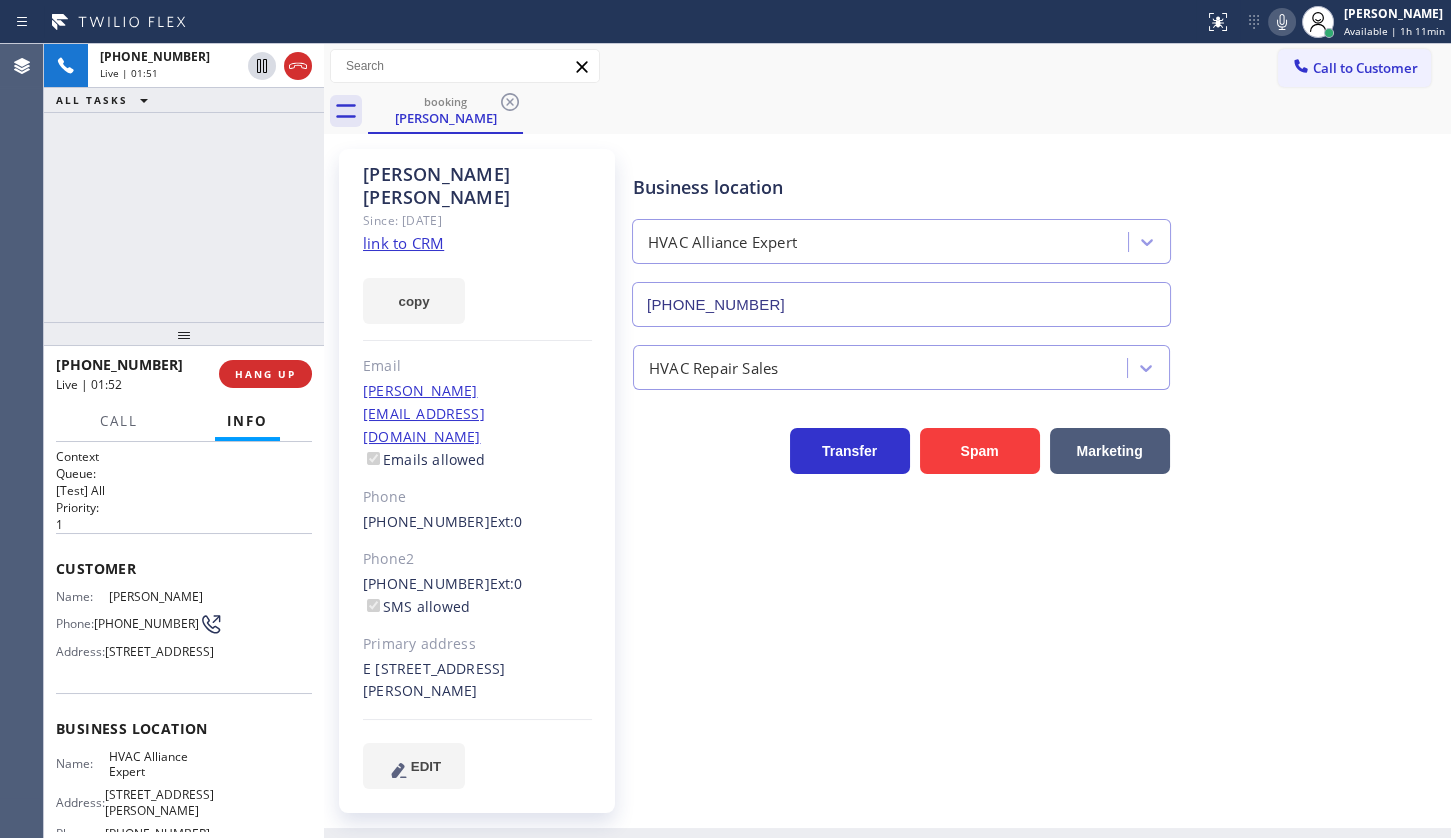 click 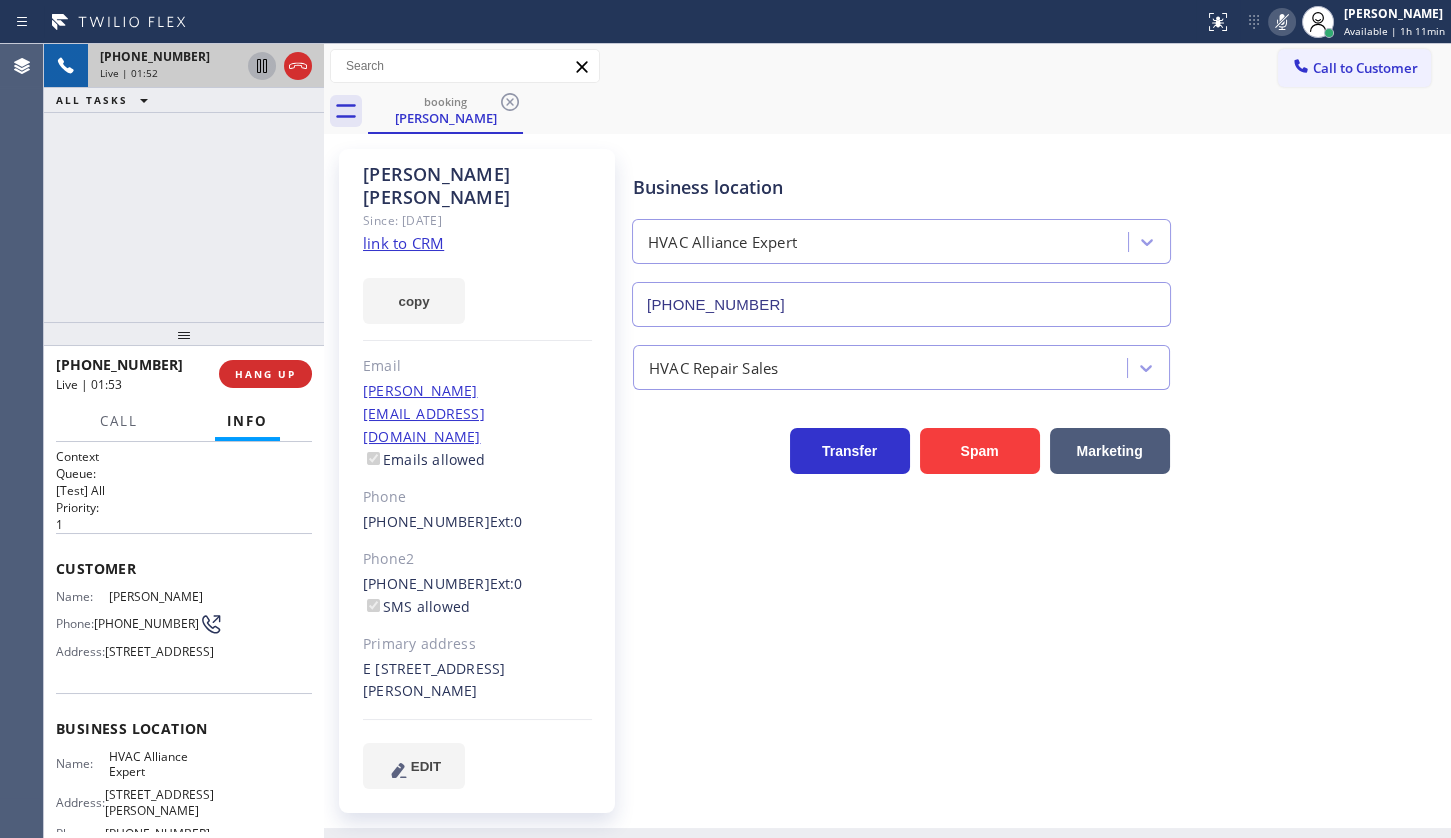 click 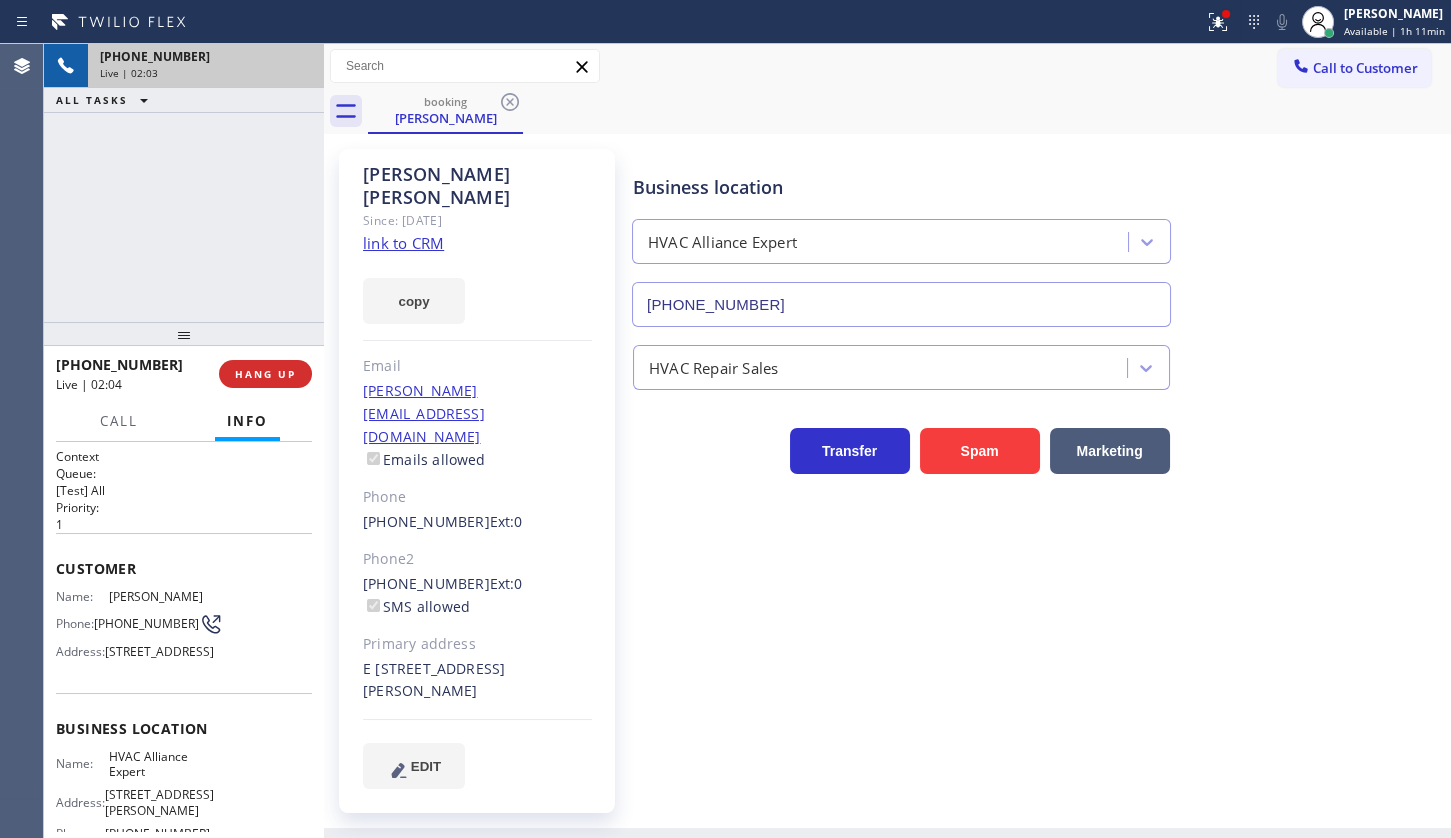 click on "+15182759865 Live | 02:03 ALL TASKS ALL TASKS ACTIVE TASKS TASKS IN WRAP UP" at bounding box center [184, 183] 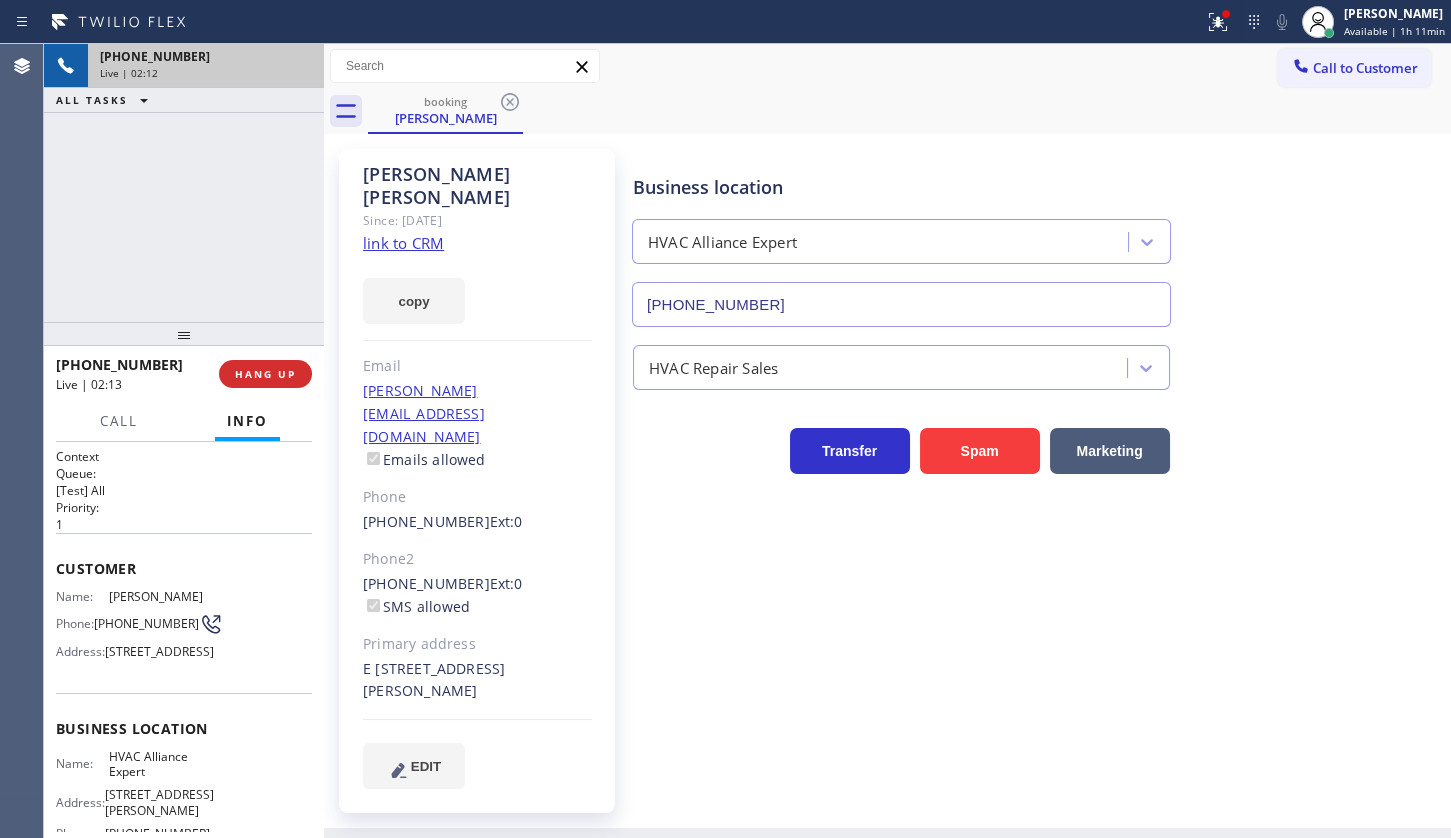 click on "+15182759865 Live | 02:12 ALL TASKS ALL TASKS ACTIVE TASKS TASKS IN WRAP UP" at bounding box center [184, 183] 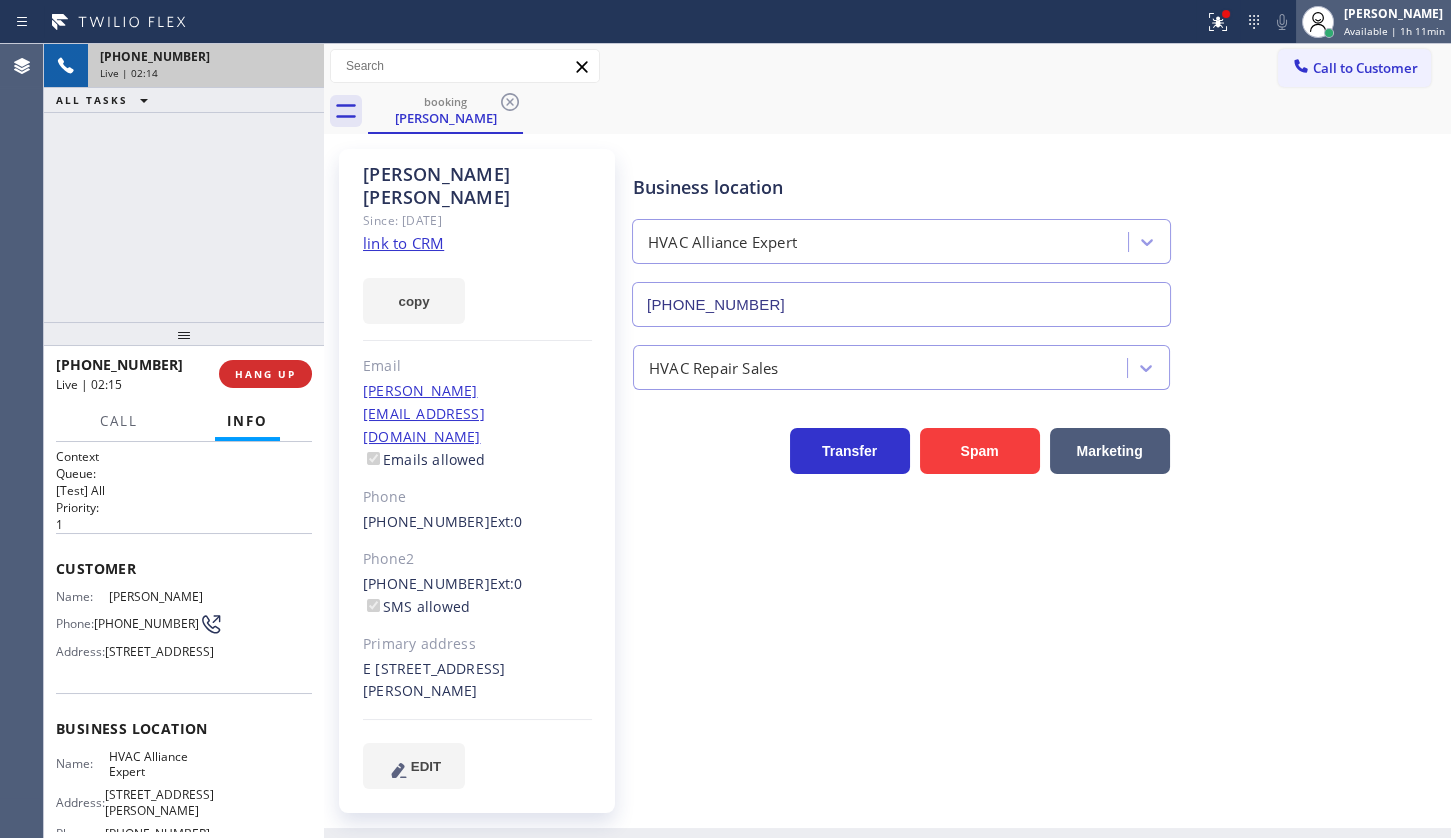 click on "JENIZA ALCAYDE Available | 1h 11min" at bounding box center [1395, 21] 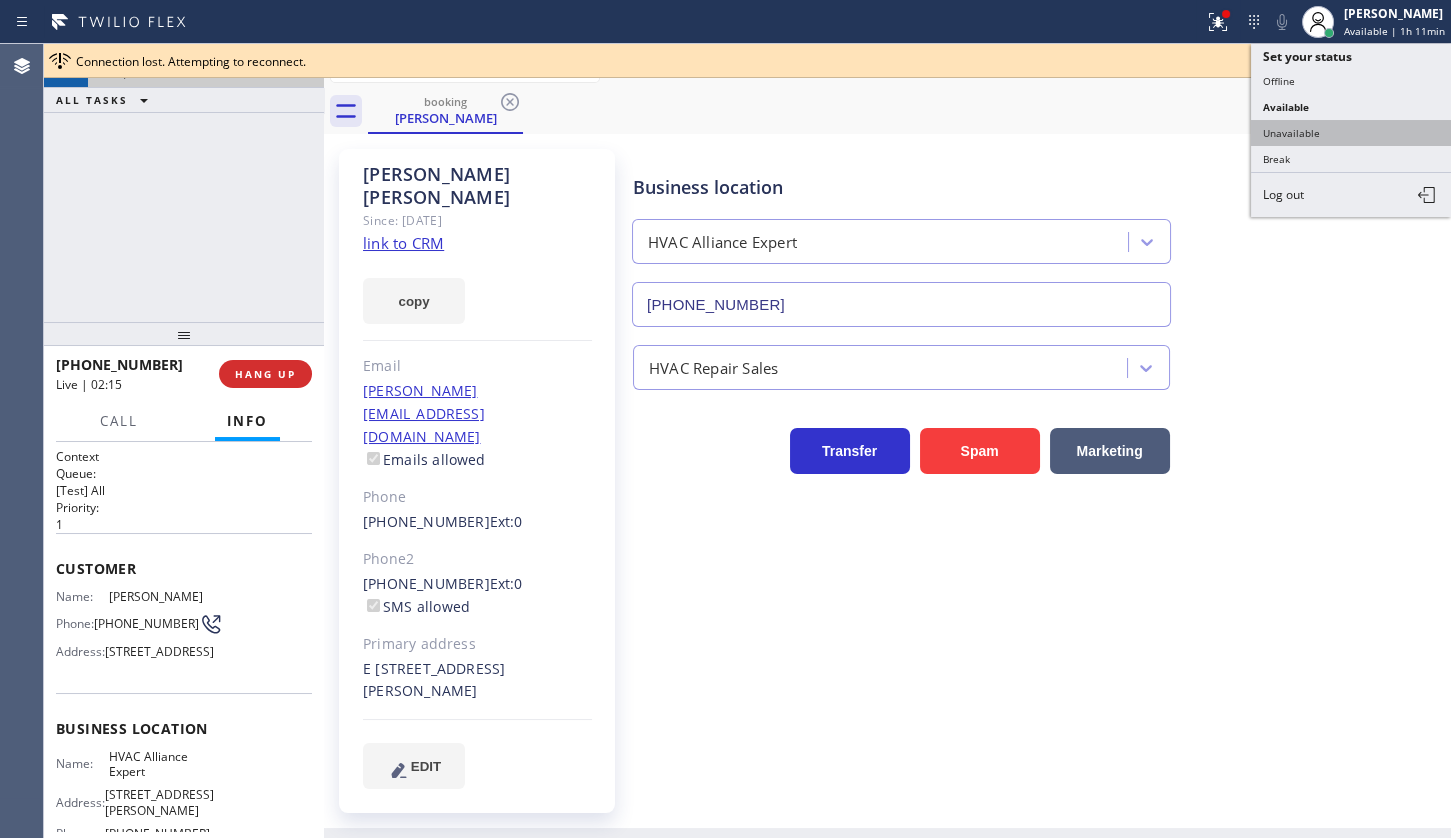 click on "Unavailable" at bounding box center [1351, 133] 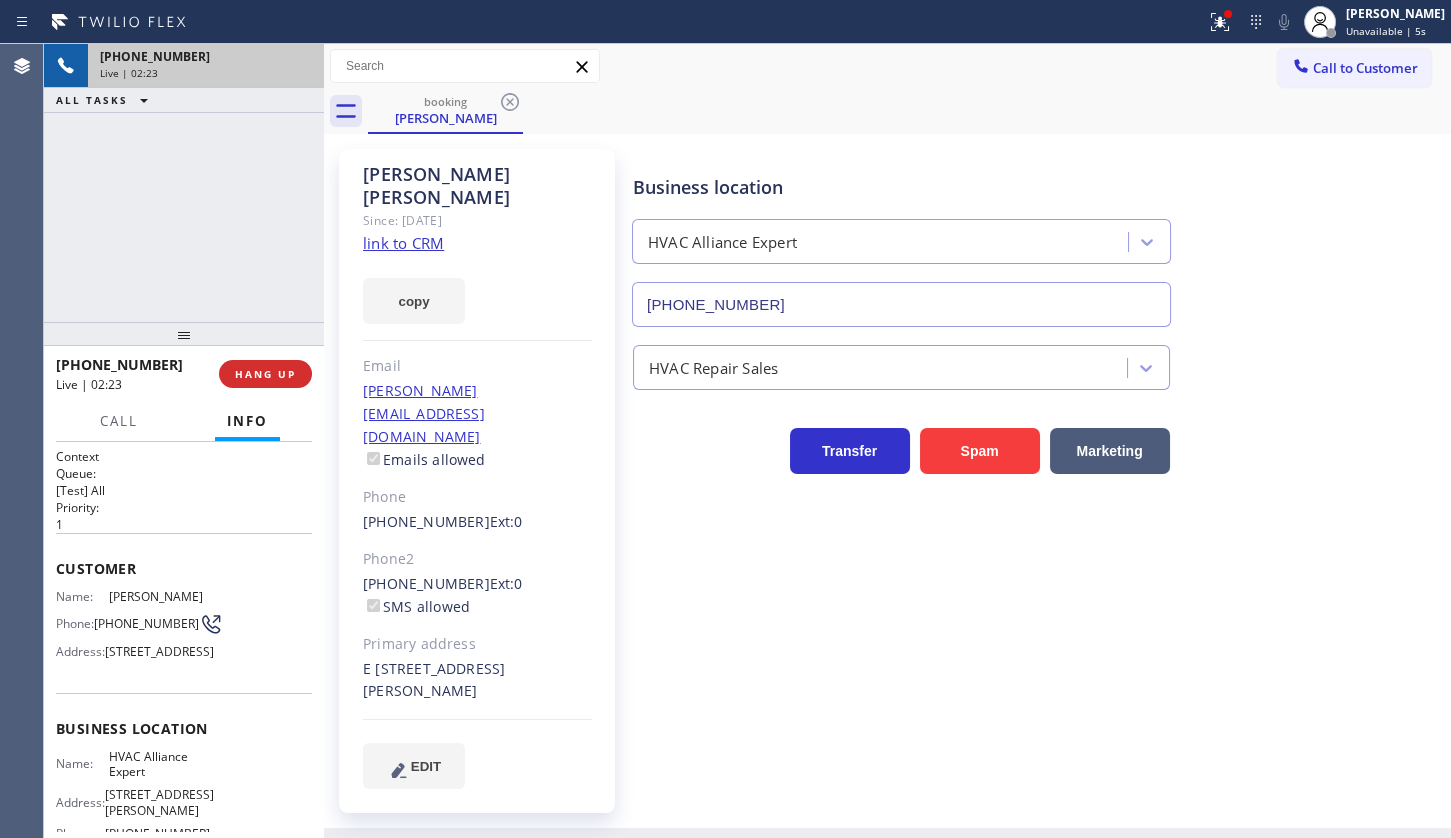 click on "+15182759865 Live | 02:23 ALL TASKS ALL TASKS ACTIVE TASKS TASKS IN WRAP UP" at bounding box center (184, 183) 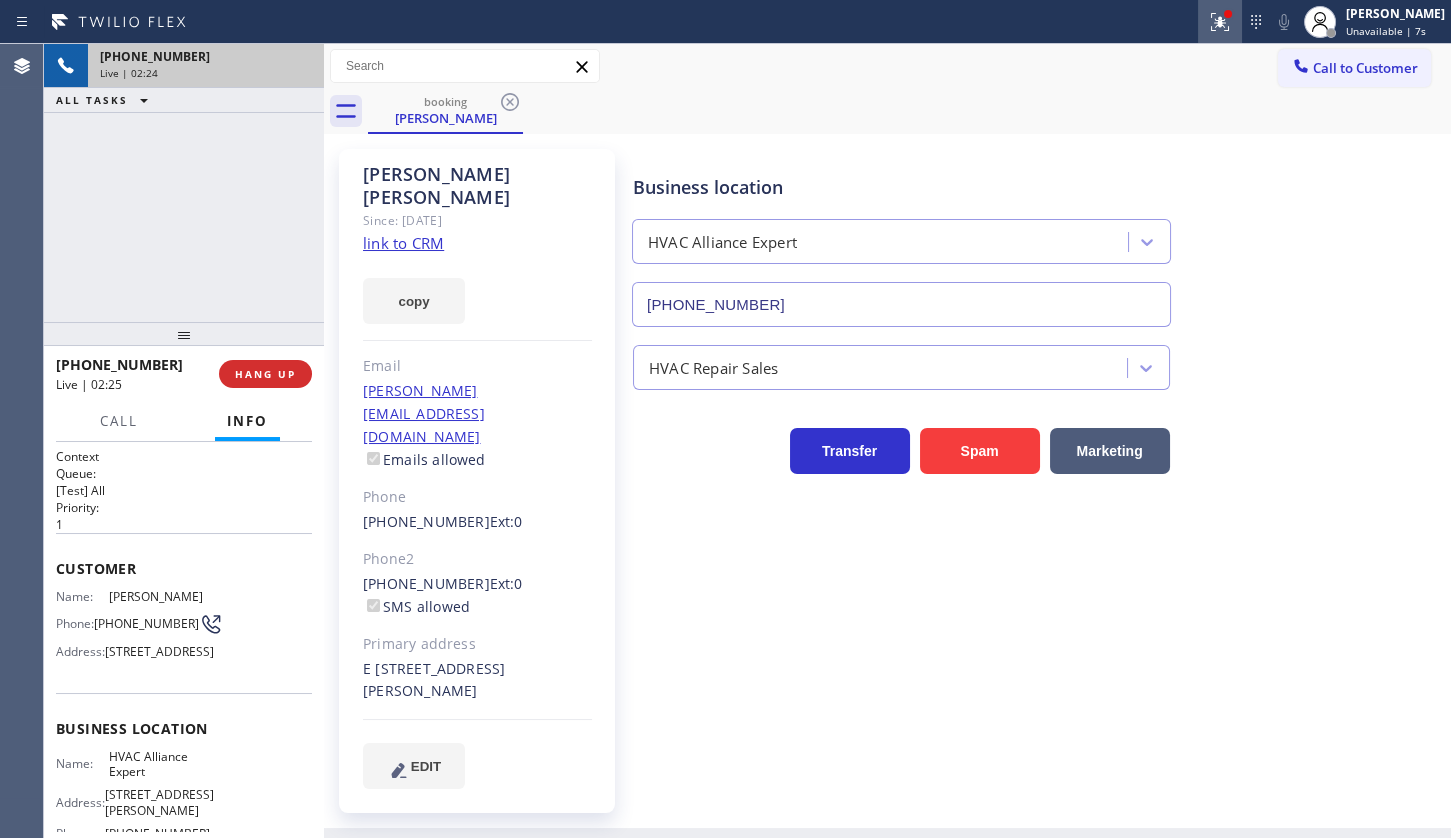 click 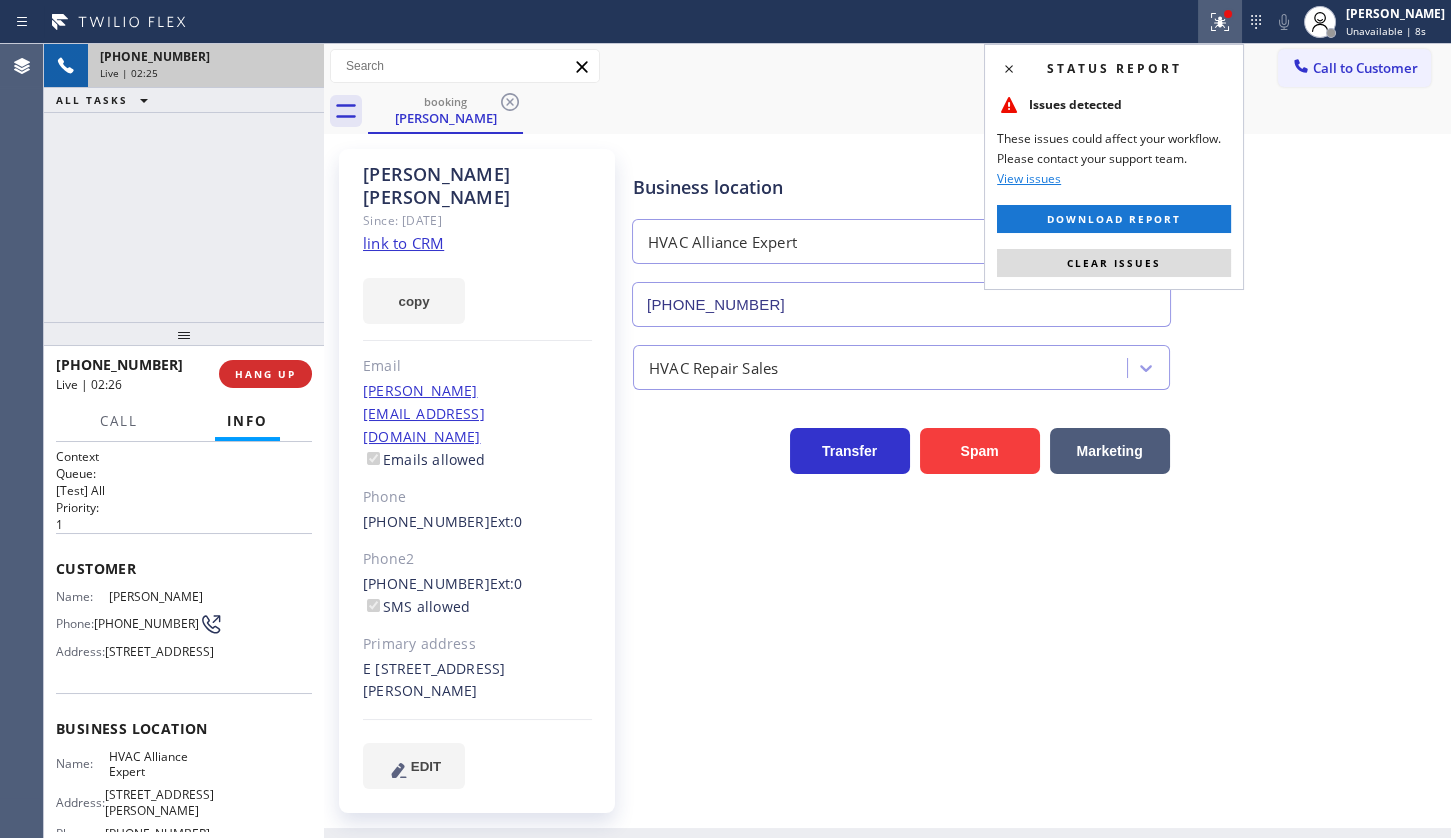 drag, startPoint x: 1095, startPoint y: 255, endPoint x: 579, endPoint y: 10, distance: 571.21014 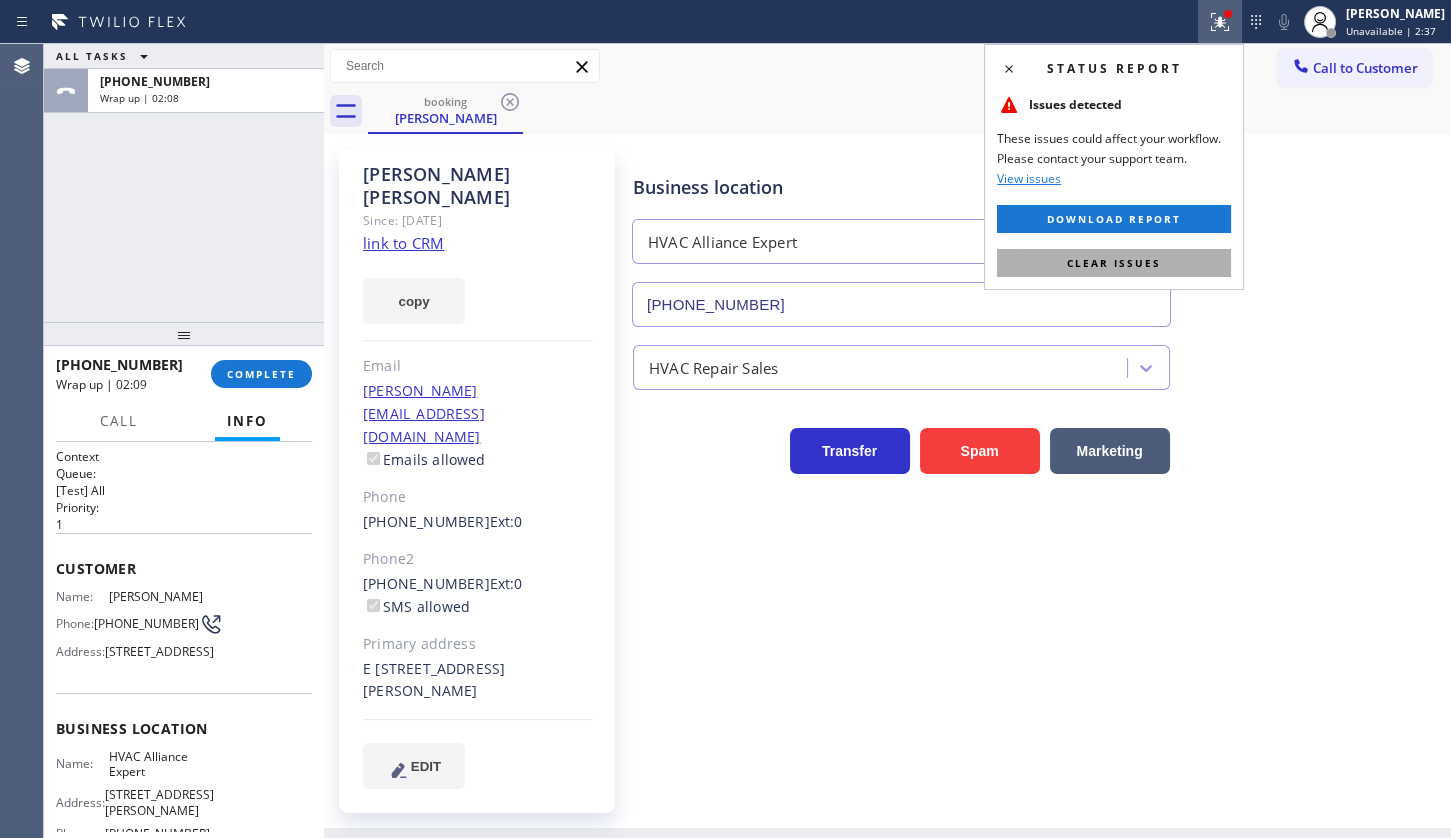 click on "Clear issues" at bounding box center [1114, 263] 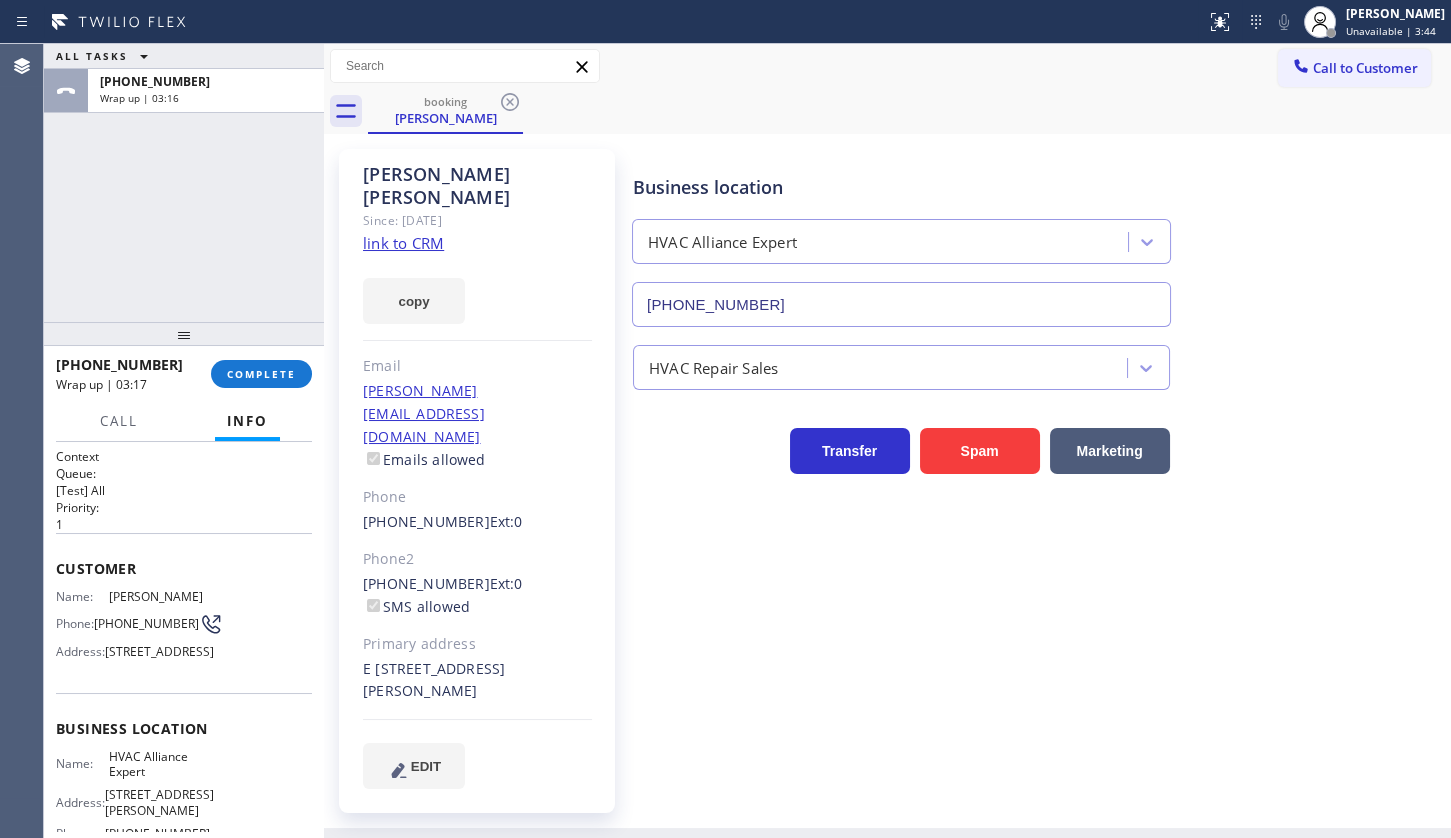drag, startPoint x: 136, startPoint y: 206, endPoint x: 873, endPoint y: 60, distance: 751.32214 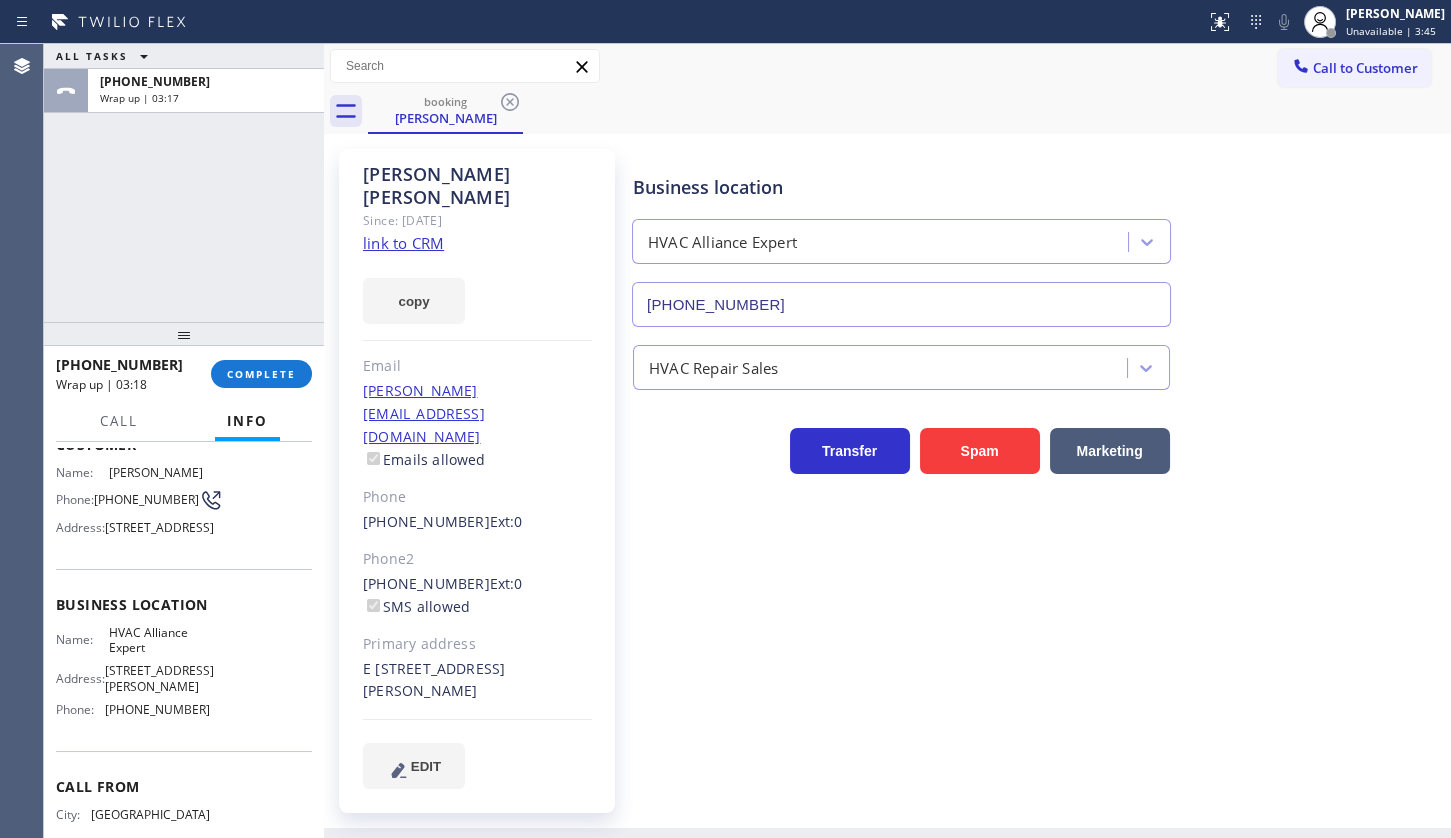 scroll, scrollTop: 181, scrollLeft: 0, axis: vertical 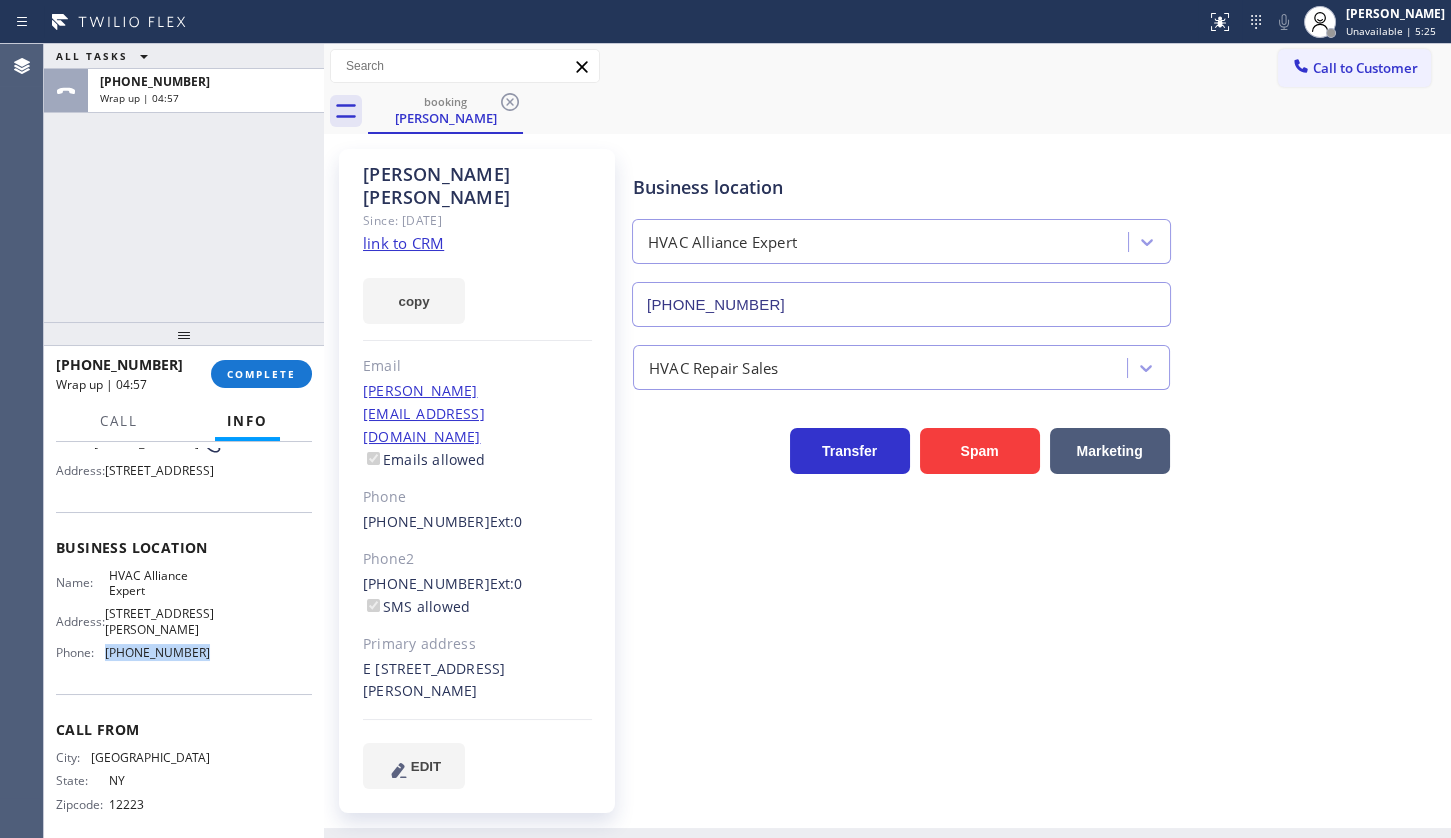 drag, startPoint x: 106, startPoint y: 680, endPoint x: 206, endPoint y: 709, distance: 104.120125 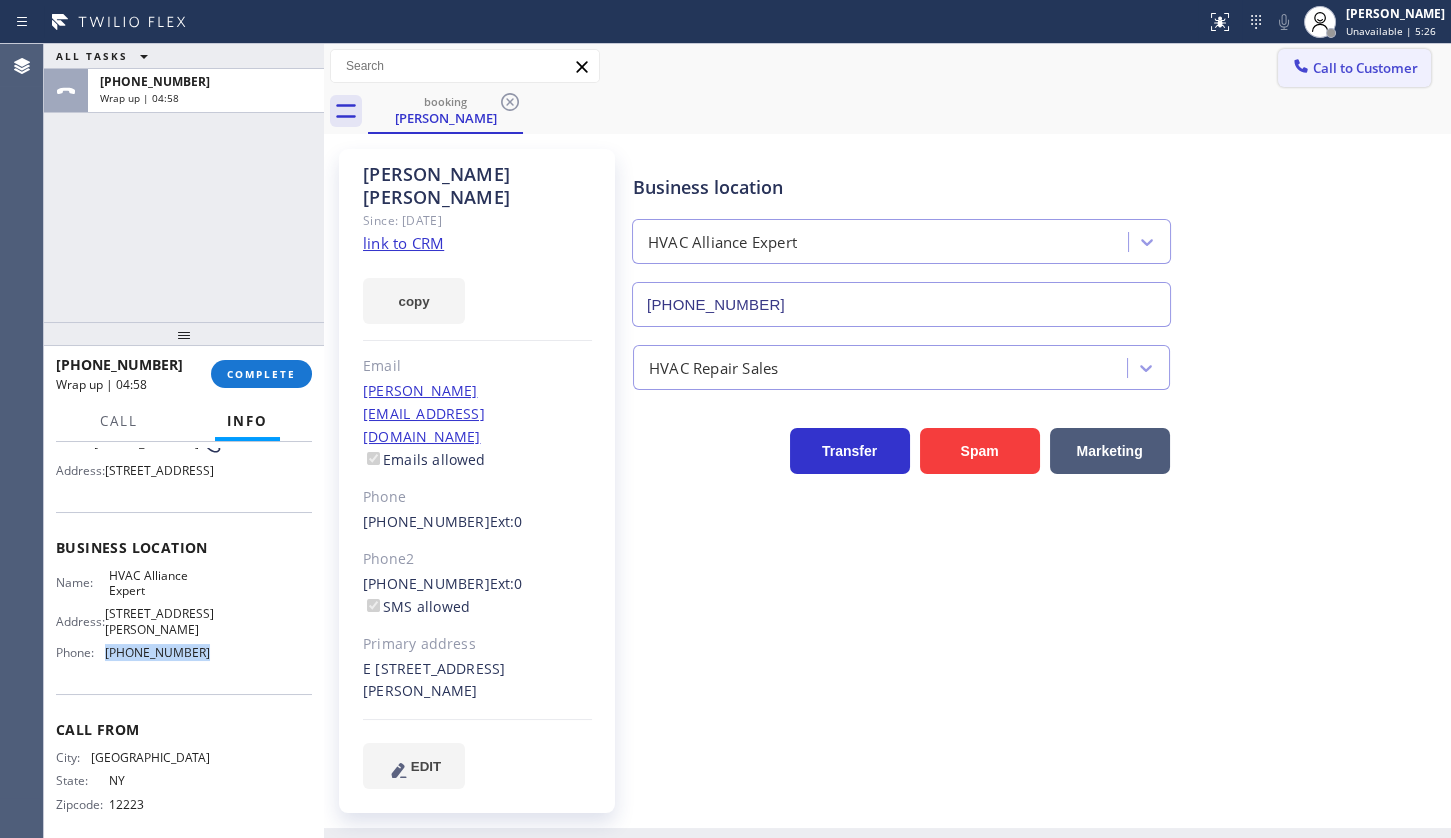click on "Call to Customer" at bounding box center (1365, 68) 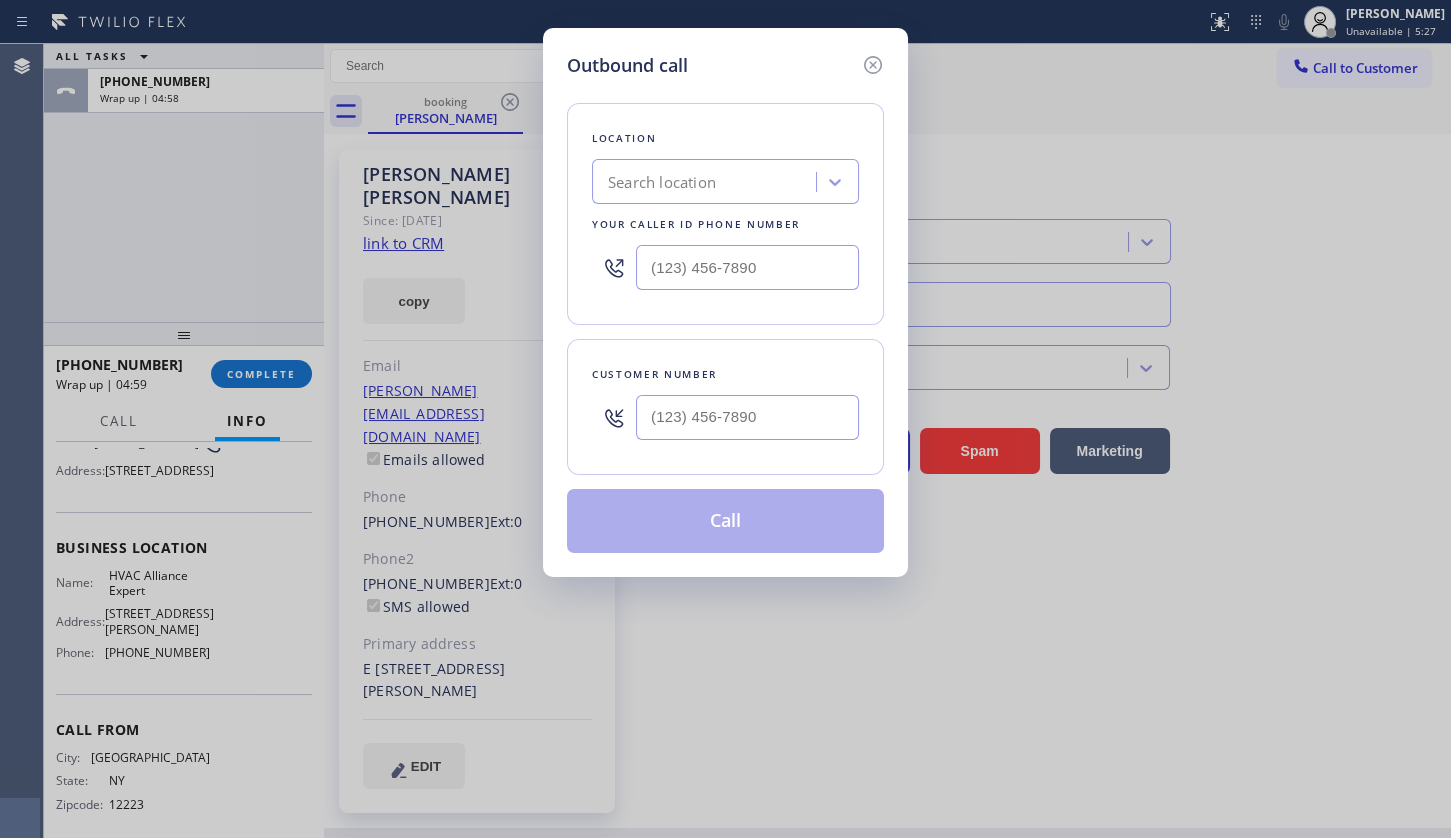 click at bounding box center [725, 267] 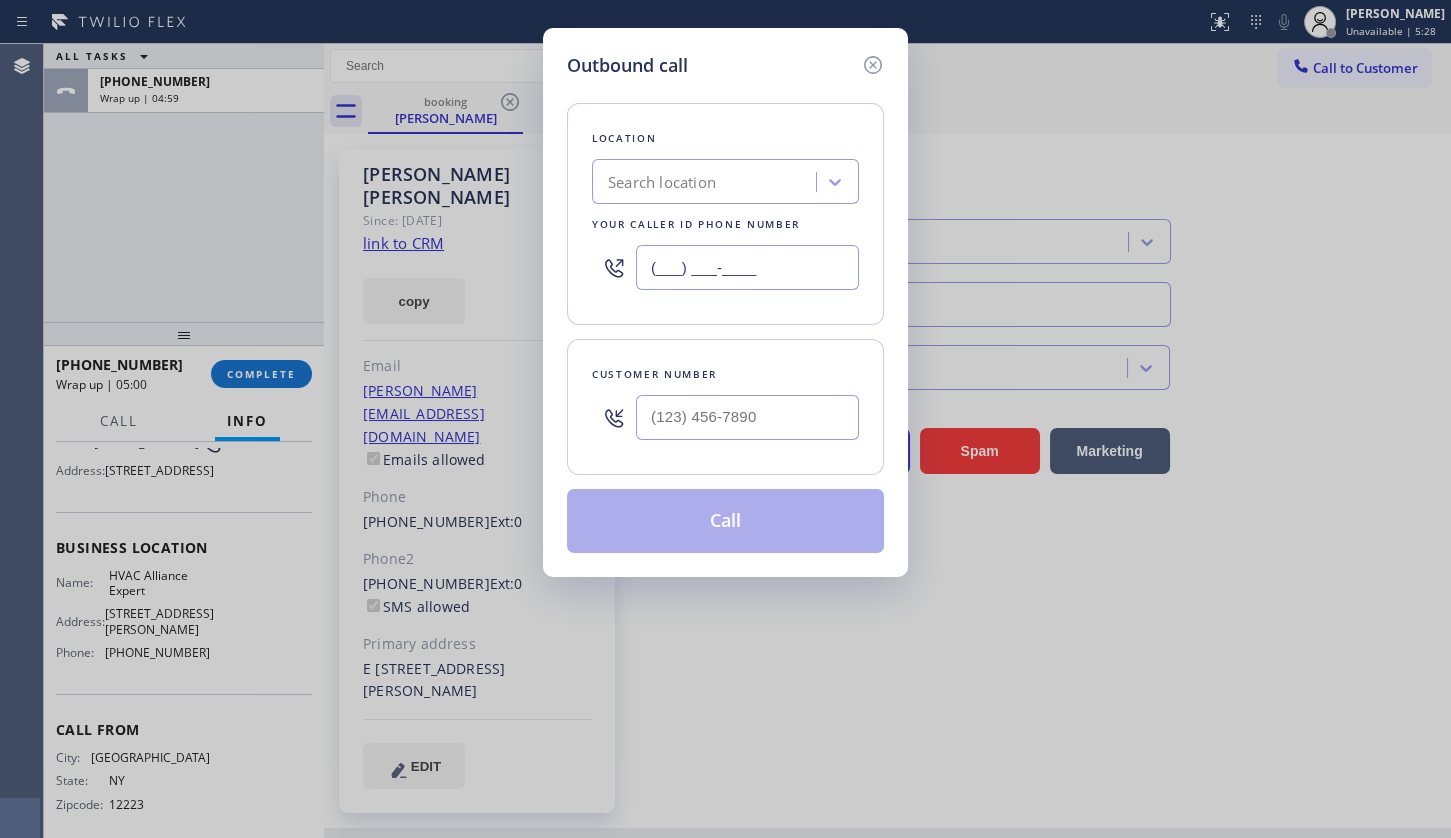 click on "(___) ___-____" at bounding box center (747, 267) 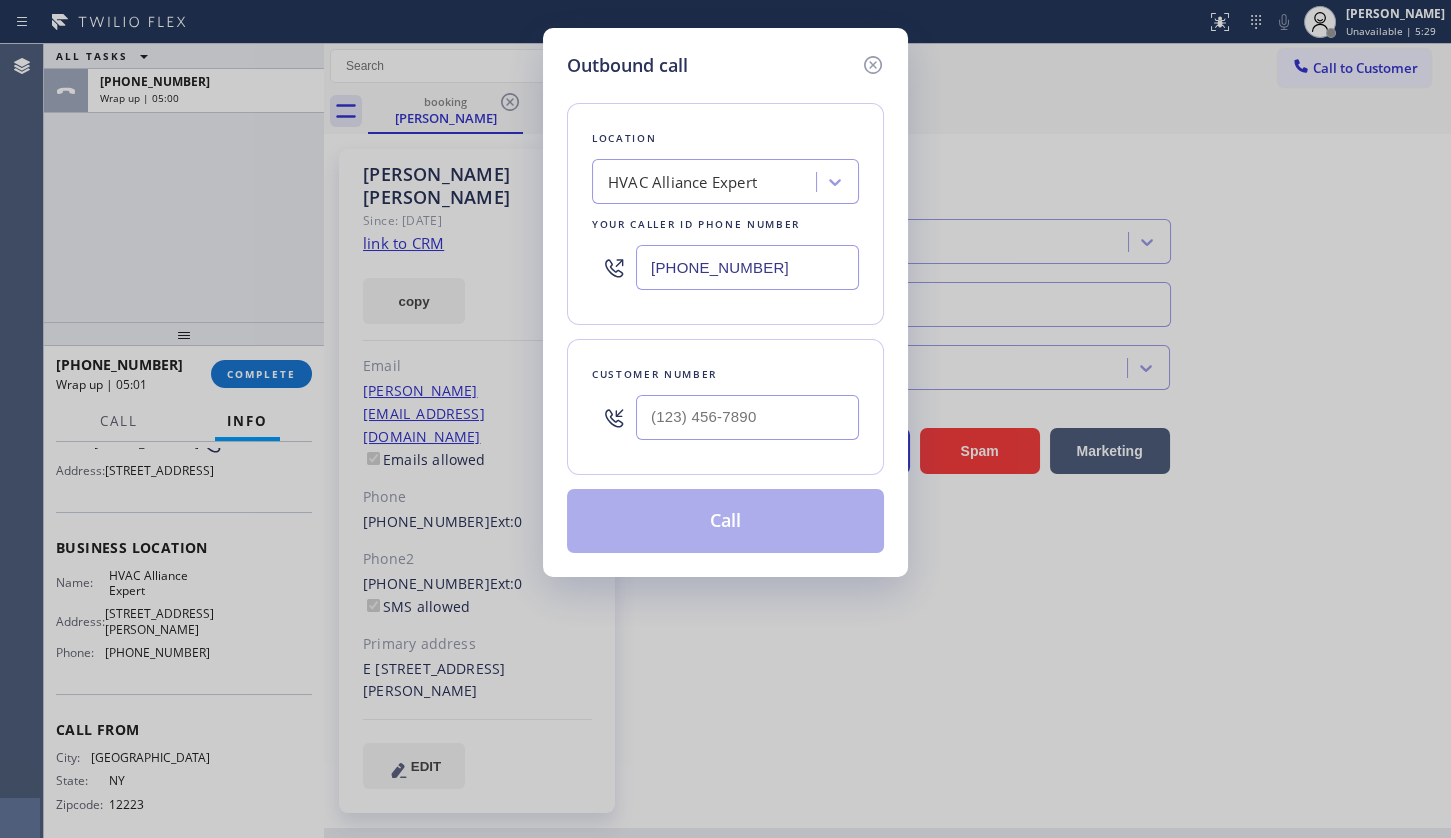 type on "(323) 991-9198" 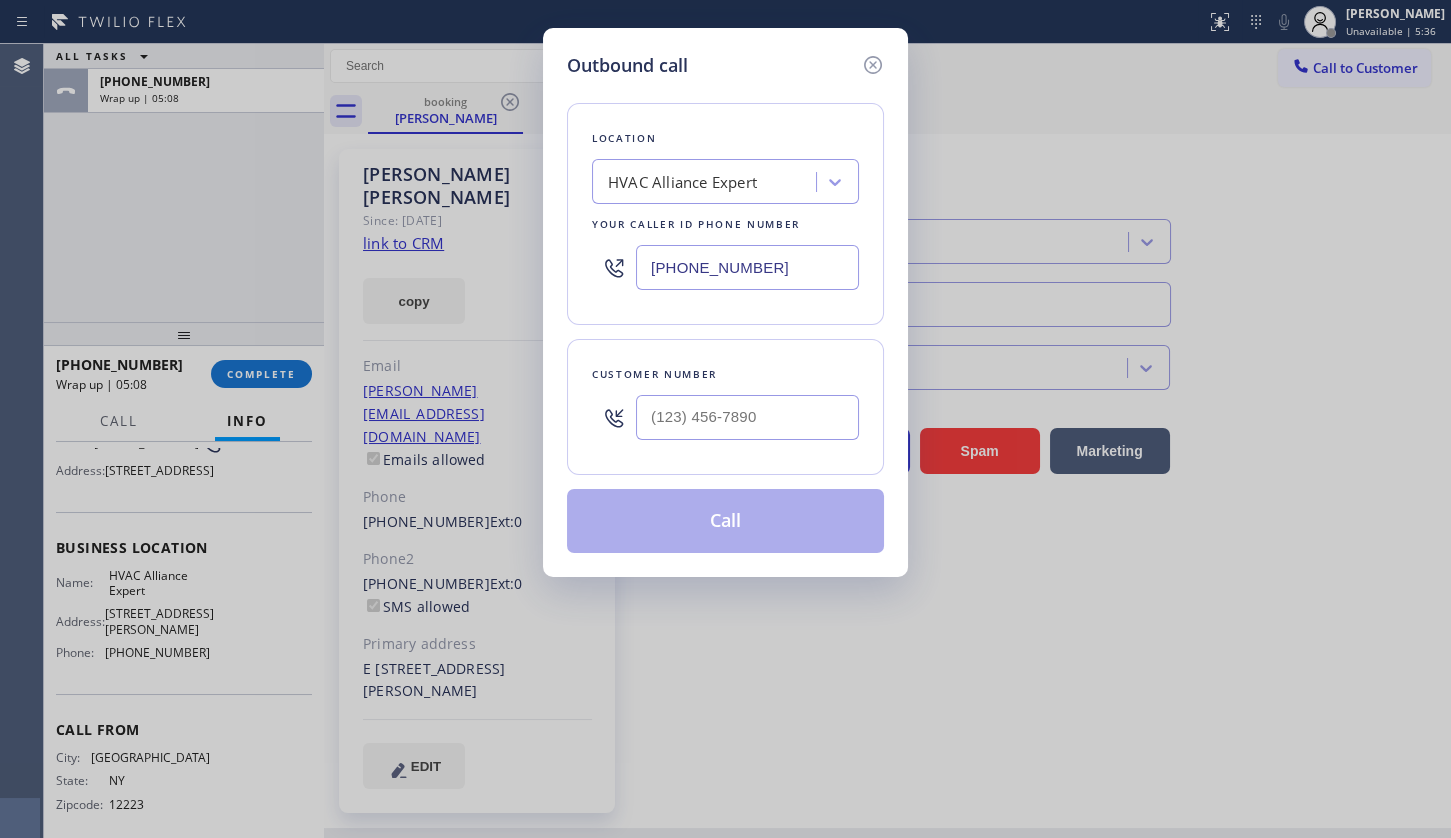 drag, startPoint x: 113, startPoint y: 166, endPoint x: 121, endPoint y: 143, distance: 24.351591 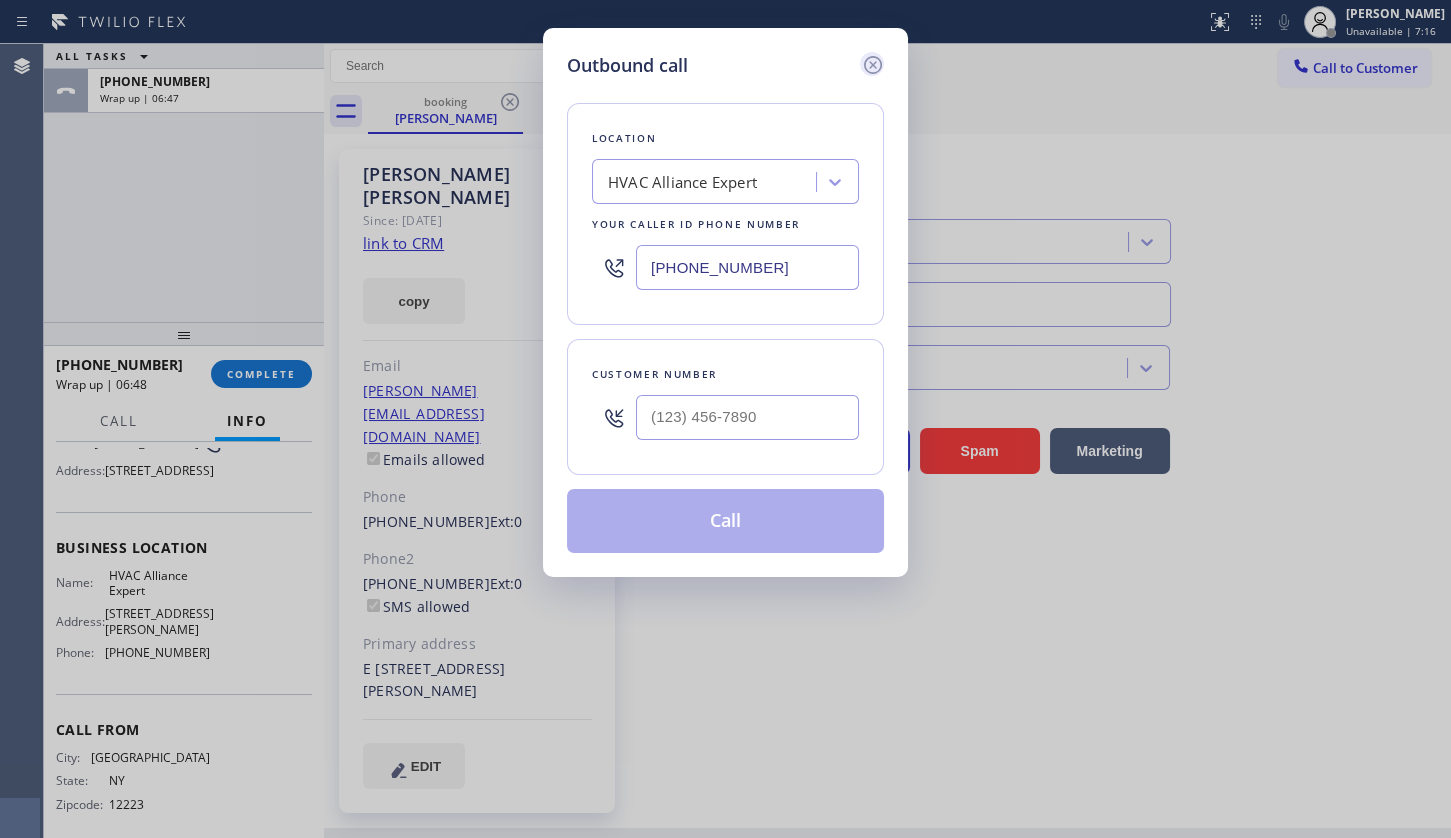 click 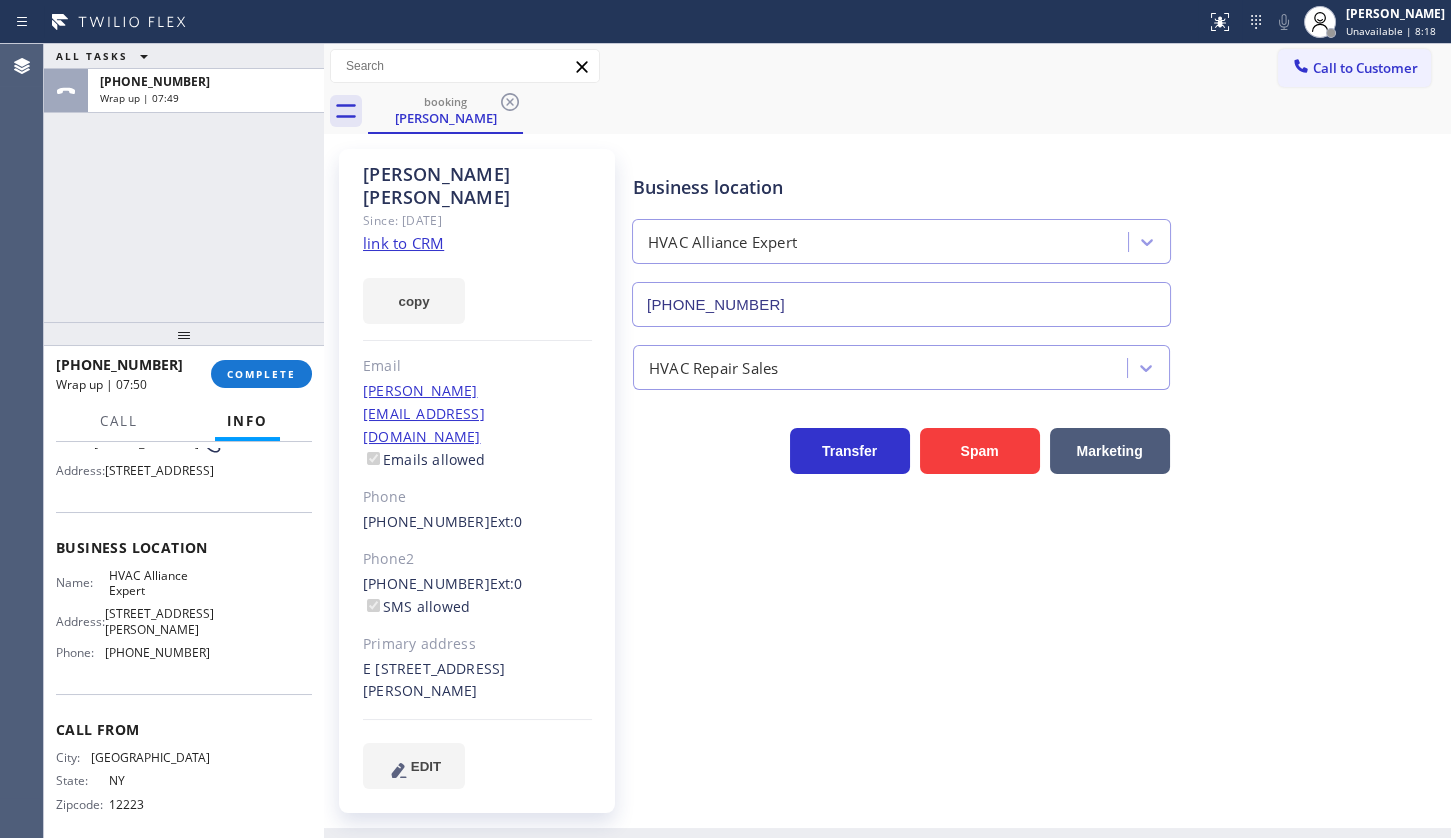 click on "Phone:" at bounding box center (80, 652) 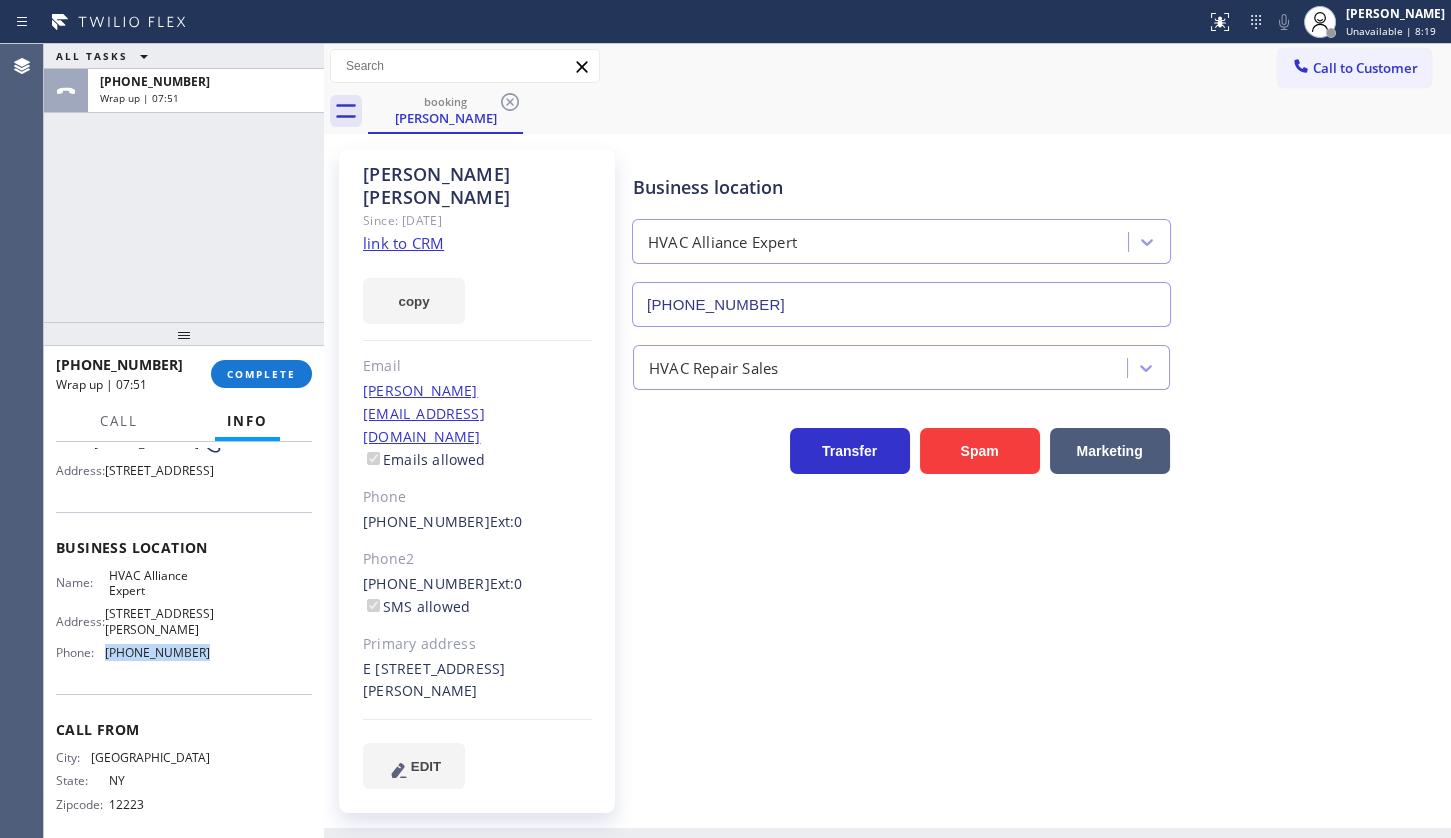 drag, startPoint x: 100, startPoint y: 687, endPoint x: 229, endPoint y: 697, distance: 129.38702 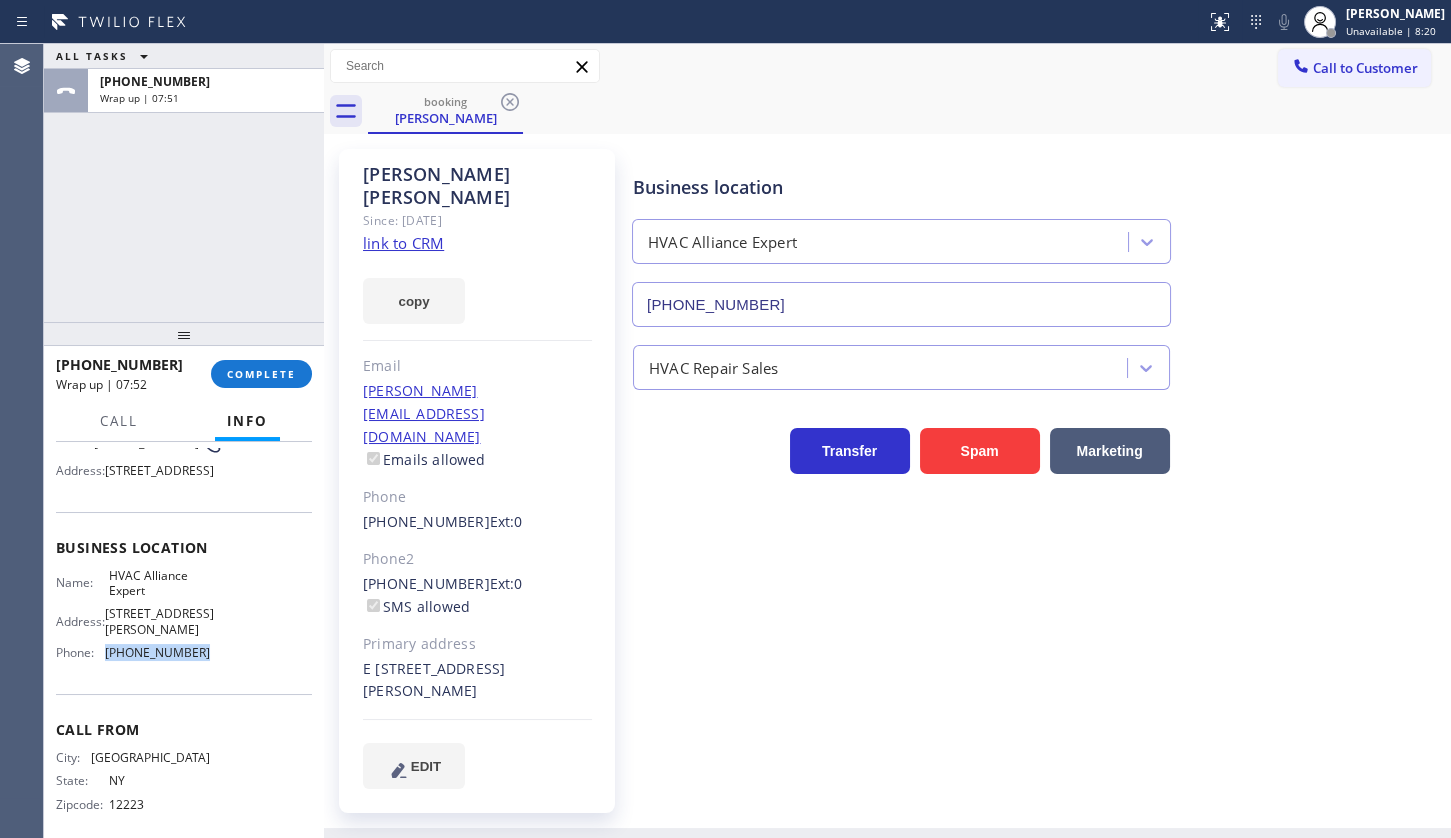 copy on "(323) 991-9198" 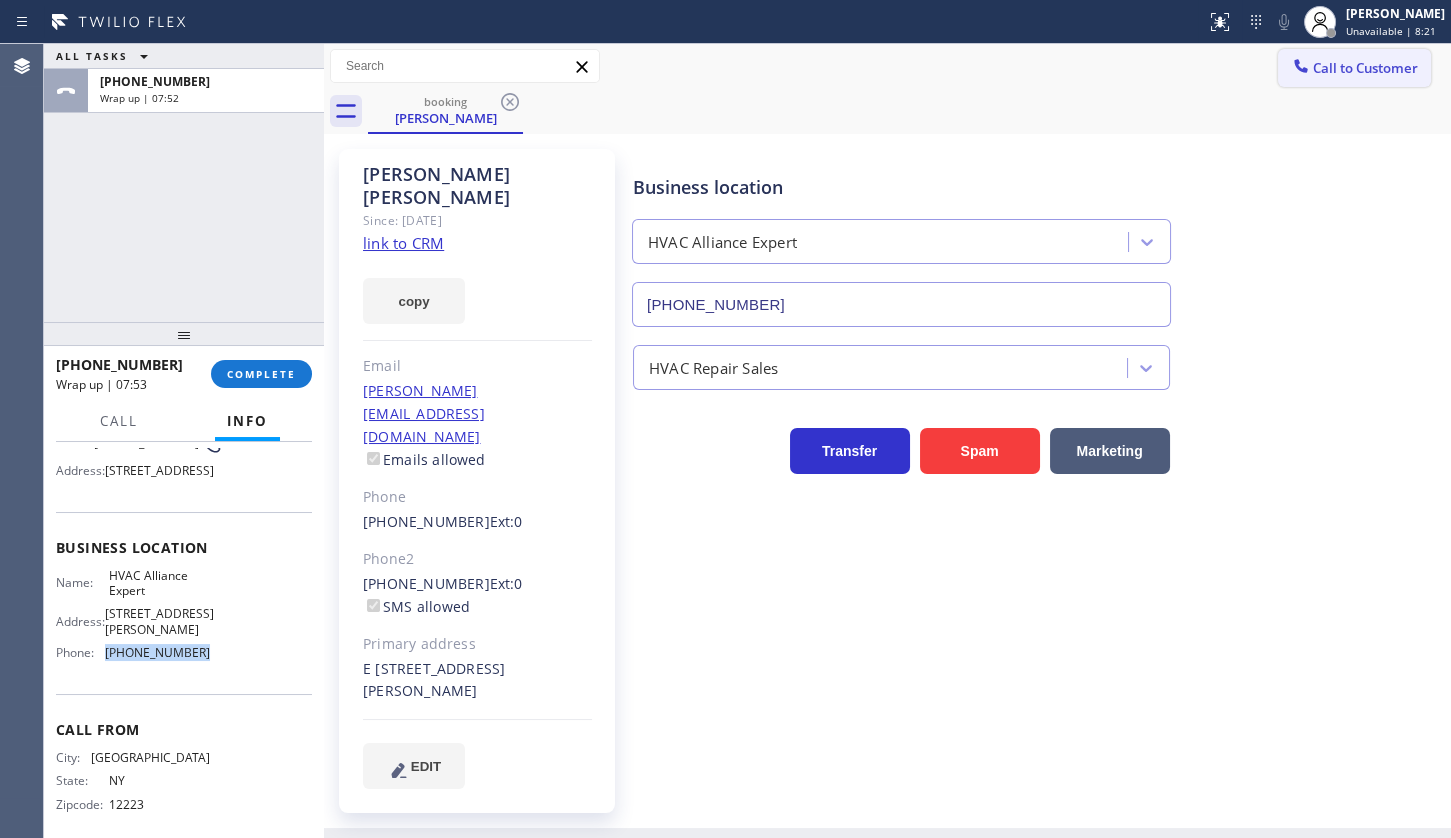 click on "Call to Customer" at bounding box center (1365, 68) 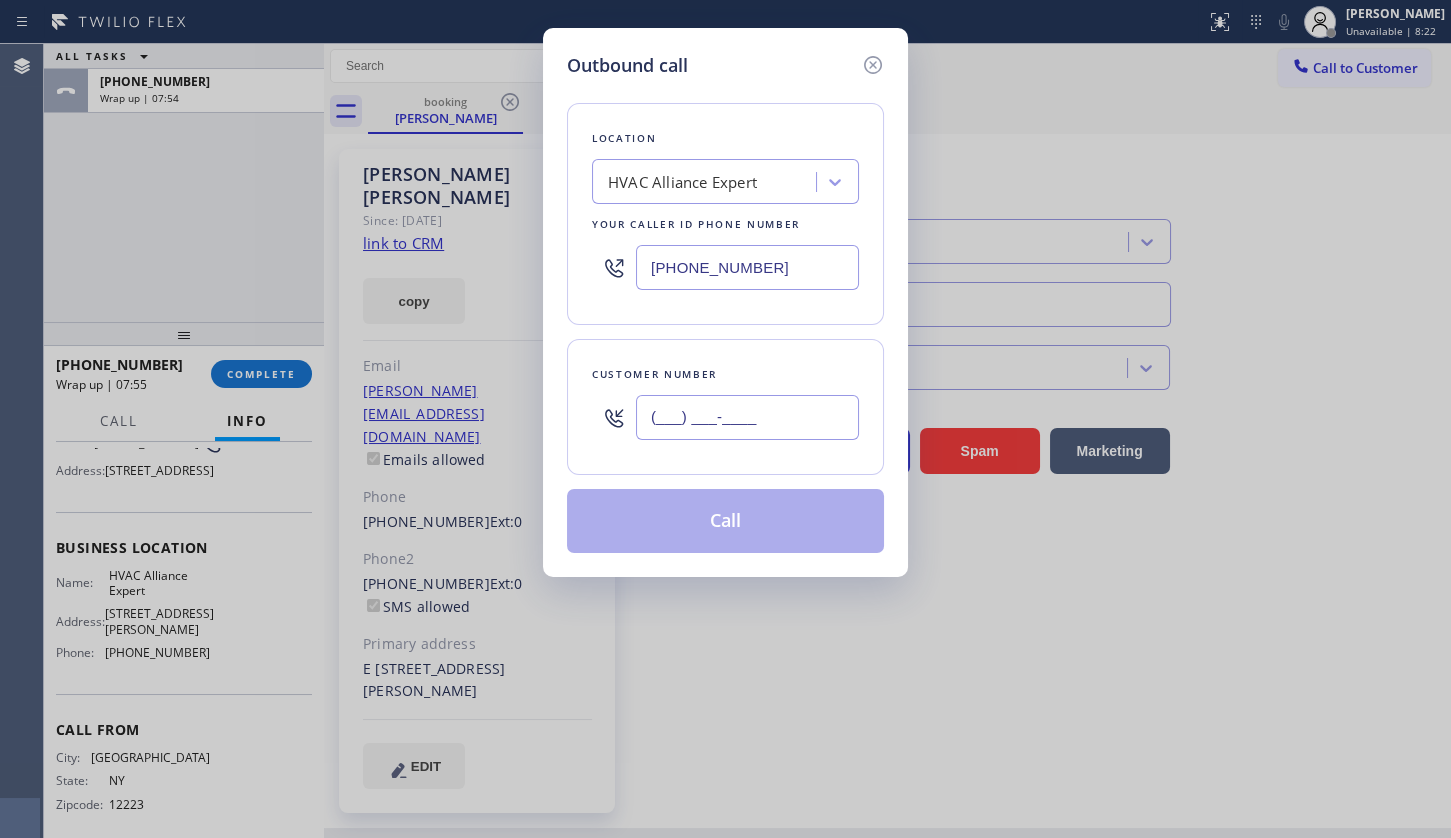 click on "(___) ___-____" at bounding box center (747, 417) 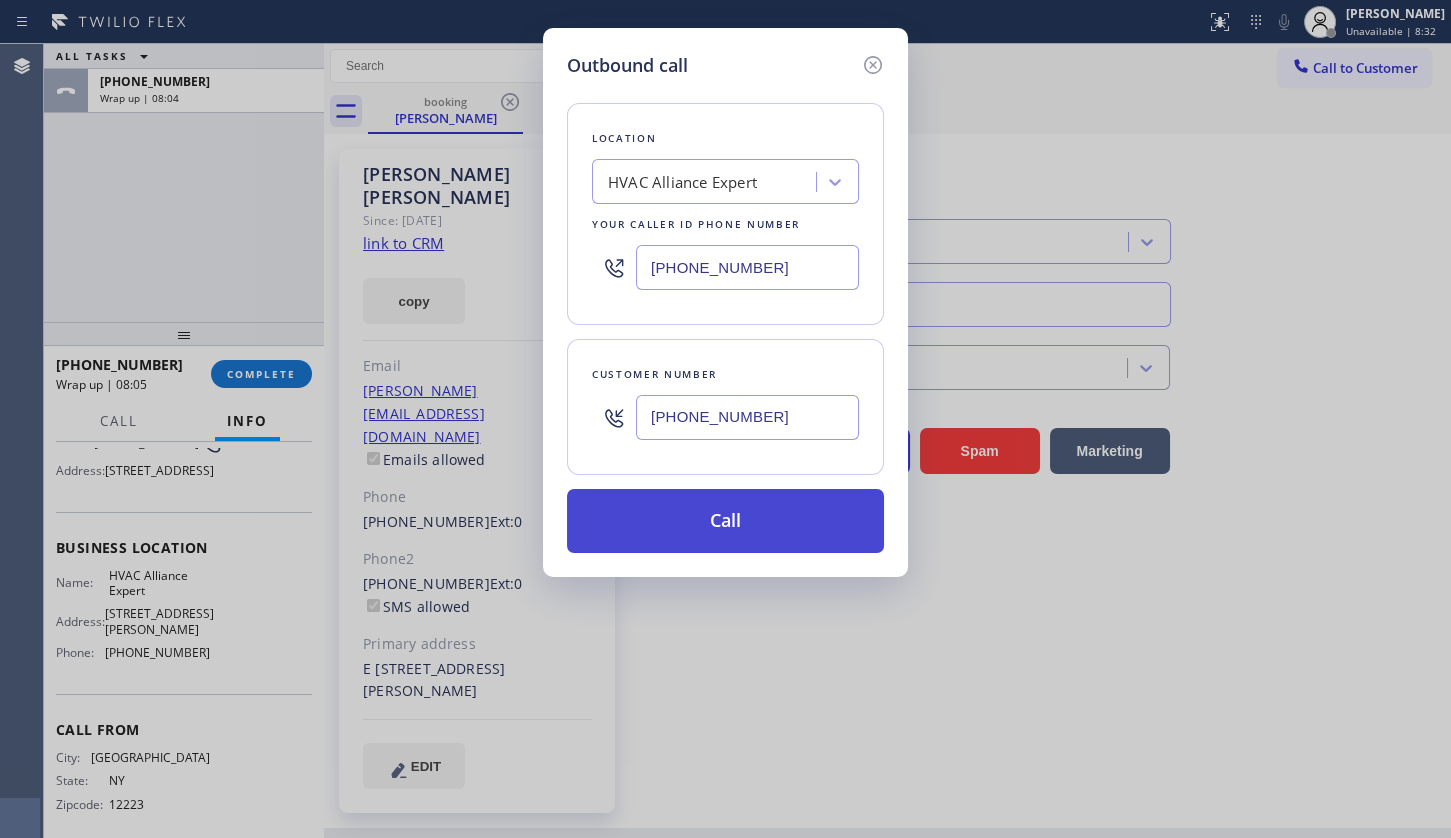 type on "(518) 275-9865" 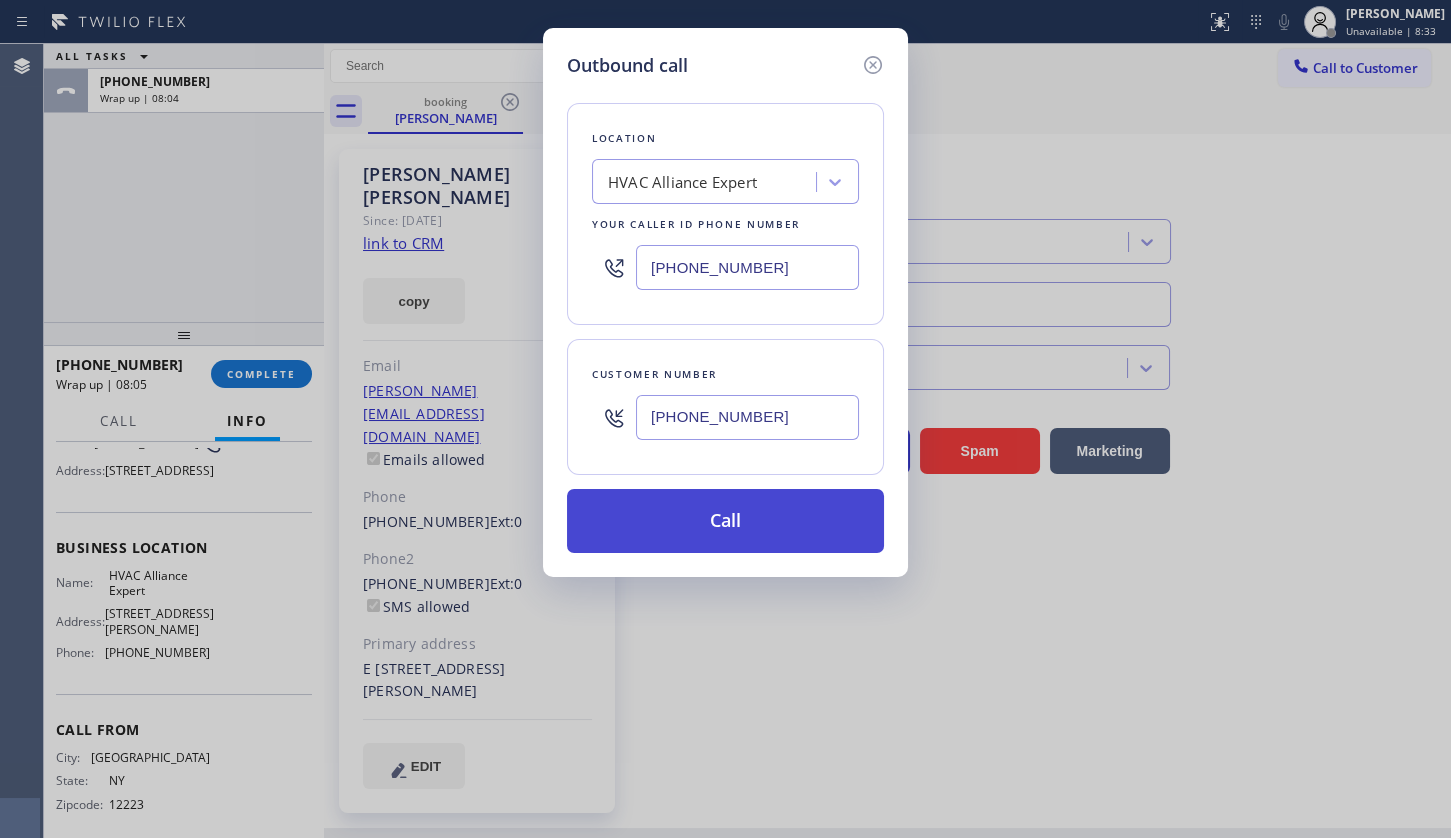 click on "Call" at bounding box center [725, 521] 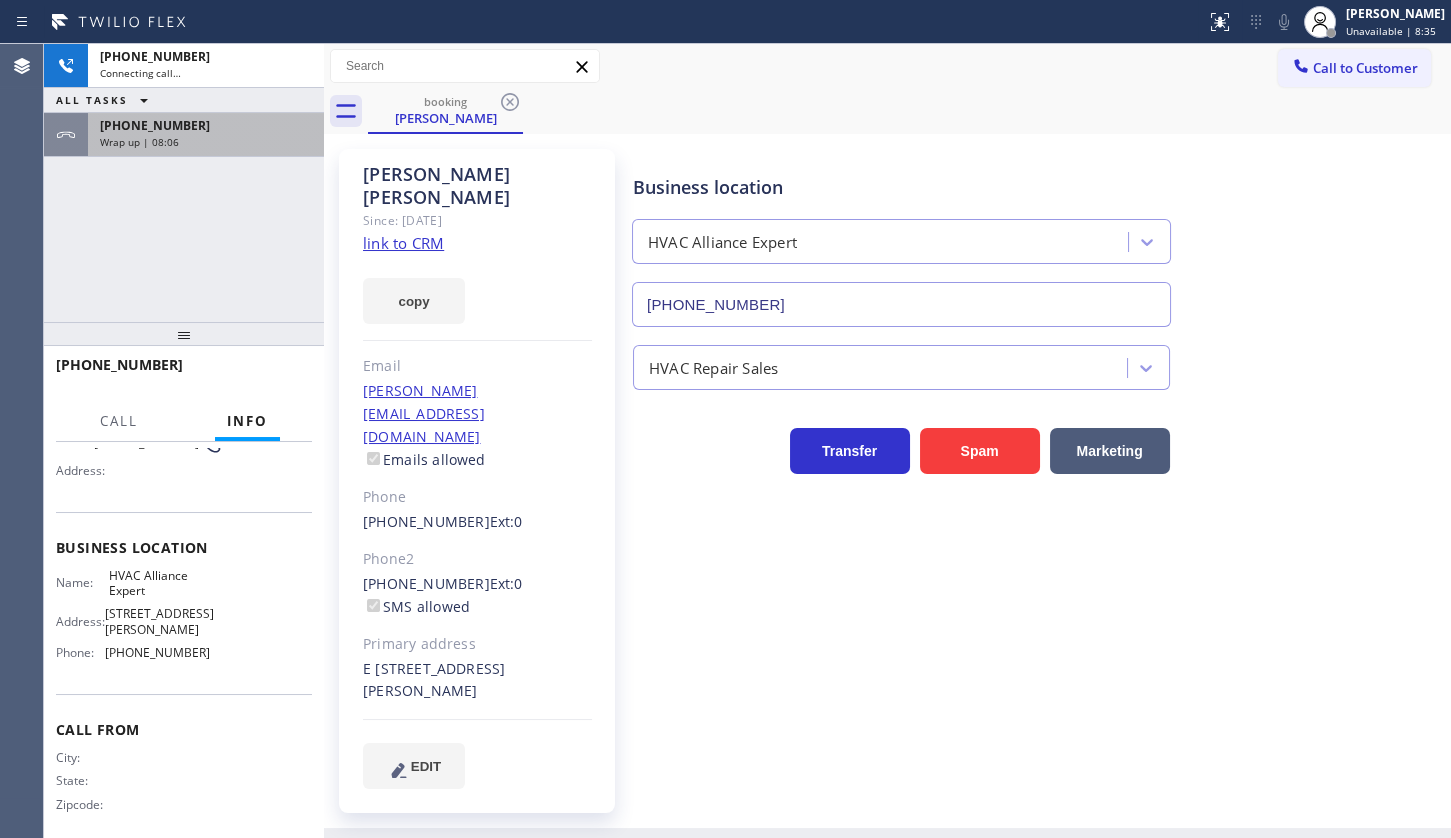 click on "Wrap up | 08:06" at bounding box center [206, 142] 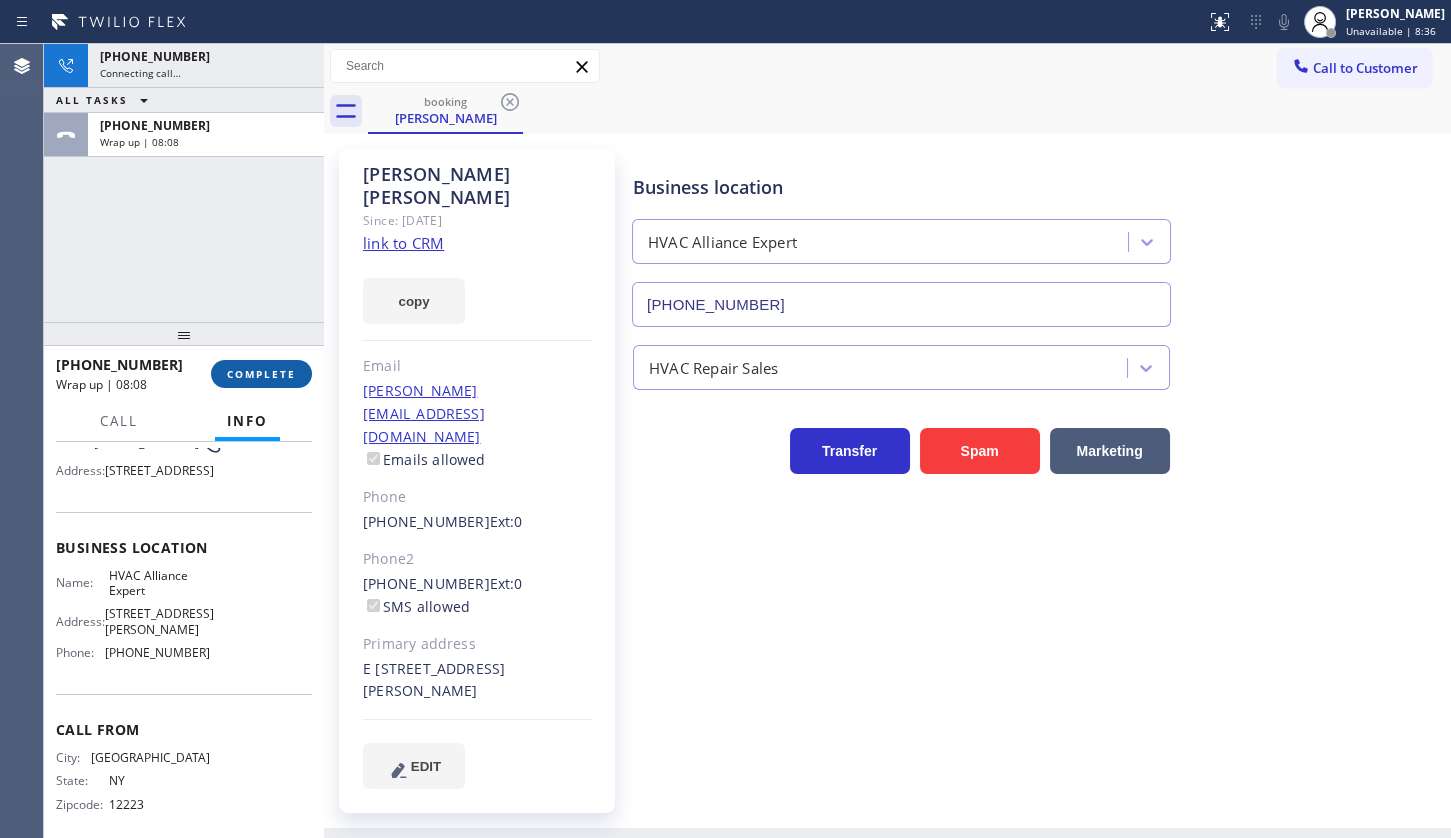 click on "COMPLETE" at bounding box center [261, 374] 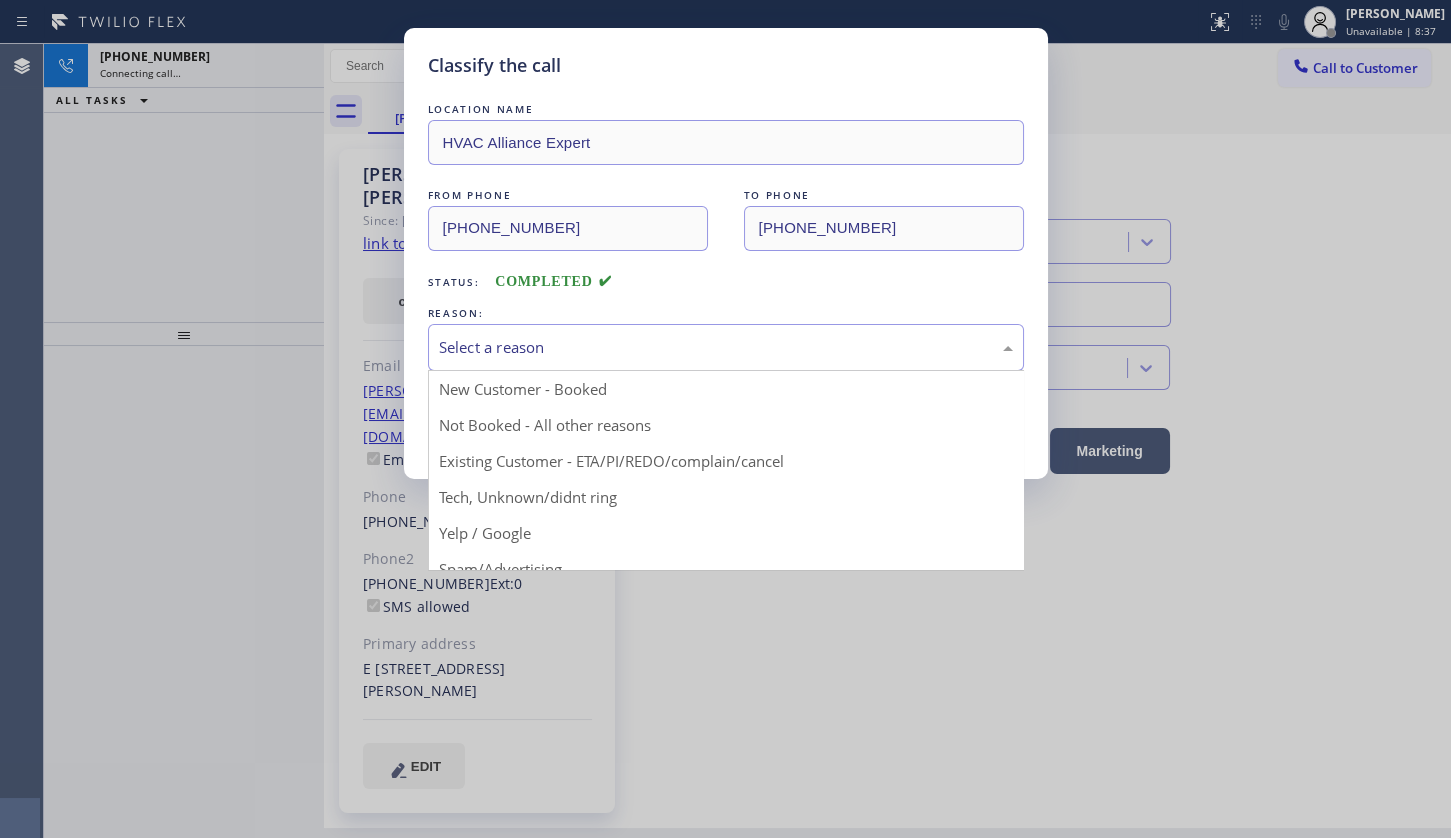 click on "Select a reason" at bounding box center (726, 347) 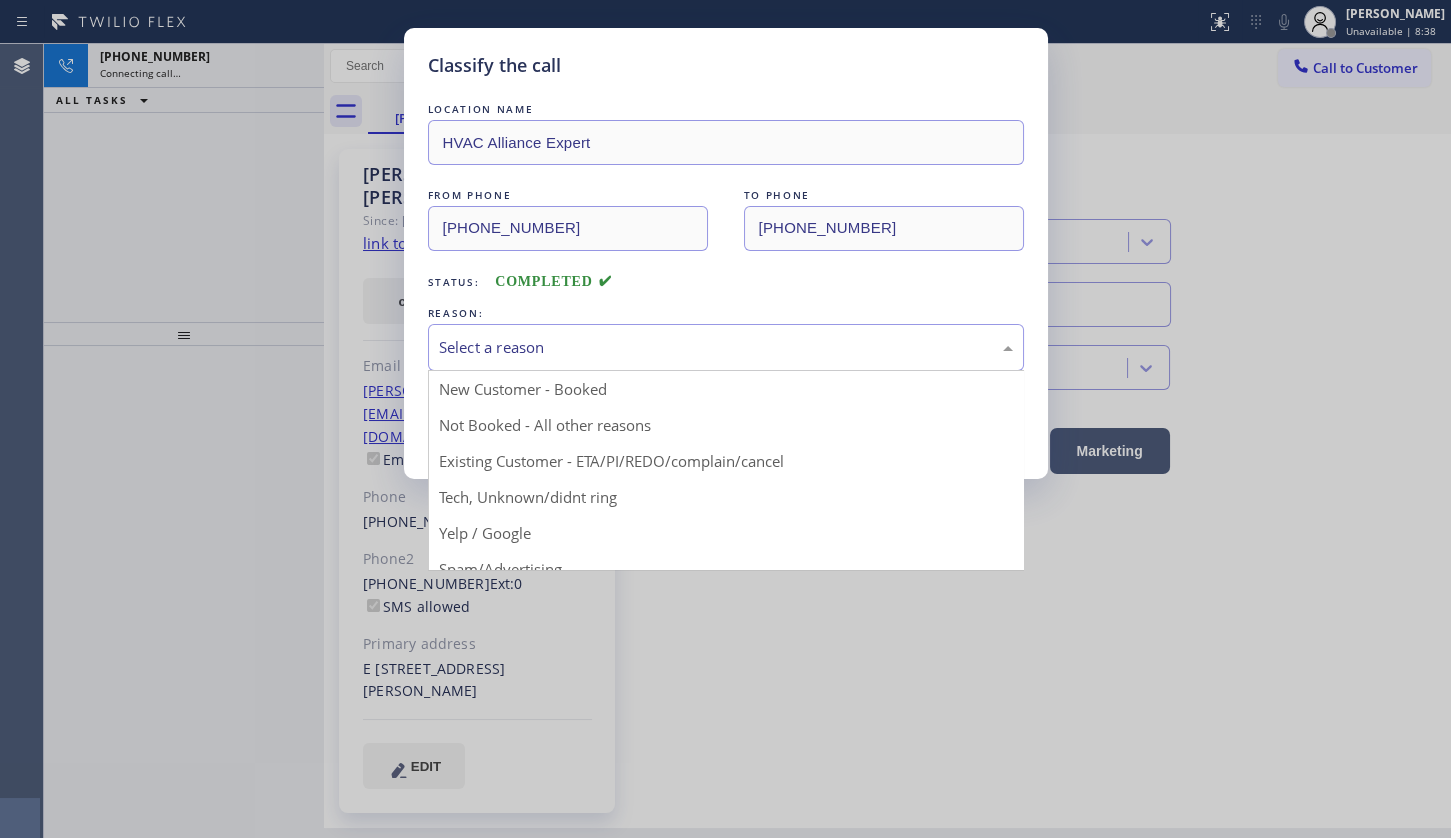drag, startPoint x: 486, startPoint y: 455, endPoint x: 489, endPoint y: 445, distance: 10.440307 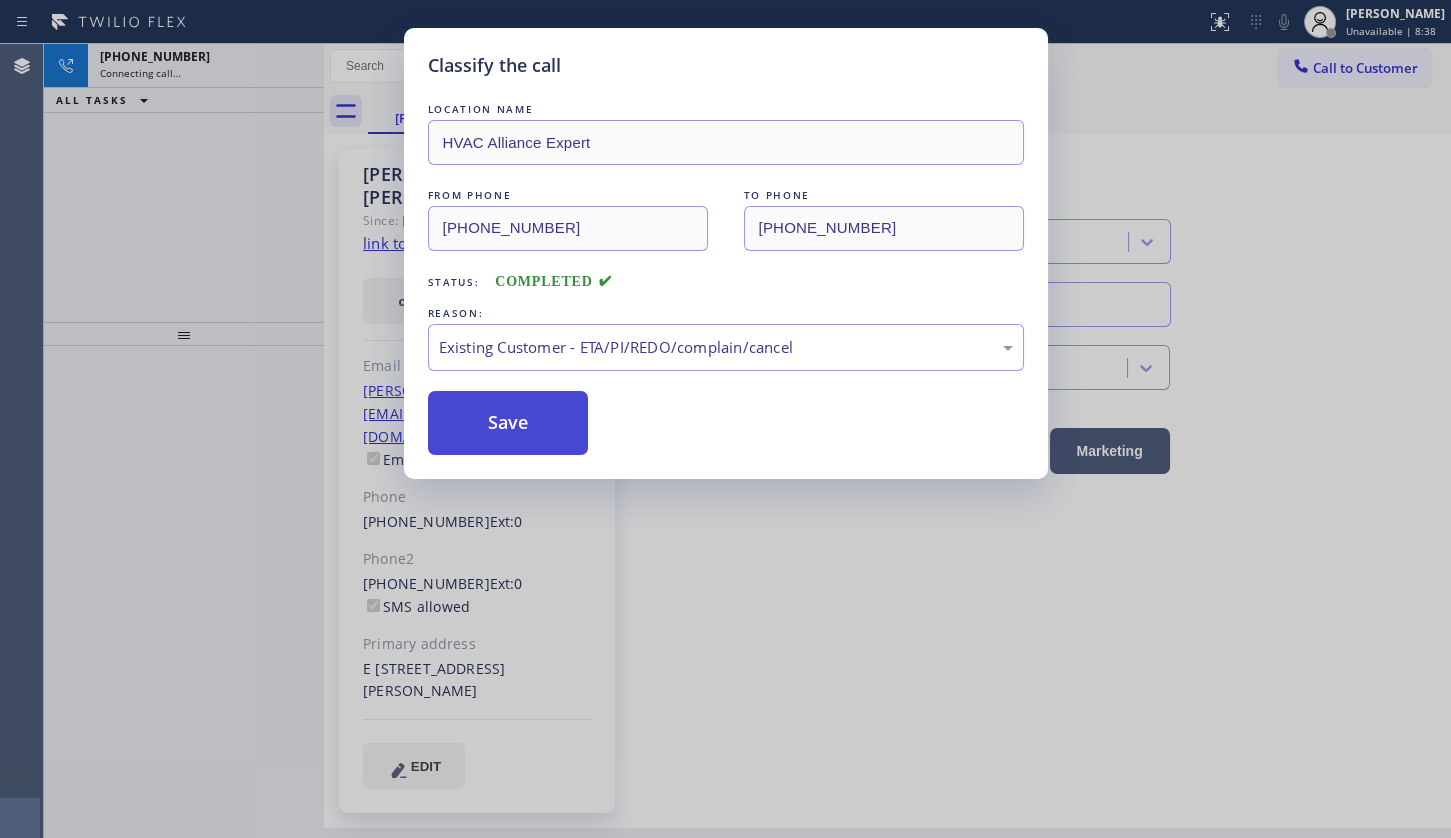 click on "Save" at bounding box center (508, 423) 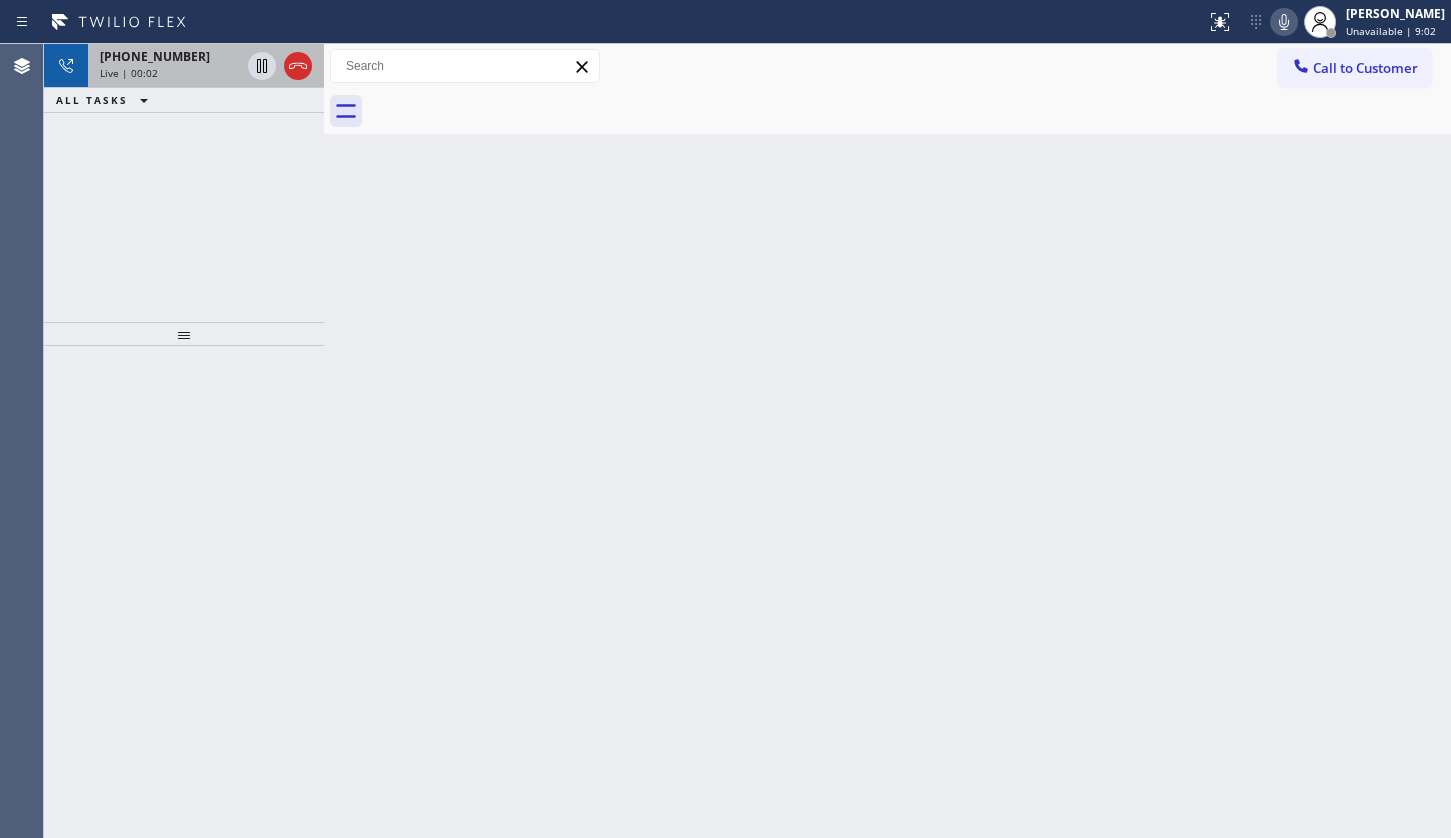 click on "Live | 00:02" at bounding box center [170, 73] 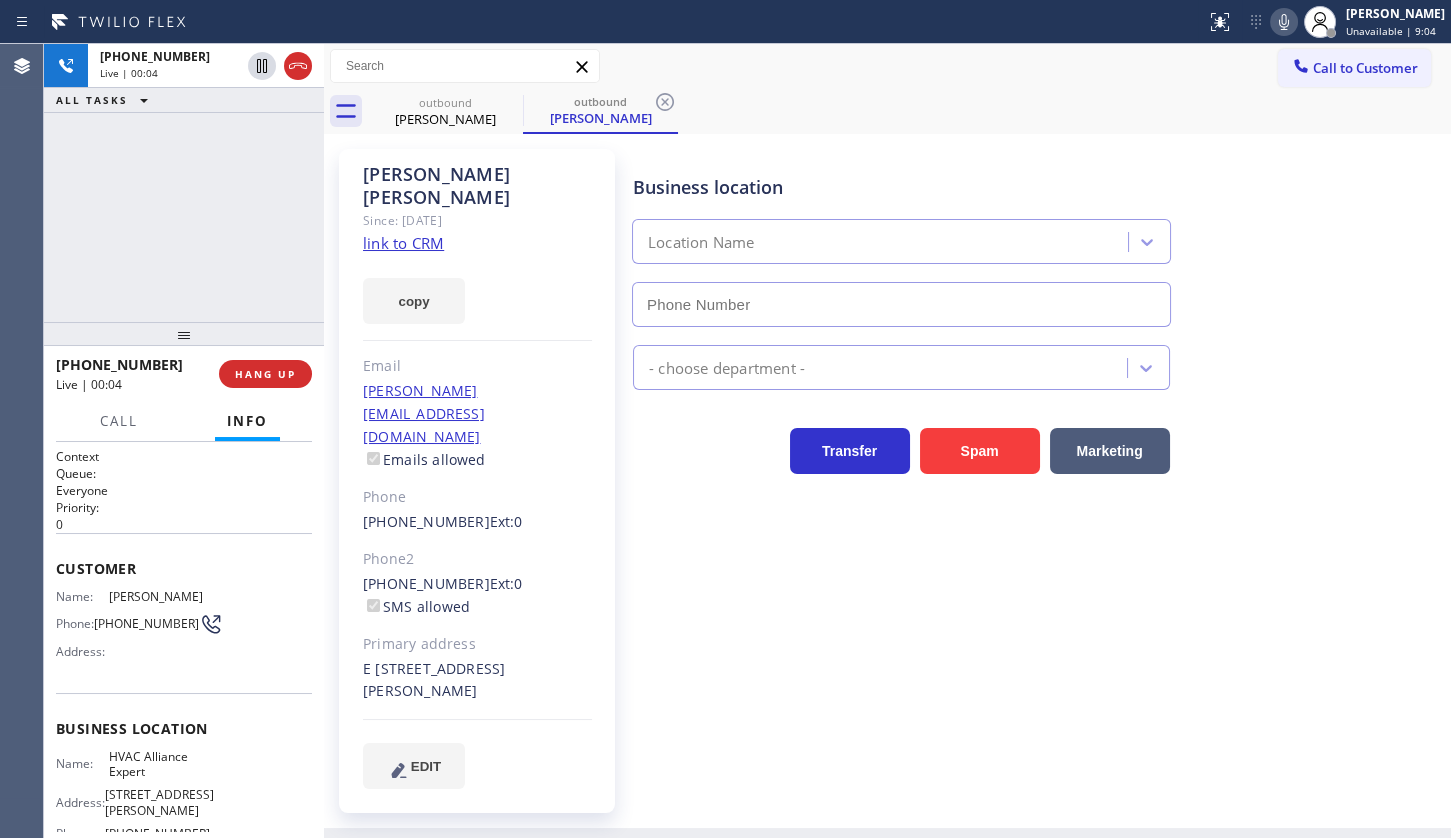 type on "(323) 991-9198" 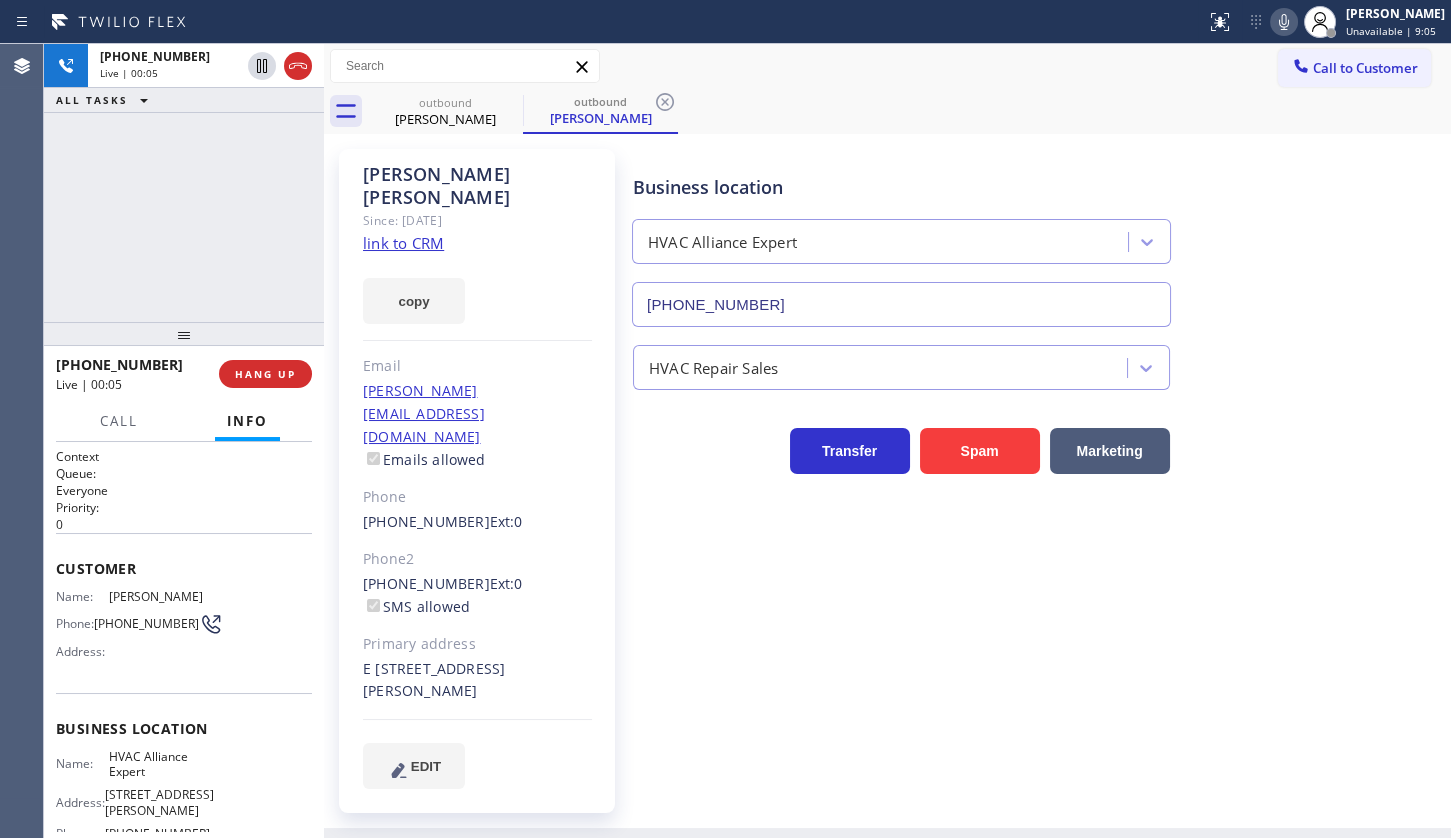 click on "+15182759865 Live | 00:05 ALL TASKS ALL TASKS ACTIVE TASKS TASKS IN WRAP UP" at bounding box center (184, 183) 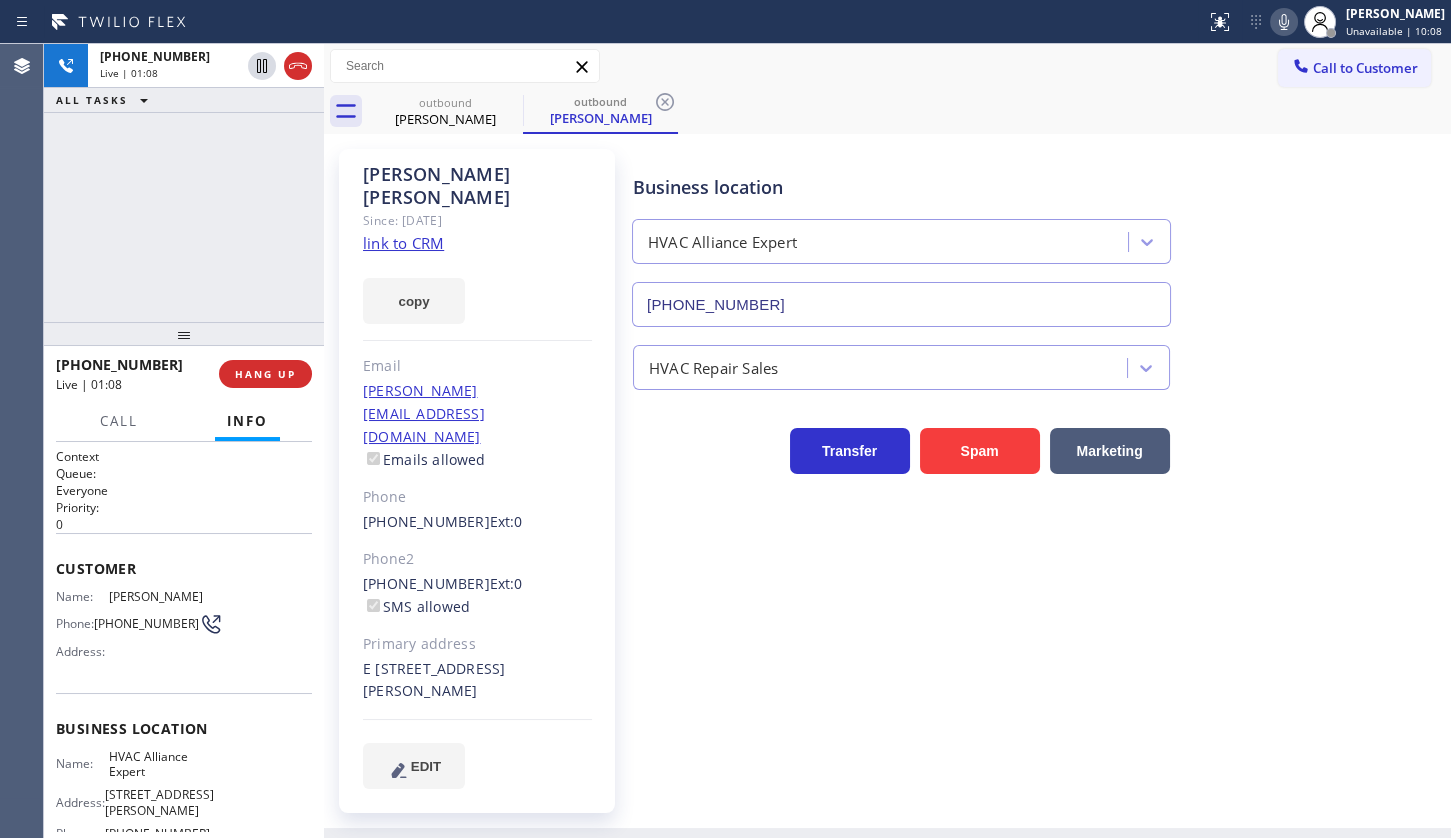 click on "+15182759865 Live | 01:08 ALL TASKS ALL TASKS ACTIVE TASKS TASKS IN WRAP UP" at bounding box center [184, 183] 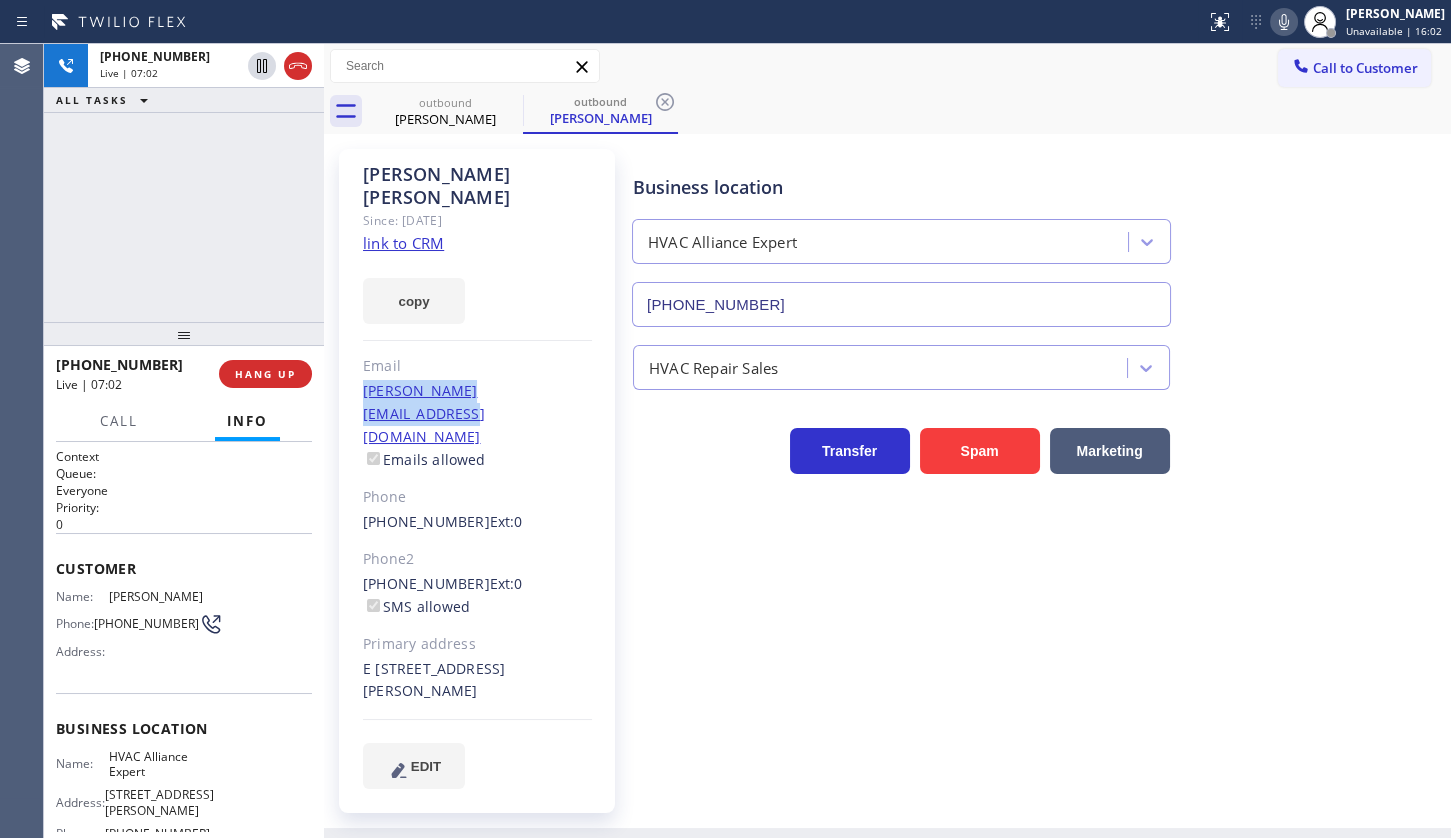 drag, startPoint x: 356, startPoint y: 370, endPoint x: 592, endPoint y: 369, distance: 236.00212 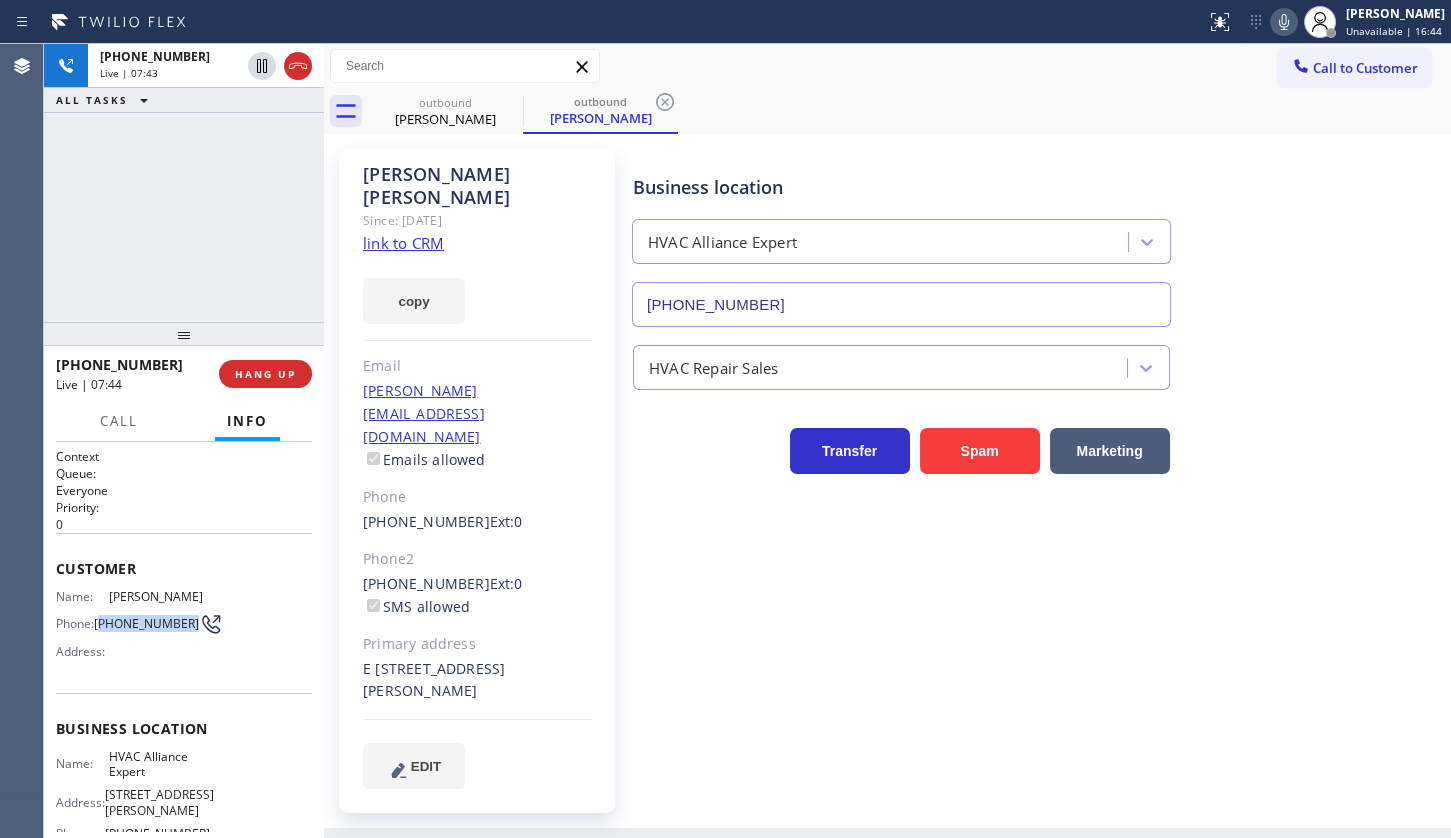 drag, startPoint x: 100, startPoint y: 613, endPoint x: 124, endPoint y: 630, distance: 29.410883 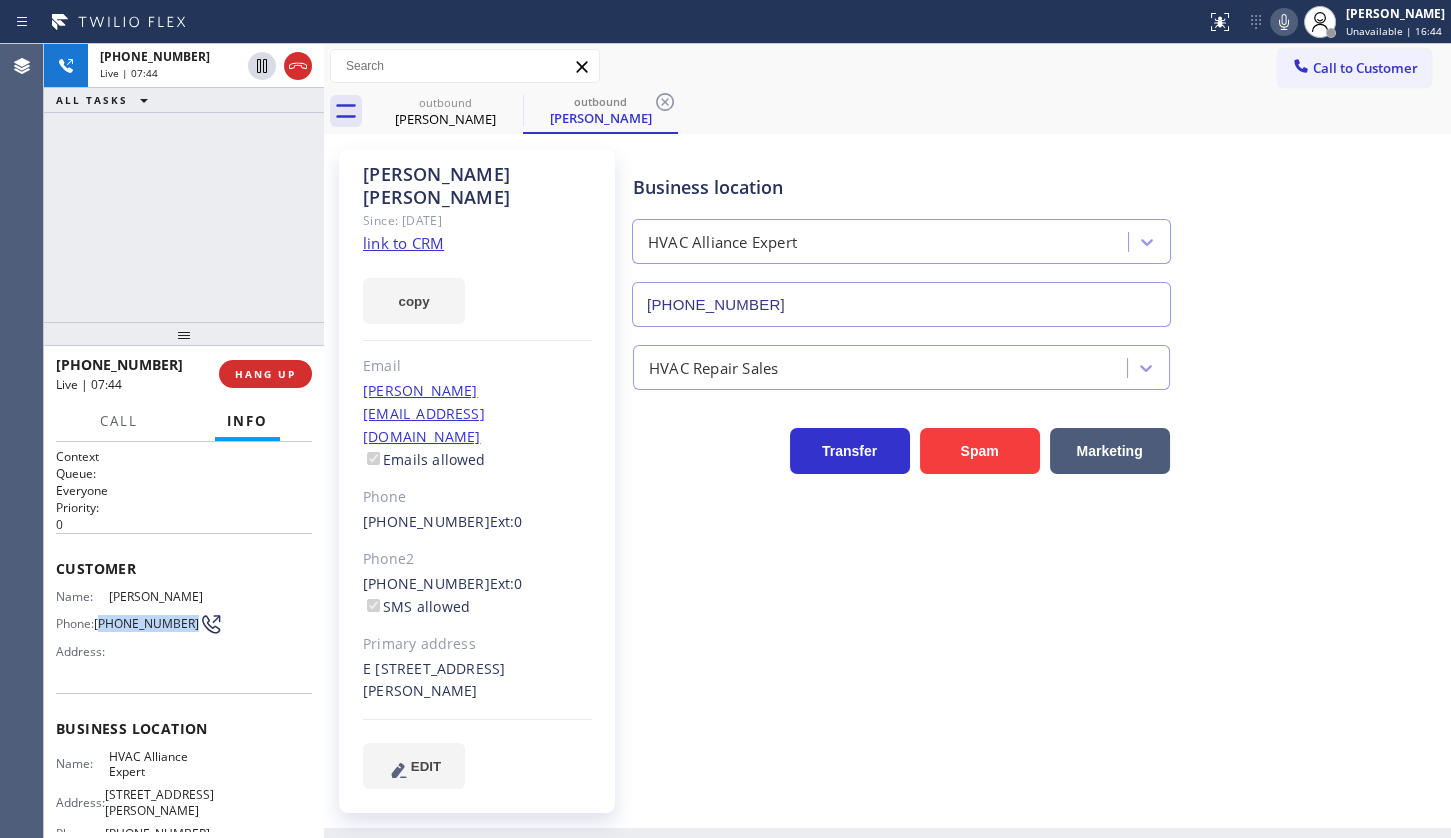 copy on "518) 275-9865" 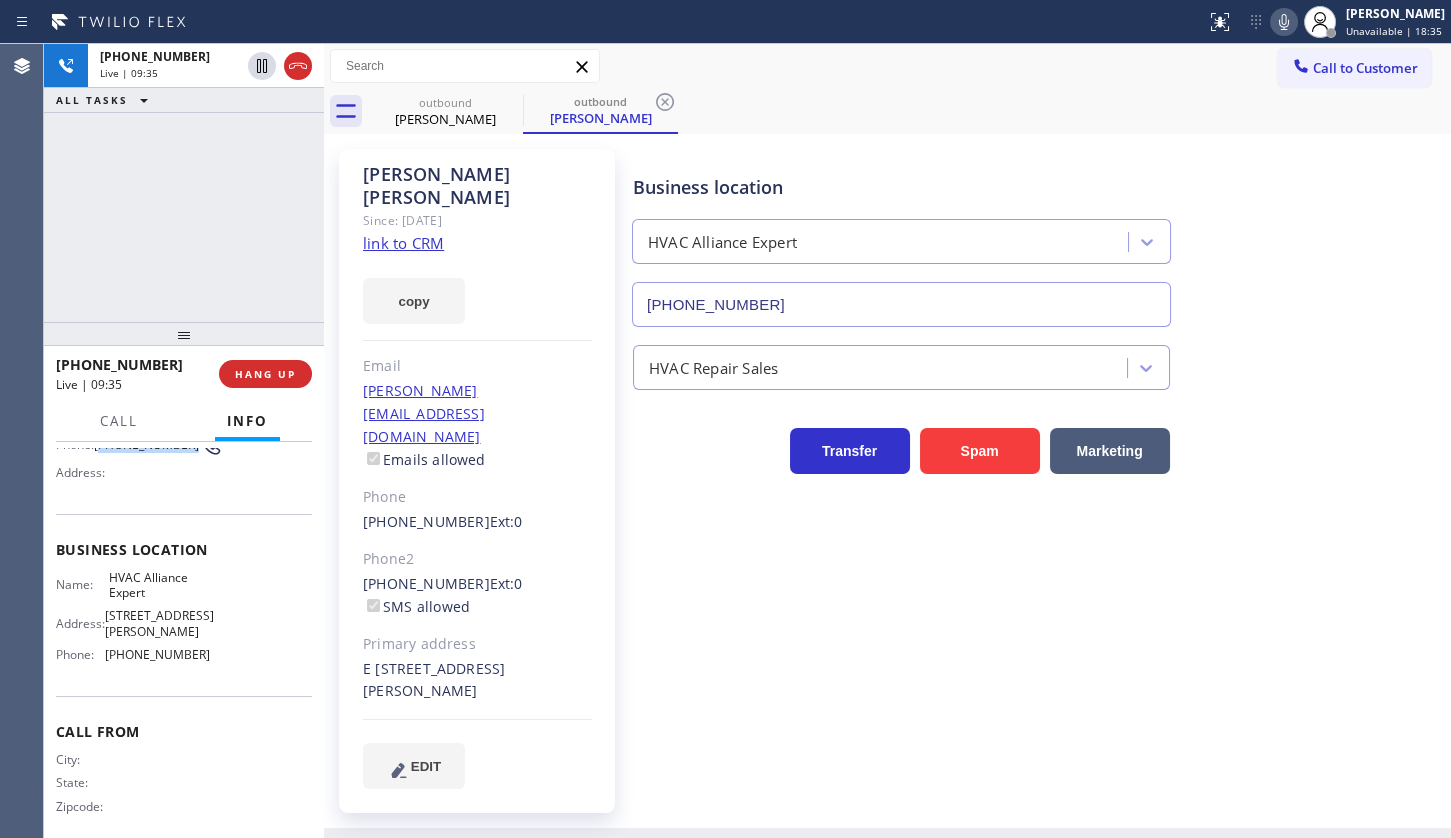 scroll, scrollTop: 182, scrollLeft: 0, axis: vertical 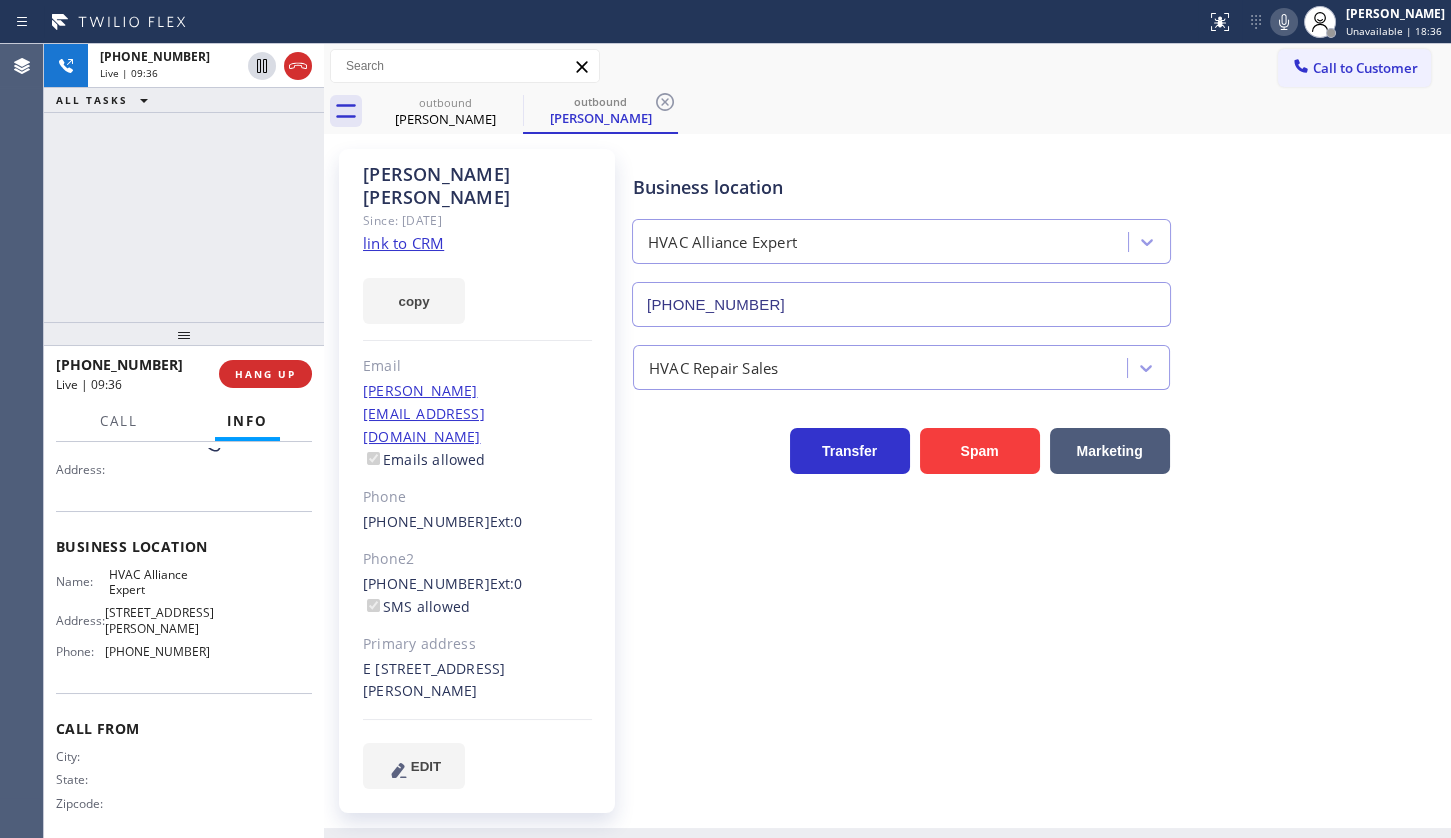 click on "(323) 991-9198" at bounding box center [157, 651] 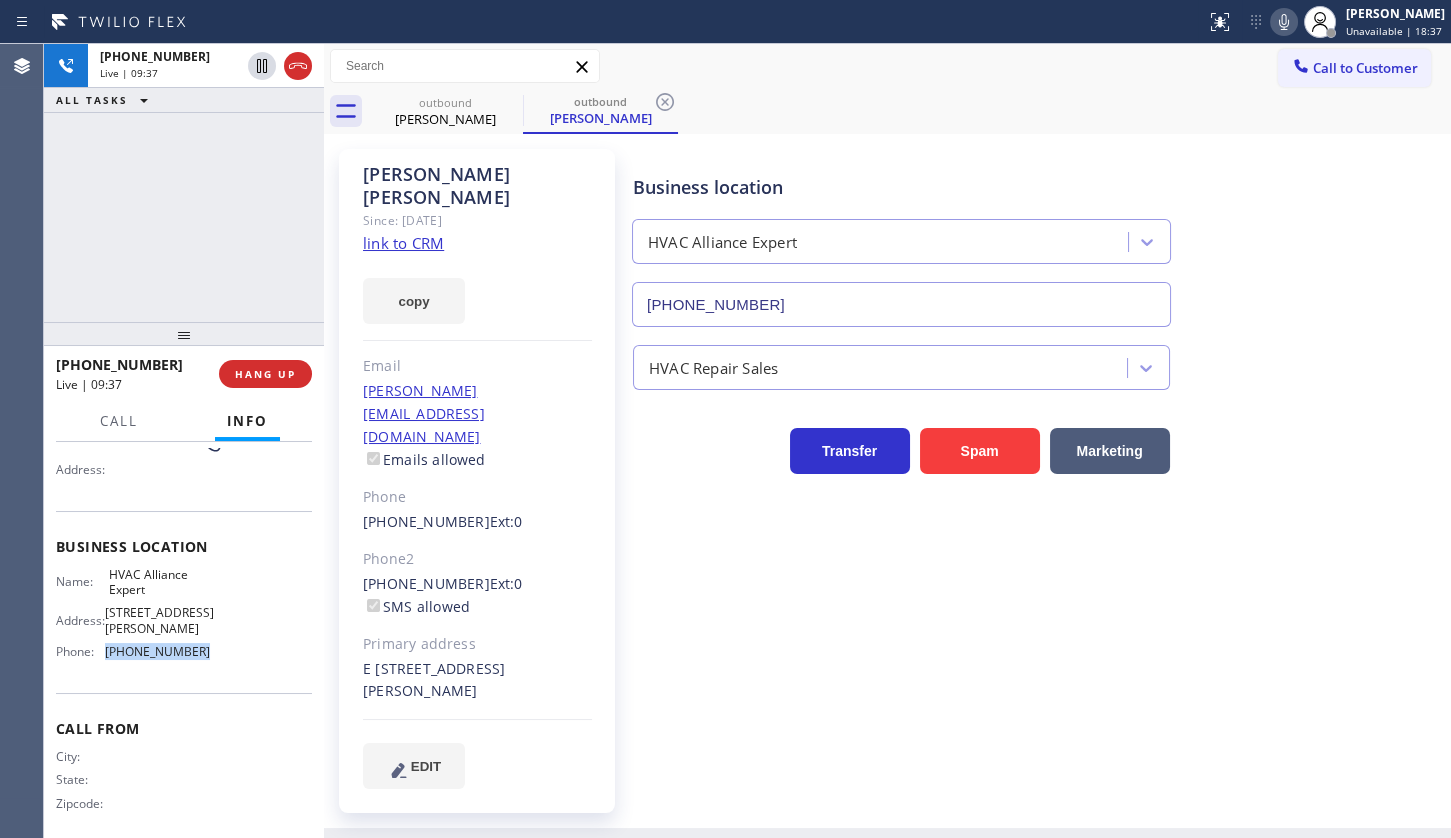 drag, startPoint x: 100, startPoint y: 639, endPoint x: 219, endPoint y: 645, distance: 119.15116 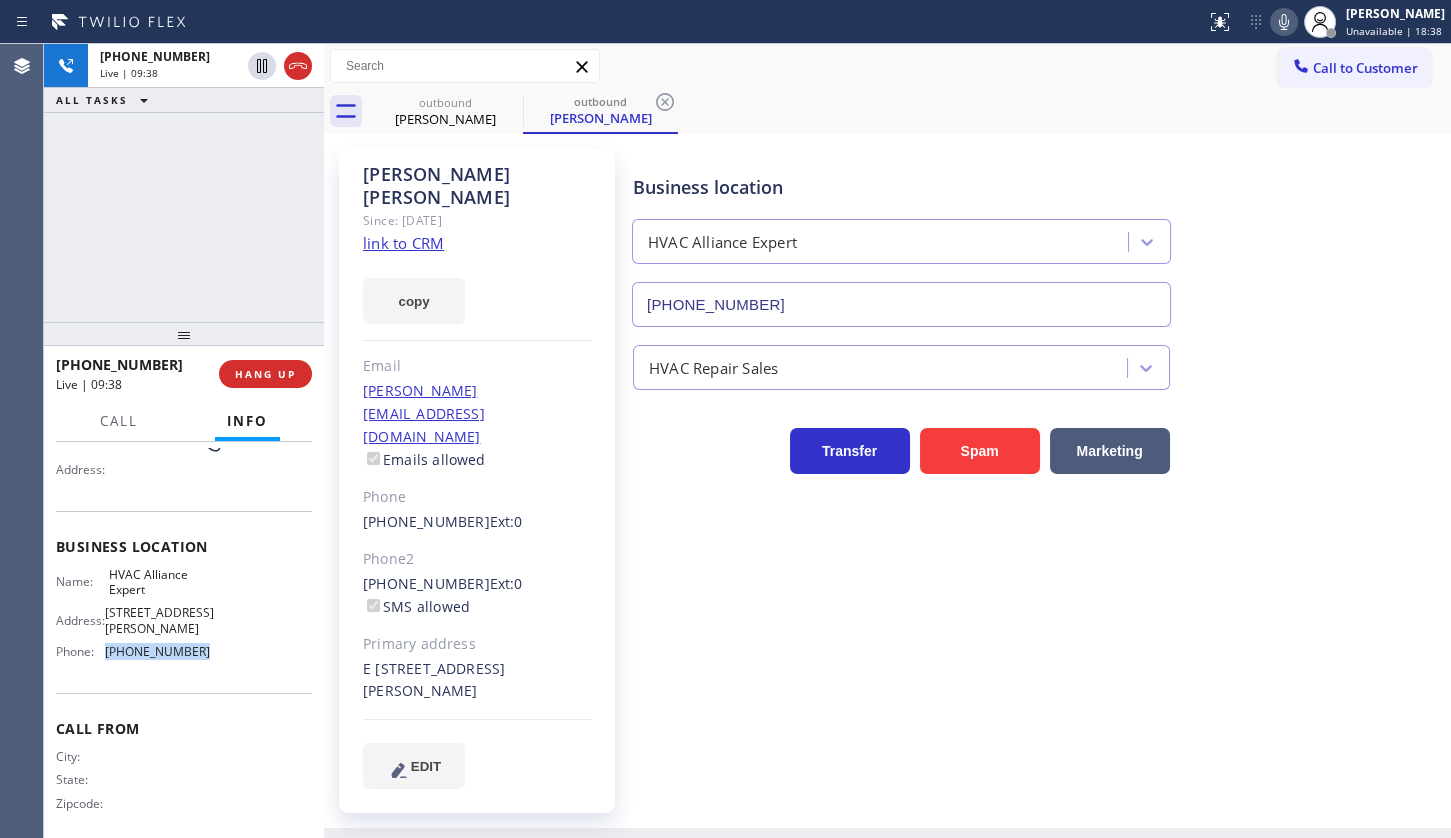 copy on "(323) 991-9198" 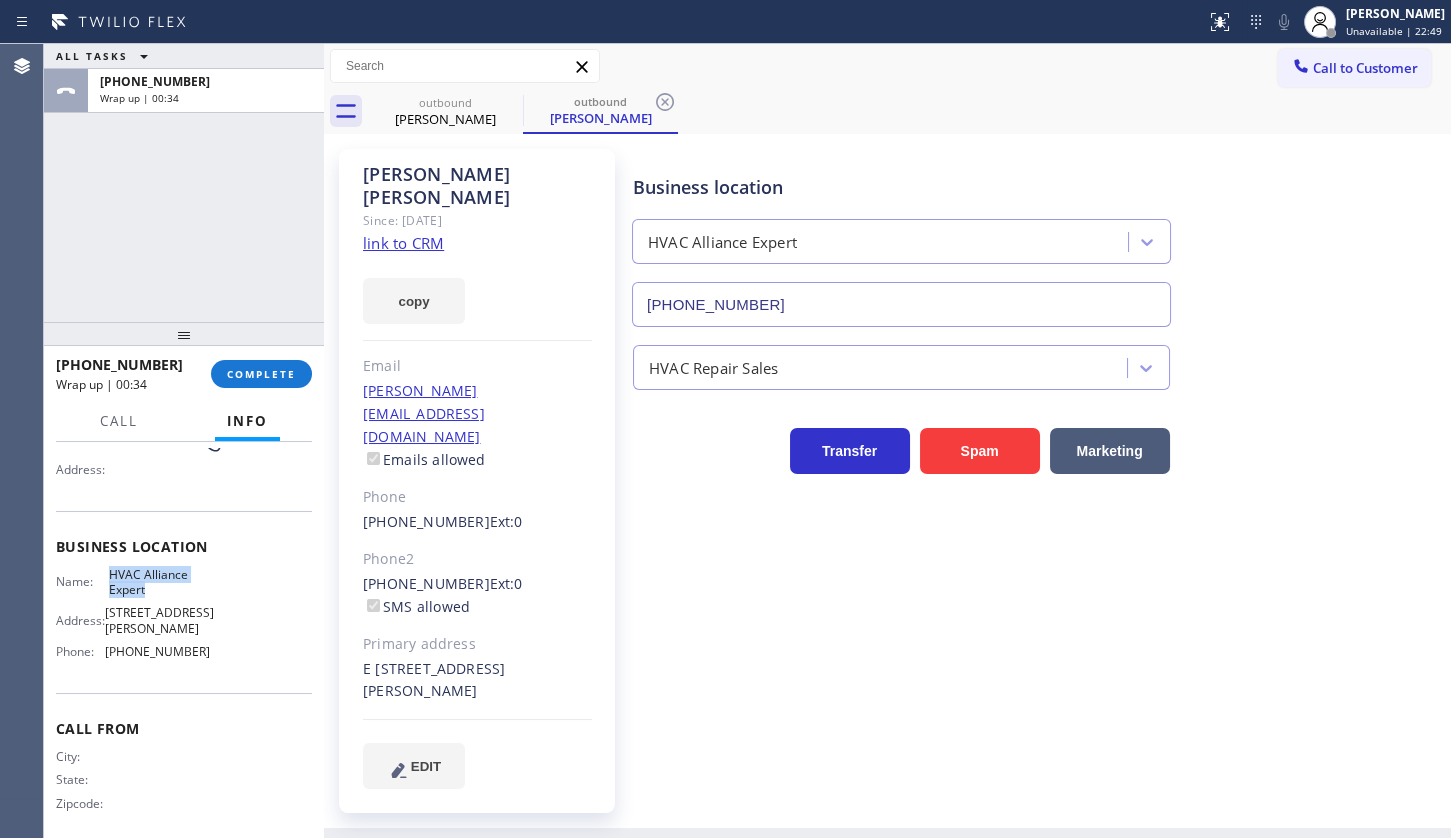 drag, startPoint x: 105, startPoint y: 570, endPoint x: 178, endPoint y: 590, distance: 75.690155 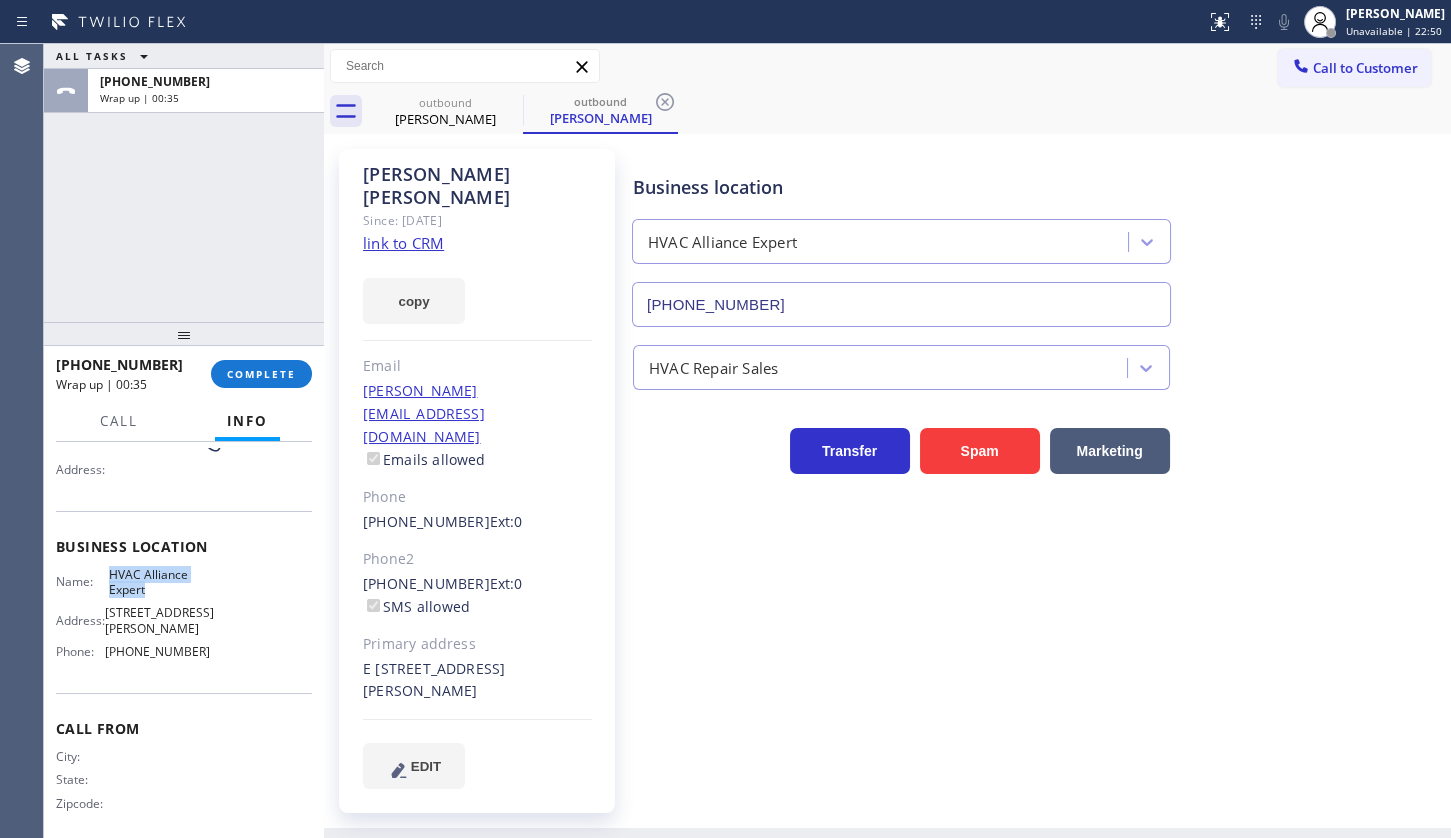copy on "HVAC Alliance Expert" 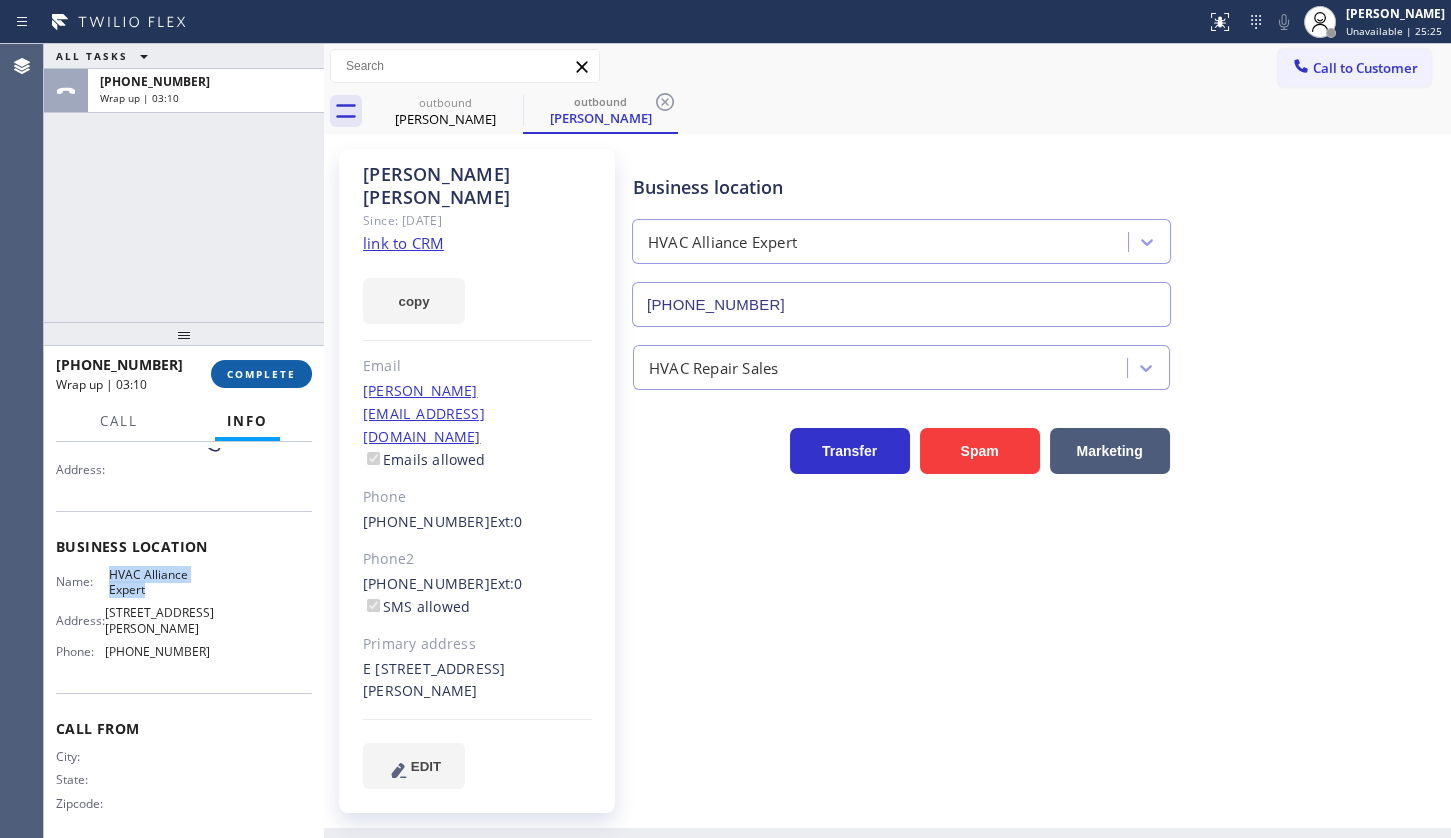 click on "COMPLETE" at bounding box center (261, 374) 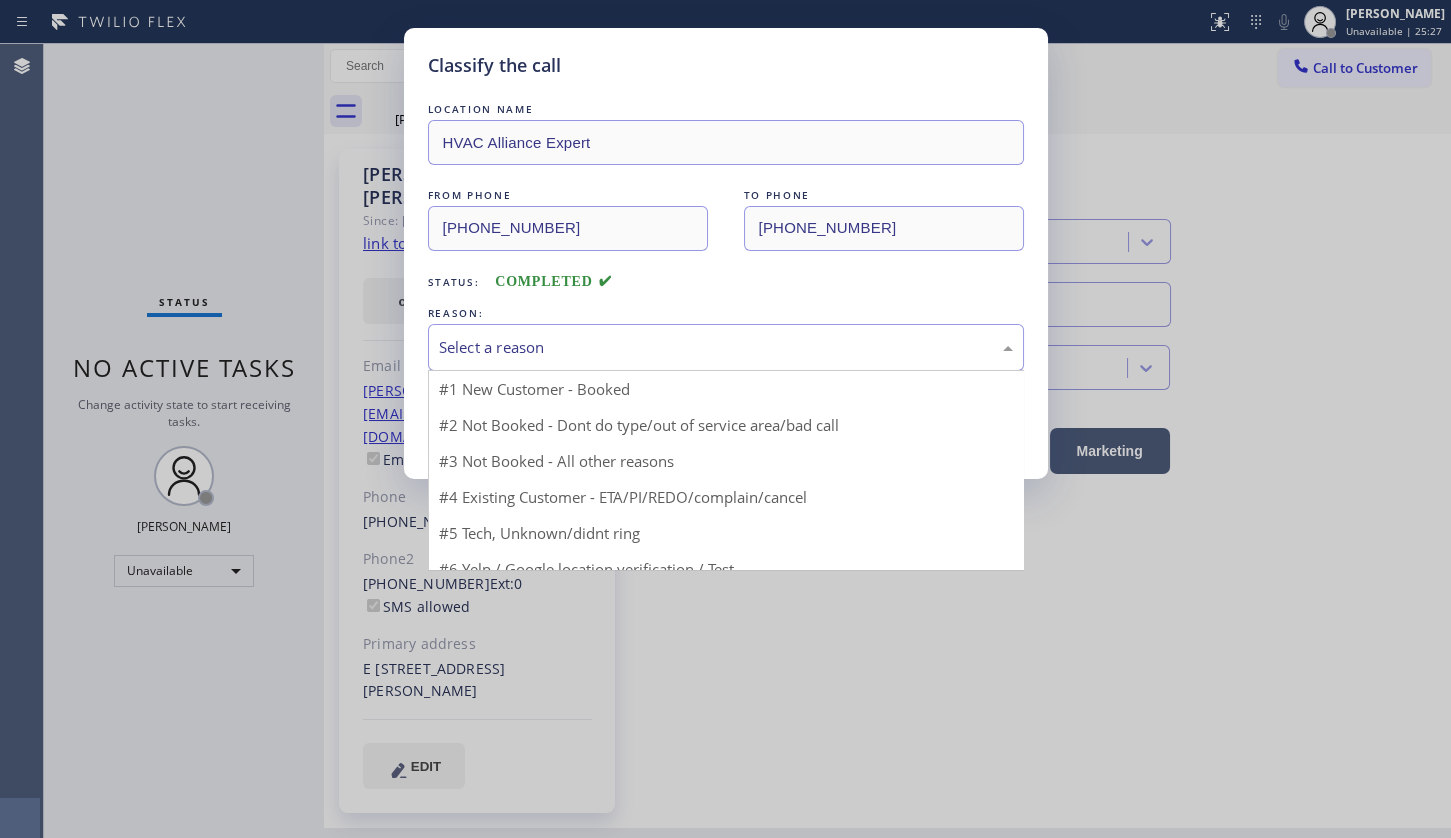 click on "Select a reason" at bounding box center (726, 347) 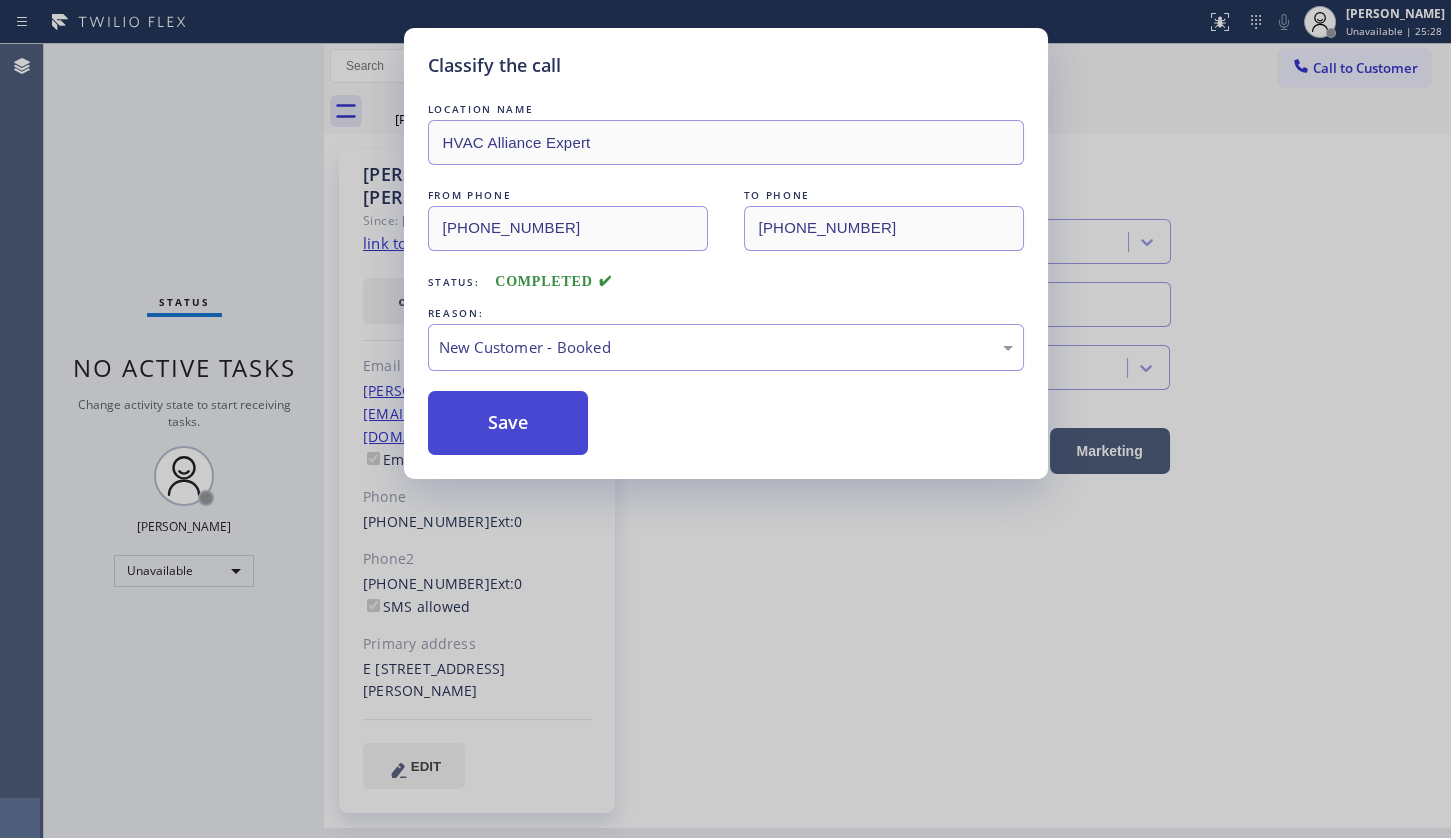 click on "Save" at bounding box center (508, 423) 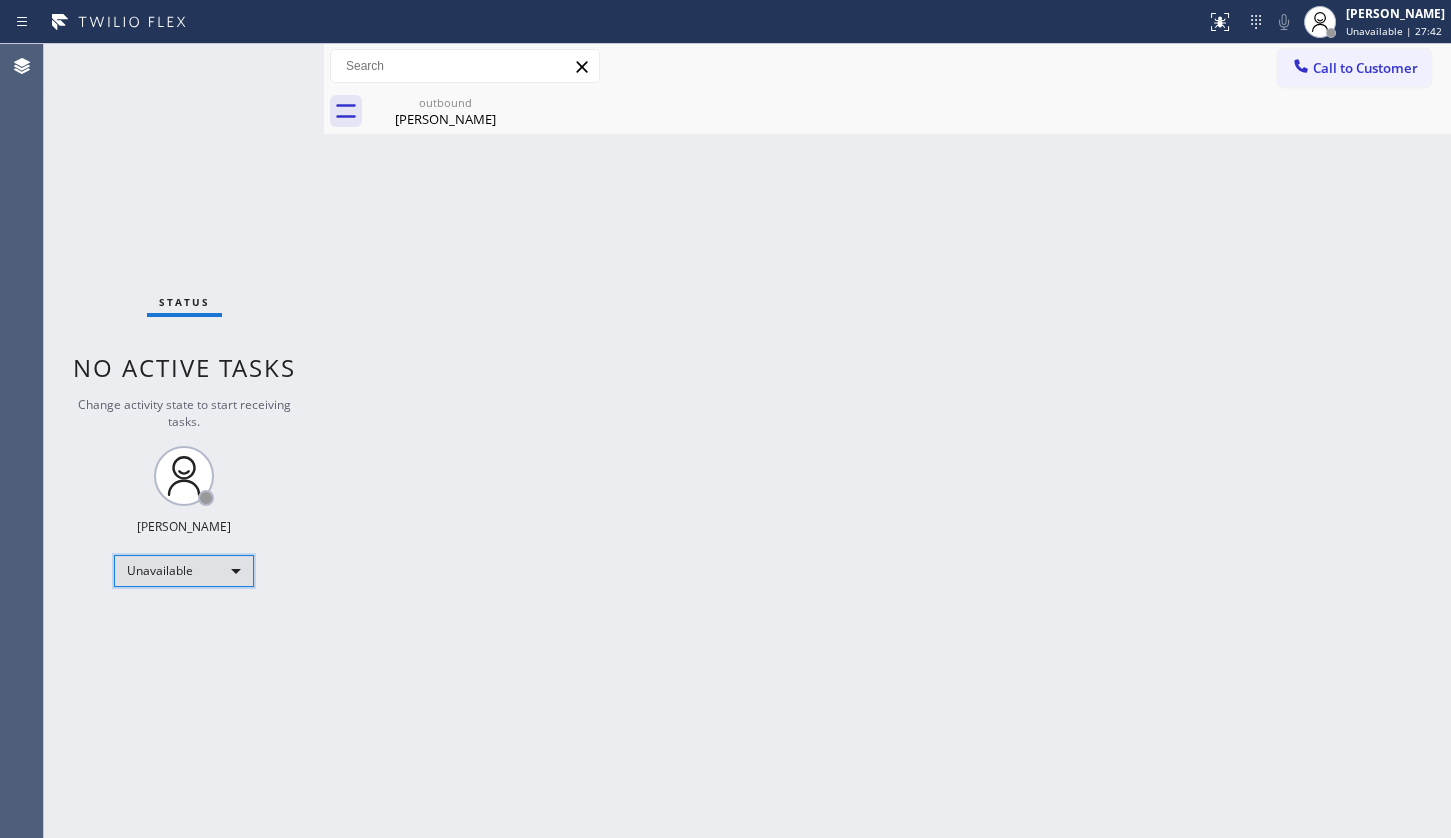 drag, startPoint x: 128, startPoint y: 558, endPoint x: 128, endPoint y: 570, distance: 12 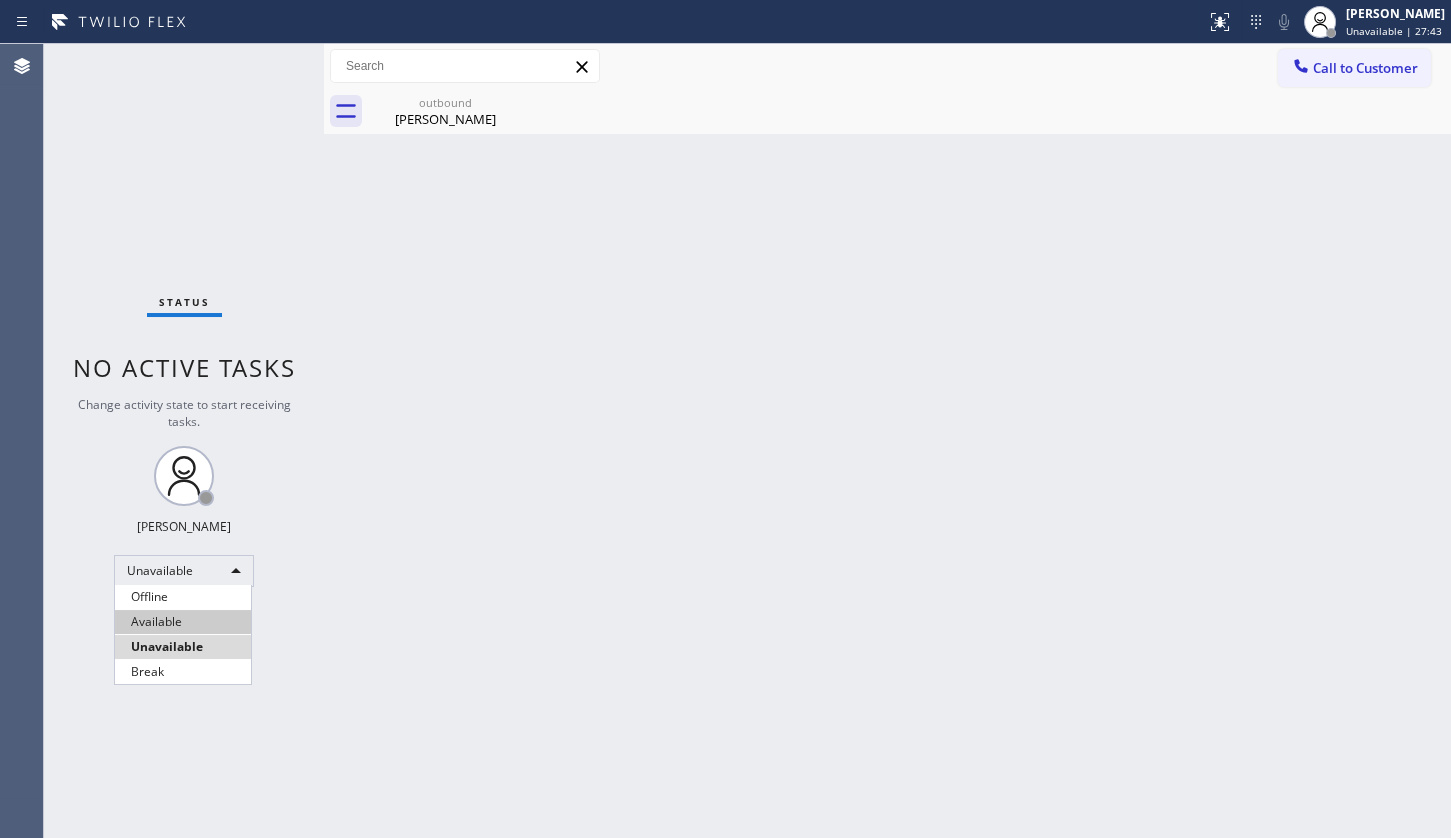 click on "Available" at bounding box center (183, 622) 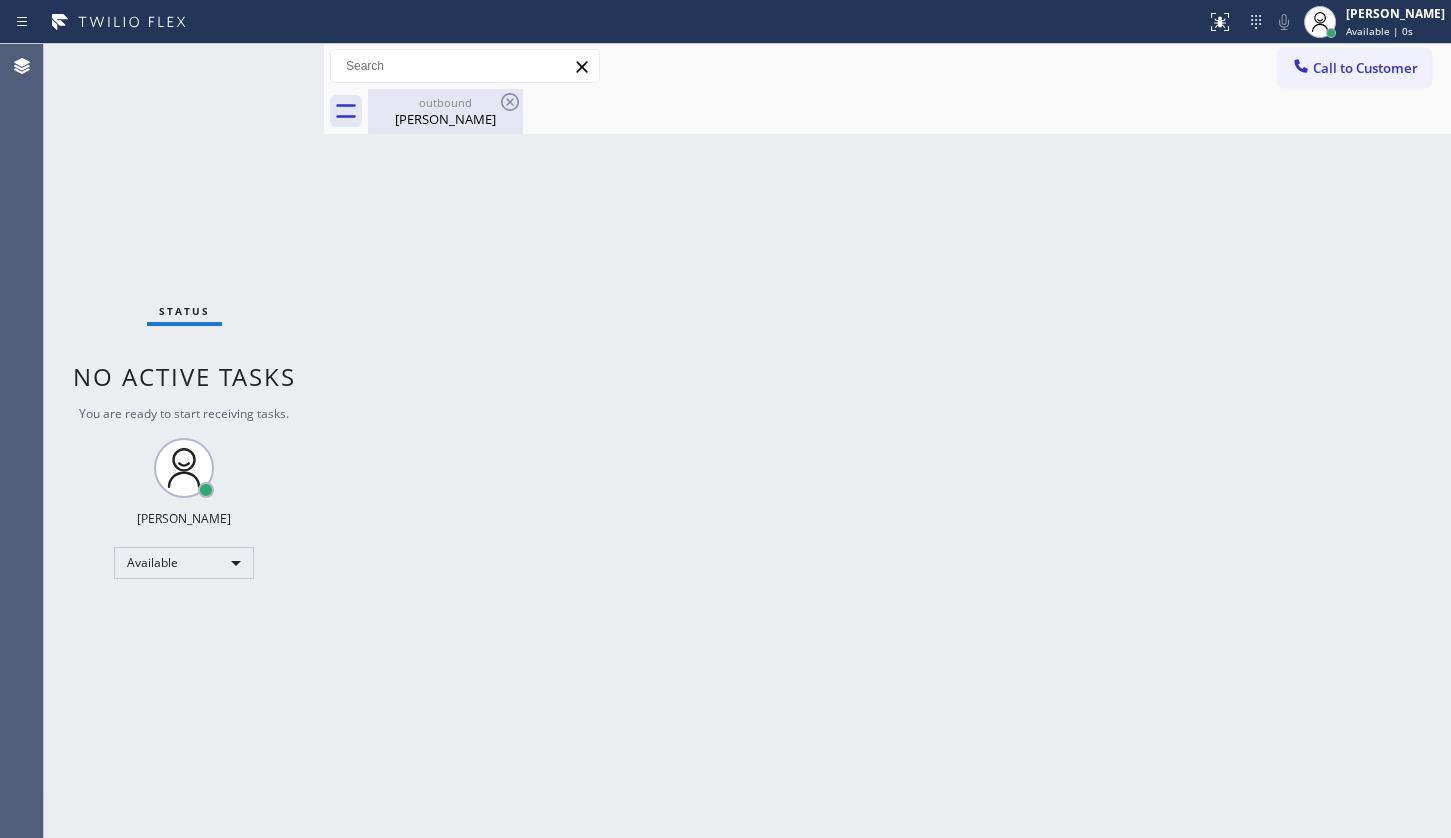 click on "James  Owens" at bounding box center (445, 119) 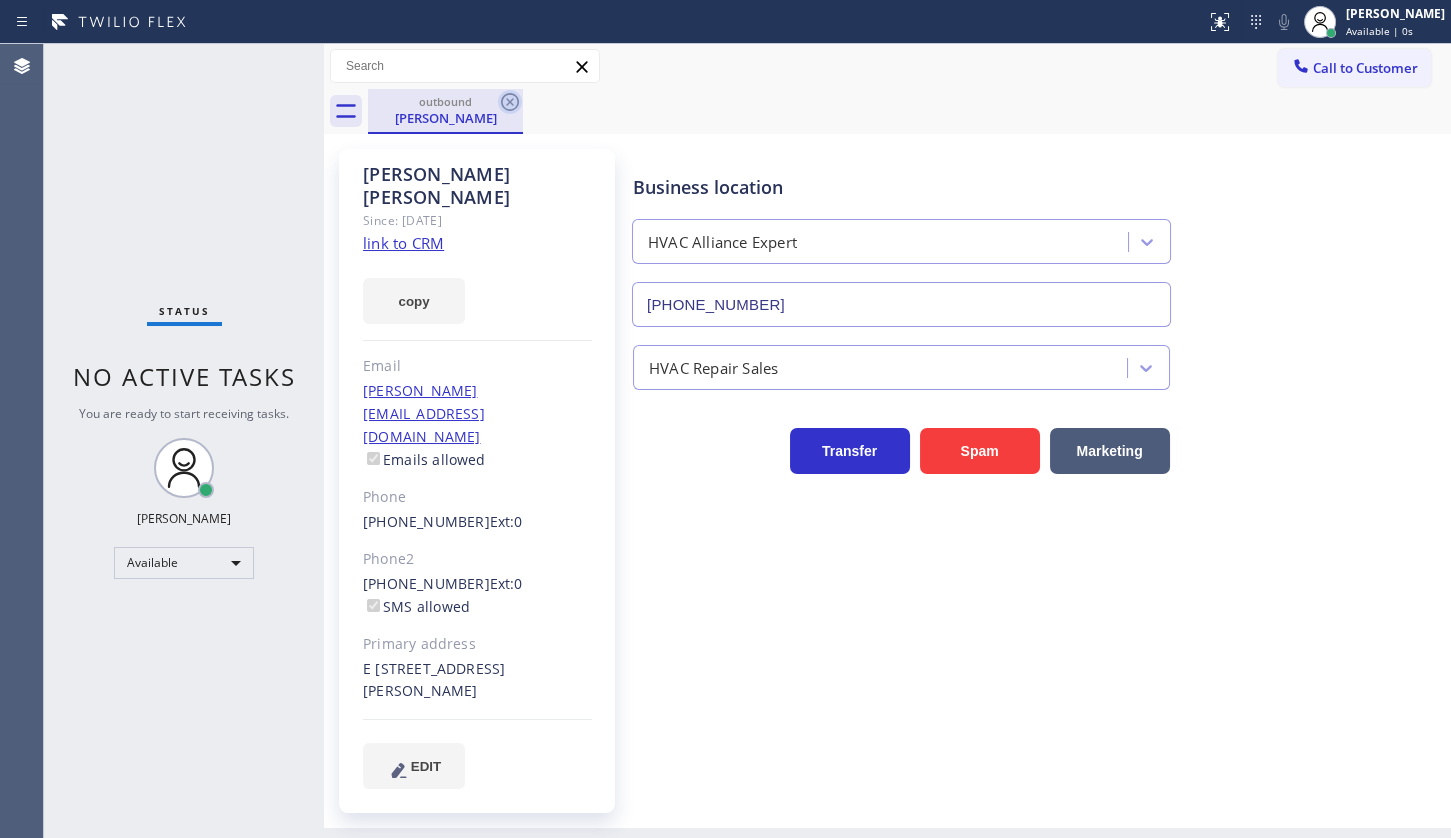 click 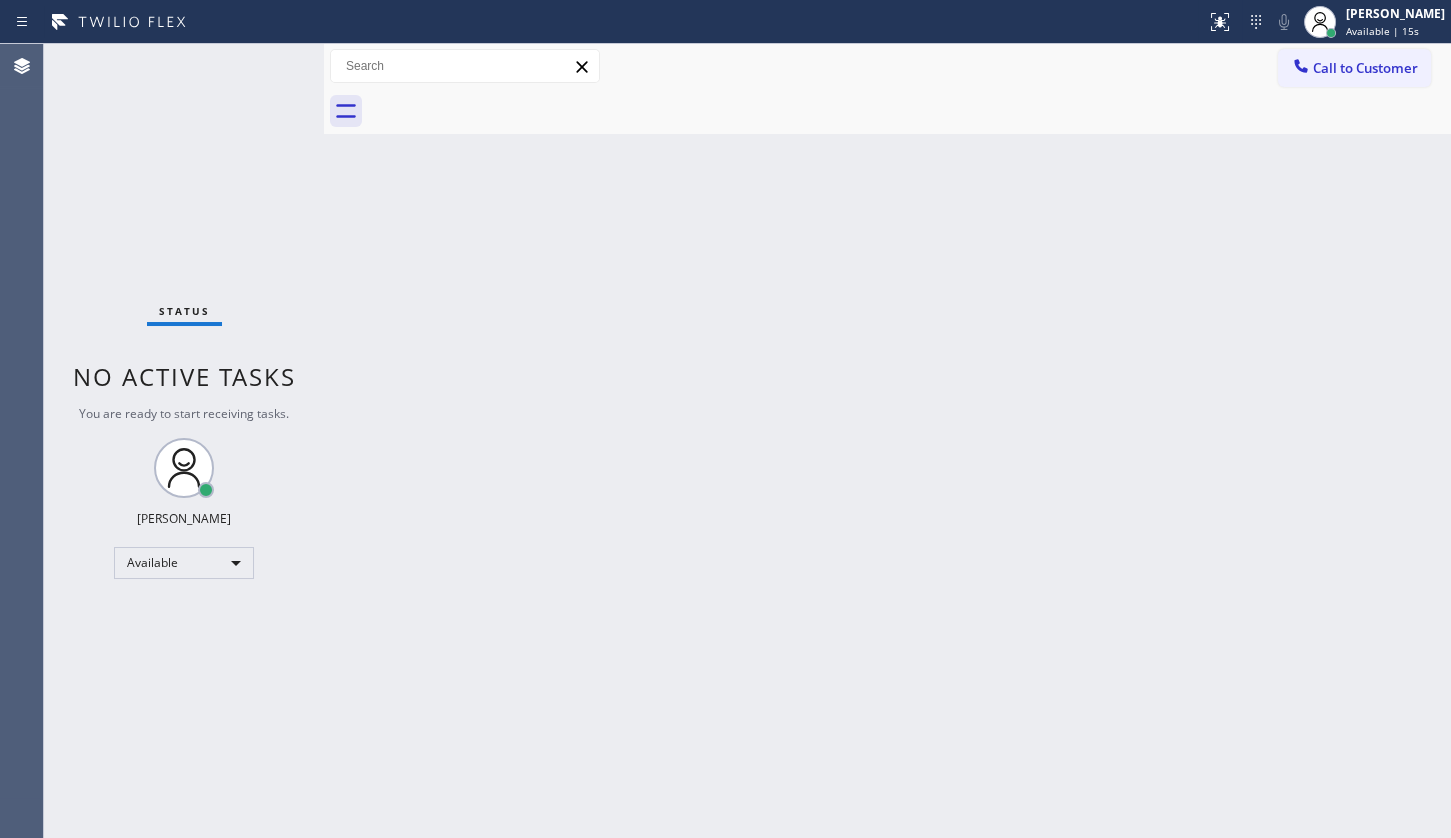 click on "Back to Dashboard Change Sender ID Customers Technicians Select a contact Outbound call Technician Search Technician Your caller id phone number Your caller id phone number Call Technician info Name   Phone none Address none Change Sender ID HVAC +18559994417 5 Star Appliance +18557314952 Appliance Repair +18554611149 Plumbing +18889090120 Air Duct Cleaning +18006865038  Electricians +18005688664 Cancel Change Check personal SMS Reset Change No tabs Call to Customer Outbound call Location HVAC Alliance Expert Your caller id phone number (323) 991-9198 Customer number Call Outbound call Technician Search Technician Your caller id phone number Your caller id phone number Call" at bounding box center (887, 441) 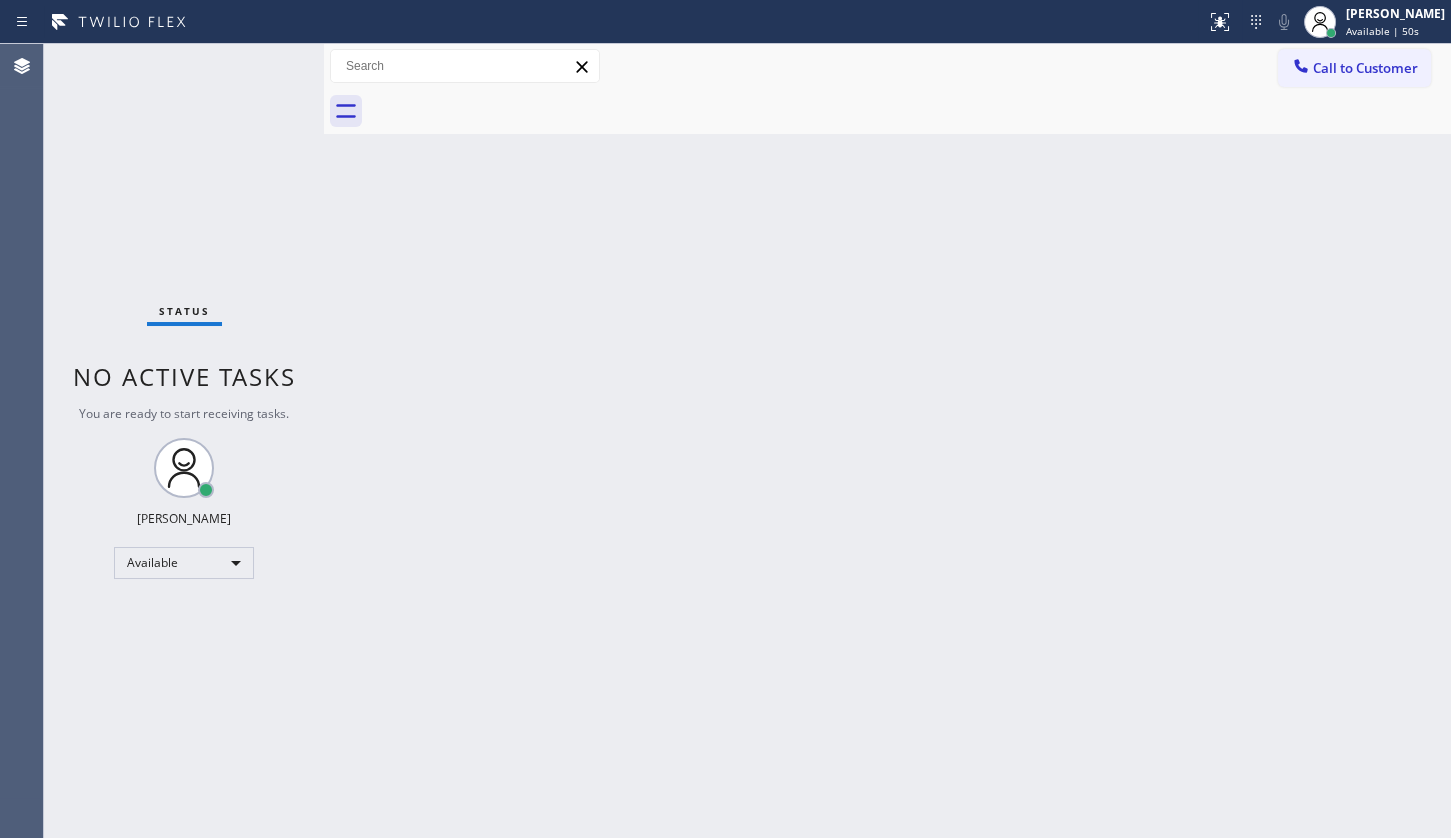 click on "Back to Dashboard Change Sender ID Customers Technicians Select a contact Outbound call Technician Search Technician Your caller id phone number Your caller id phone number Call Technician info Name   Phone none Address none Change Sender ID HVAC +18559994417 5 Star Appliance +18557314952 Appliance Repair +18554611149 Plumbing +18889090120 Air Duct Cleaning +18006865038  Electricians +18005688664 Cancel Change Check personal SMS Reset Change No tabs Call to Customer Outbound call Location HVAC Alliance Expert Your caller id phone number (323) 991-9198 Customer number Call Outbound call Technician Search Technician Your caller id phone number Your caller id phone number Call" at bounding box center (887, 441) 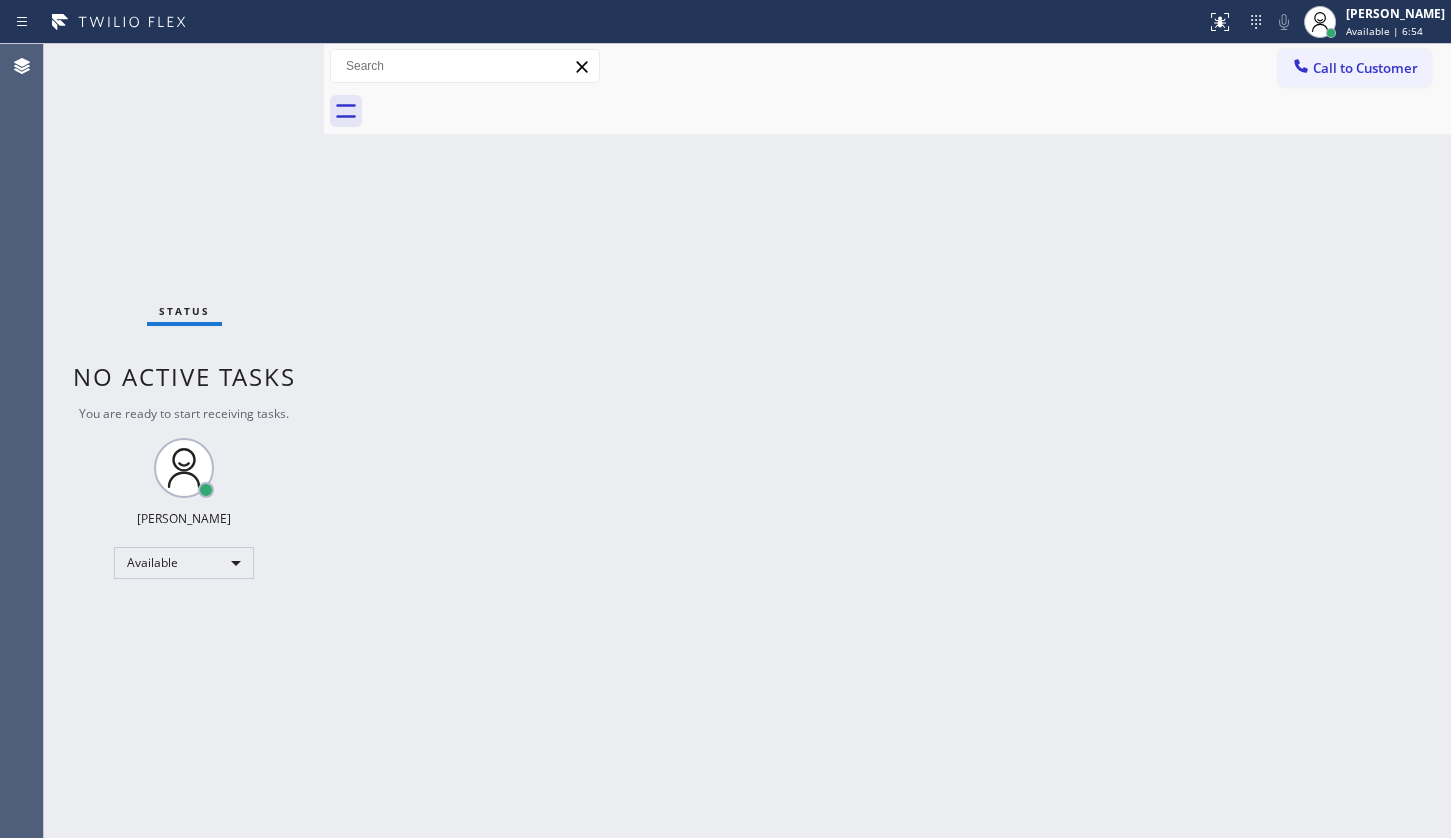 click on "Back to Dashboard Change Sender ID Customers Technicians Select a contact Outbound call Technician Search Technician Your caller id phone number Your caller id phone number Call Technician info Name   Phone none Address none Change Sender ID HVAC +18559994417 5 Star Appliance +18557314952 Appliance Repair +18554611149 Plumbing +18889090120 Air Duct Cleaning +18006865038  Electricians +18005688664 Cancel Change Check personal SMS Reset Change No tabs Call to Customer Outbound call Location HVAC Alliance Expert Your caller id phone number (323) 991-9198 Customer number Call Outbound call Technician Search Technician Your caller id phone number Your caller id phone number Call" at bounding box center [887, 441] 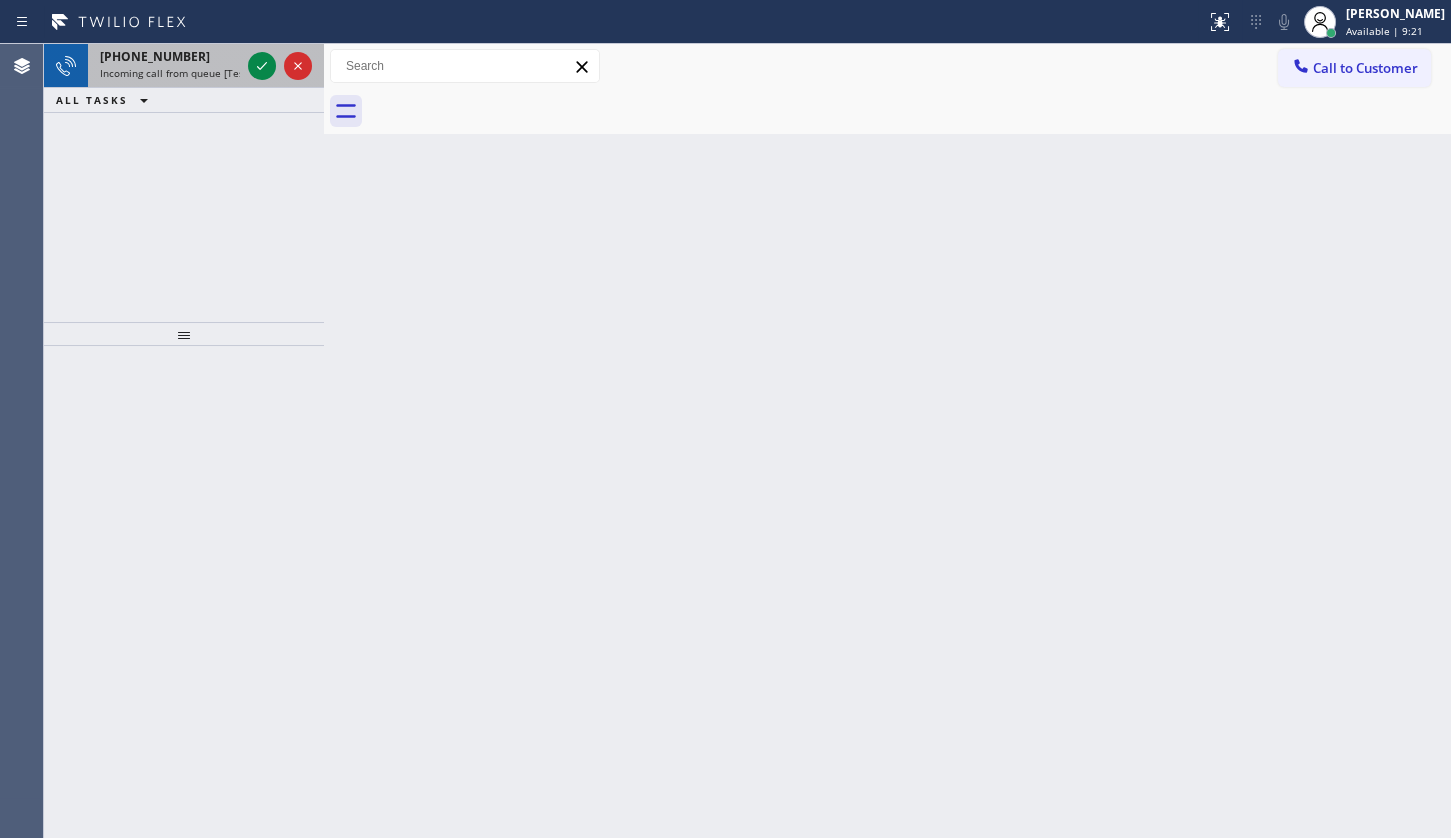 drag, startPoint x: 202, startPoint y: 56, endPoint x: 242, endPoint y: 67, distance: 41.484936 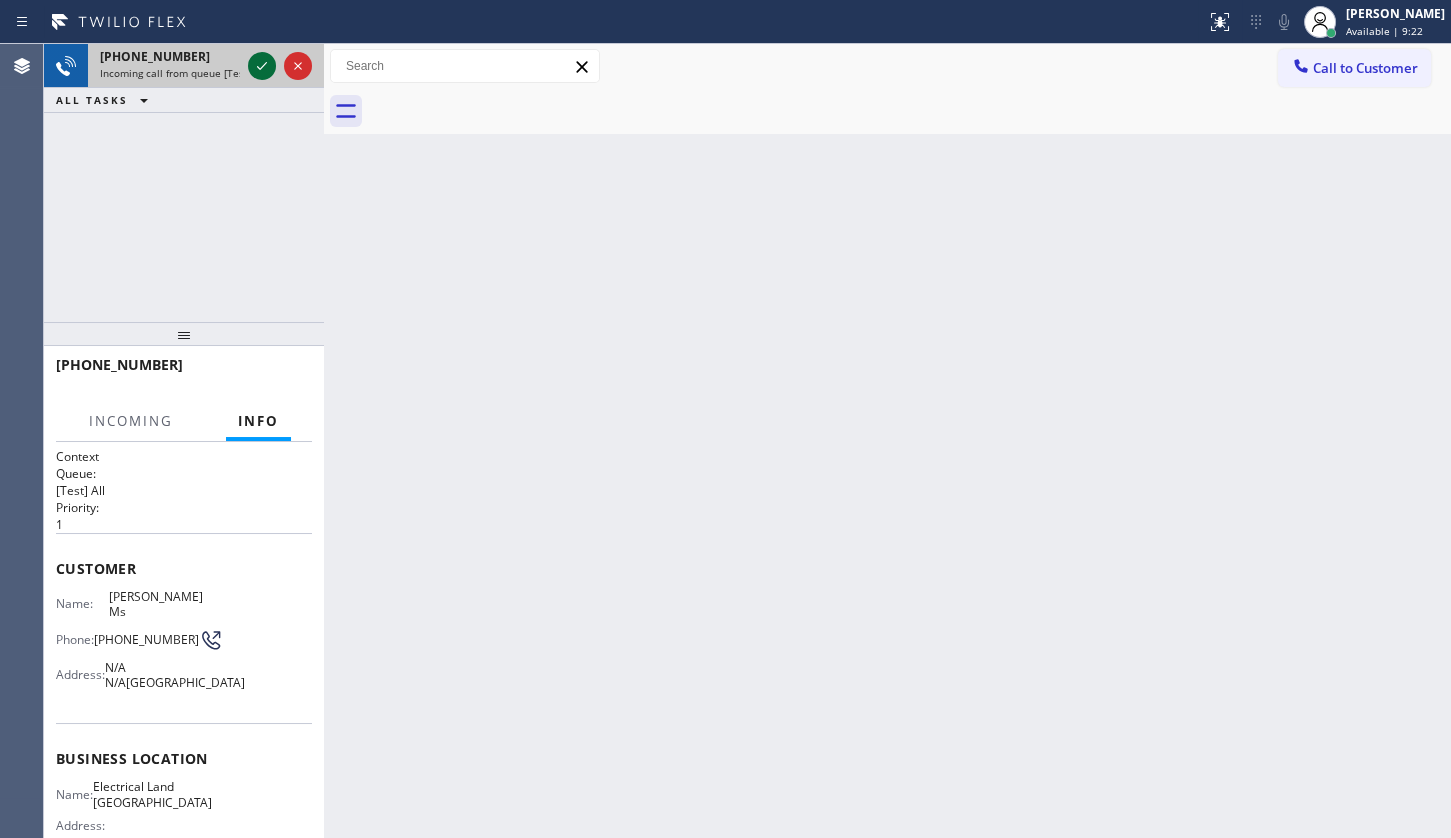 click 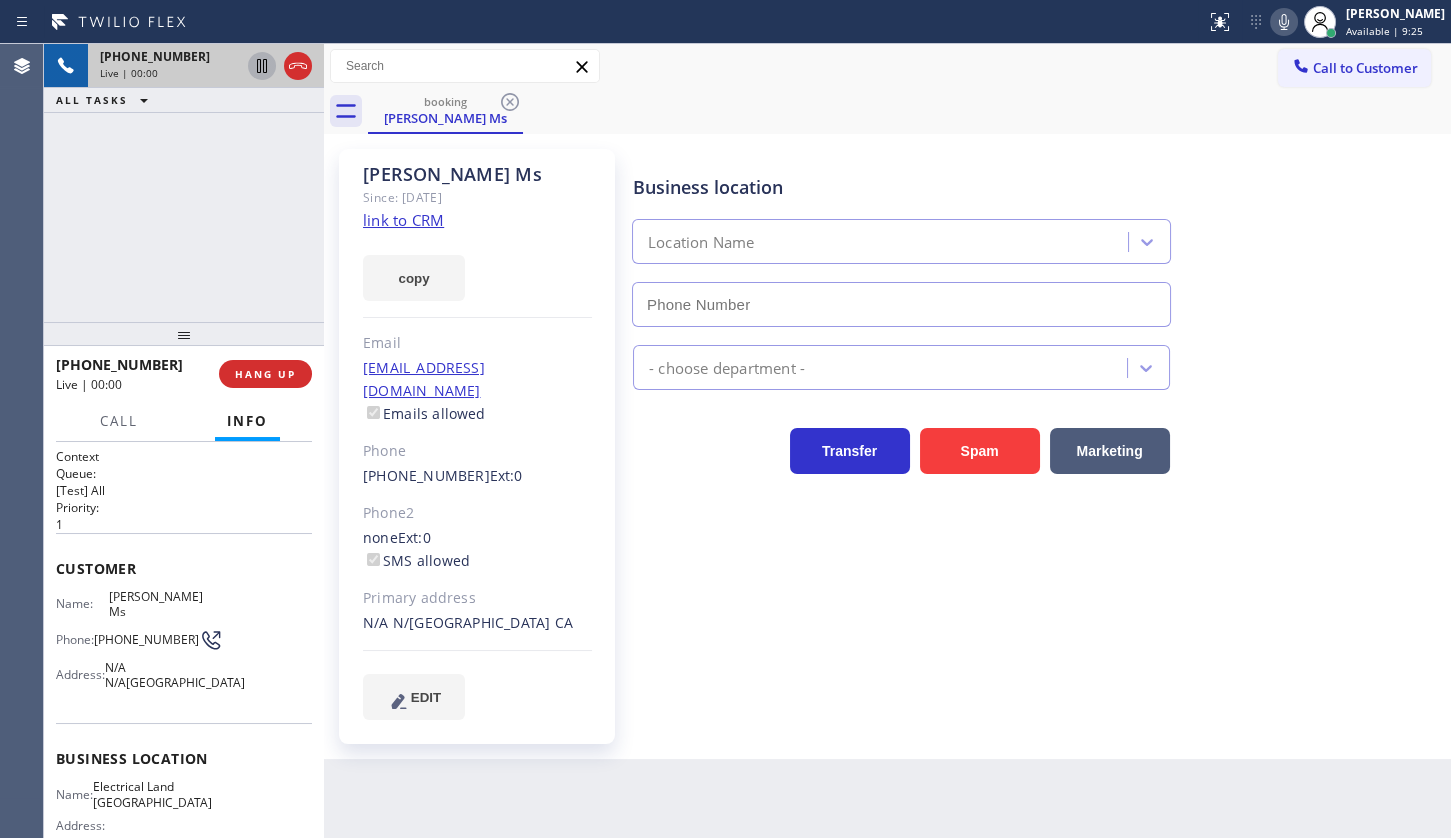 type on "(510) 880-3442" 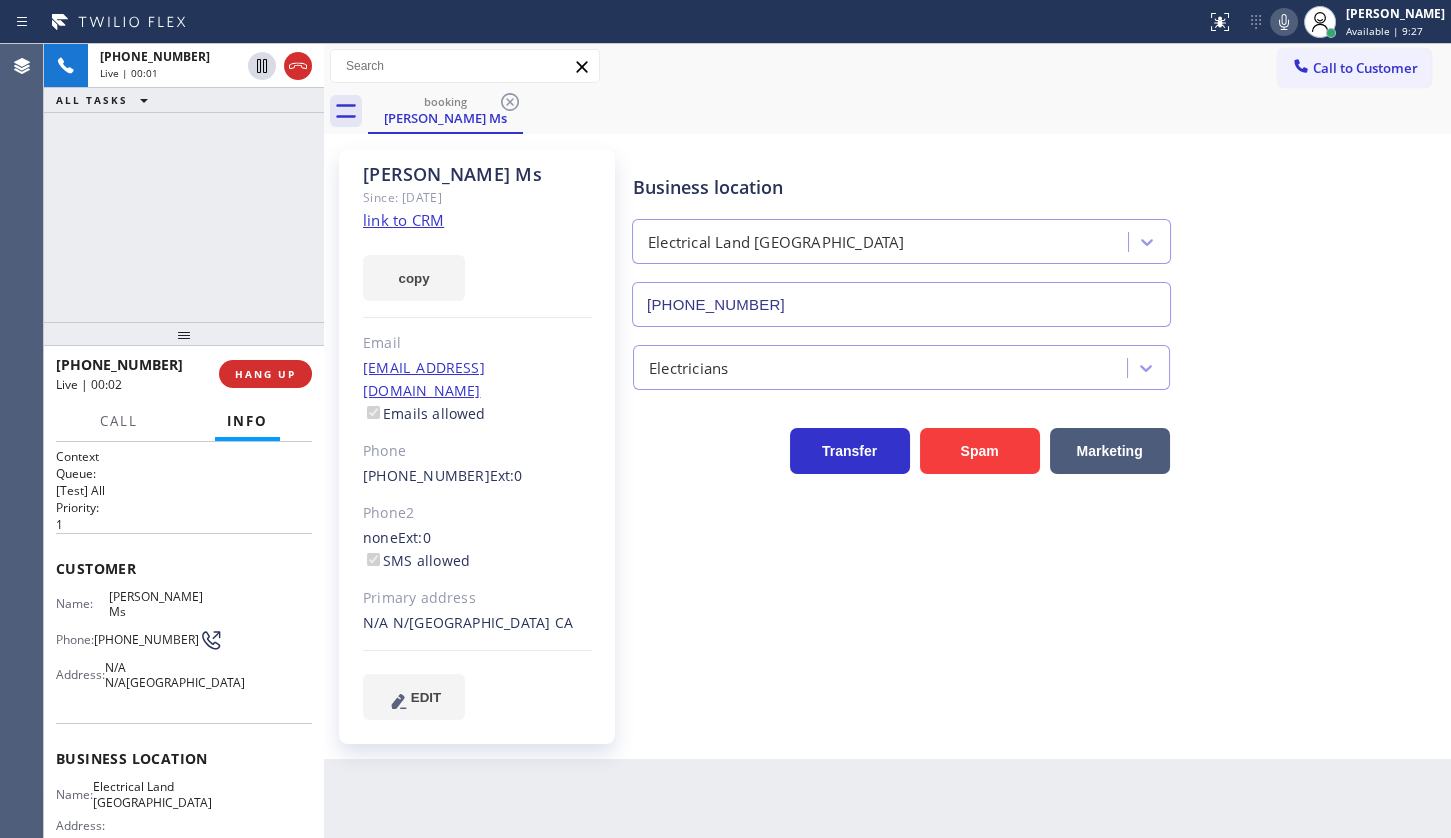 click on "link to CRM" 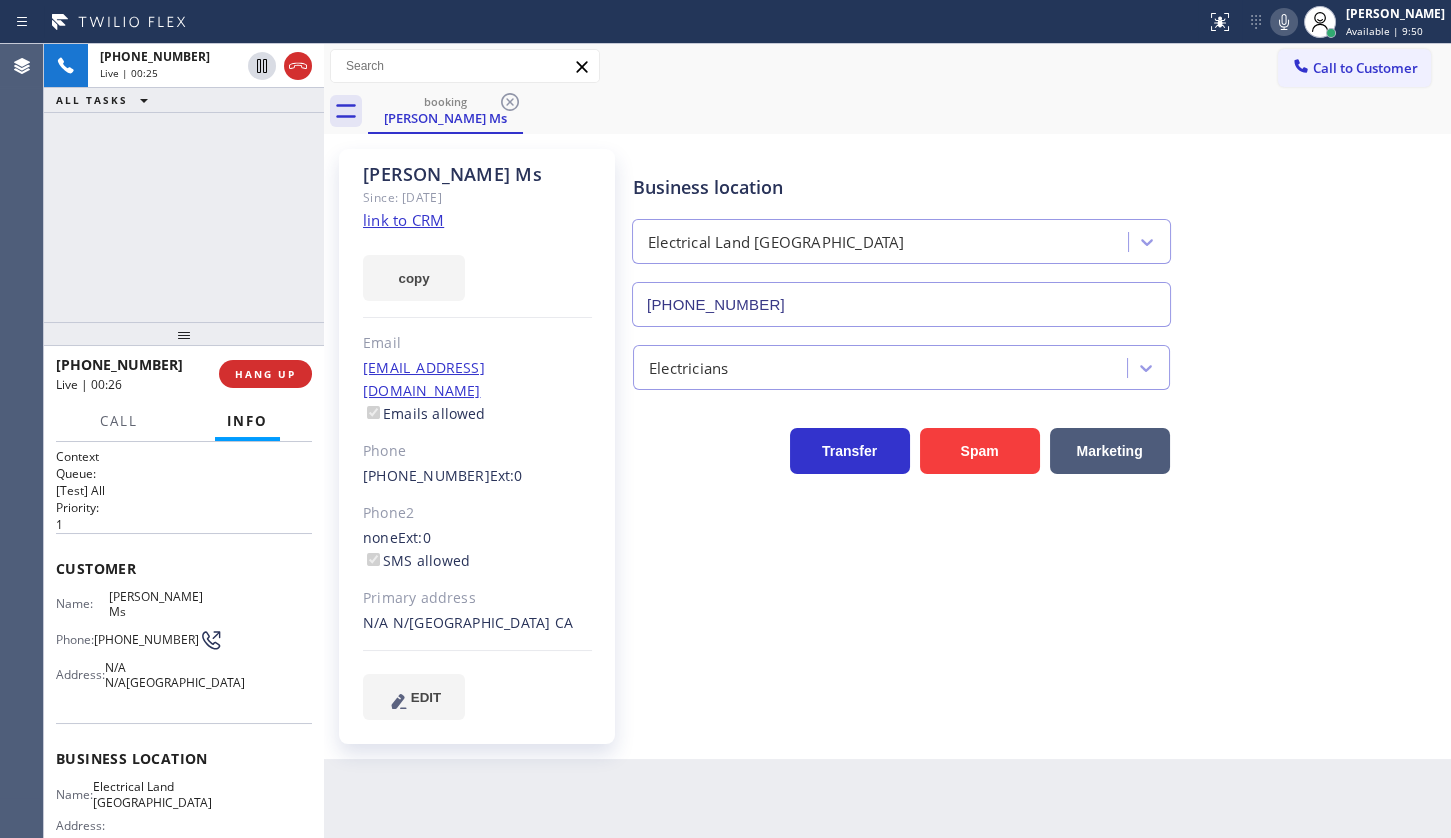 click 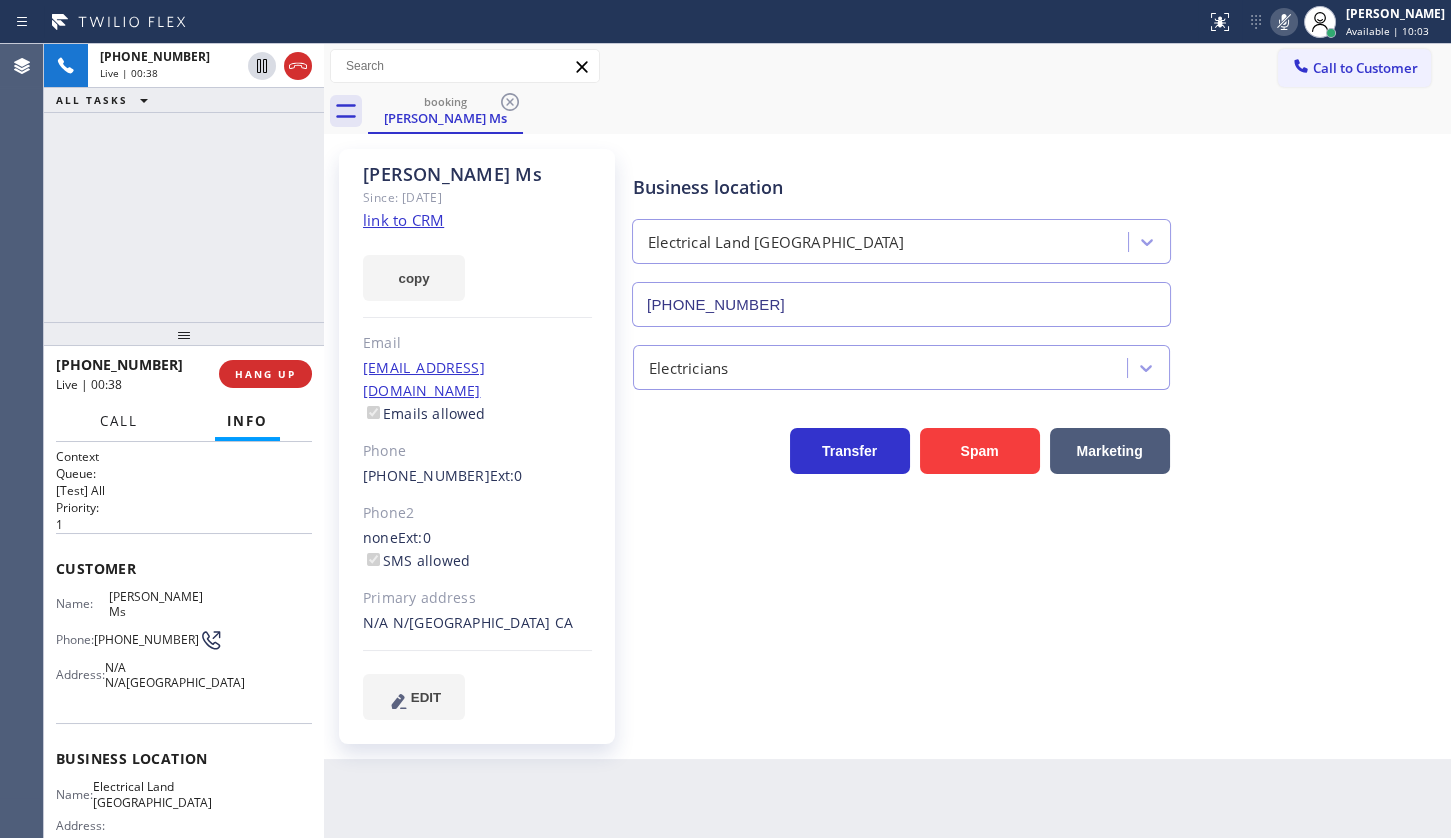 click on "Call" at bounding box center [119, 421] 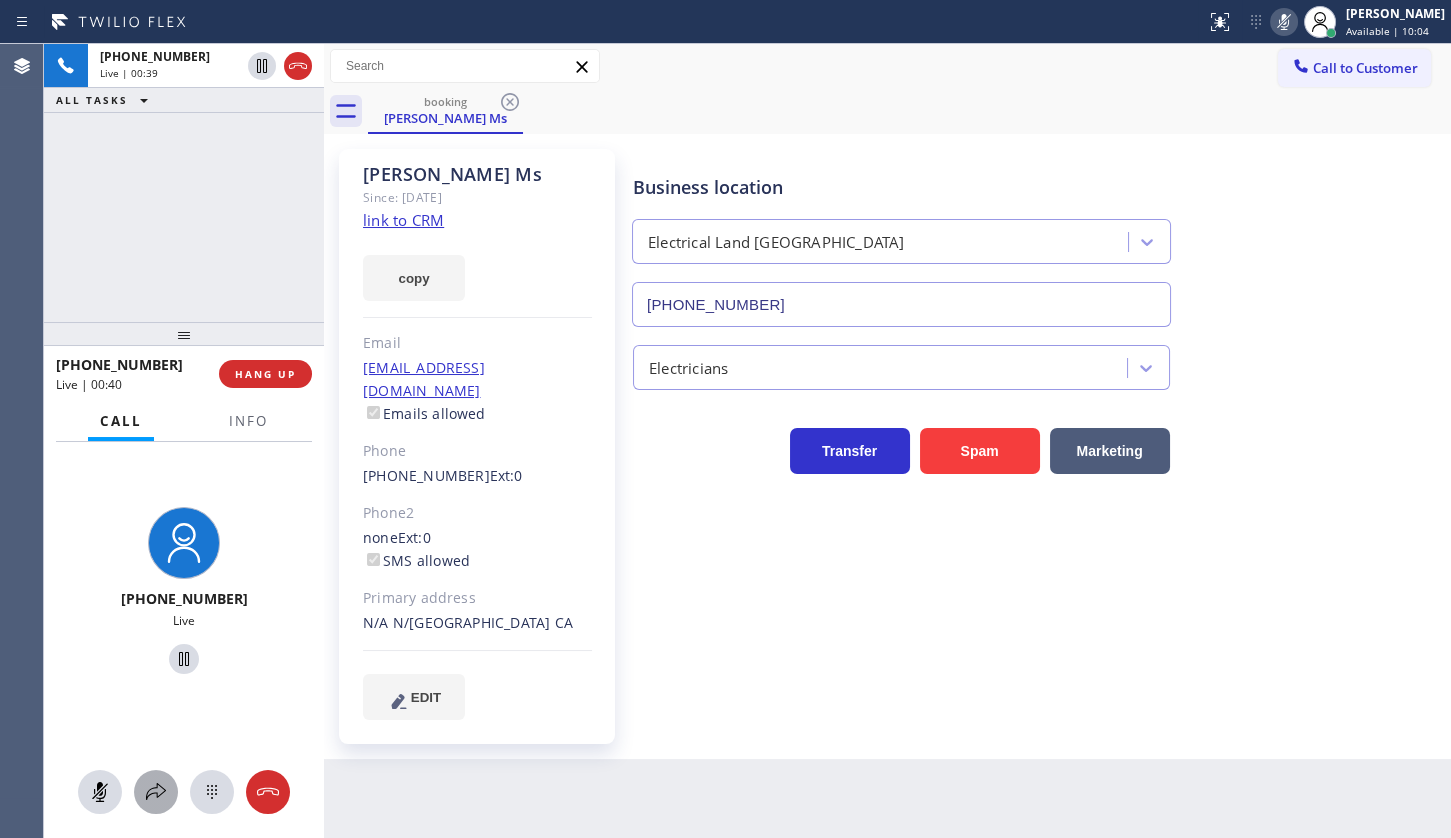 click 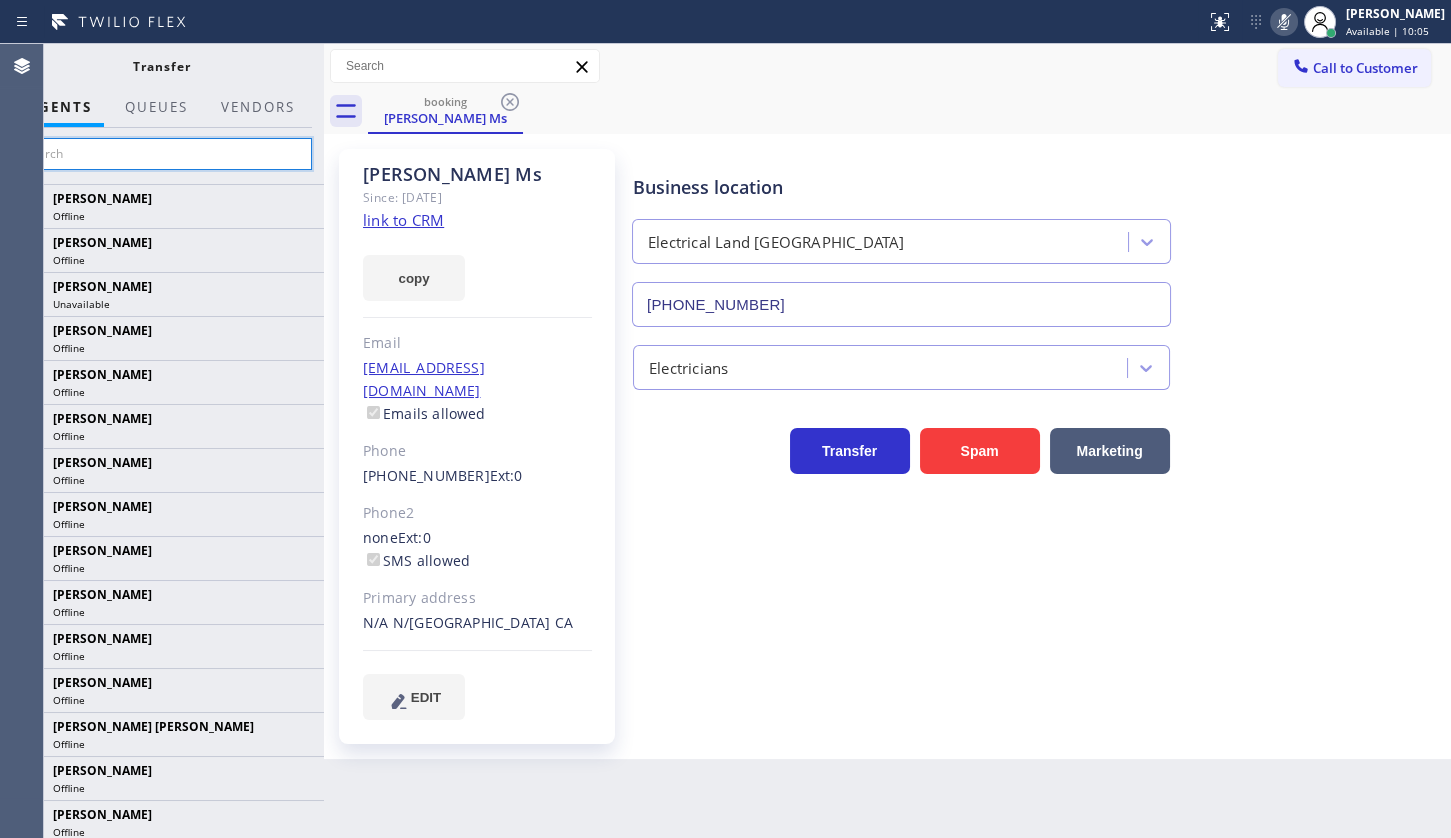 click at bounding box center [161, 154] 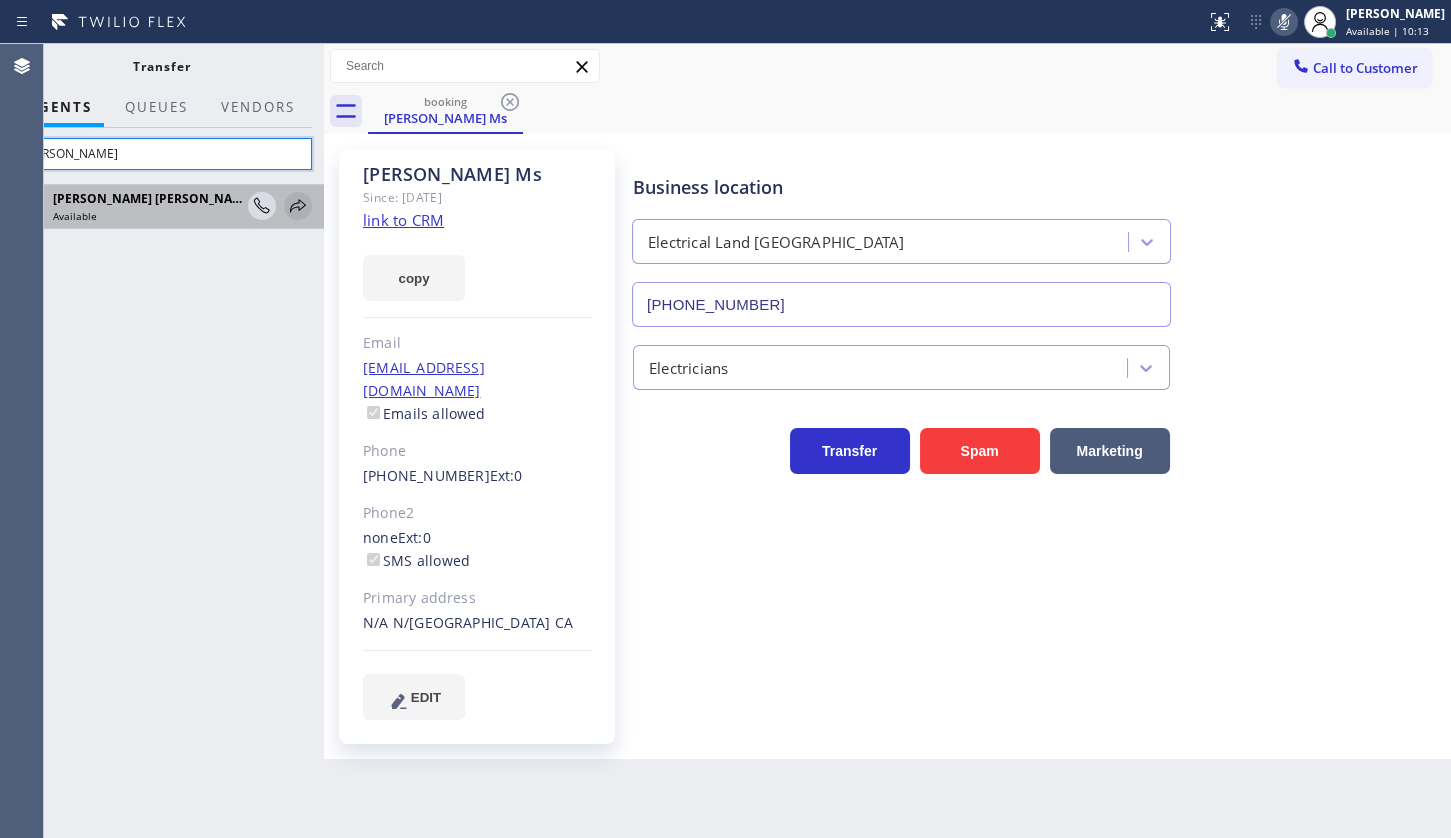 type on "jake" 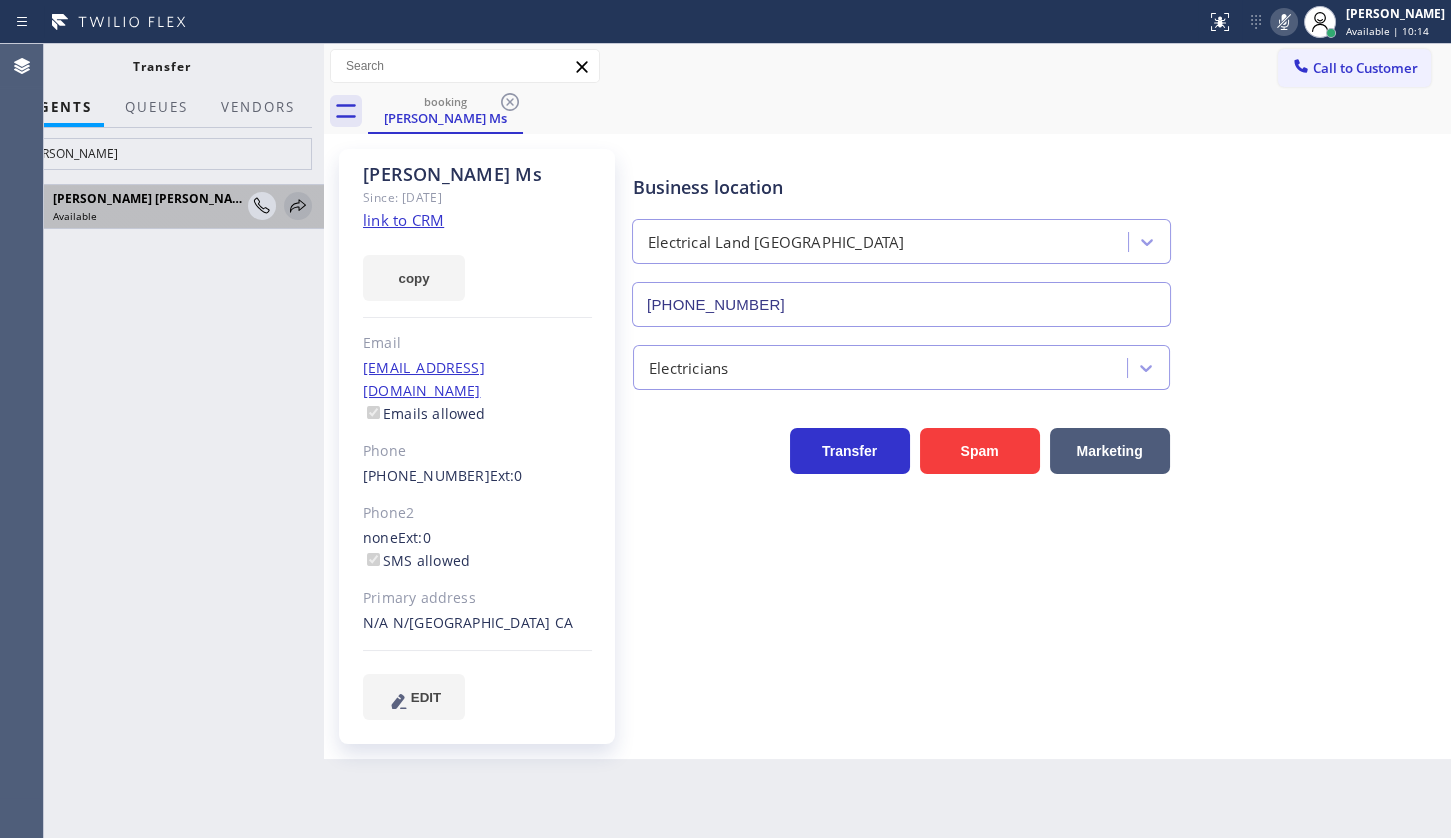 click 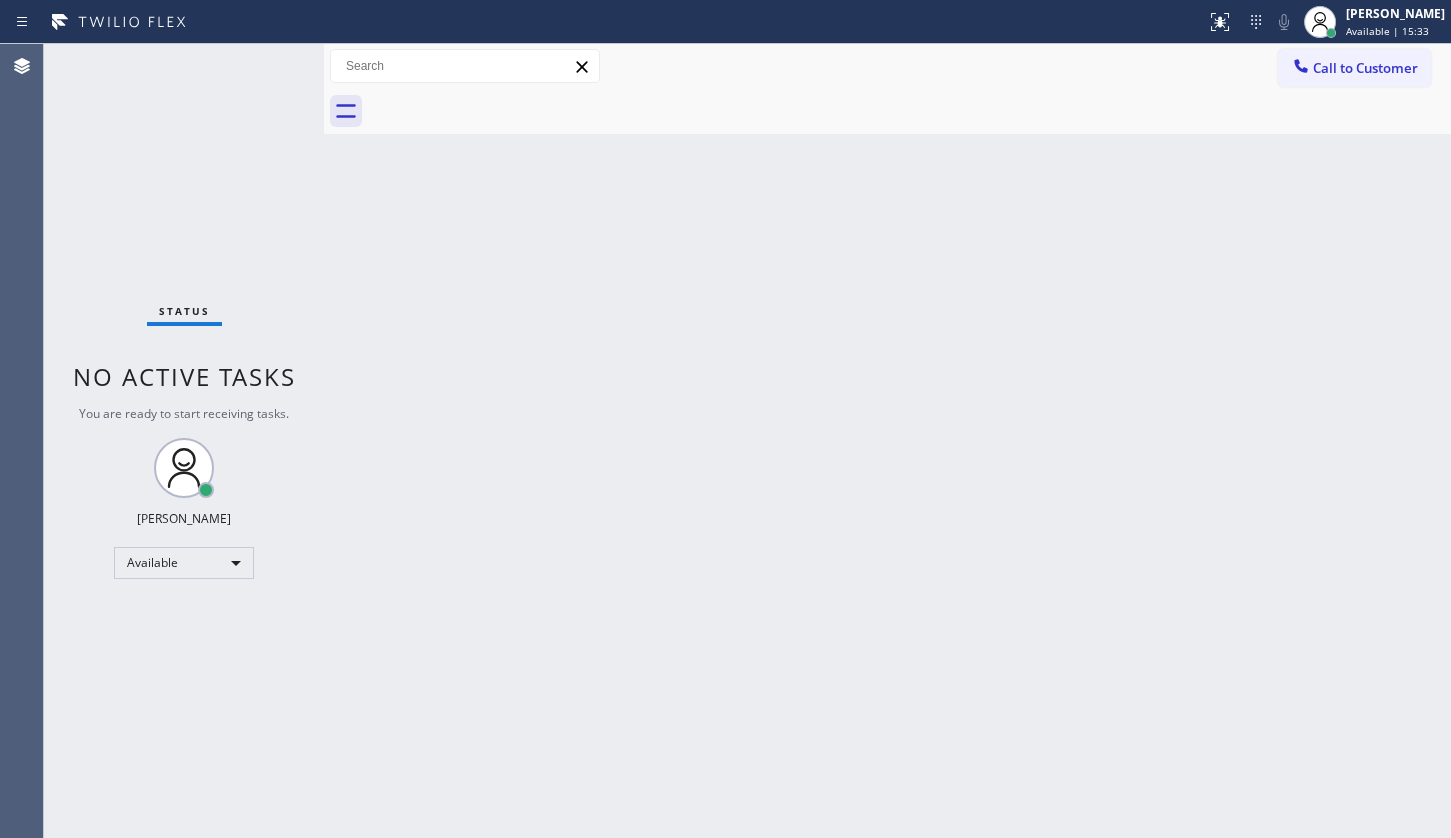 click on "Back to Dashboard Change Sender ID Customers Technicians Select a contact Outbound call Technician Search Technician Your caller id phone number Your caller id phone number Call Technician info Name   Phone none Address none Change Sender ID HVAC +18559994417 5 Star Appliance +18557314952 Appliance Repair +18554611149 Plumbing +18889090120 Air Duct Cleaning +18006865038  Electricians +18005688664 Cancel Change Check personal SMS Reset Change No tabs Call to Customer Outbound call Location HVAC Alliance Expert Your caller id phone number (323) 991-9198 Customer number Call Outbound call Technician Search Technician Your caller id phone number Your caller id phone number Call" at bounding box center [887, 441] 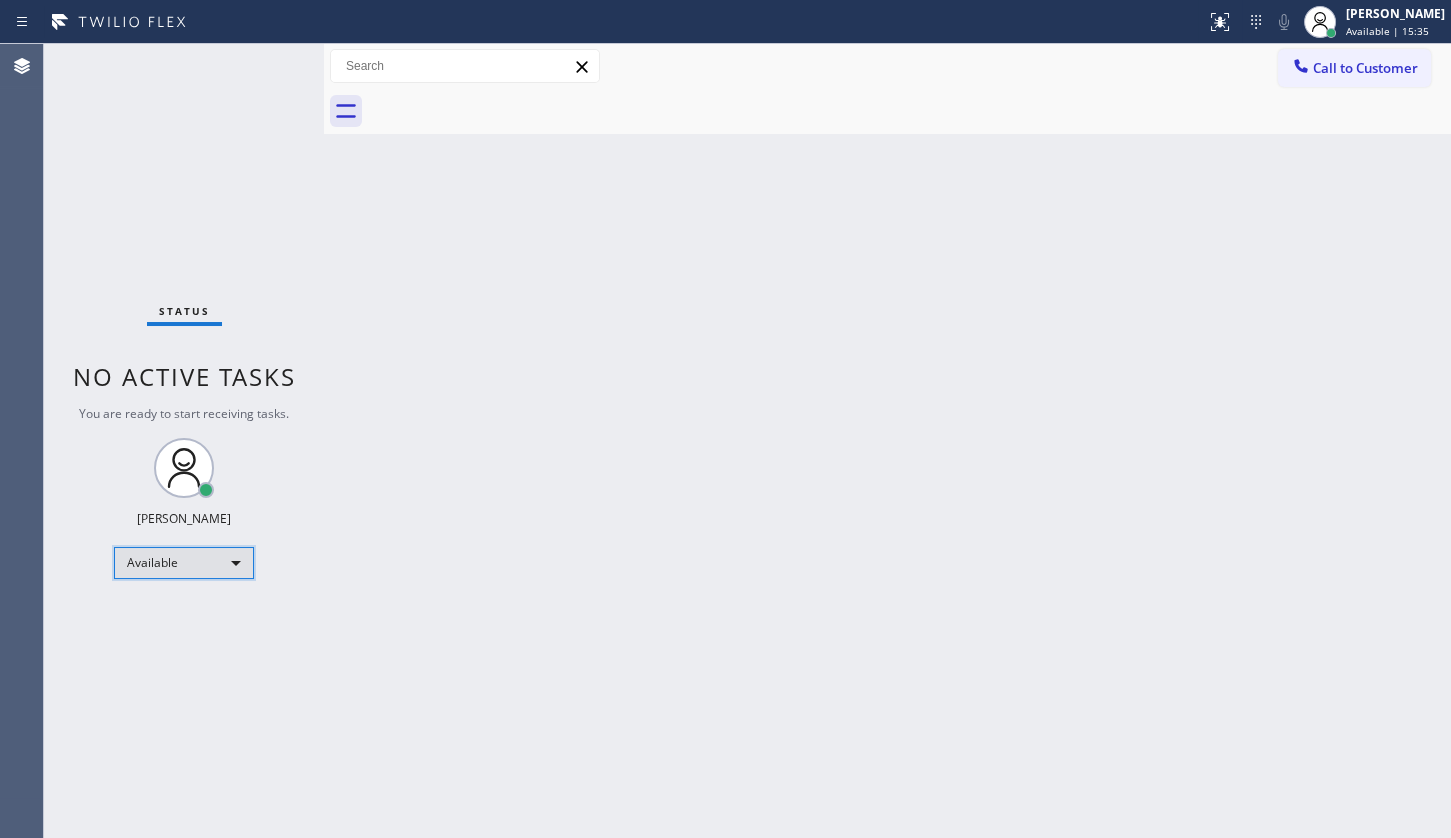 click on "Available" at bounding box center [184, 563] 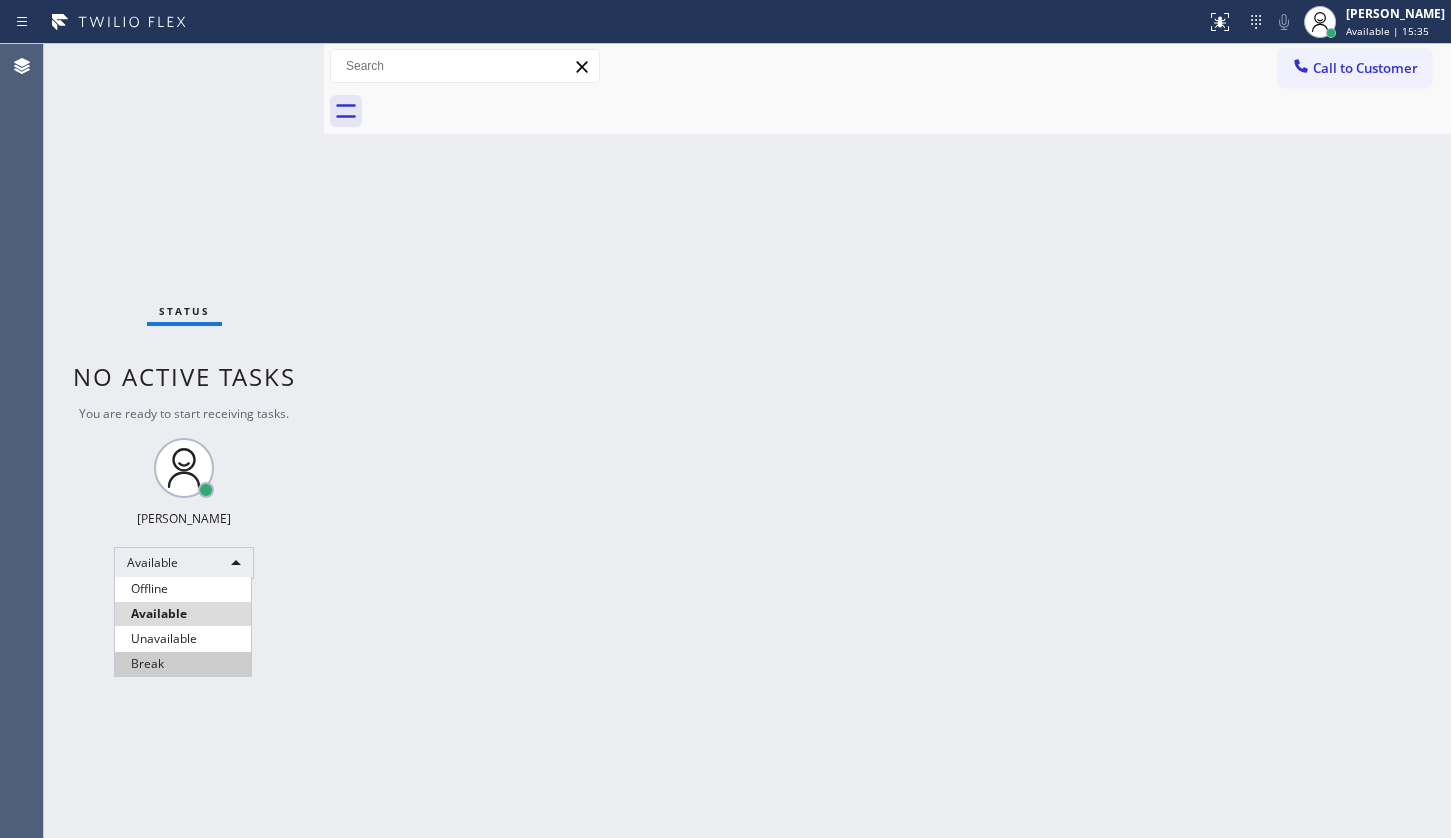 click on "Break" at bounding box center [183, 664] 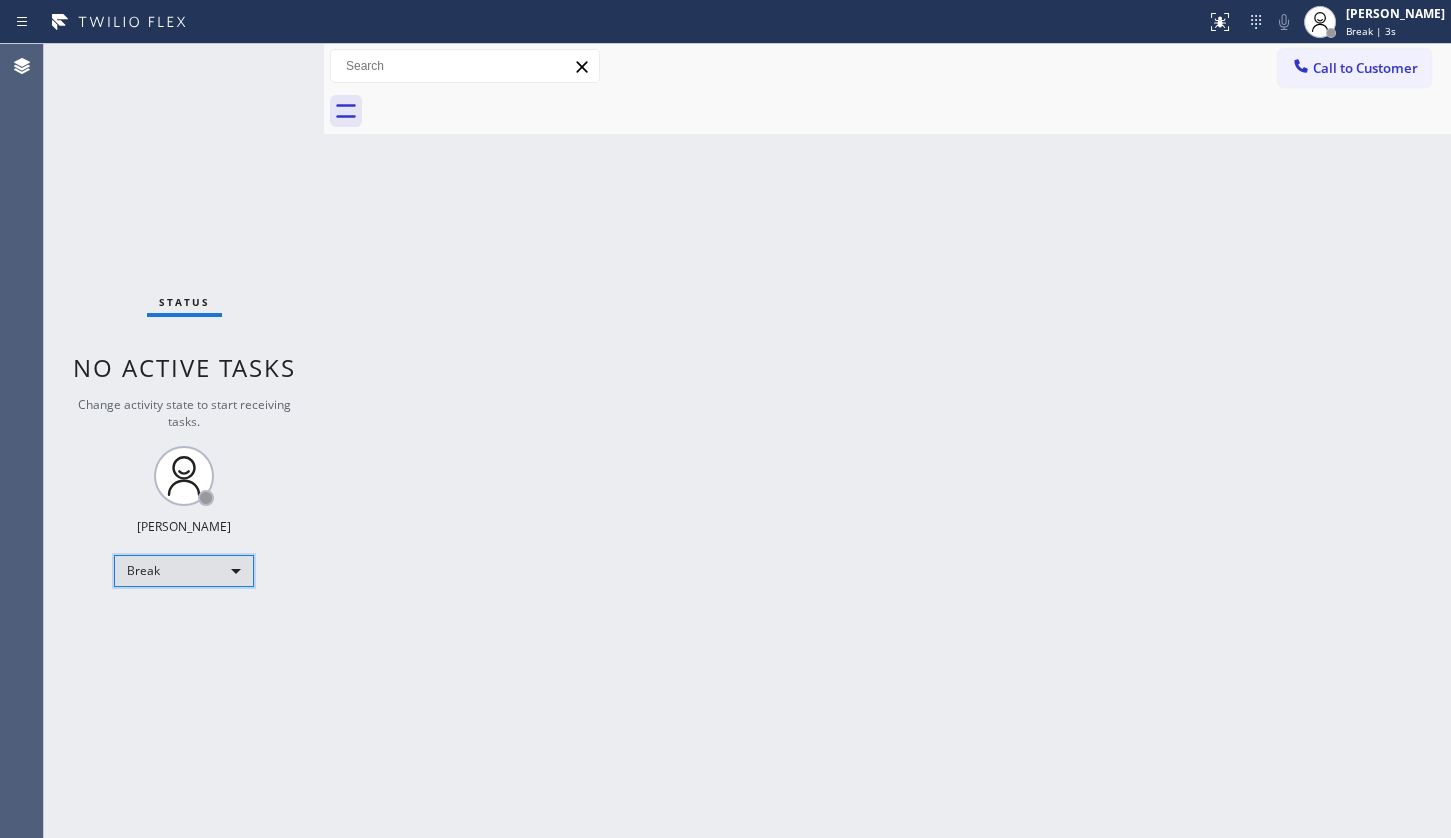 click on "Break" at bounding box center [184, 571] 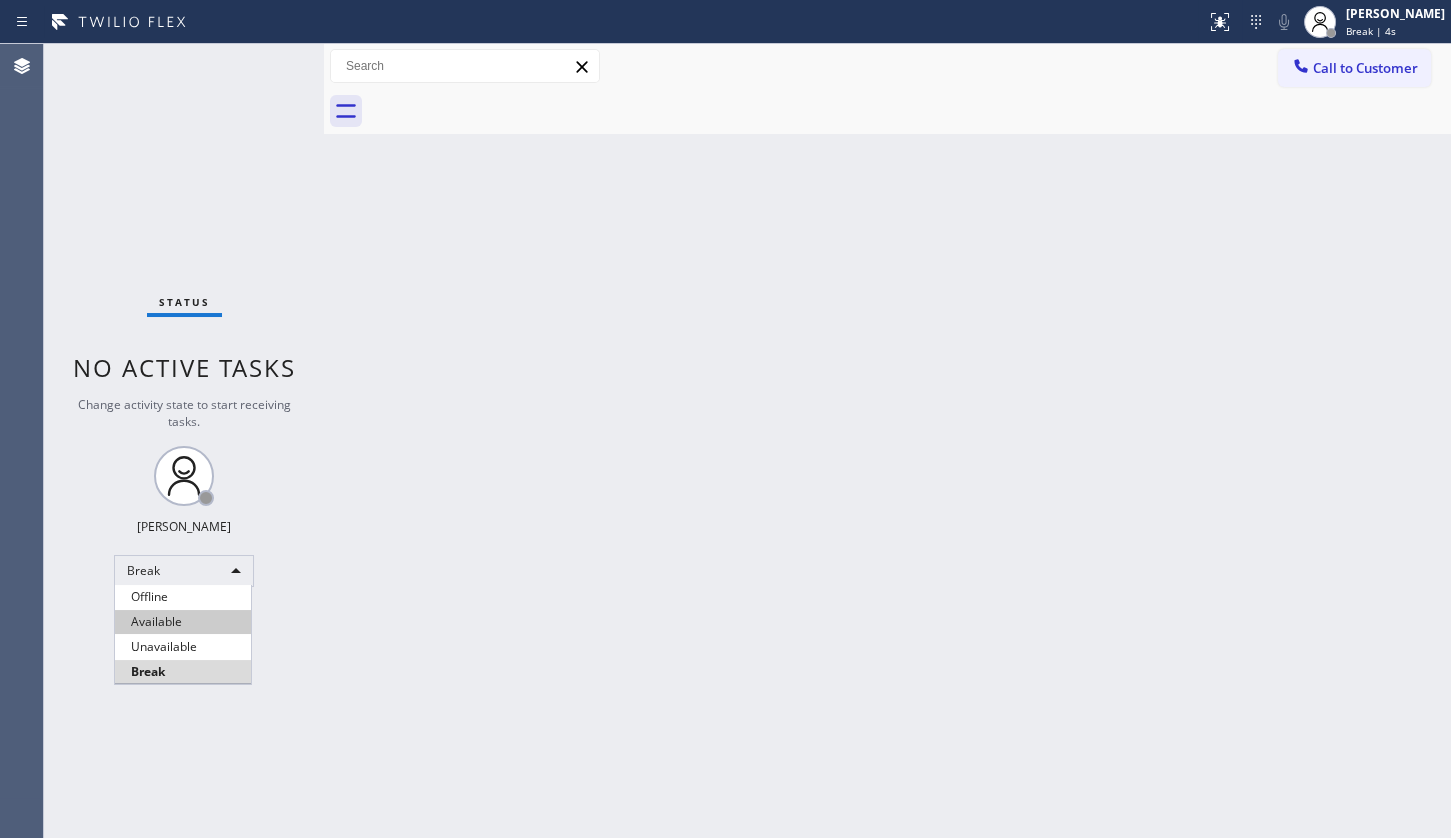 click on "Available" at bounding box center [183, 622] 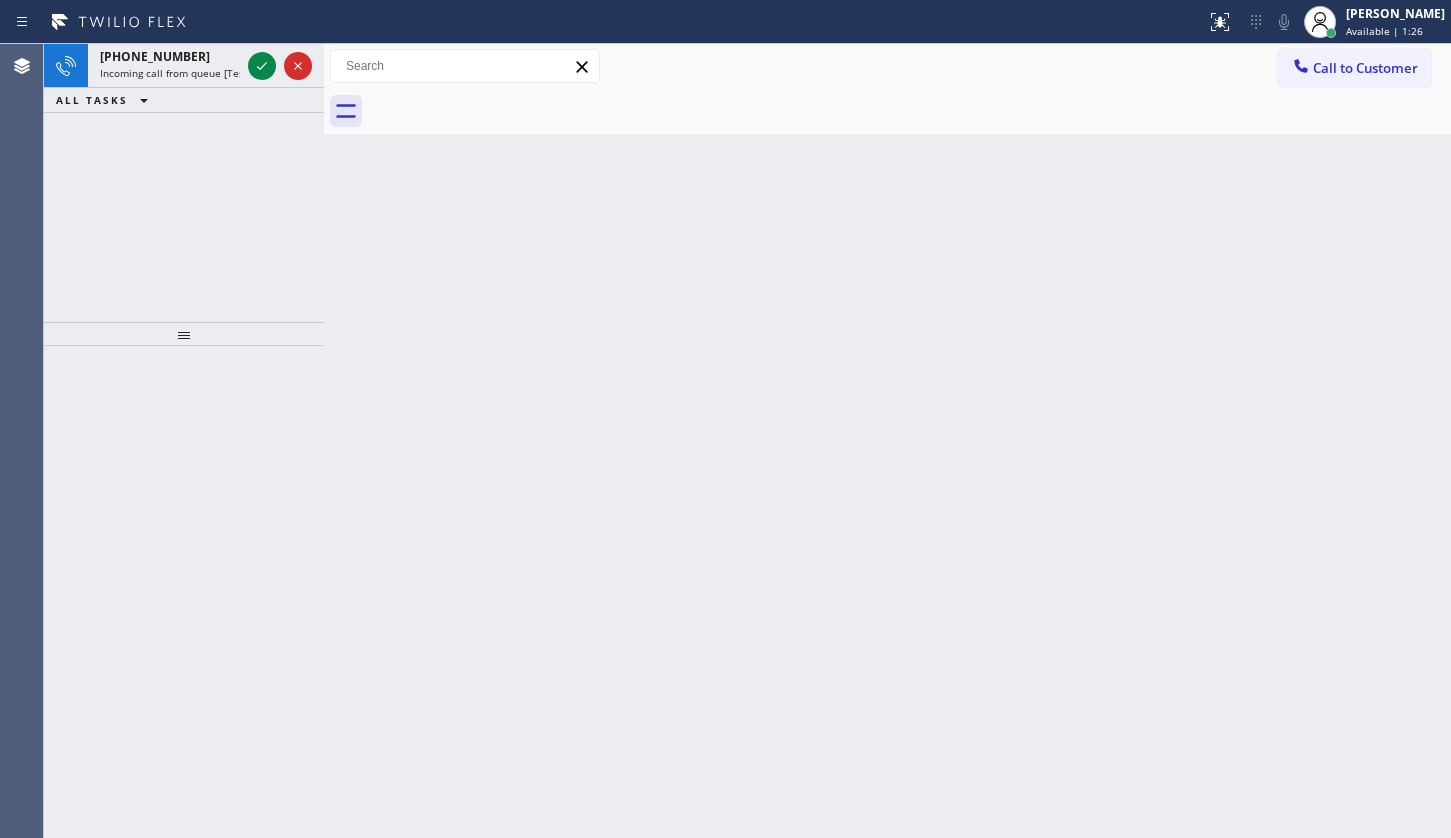 click on "ALL TASKS ALL TASKS ACTIVE TASKS TASKS IN WRAP UP" at bounding box center (184, 100) 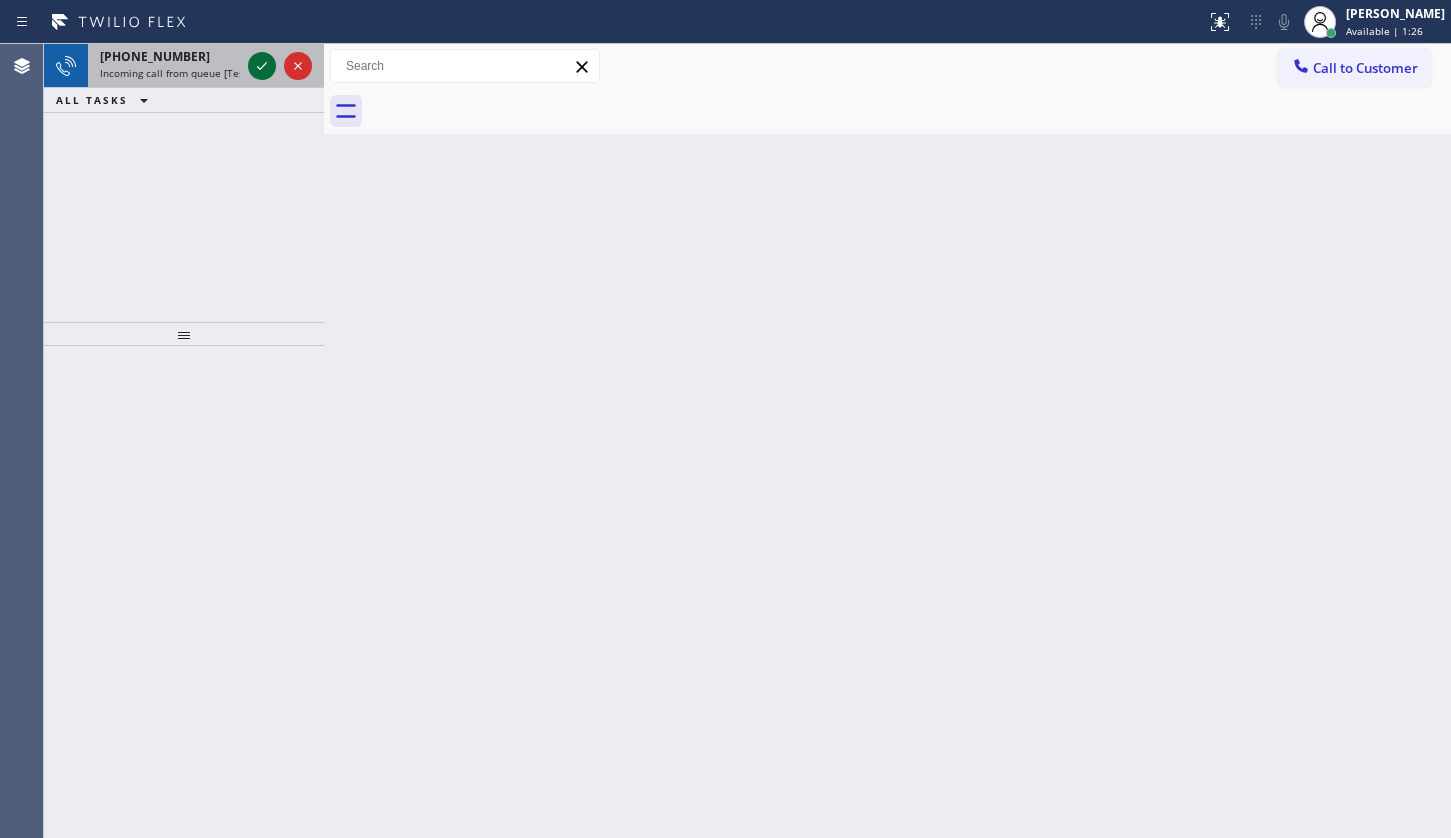 click 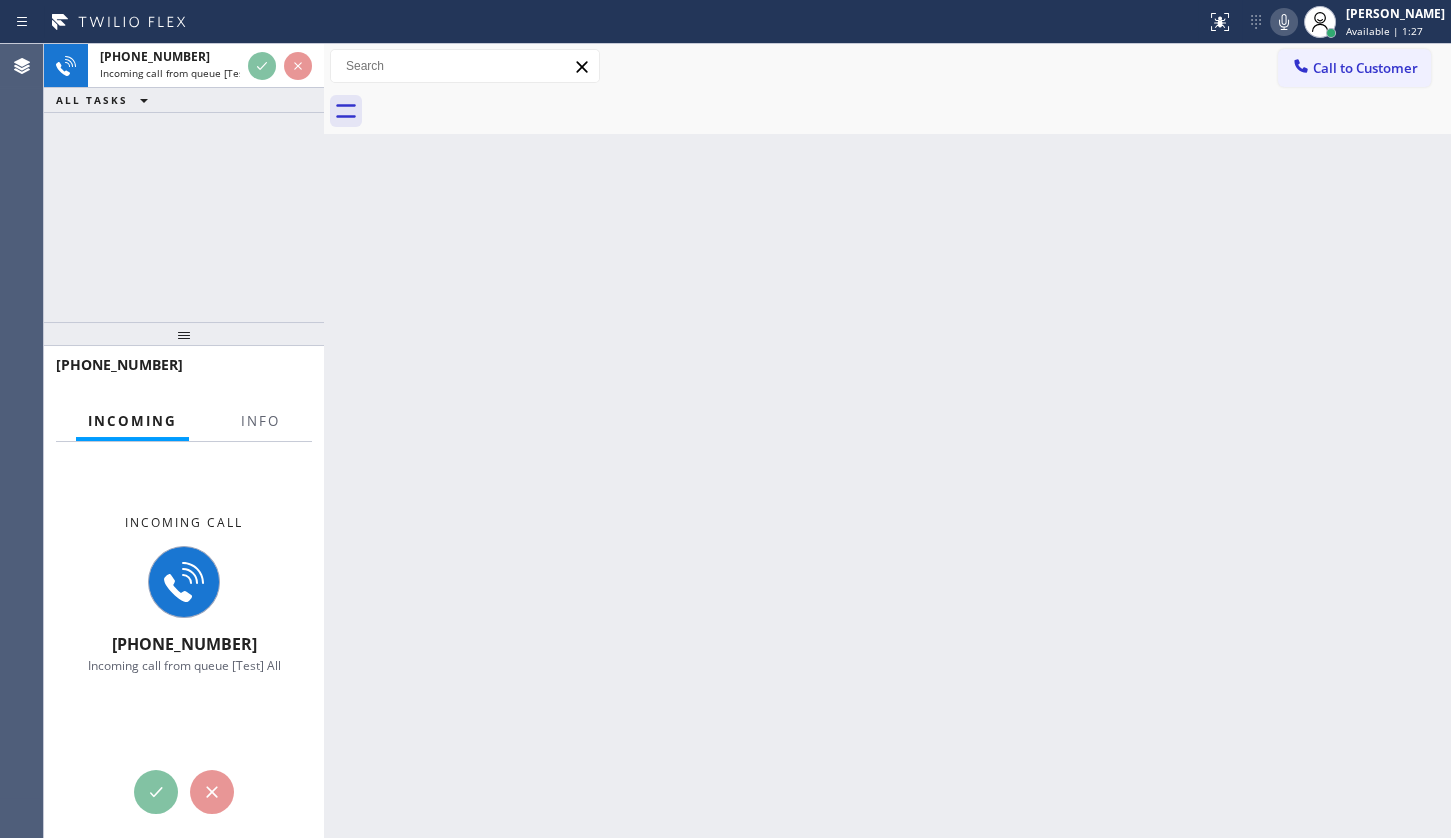 drag, startPoint x: 240, startPoint y: 387, endPoint x: 255, endPoint y: 420, distance: 36.249138 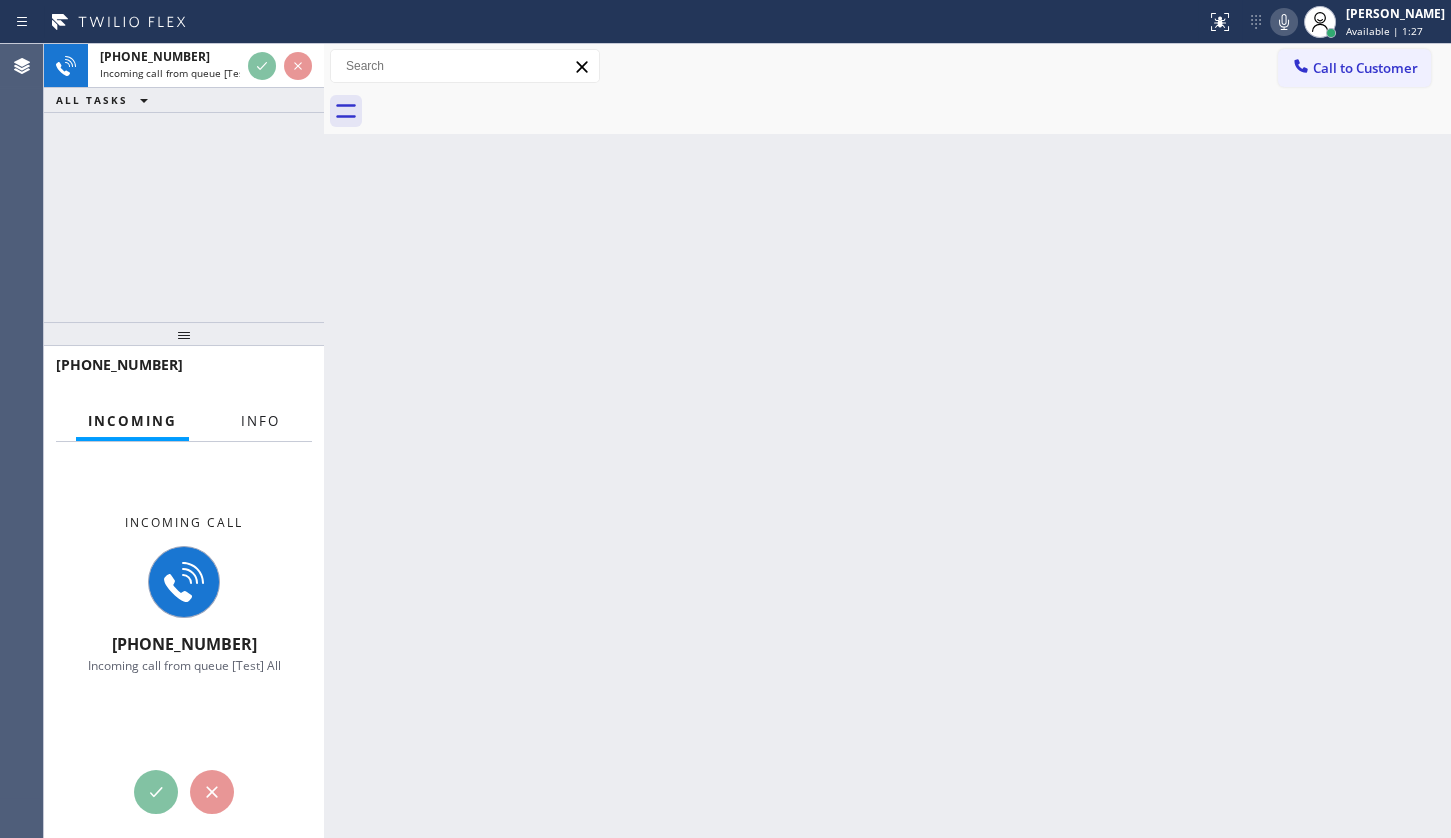 click on "+18185648985" at bounding box center [184, 374] 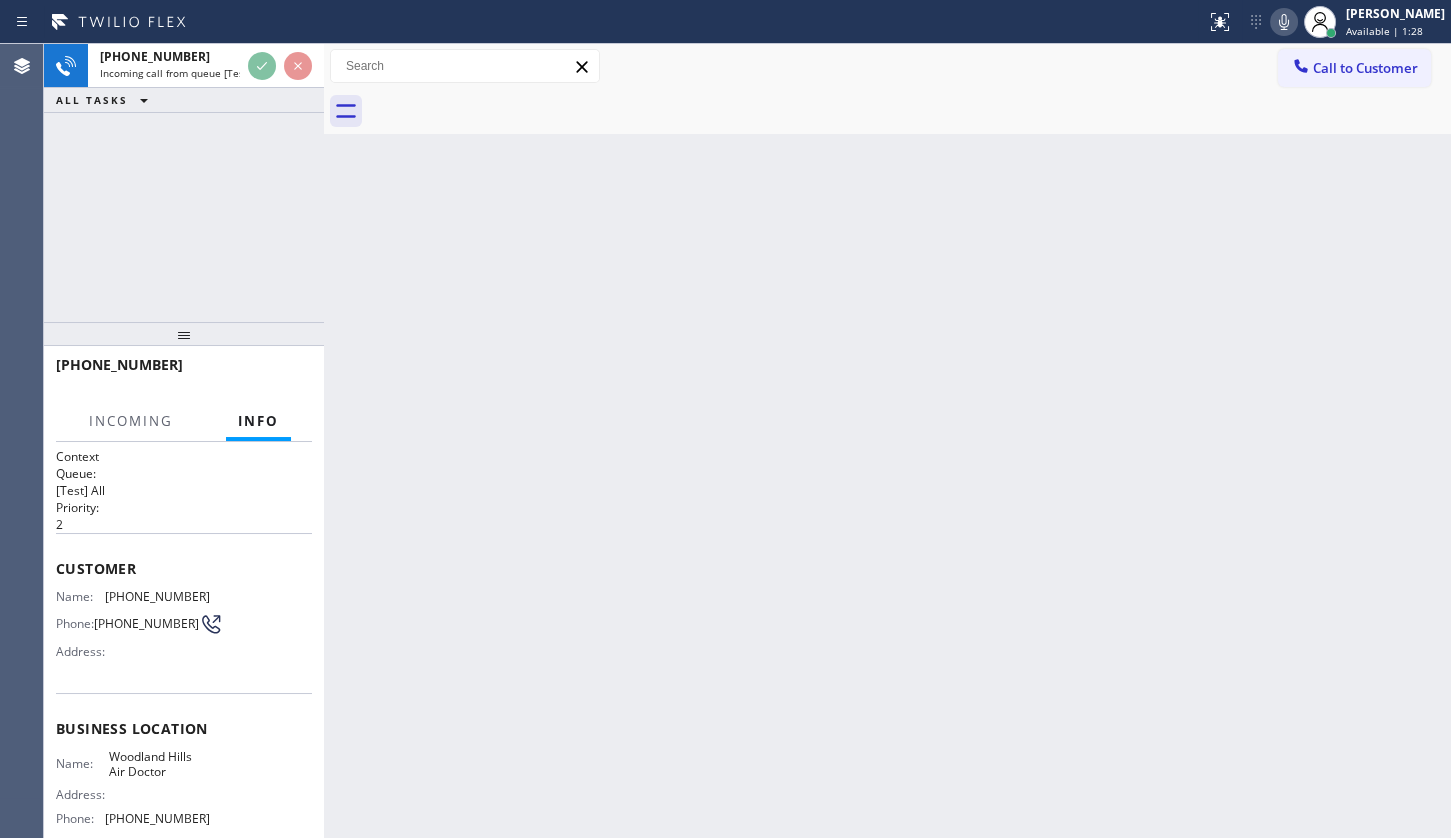 click on "Info" at bounding box center [258, 421] 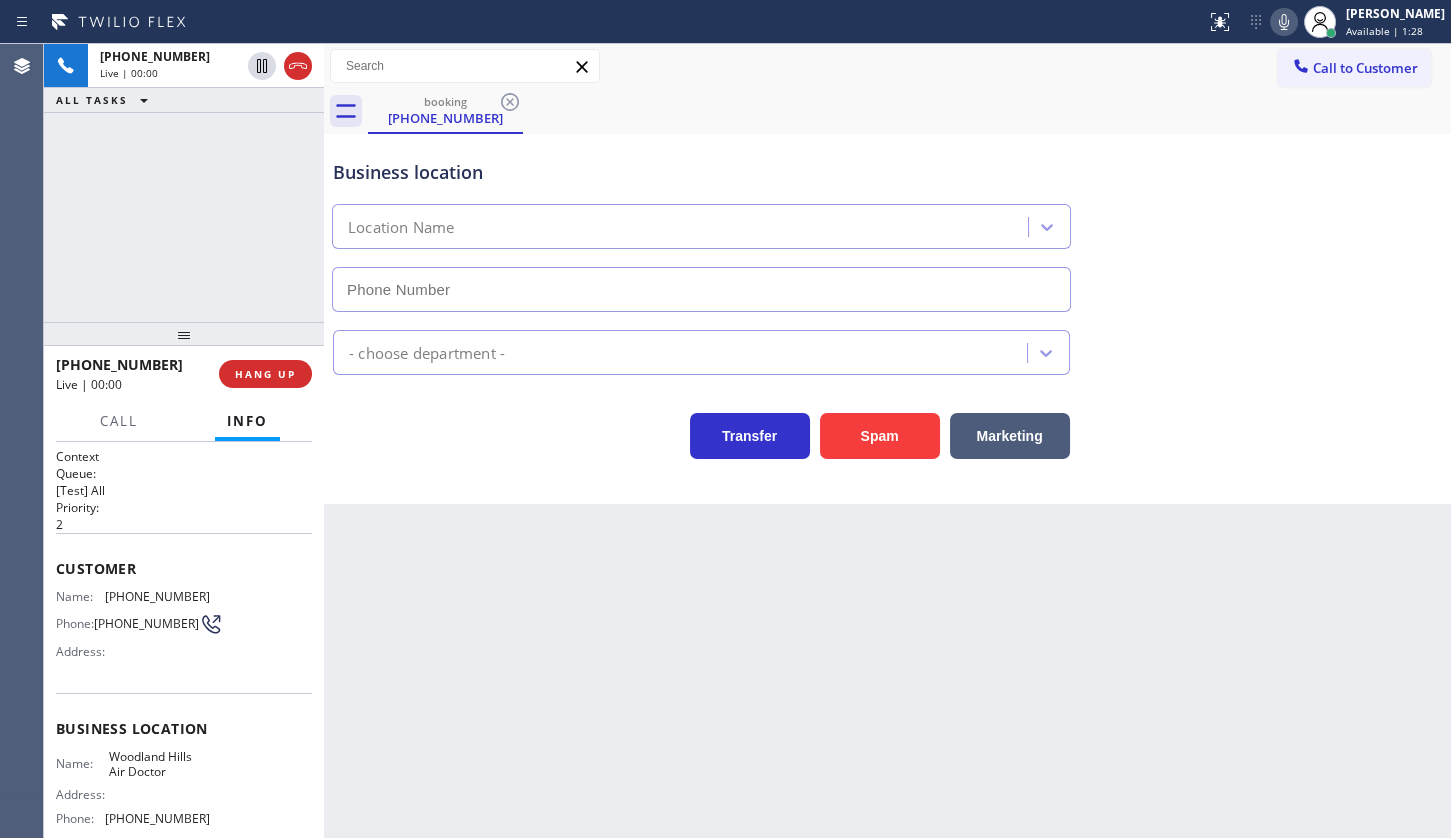 click on "Info" at bounding box center (247, 421) 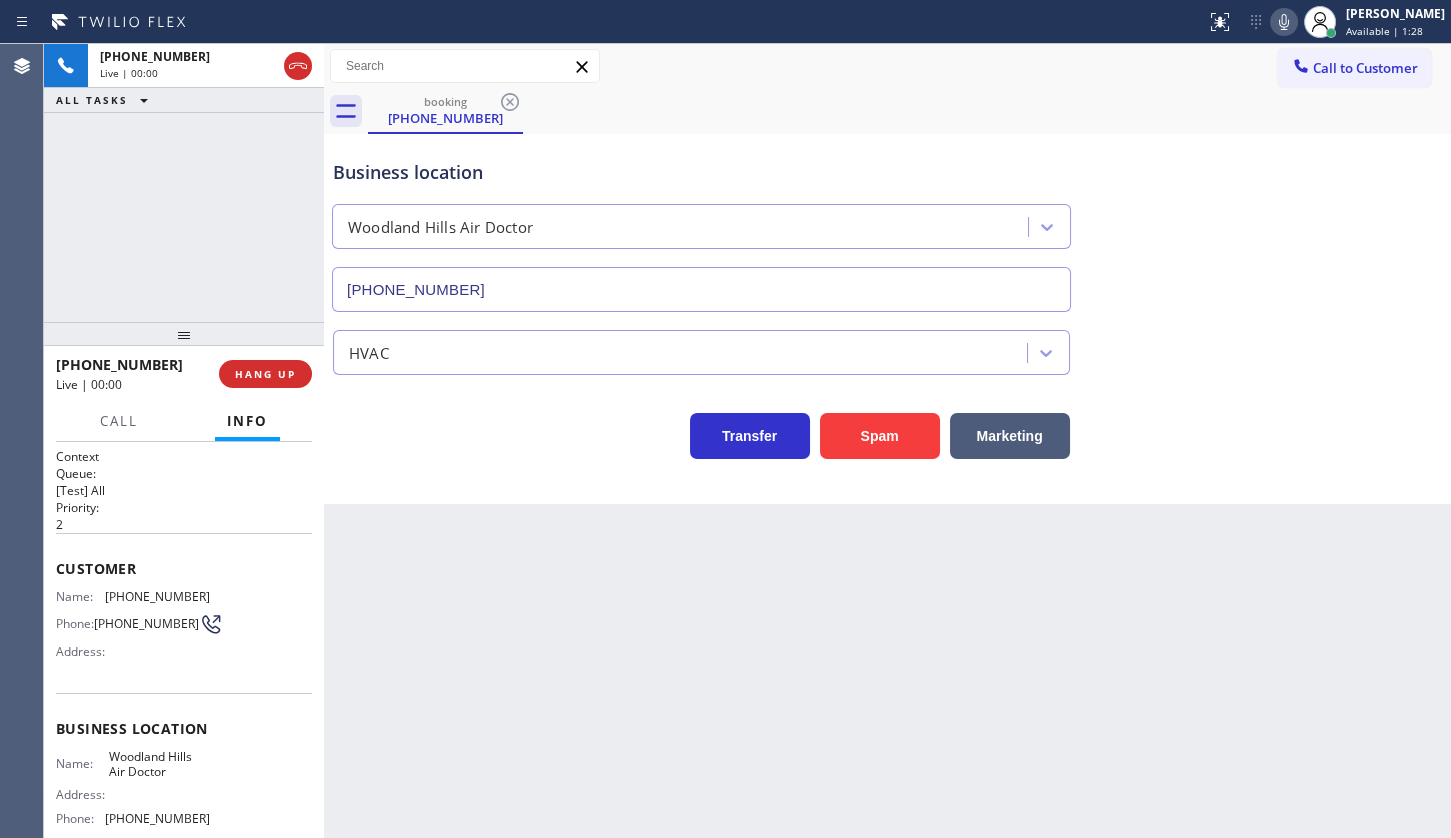 type on "(818) 806-9061" 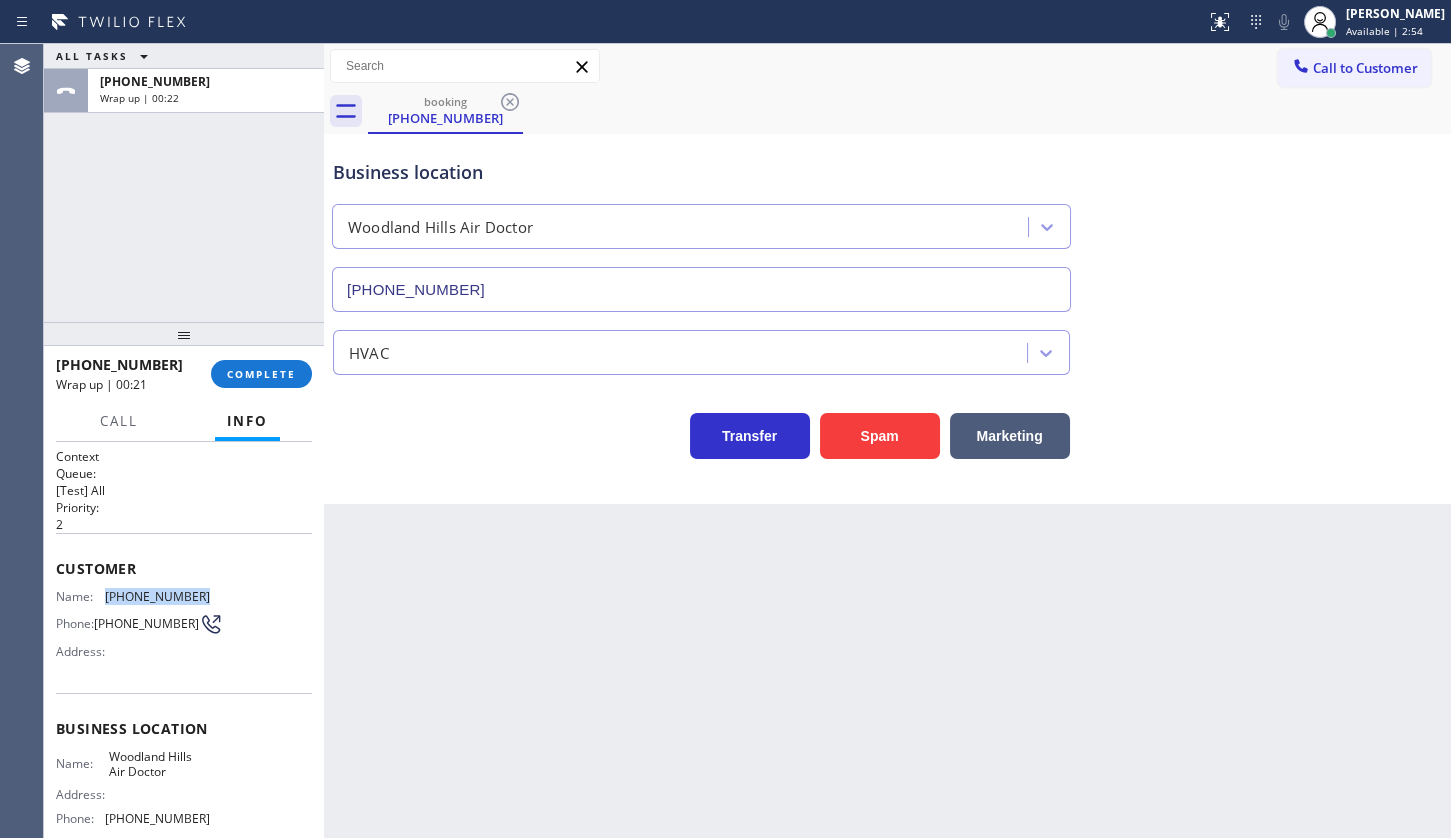 drag, startPoint x: 101, startPoint y: 587, endPoint x: 237, endPoint y: 598, distance: 136.44412 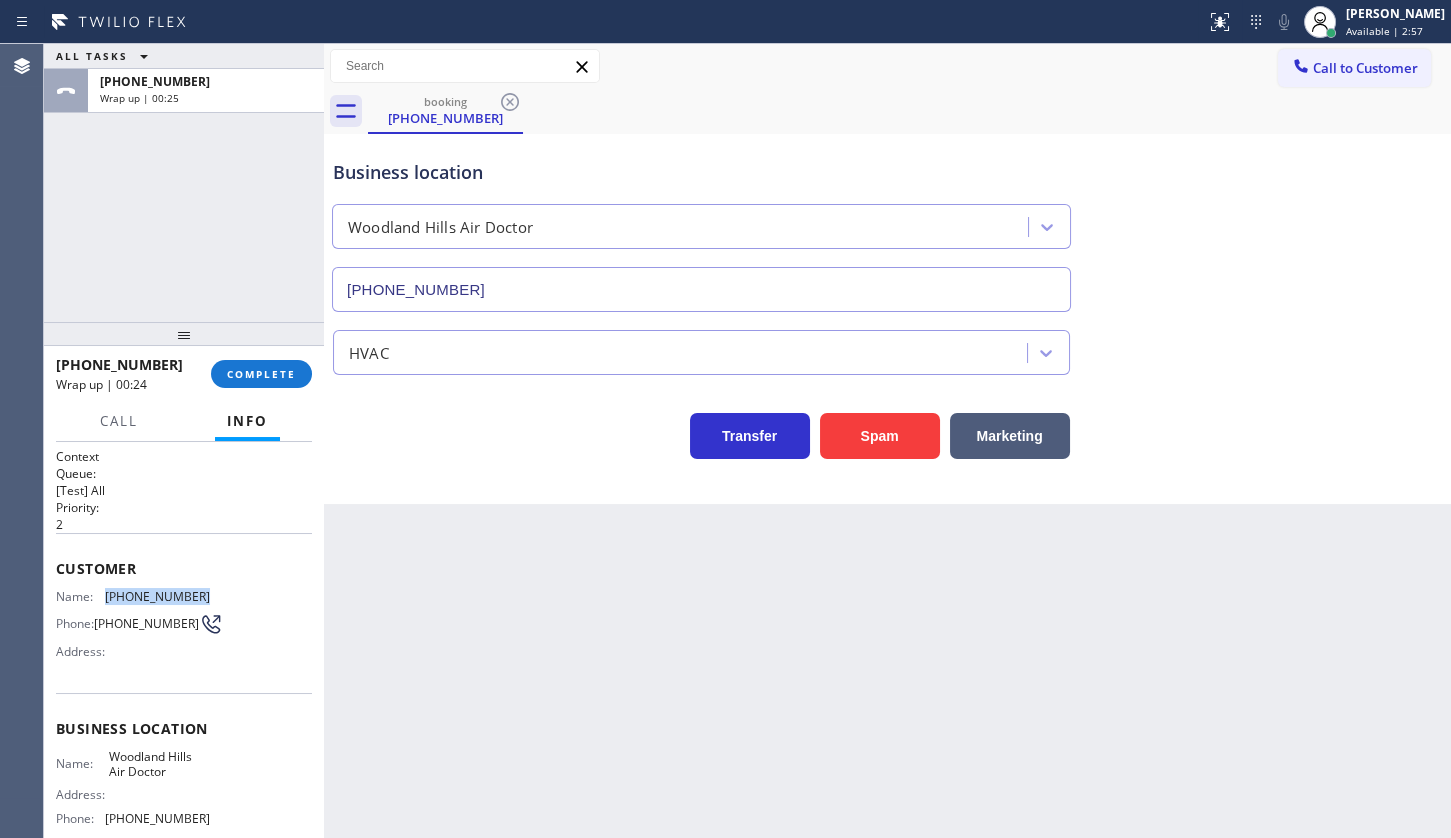 copy on "(818) 564-8985" 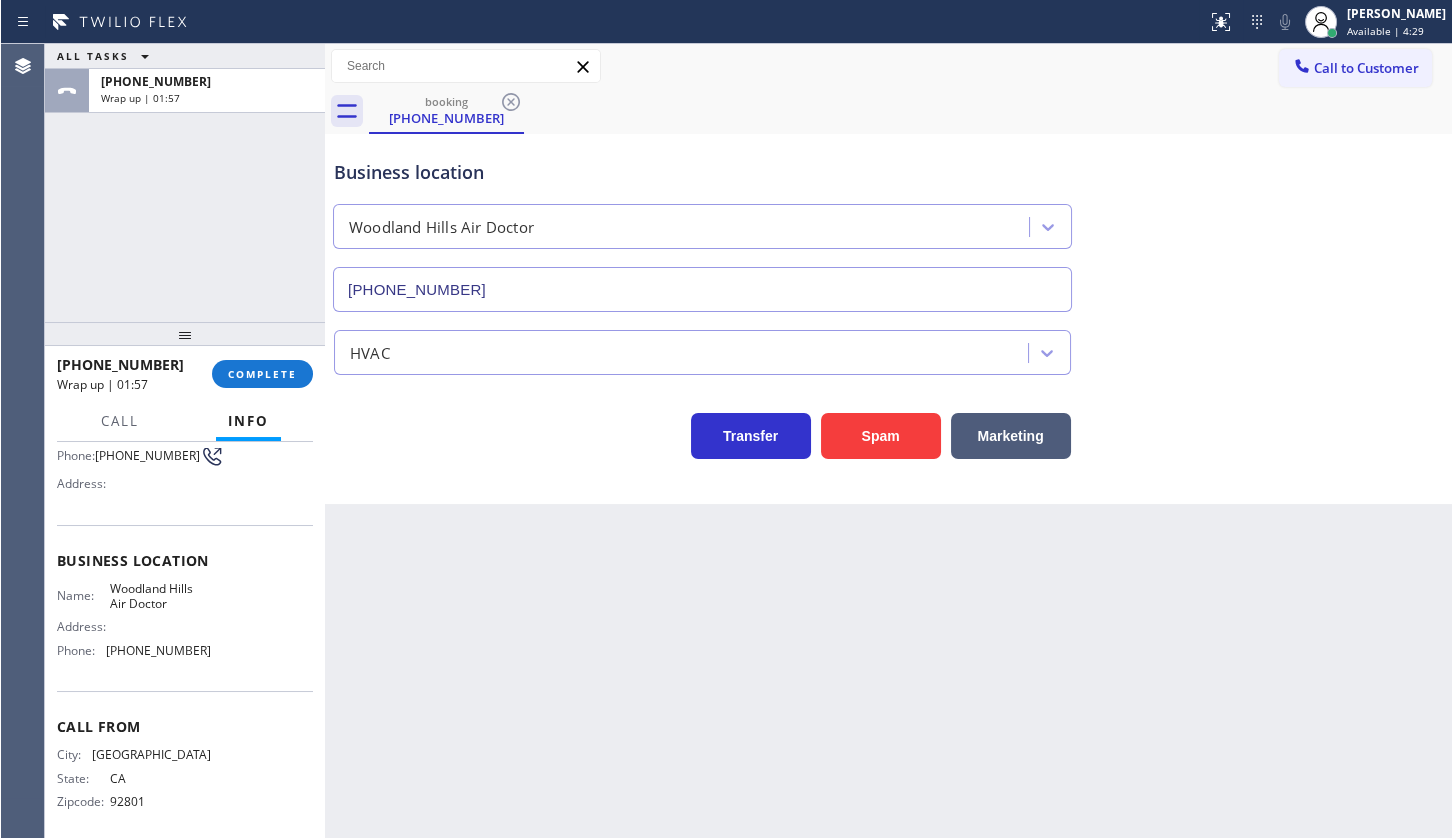 scroll, scrollTop: 181, scrollLeft: 0, axis: vertical 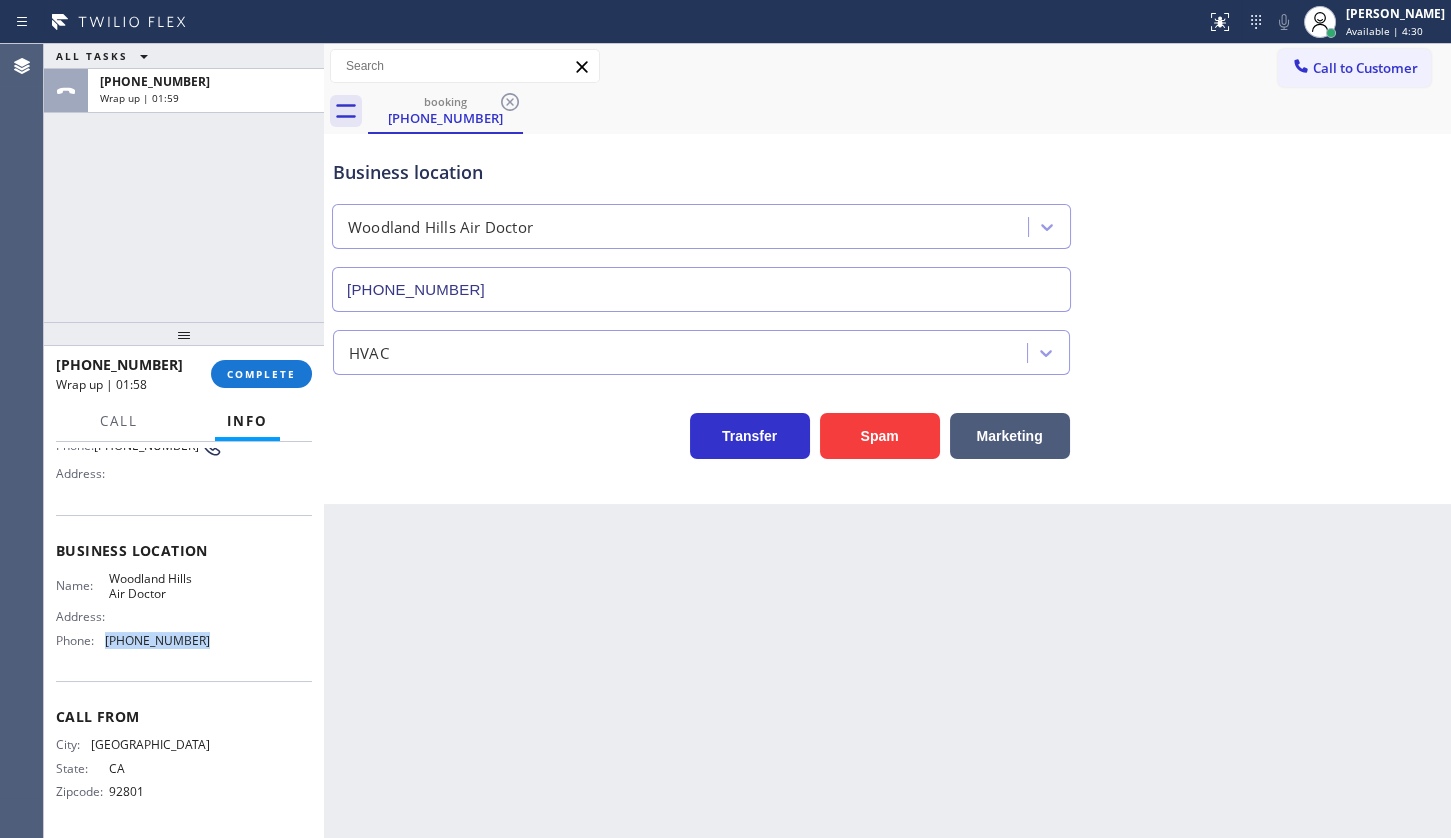 drag, startPoint x: 100, startPoint y: 637, endPoint x: 224, endPoint y: 643, distance: 124.14507 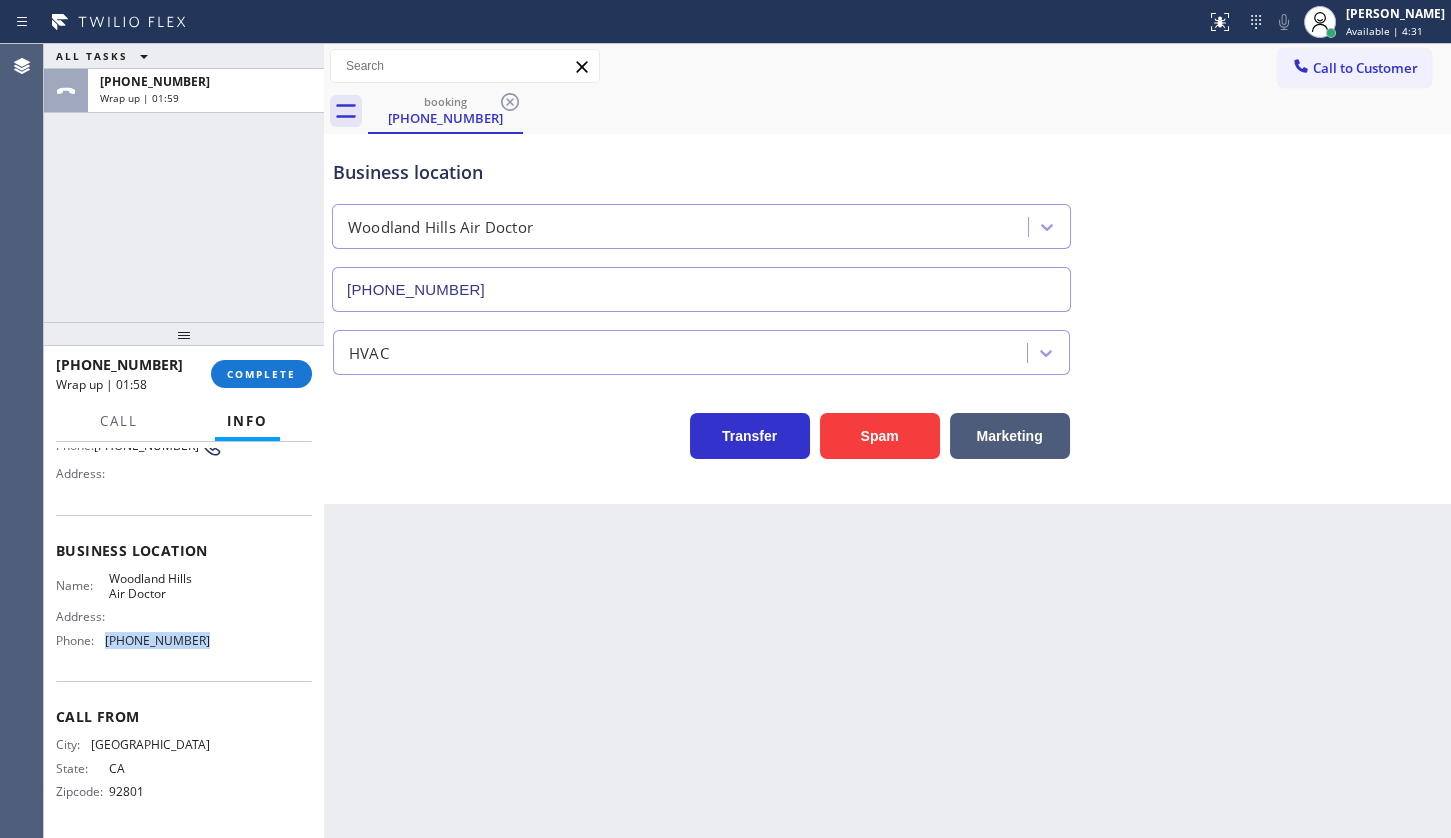 copy on "(818) 806-9061" 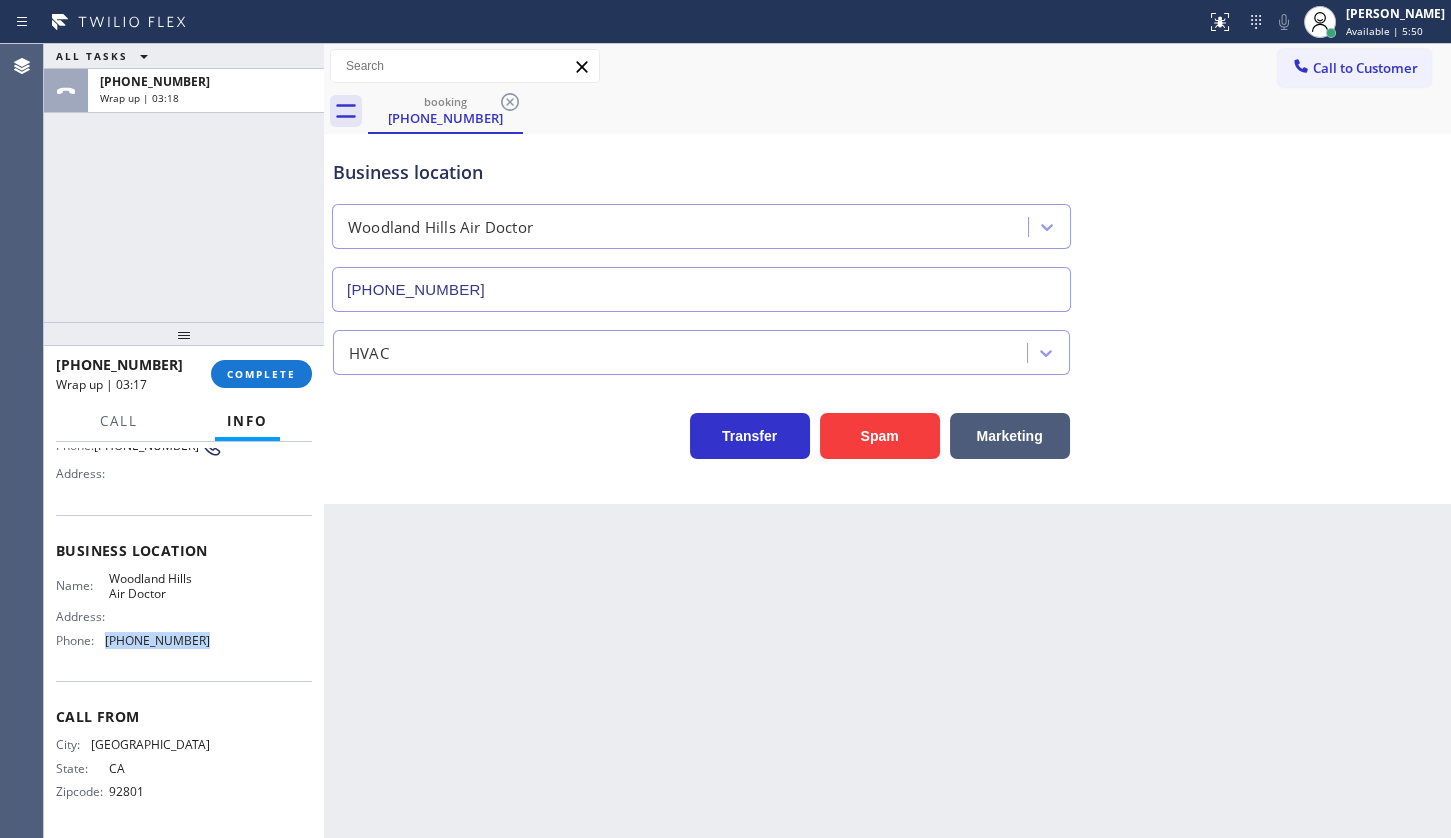 drag, startPoint x: 234, startPoint y: 369, endPoint x: 276, endPoint y: 350, distance: 46.09772 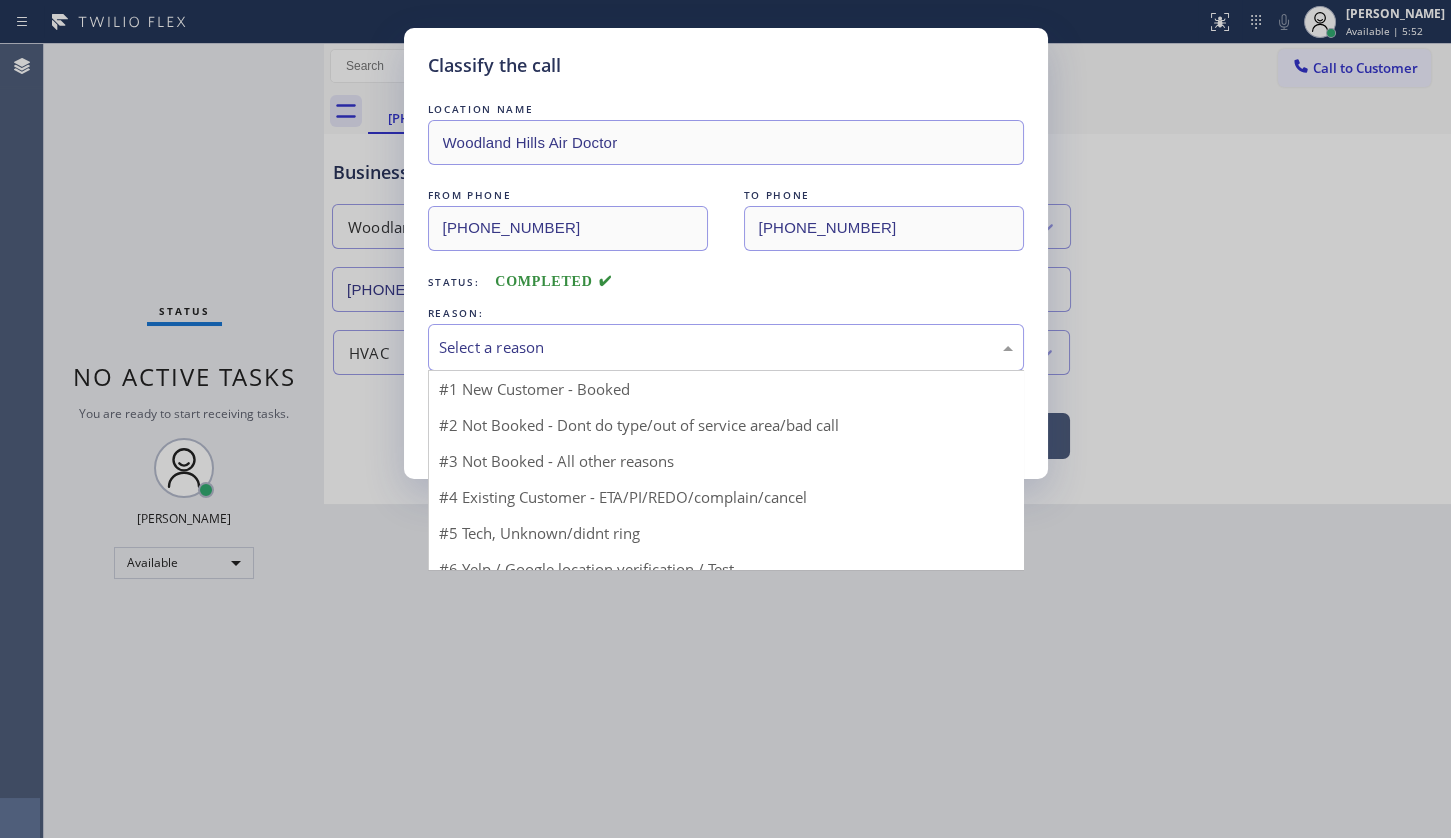 click on "Select a reason" at bounding box center (726, 347) 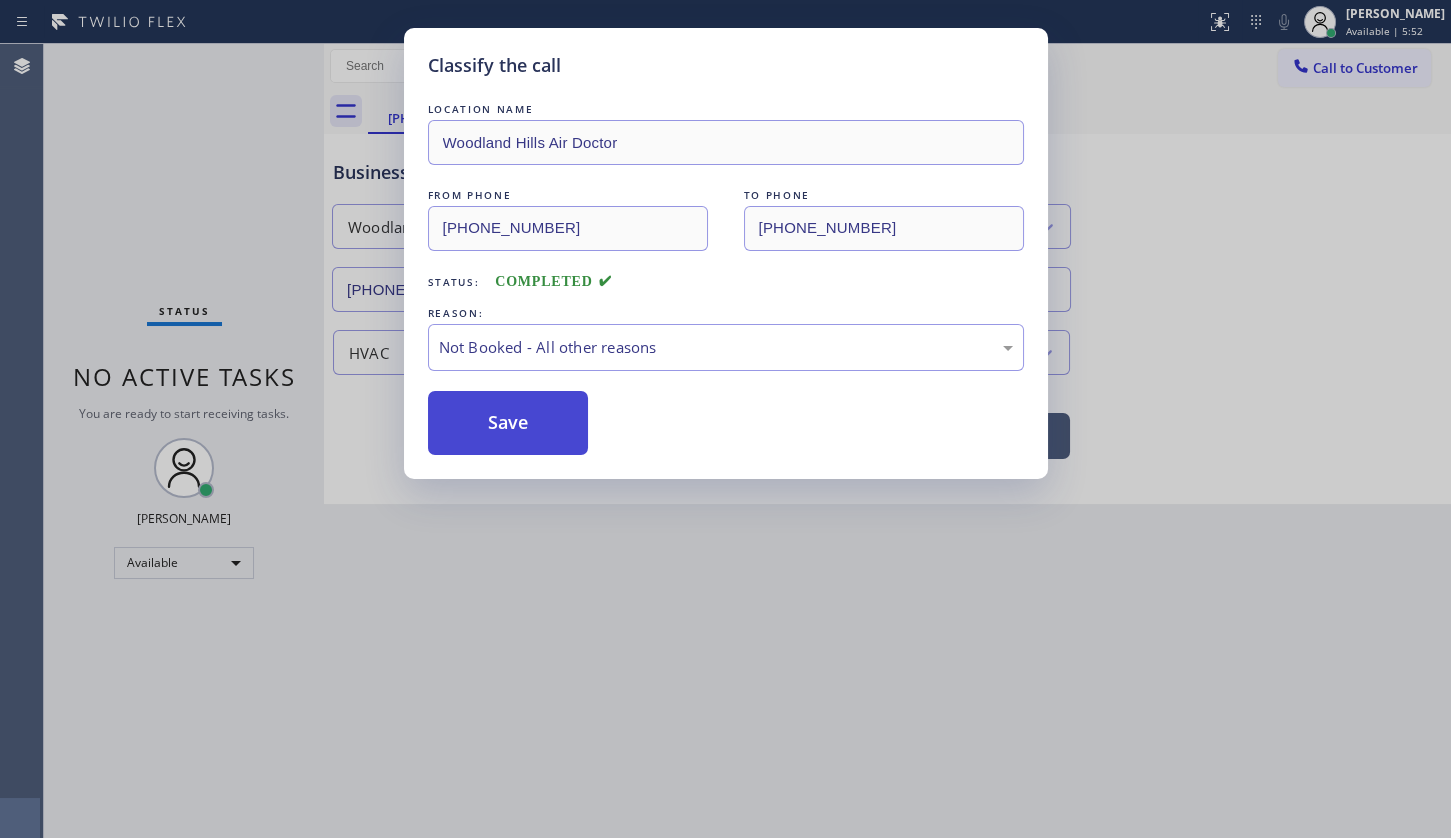 click on "Save" at bounding box center (508, 423) 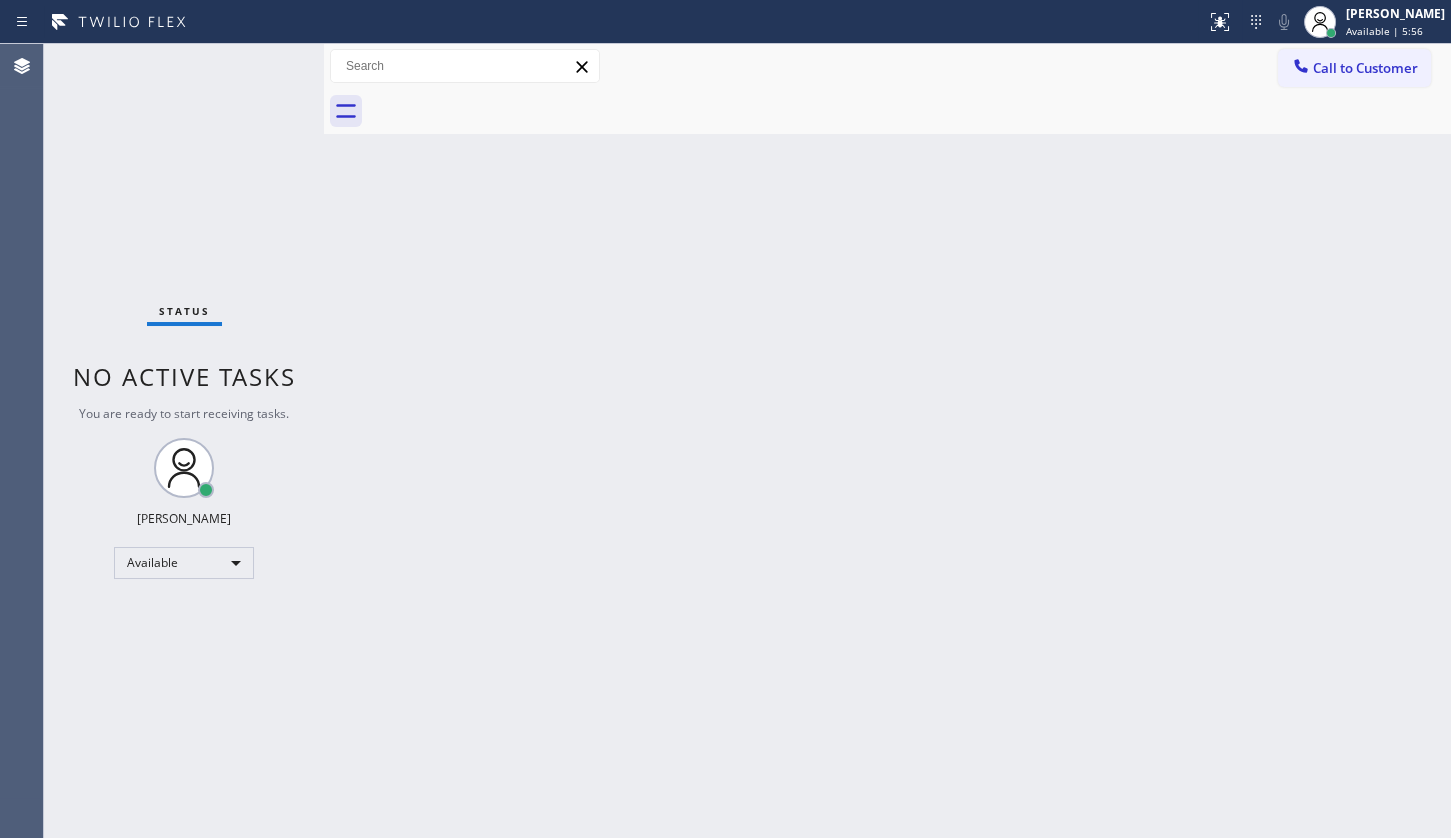 drag, startPoint x: 415, startPoint y: 686, endPoint x: 10, endPoint y: 418, distance: 485.64288 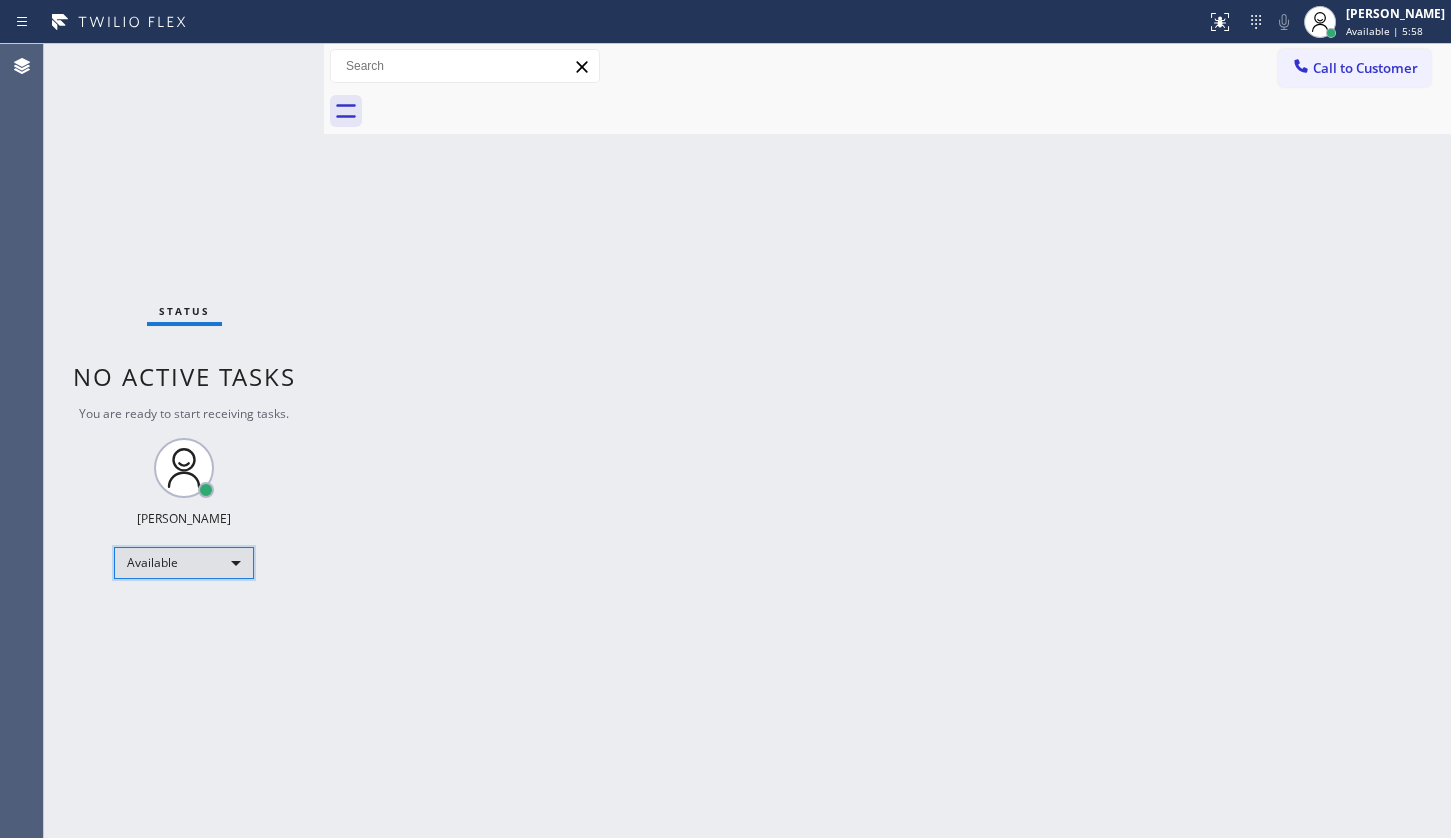 click on "Available" at bounding box center [184, 563] 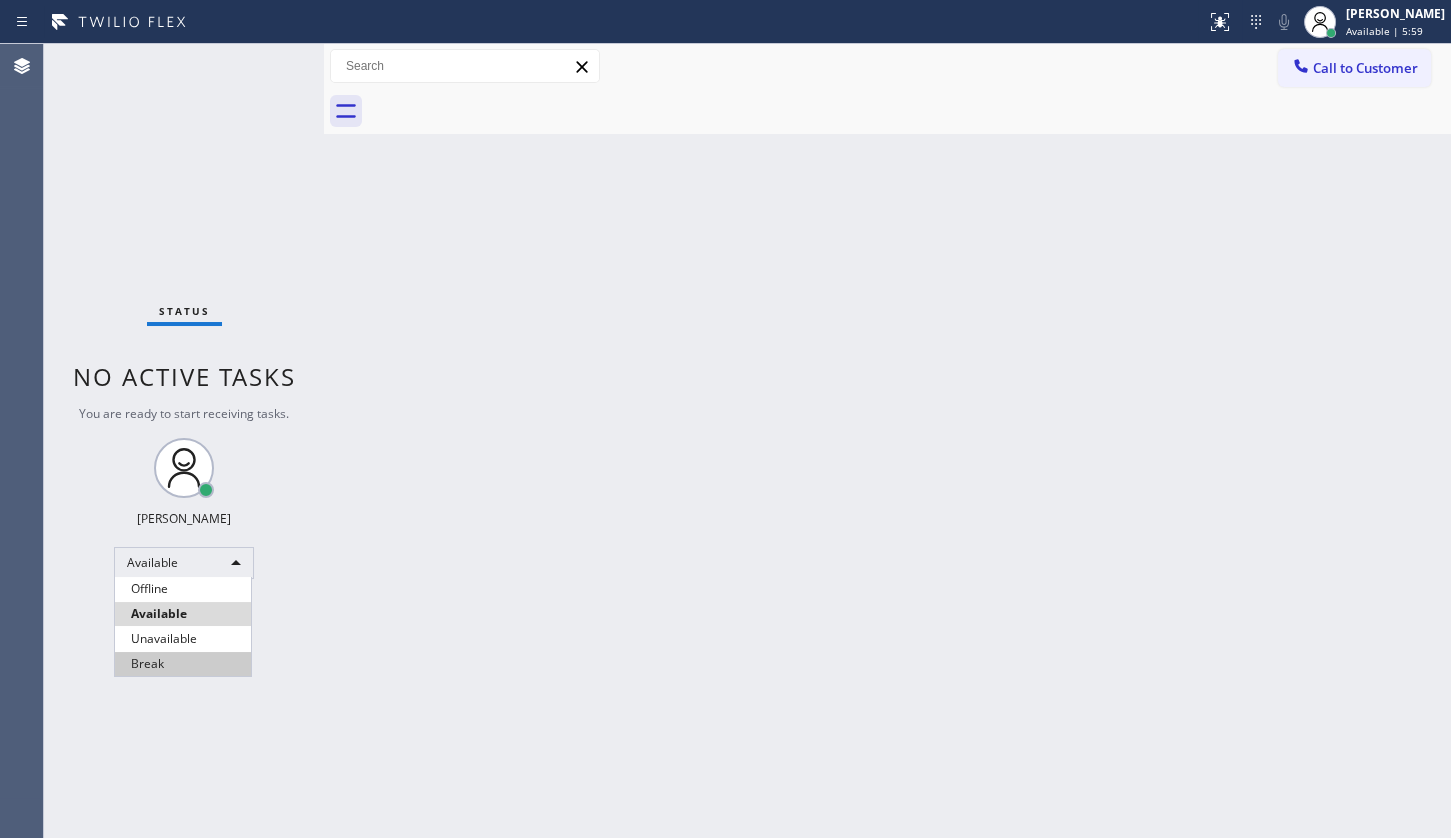 click on "Break" at bounding box center [183, 664] 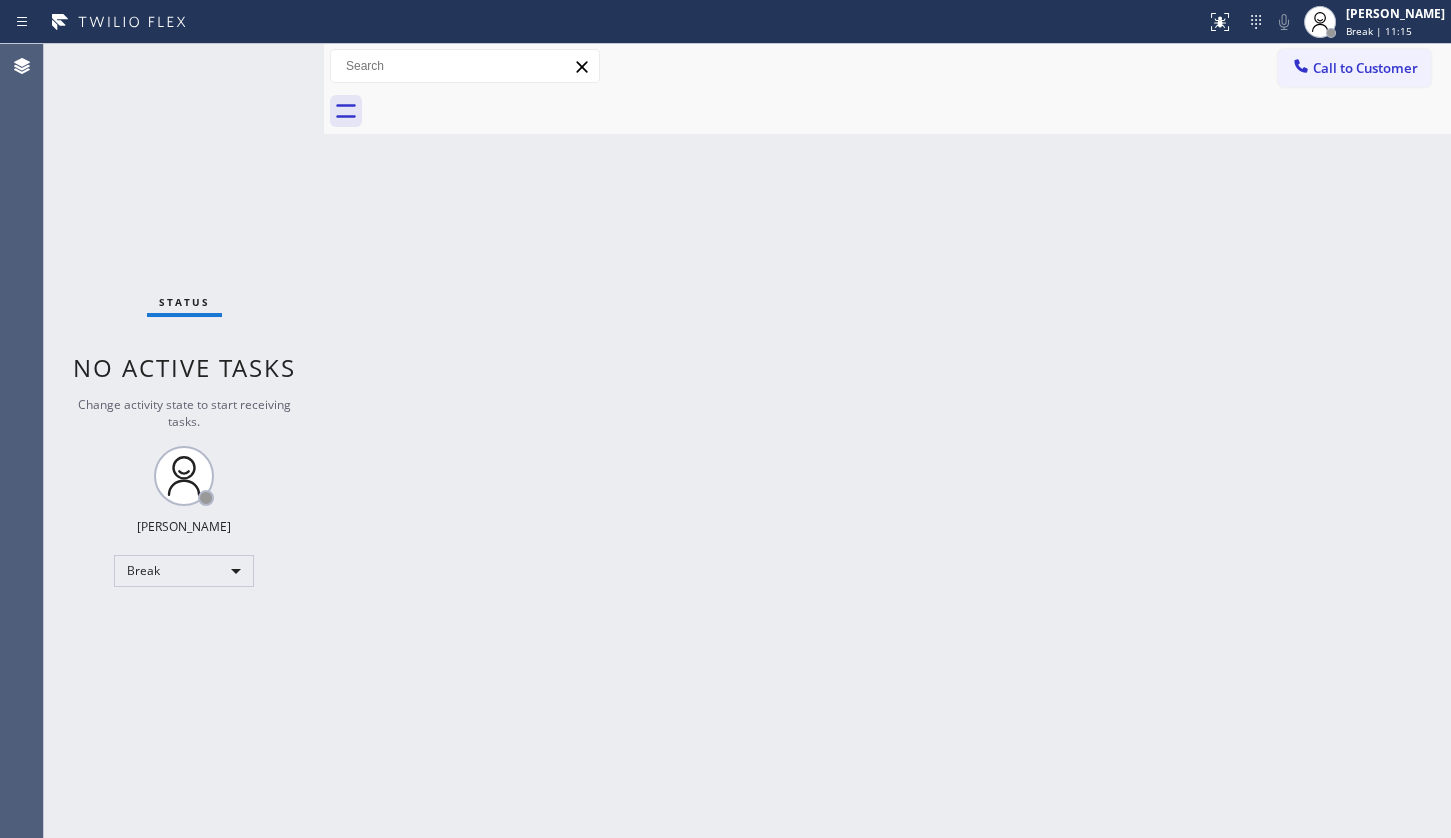 click on "Status   No active tasks     Change activity state to start receiving tasks.   JENIZA ALCAYDE Break" at bounding box center (184, 441) 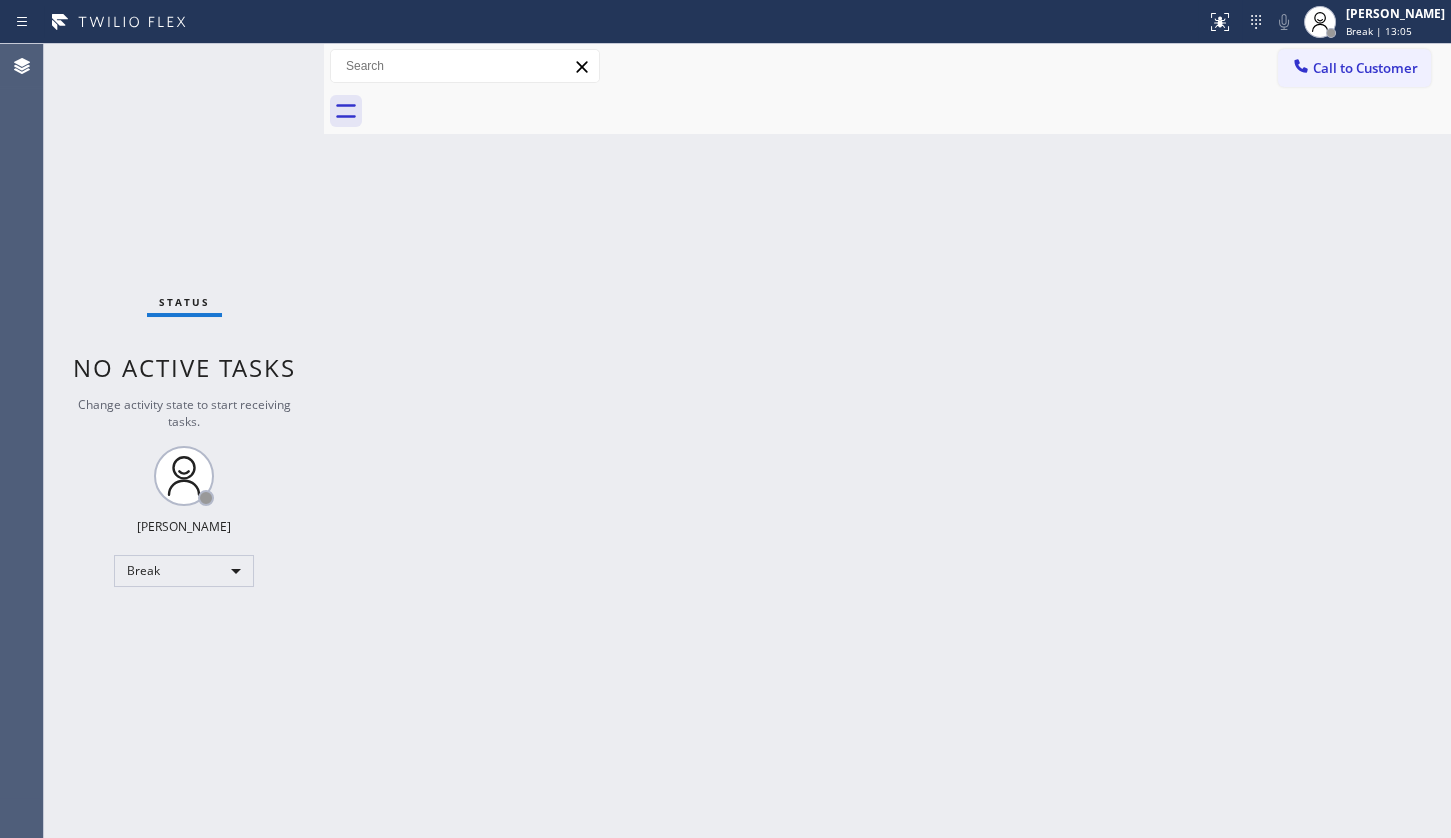 click on "Back to Dashboard Change Sender ID Customers Technicians Select a contact Outbound call Technician Search Technician Your caller id phone number Your caller id phone number Call Technician info Name   Phone none Address none Change Sender ID HVAC +18559994417 5 Star Appliance +18557314952 Appliance Repair +18554611149 Plumbing +18889090120 Air Duct Cleaning +18006865038  Electricians +18005688664 Cancel Change Check personal SMS Reset Change No tabs Call to Customer Outbound call Location HVAC Alliance Expert Your caller id phone number (323) 991-9198 Customer number Call Outbound call Technician Search Technician Your caller id phone number Your caller id phone number Call" at bounding box center (887, 441) 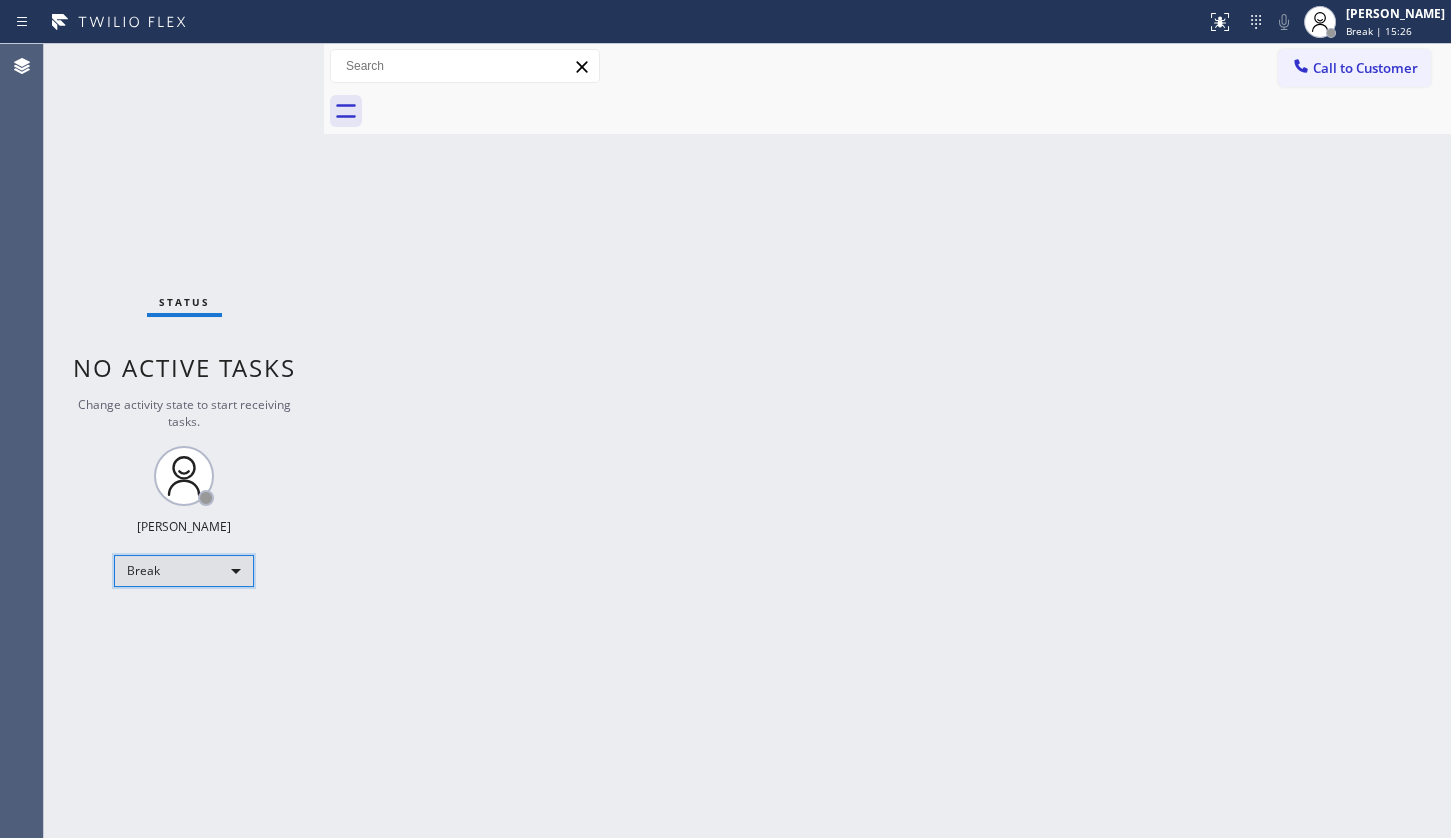 click on "Break" at bounding box center (184, 571) 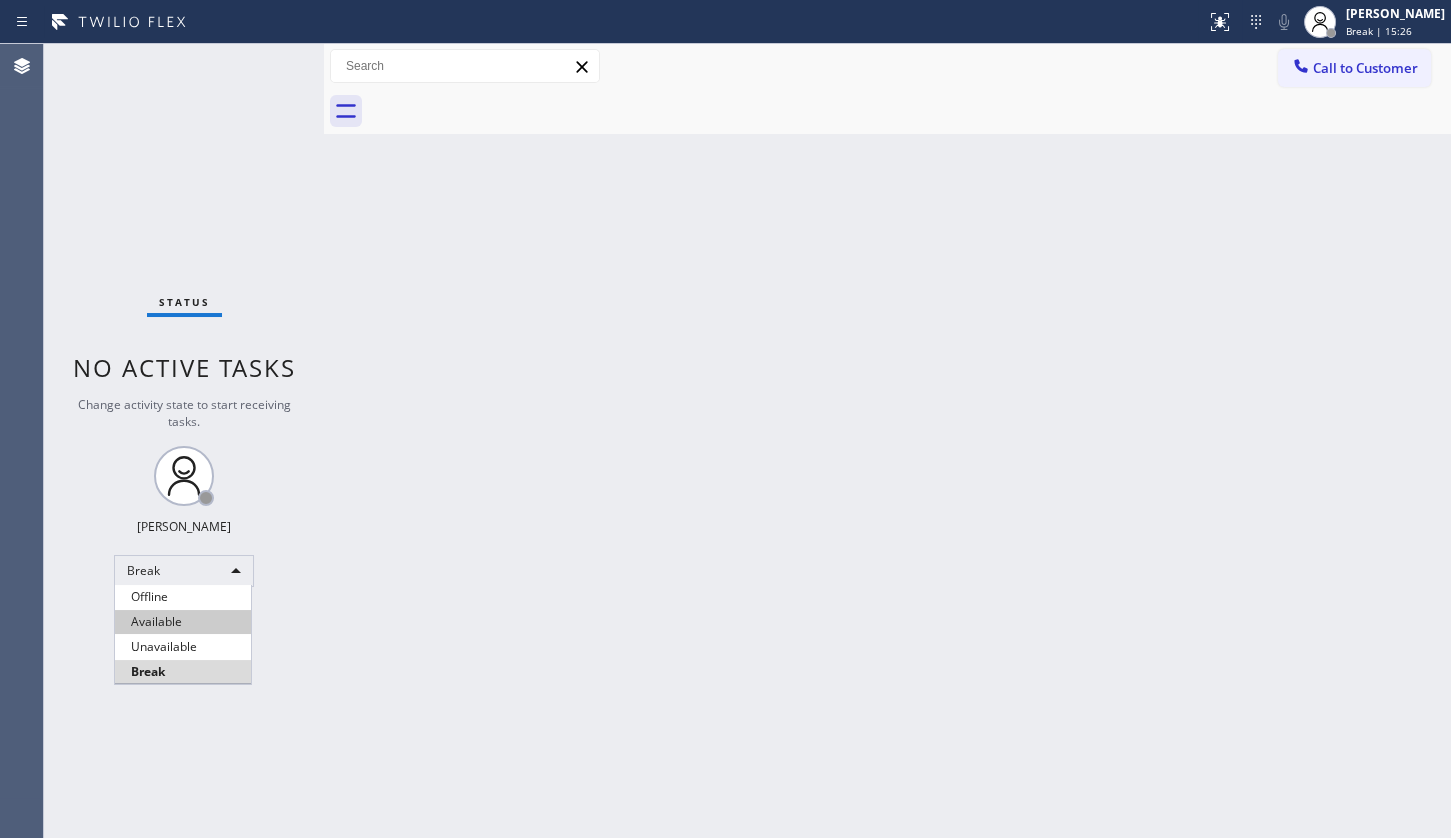 click on "Available" at bounding box center (183, 622) 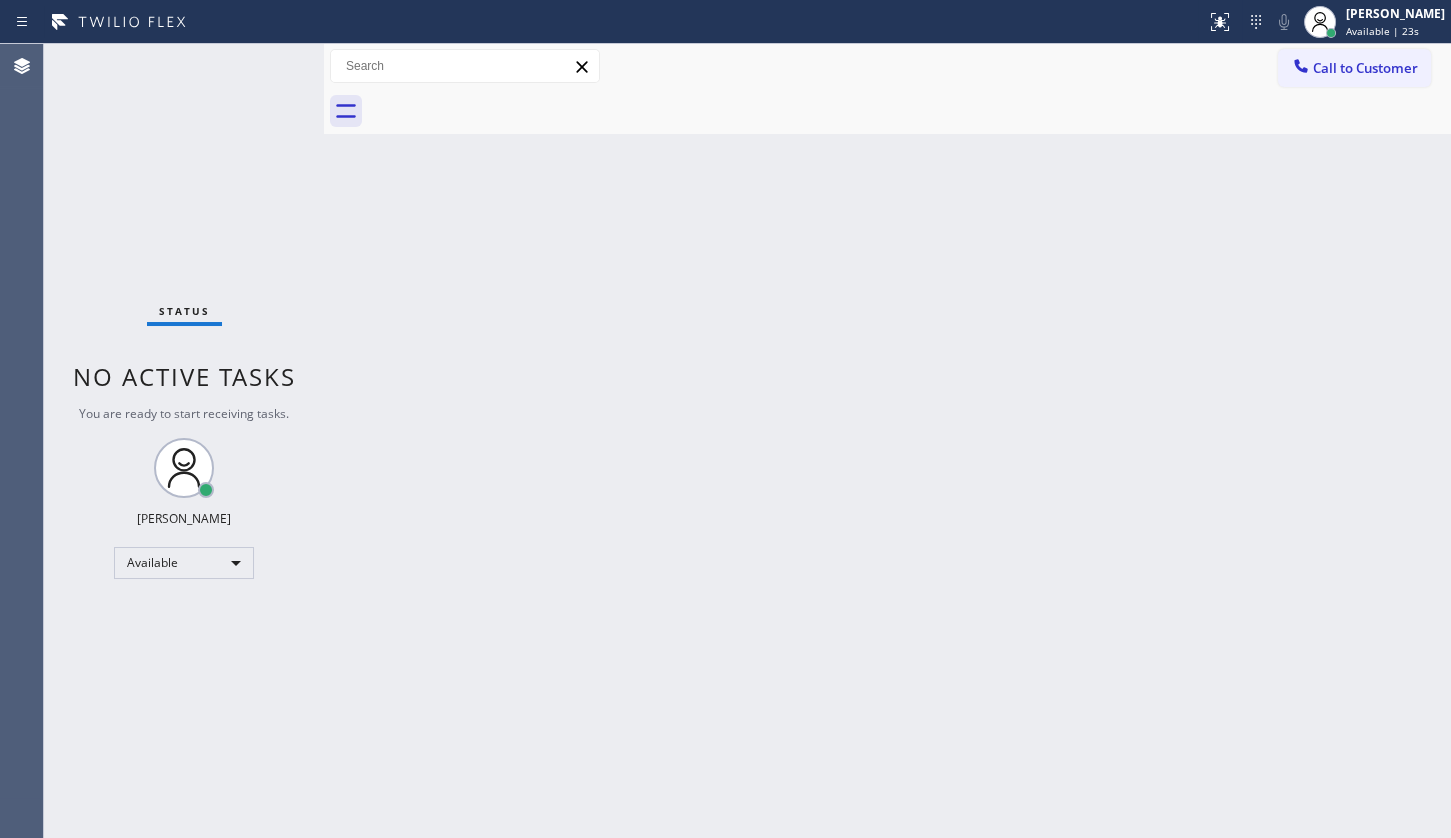 click on "Status   No active tasks     You are ready to start receiving tasks.   JENIZA ALCAYDE Available" at bounding box center [184, 441] 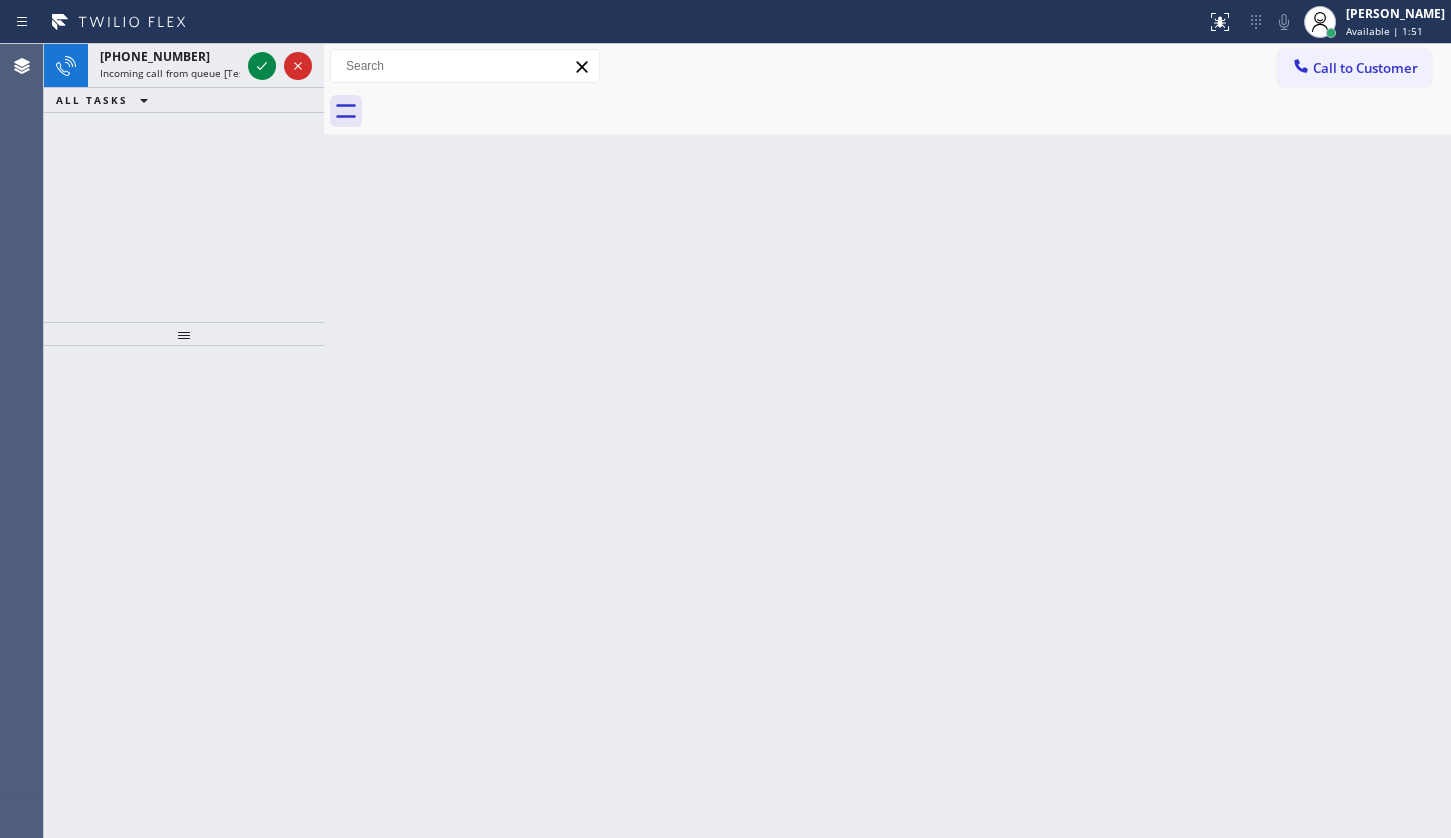 click 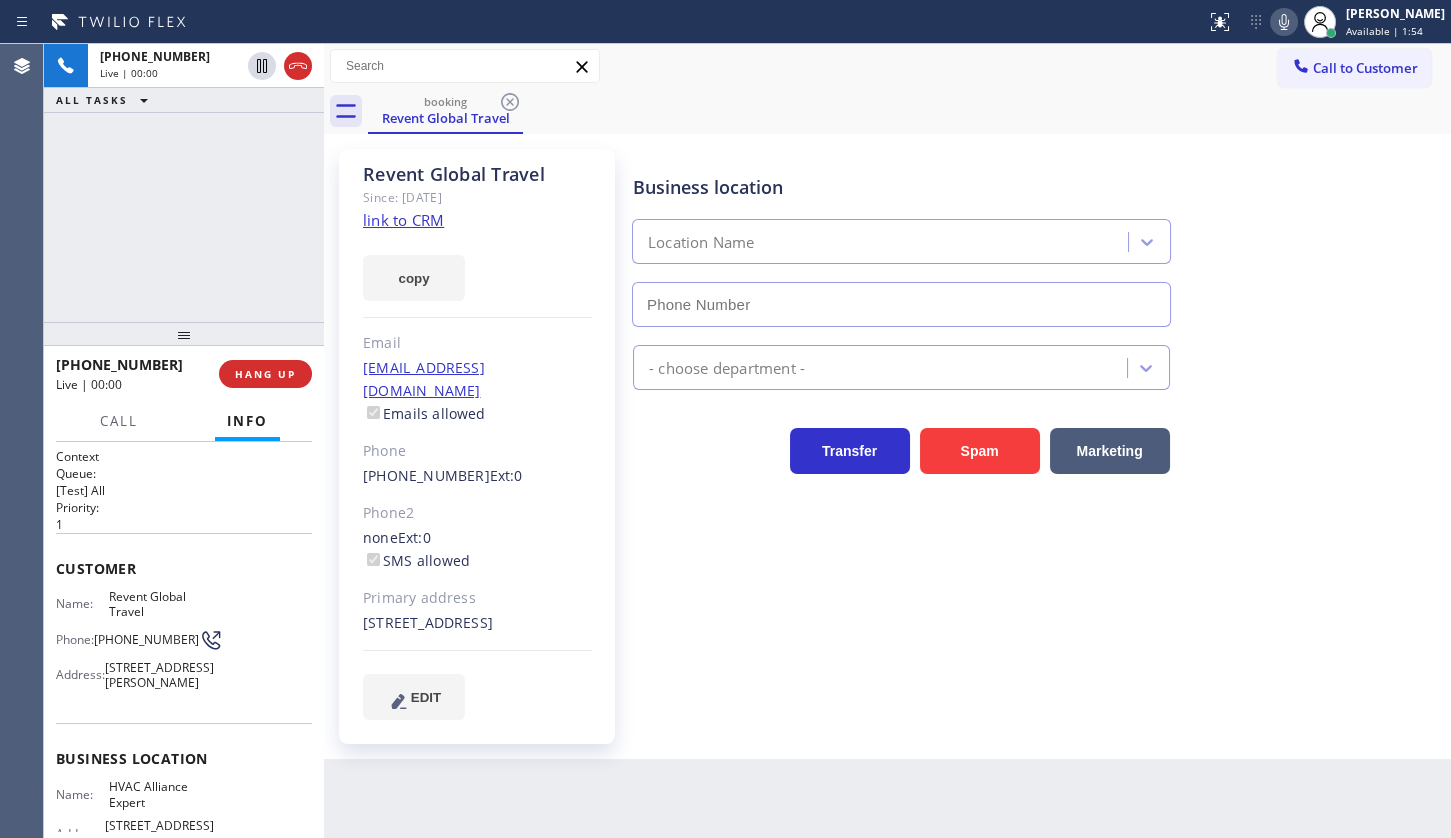 type on "(855) 999-4417" 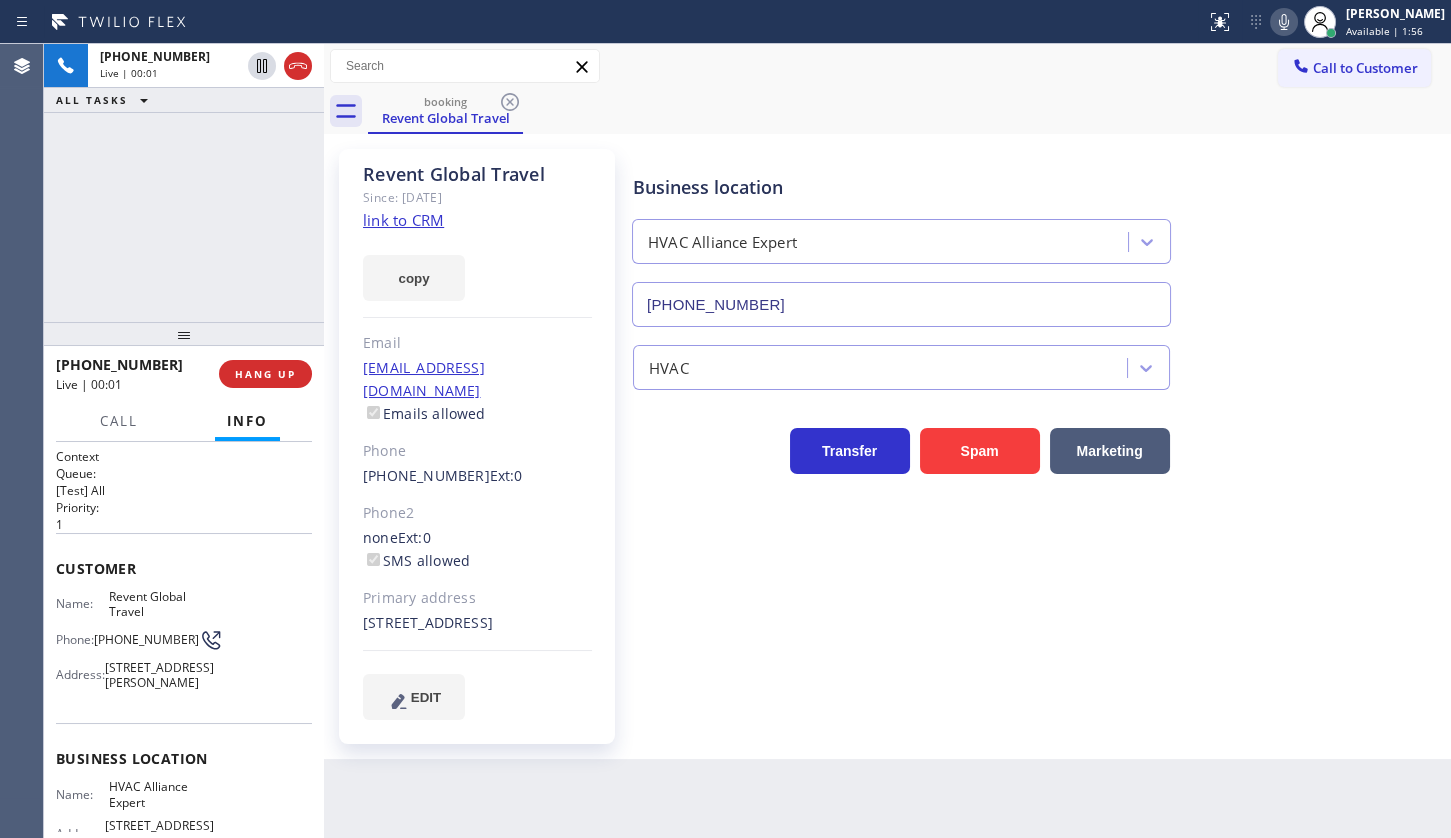 click on "link to CRM" 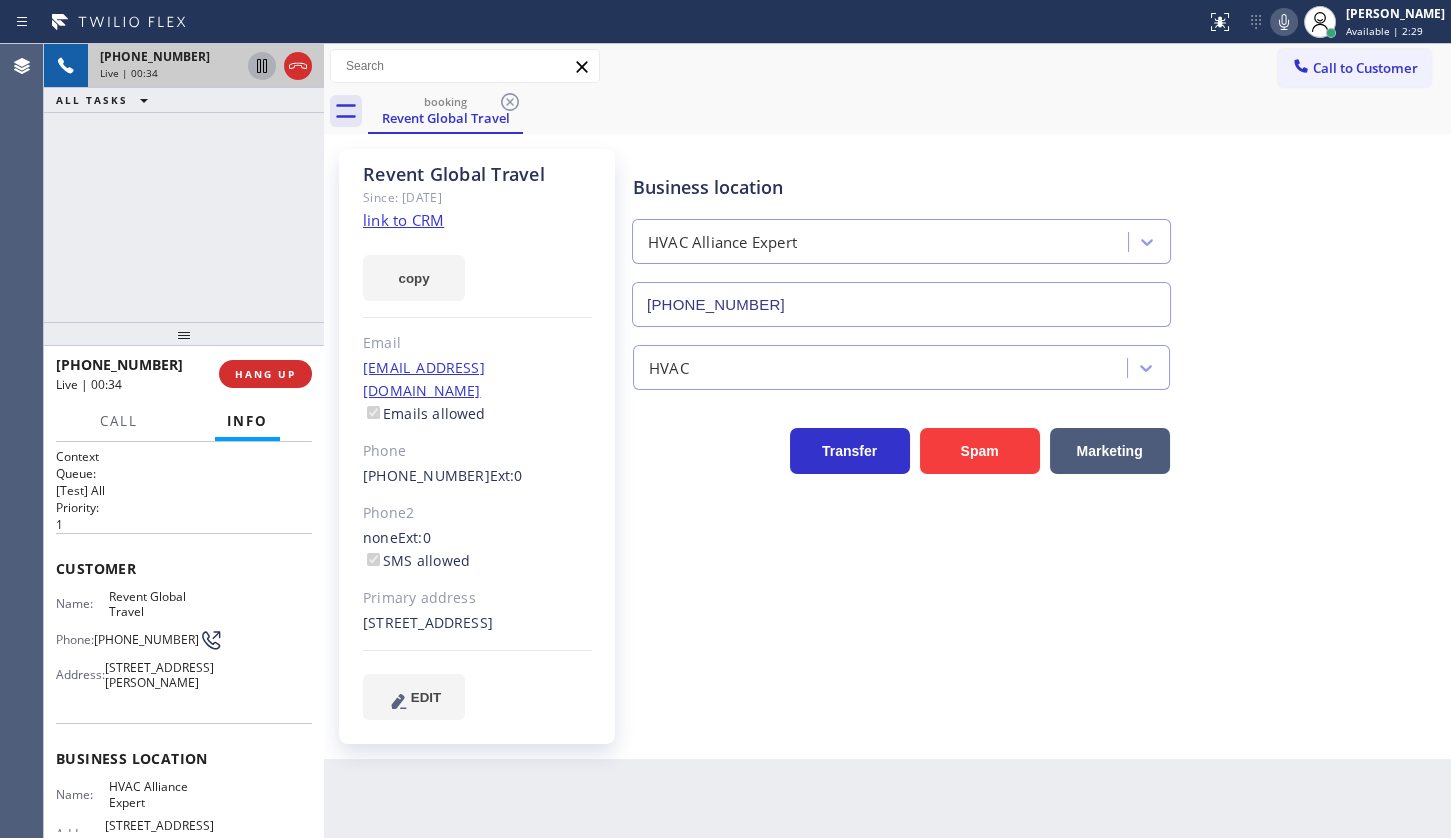click 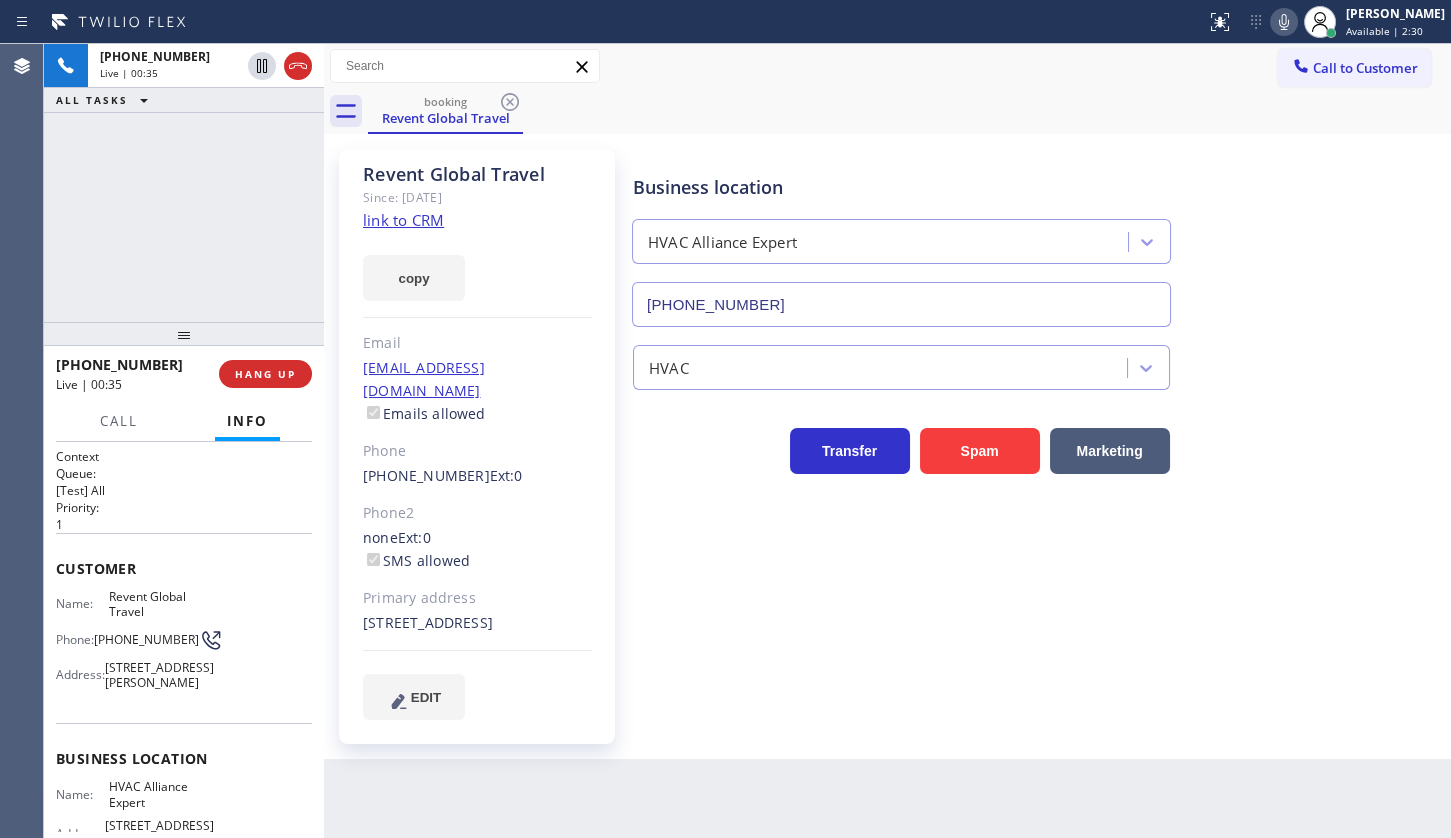 click 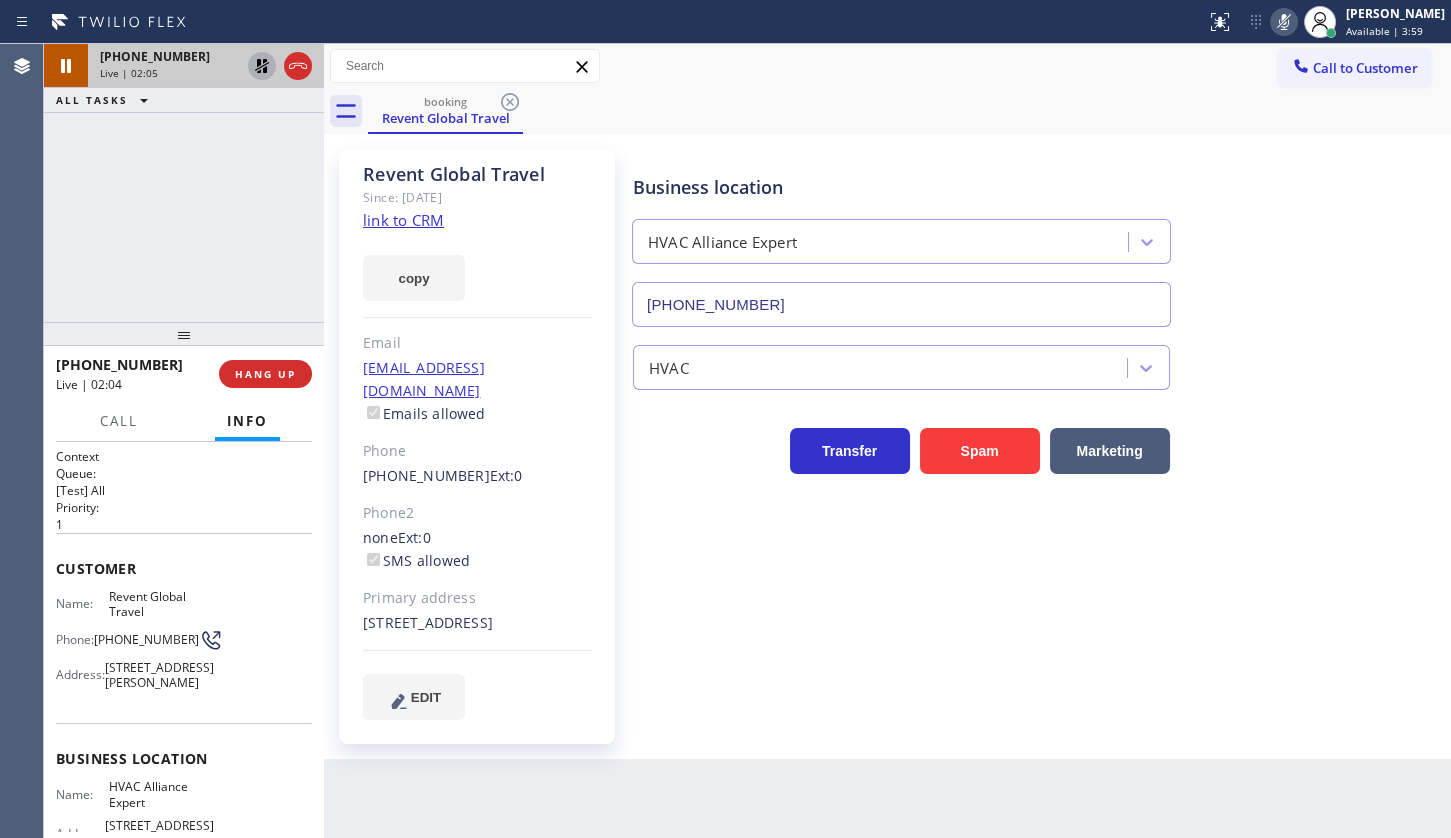 click 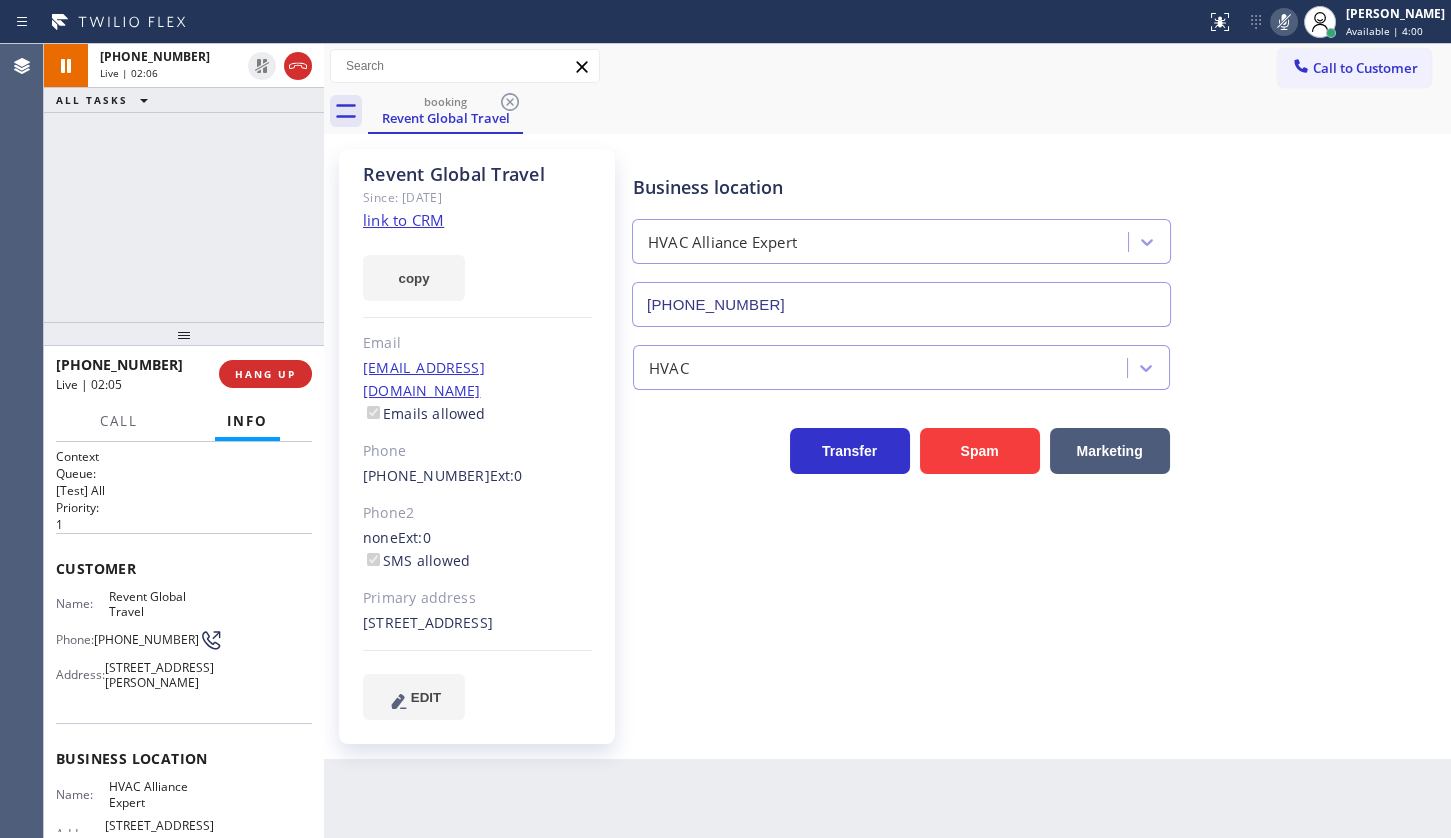 click 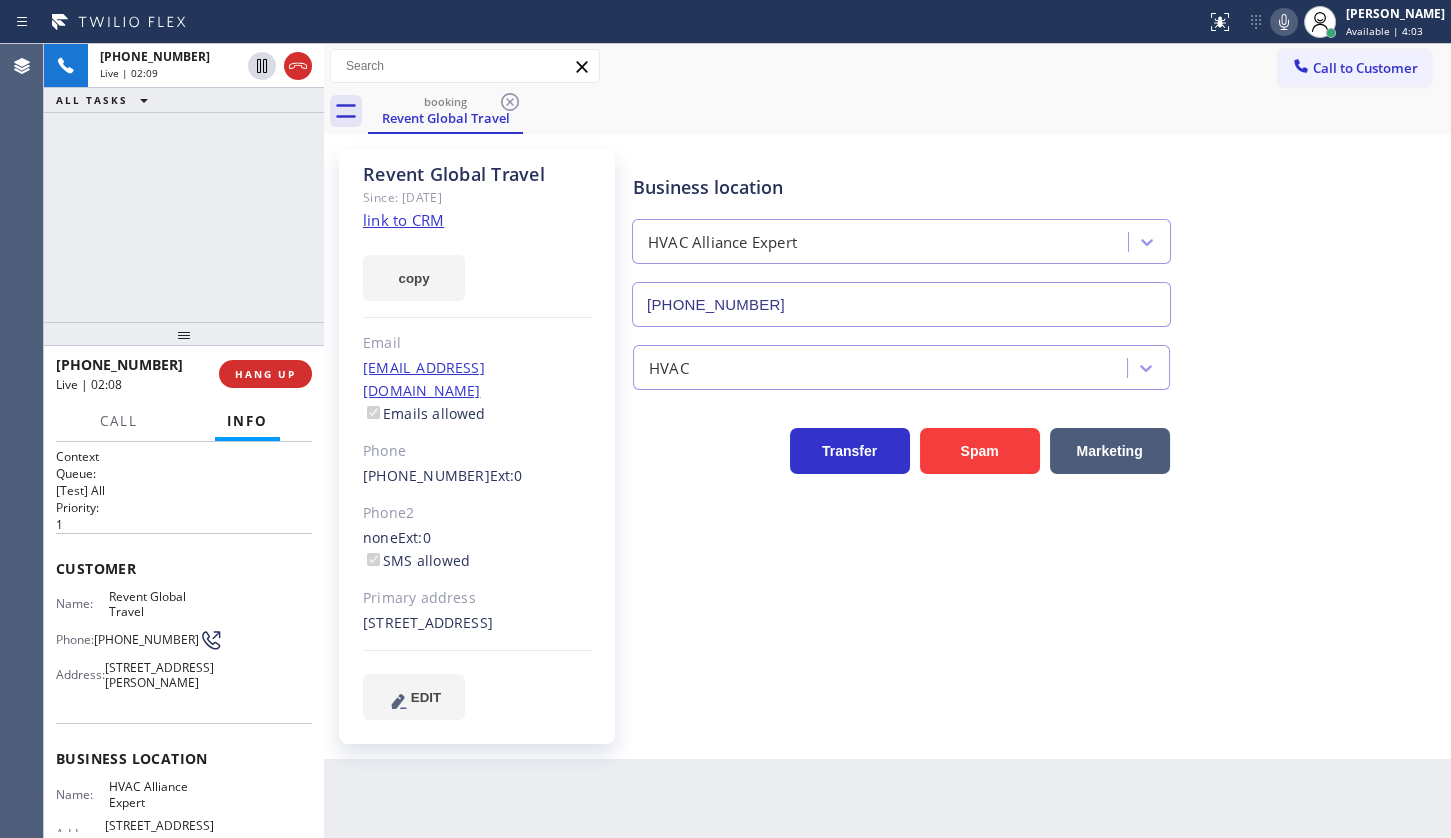 click on "+13236160150 Live | 02:09 ALL TASKS ALL TASKS ACTIVE TASKS TASKS IN WRAP UP" at bounding box center [184, 183] 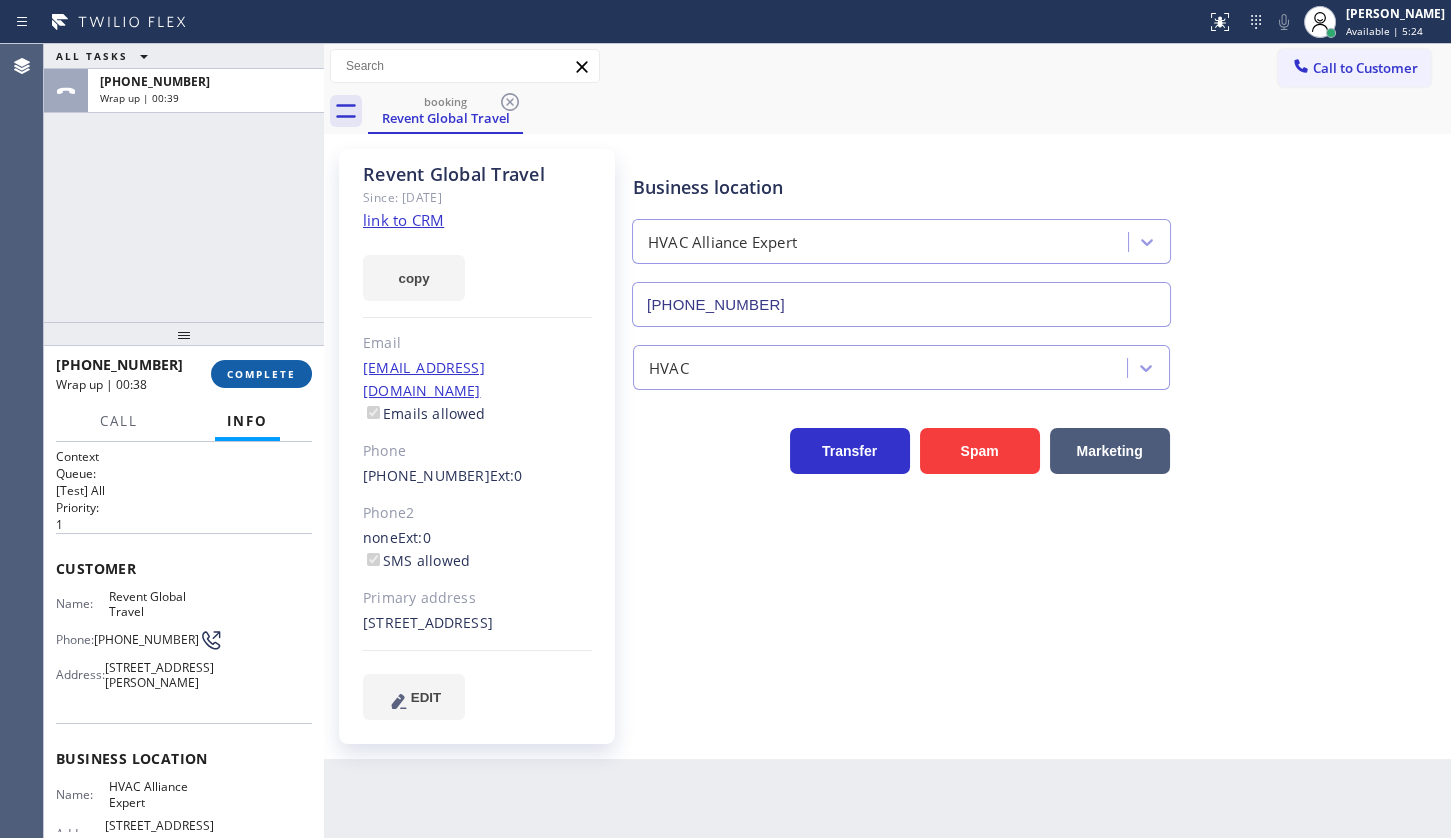 click on "COMPLETE" at bounding box center [261, 374] 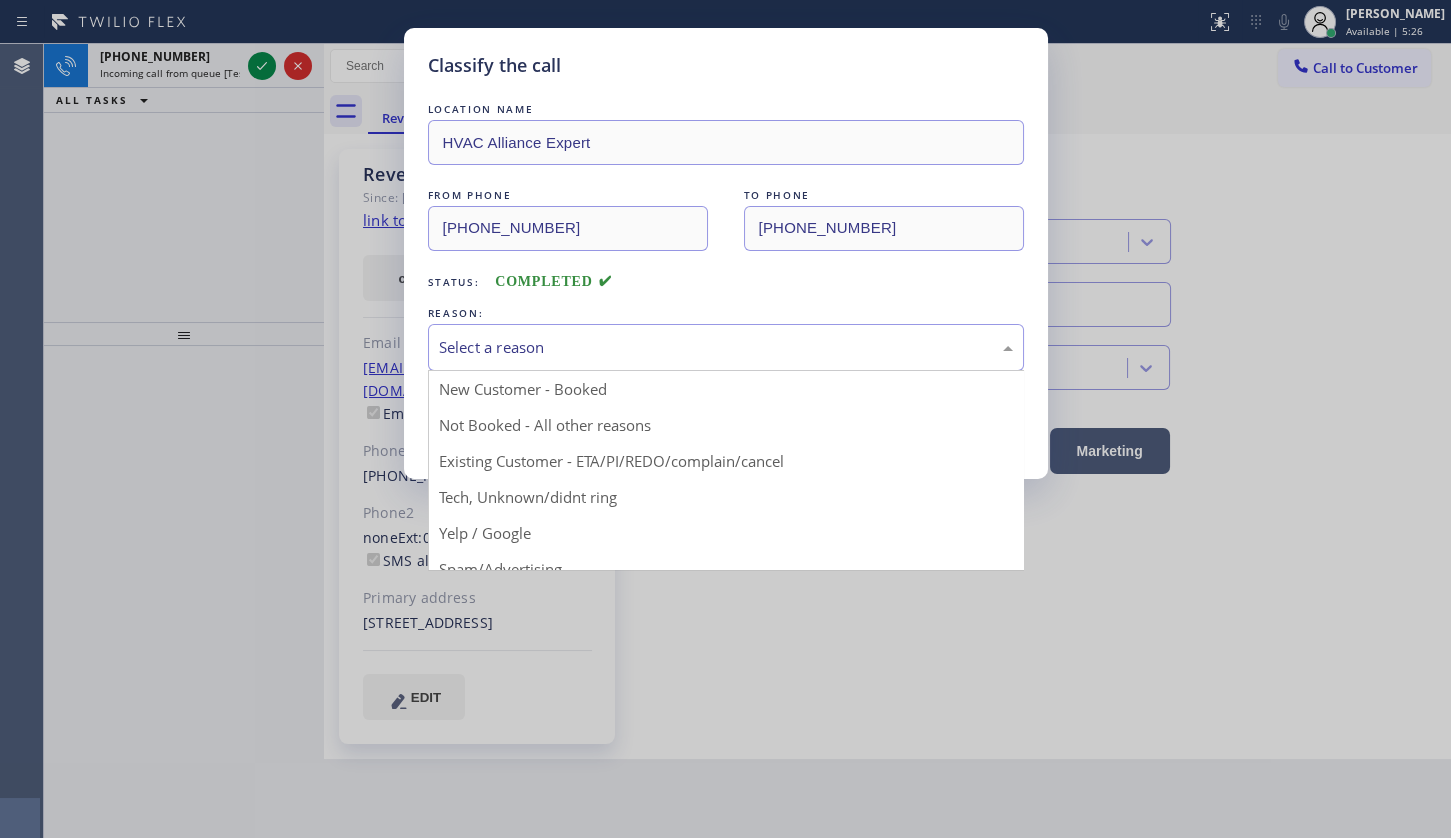 click on "Select a reason" at bounding box center (726, 347) 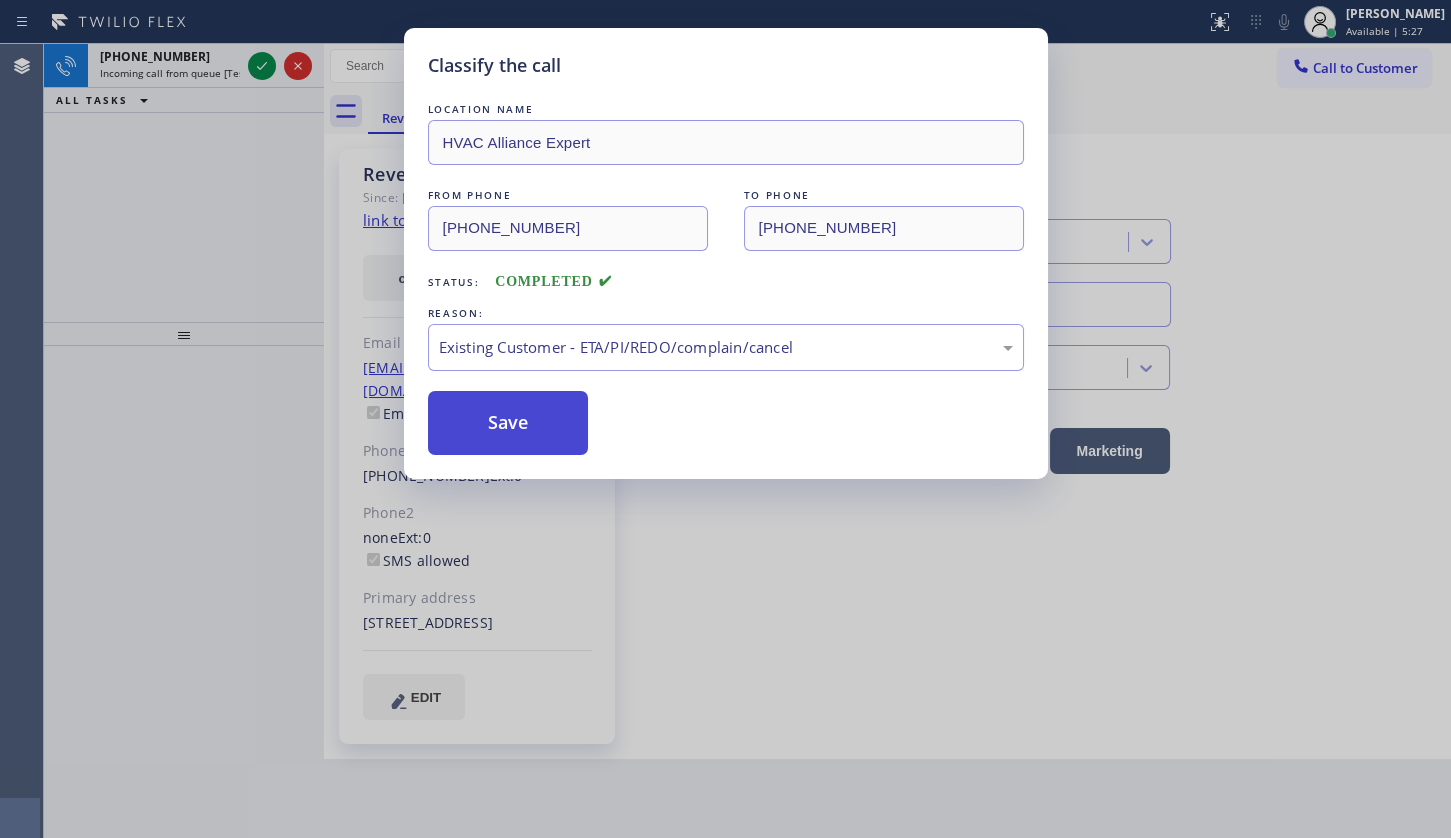 drag, startPoint x: 469, startPoint y: 462, endPoint x: 486, endPoint y: 431, distance: 35.35534 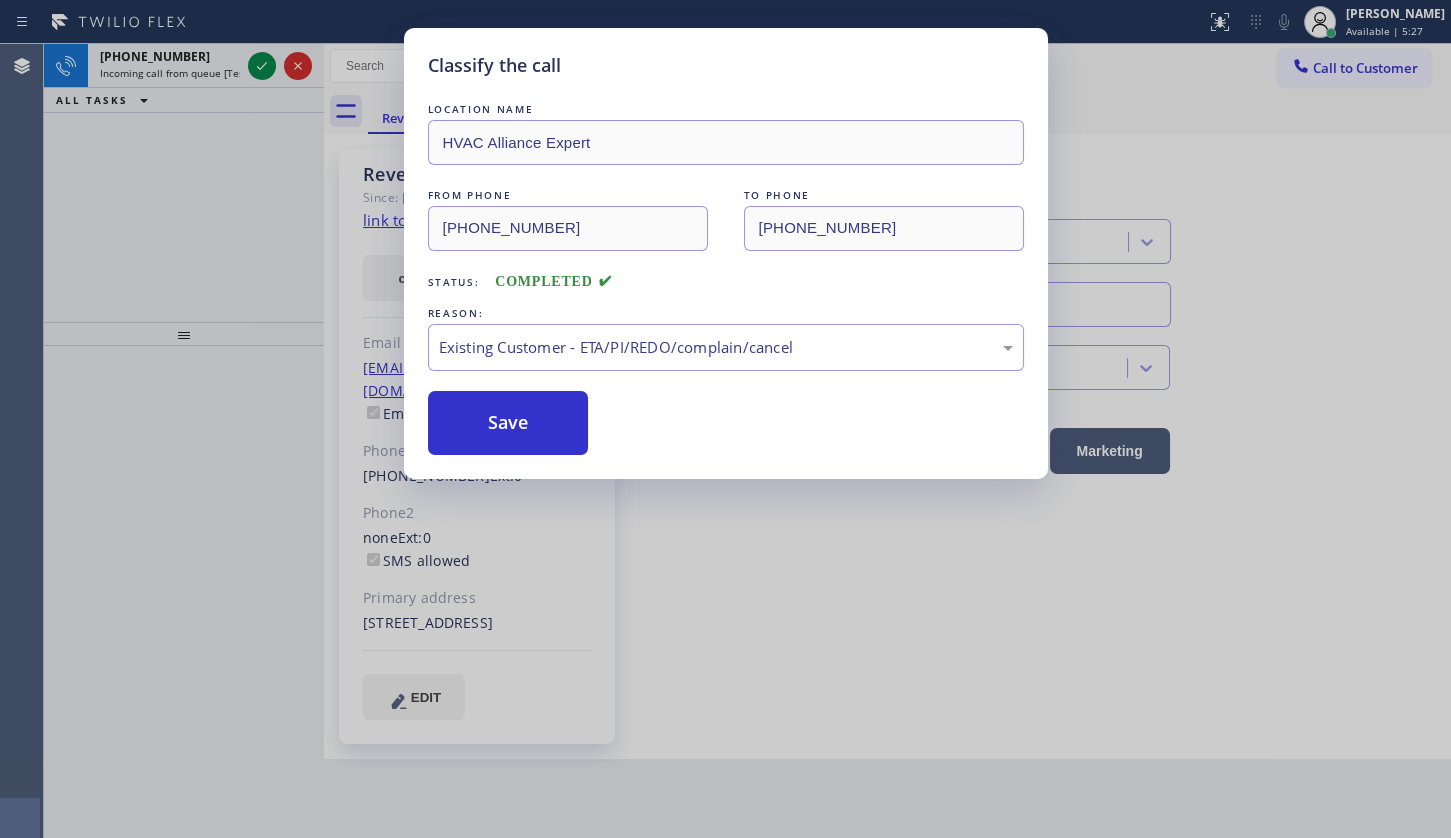 drag, startPoint x: 486, startPoint y: 431, endPoint x: 385, endPoint y: 281, distance: 180.83418 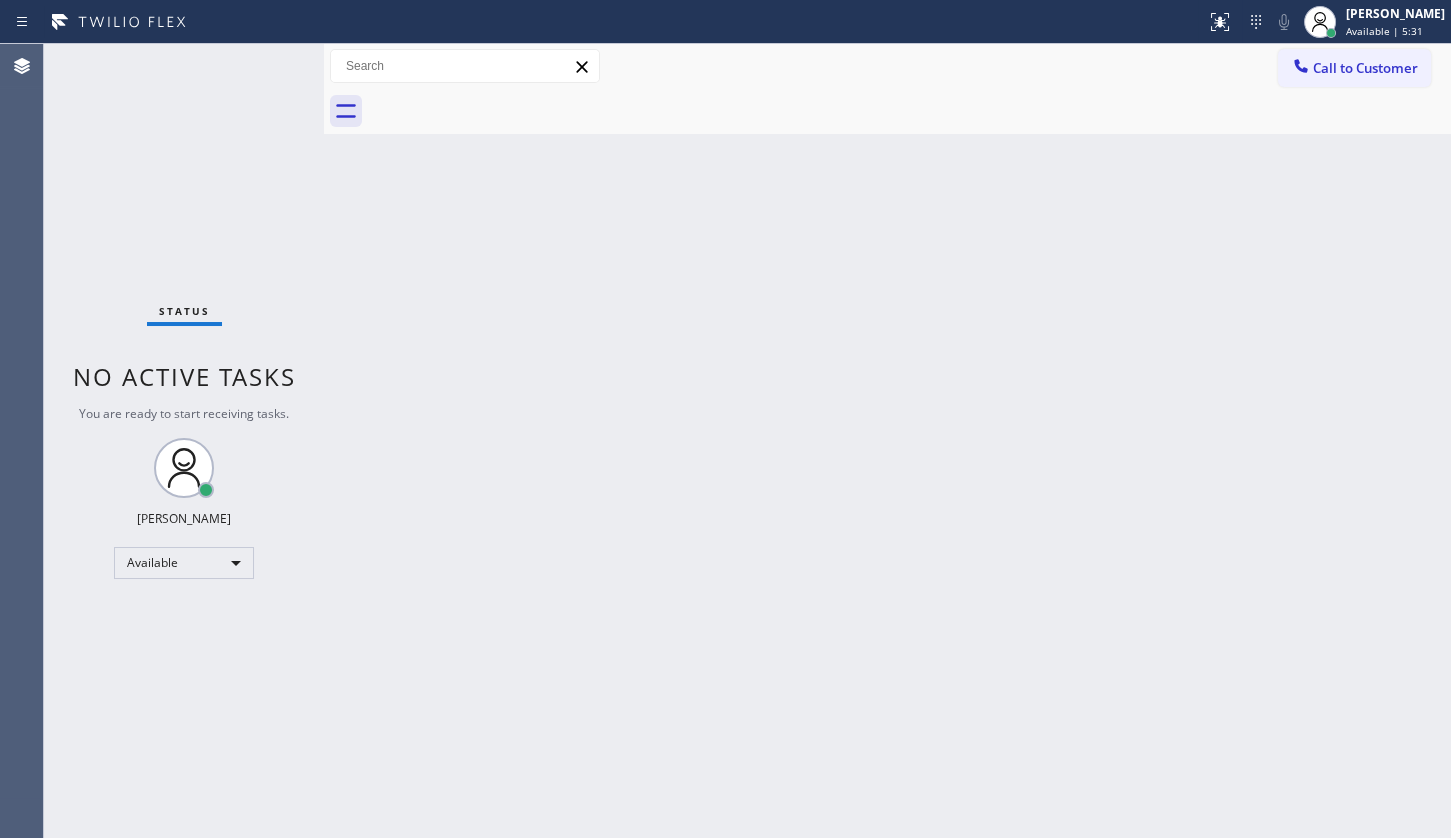 click on "Back to Dashboard Change Sender ID Customers Technicians Select a contact Outbound call Technician Search Technician Your caller id phone number Your caller id phone number Call Technician info Name   Phone none Address none Change Sender ID HVAC +18559994417 5 Star Appliance +18557314952 Appliance Repair +18554611149 Plumbing +18889090120 Air Duct Cleaning +18006865038  Electricians +18005688664 Cancel Change Check personal SMS Reset Change No tabs Call to Customer Outbound call Location HVAC Alliance Expert Your caller id phone number (323) 991-9198 Customer number Call Outbound call Technician Search Technician Your caller id phone number Your caller id phone number Call" at bounding box center (887, 441) 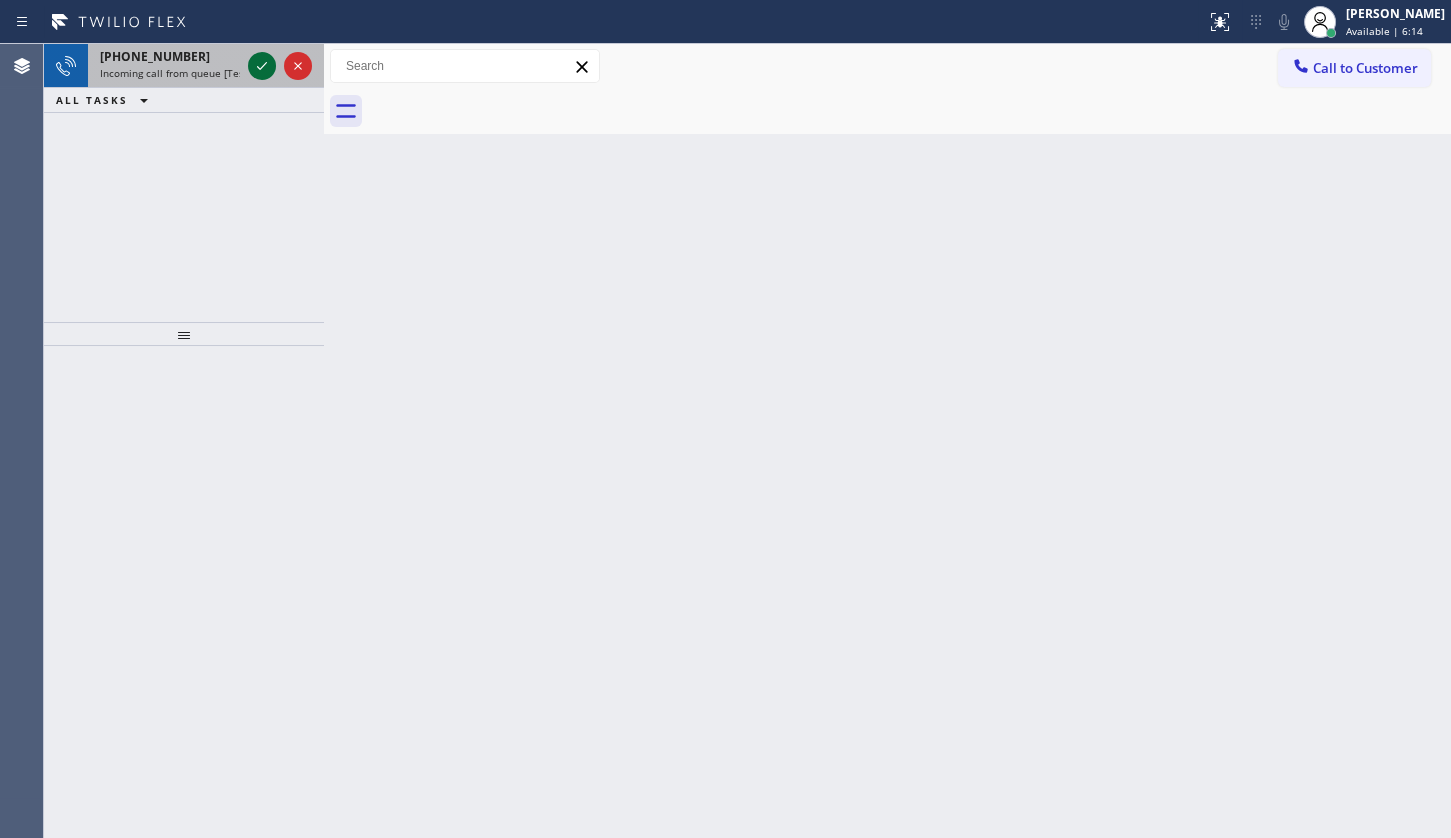 click 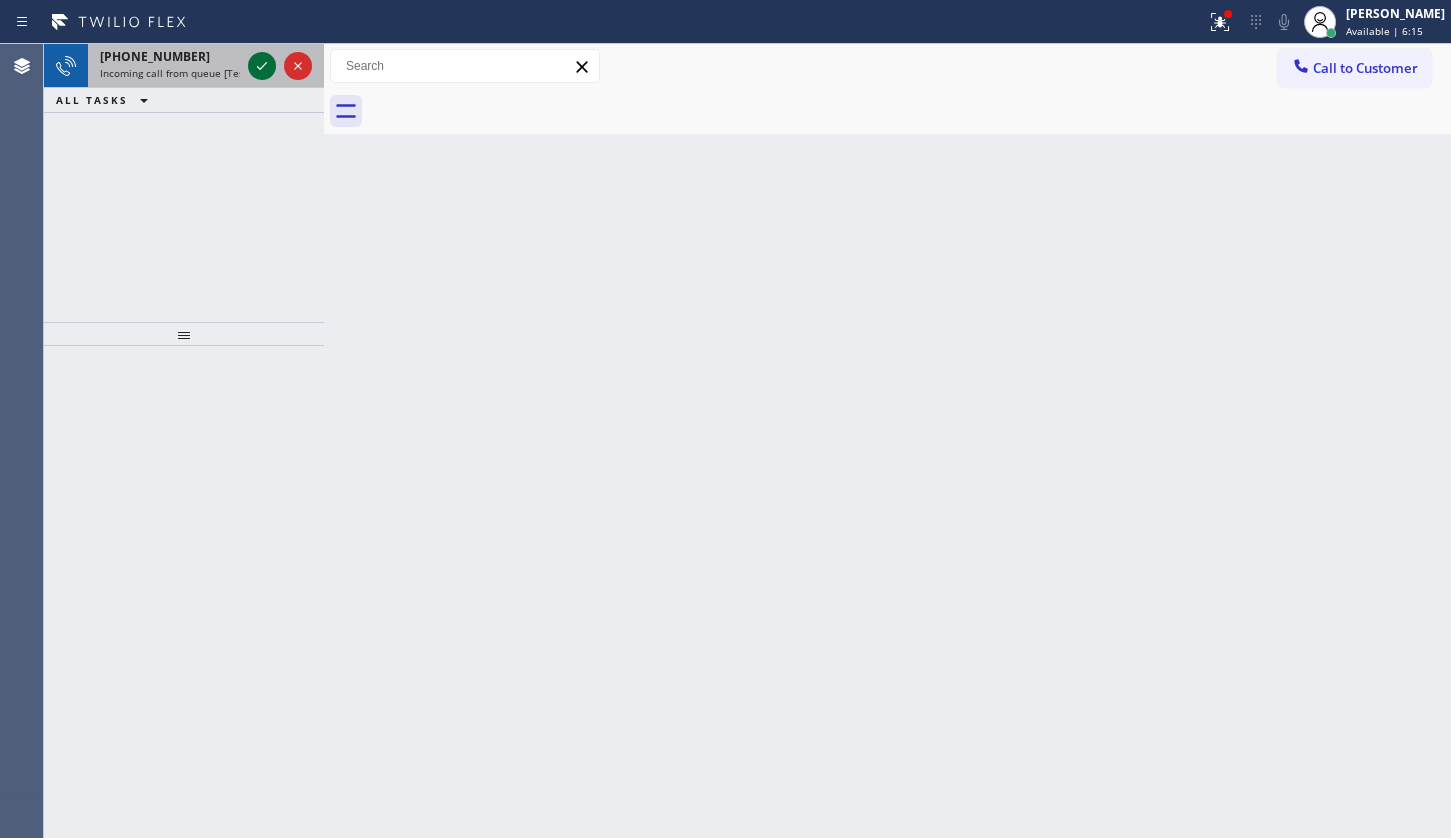 click 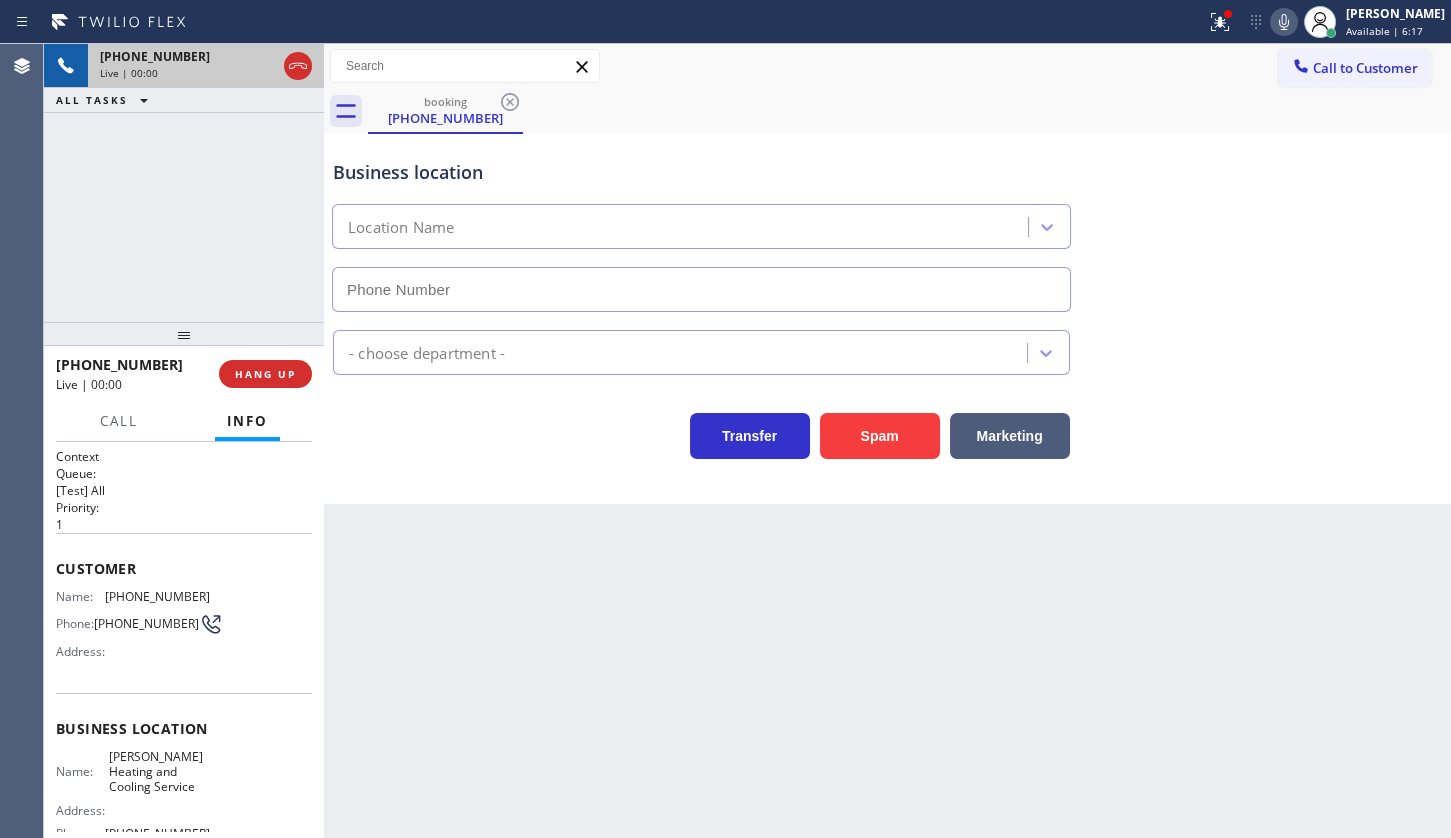 type on "(516) 789-2711" 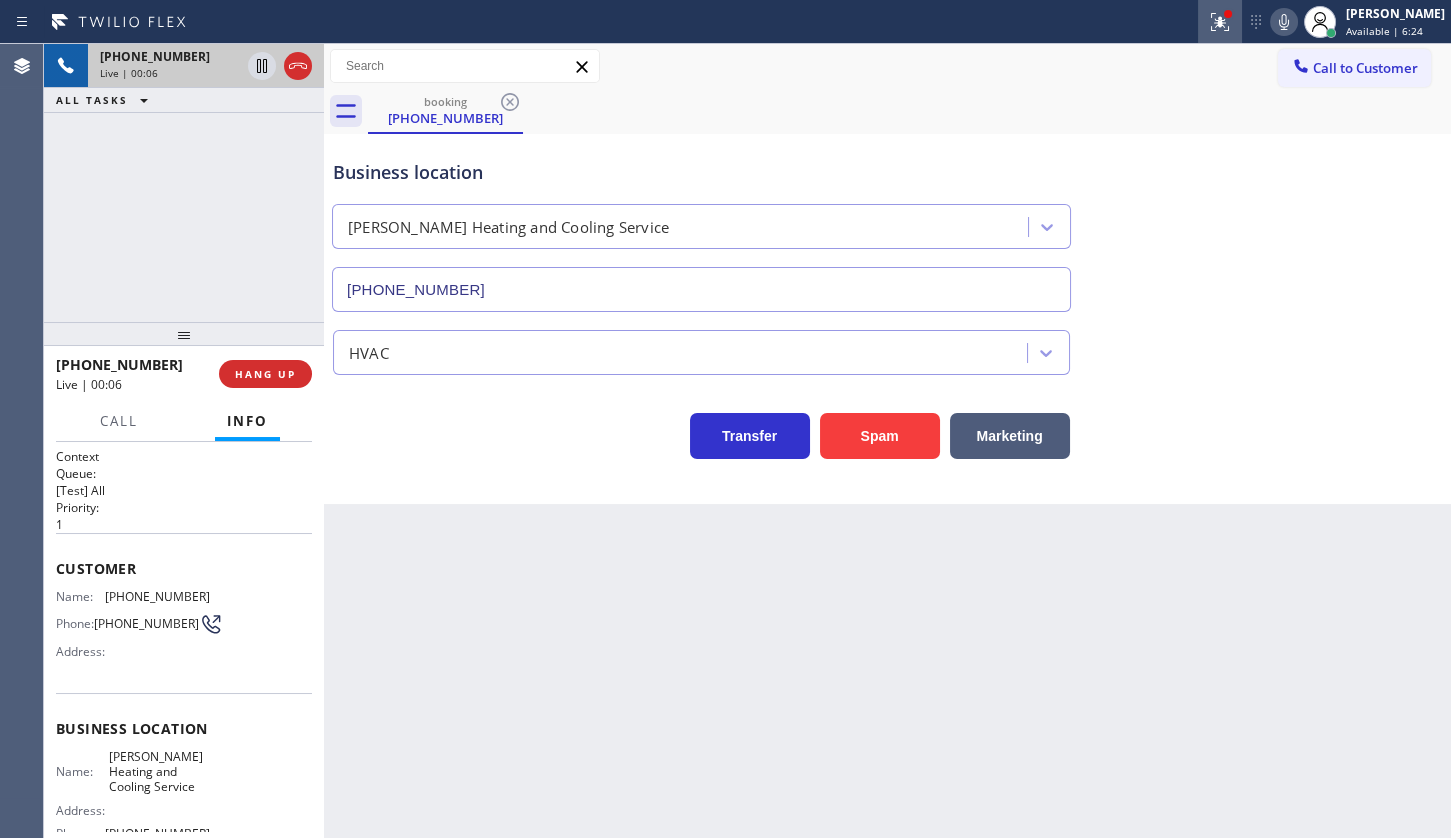 click 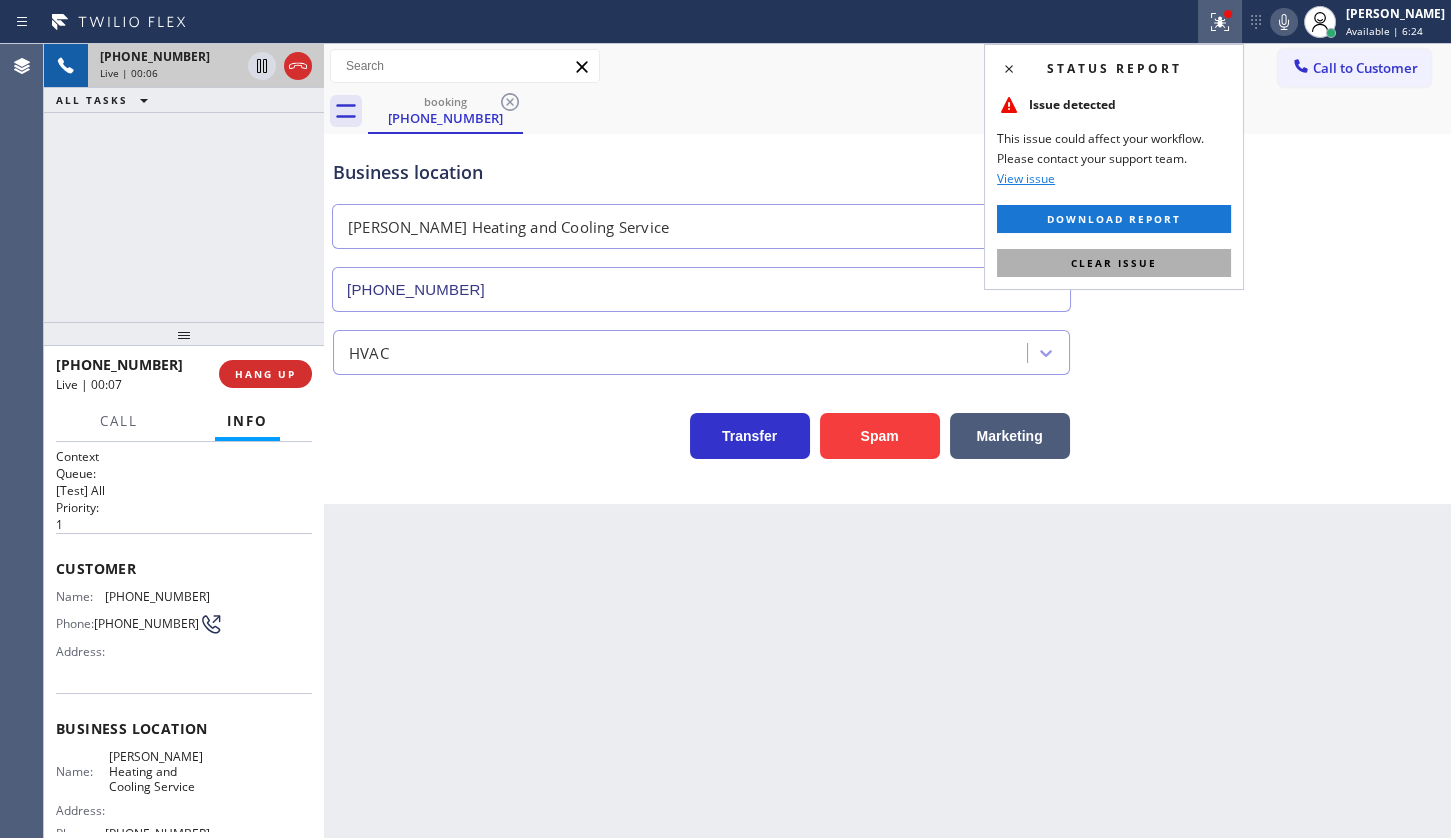 click on "Clear issue" at bounding box center [1114, 263] 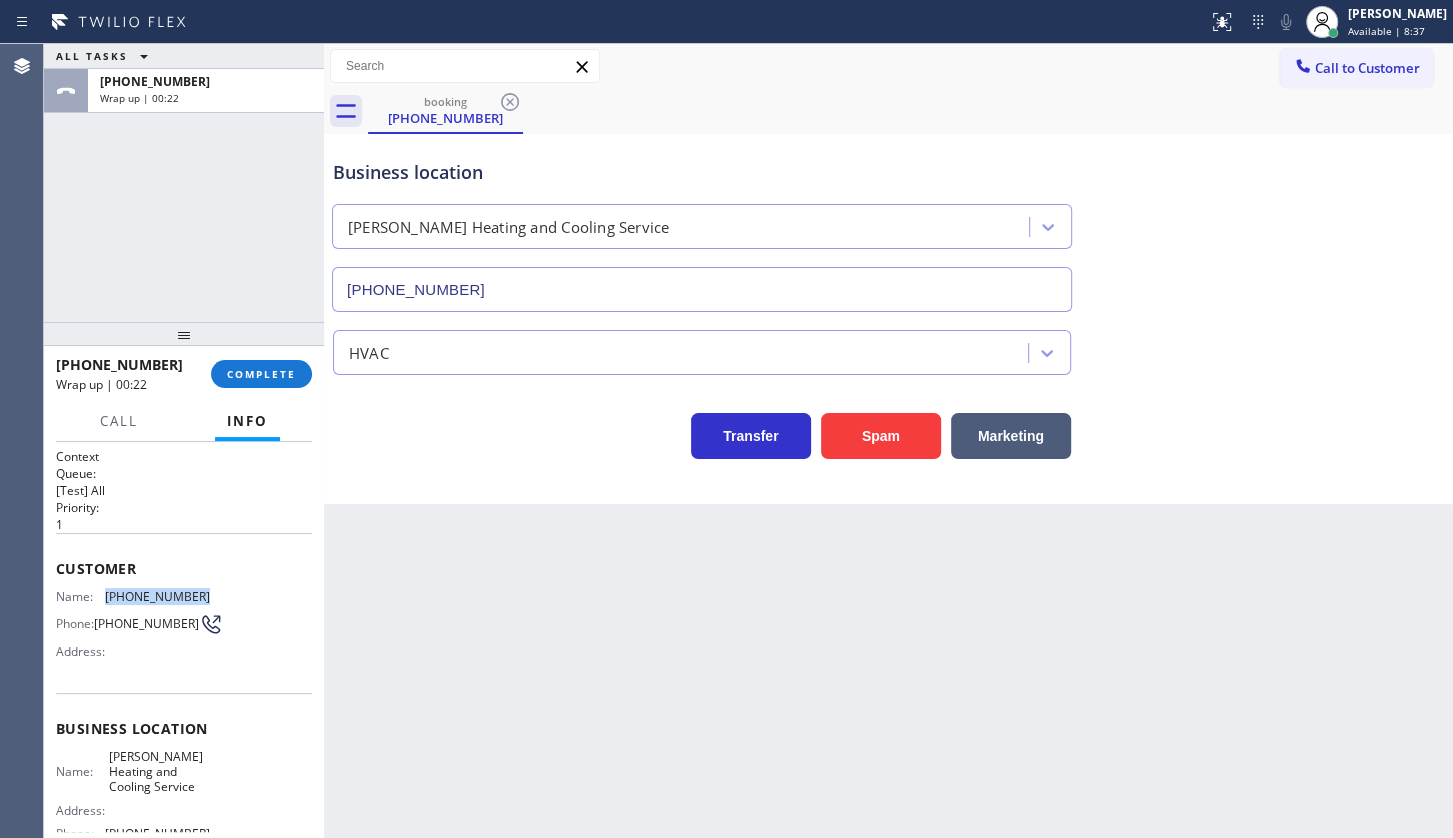 drag, startPoint x: 108, startPoint y: 591, endPoint x: 227, endPoint y: 594, distance: 119.03781 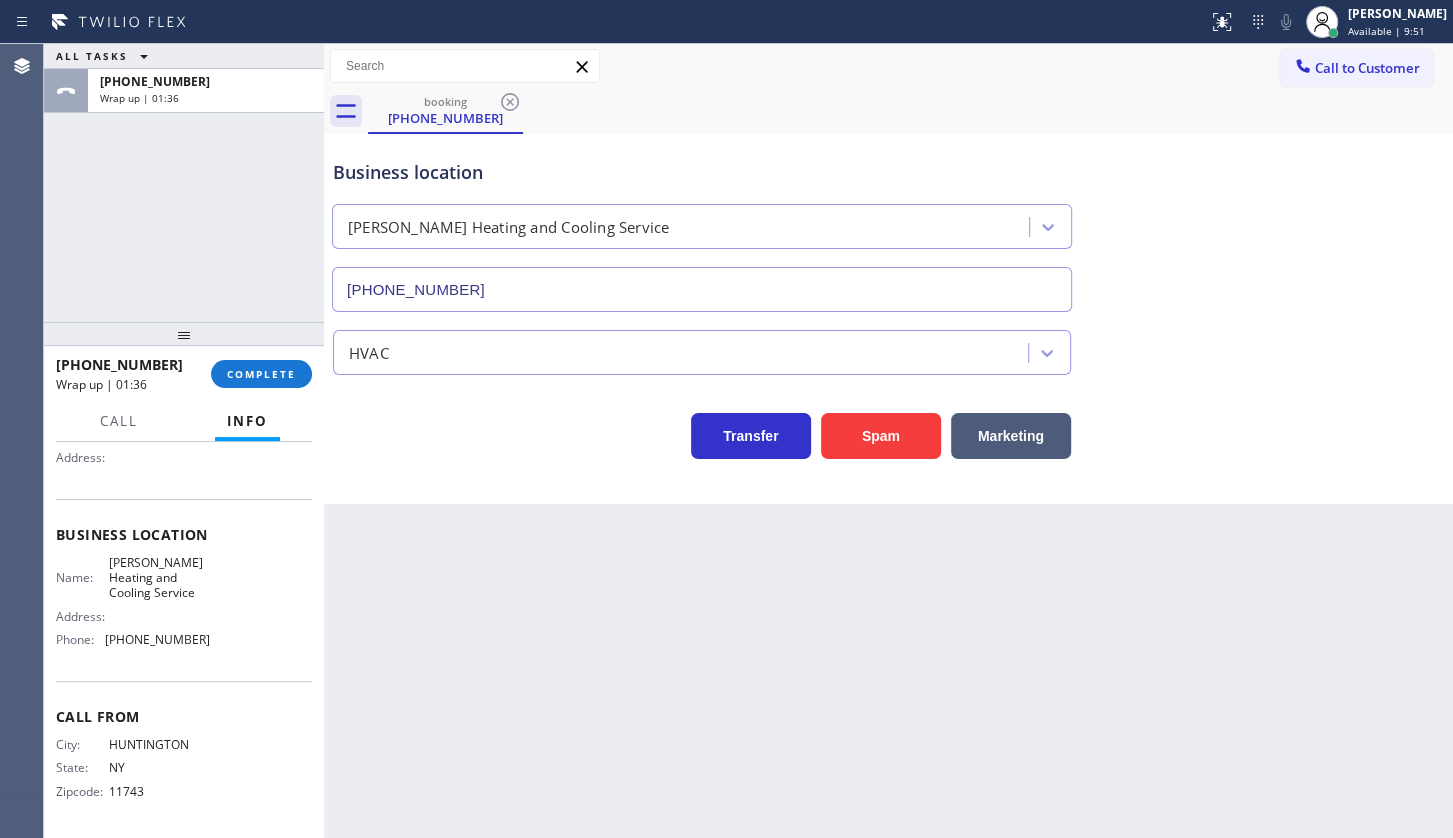 scroll, scrollTop: 198, scrollLeft: 0, axis: vertical 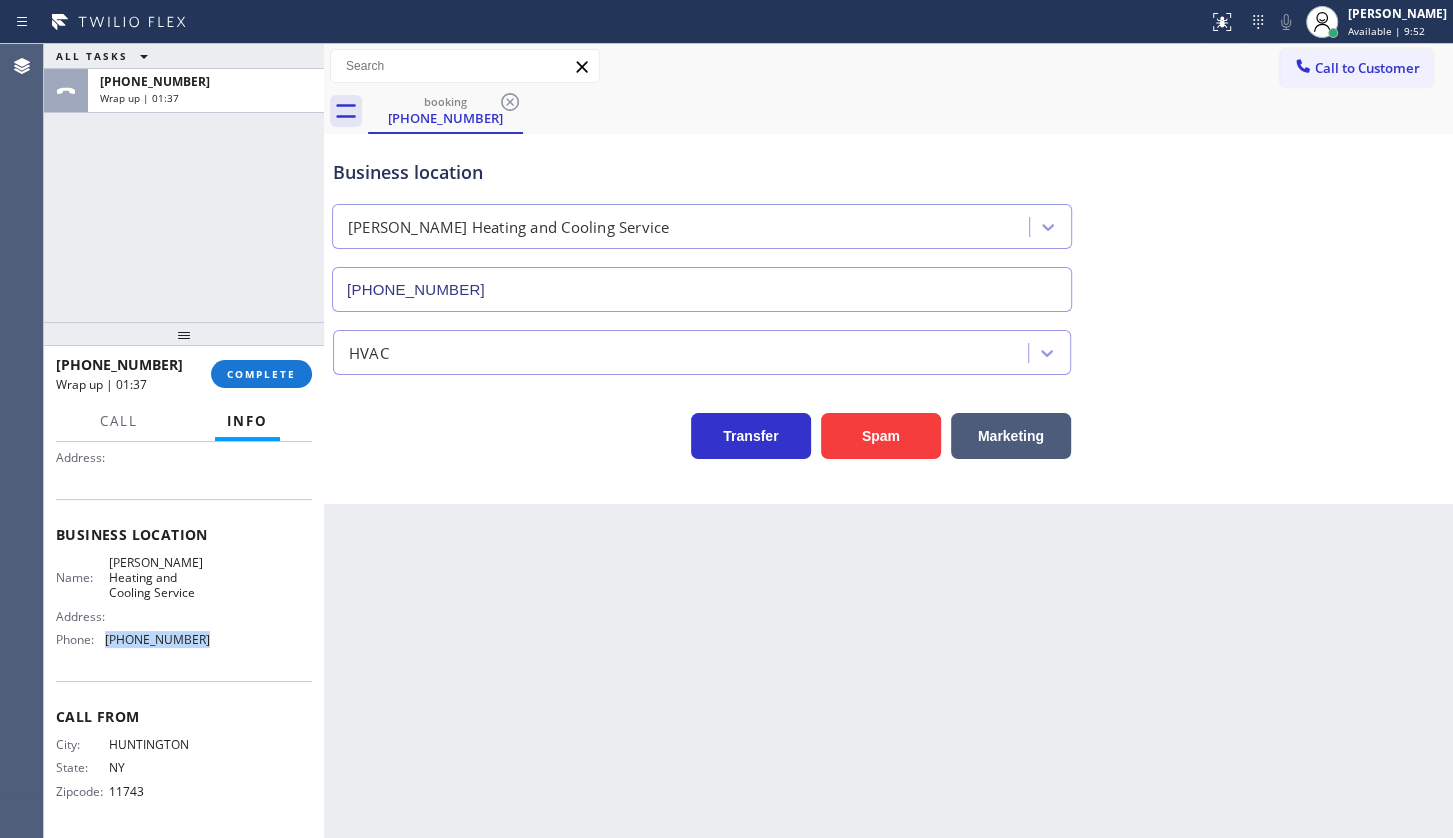 drag, startPoint x: 108, startPoint y: 642, endPoint x: 219, endPoint y: 635, distance: 111.220505 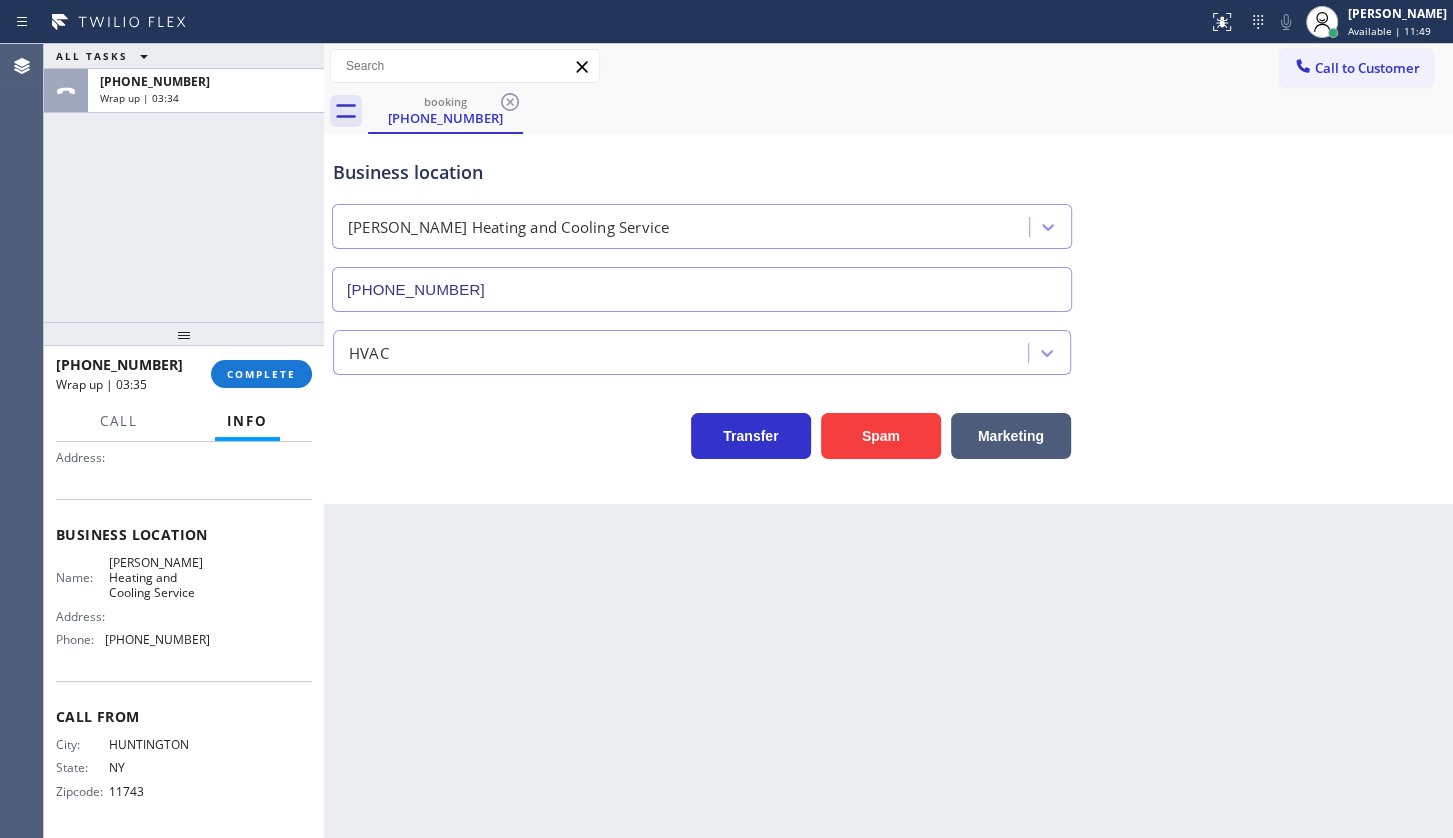 click on "ALL TASKS ALL TASKS ACTIVE TASKS TASKS IN WRAP UP +16316624406 Wrap up | 03:34" at bounding box center [184, 183] 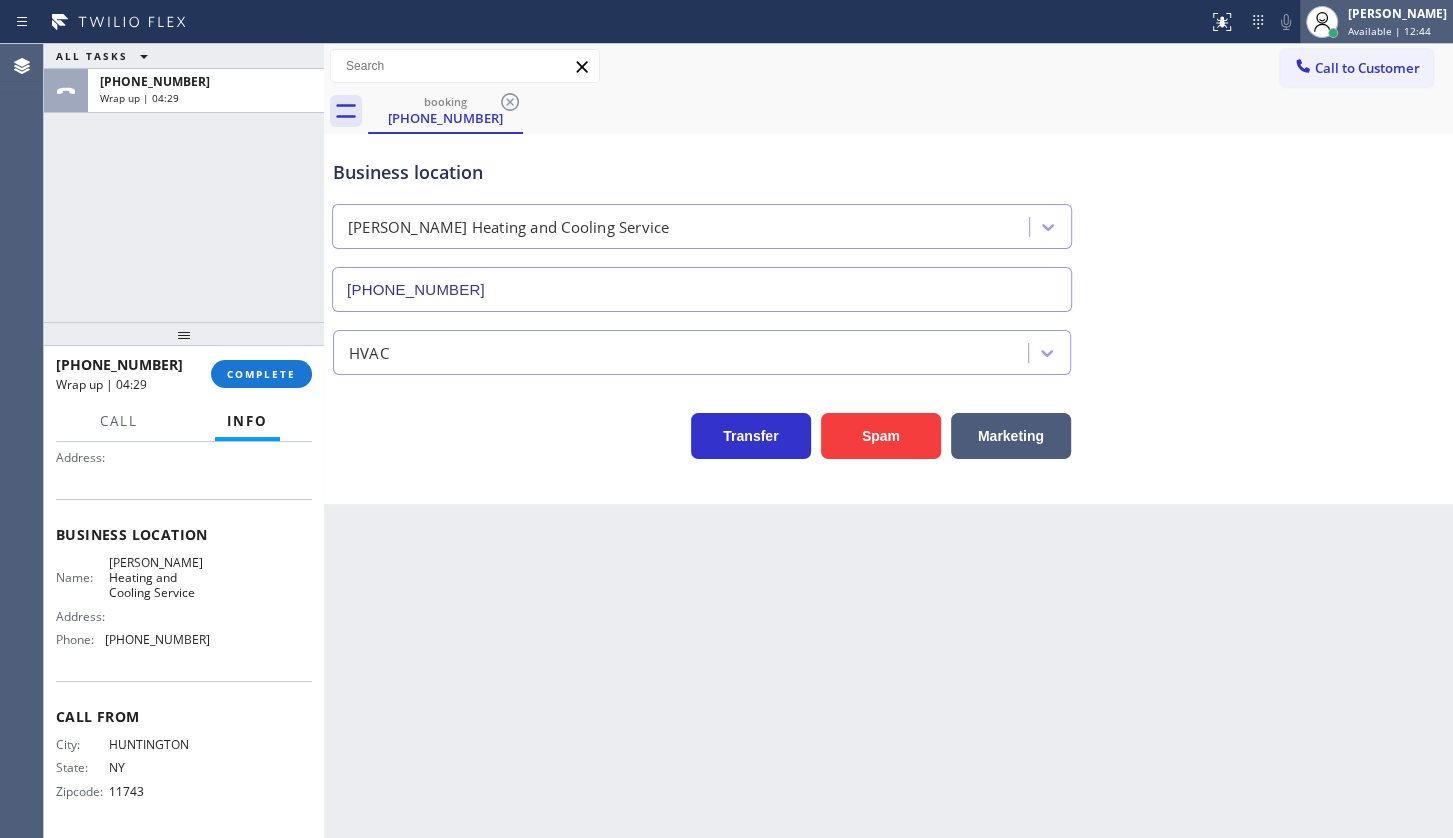 click at bounding box center [1322, 22] 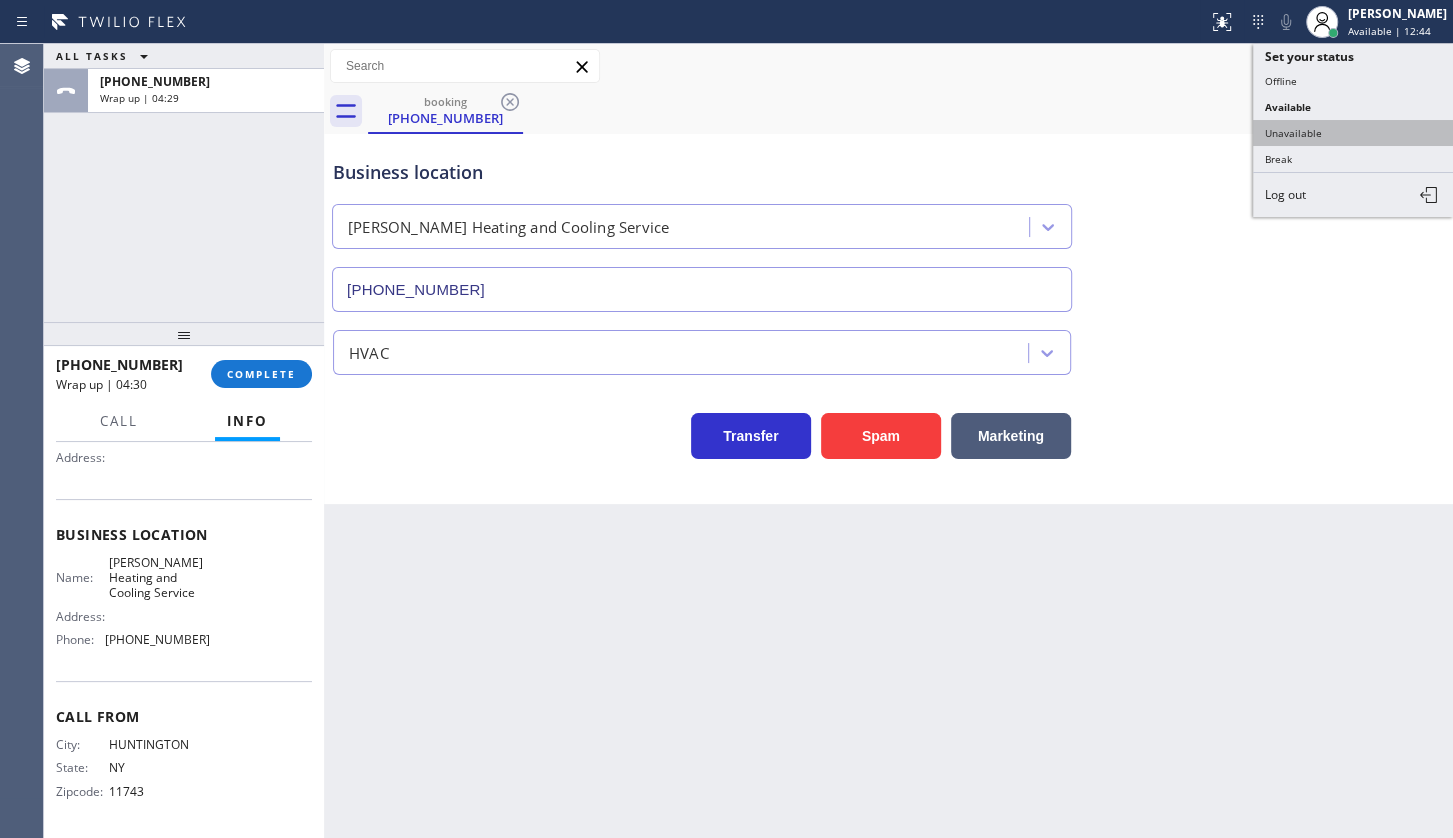 click on "Unavailable" at bounding box center [1353, 133] 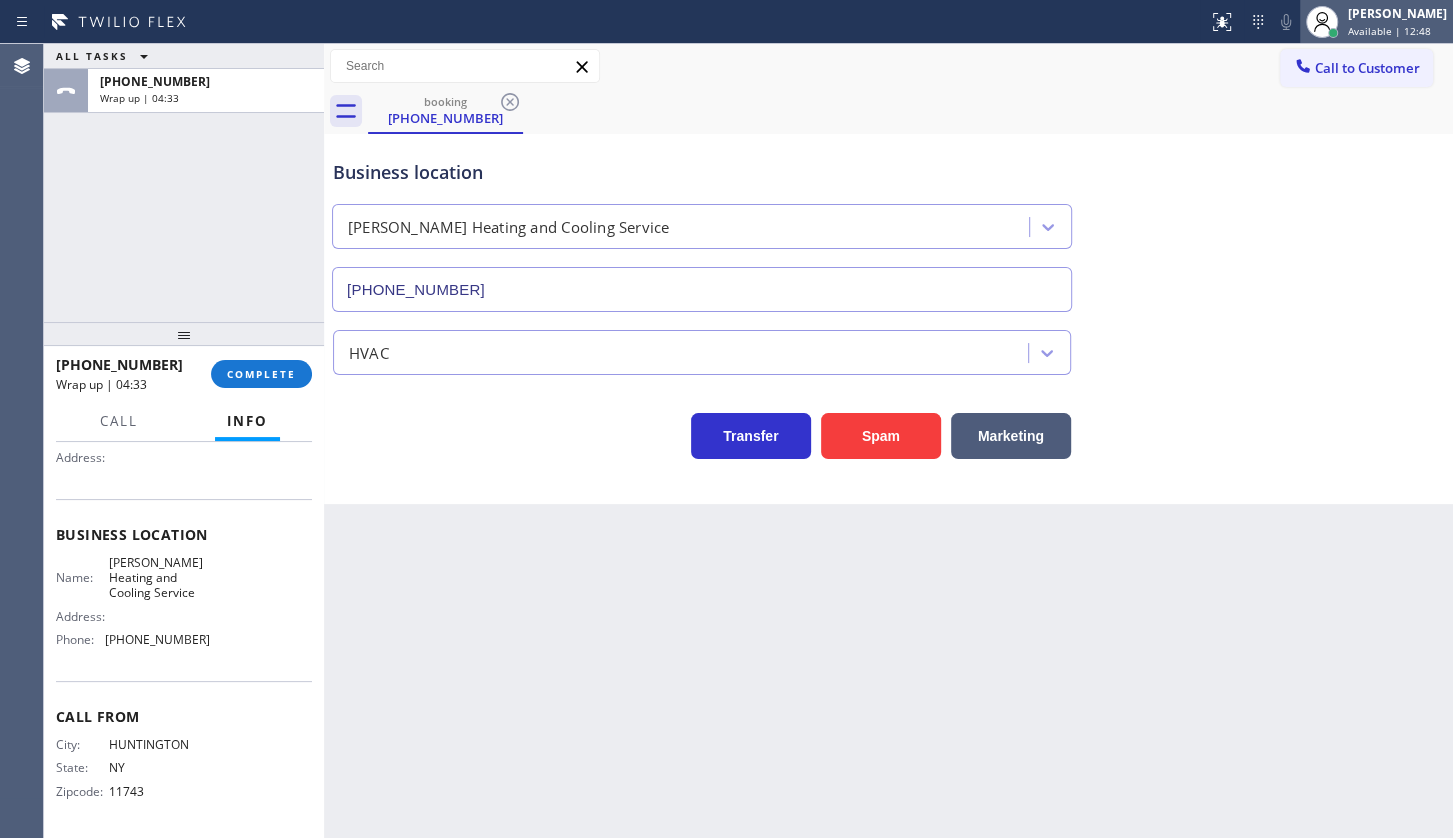 click on "[PERSON_NAME]" at bounding box center (1397, 13) 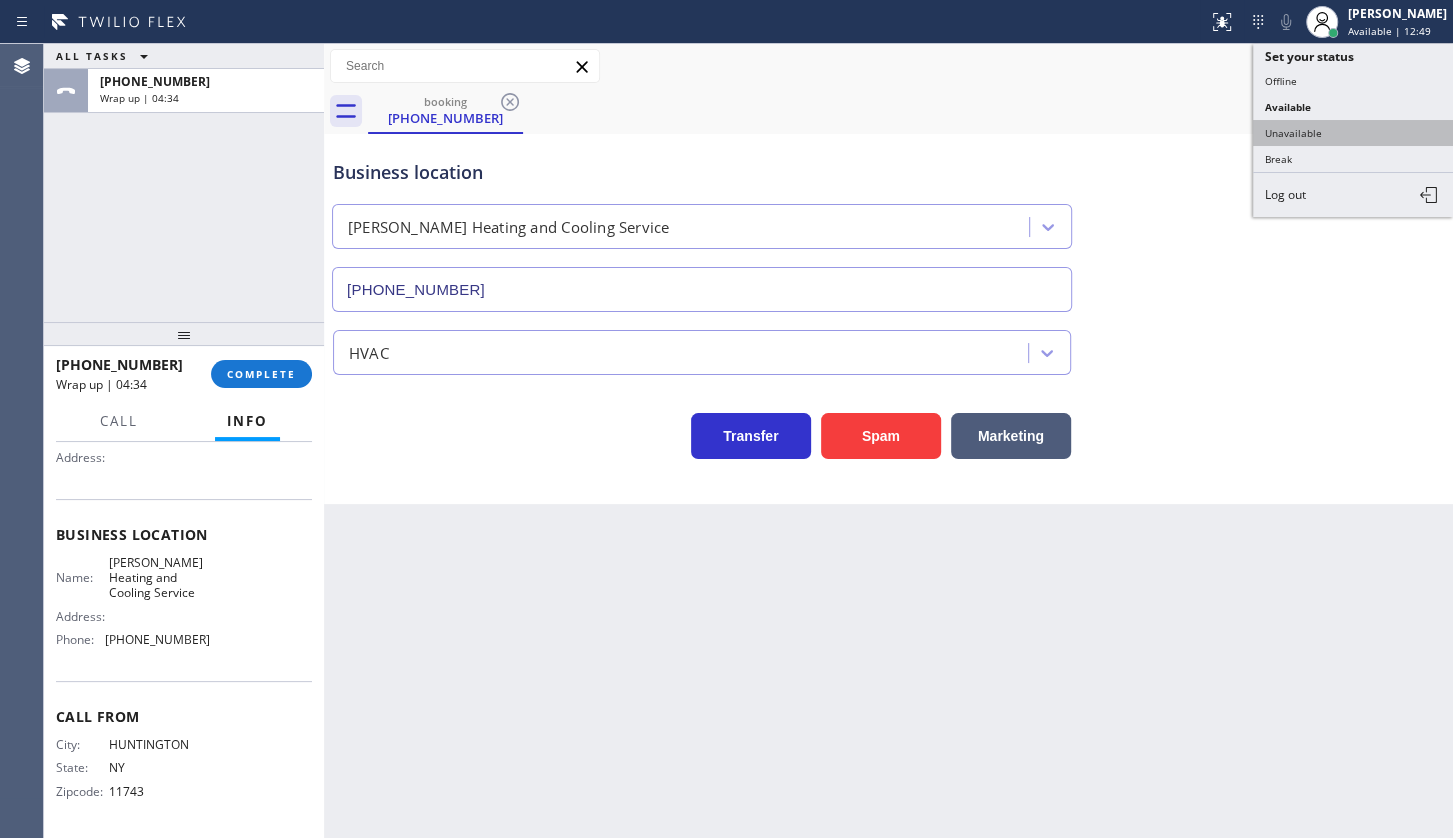 click on "Unavailable" at bounding box center (1353, 133) 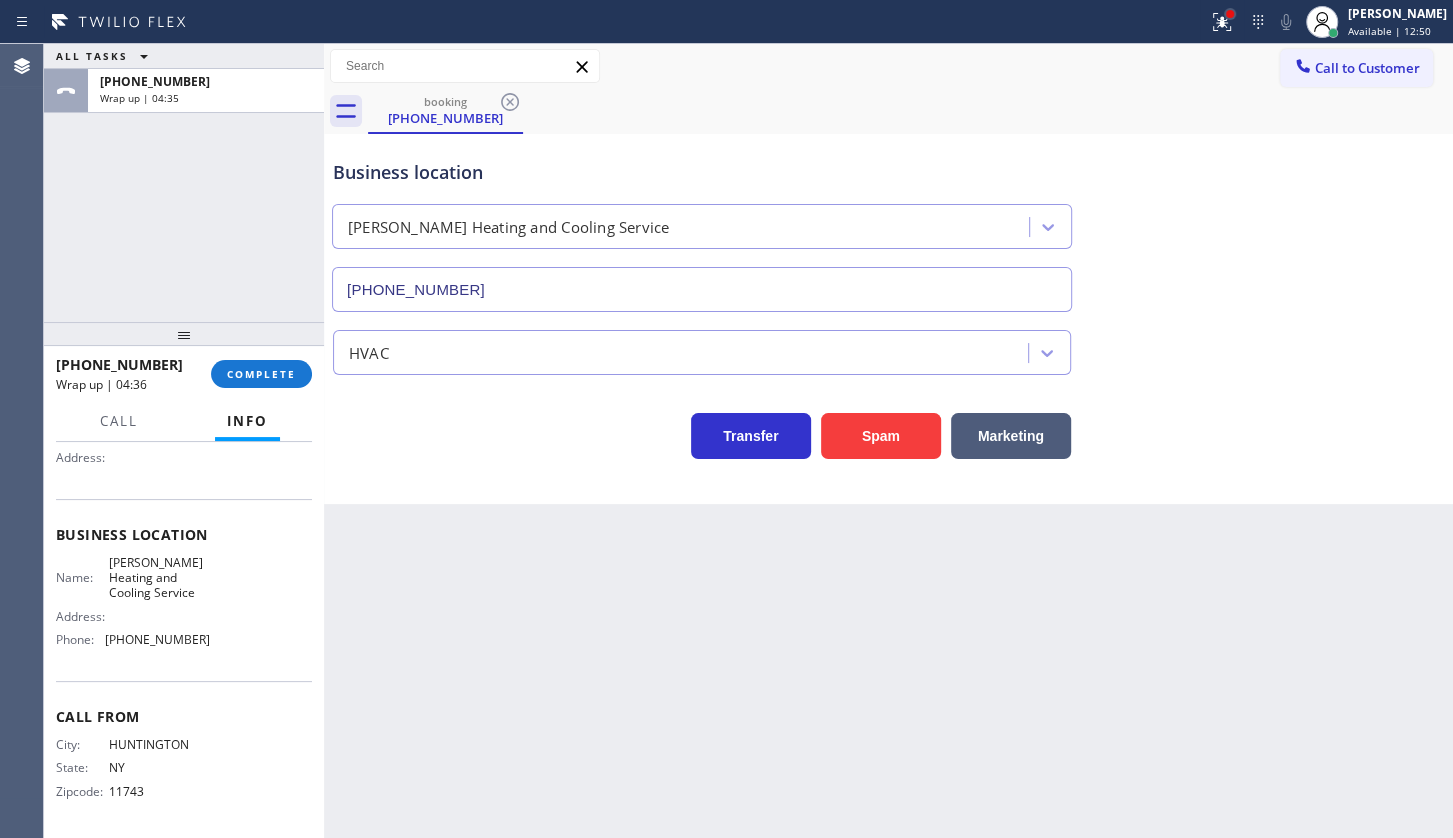 click at bounding box center [1230, 14] 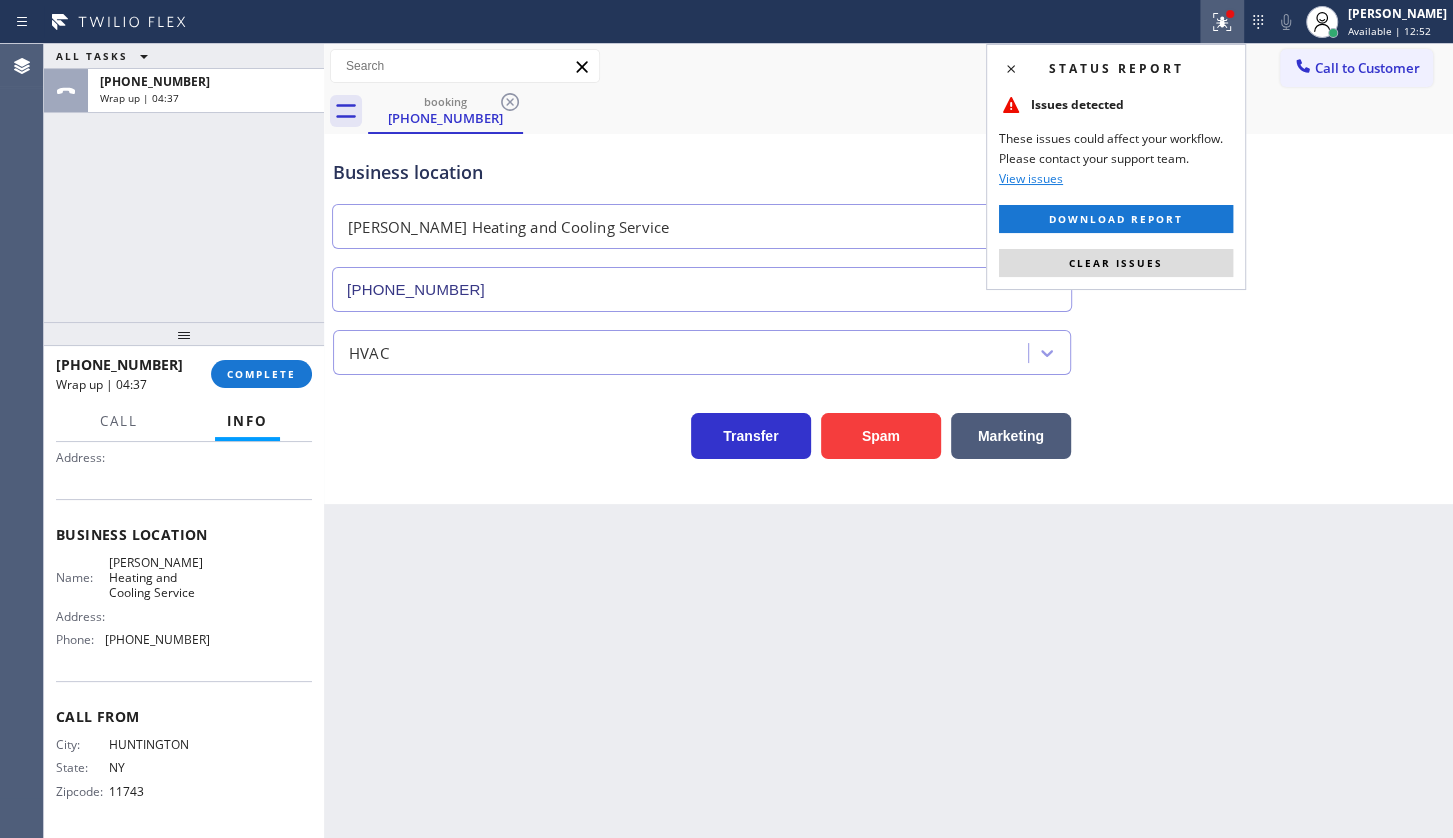 drag, startPoint x: 1201, startPoint y: 256, endPoint x: 639, endPoint y: 78, distance: 589.5151 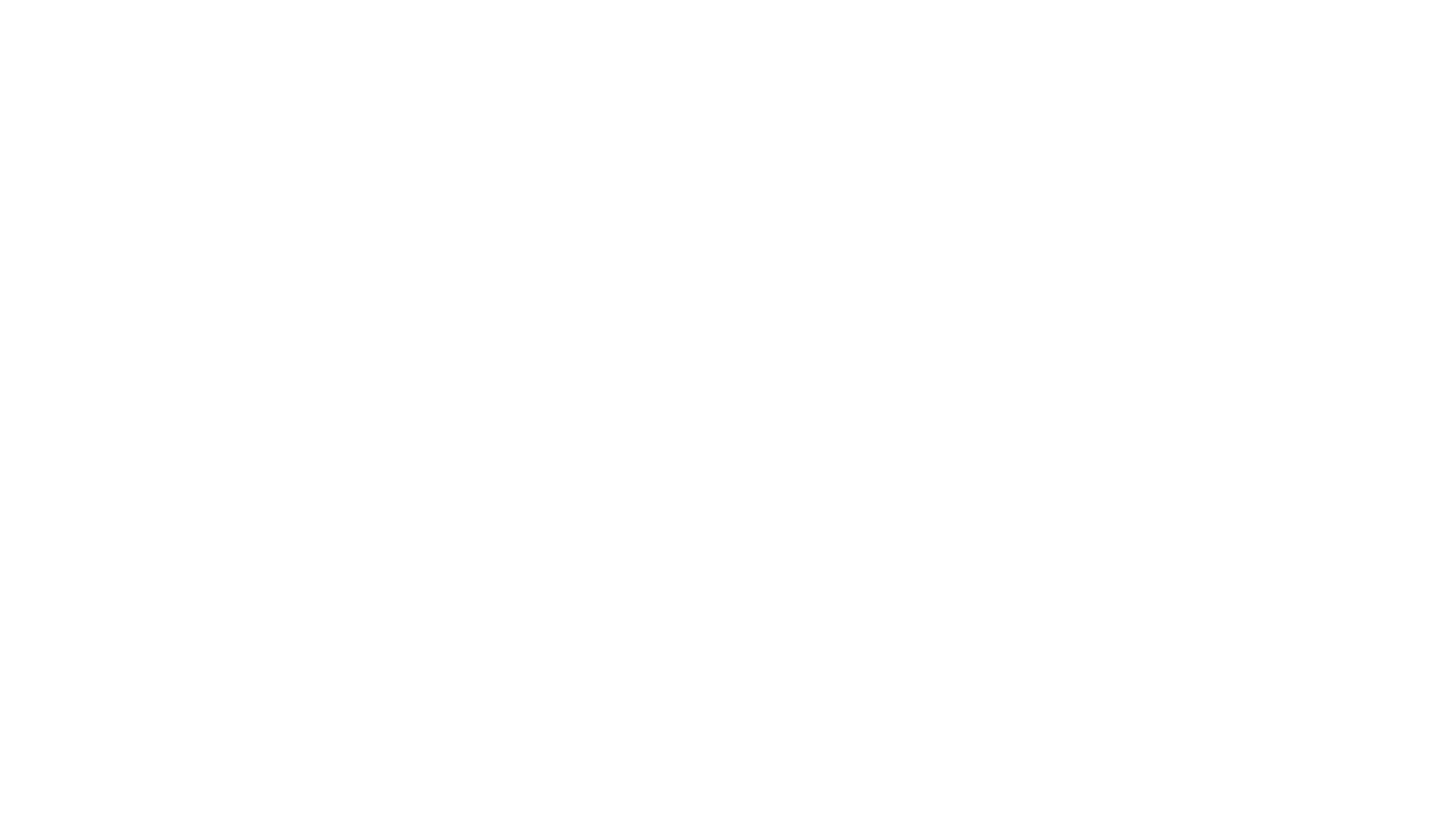 scroll, scrollTop: 0, scrollLeft: 0, axis: both 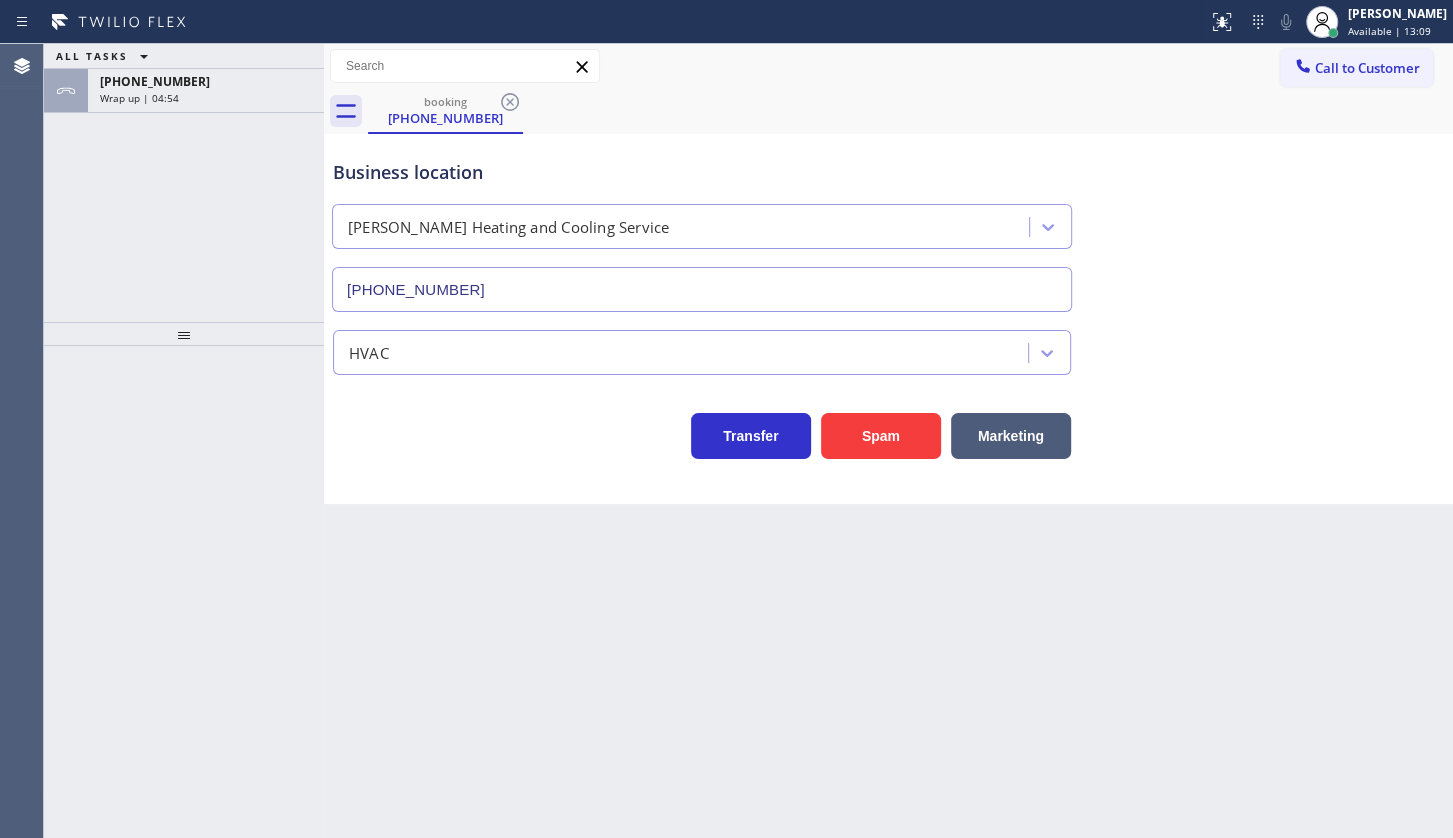 type on "[PHONE_NUMBER]" 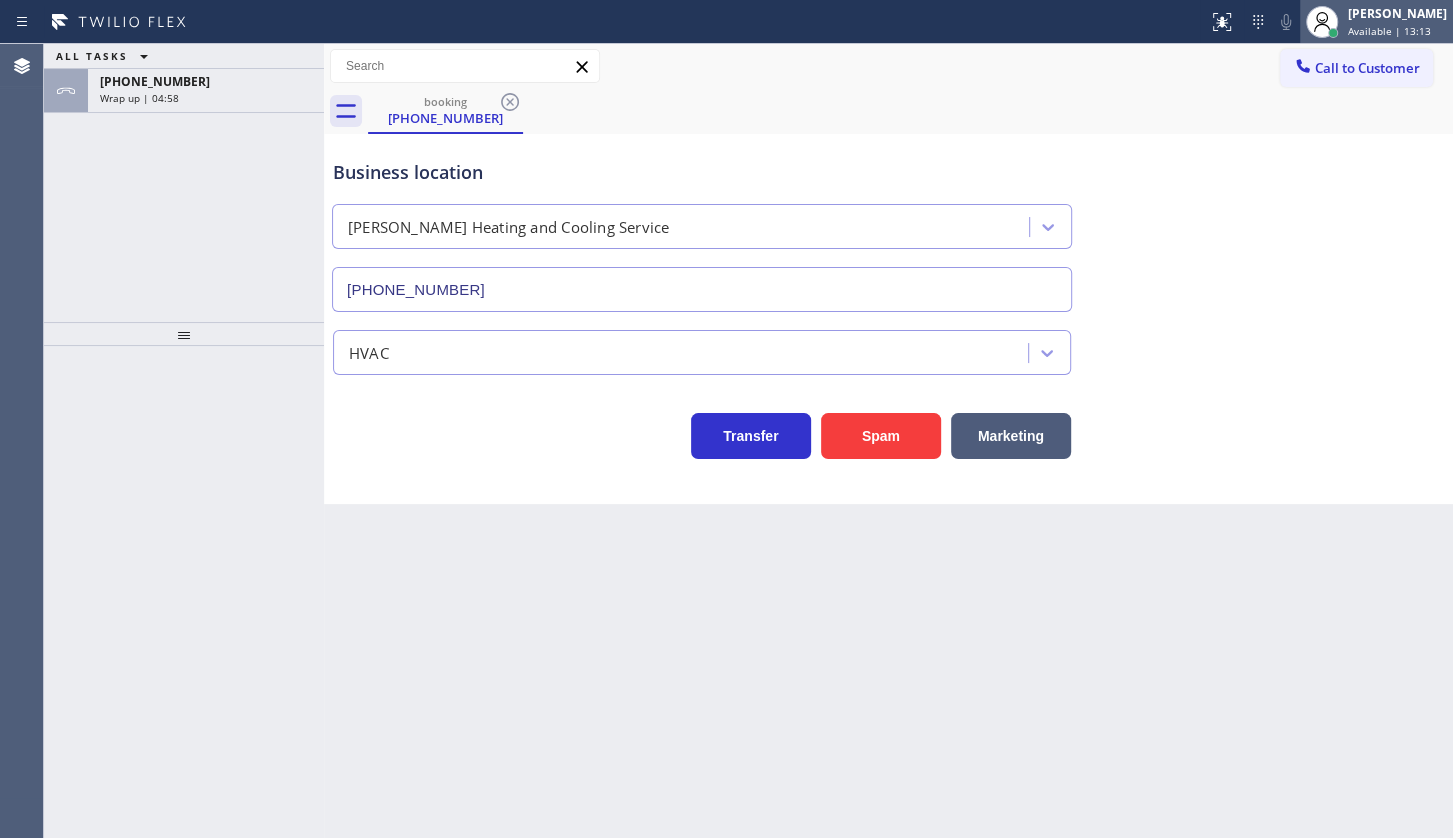 click on "Available | 13:13" at bounding box center (1389, 31) 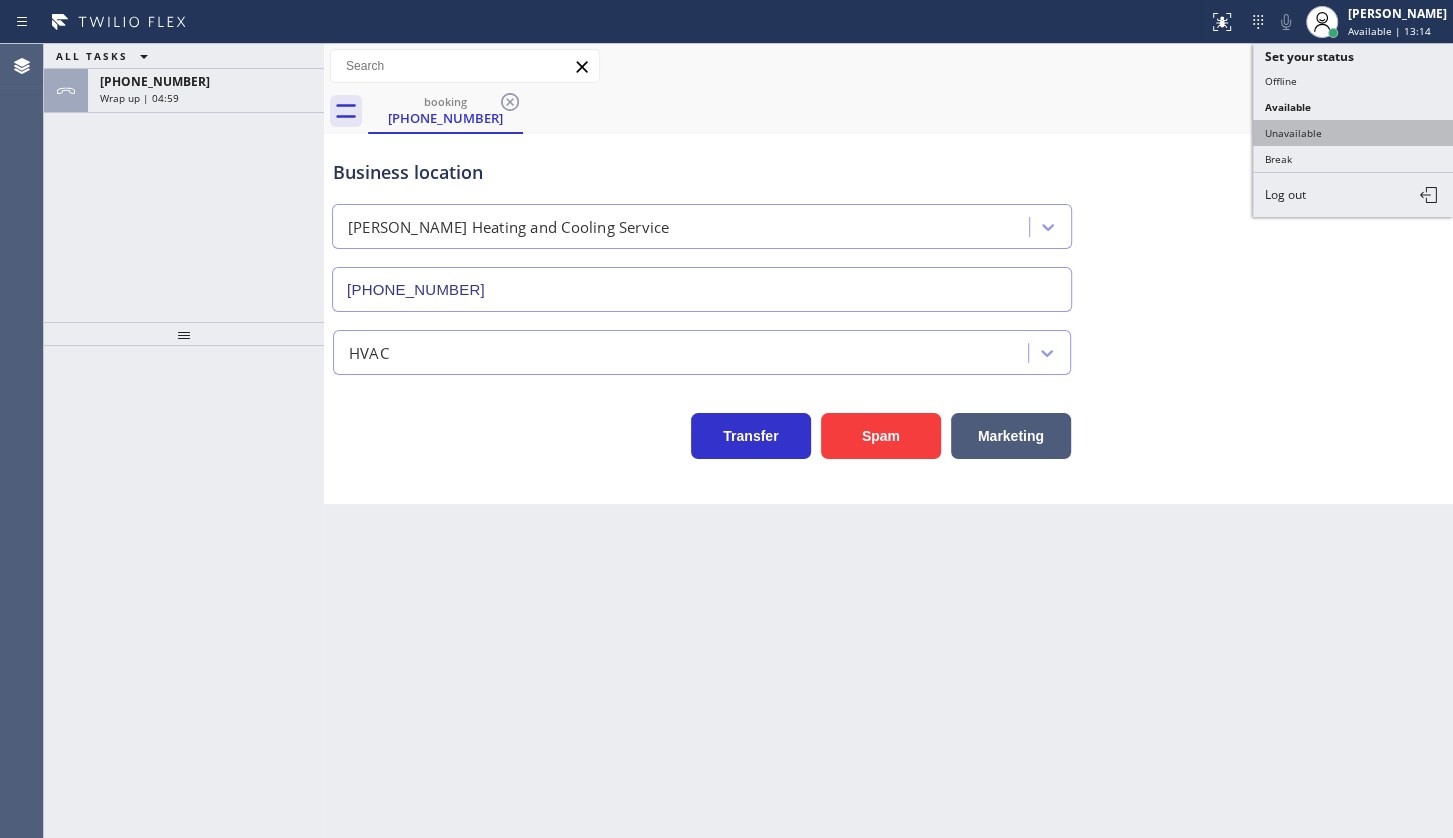 click on "Unavailable" at bounding box center (1353, 133) 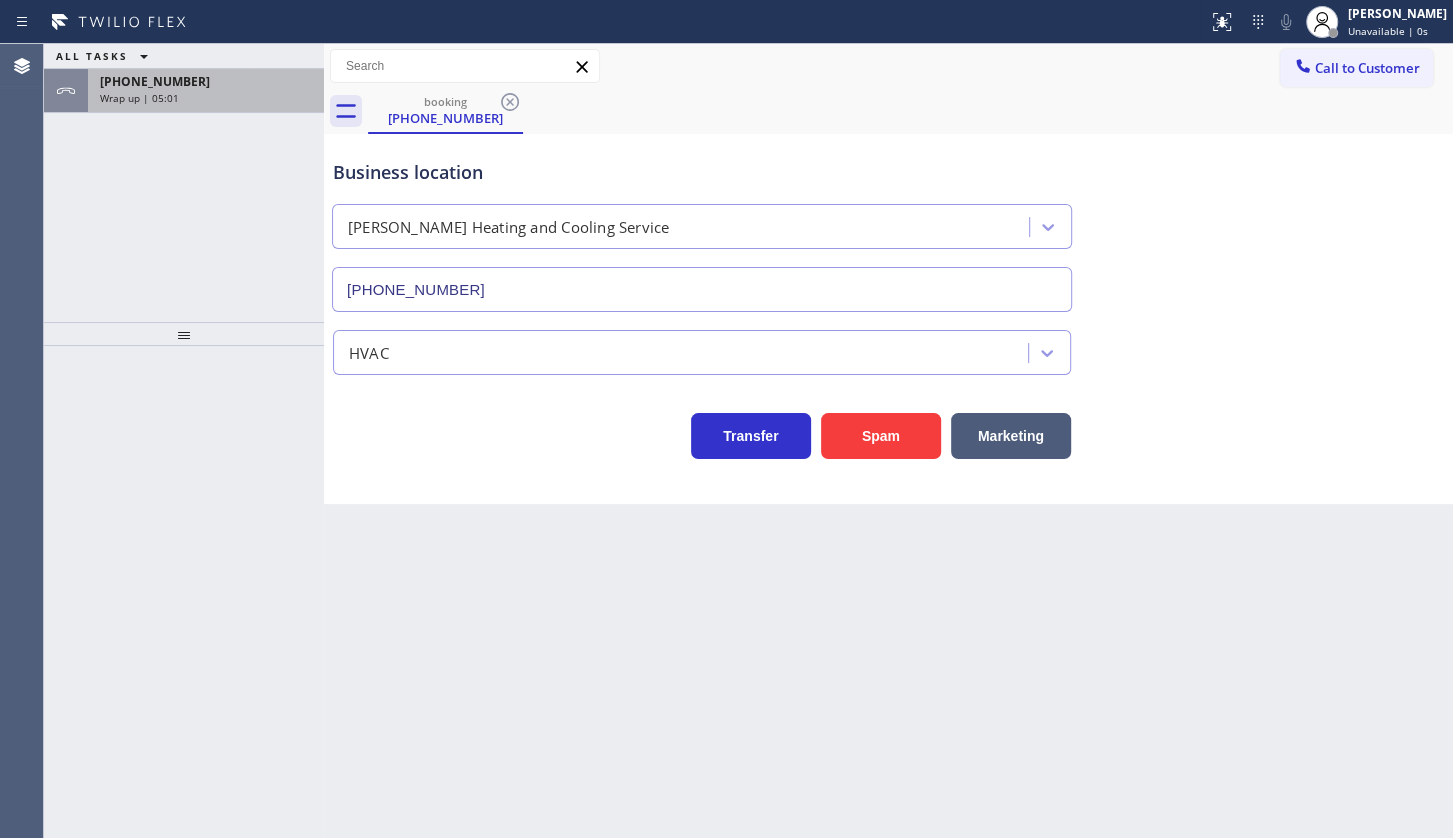 click on "Wrap up | 05:01" at bounding box center [206, 98] 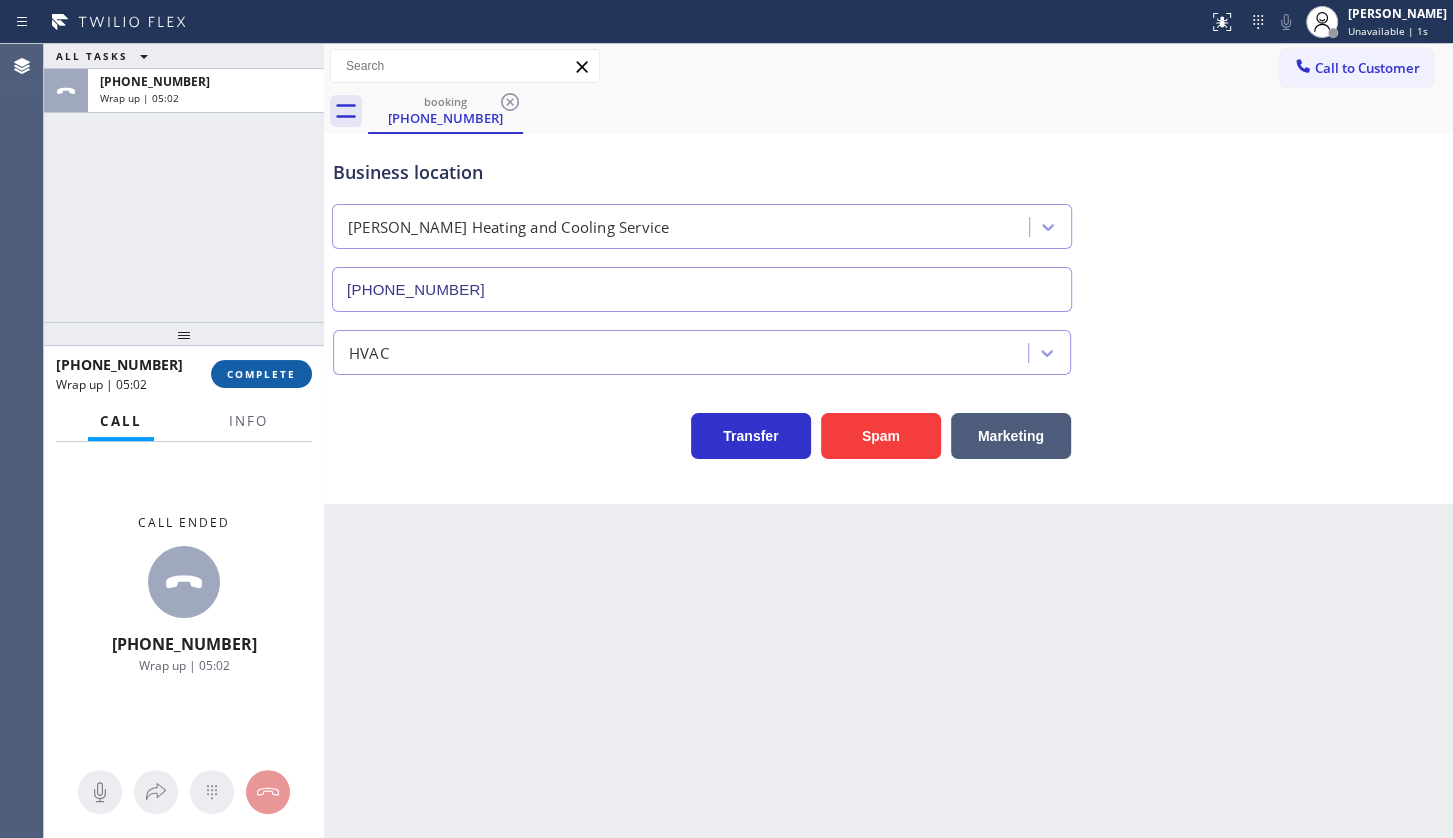 click on "COMPLETE" at bounding box center (261, 374) 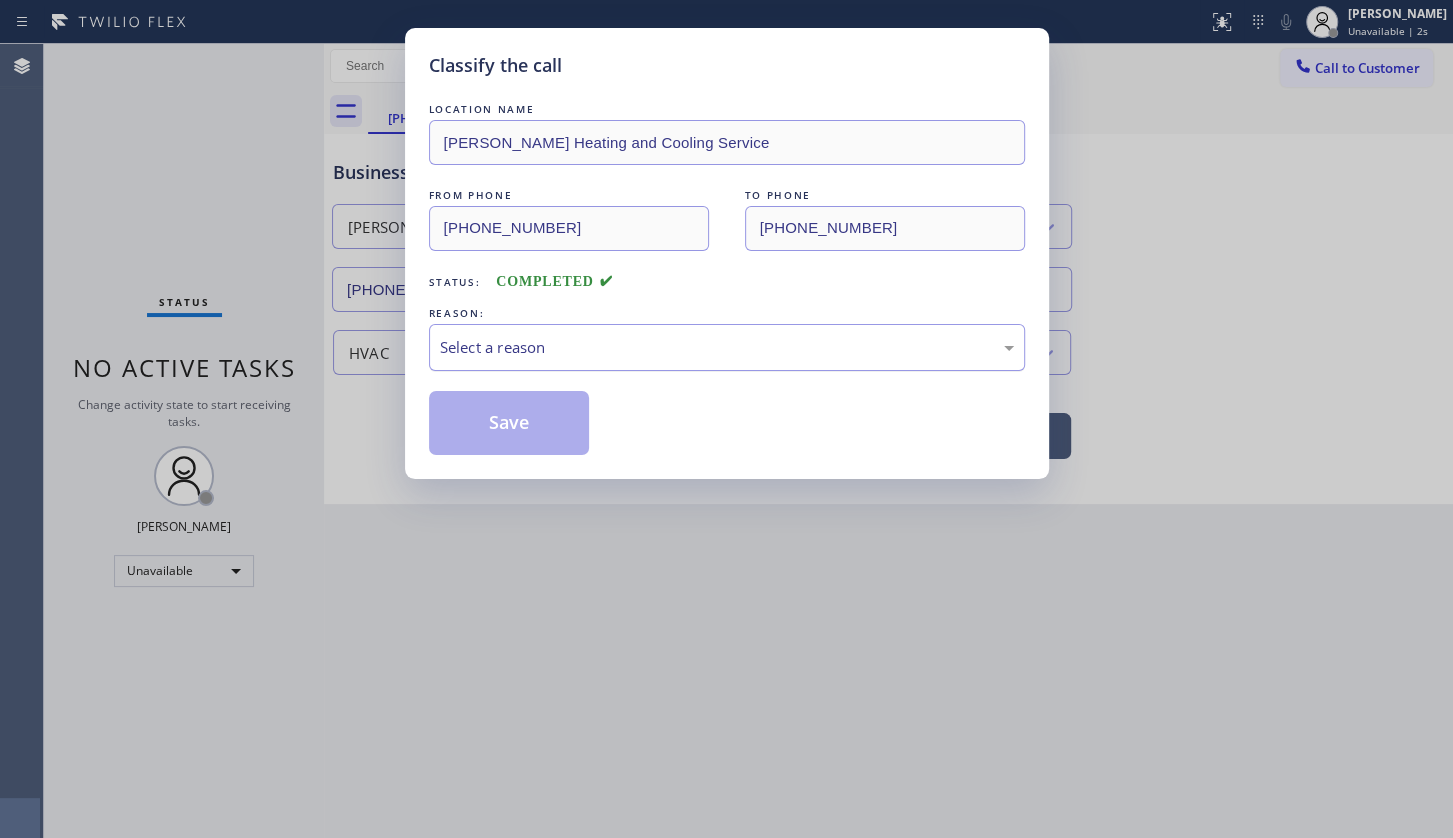 click on "Select a reason" at bounding box center [727, 347] 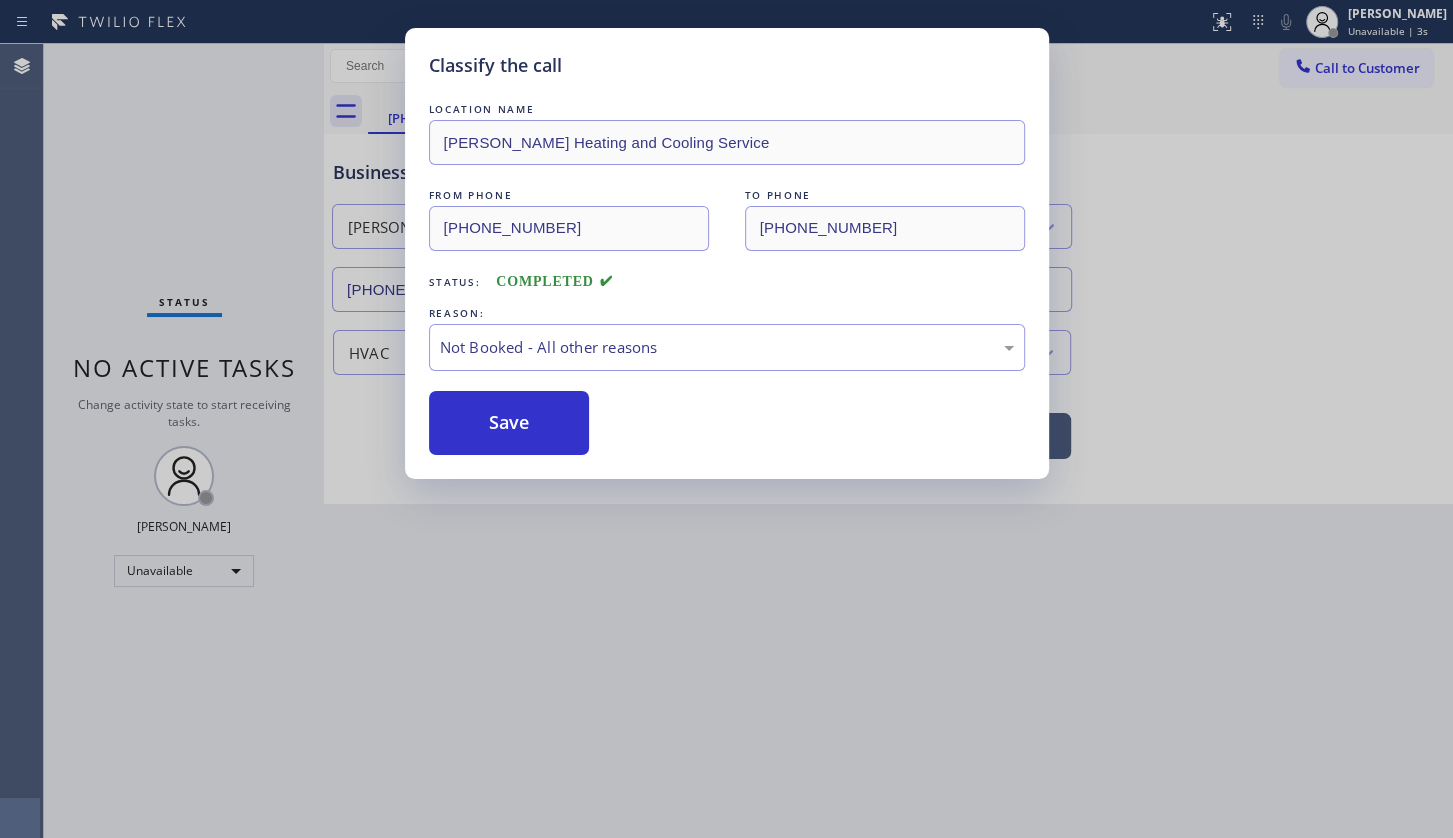 click on "Save" at bounding box center [509, 423] 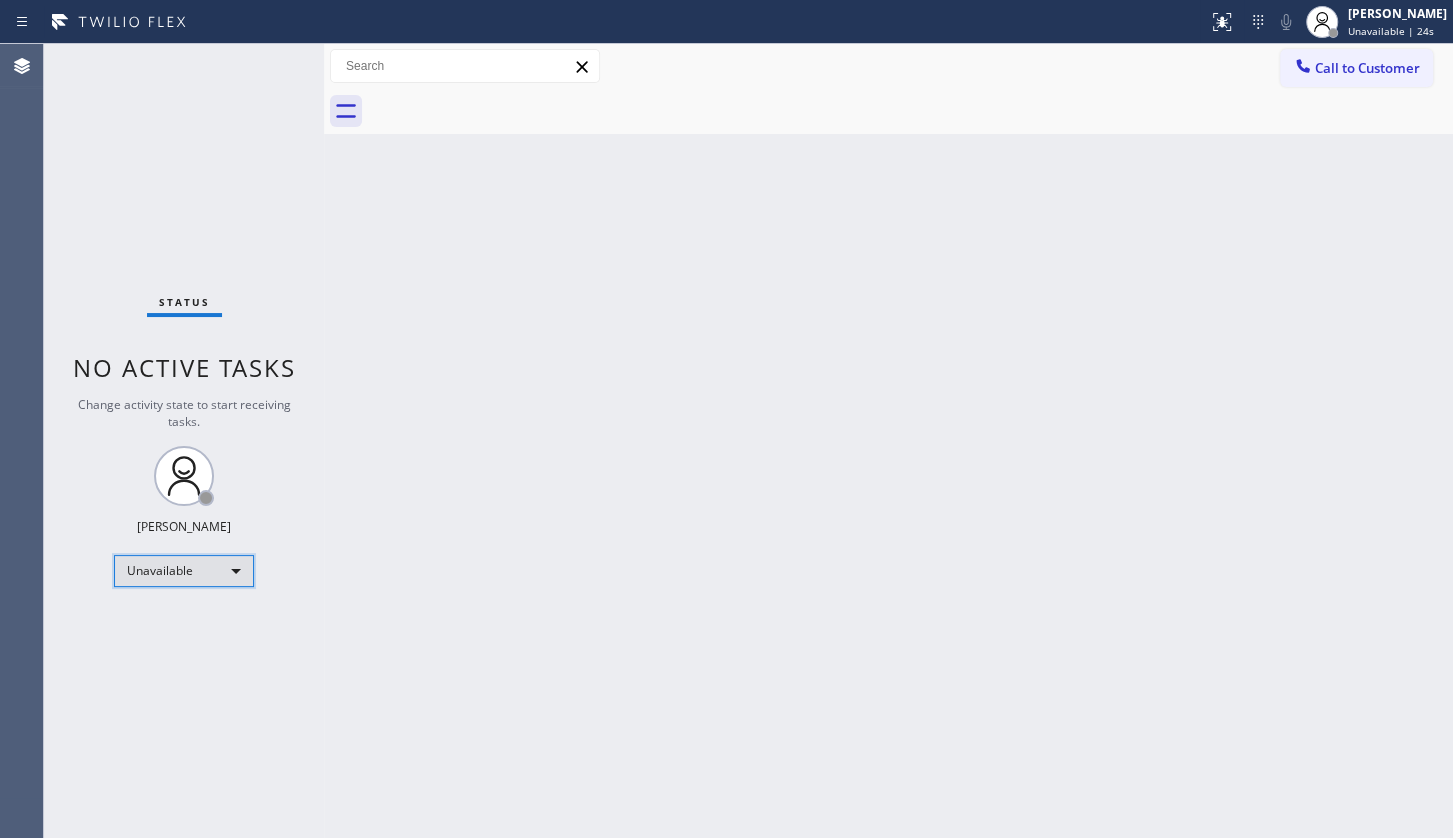 click on "Unavailable" at bounding box center [184, 571] 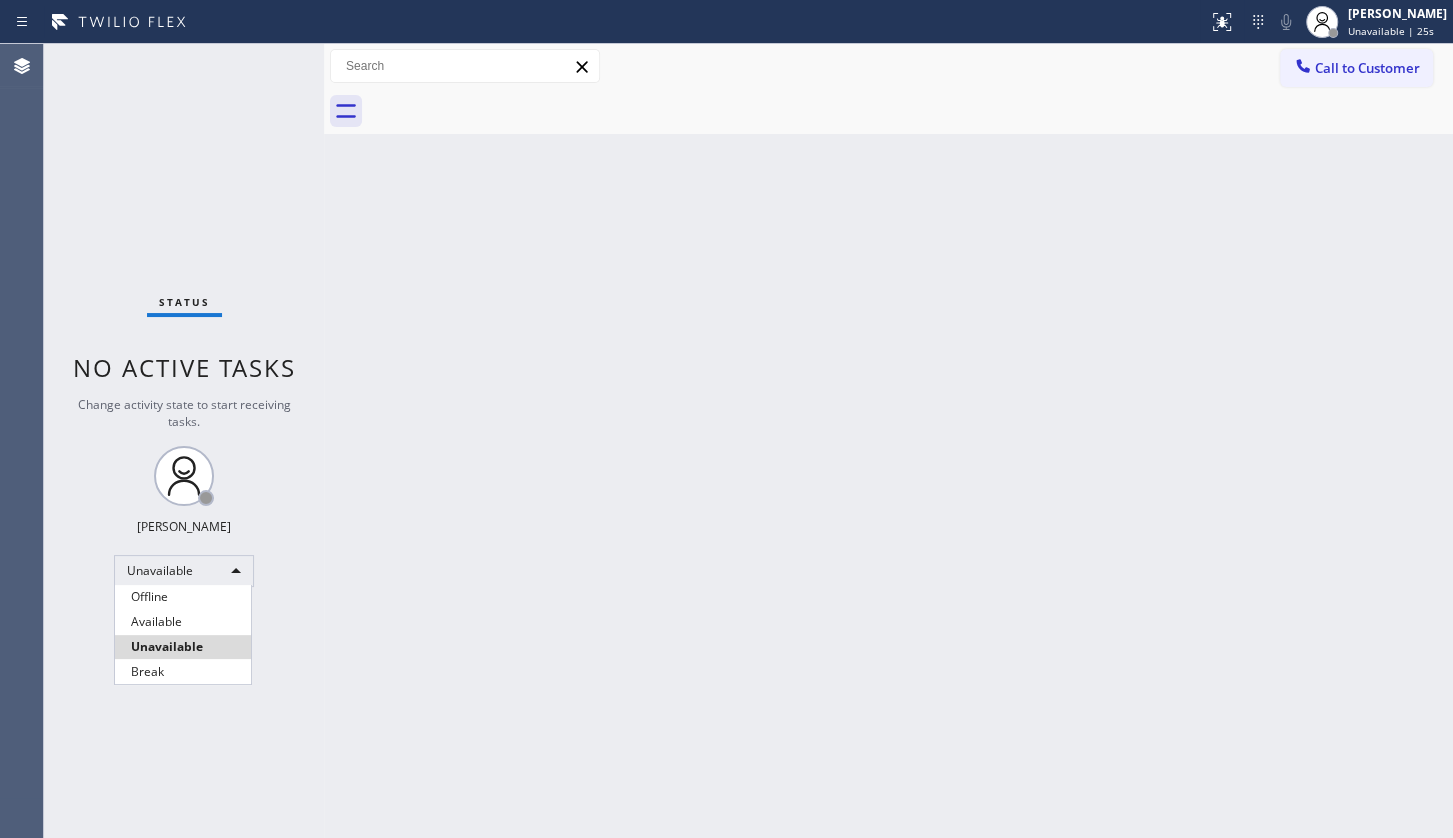 click at bounding box center [726, 419] 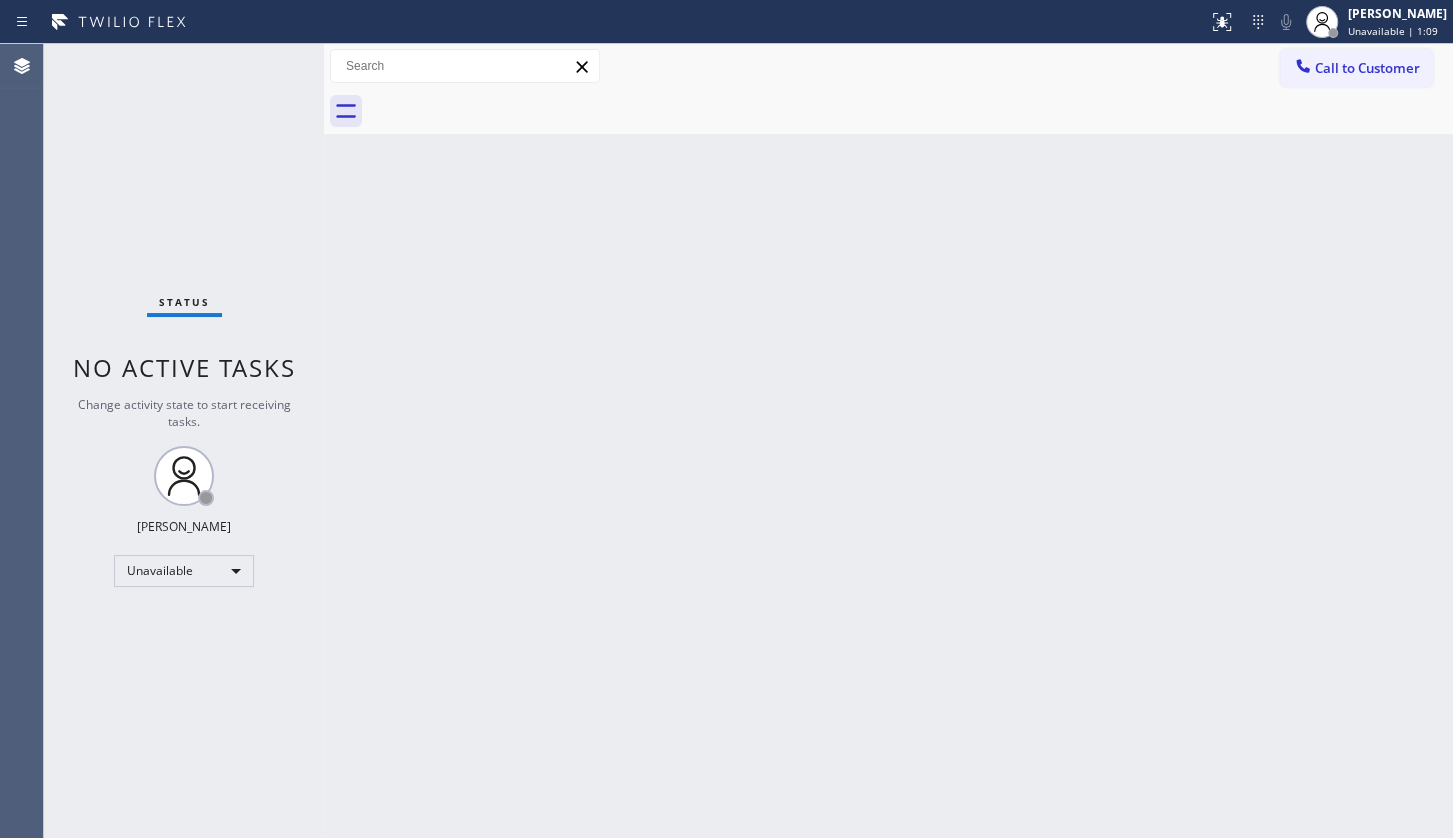click on "Back to Dashboard Change Sender ID Customers Technicians Select a contact Outbound call Technician Search Technician Your caller id phone number Your caller id phone number Call Technician info Name   Phone none Address none Change Sender ID HVAC [PHONE_NUMBER] 5 Star Appliance [PHONE_NUMBER] Appliance Repair [PHONE_NUMBER] Plumbing [PHONE_NUMBER] Air Duct Cleaning [PHONE_NUMBER]  Electricians [PHONE_NUMBER] Cancel Change Check personal SMS Reset Change No tabs Call to Customer Outbound call Location Search location Your caller id phone number Customer number Call Outbound call Technician Search Technician Your caller id phone number Your caller id phone number Call" at bounding box center [888, 441] 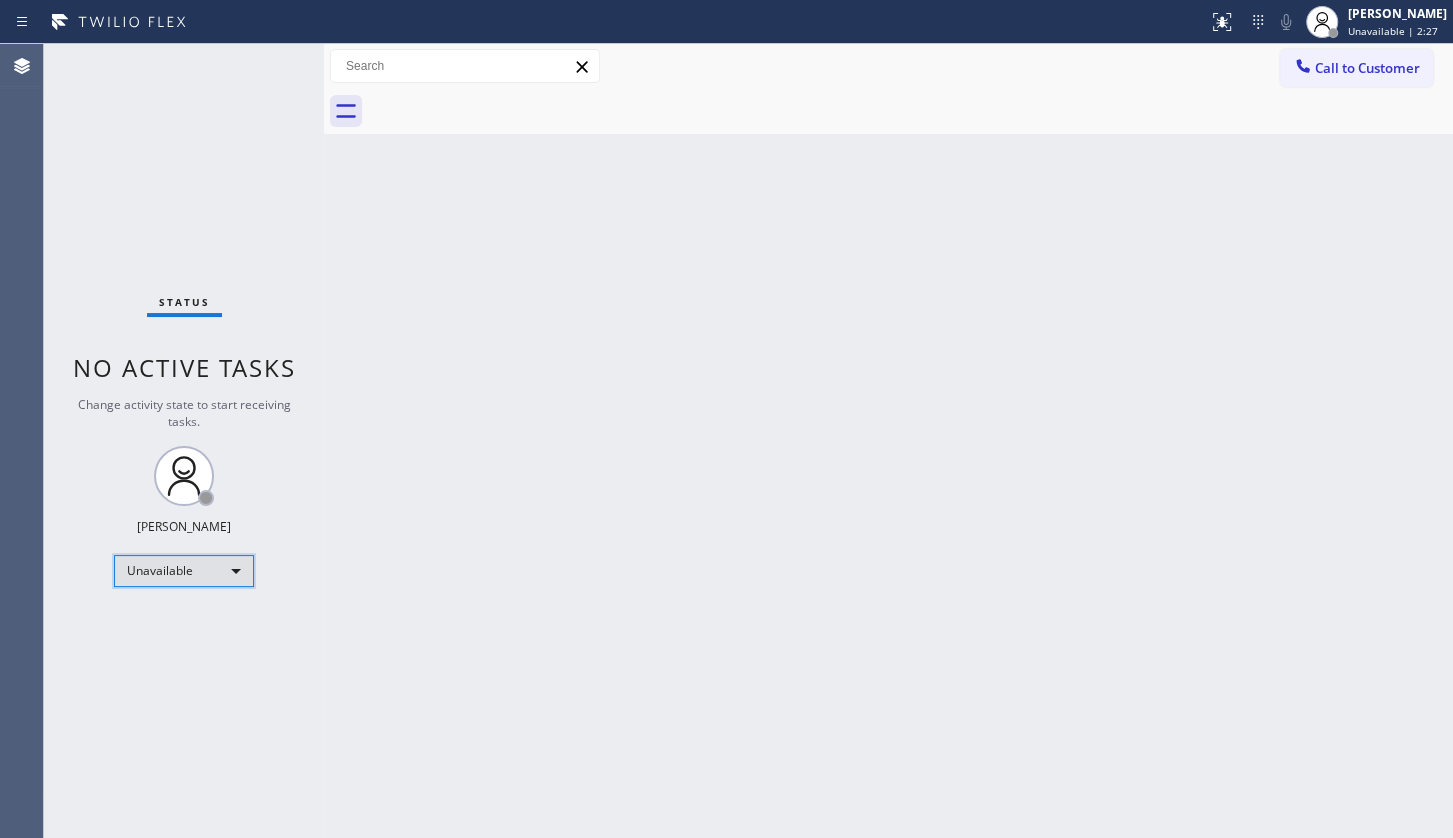 click on "Unavailable" at bounding box center [184, 571] 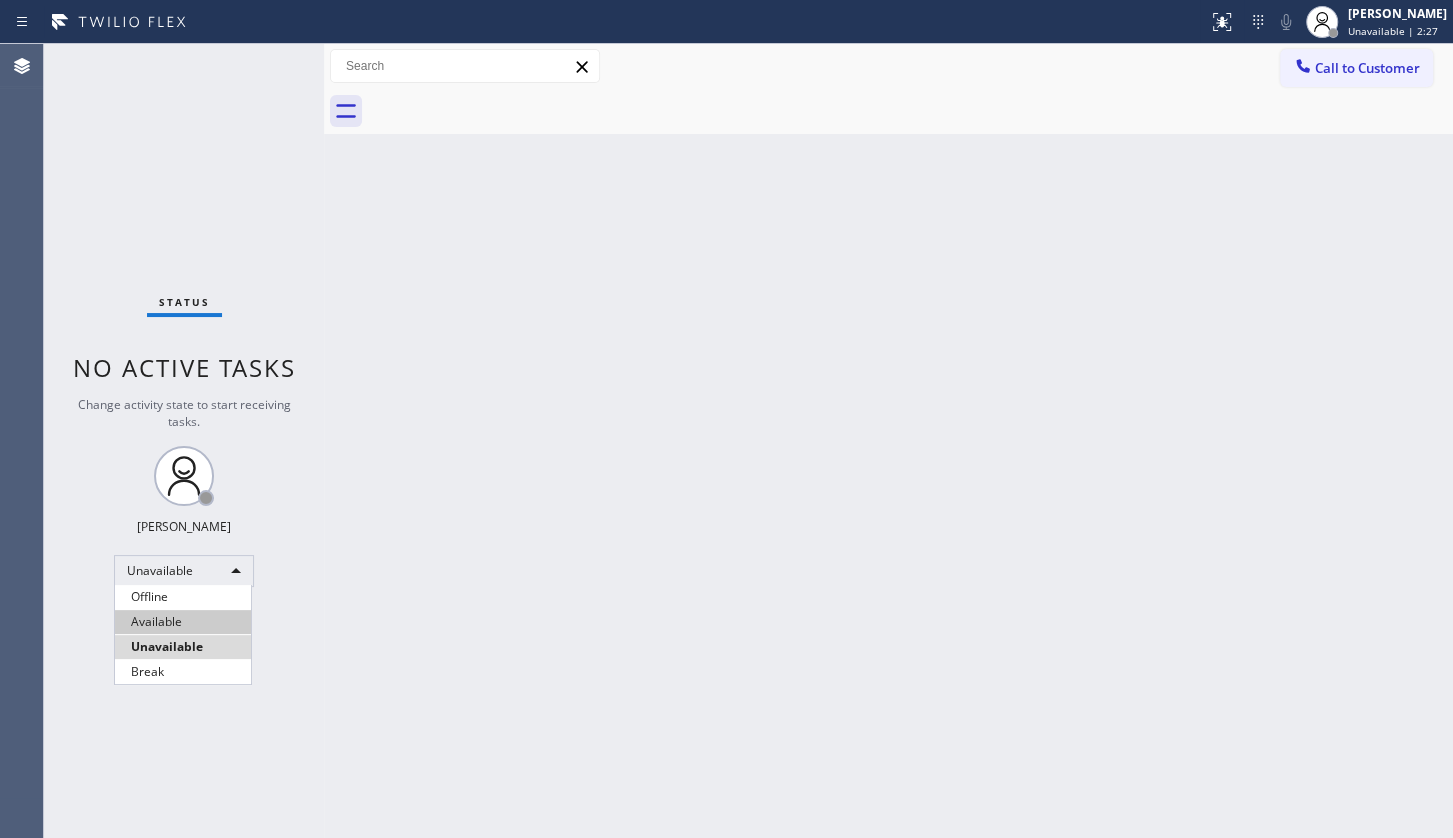 click on "Available" at bounding box center (183, 622) 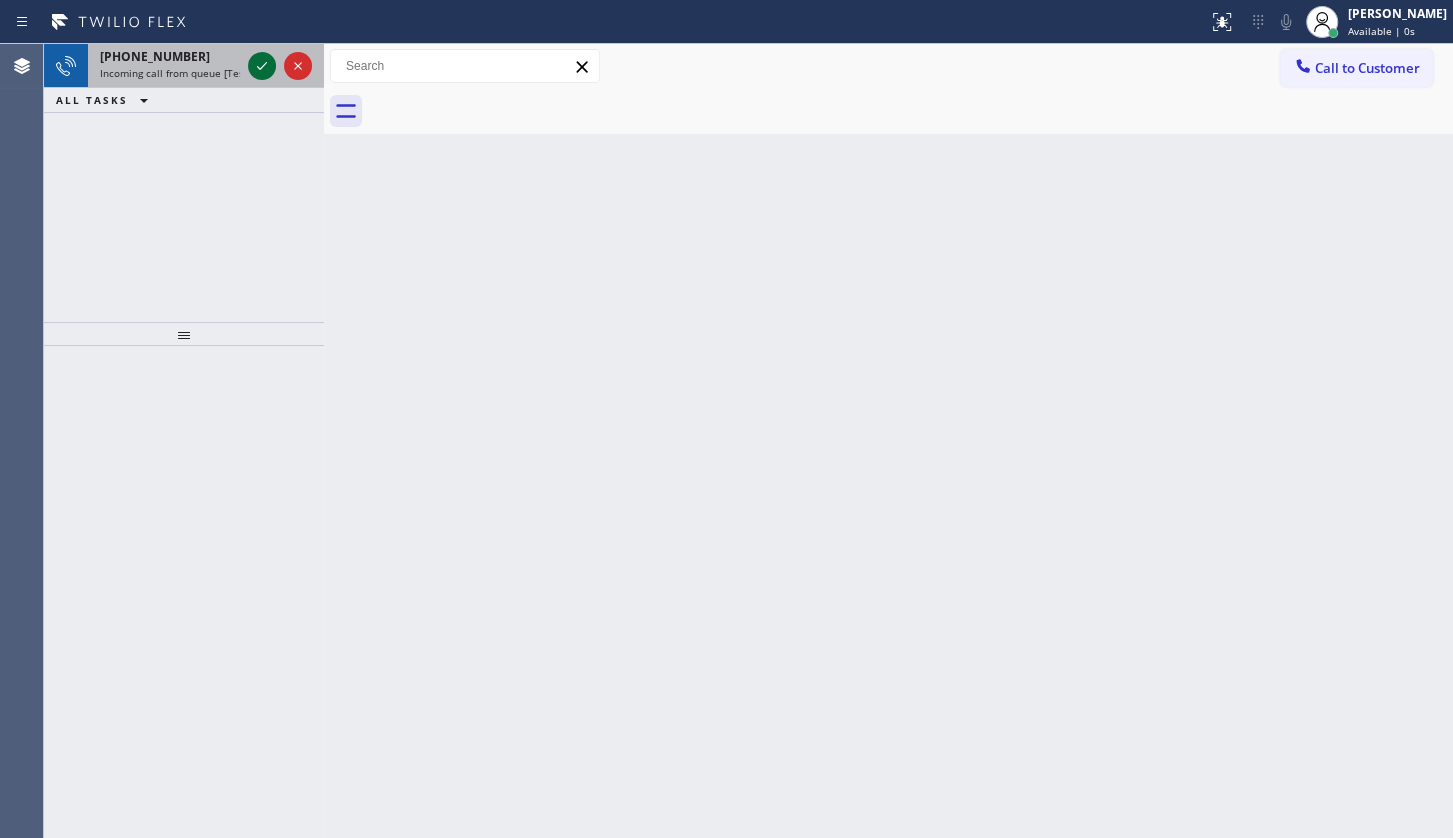 click 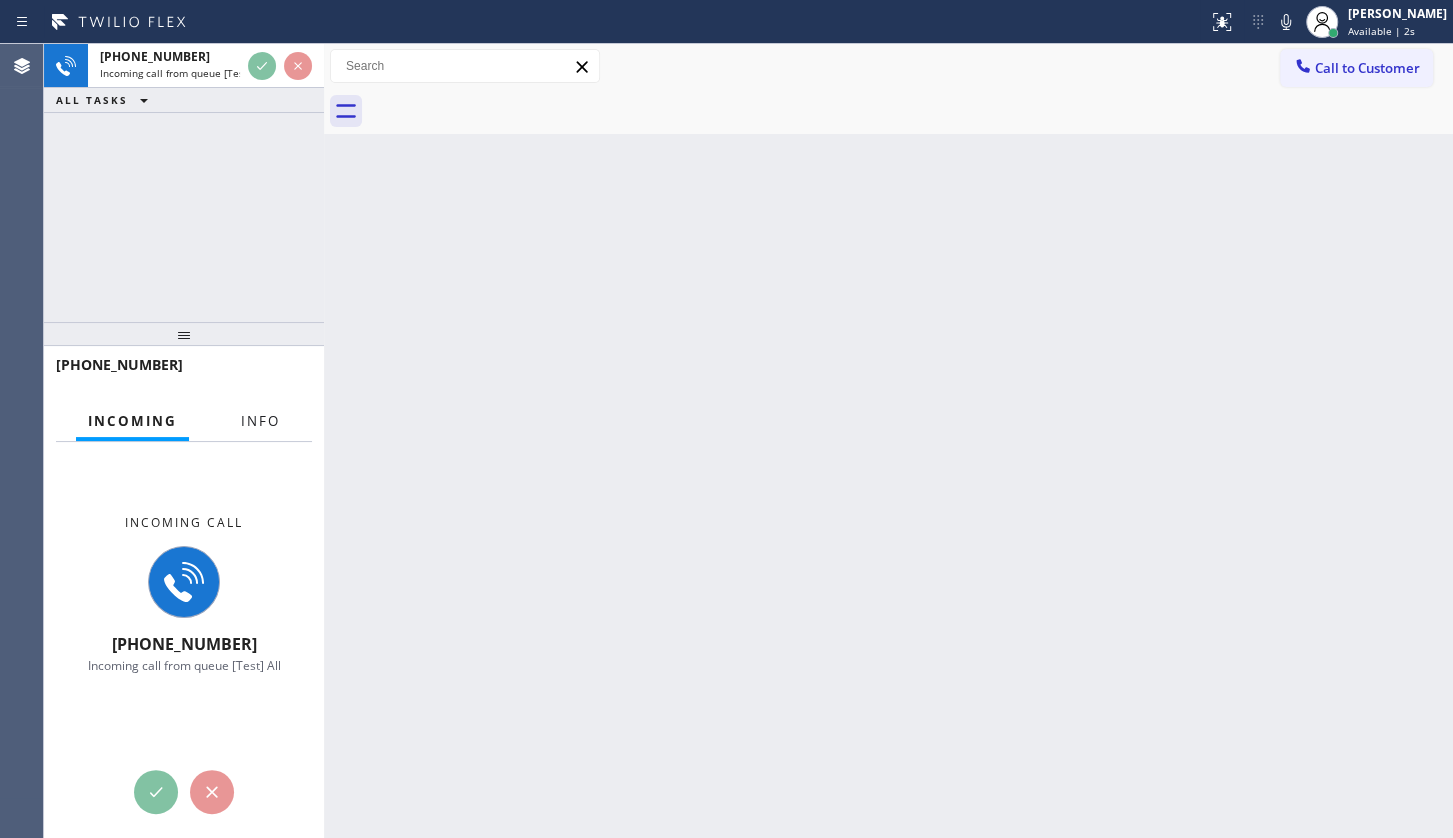 drag, startPoint x: 268, startPoint y: 413, endPoint x: 256, endPoint y: 398, distance: 19.209373 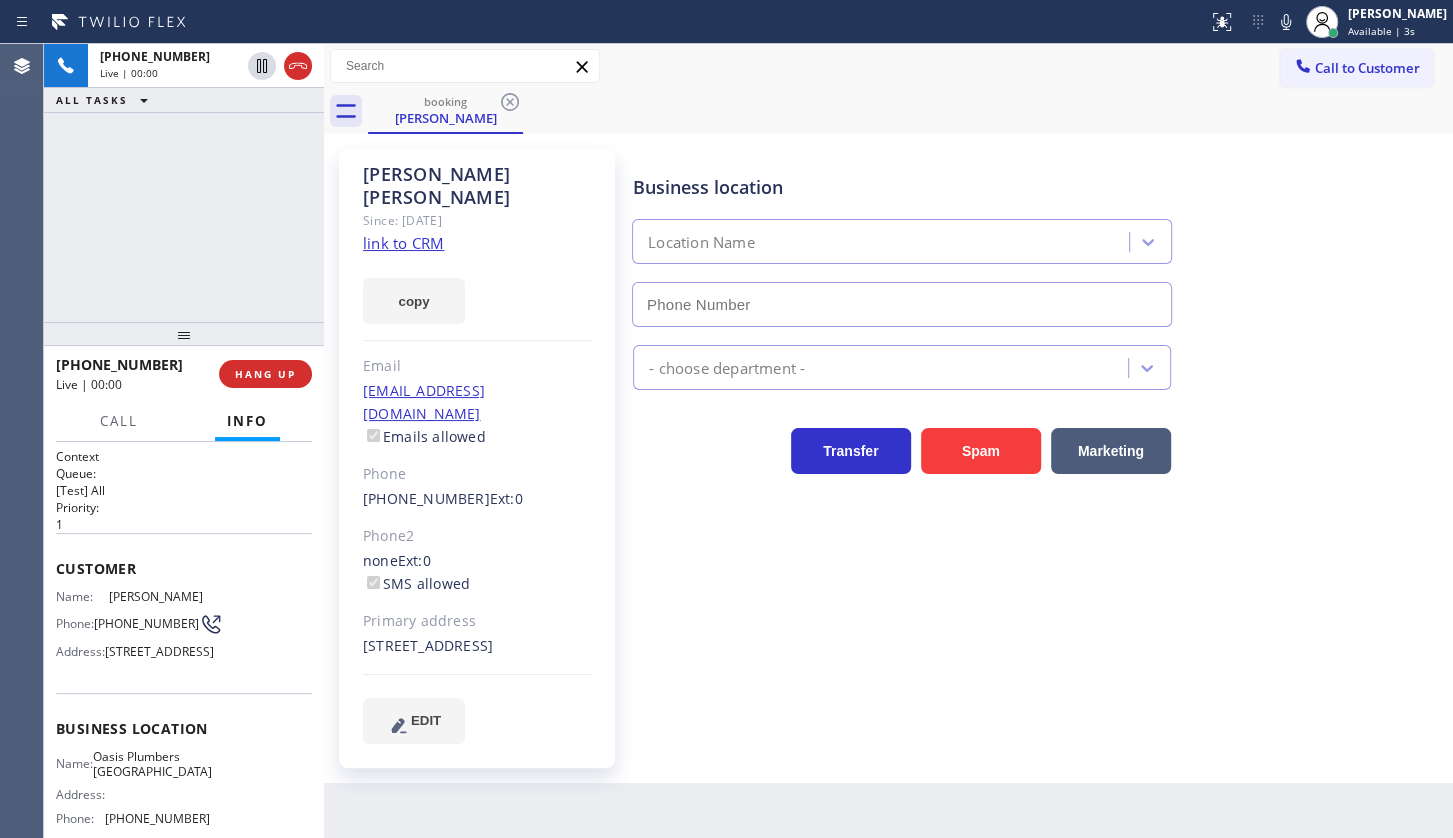 type on "(949) 635-7337" 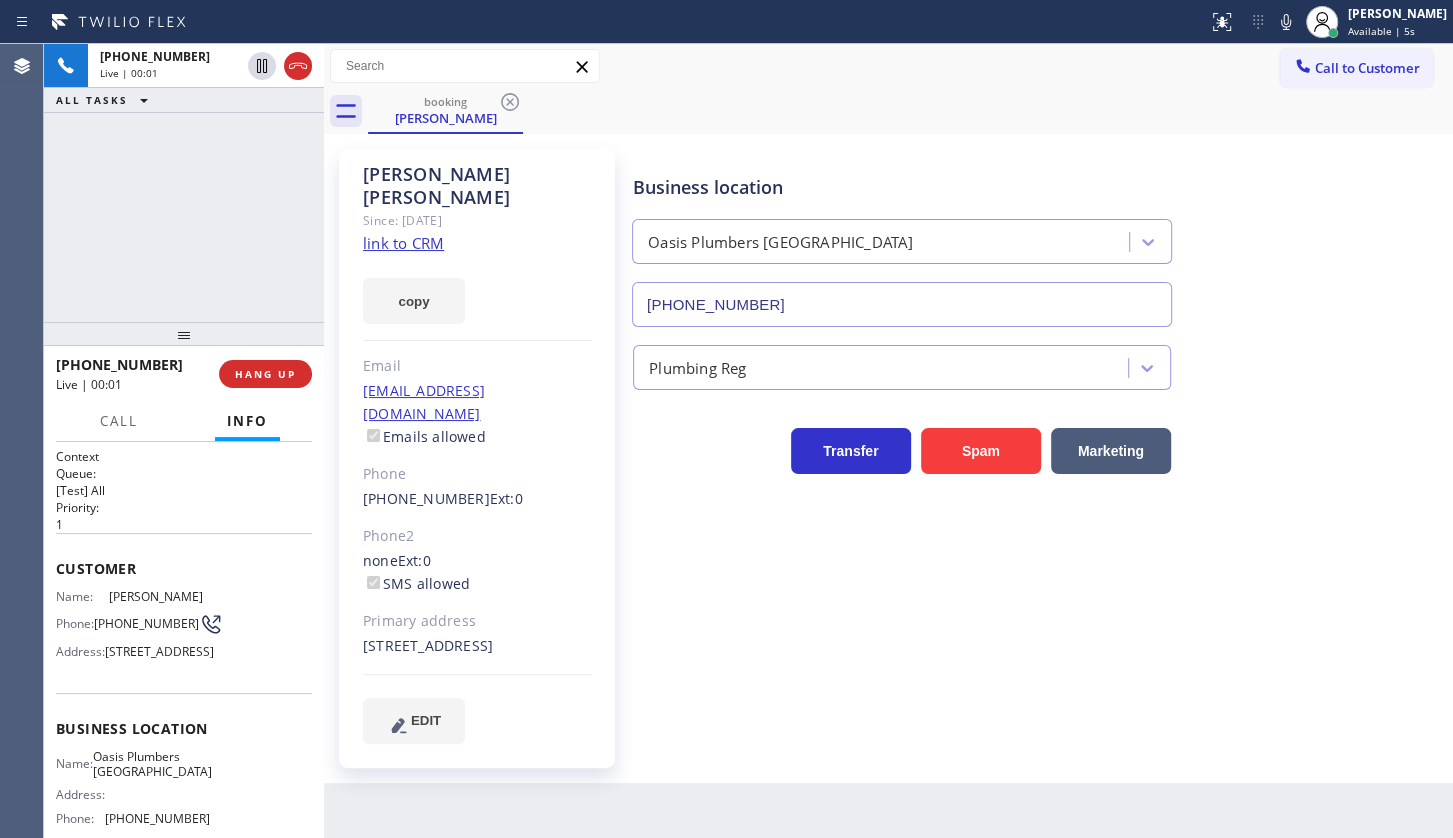 click on "link to CRM" 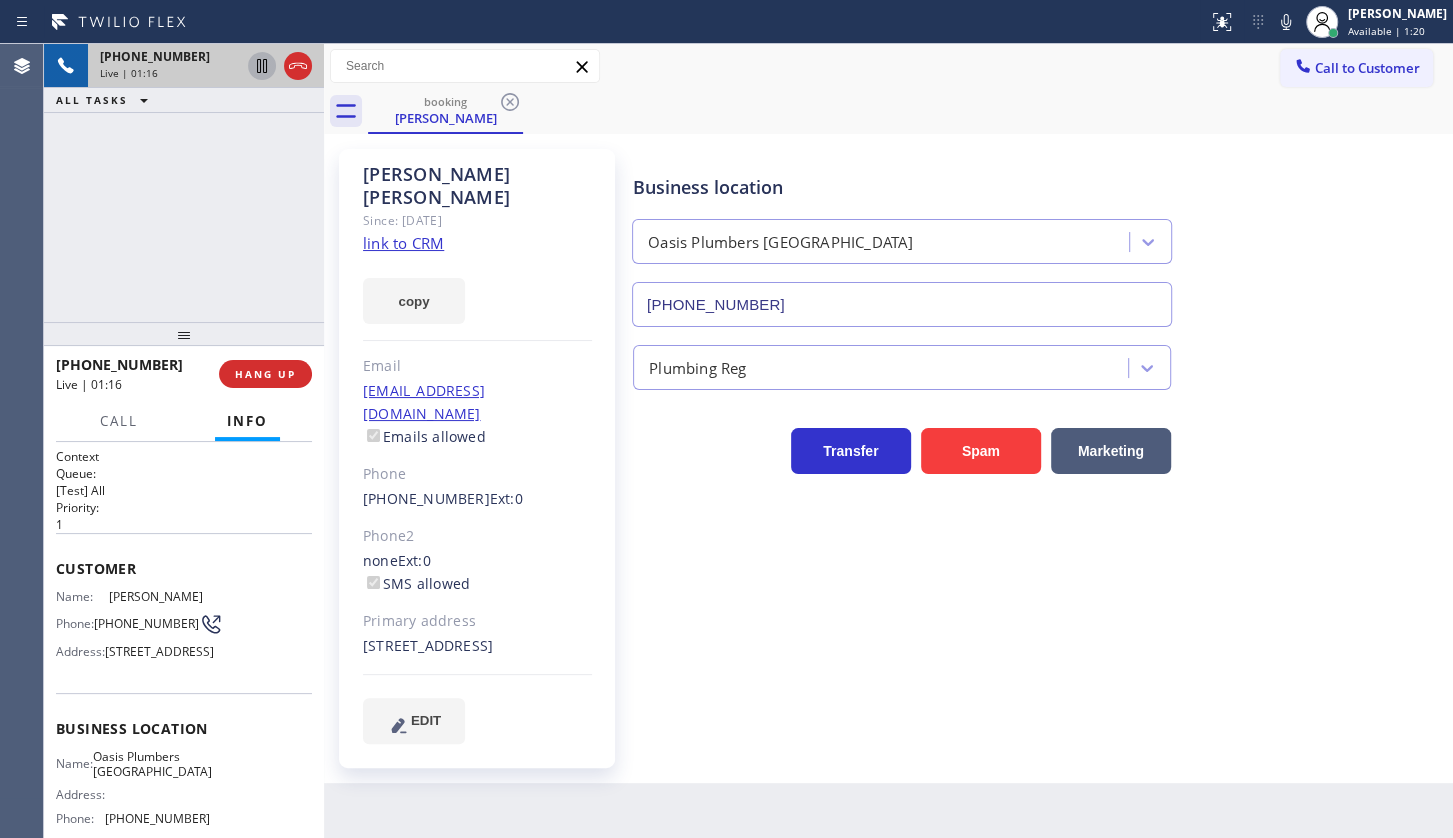 click 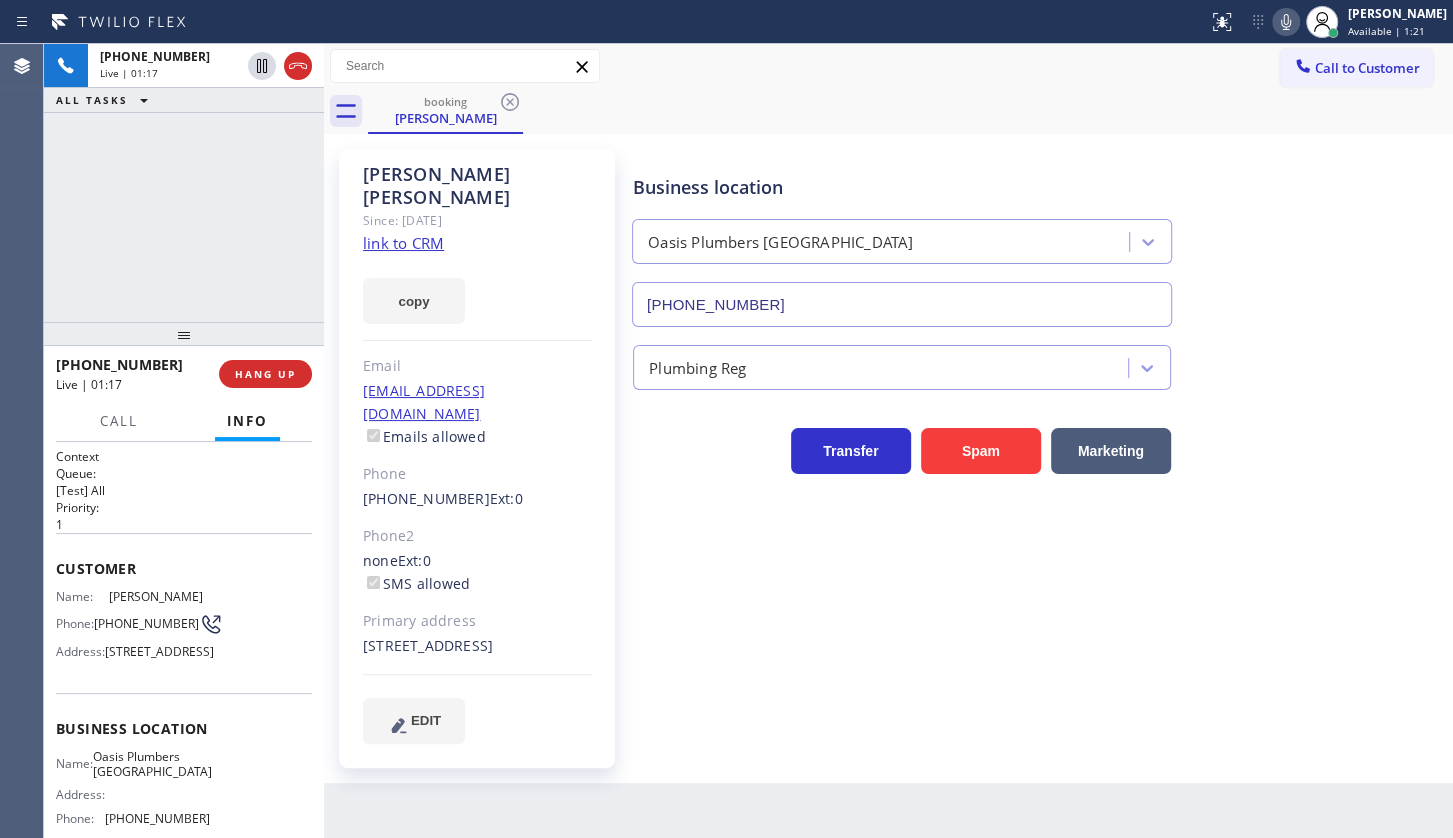 click 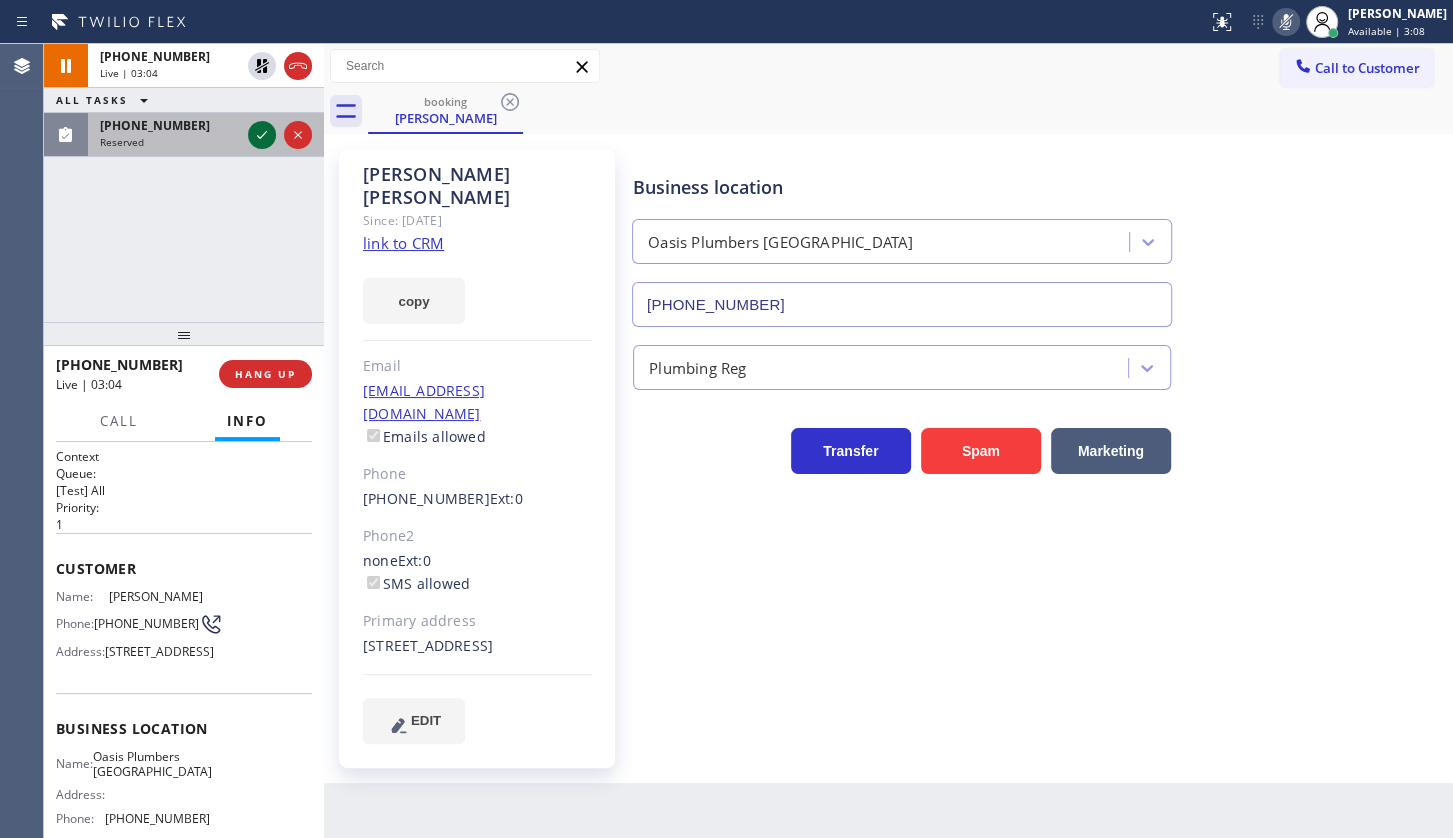 click at bounding box center (262, 135) 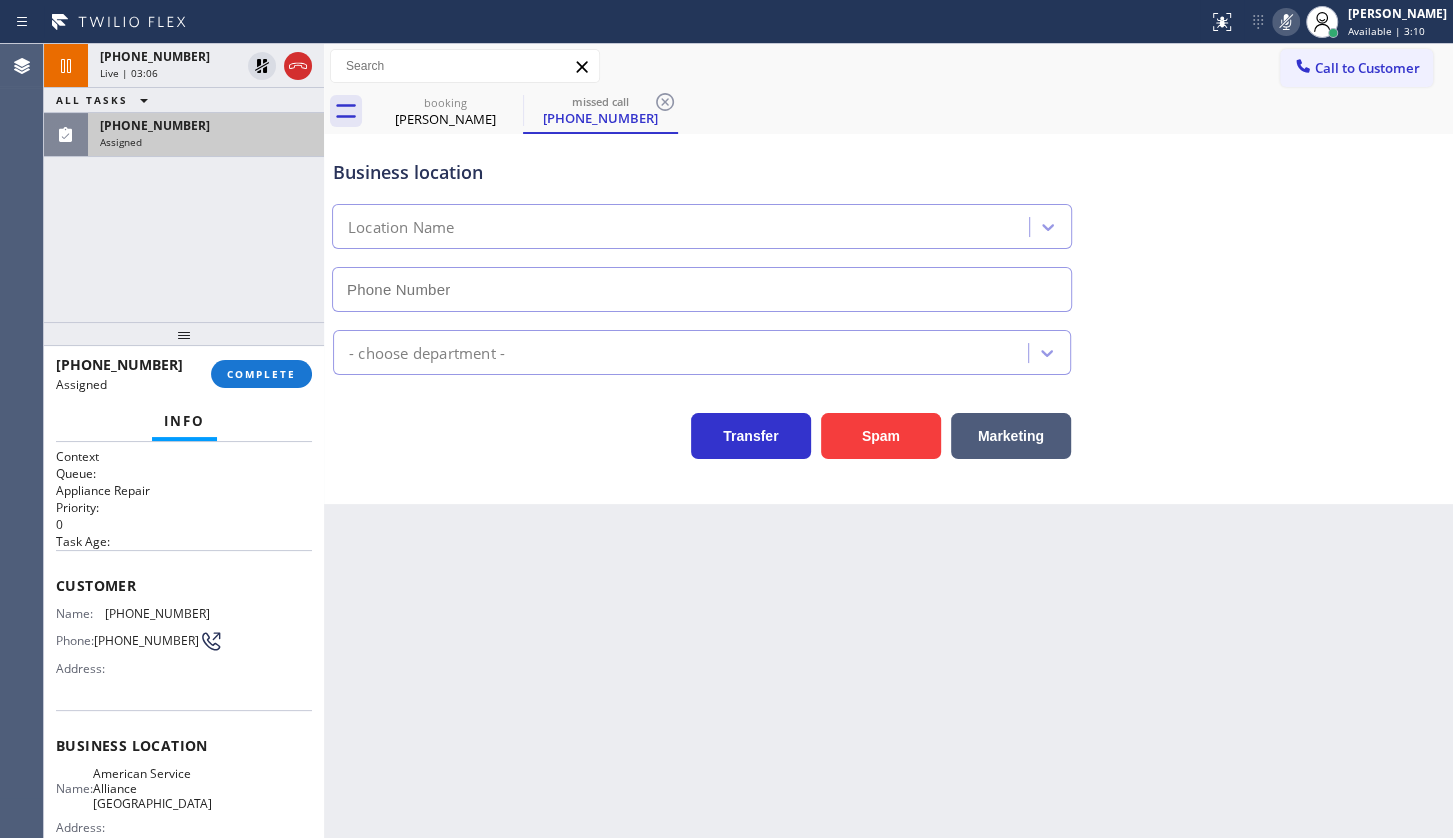 type on "(714) 942-4220" 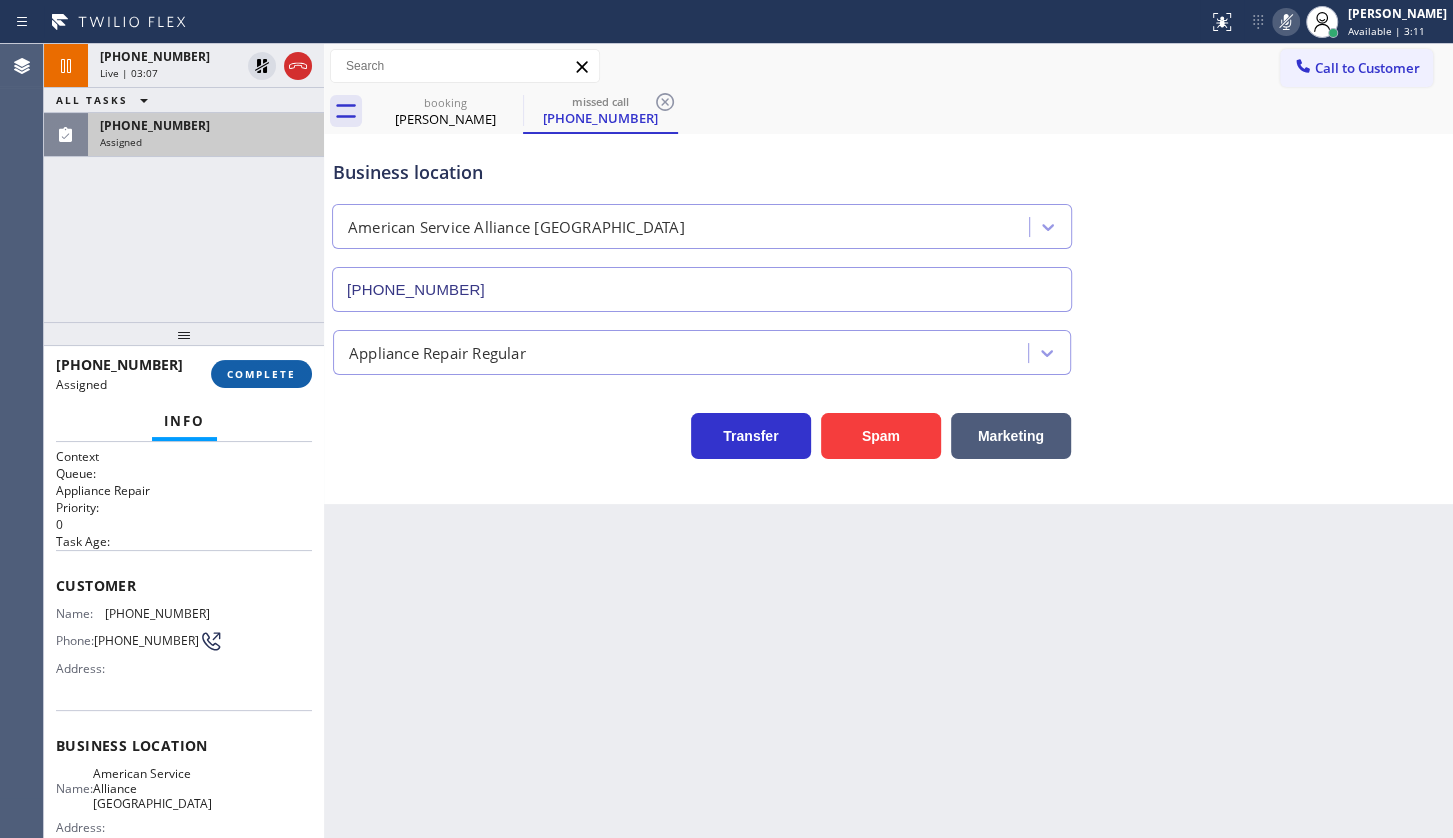 click on "COMPLETE" at bounding box center [261, 374] 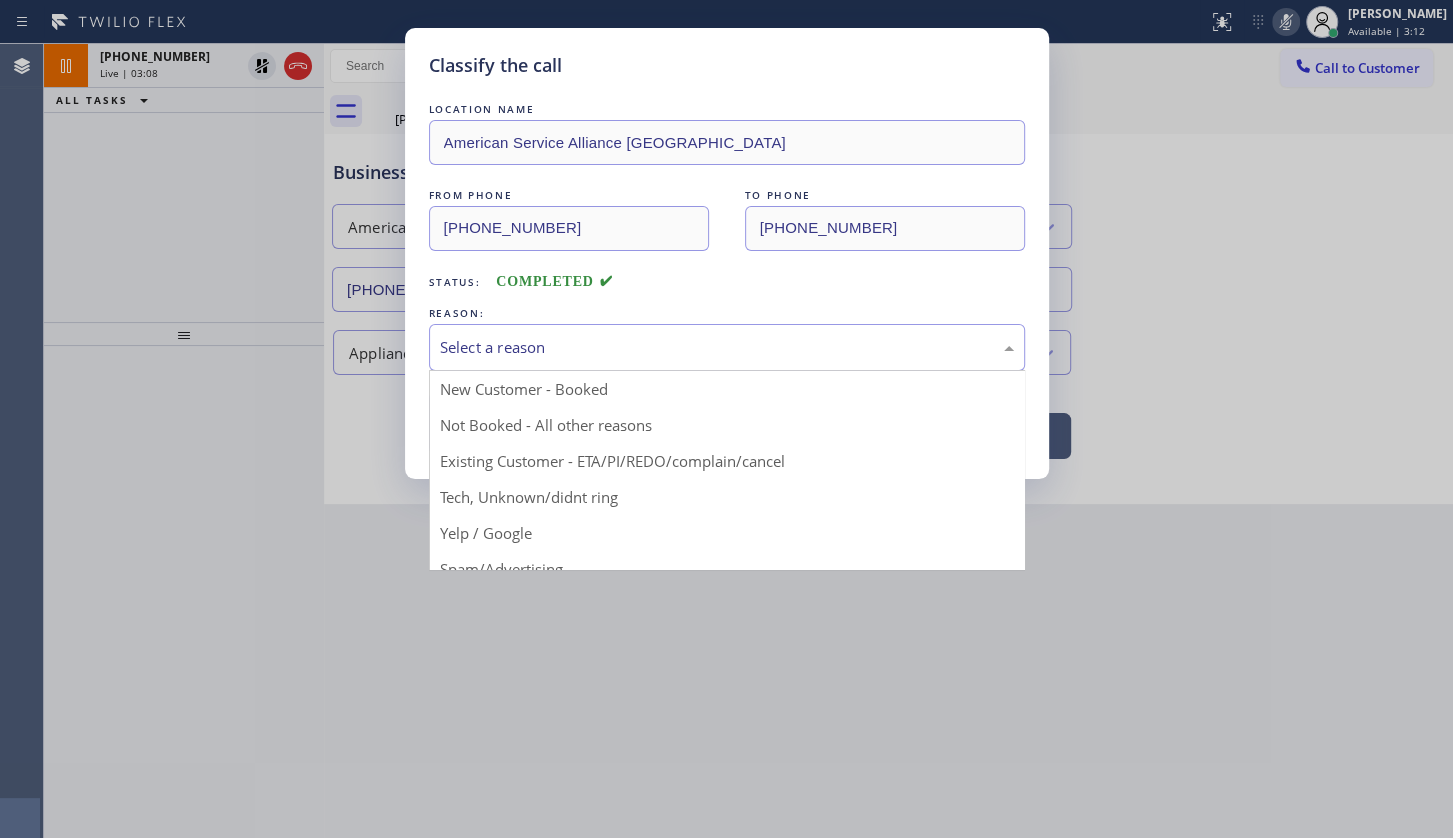 click on "Select a reason" at bounding box center [727, 347] 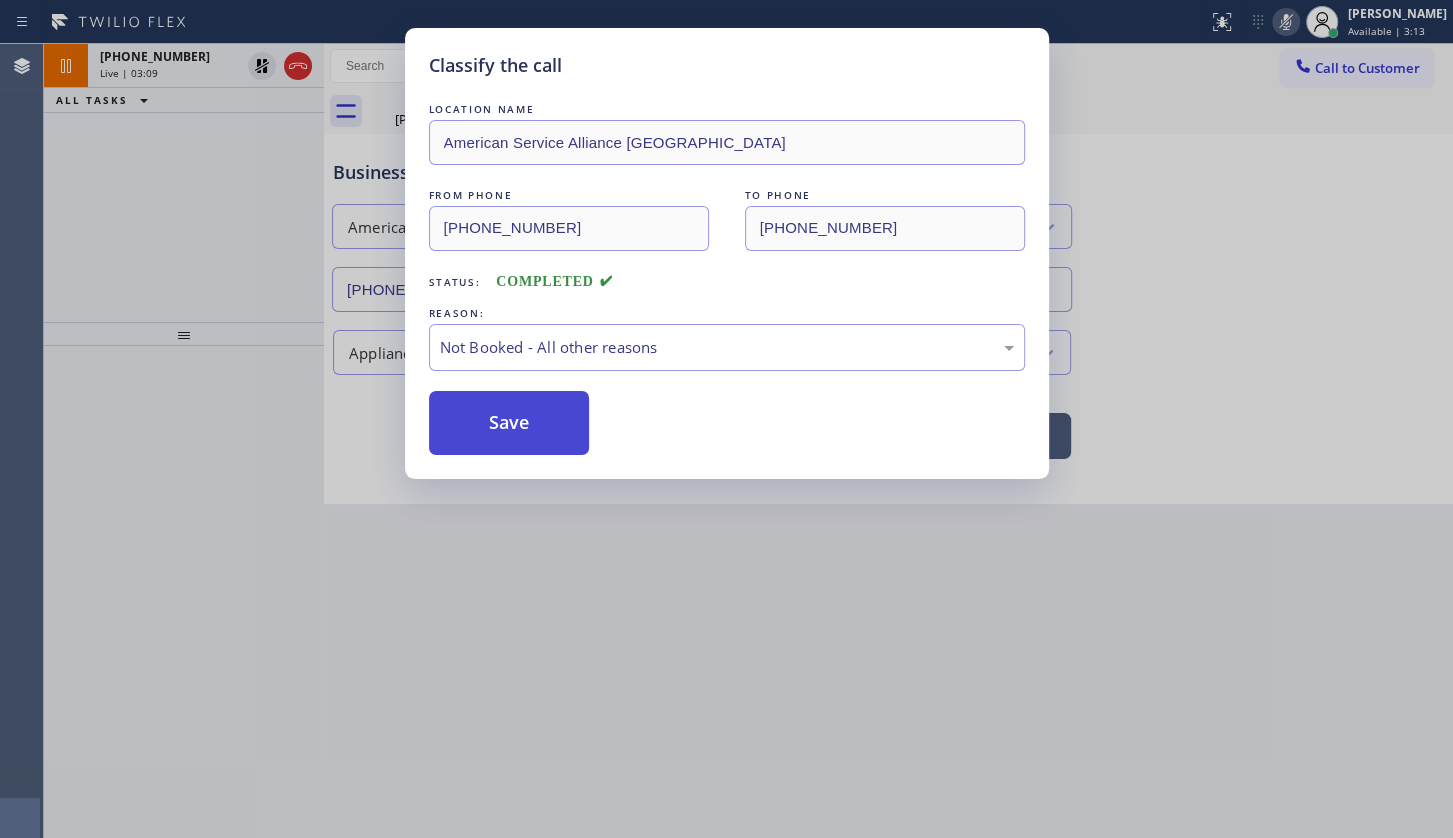 click on "Save" at bounding box center [509, 423] 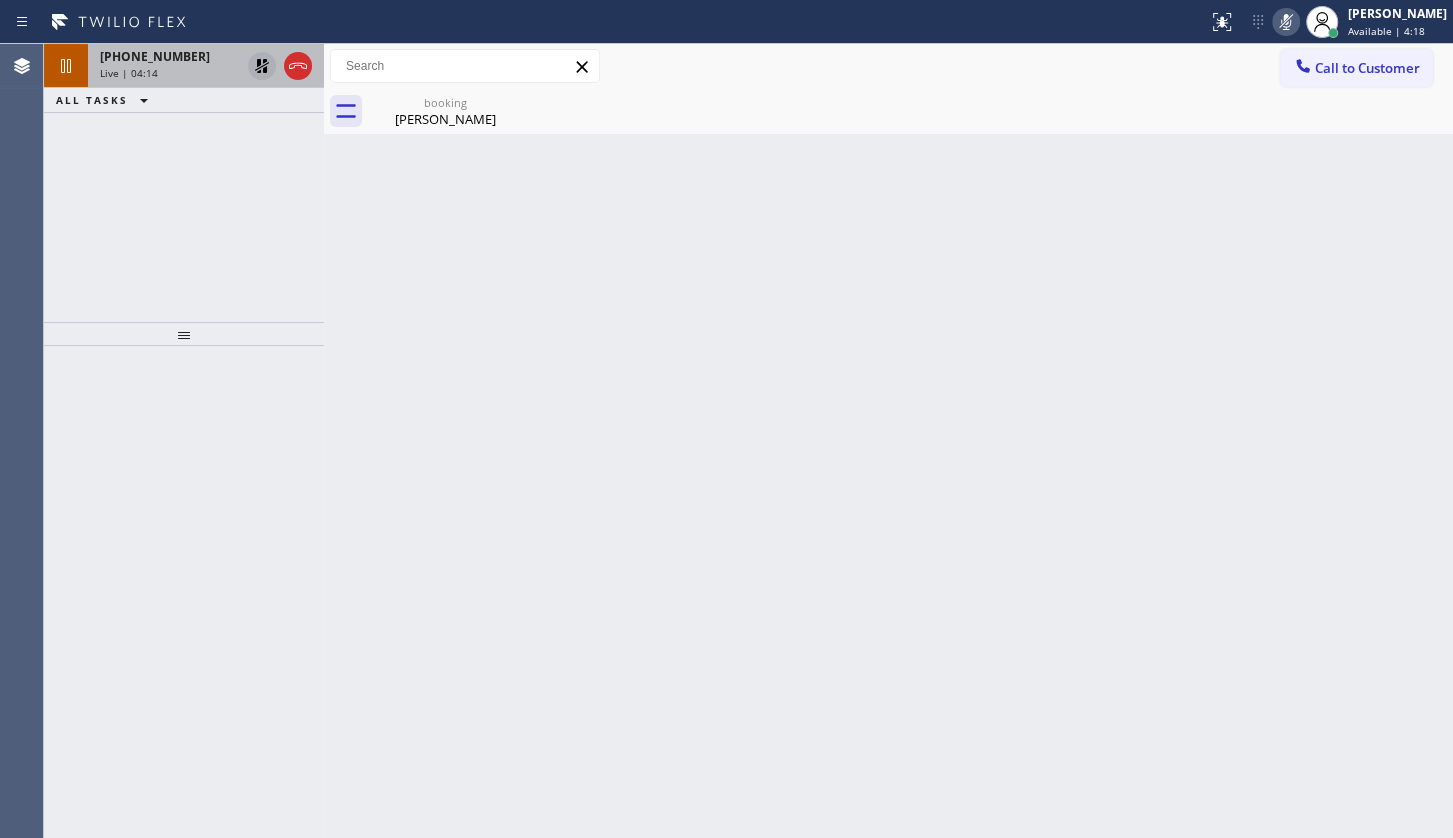 click 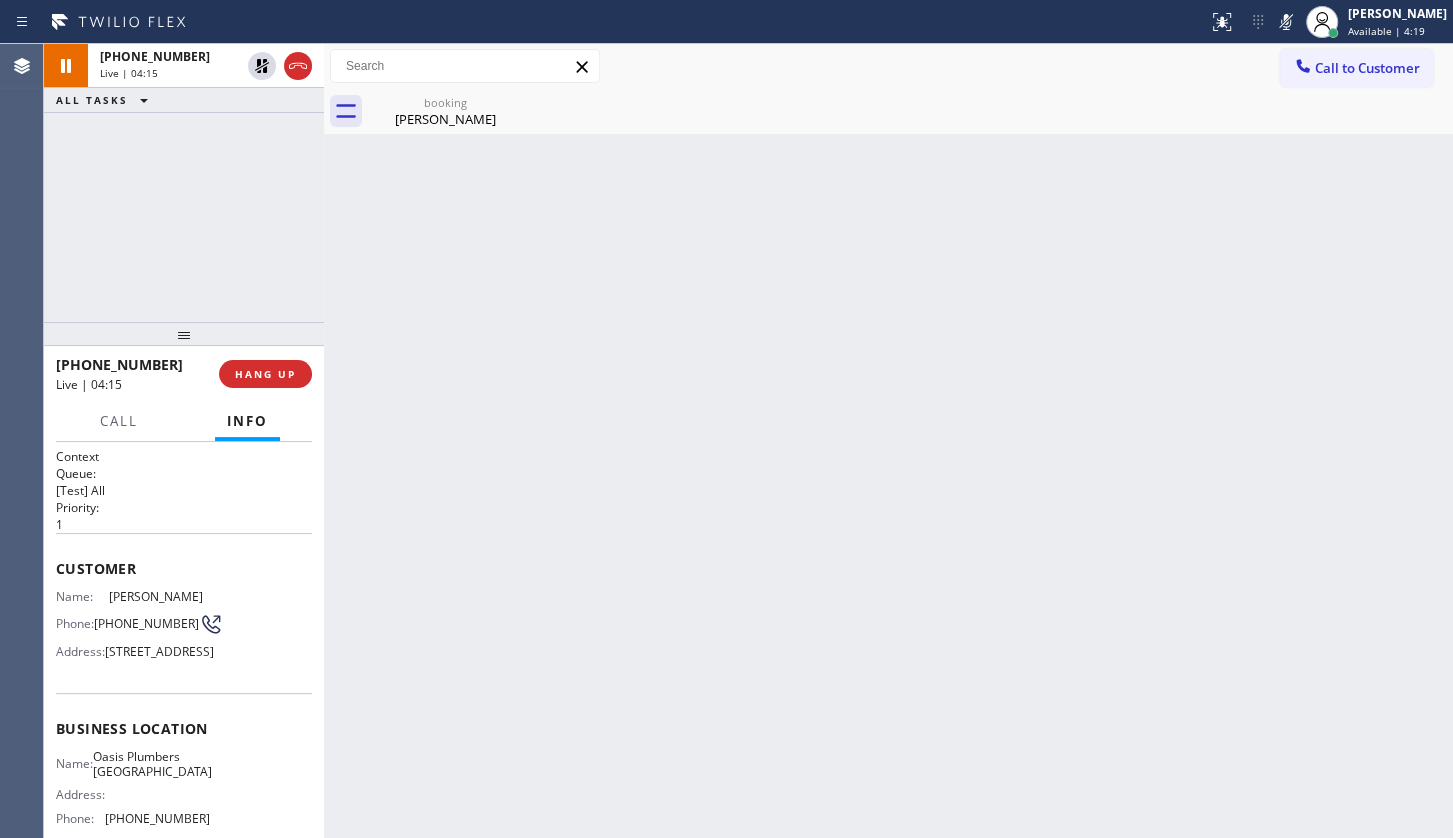 drag, startPoint x: 1284, startPoint y: 16, endPoint x: 1280, endPoint y: 0, distance: 16.492422 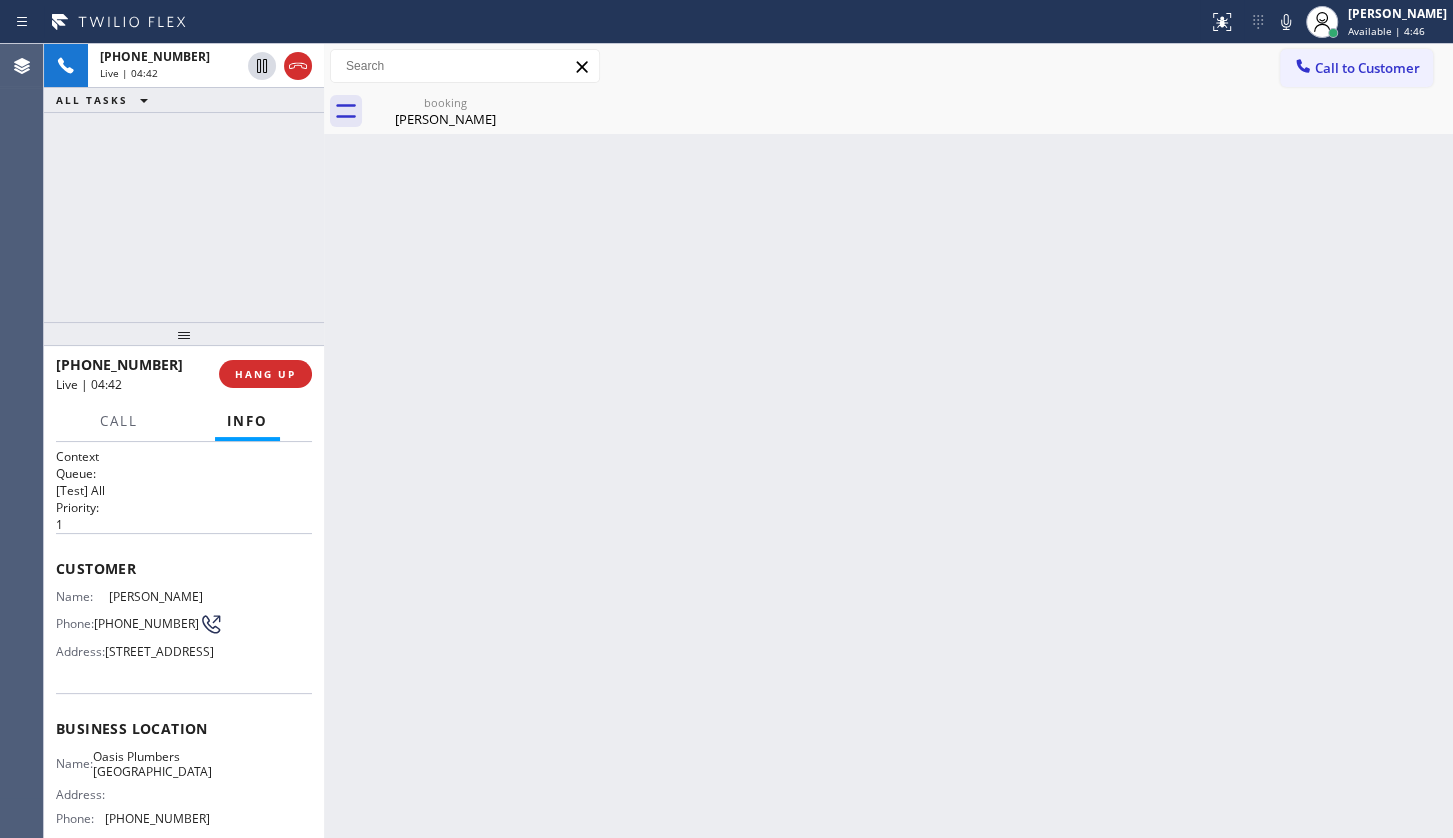 drag, startPoint x: 160, startPoint y: 184, endPoint x: 119, endPoint y: 12, distance: 176.81912 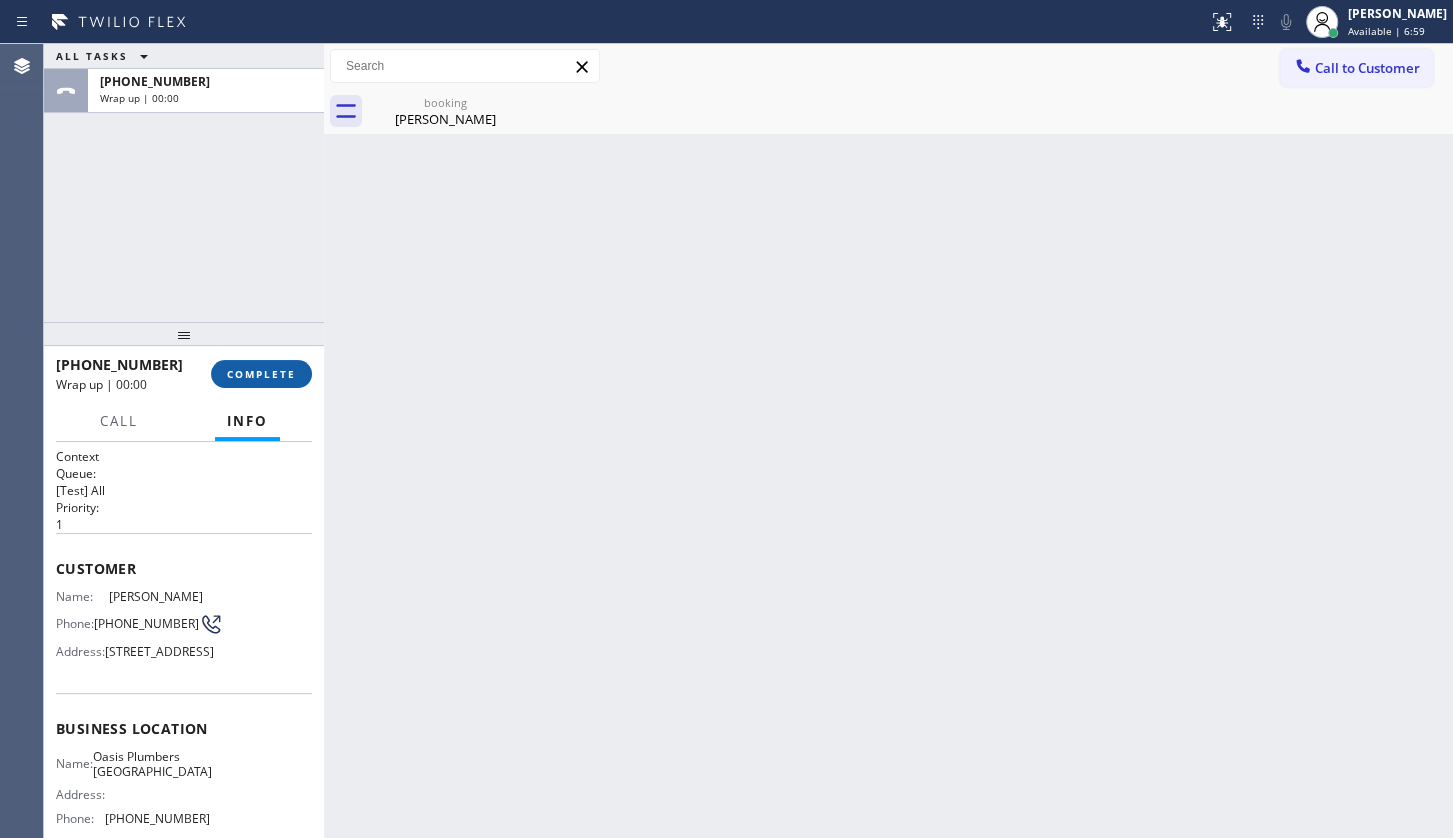 click on "COMPLETE" at bounding box center (261, 374) 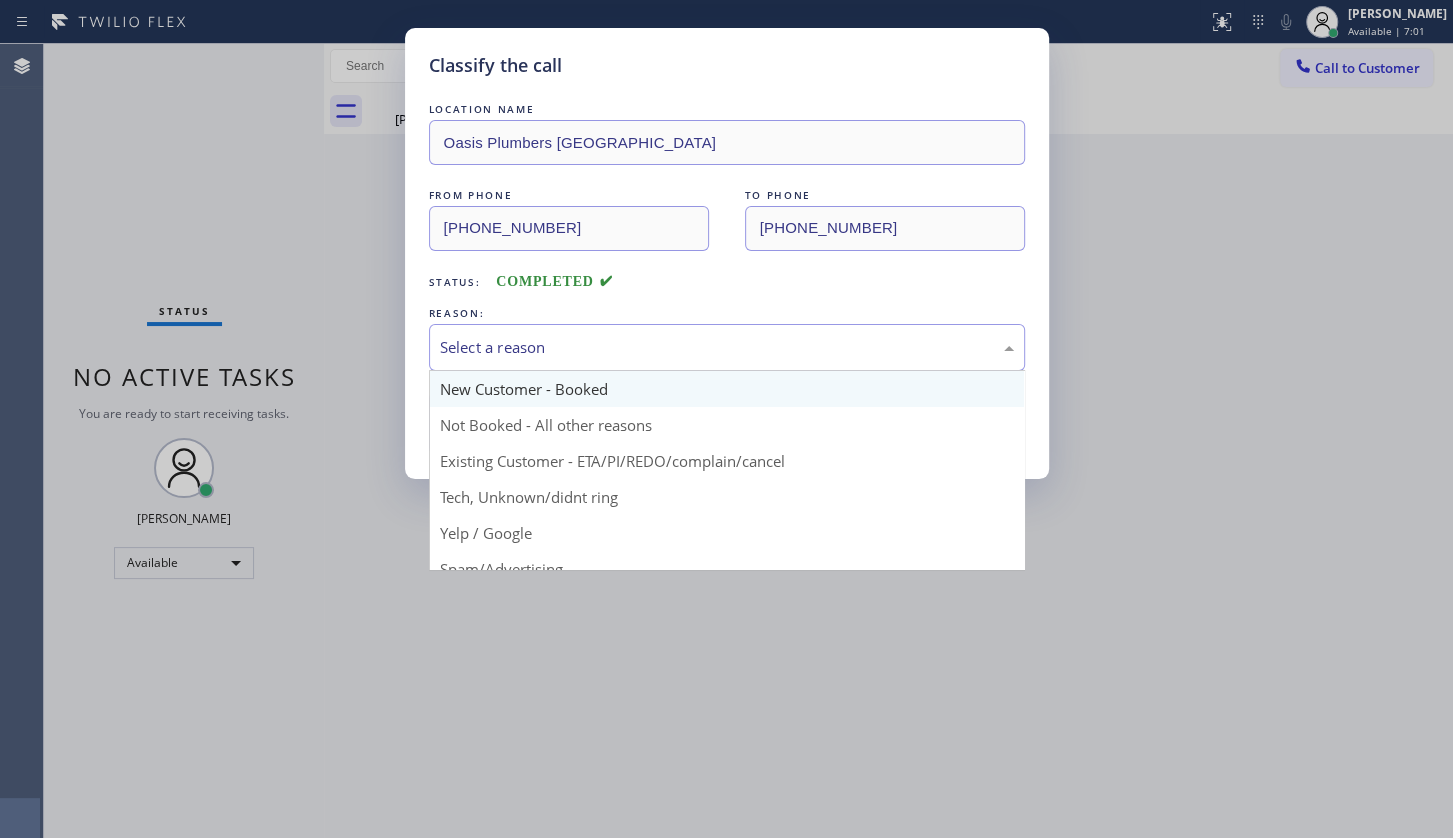 drag, startPoint x: 588, startPoint y: 339, endPoint x: 526, endPoint y: 398, distance: 85.58621 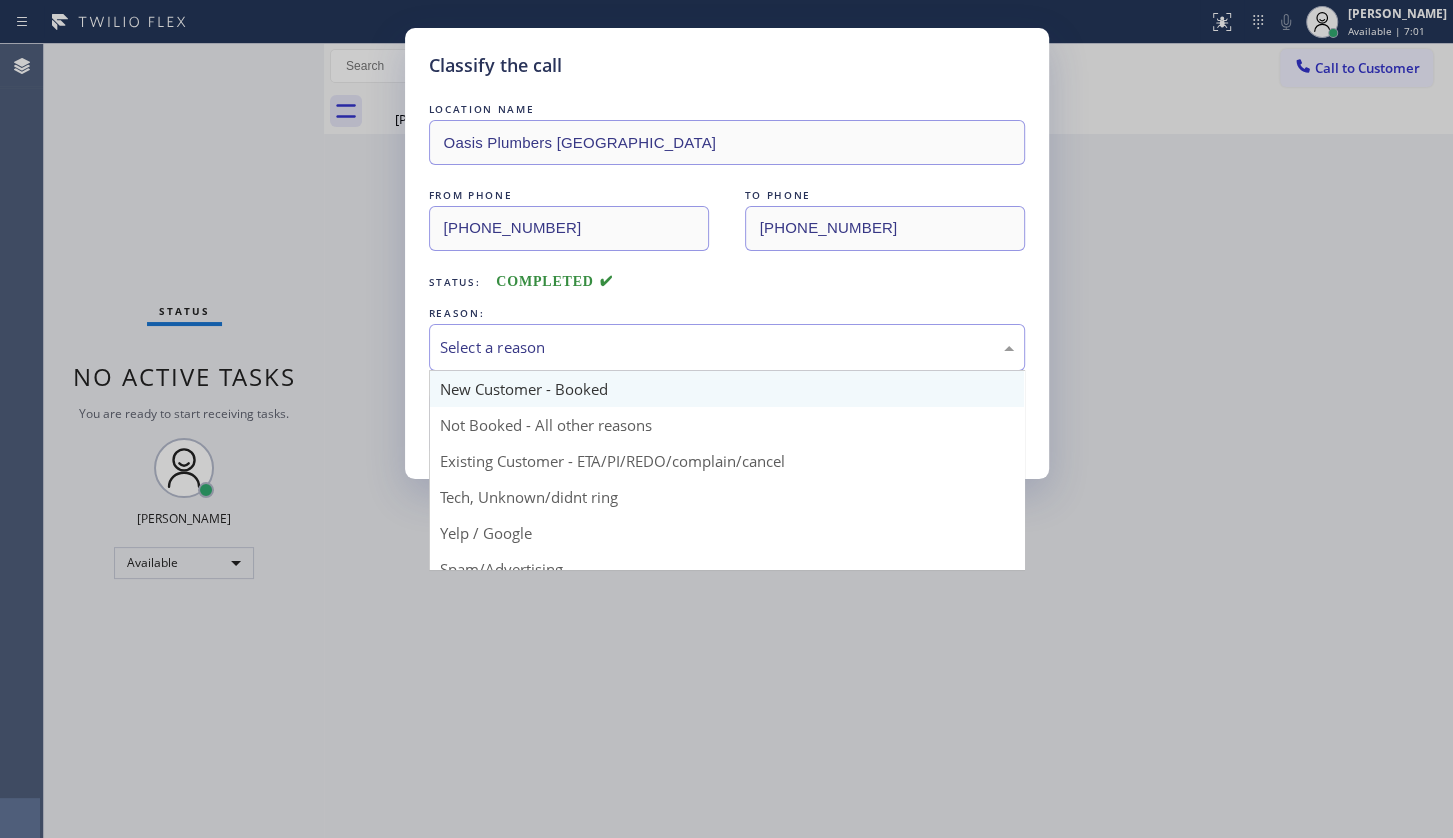 click on "Select a reason" at bounding box center (727, 347) 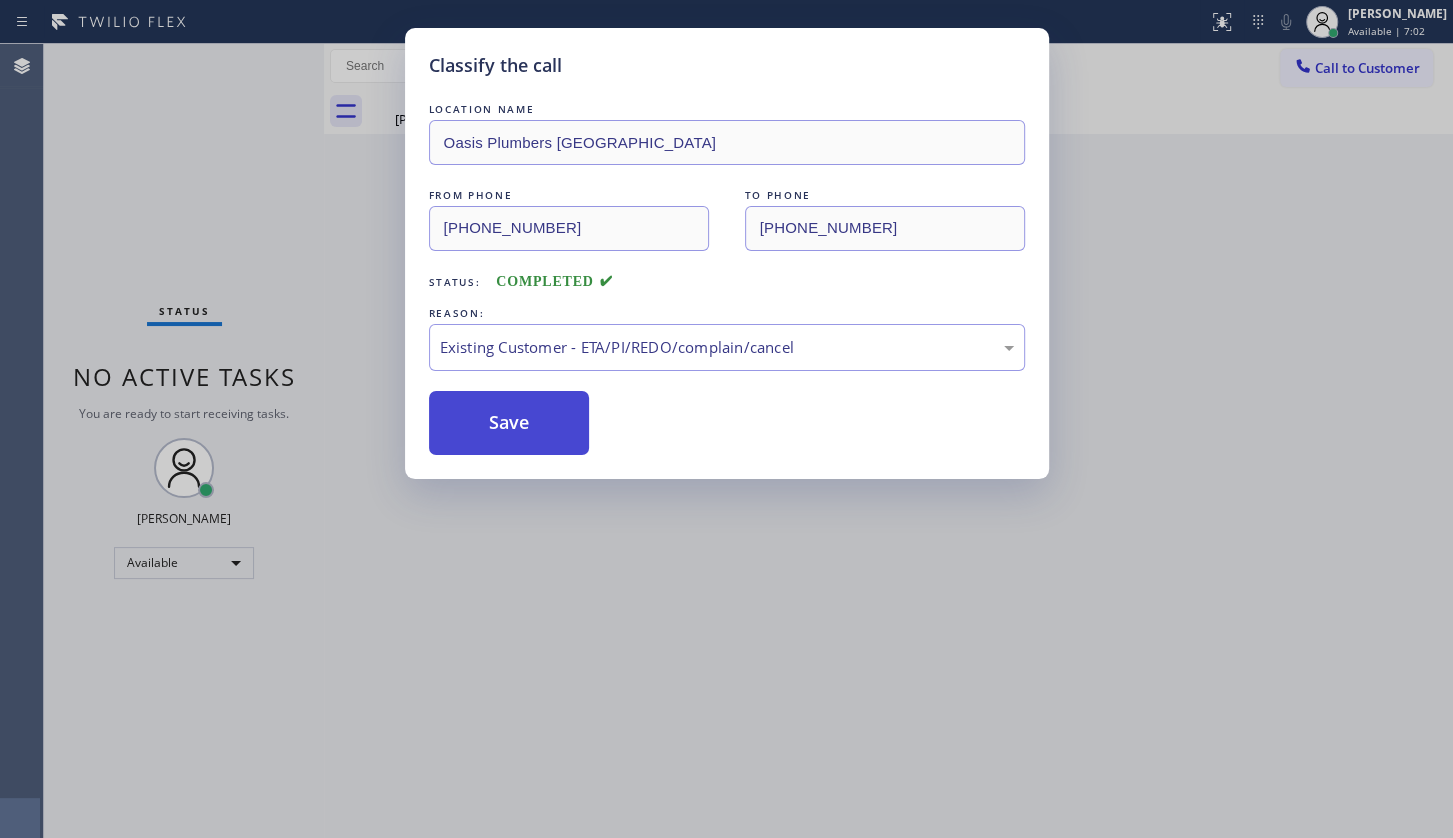 click on "Save" at bounding box center [509, 423] 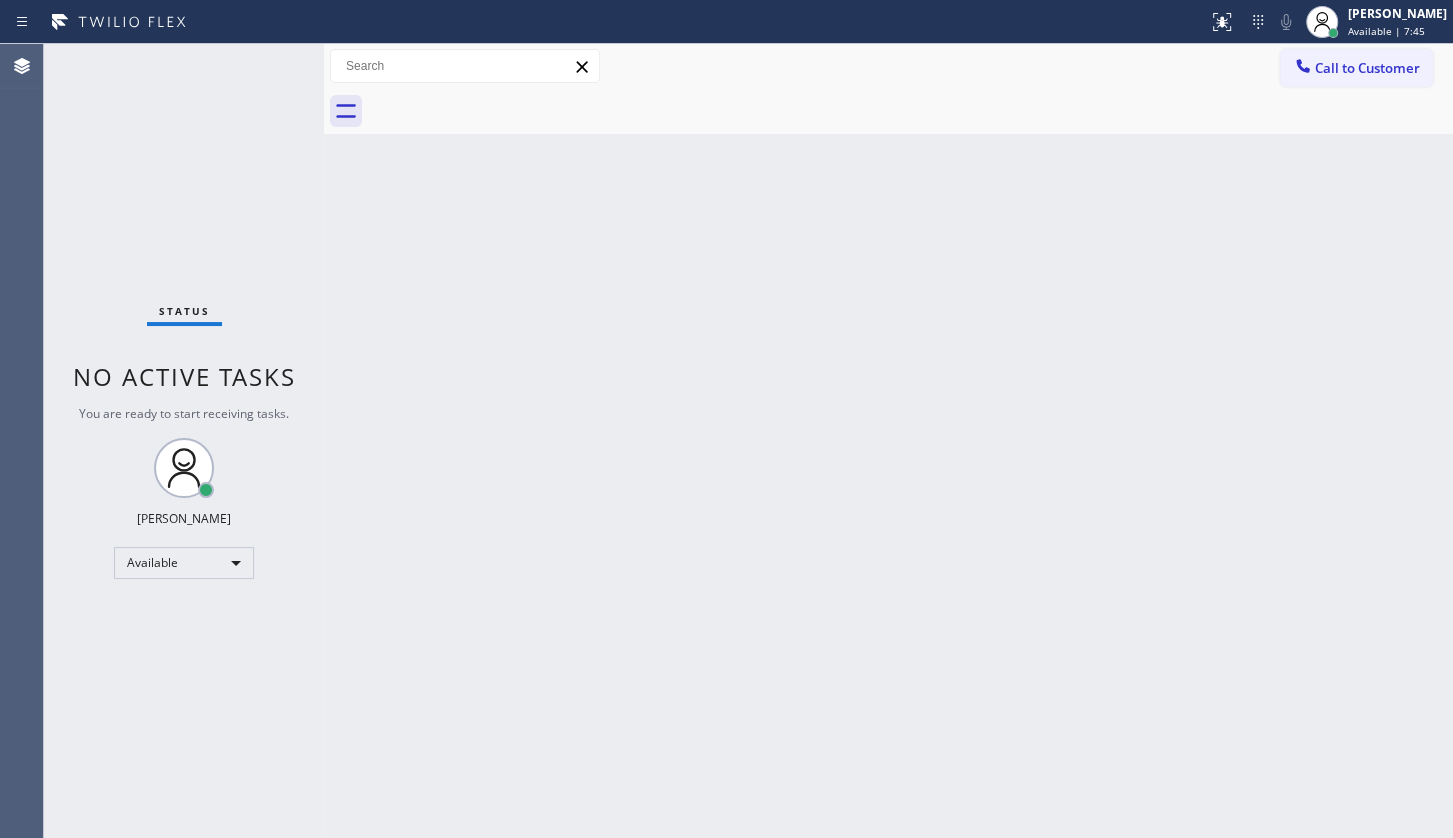 click on "Status   No active tasks     You are ready to start receiving tasks.   JENIZA ALCAYDE Available" at bounding box center (184, 441) 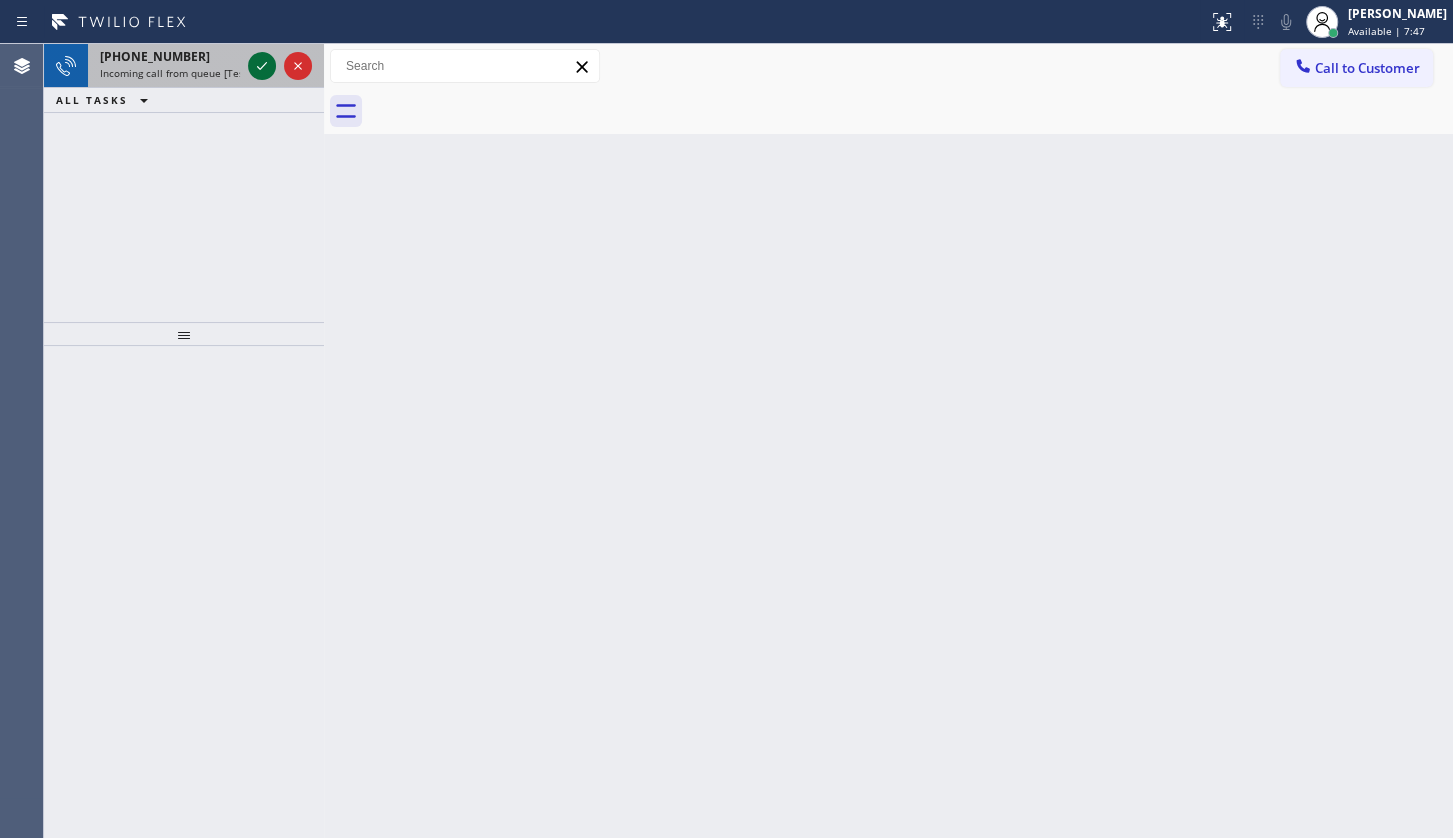 click 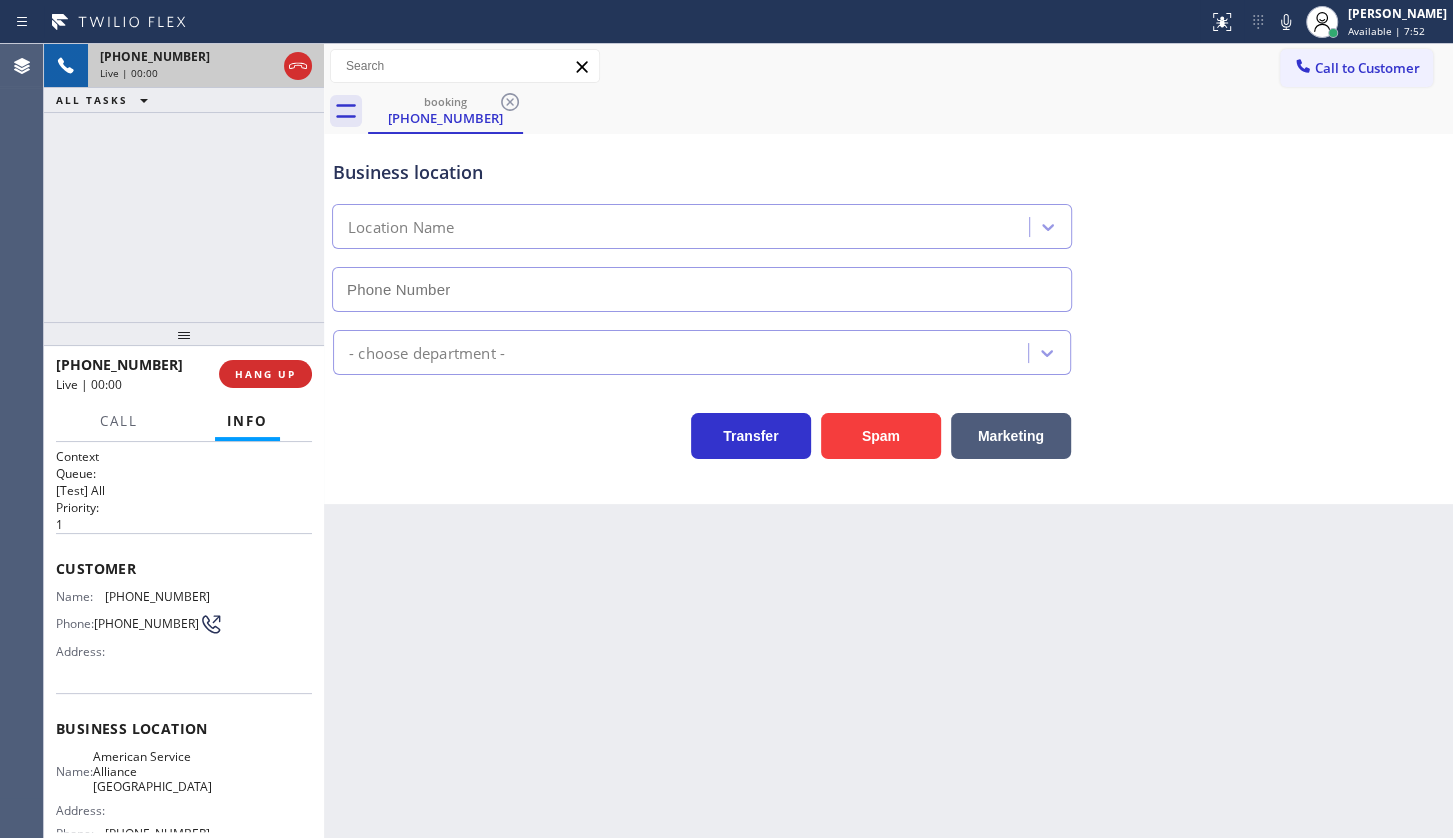 type on "(714) 942-4220" 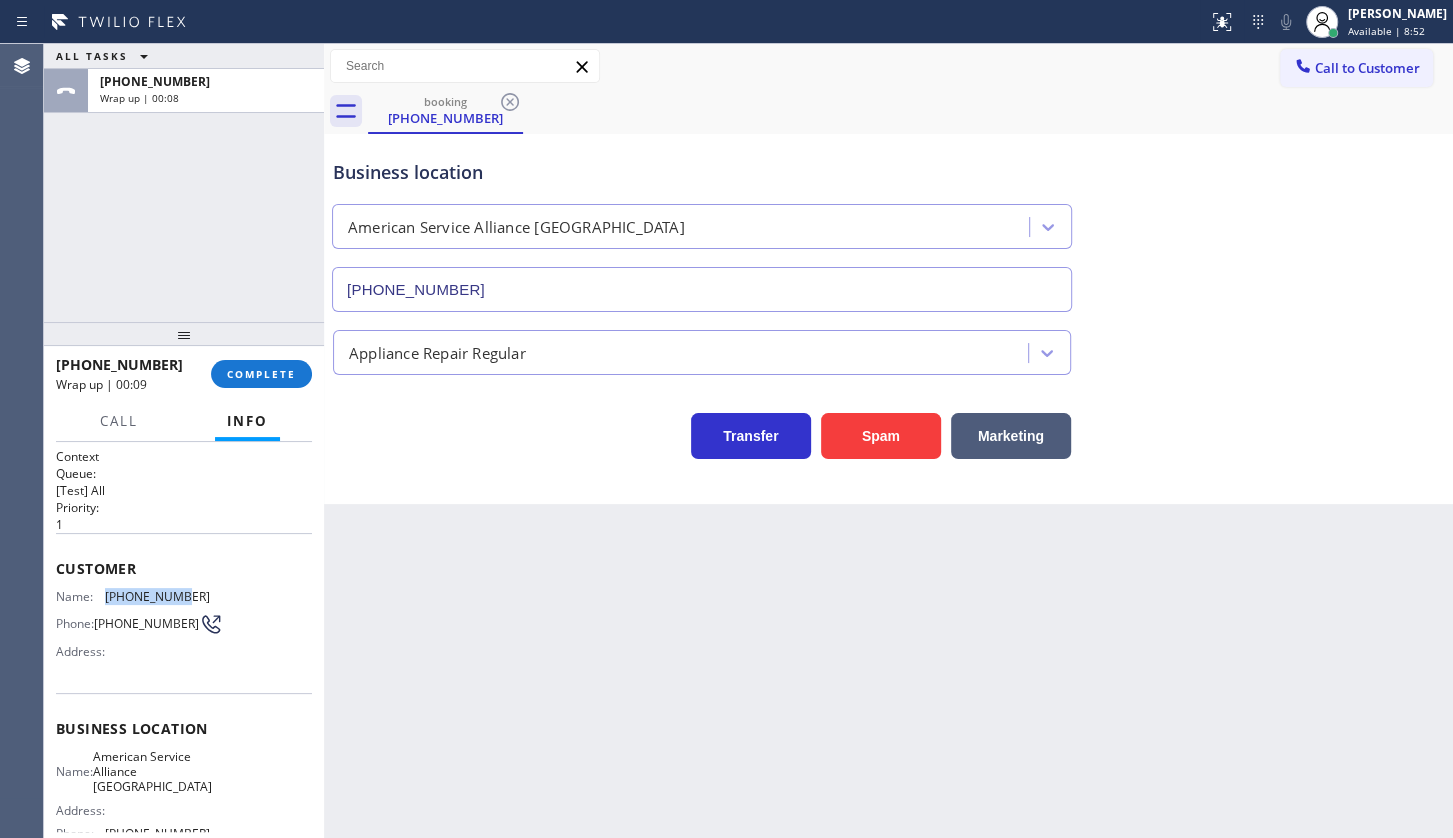 drag, startPoint x: 102, startPoint y: 600, endPoint x: 209, endPoint y: 591, distance: 107.37784 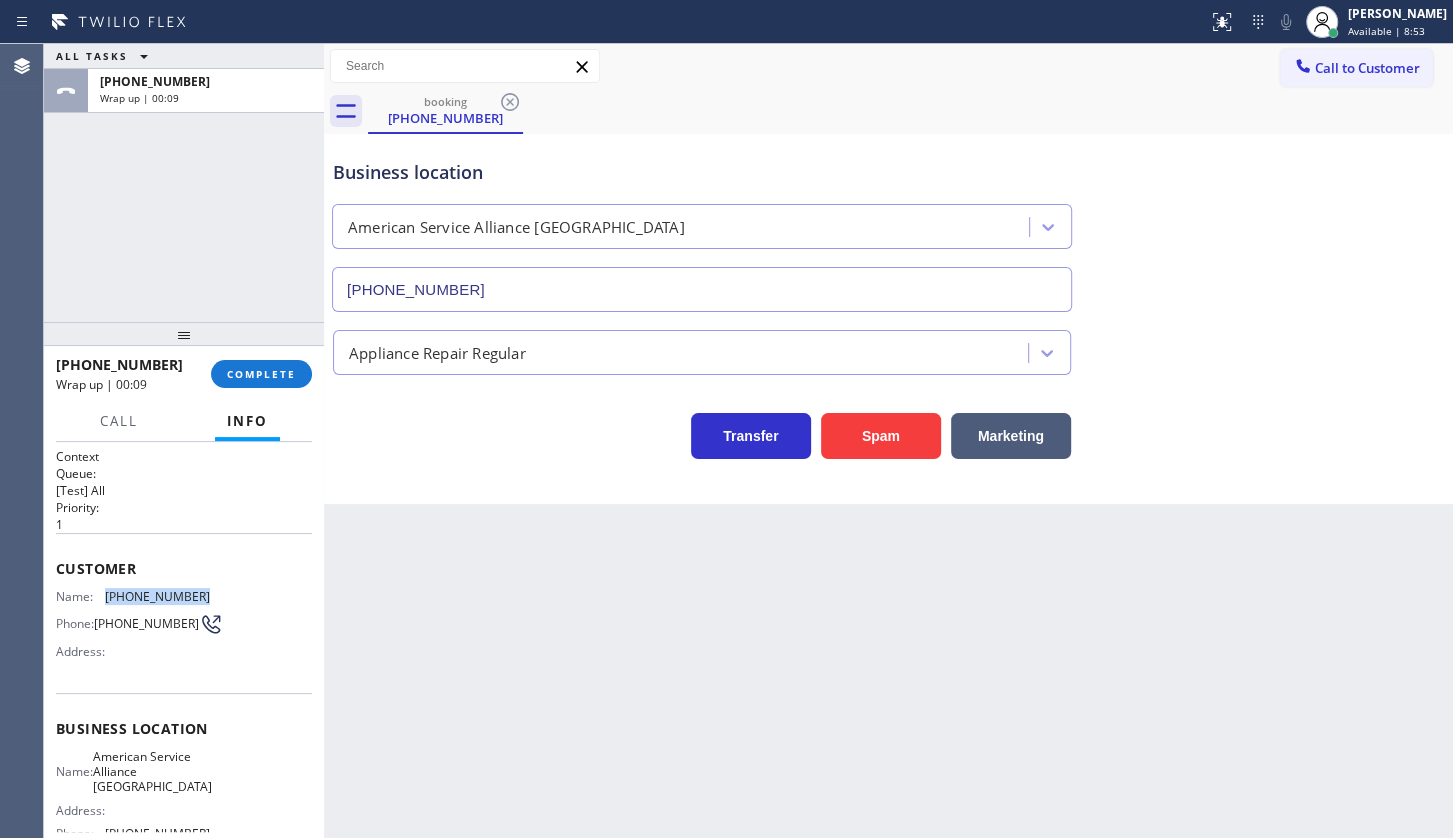 click on "Name: (949) 501-2840 Phone: (949) 501-2840 Address:" at bounding box center (184, 628) 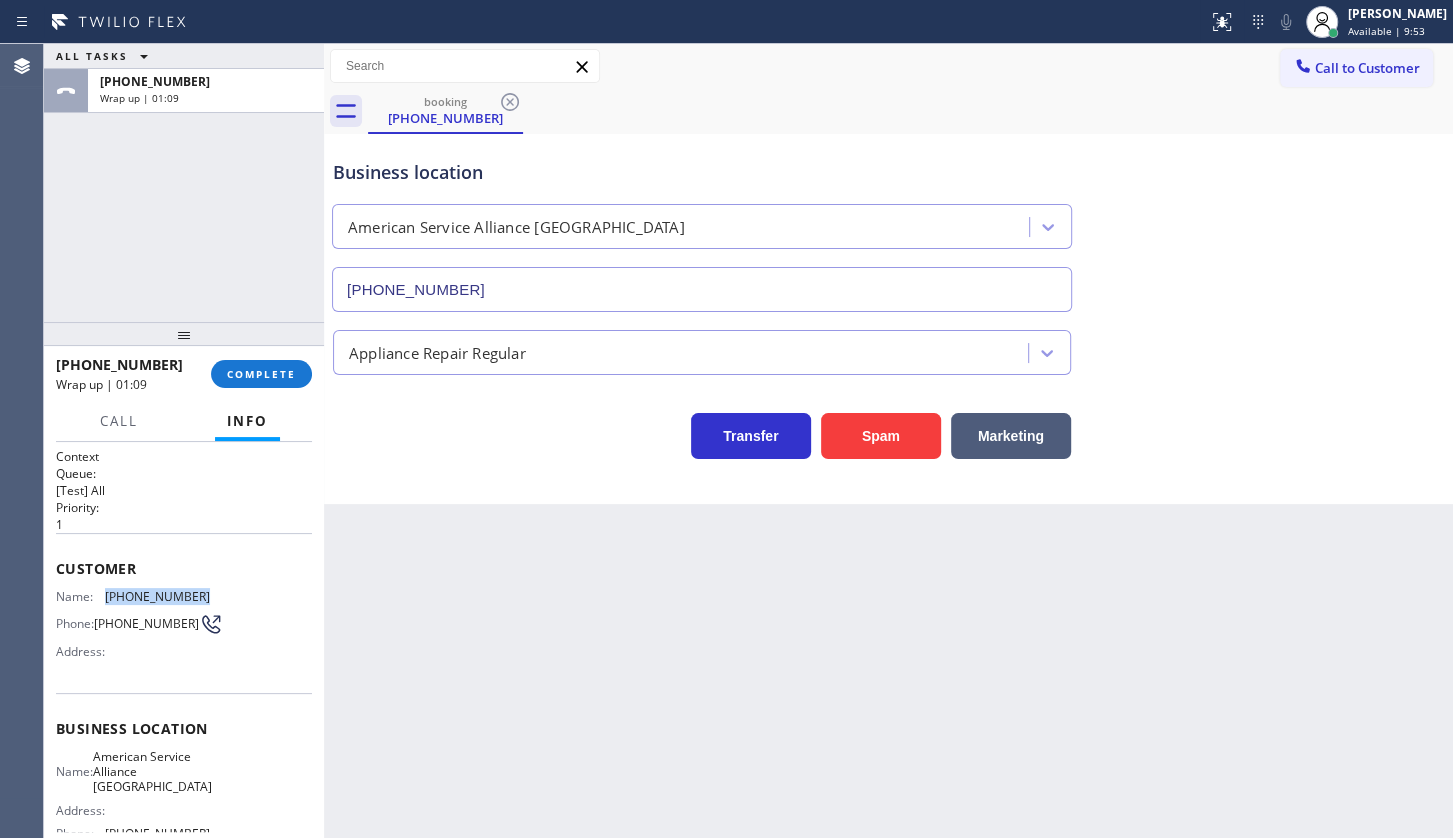 drag, startPoint x: 190, startPoint y: 591, endPoint x: 104, endPoint y: 581, distance: 86.579445 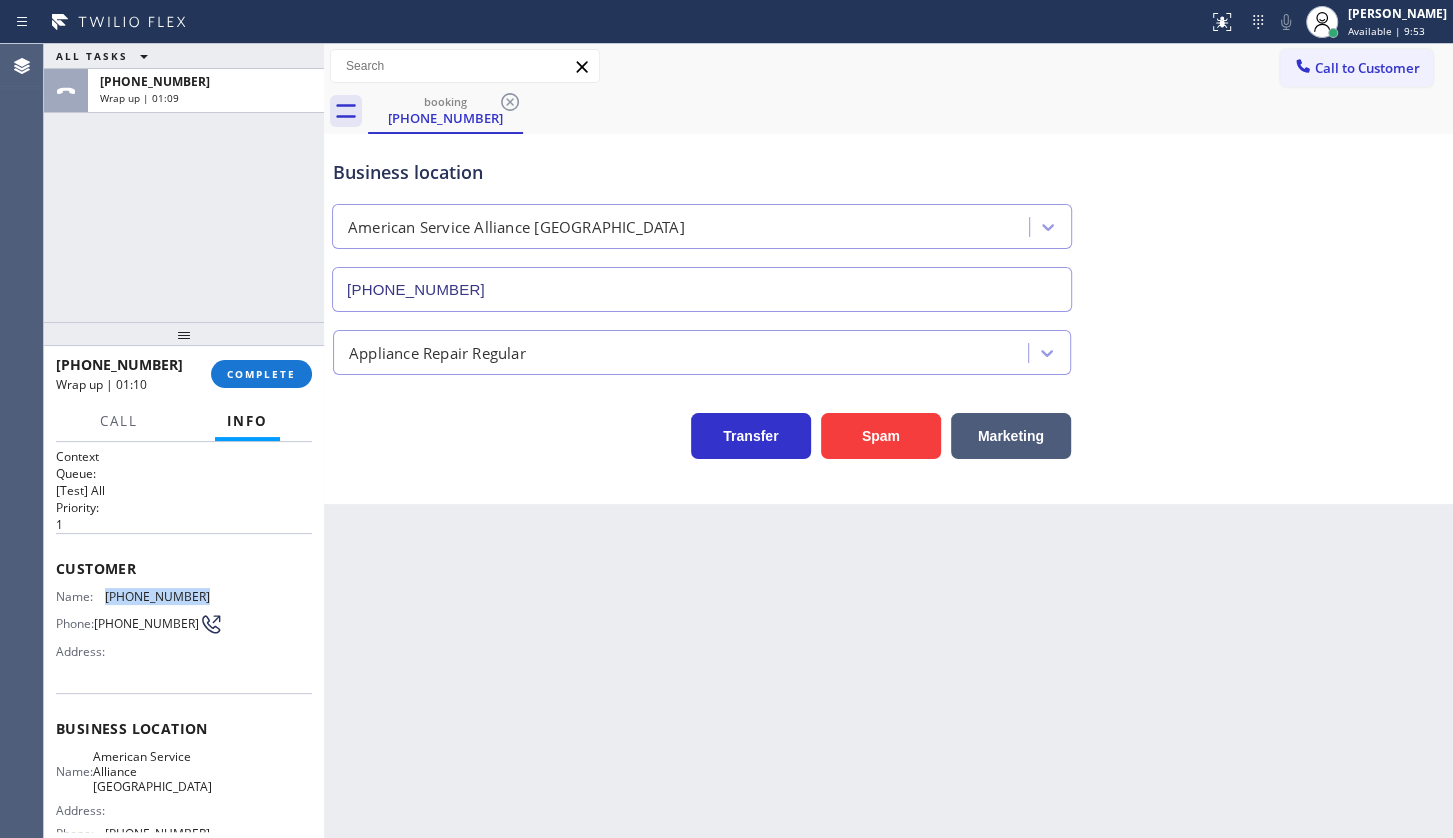 copy on "(949) 501-2840" 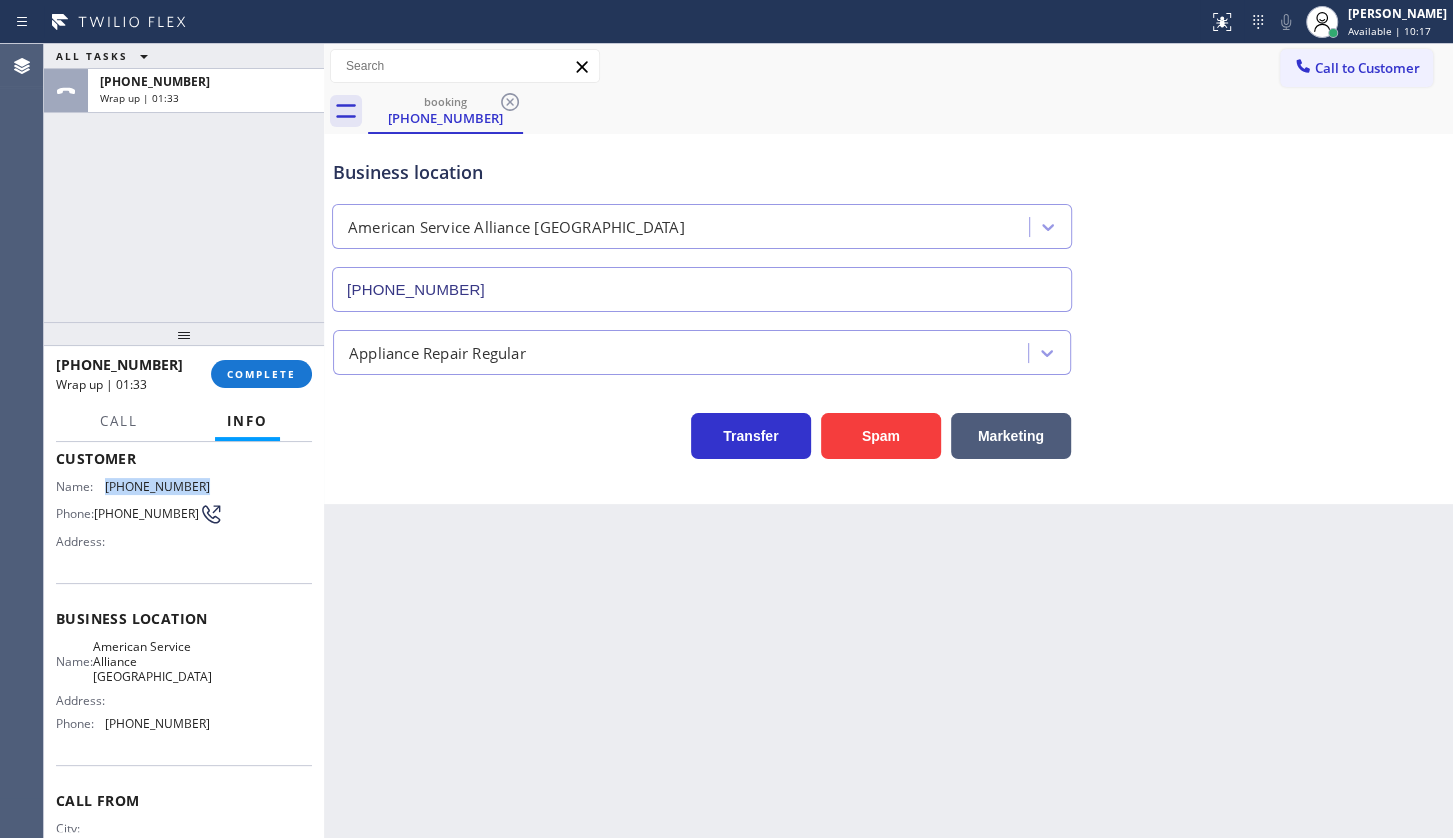 scroll, scrollTop: 198, scrollLeft: 0, axis: vertical 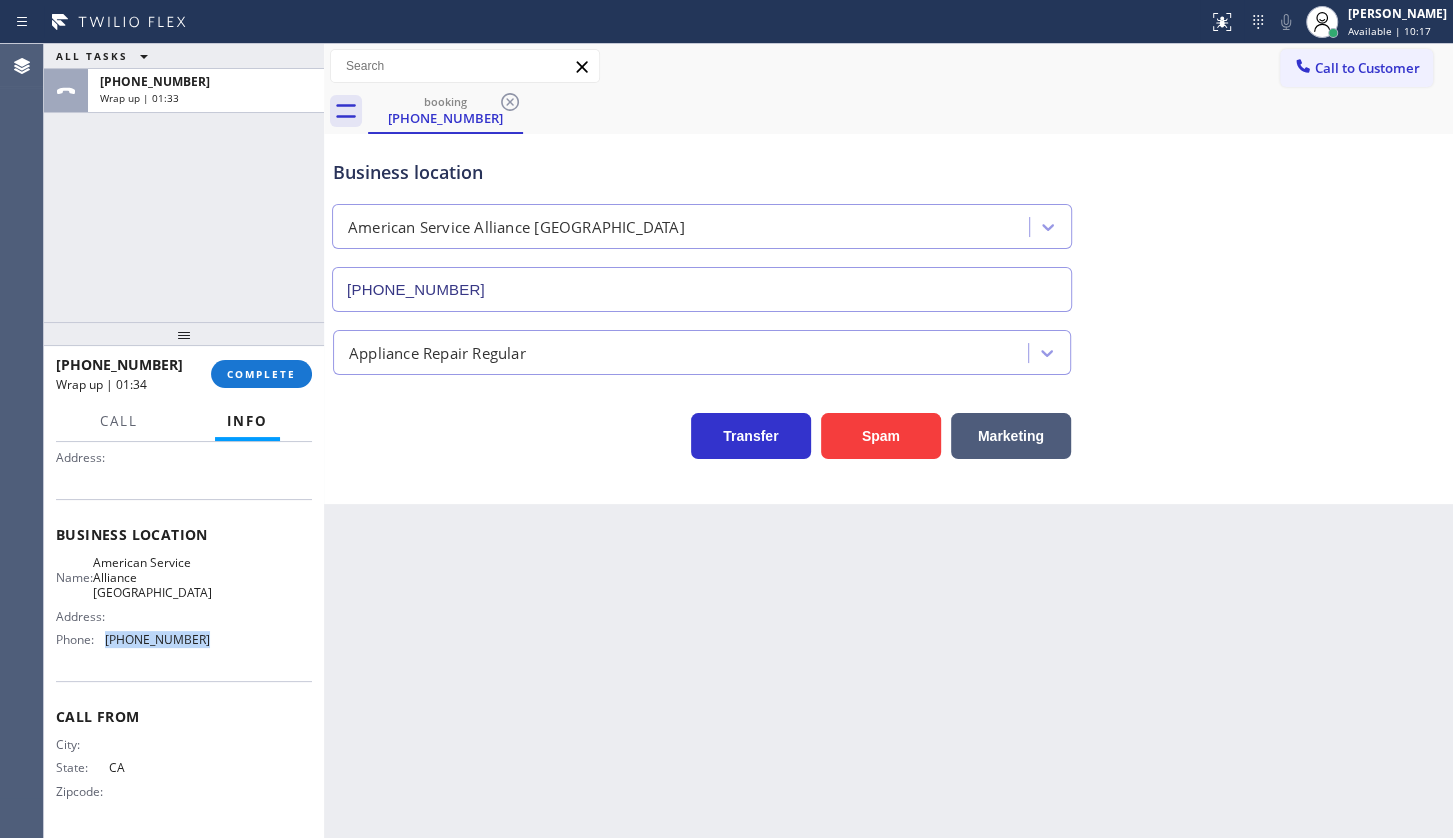drag, startPoint x: 103, startPoint y: 650, endPoint x: 282, endPoint y: 661, distance: 179.33768 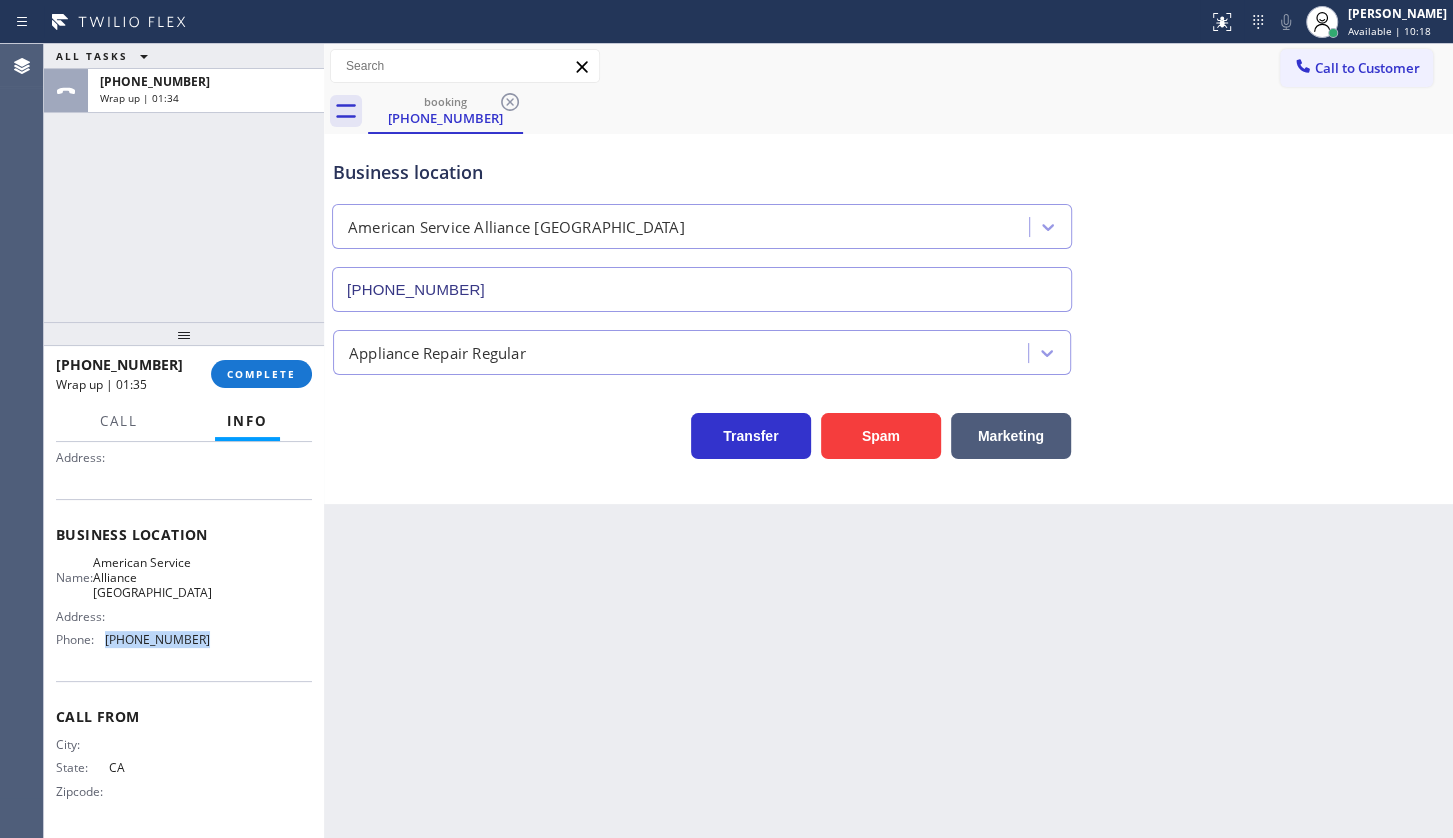 copy on "(714) 942-4220" 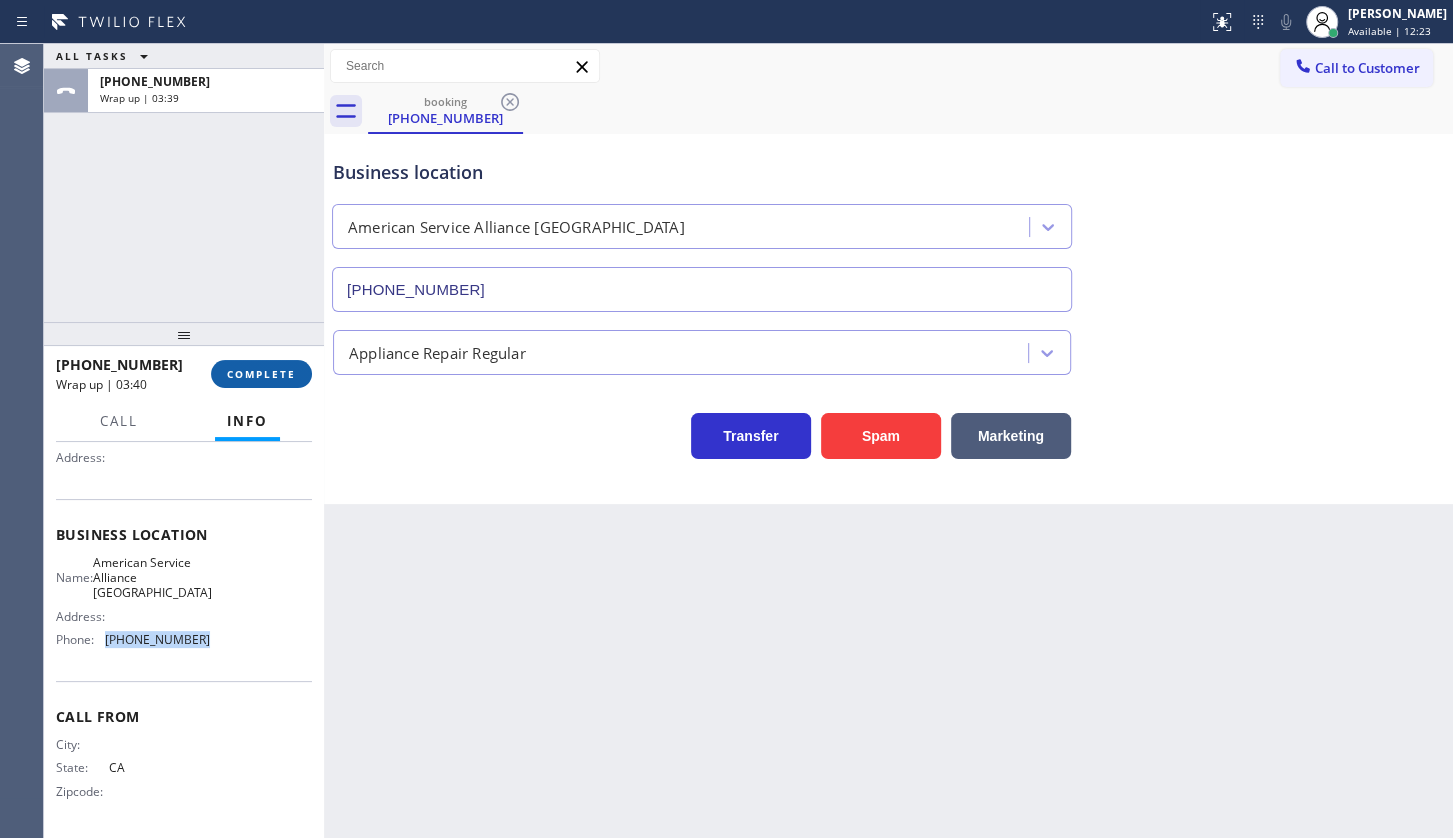 click on "COMPLETE" at bounding box center (261, 374) 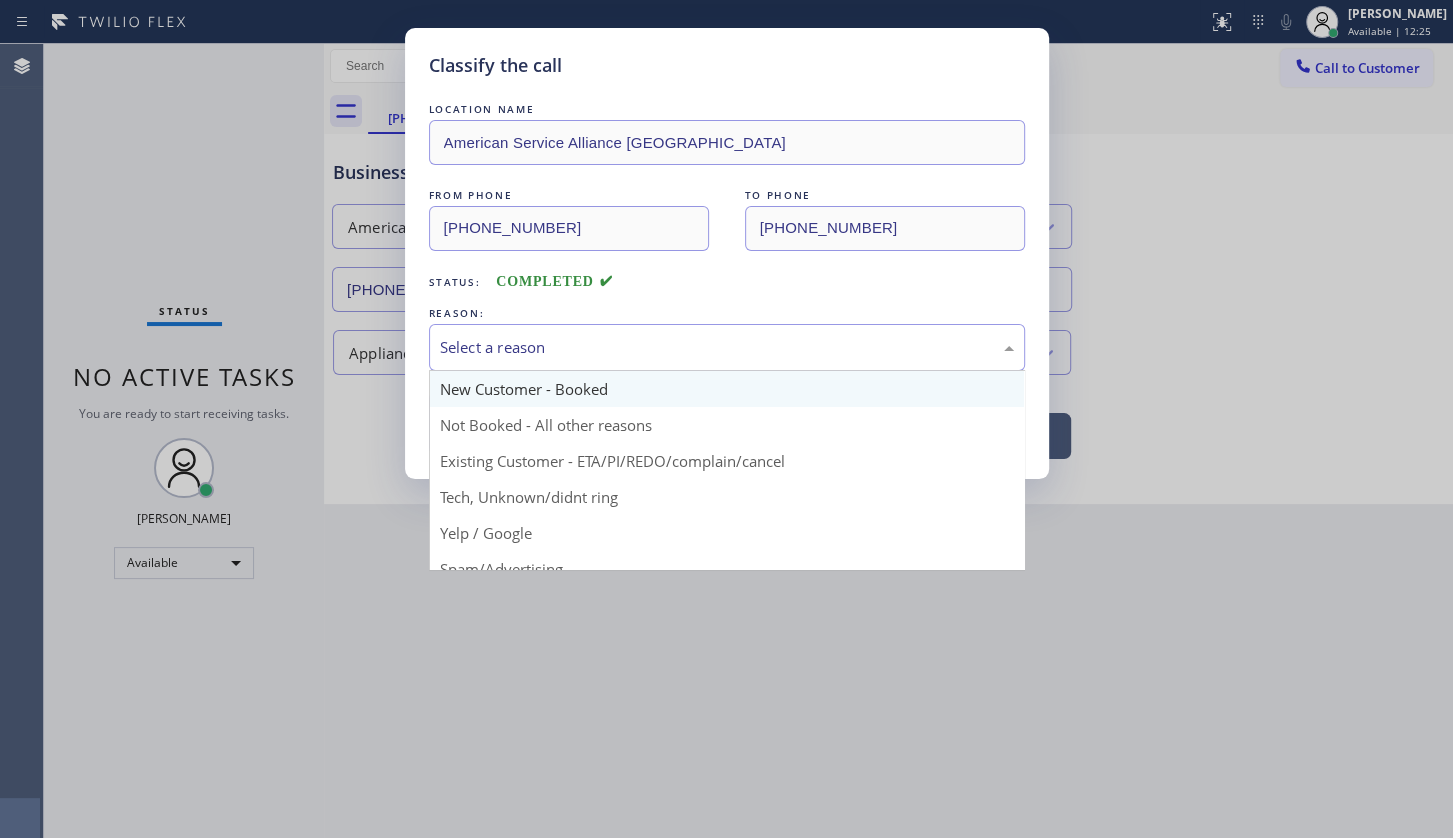 drag, startPoint x: 508, startPoint y: 343, endPoint x: 510, endPoint y: 402, distance: 59.03389 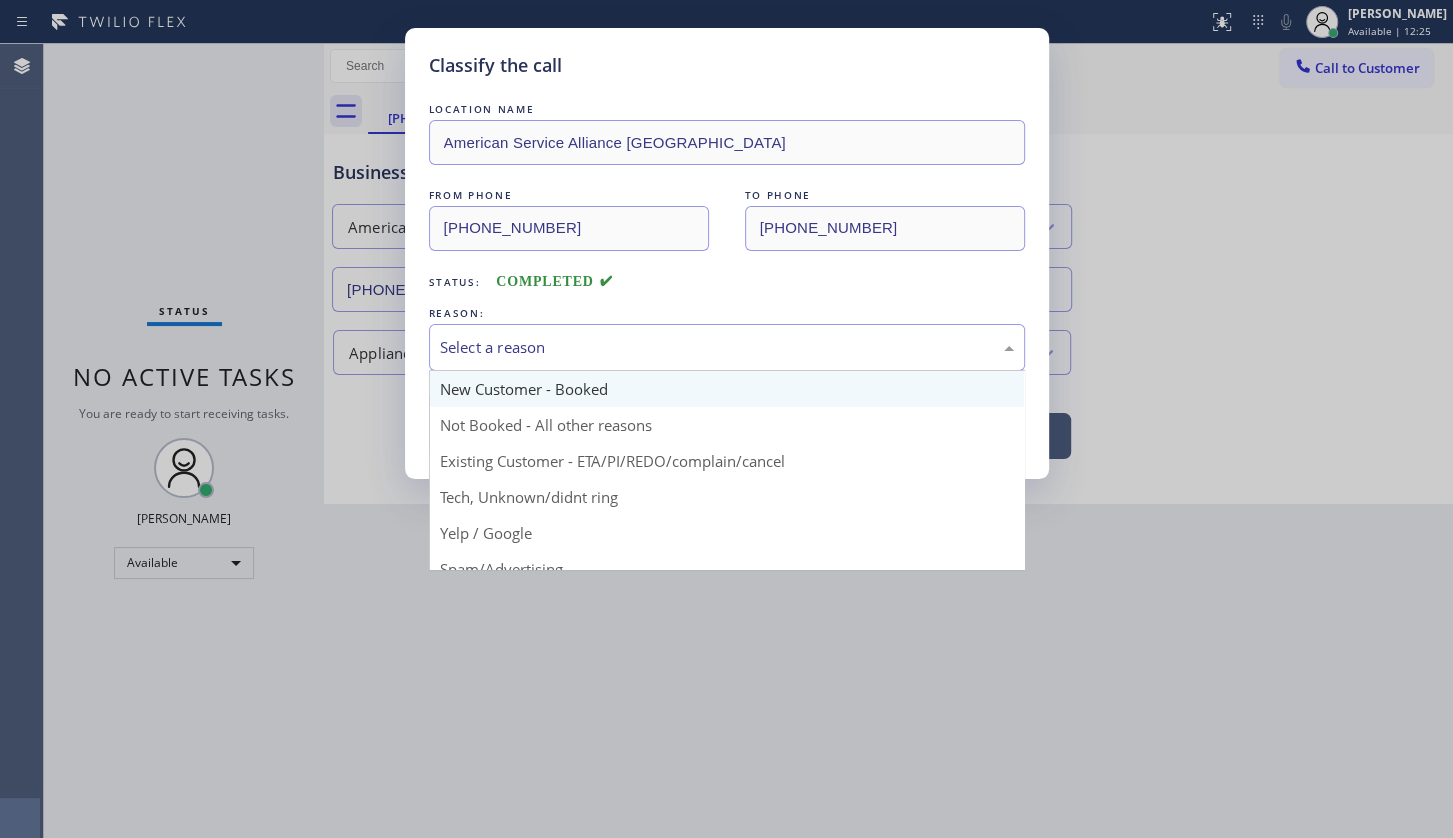 click on "Select a reason" at bounding box center [727, 347] 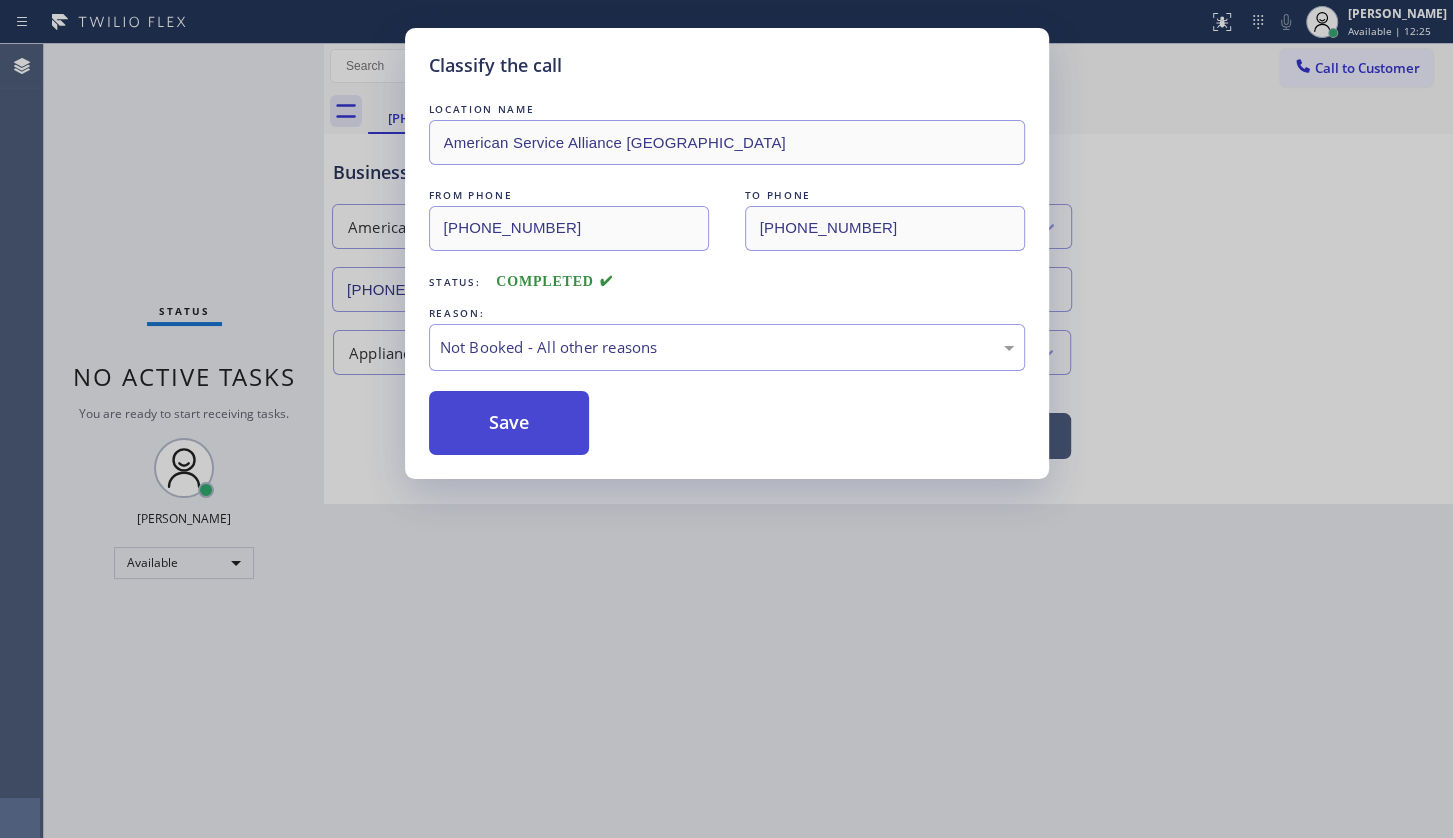 click on "Save" at bounding box center (509, 423) 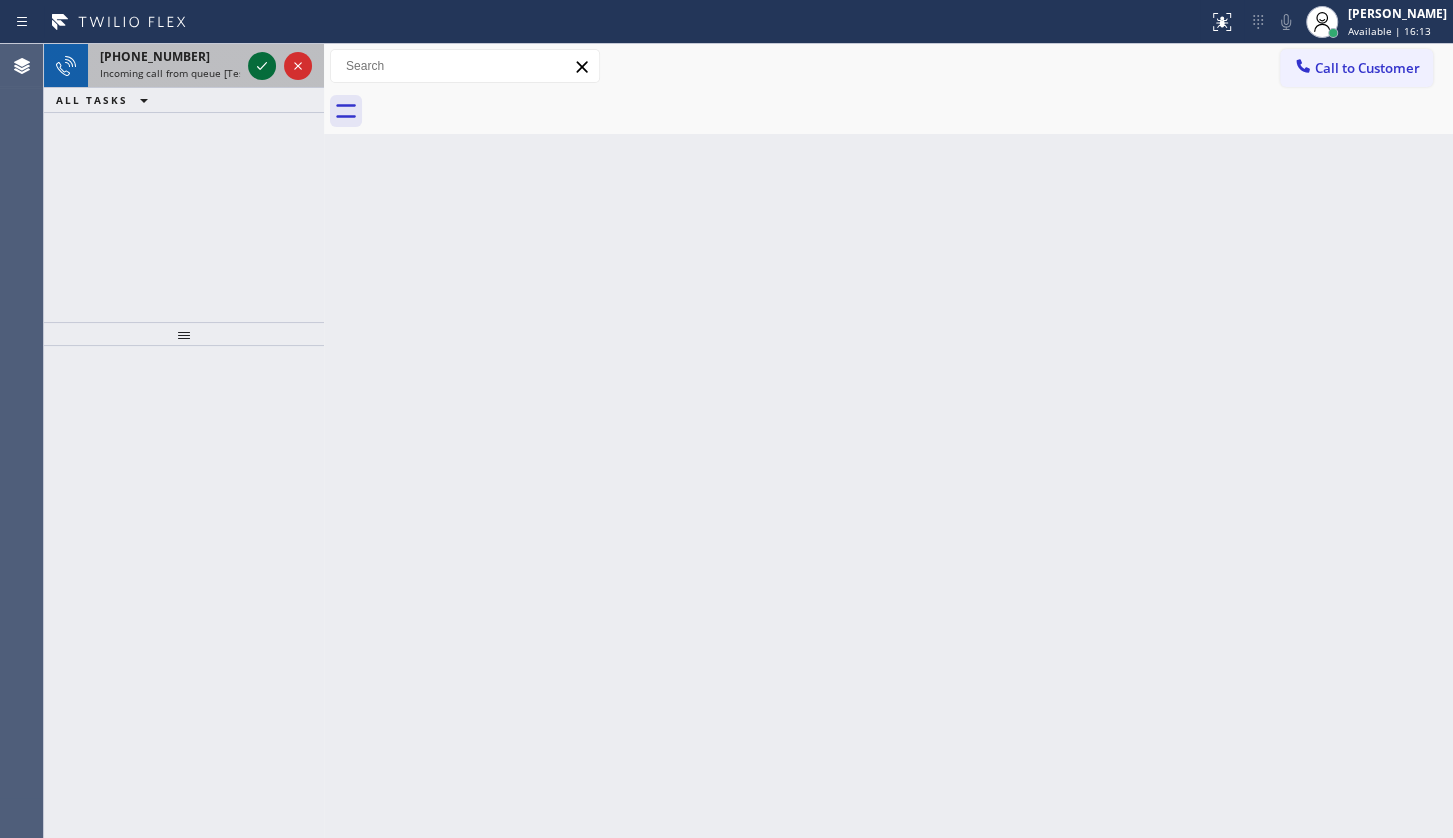click 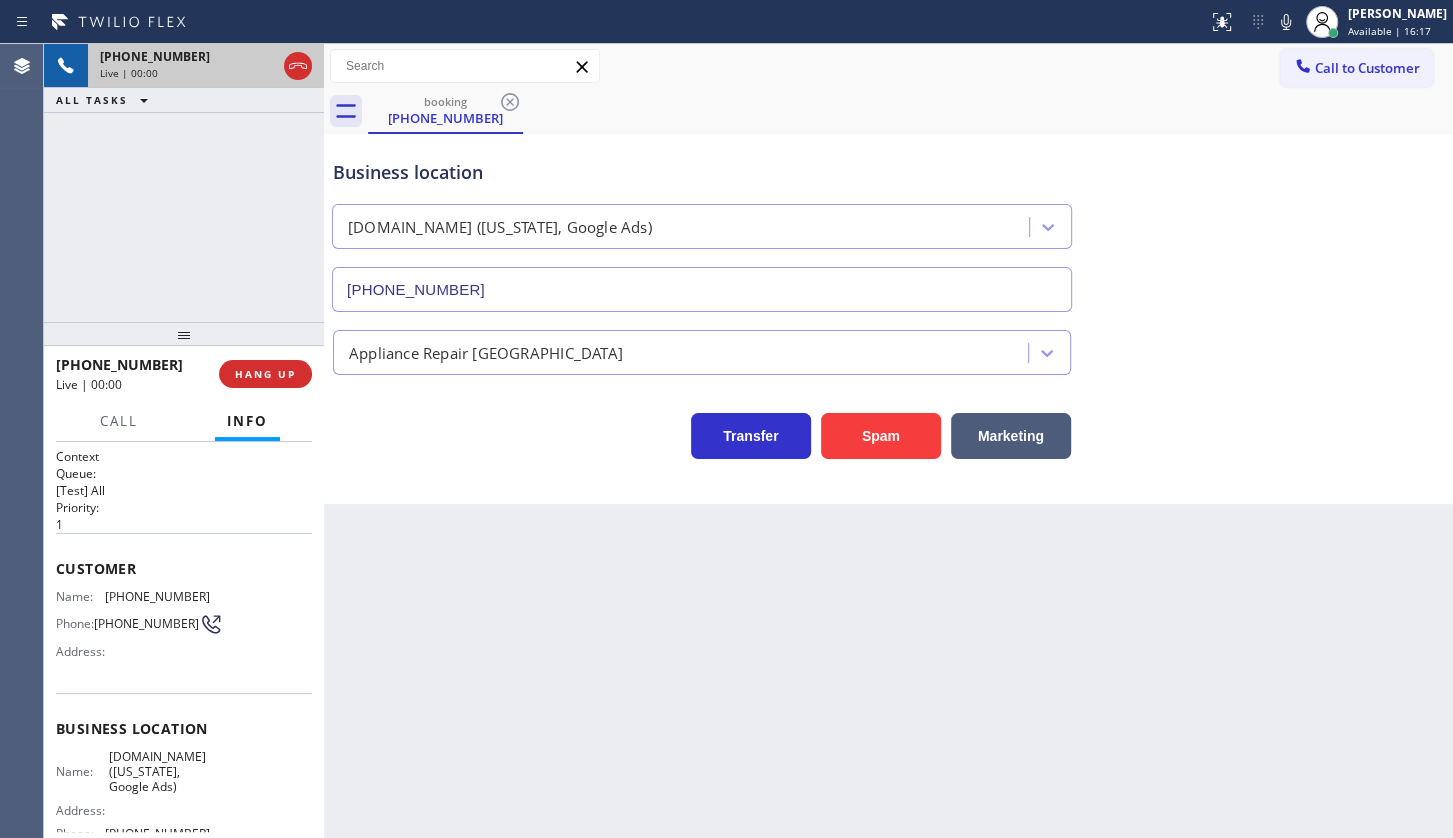 type on "(315) 954-4648" 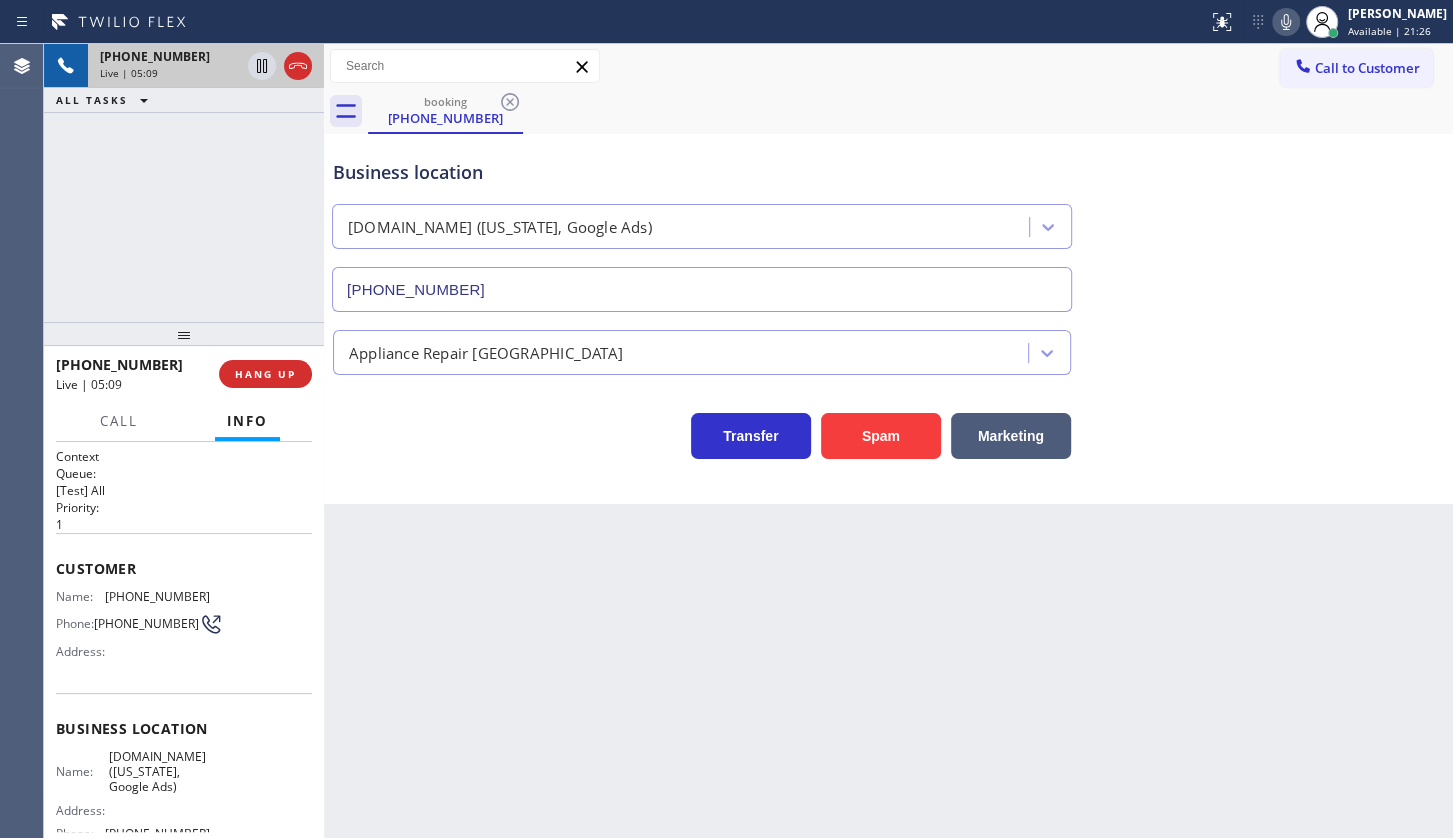 click 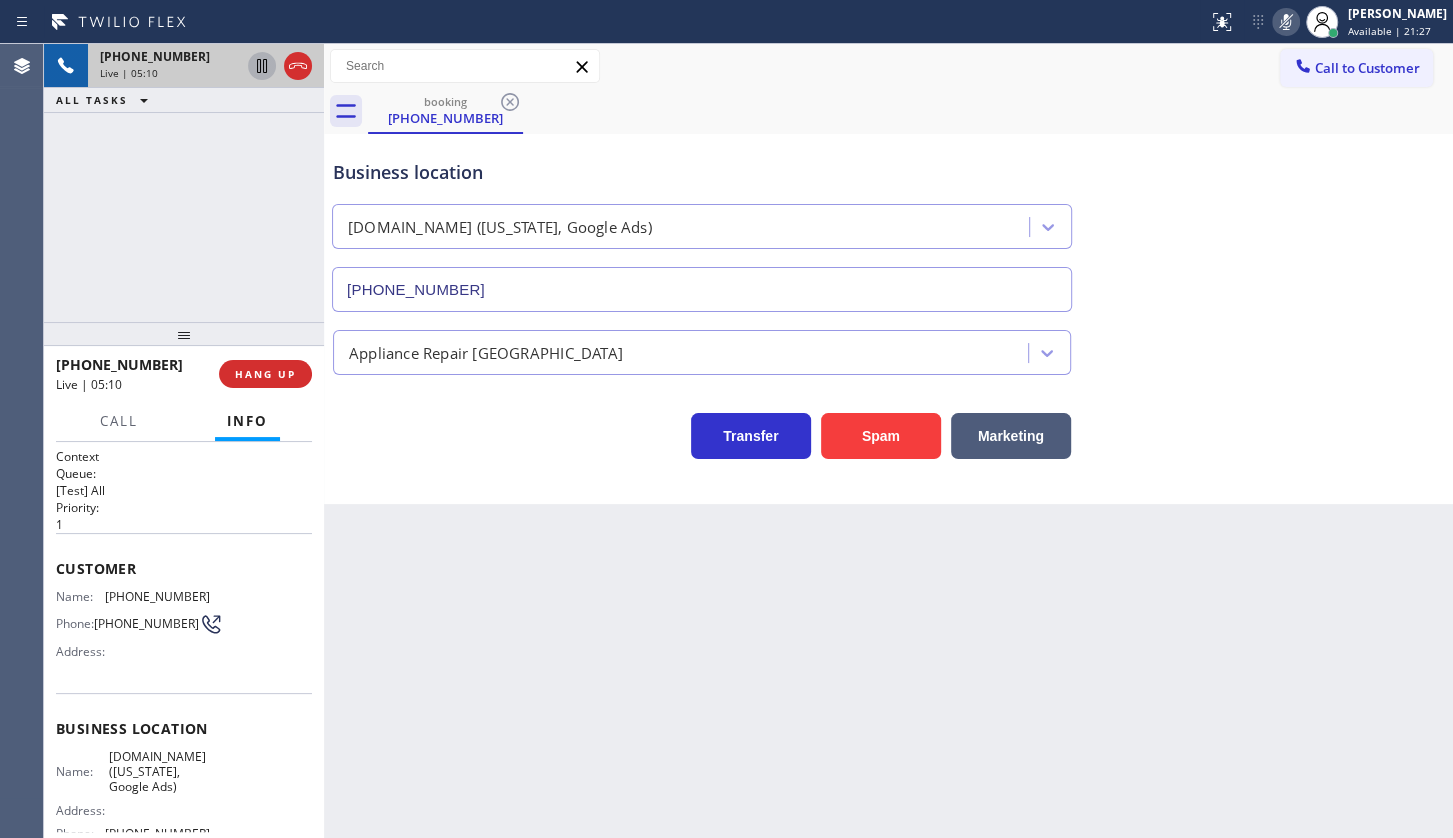 click 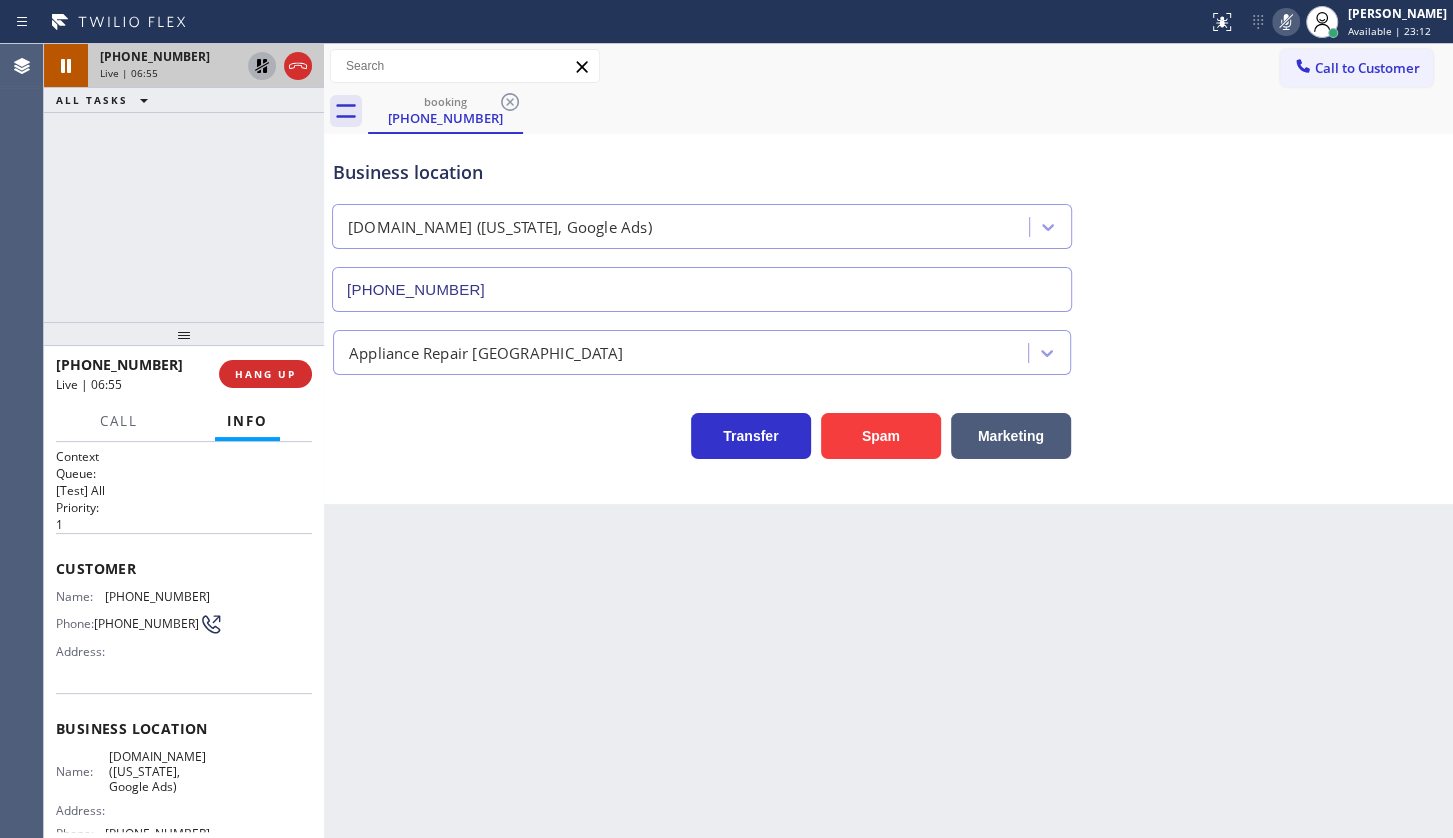 drag, startPoint x: 151, startPoint y: 168, endPoint x: 175, endPoint y: 141, distance: 36.124783 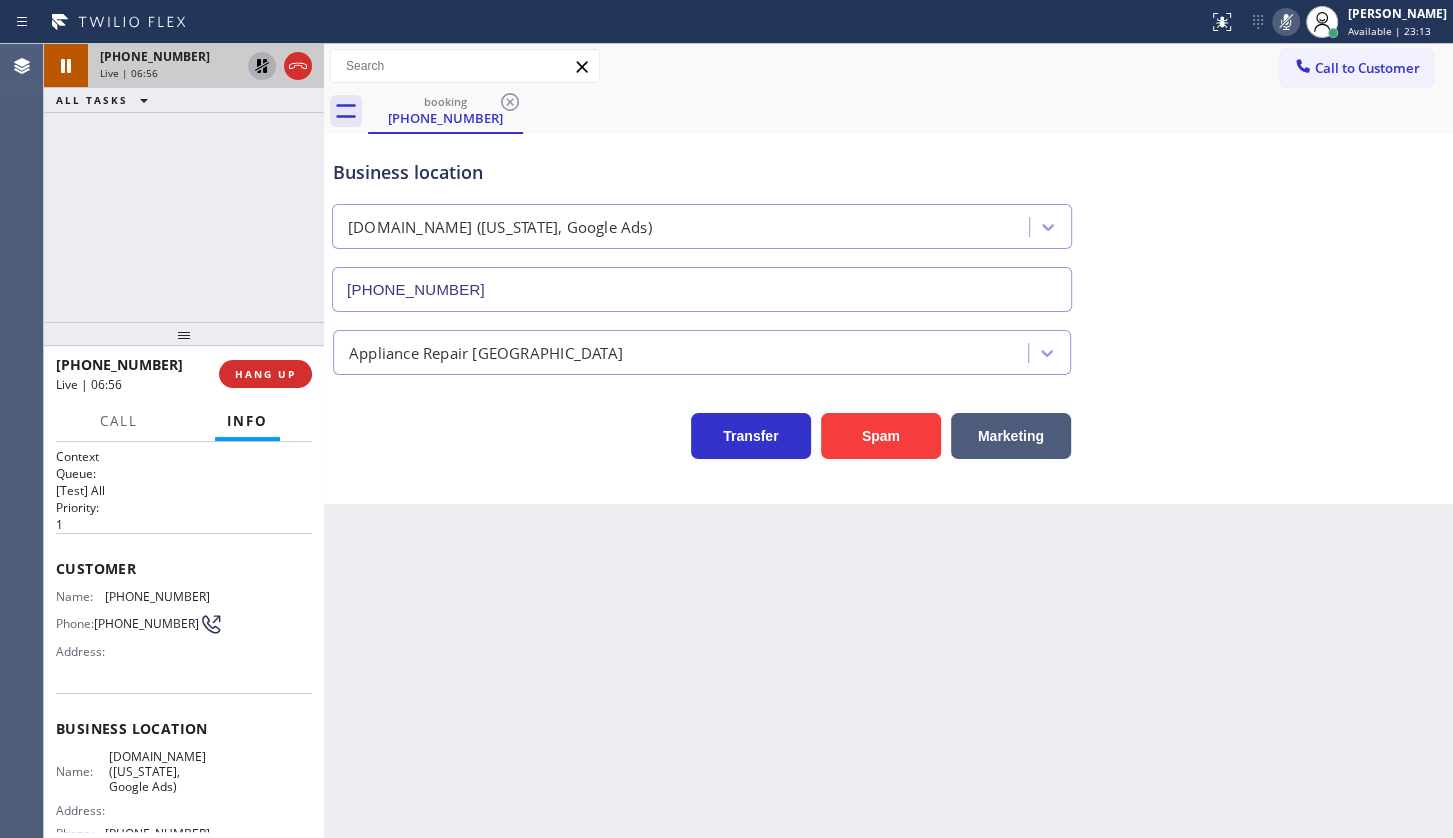click 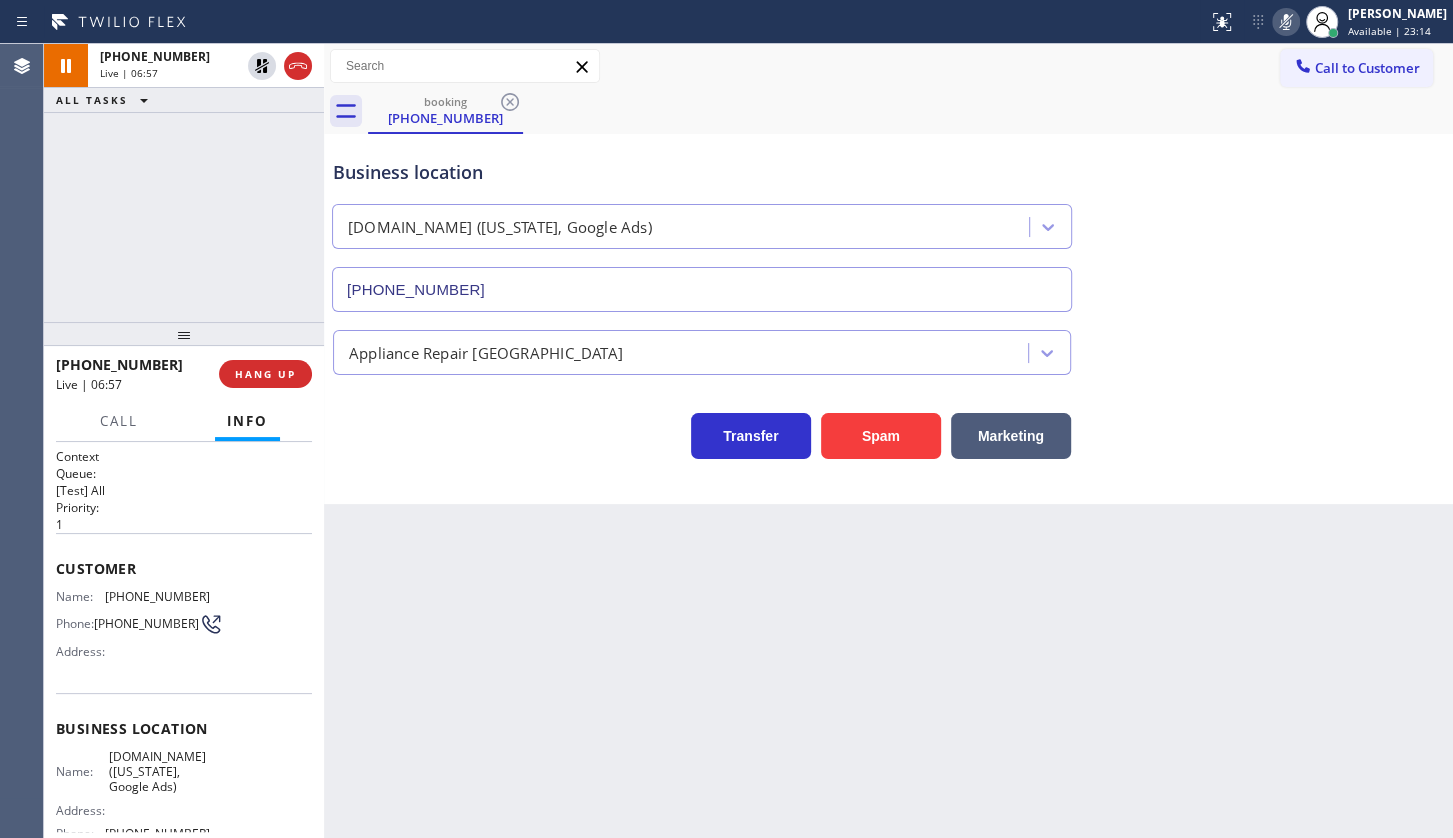 click at bounding box center [1286, 22] 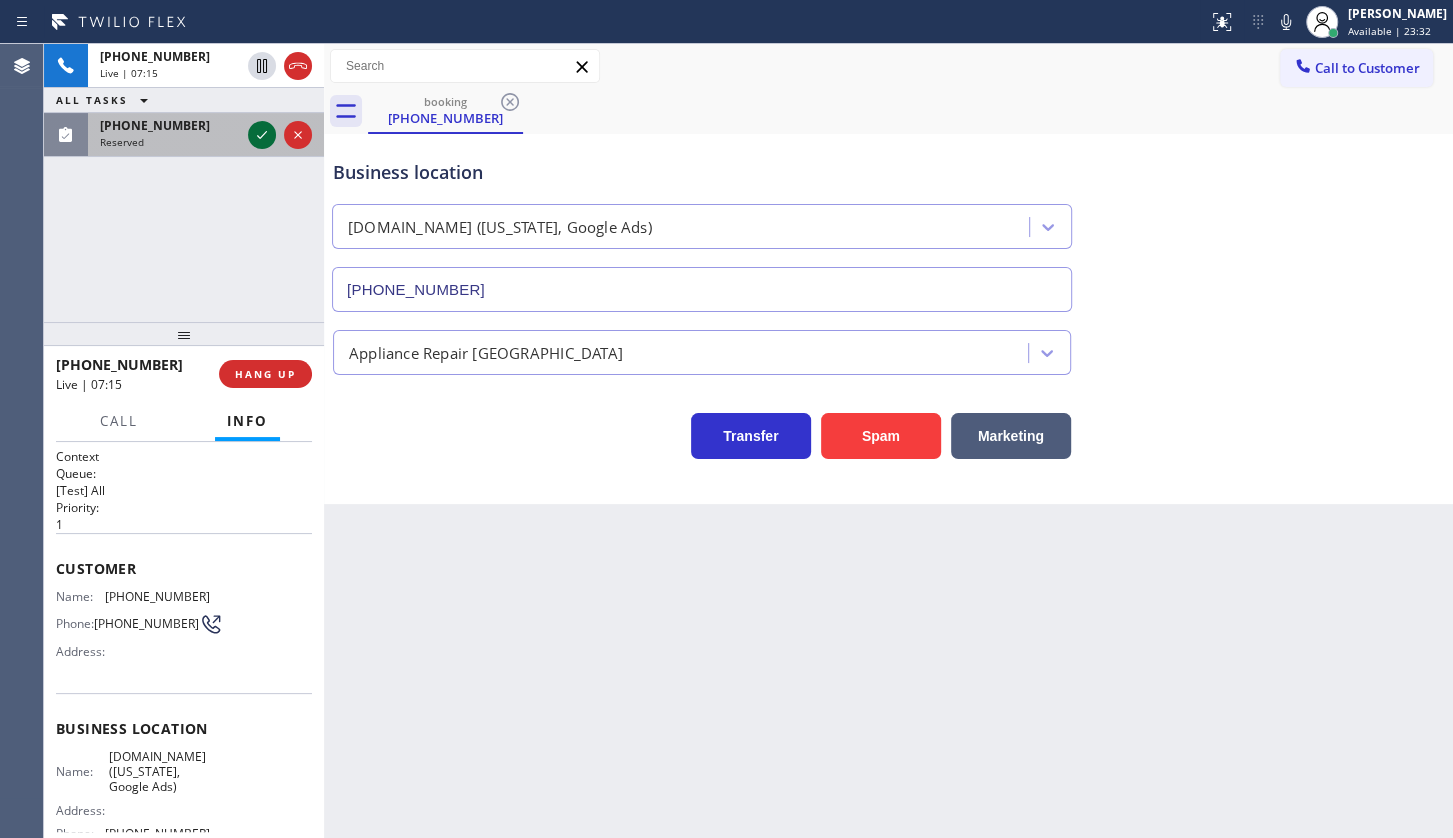 click 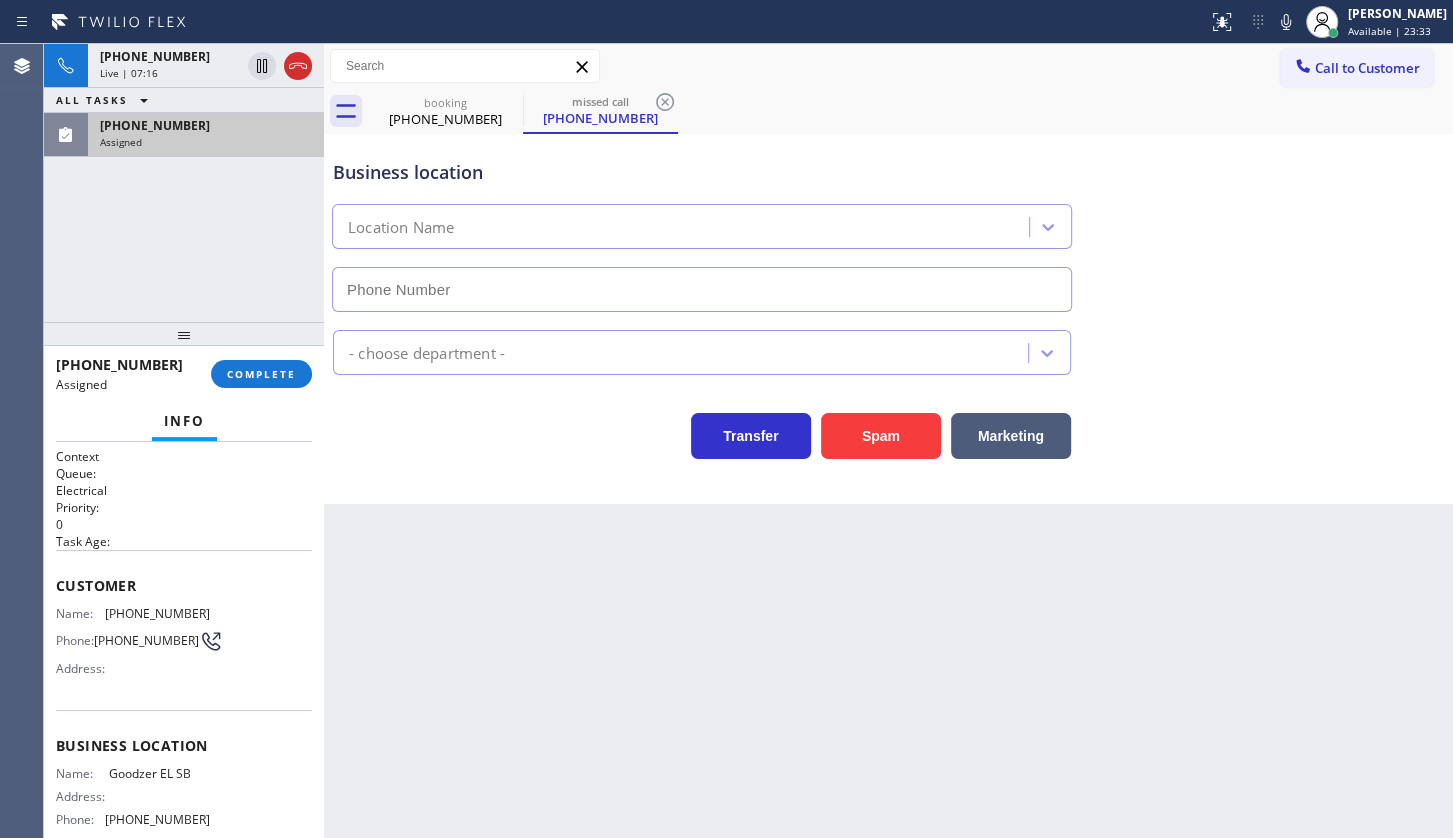 type on "(805) 946-0050" 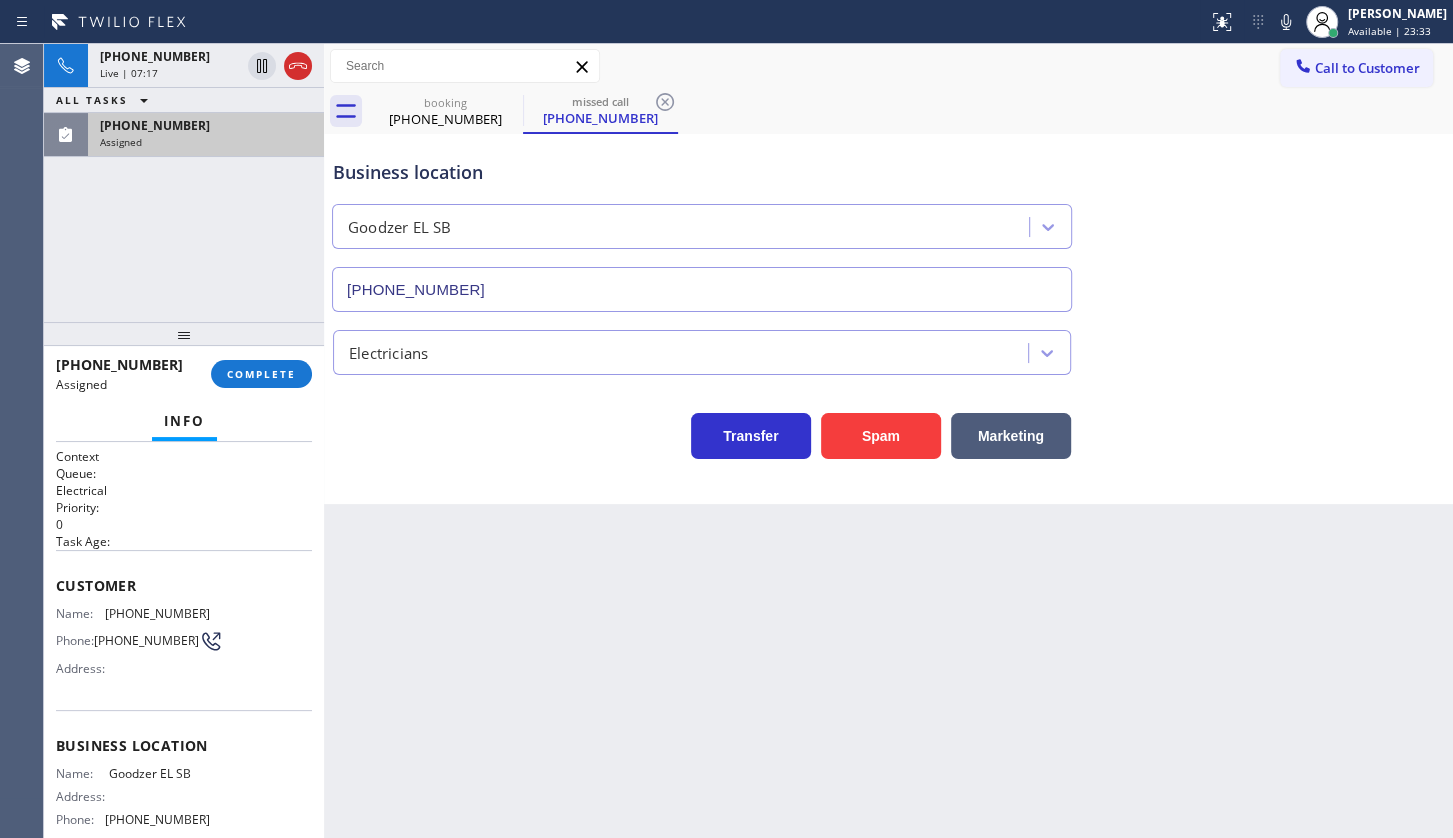 click on "(657) 276-6204" at bounding box center (206, 125) 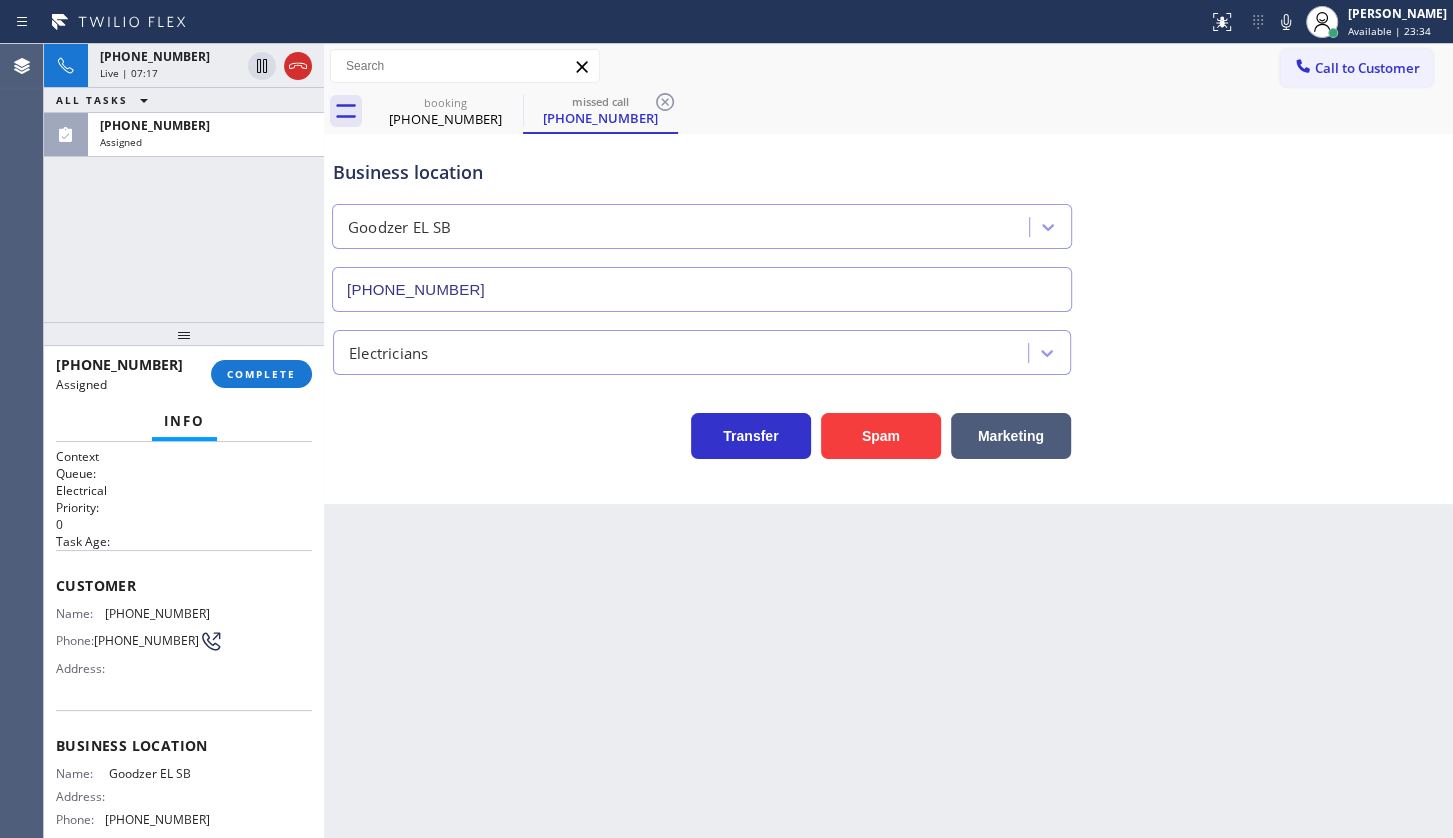 drag, startPoint x: 254, startPoint y: 400, endPoint x: 260, endPoint y: 389, distance: 12.529964 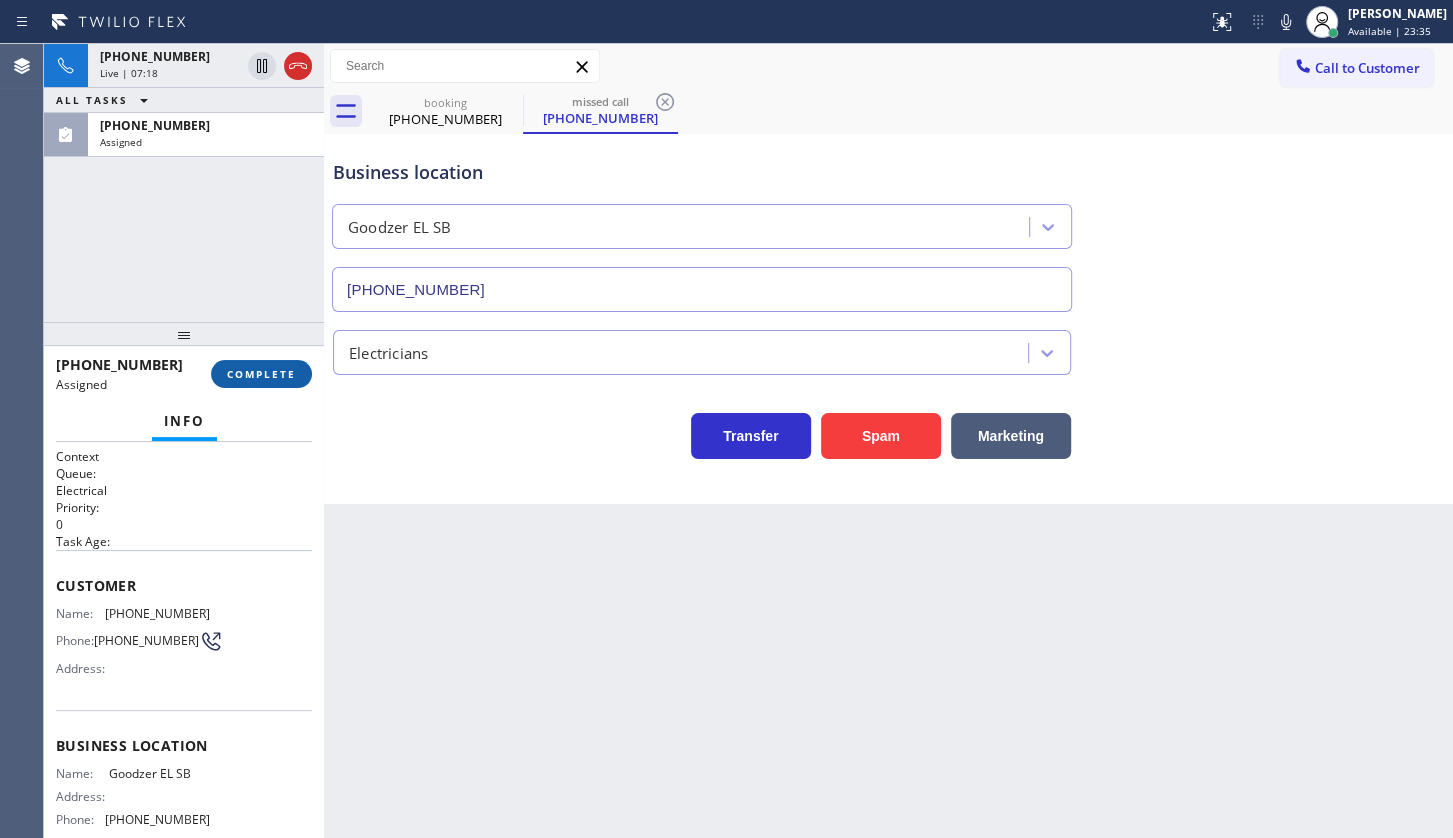 click on "COMPLETE" at bounding box center (261, 374) 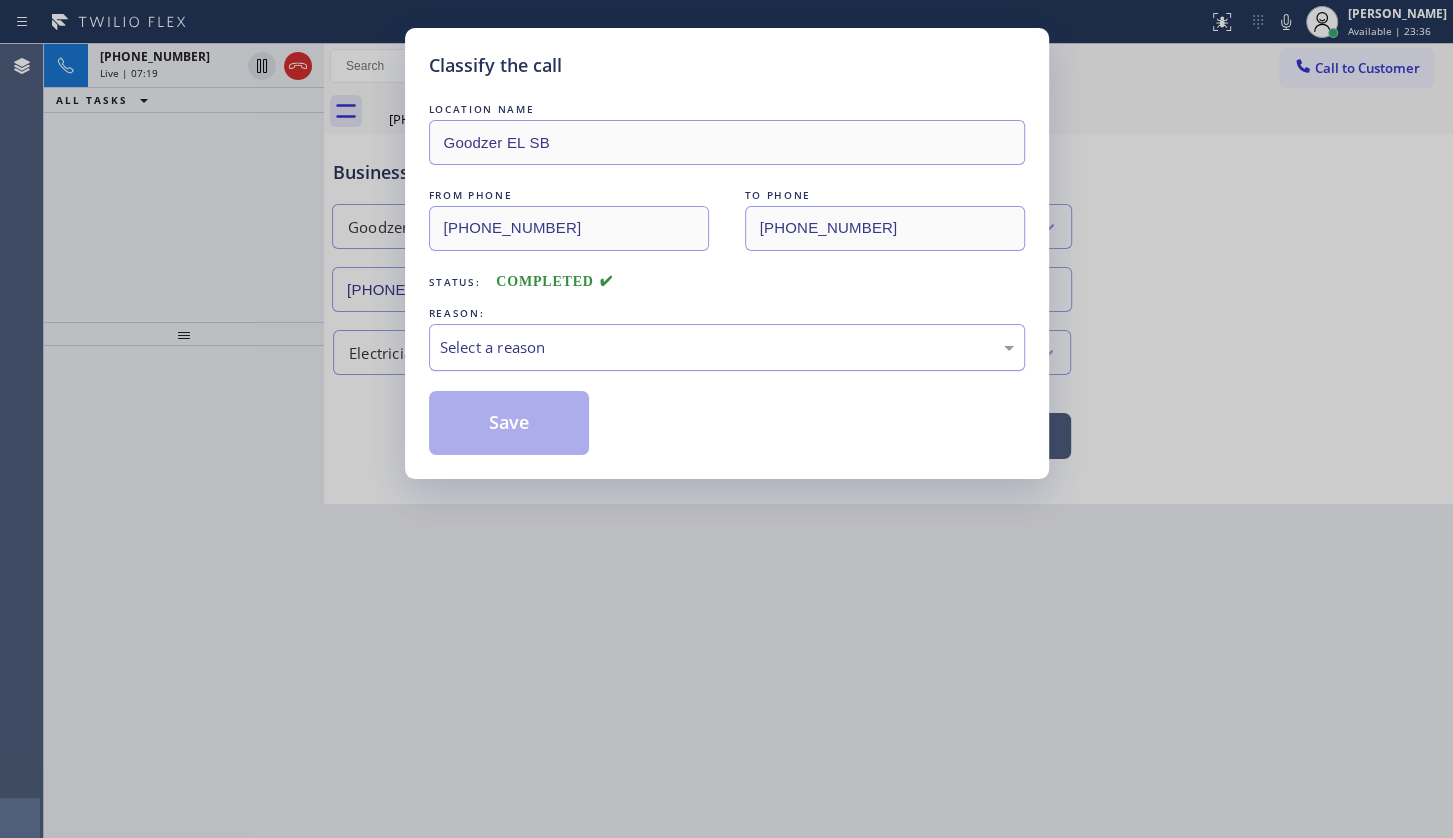 click on "Select a reason" at bounding box center [727, 347] 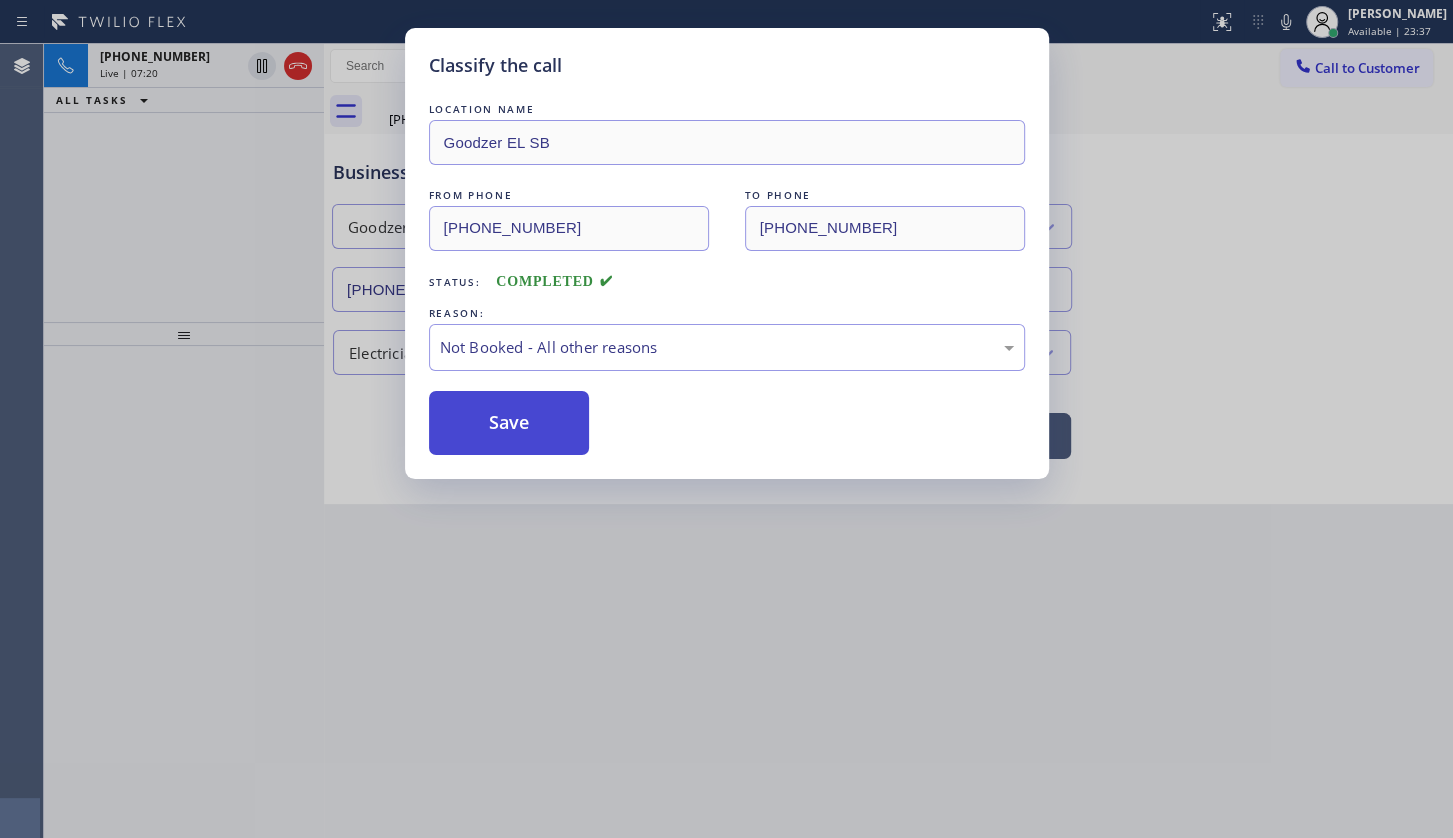 click on "Save" at bounding box center [509, 423] 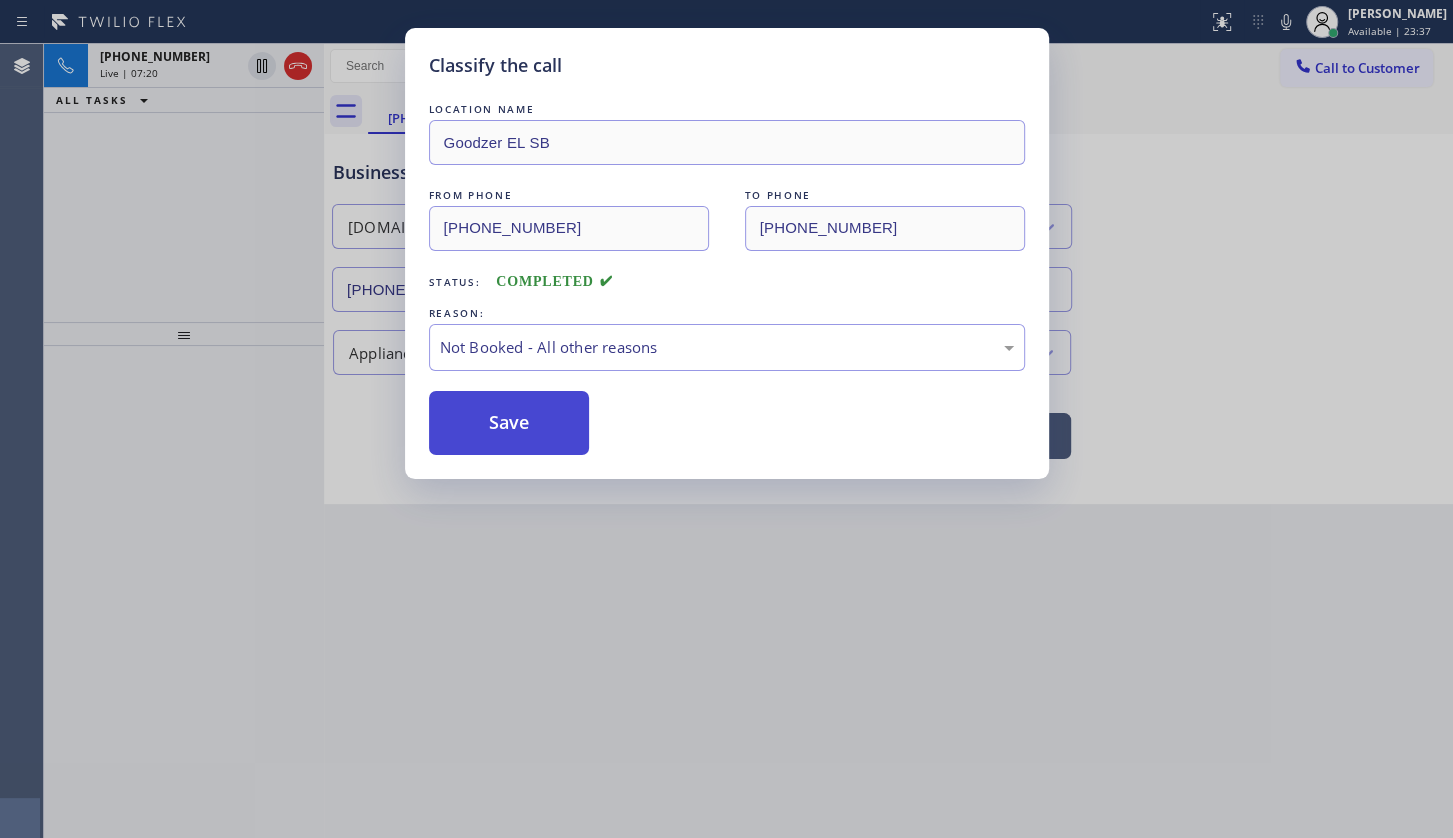 click on "Save" at bounding box center (509, 423) 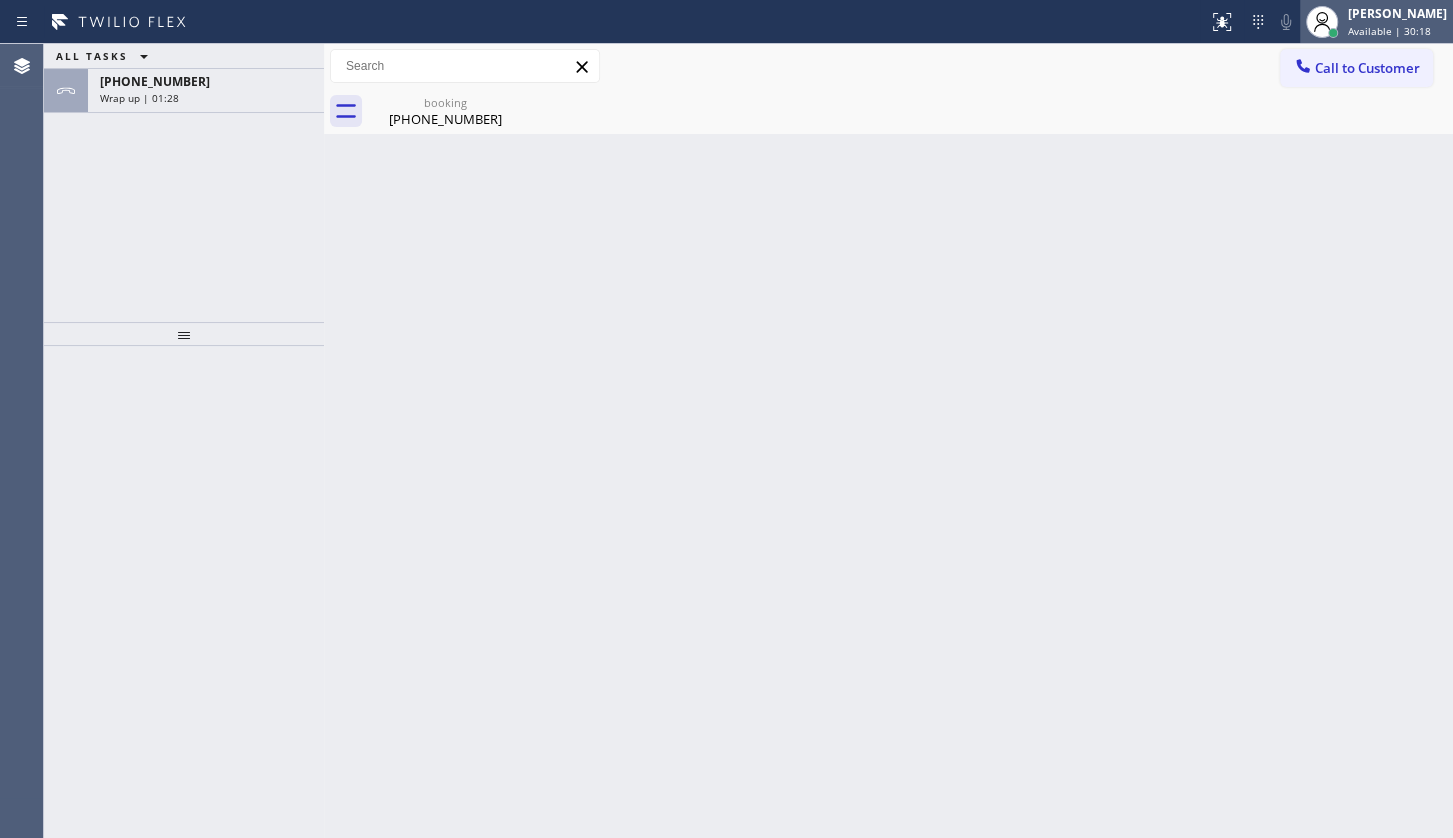 click on "Available | 30:18" at bounding box center (1389, 31) 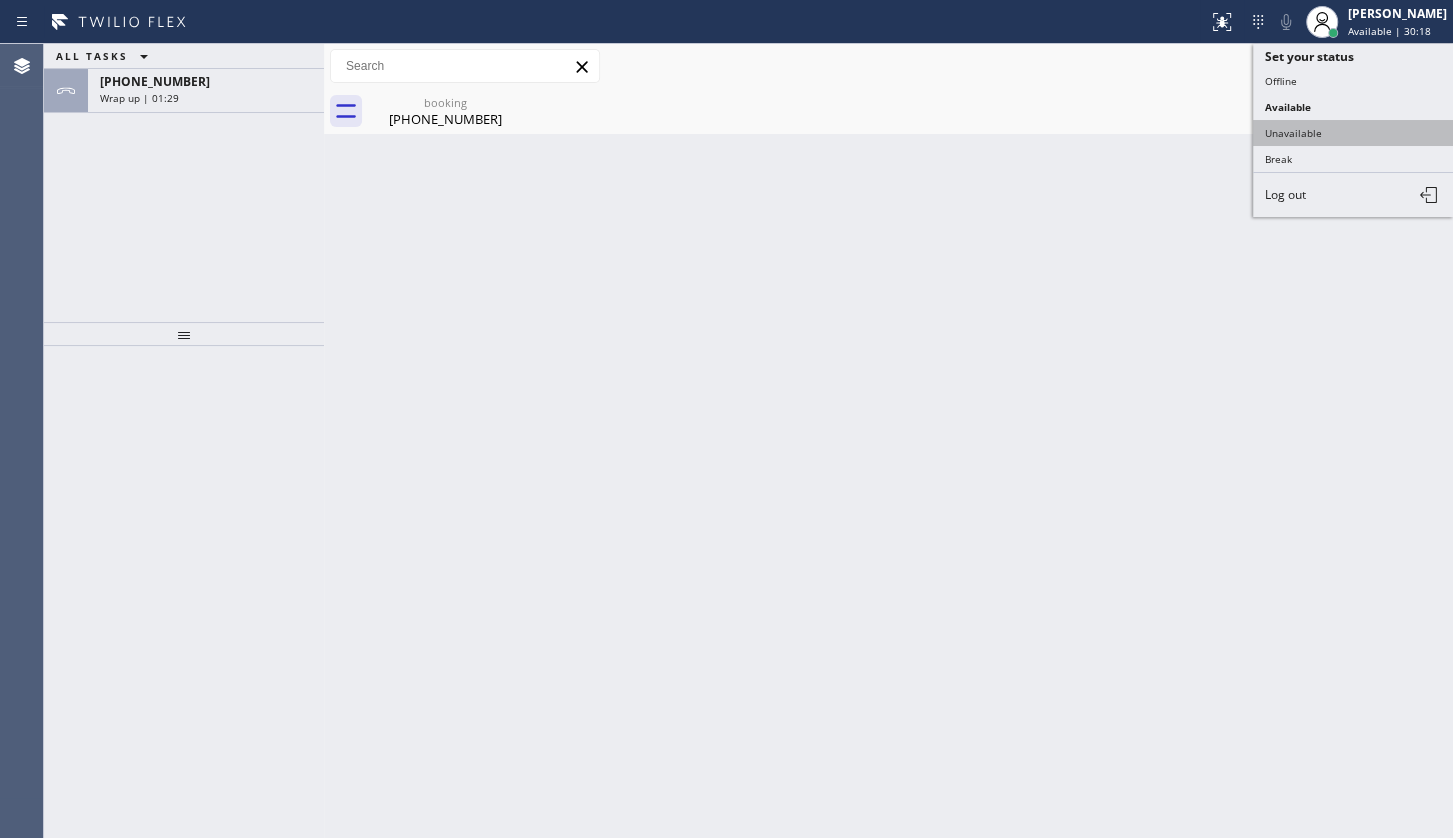 drag, startPoint x: 1309, startPoint y: 130, endPoint x: 1253, endPoint y: 79, distance: 75.74299 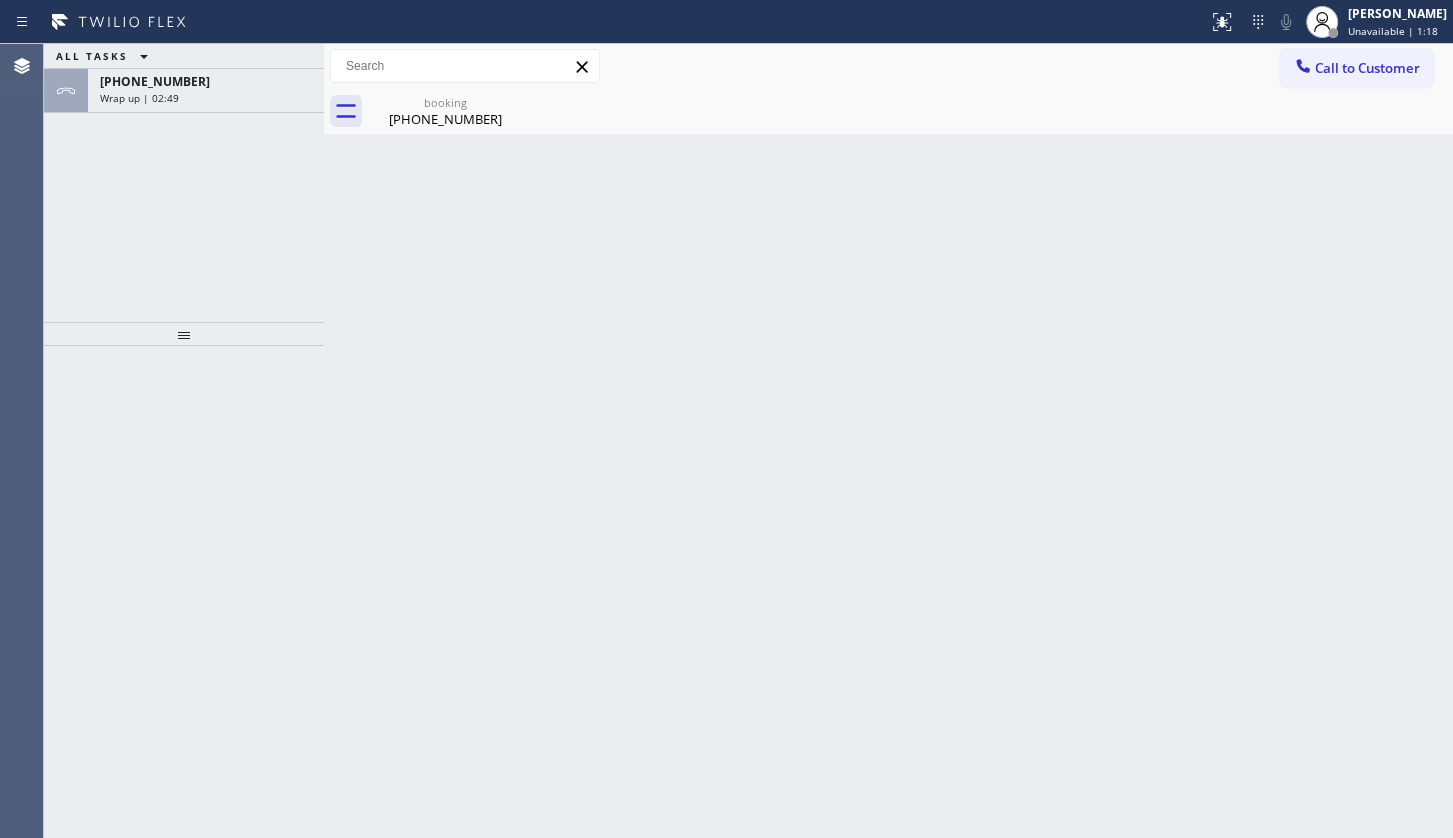 drag, startPoint x: 398, startPoint y: 112, endPoint x: 356, endPoint y: 93, distance: 46.09772 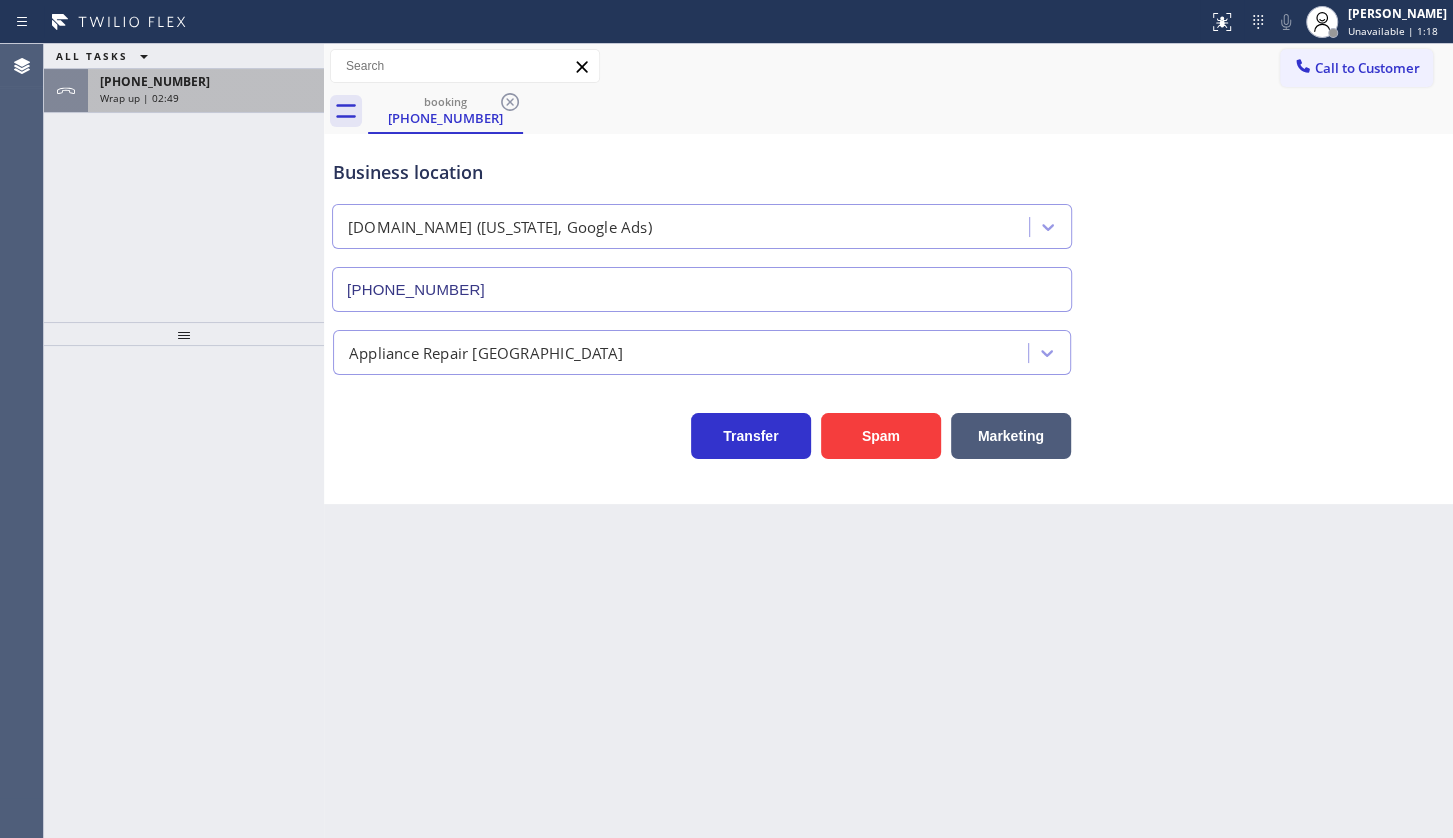 click on "+16104169553" at bounding box center [206, 81] 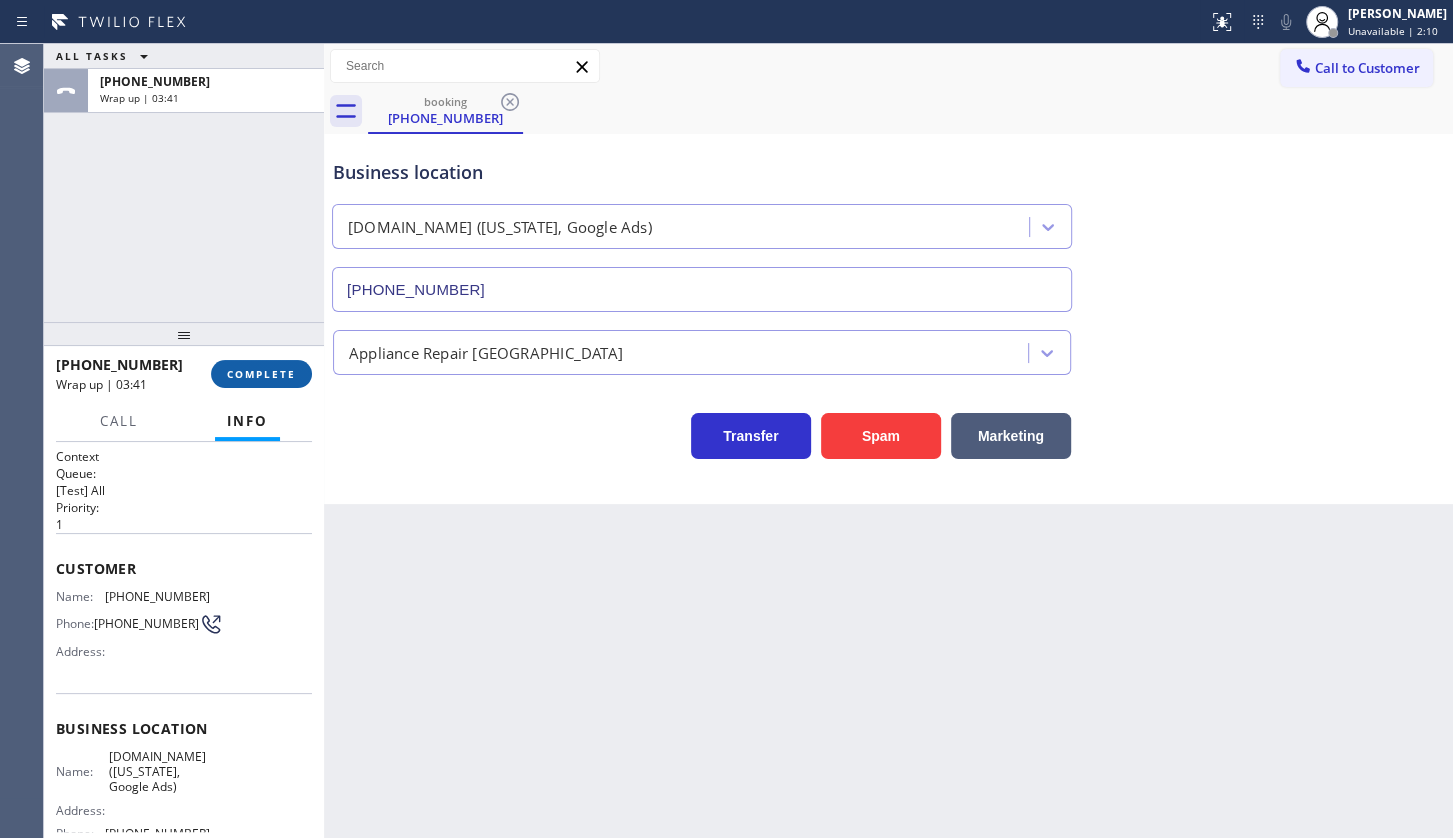 click on "COMPLETE" at bounding box center (261, 374) 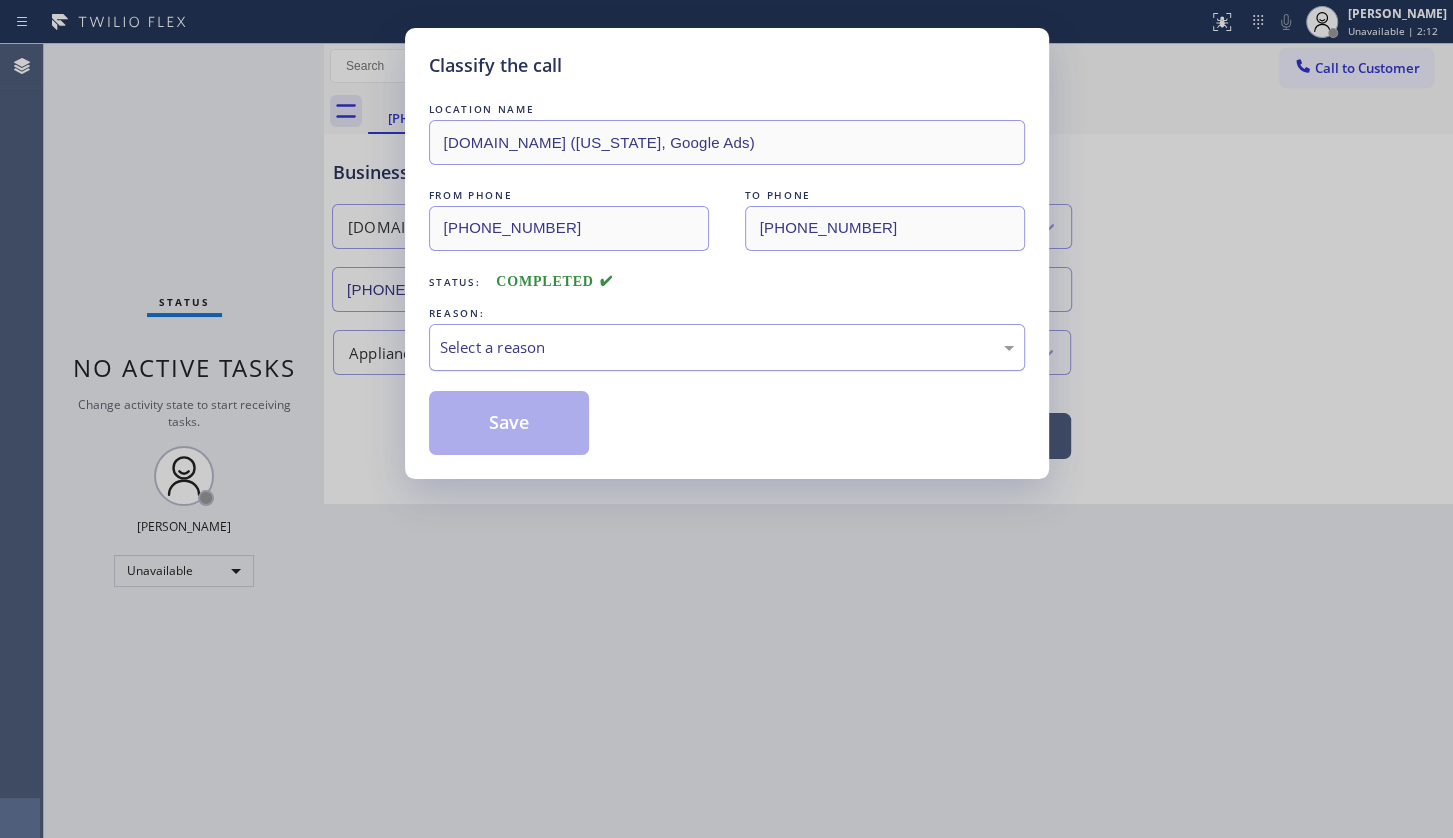 drag, startPoint x: 471, startPoint y: 343, endPoint x: 467, endPoint y: 358, distance: 15.524175 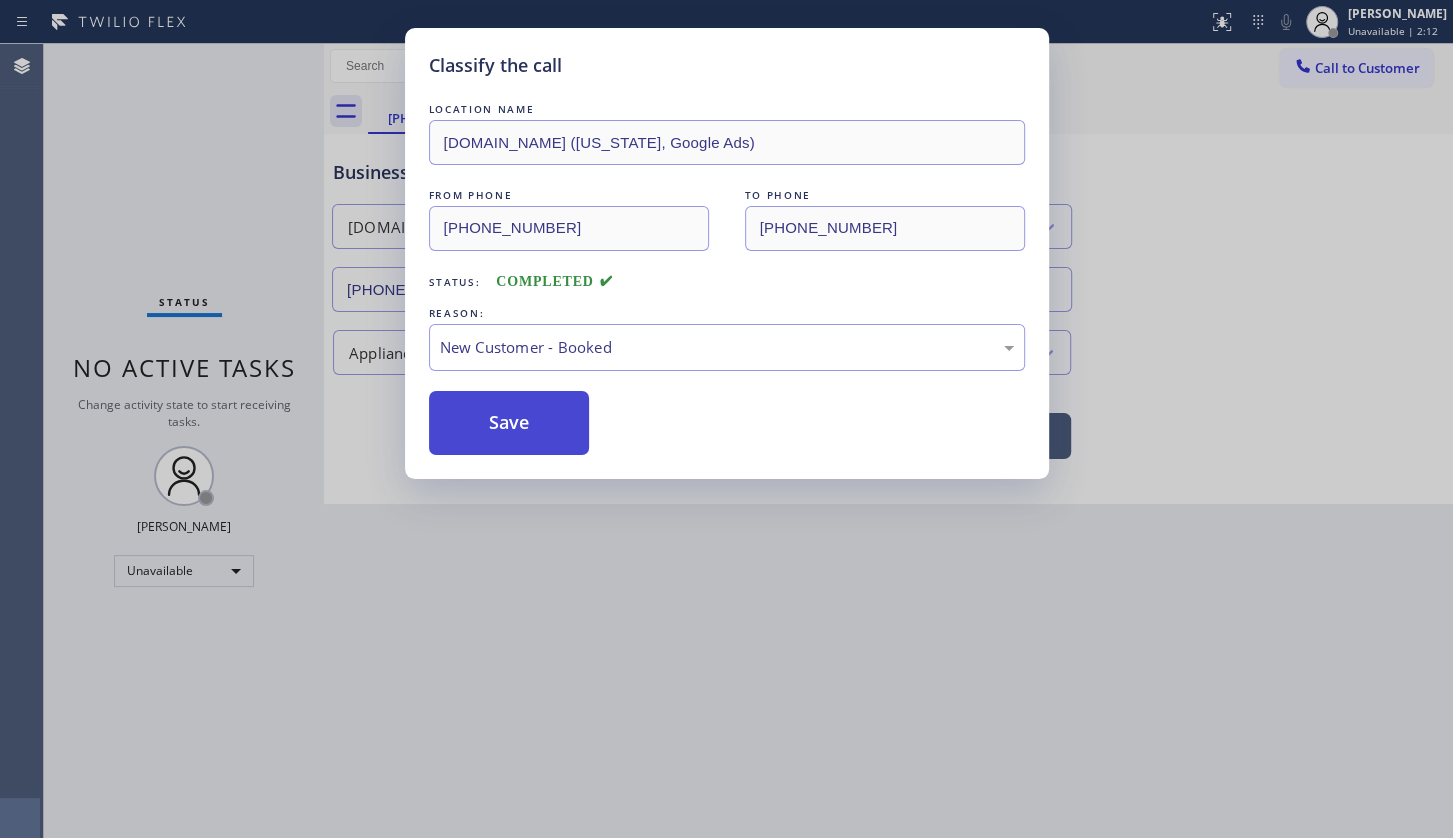 drag, startPoint x: 467, startPoint y: 415, endPoint x: 485, endPoint y: 395, distance: 26.907248 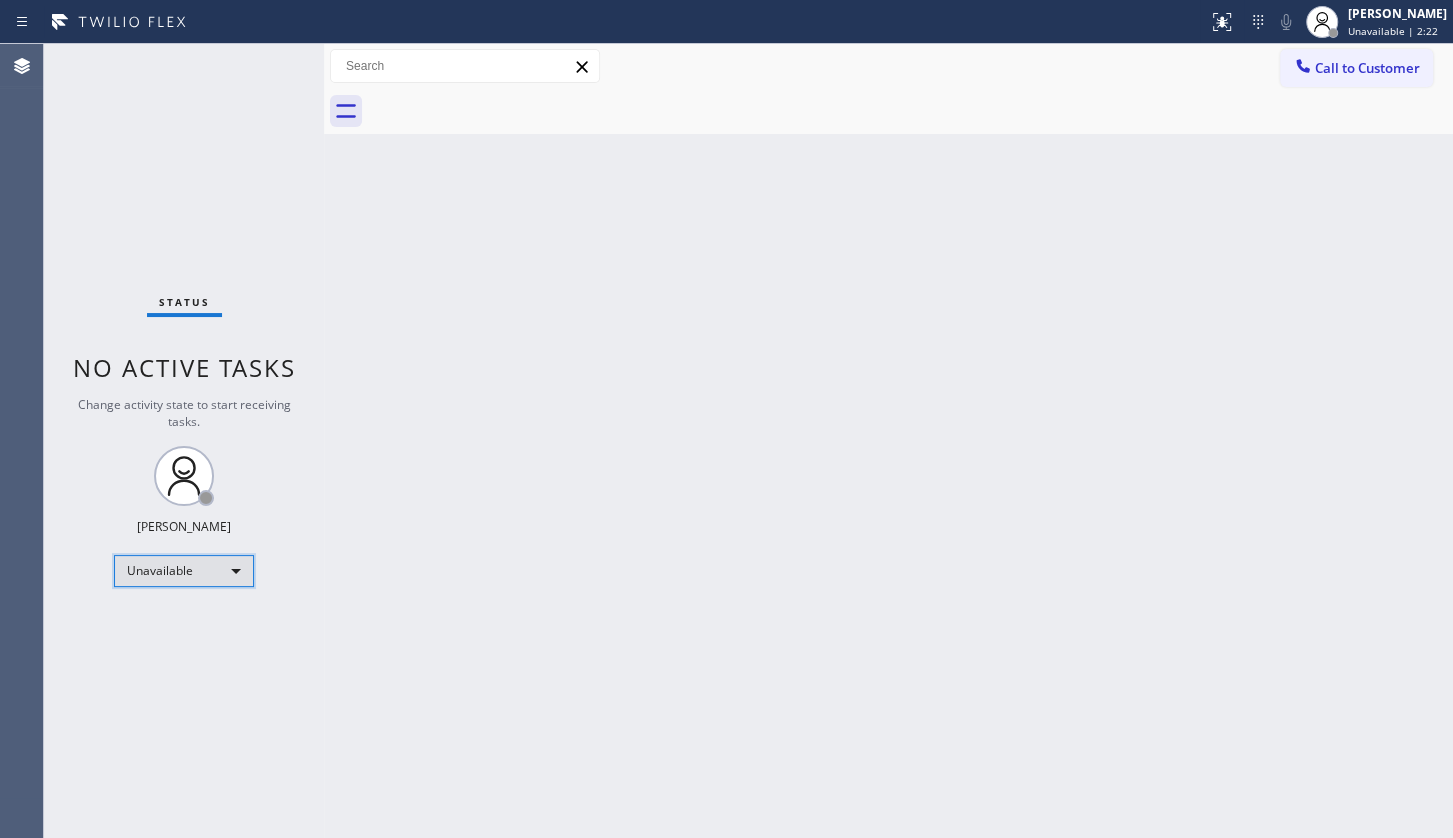 click on "Unavailable" at bounding box center [184, 571] 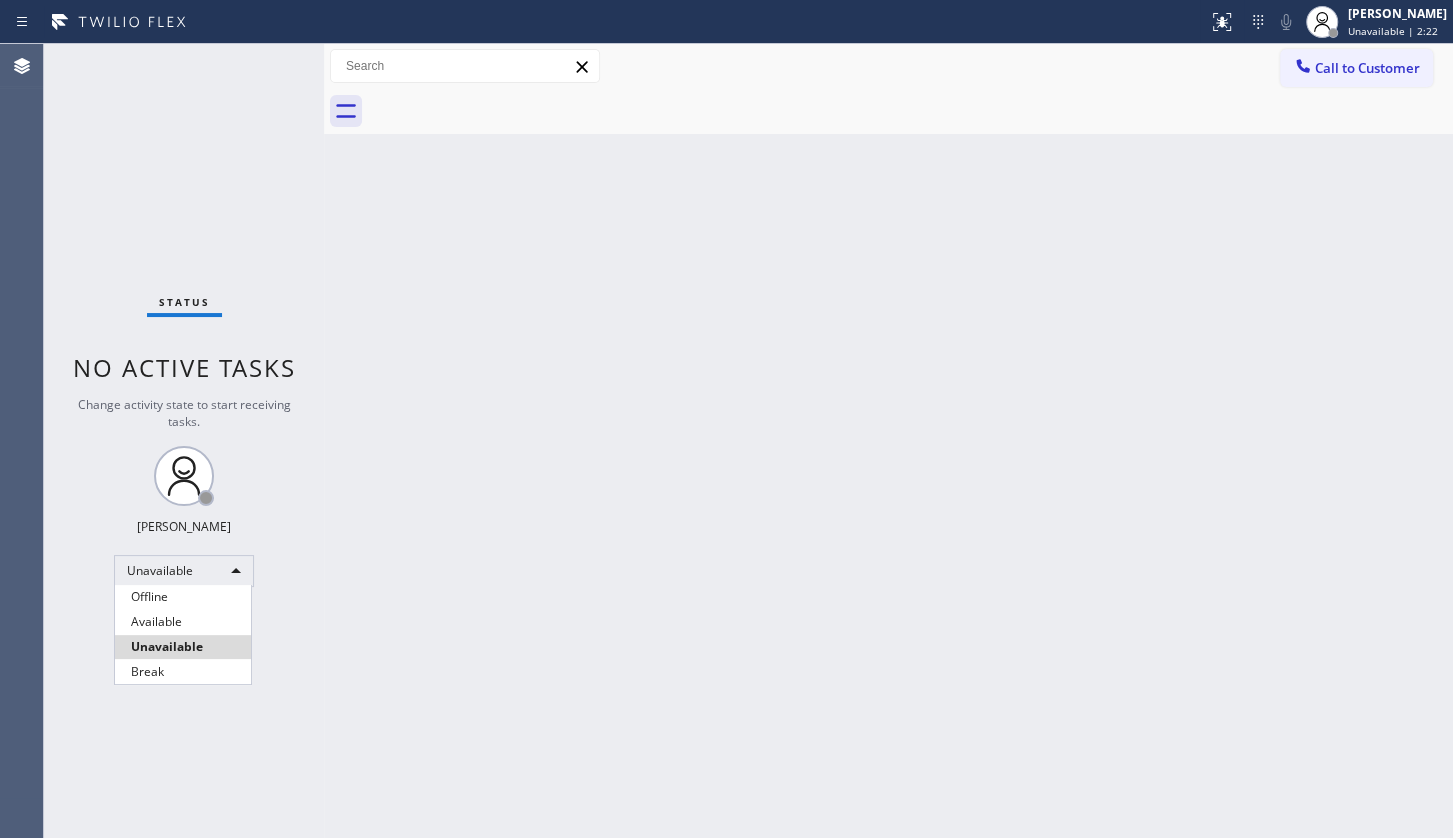 drag, startPoint x: 175, startPoint y: 620, endPoint x: 320, endPoint y: 568, distance: 154.0422 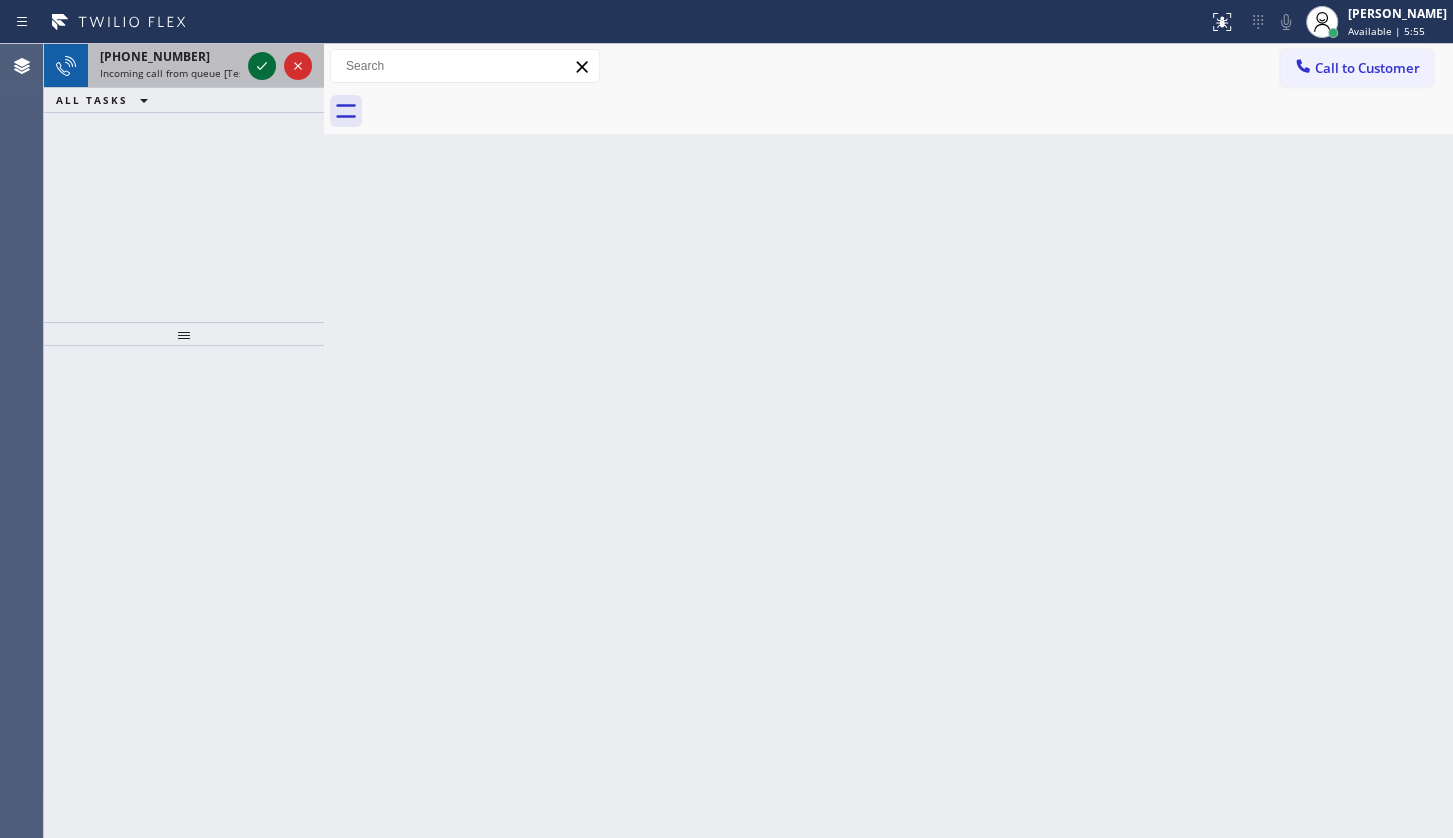 click 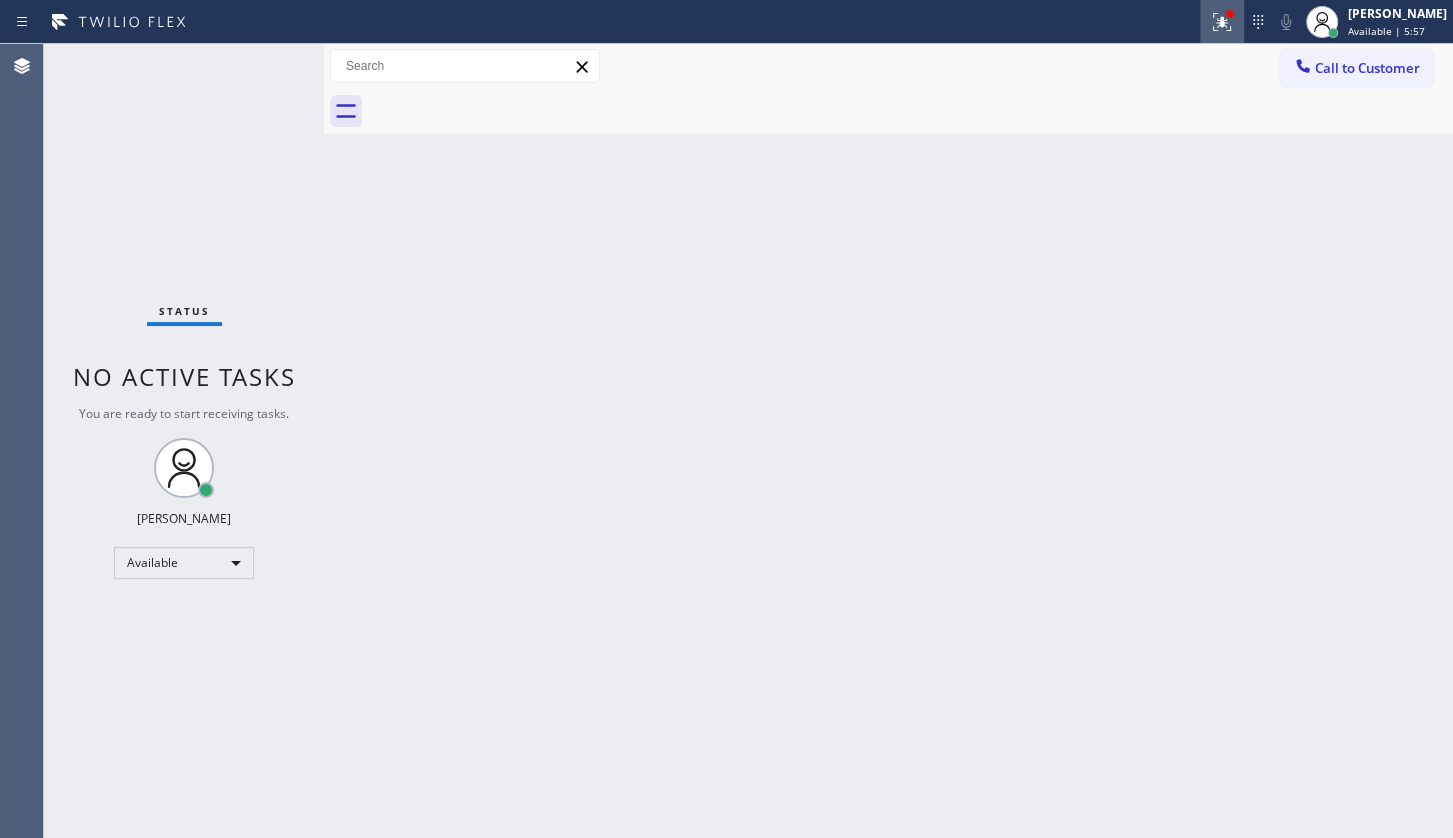 click at bounding box center [1222, 22] 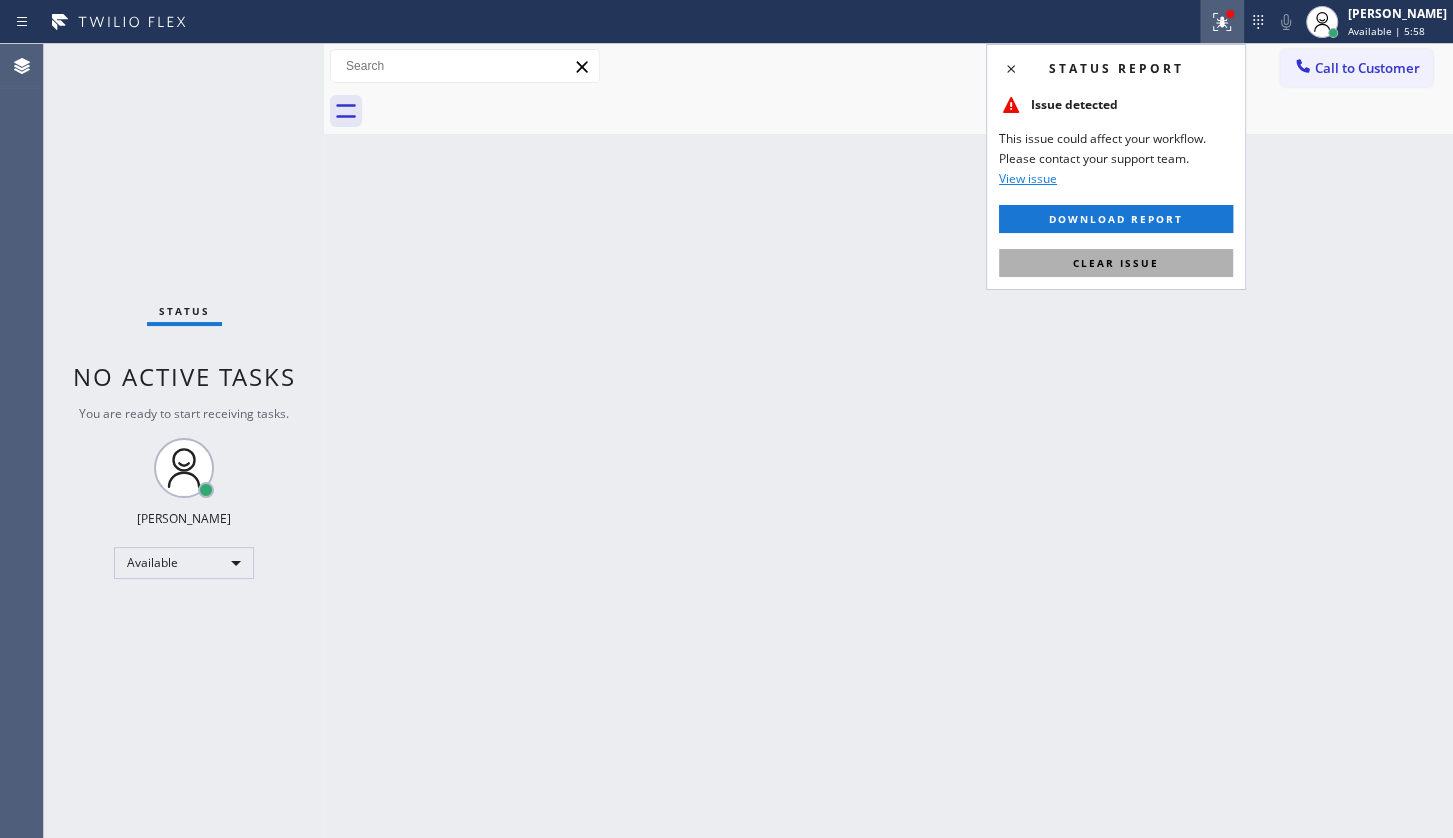 click on "Clear issue" at bounding box center (1116, 263) 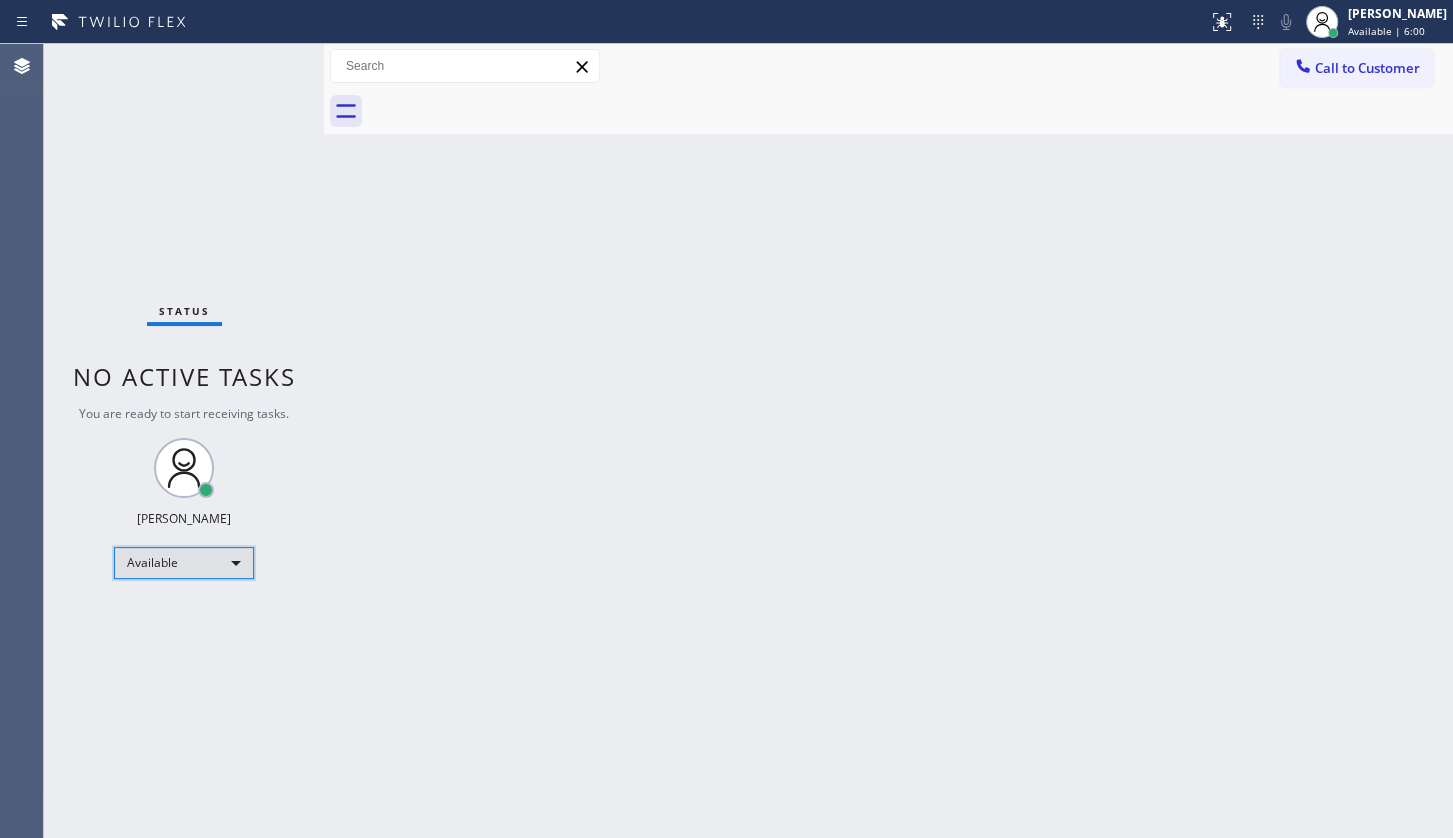 click on "Available" at bounding box center [184, 563] 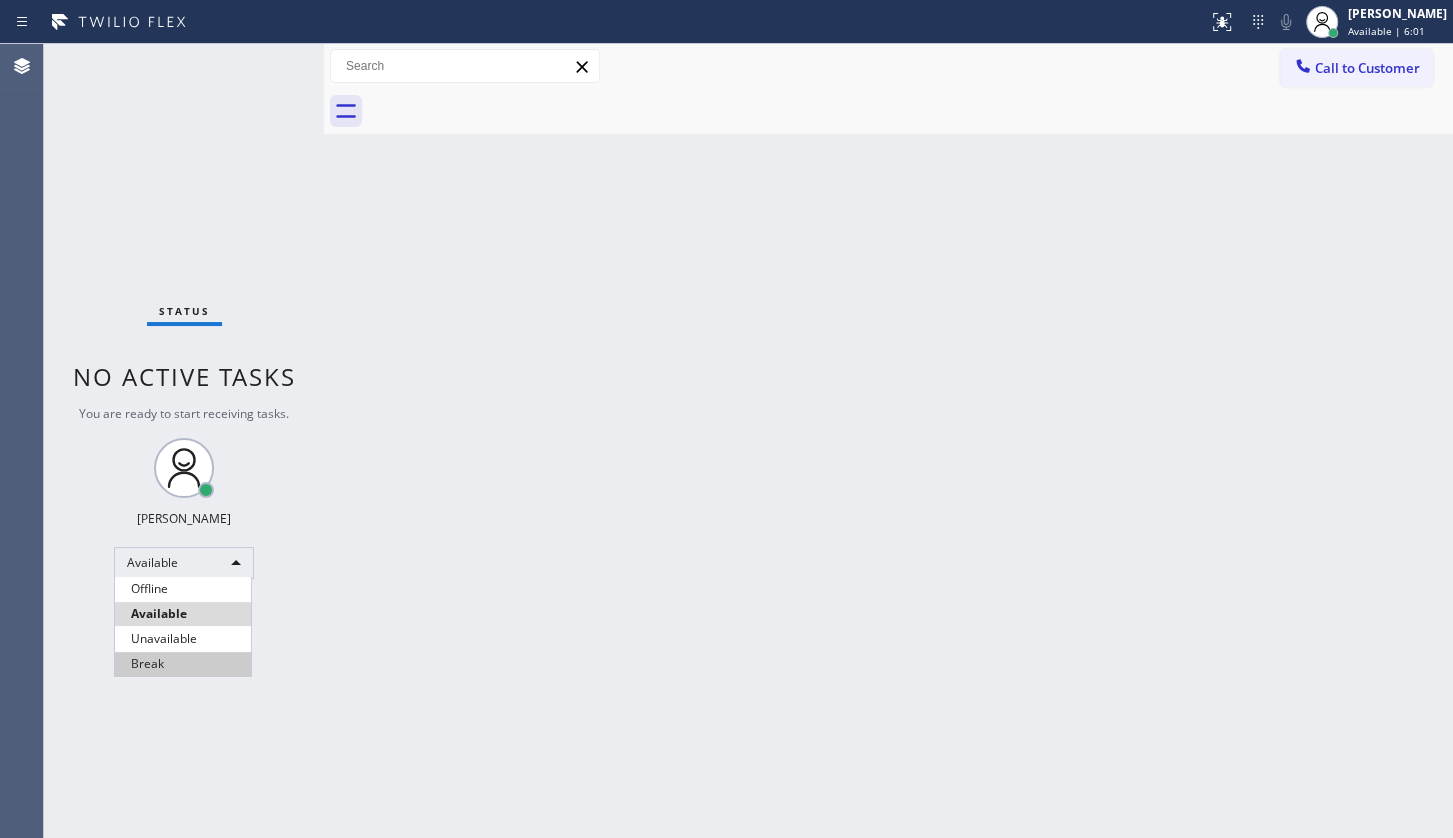click on "Break" at bounding box center [183, 664] 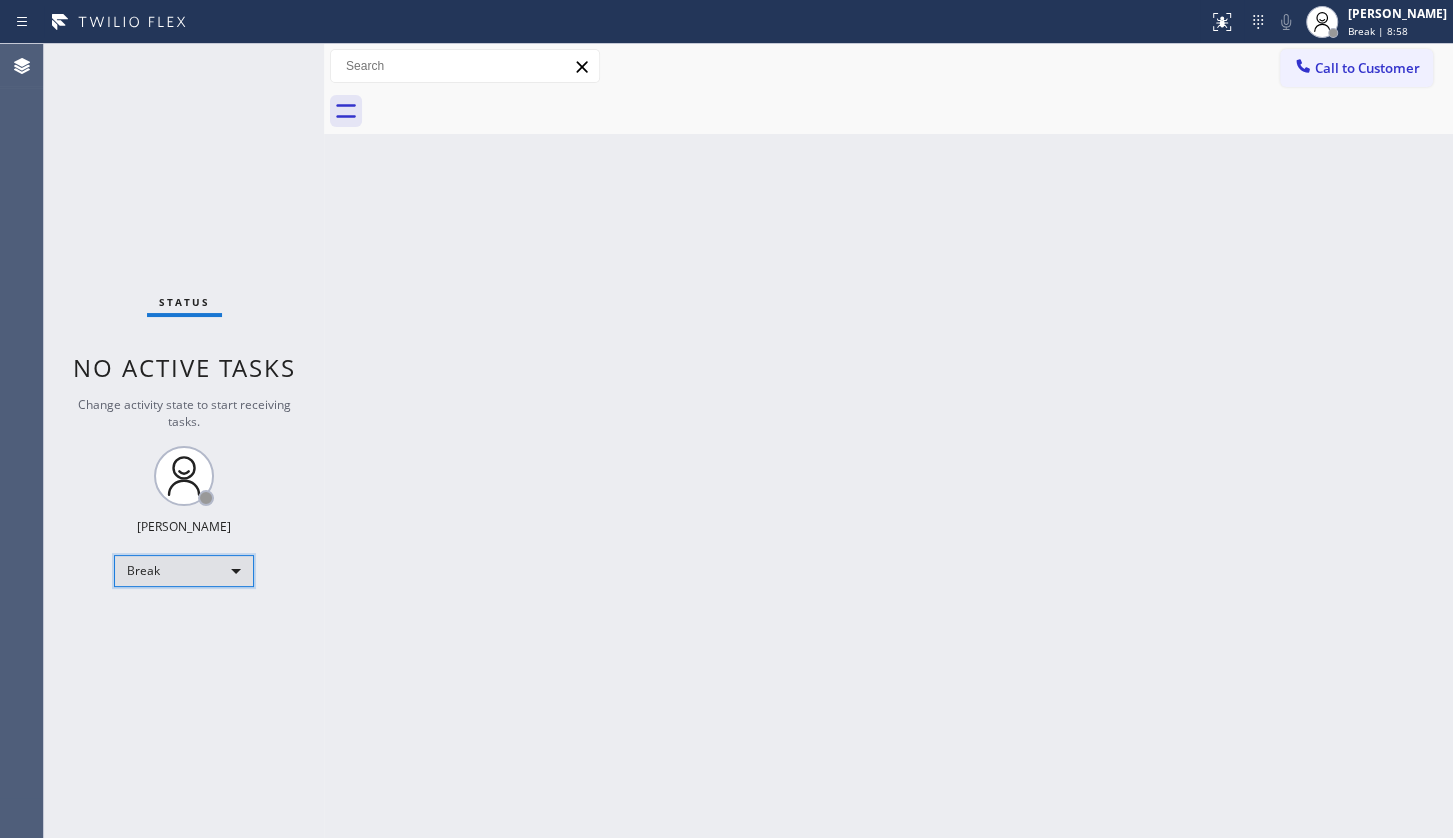 click on "Break" at bounding box center [184, 571] 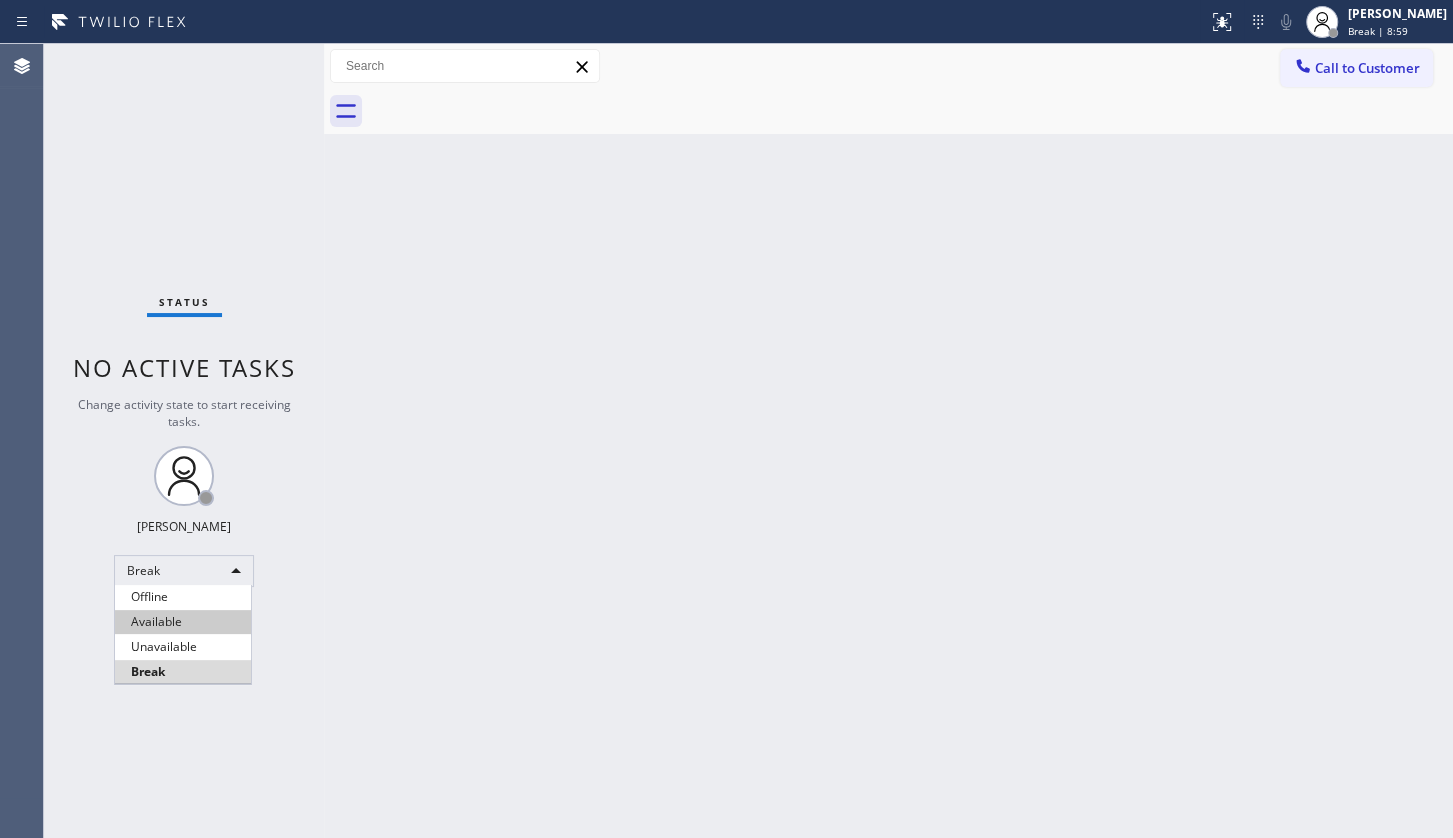 click on "Available" at bounding box center (183, 622) 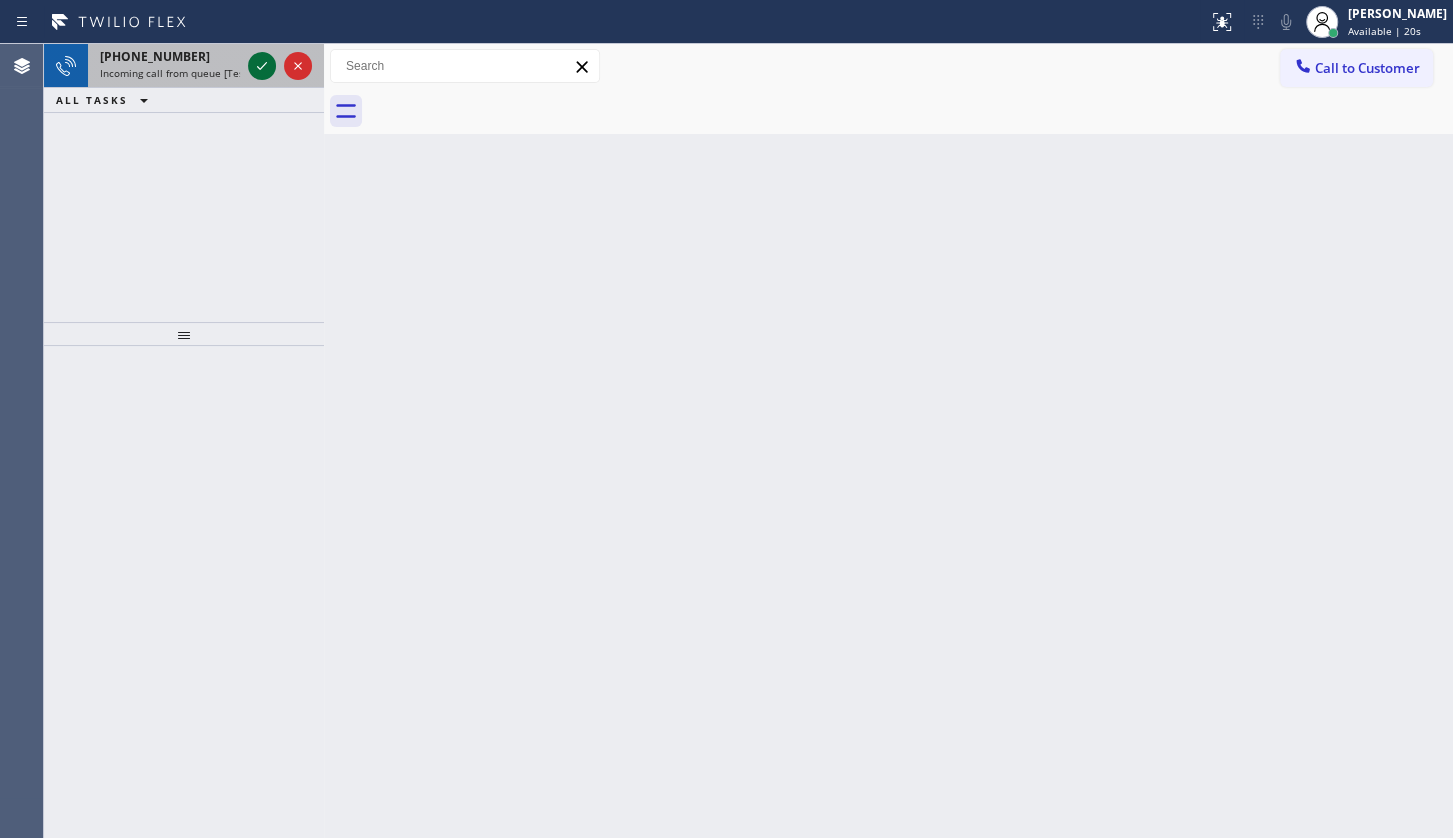 click 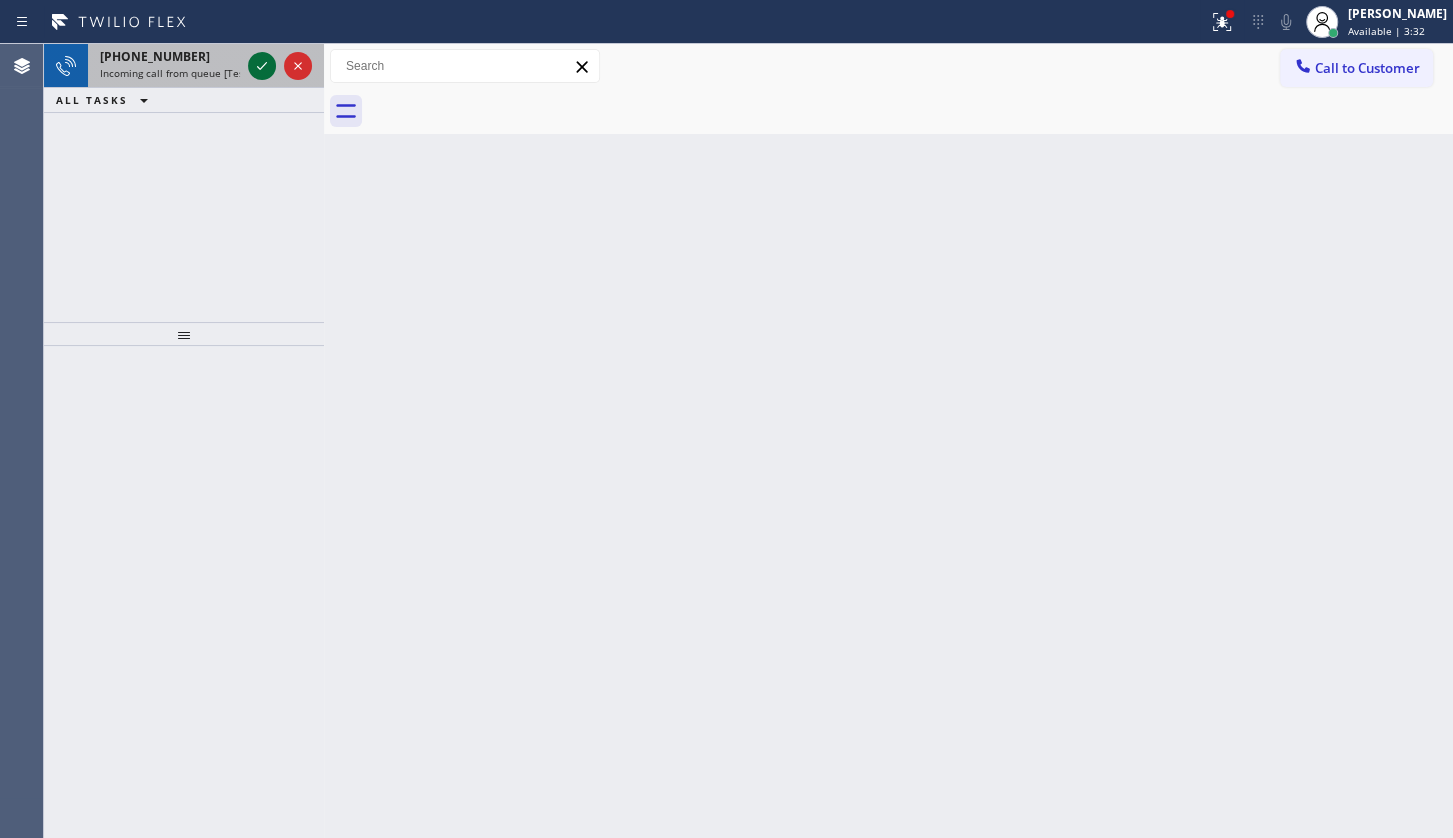 click 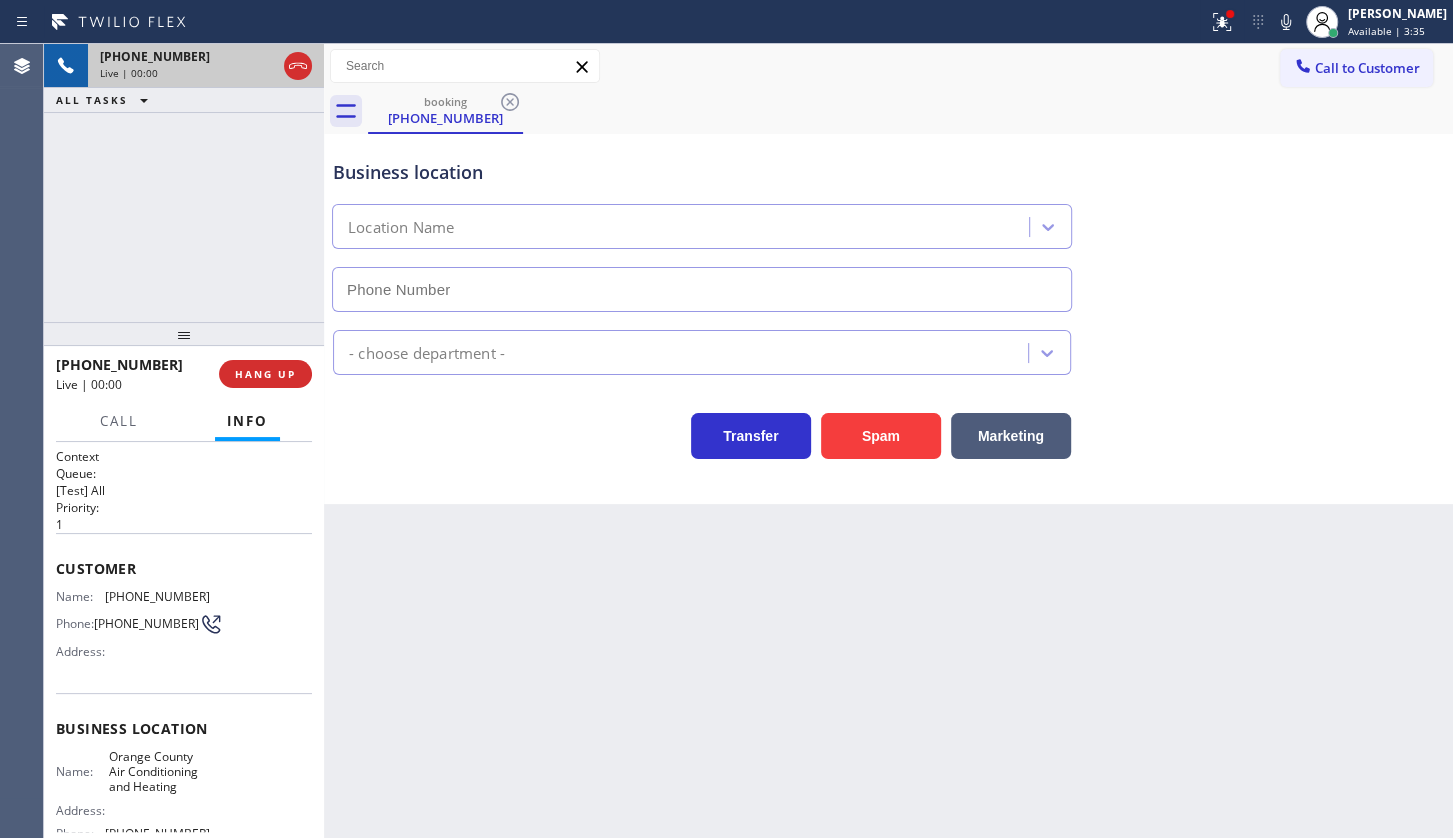 type on "(657) 888-9757" 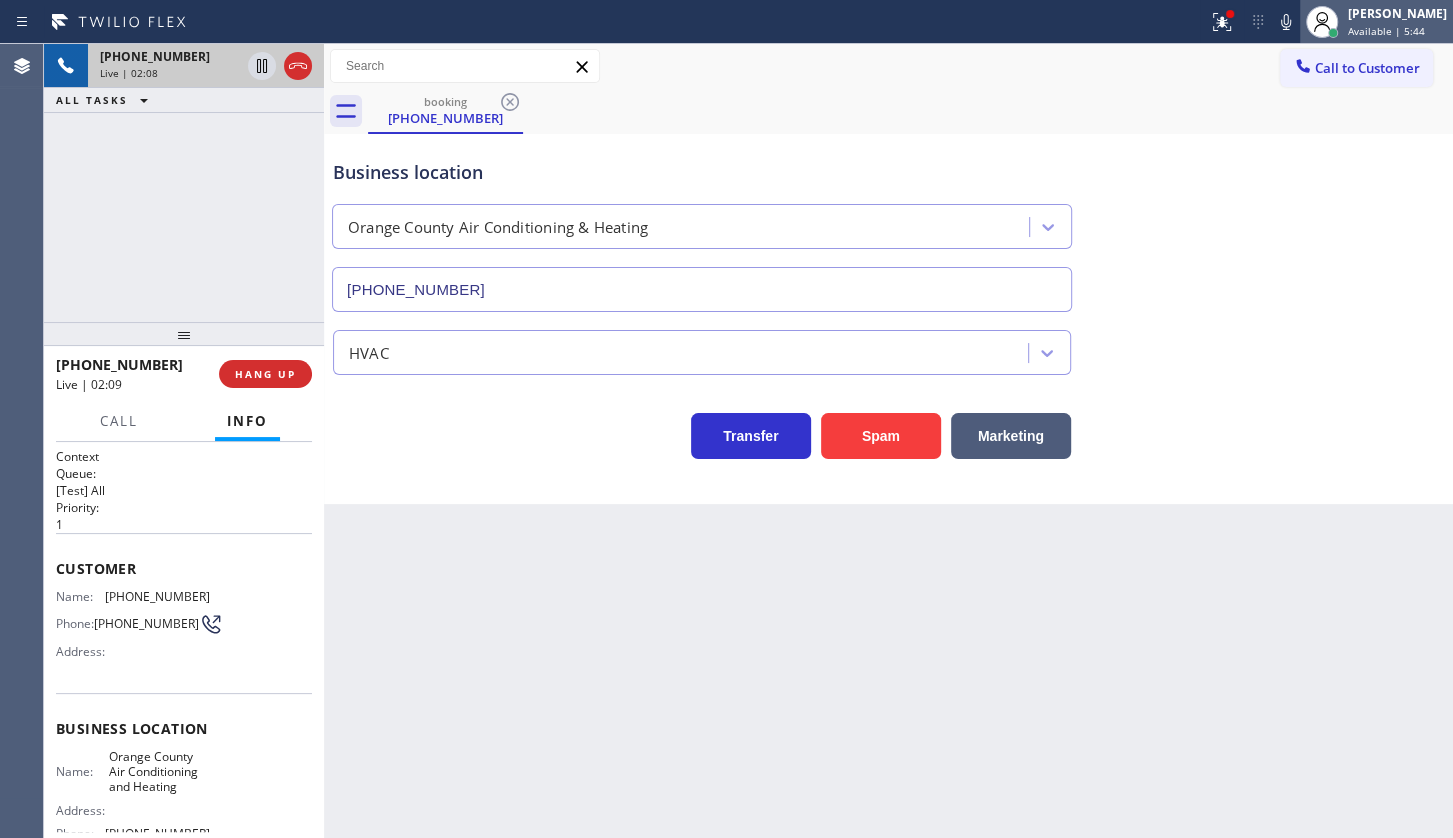click at bounding box center [1322, 22] 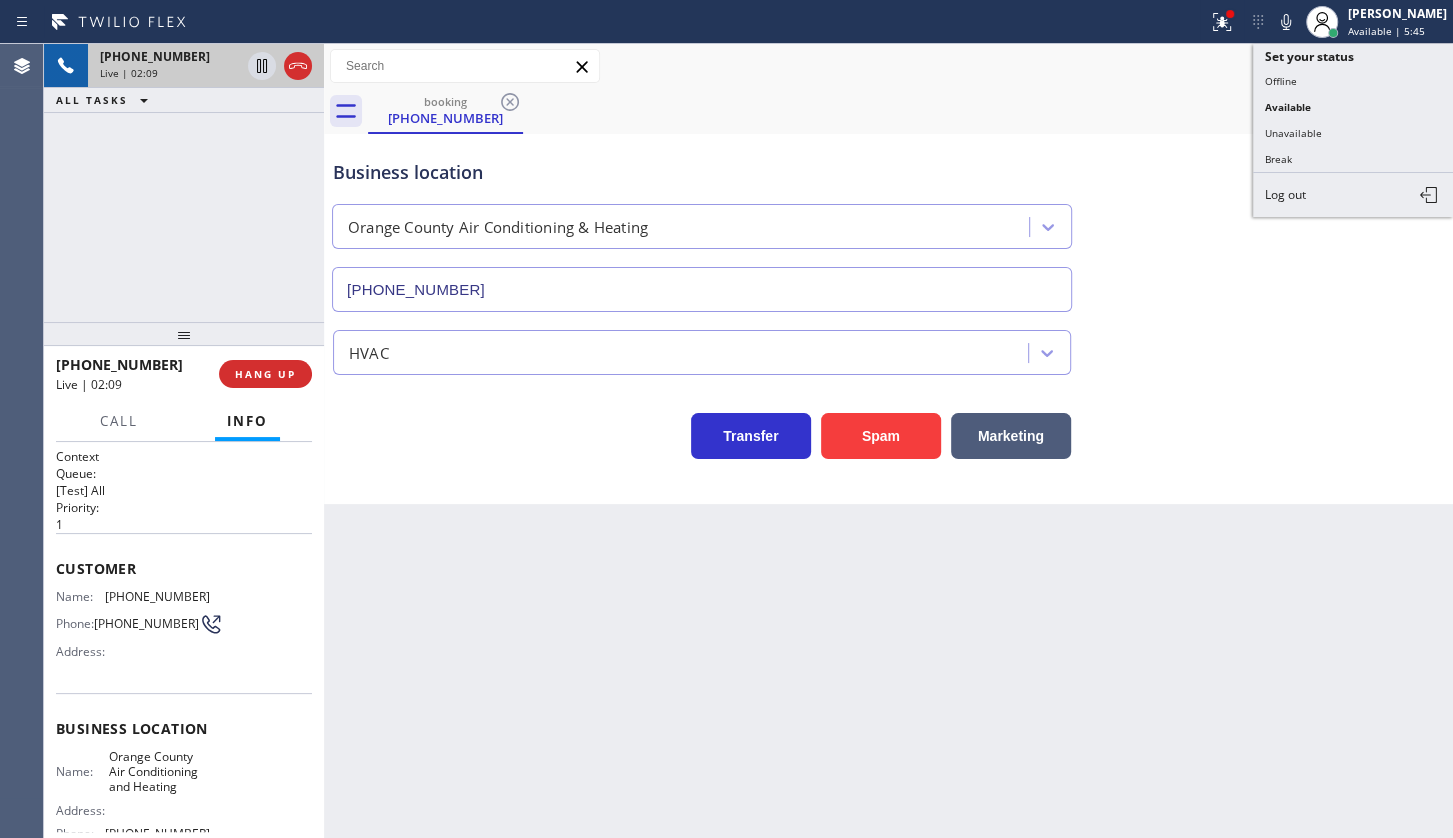 drag, startPoint x: 1319, startPoint y: 130, endPoint x: 1210, endPoint y: 99, distance: 113.32255 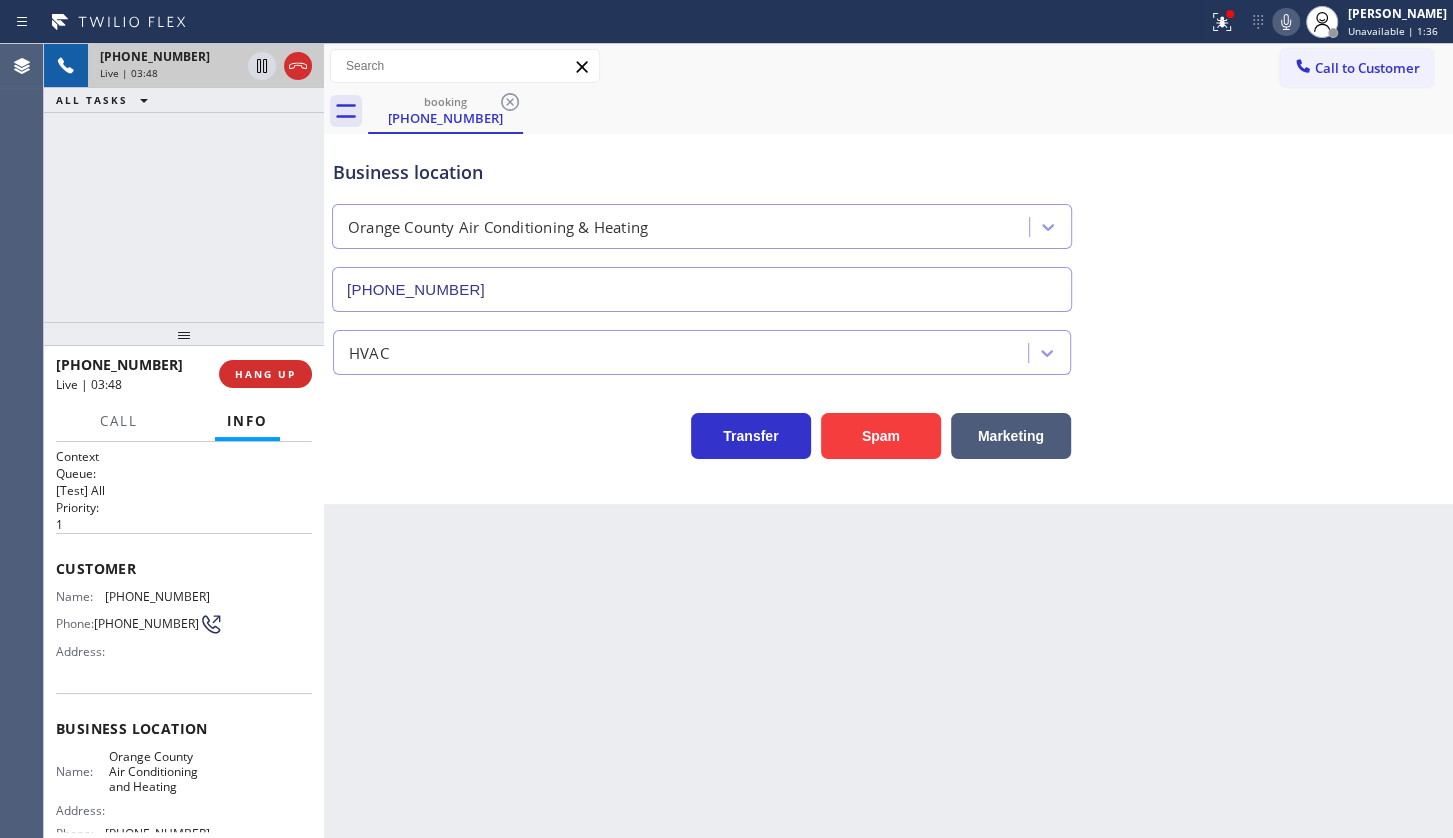drag, startPoint x: 1274, startPoint y: 21, endPoint x: 1284, endPoint y: 23, distance: 10.198039 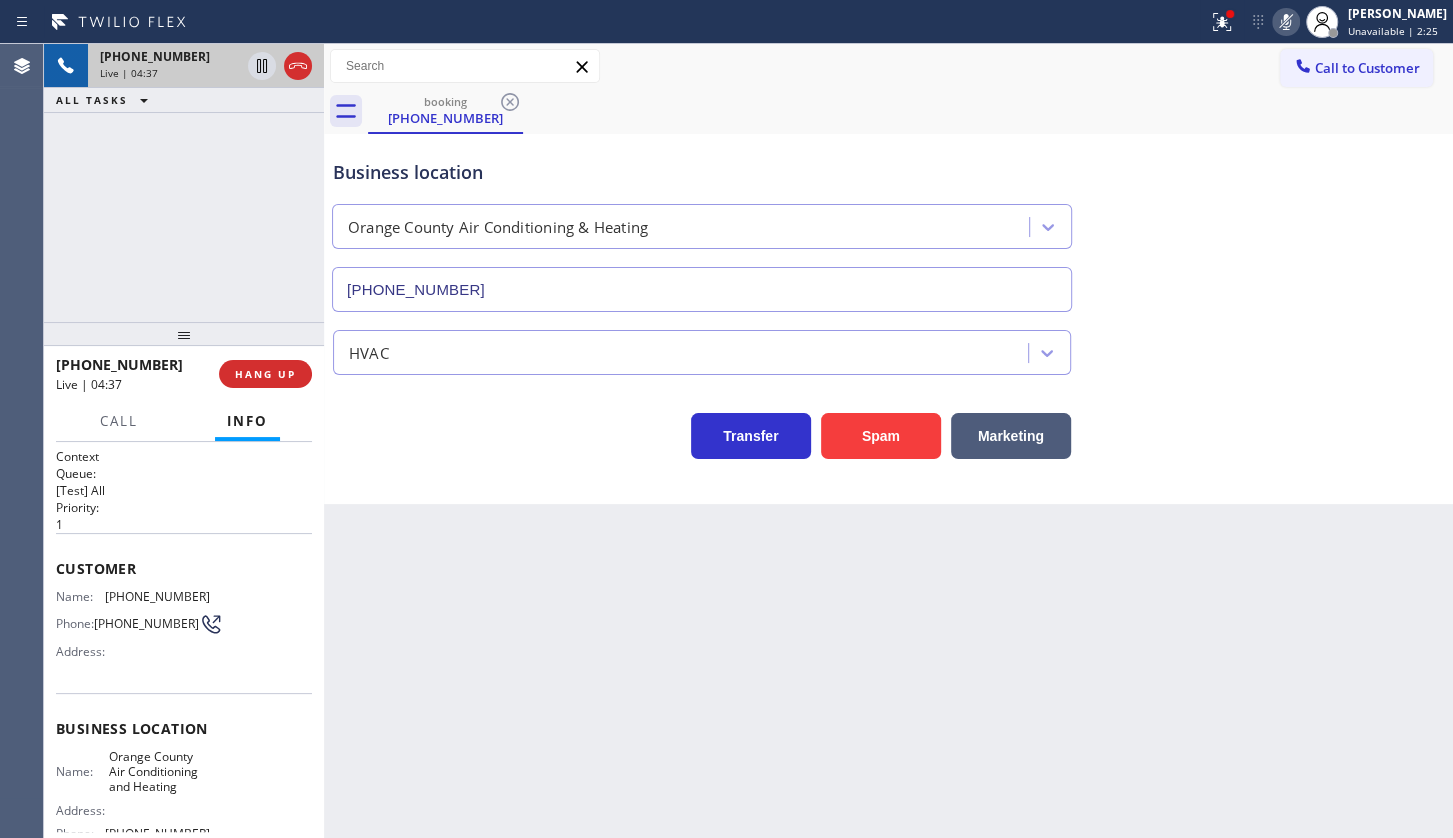 click 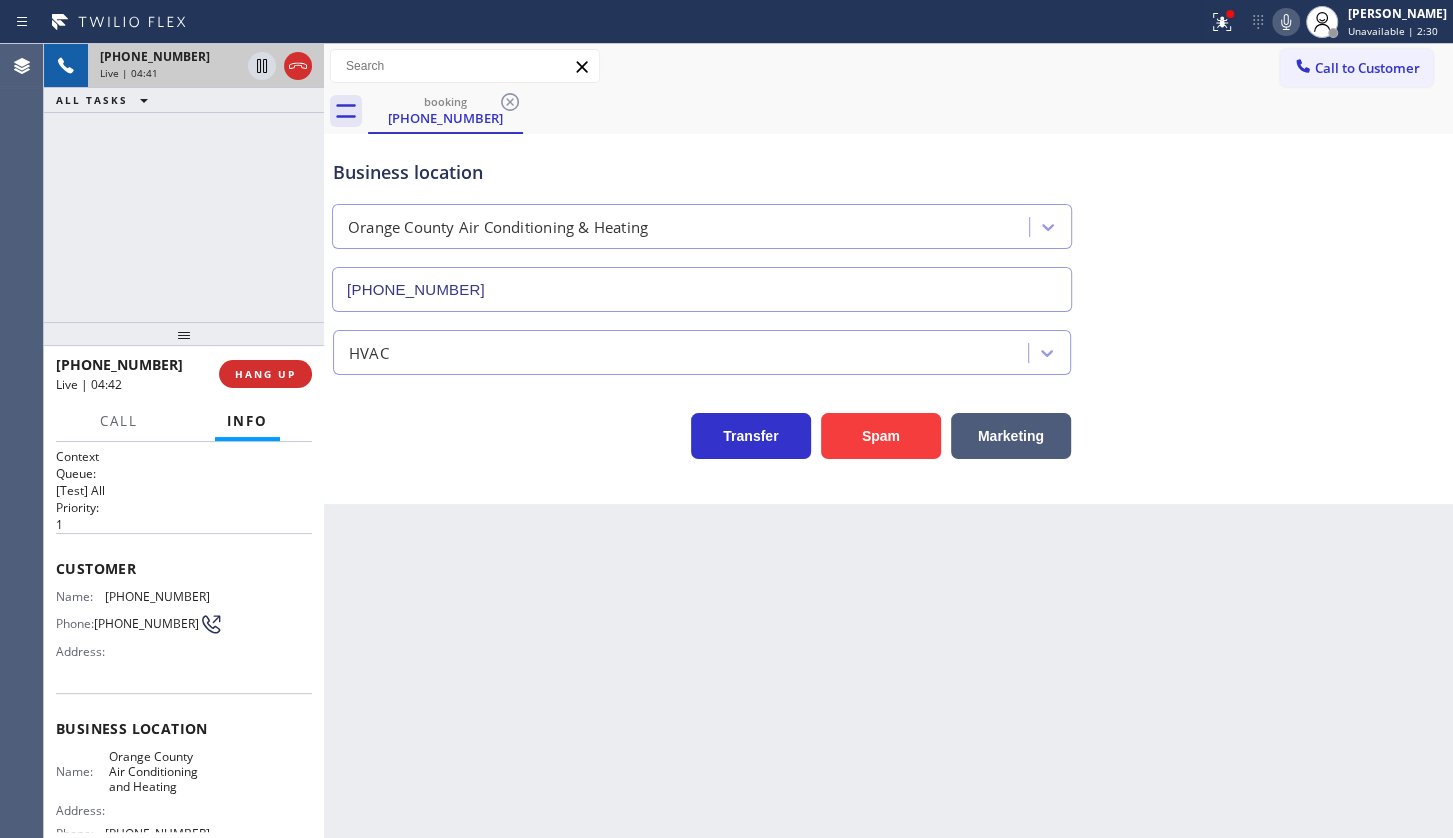 drag, startPoint x: 123, startPoint y: 184, endPoint x: 133, endPoint y: 148, distance: 37.363083 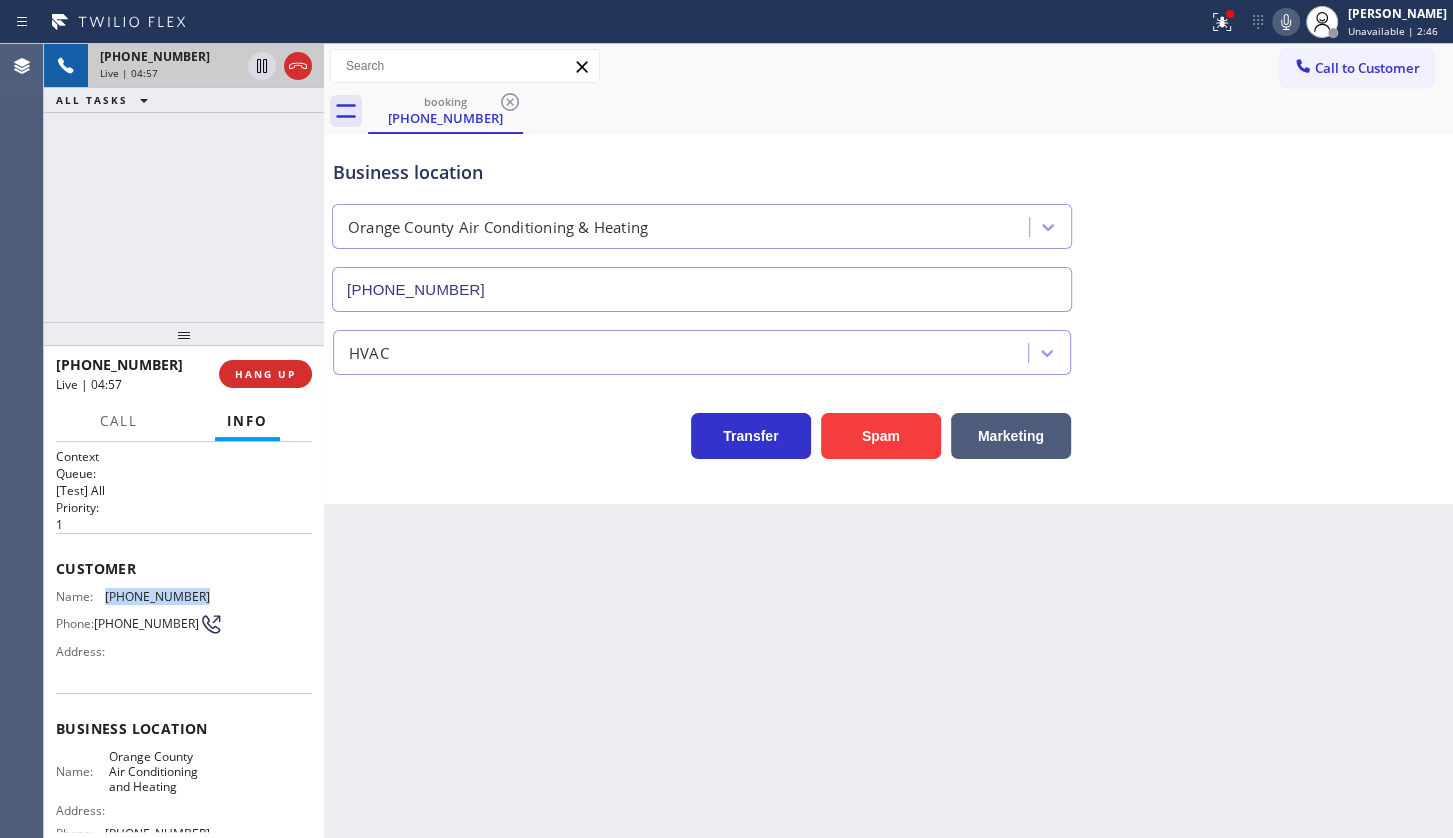 drag, startPoint x: 109, startPoint y: 591, endPoint x: 260, endPoint y: 595, distance: 151.05296 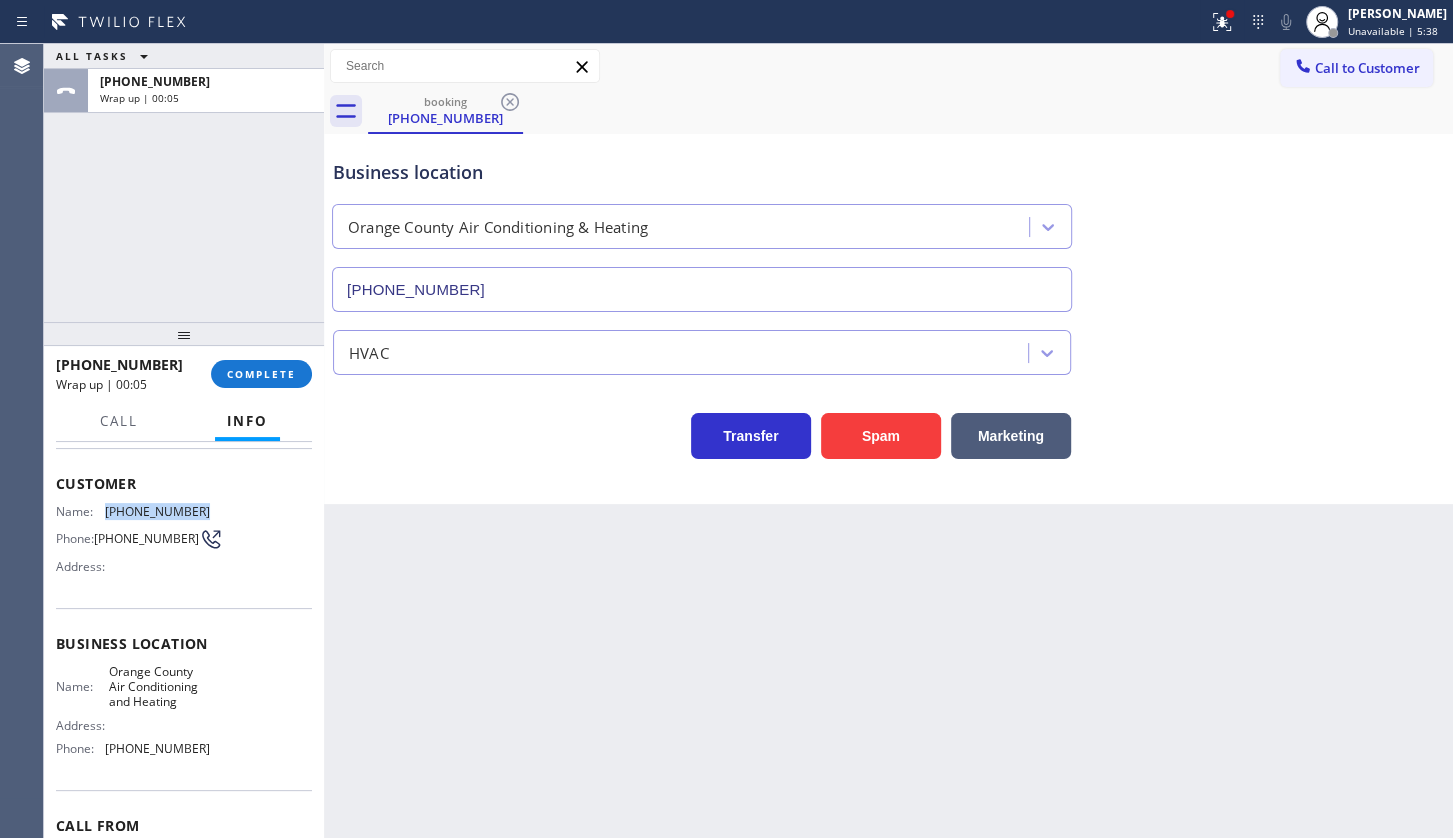scroll, scrollTop: 198, scrollLeft: 0, axis: vertical 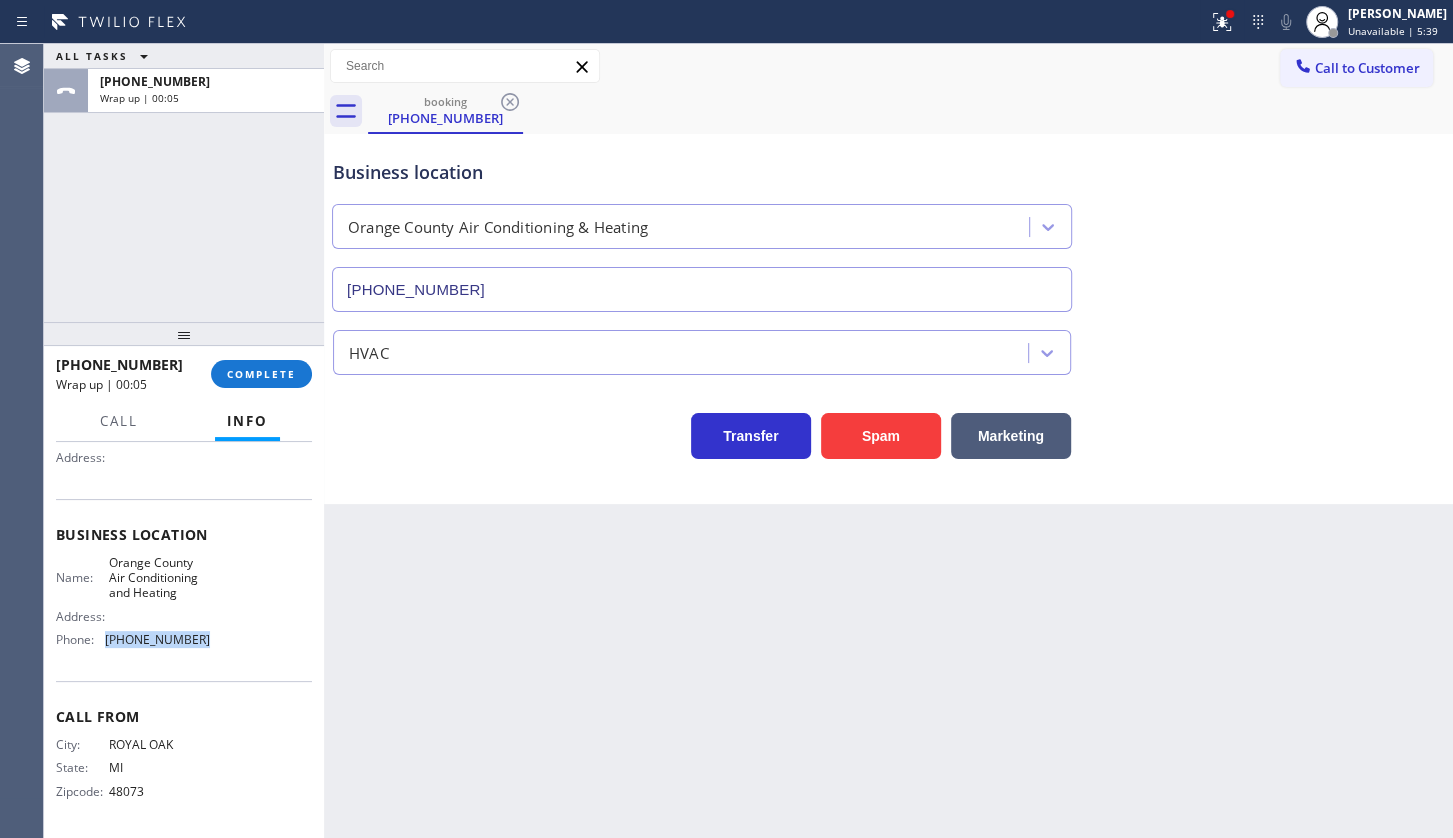 drag, startPoint x: 104, startPoint y: 643, endPoint x: 236, endPoint y: 658, distance: 132.84953 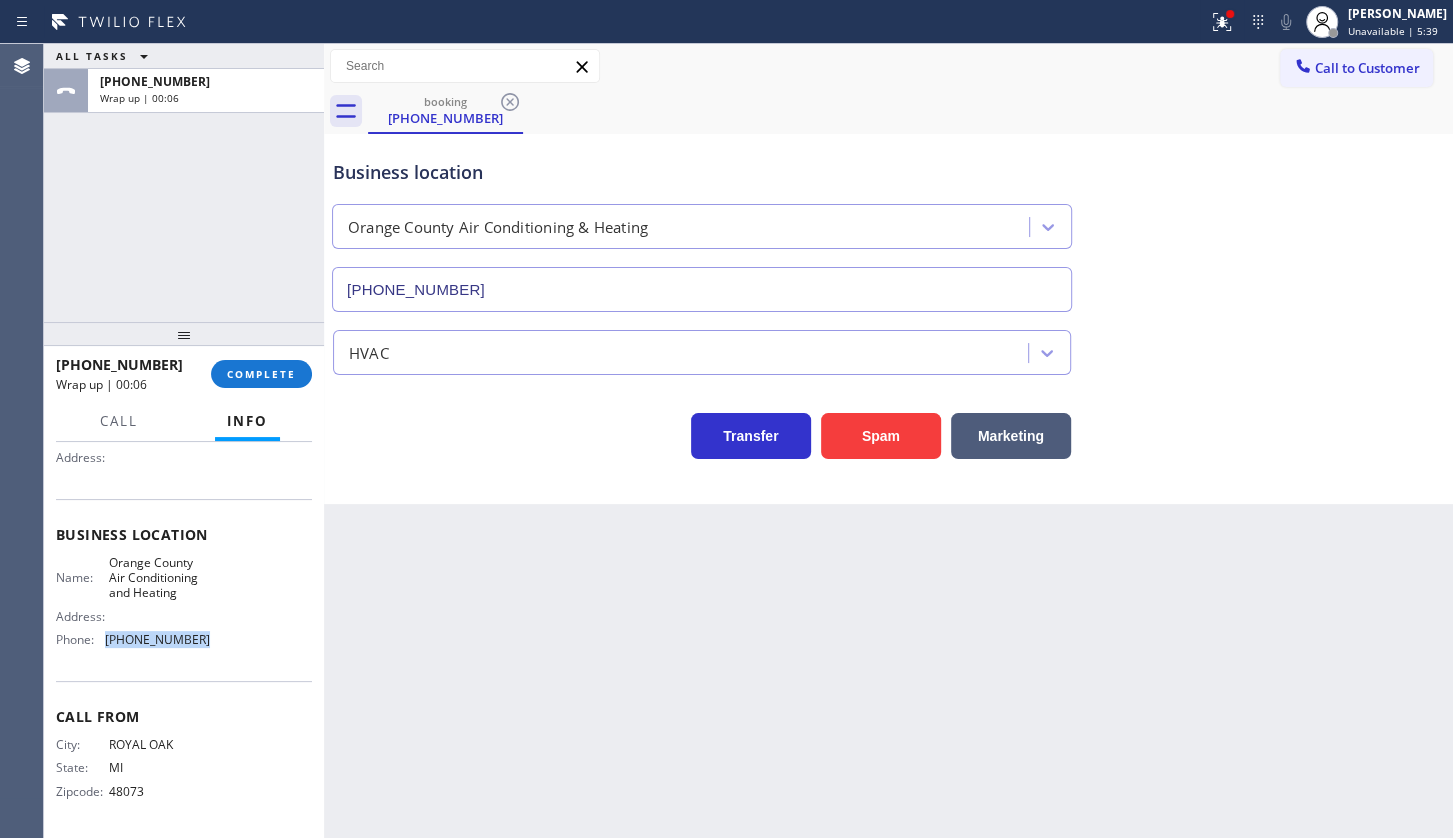 copy on "(657) 888-9757" 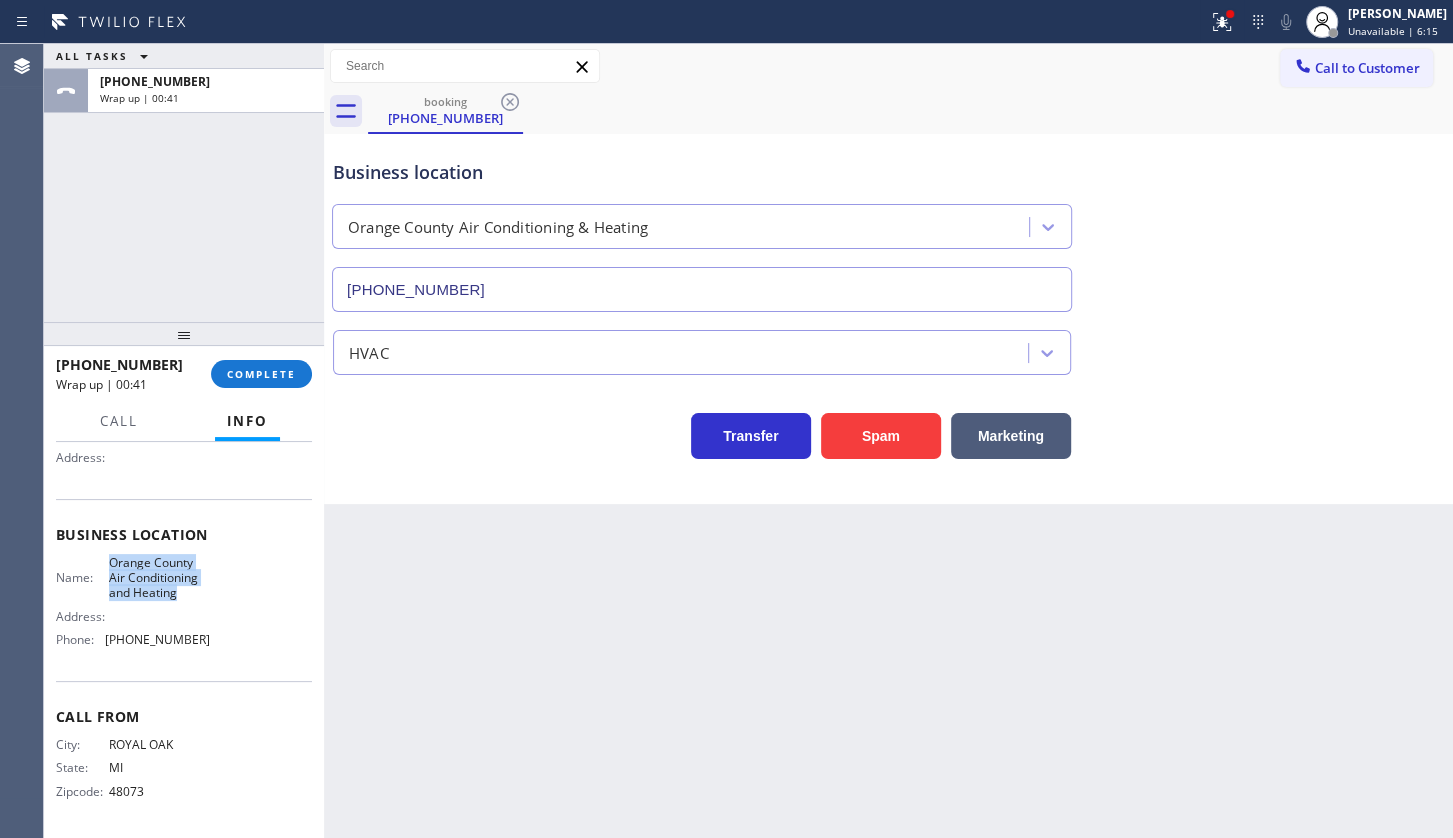 drag, startPoint x: 100, startPoint y: 562, endPoint x: 200, endPoint y: 592, distance: 104.40307 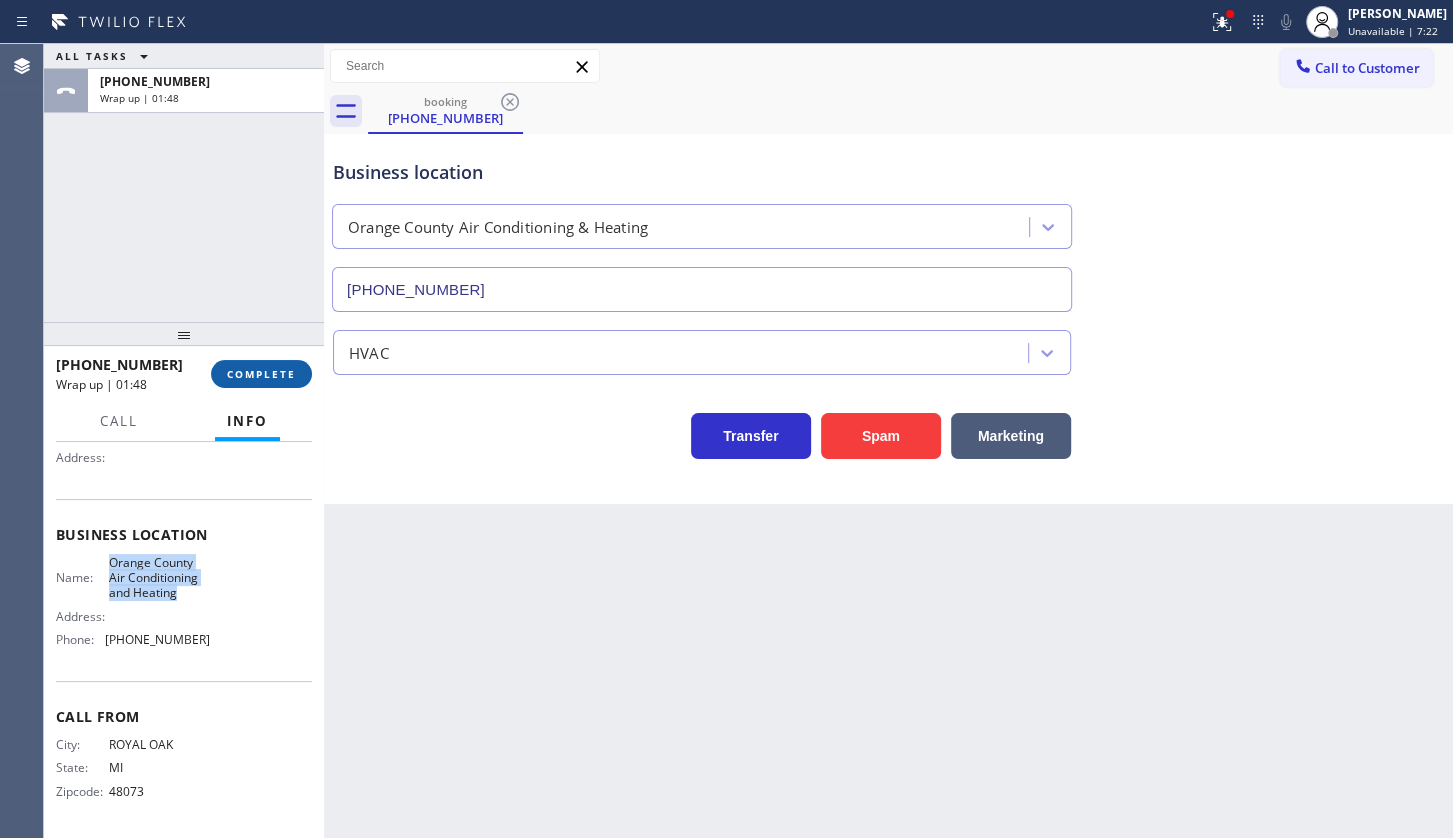 click on "COMPLETE" at bounding box center (261, 374) 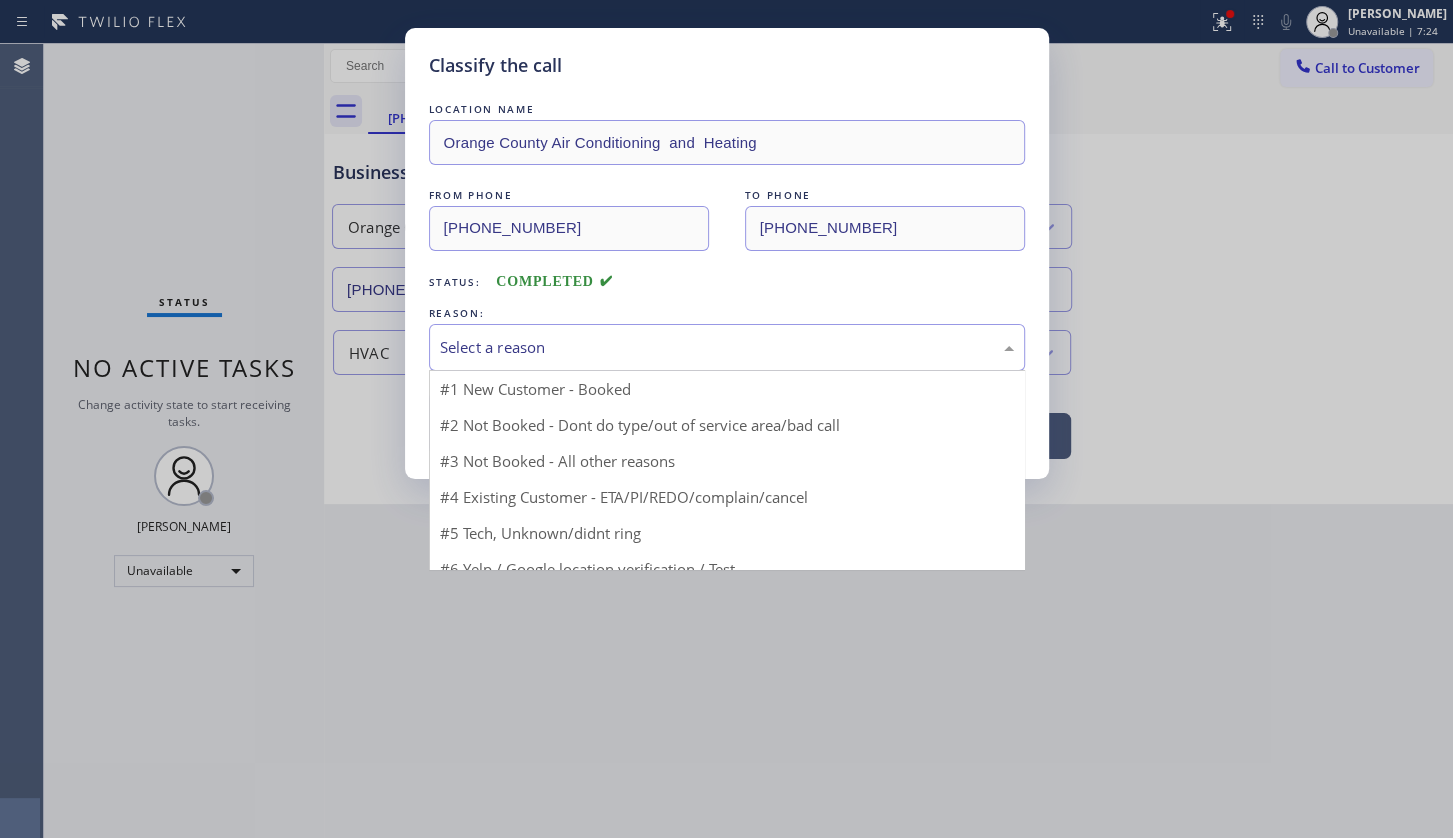 drag, startPoint x: 468, startPoint y: 350, endPoint x: 470, endPoint y: 391, distance: 41.04875 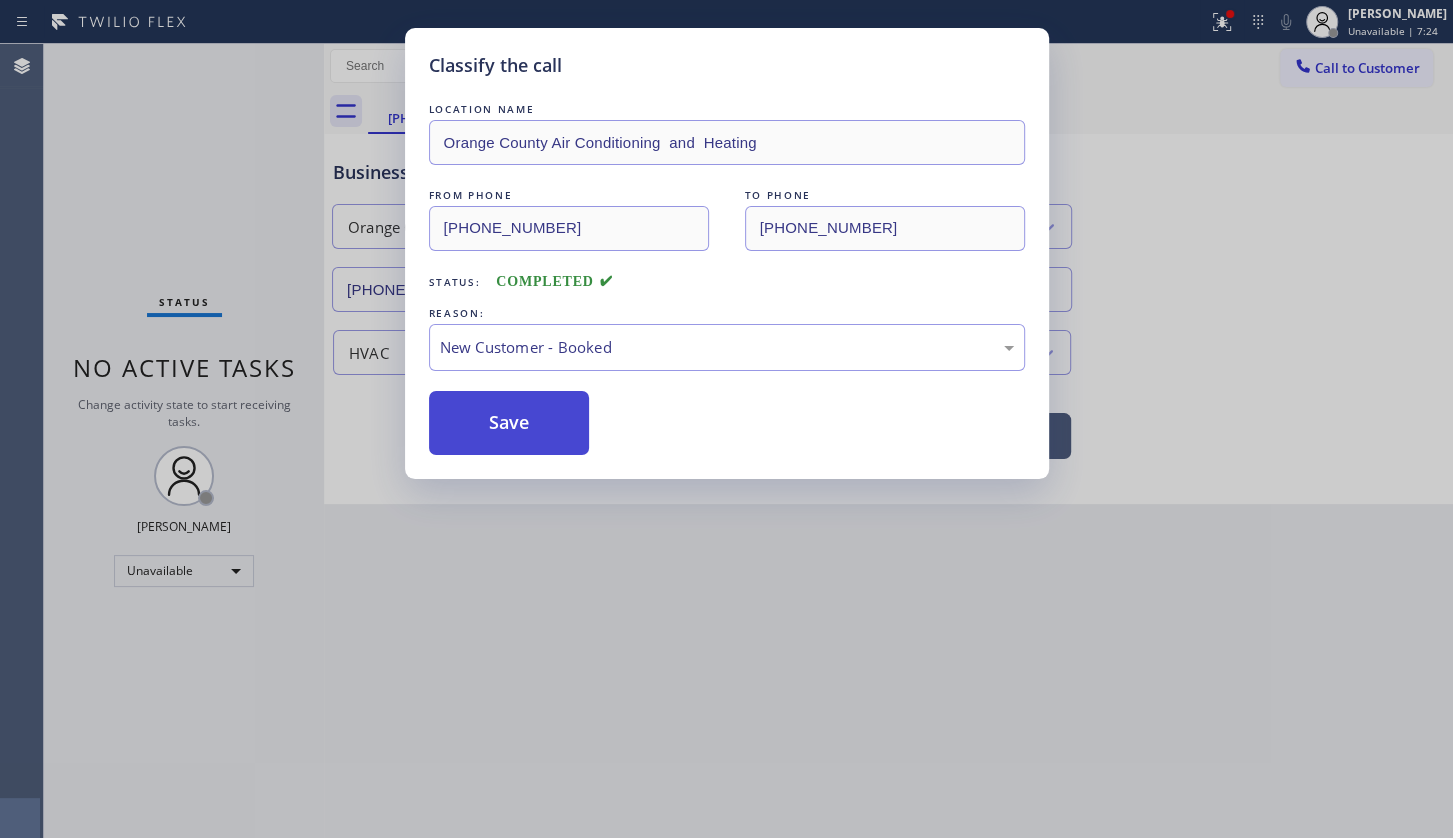 click on "Save" at bounding box center [509, 423] 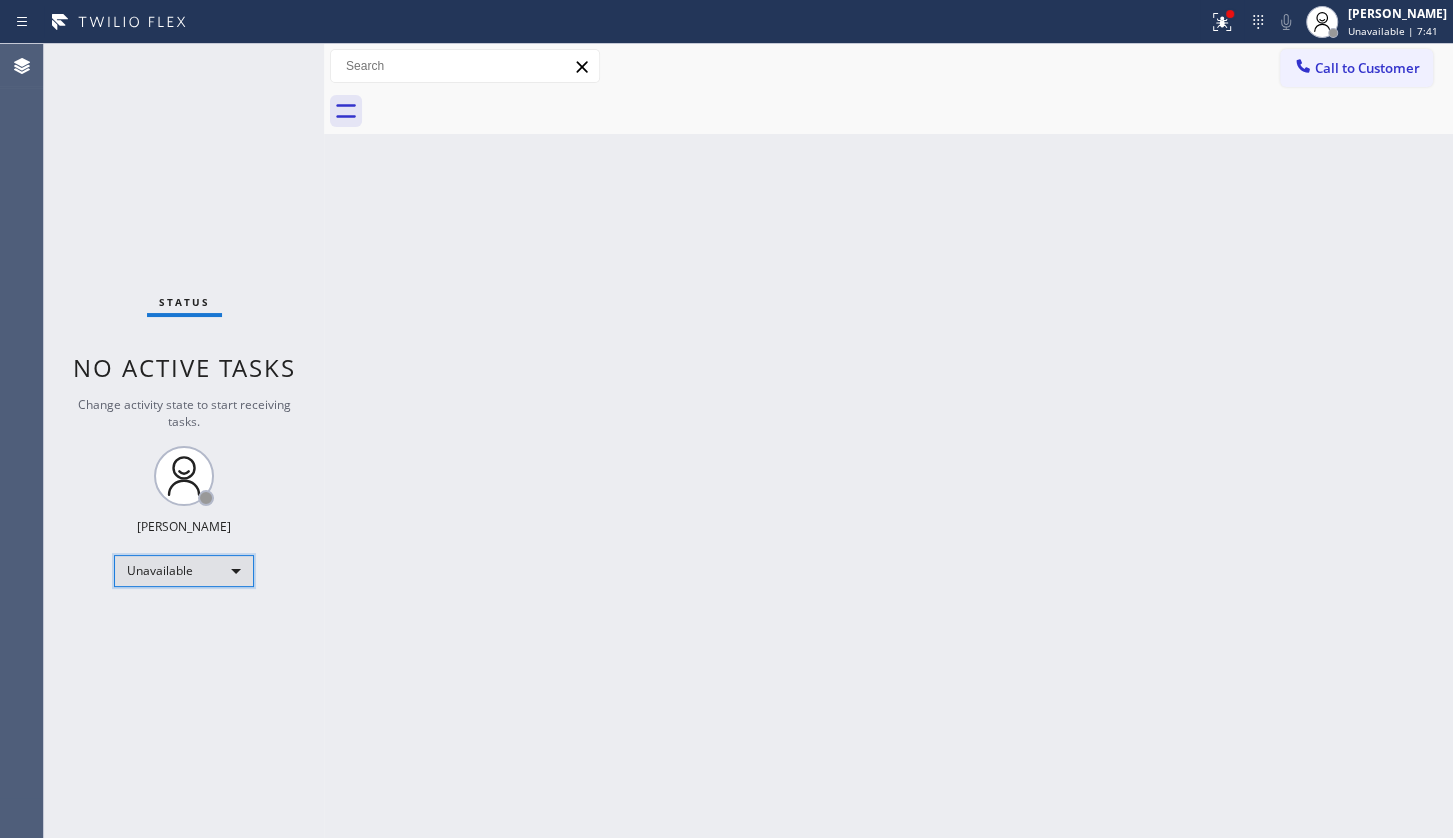 click on "Unavailable" at bounding box center (184, 571) 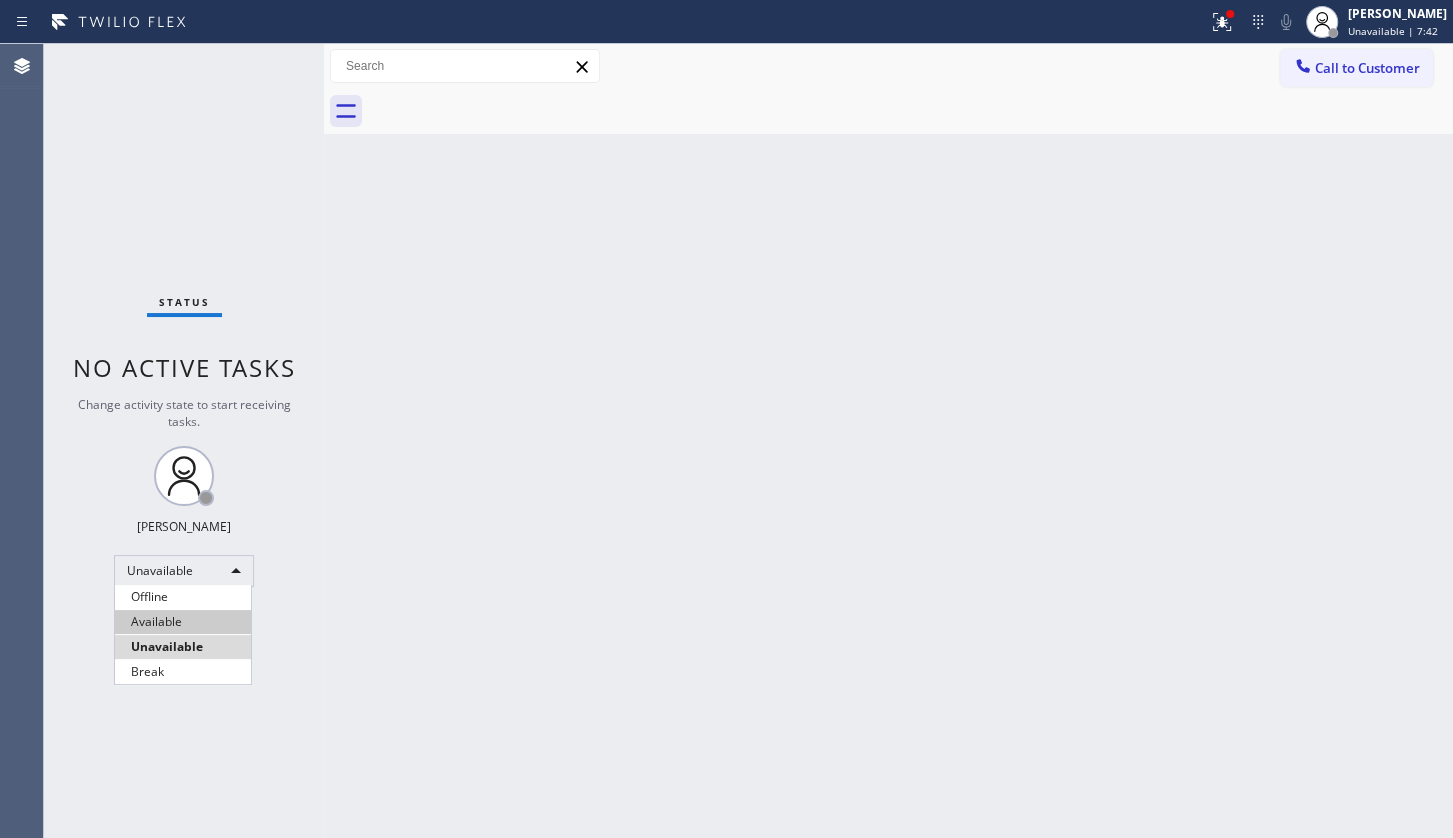 click on "Available" at bounding box center [183, 622] 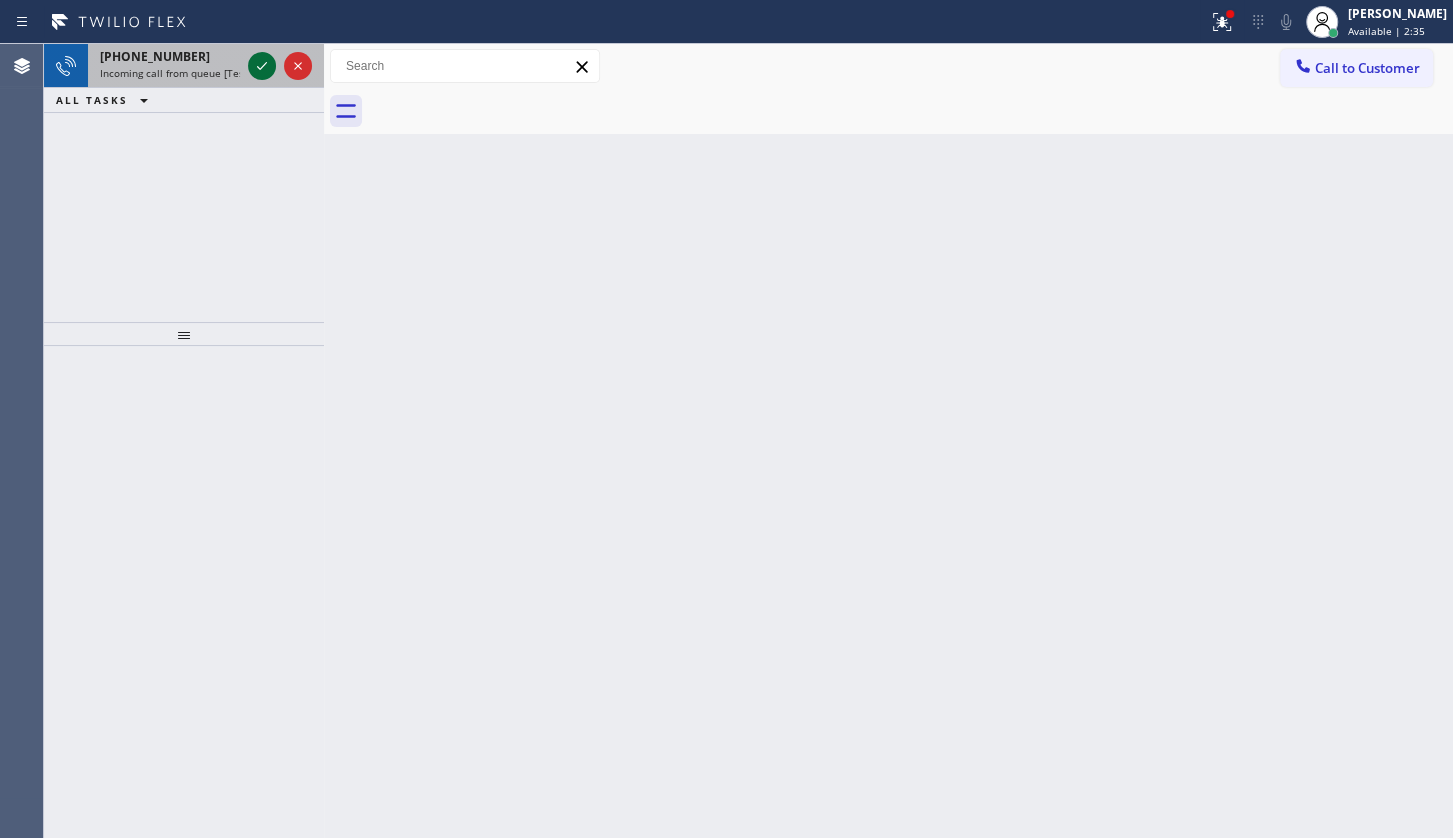 click 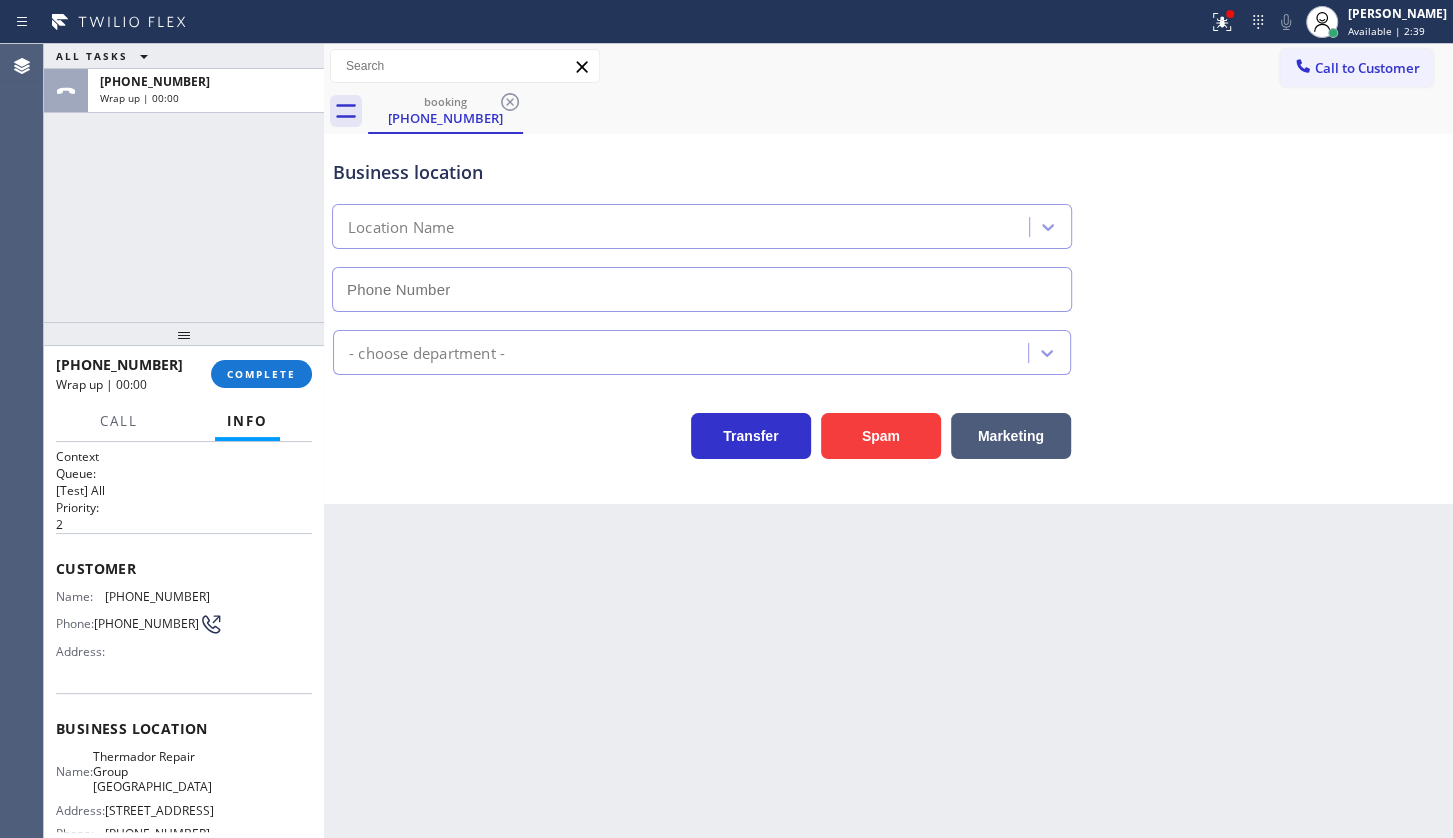 type on "(415) 319-9486" 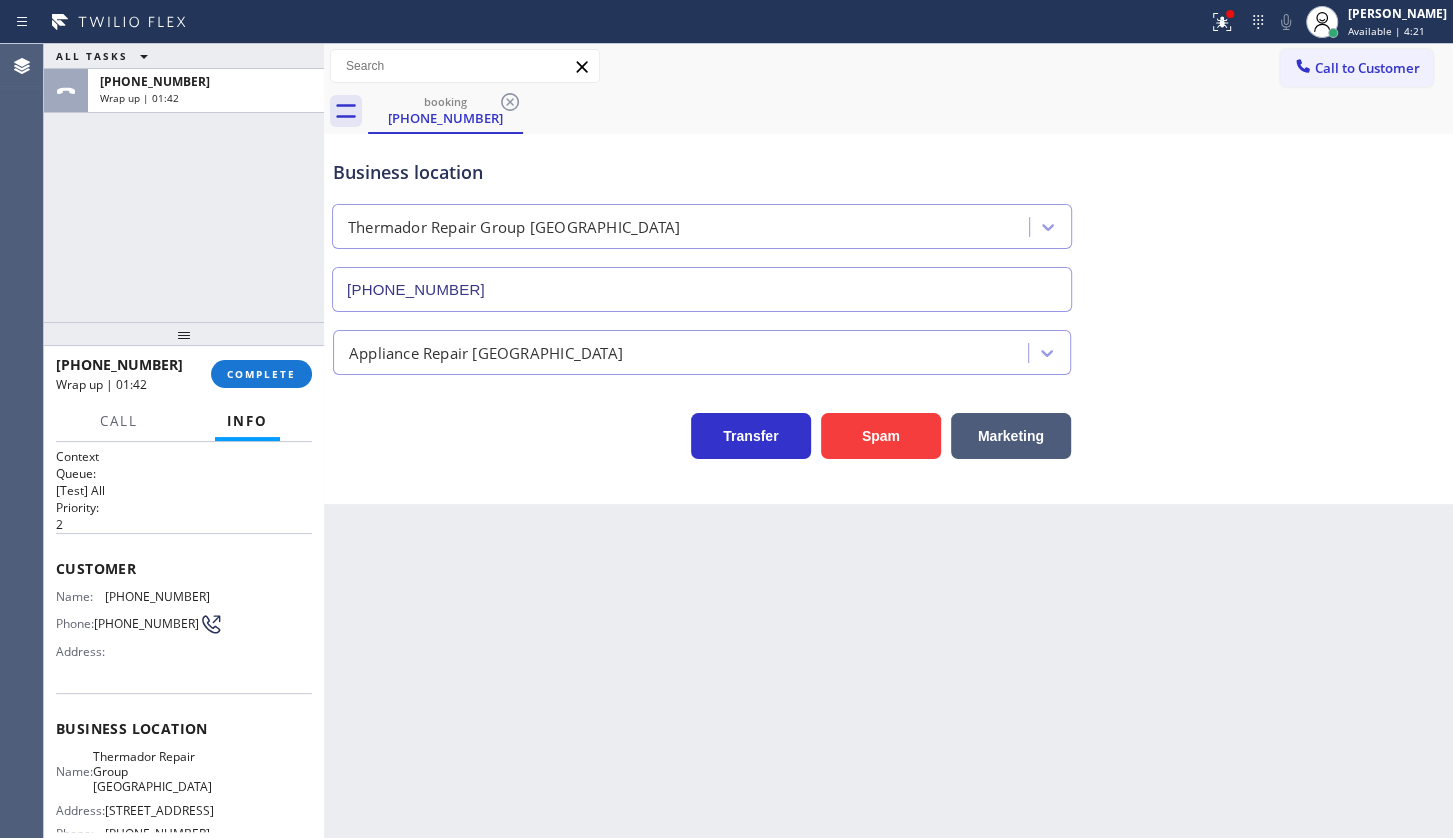 click on "+14156094162 Wrap up | 01:42 COMPLETE" at bounding box center [184, 374] 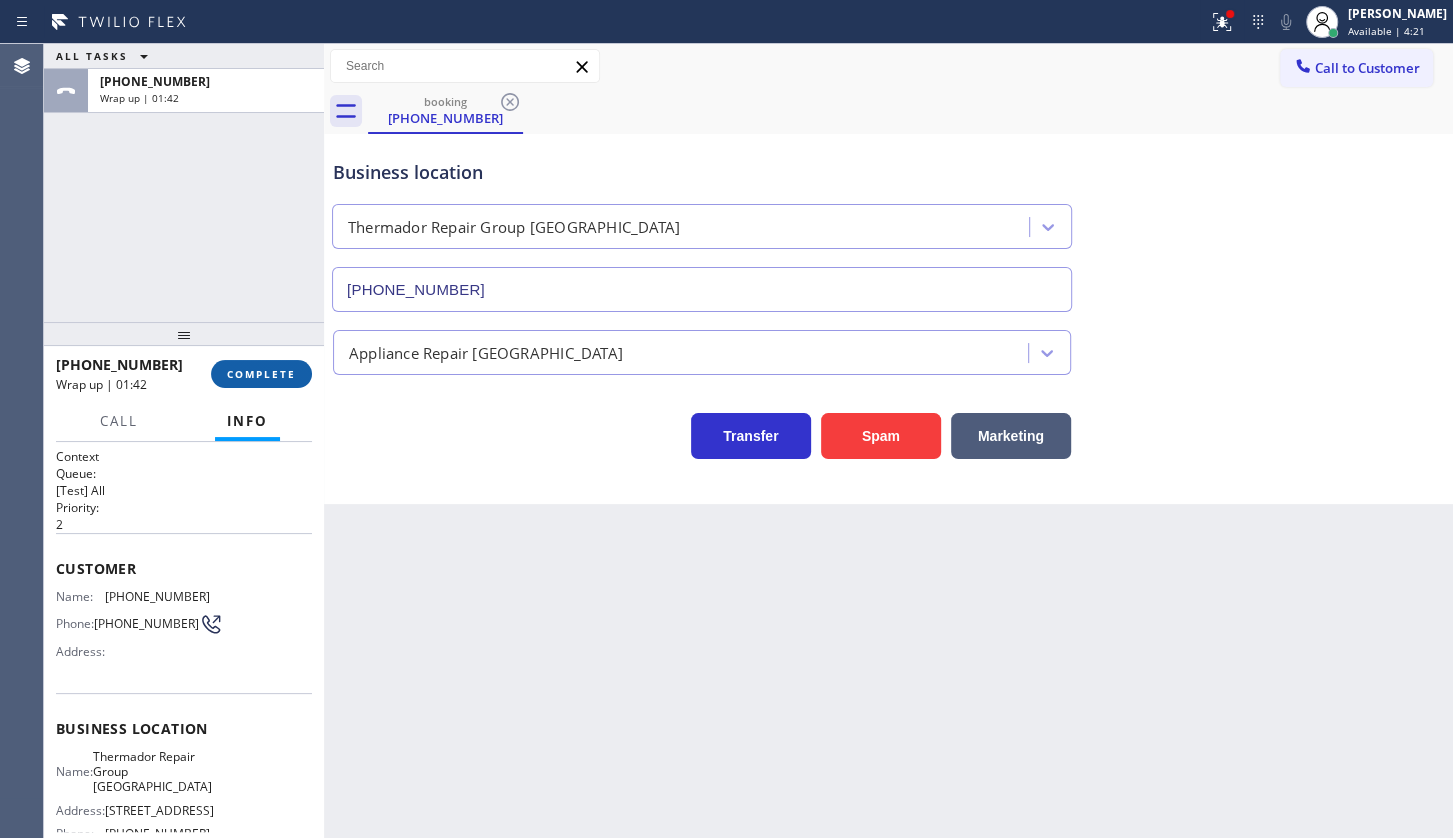 click on "COMPLETE" at bounding box center [261, 374] 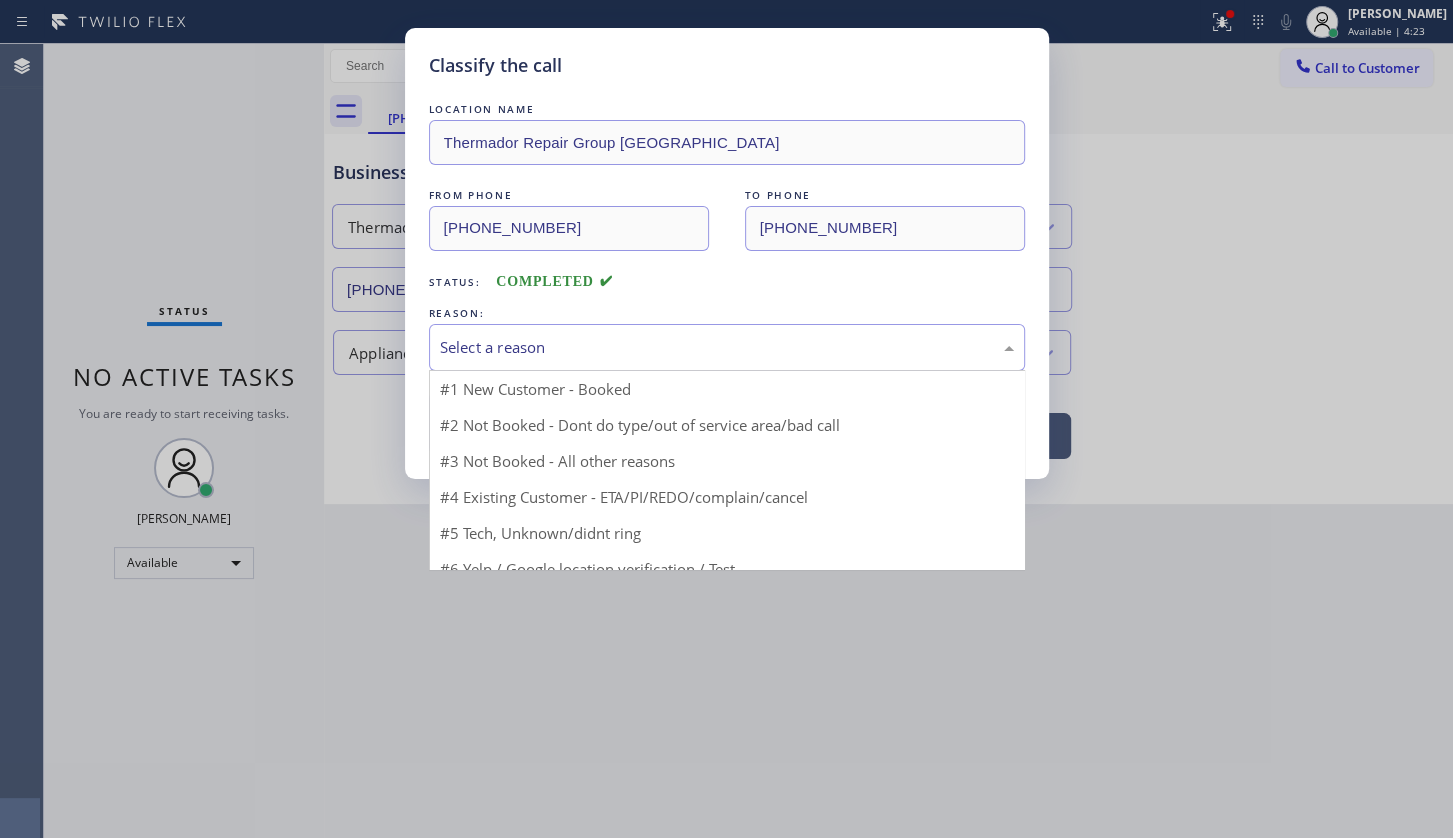 click on "Select a reason" at bounding box center (727, 347) 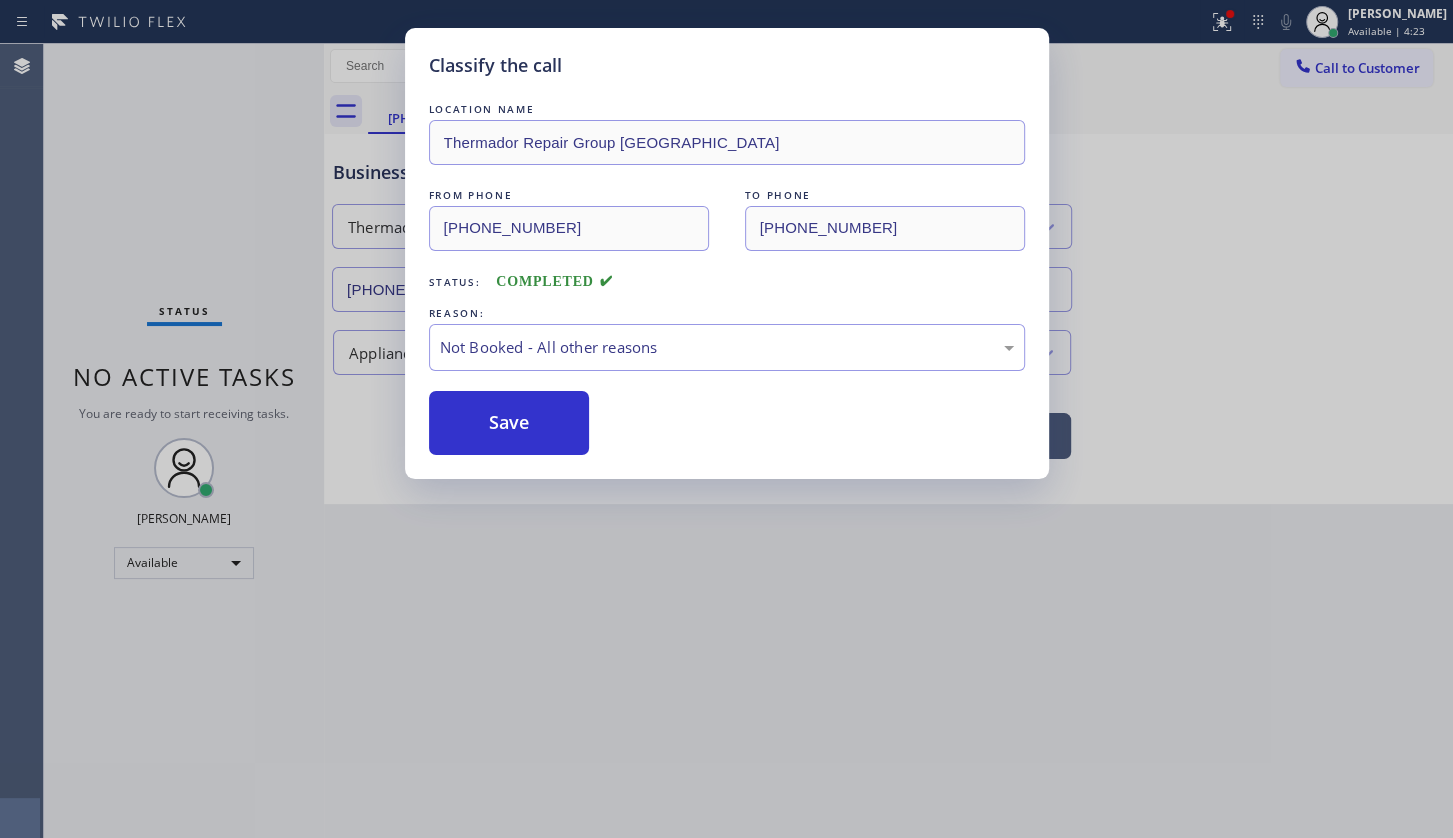 click on "Save" at bounding box center (509, 423) 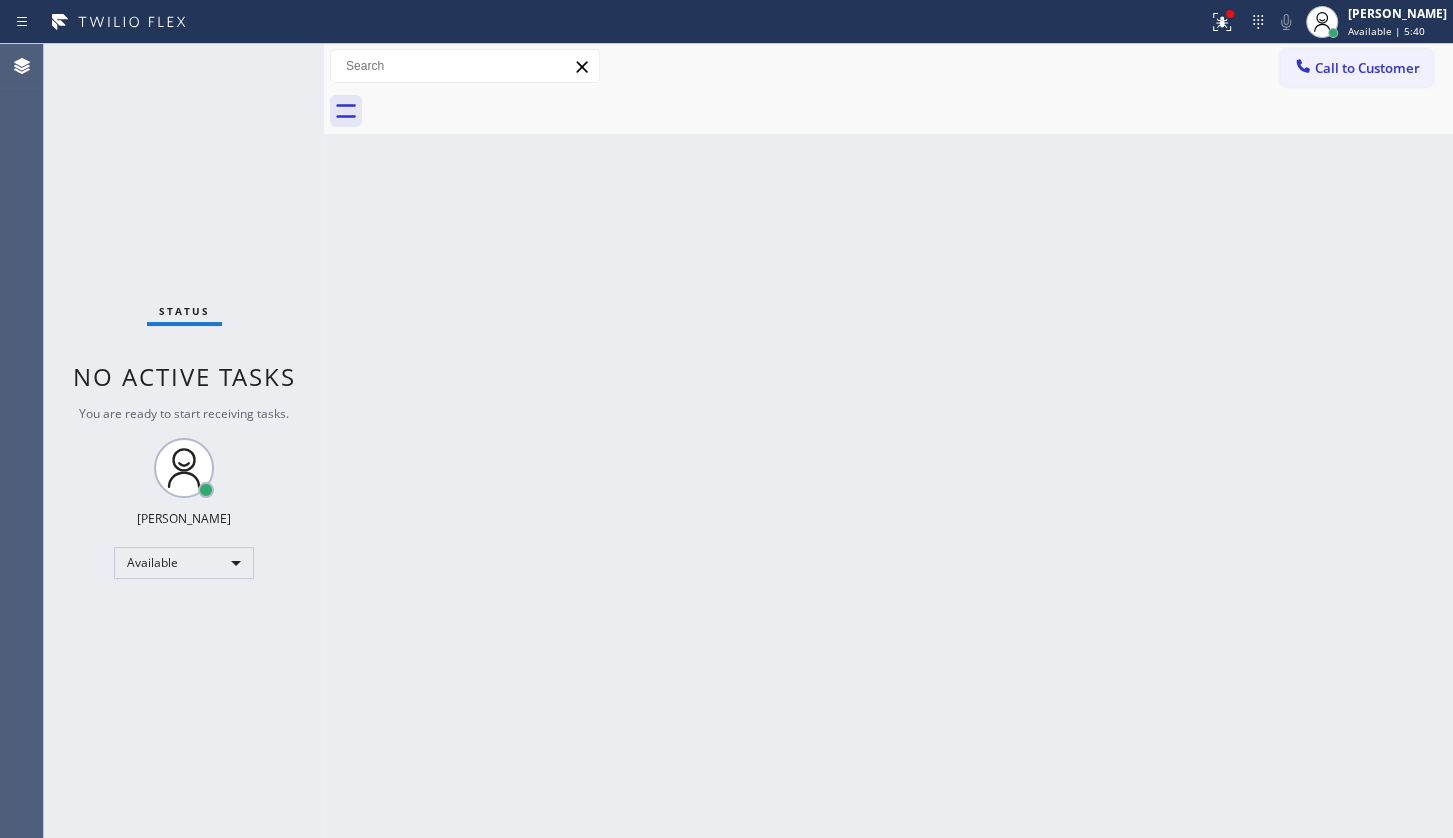 click on "Back to Dashboard Change Sender ID Customers Technicians Select a contact Outbound call Technician Search Technician Your caller id phone number Your caller id phone number Call Technician info Name   Phone none Address none Change Sender ID HVAC [PHONE_NUMBER] 5 Star Appliance [PHONE_NUMBER] Appliance Repair [PHONE_NUMBER] Plumbing [PHONE_NUMBER] Air Duct Cleaning [PHONE_NUMBER]  Electricians [PHONE_NUMBER] Cancel Change Check personal SMS Reset Change No tabs Call to Customer Outbound call Location Search location Your caller id phone number Customer number Call Outbound call Technician Search Technician Your caller id phone number Your caller id phone number Call" at bounding box center (888, 441) 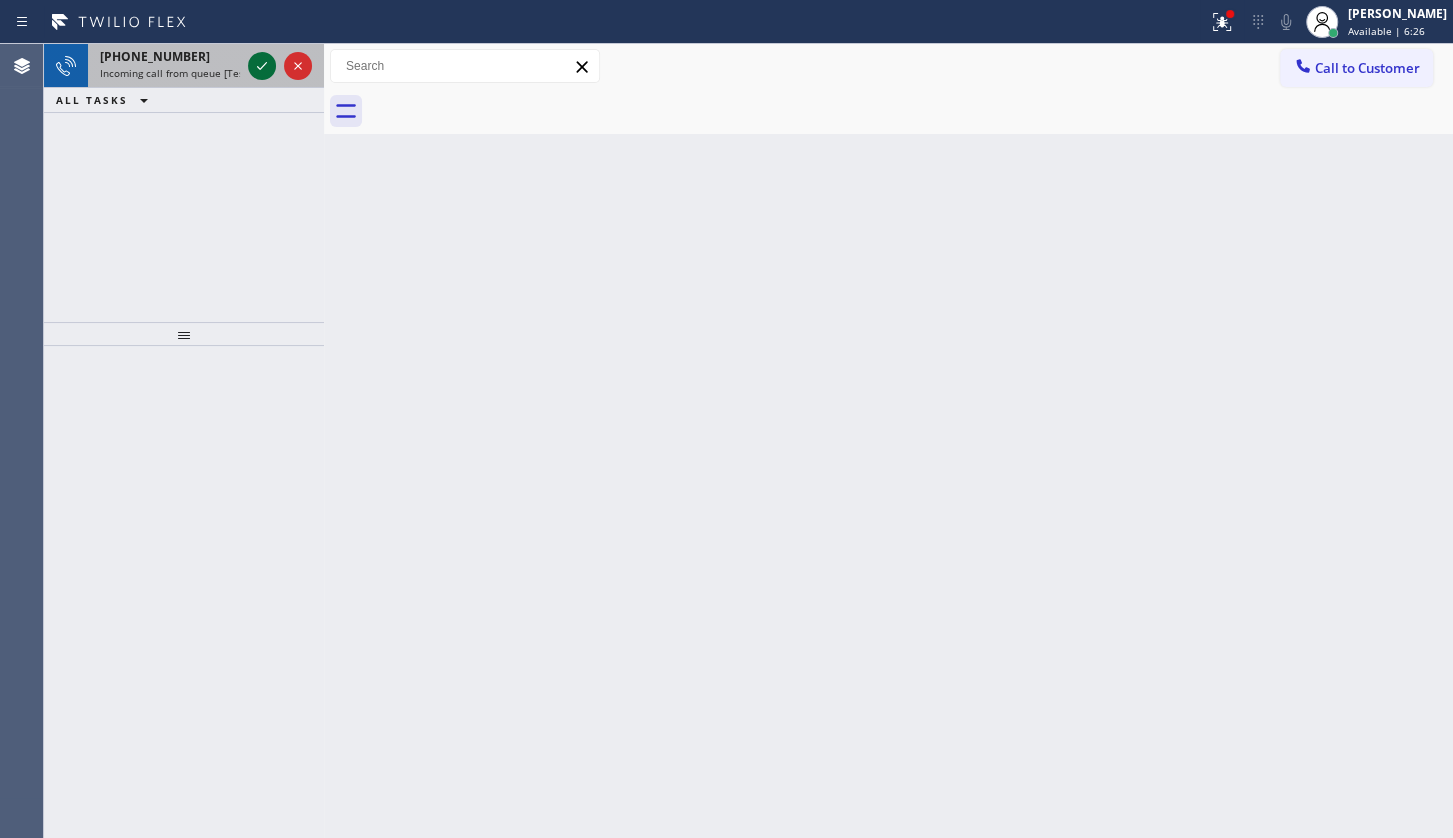 click 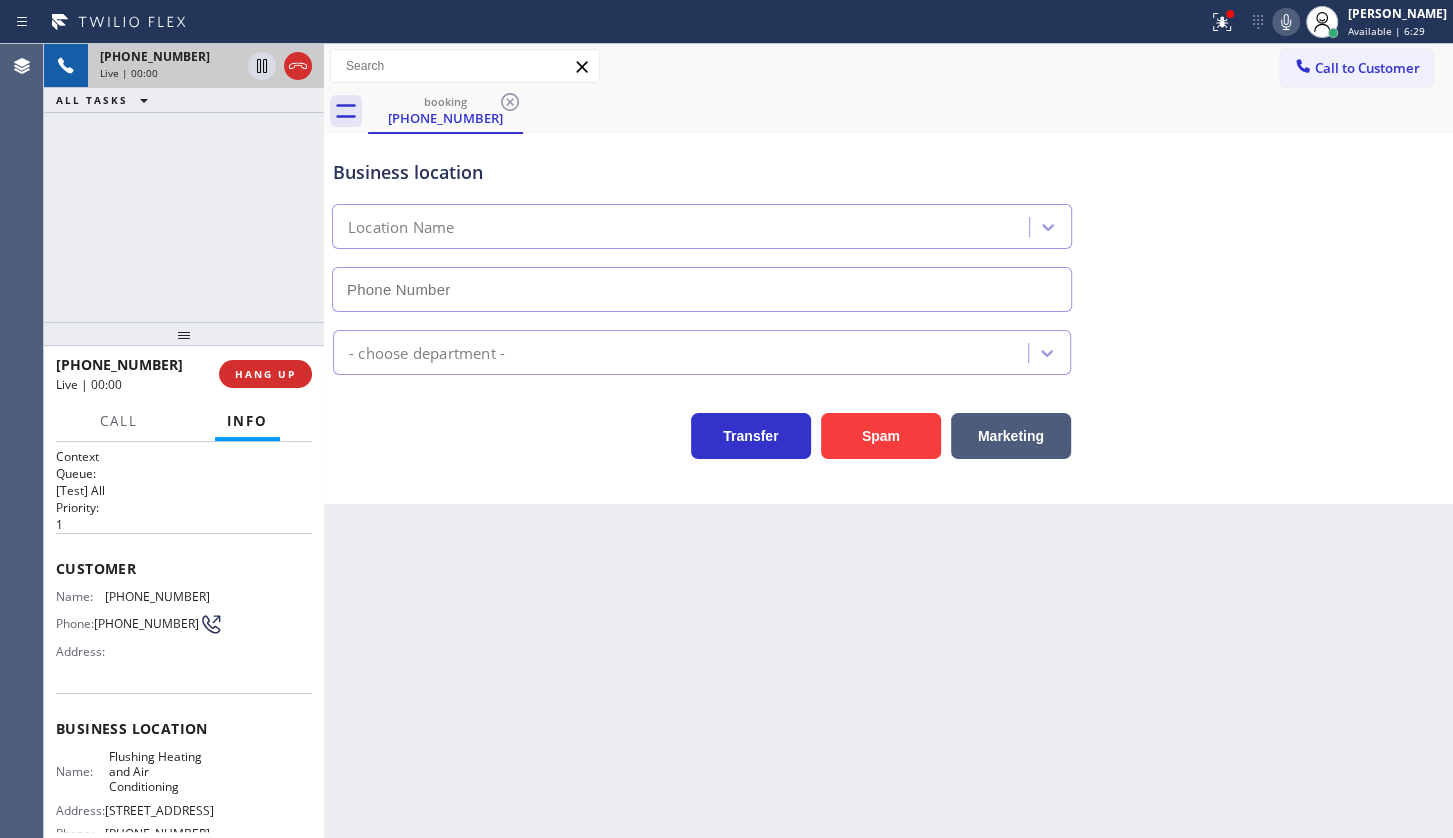 type on "(347) 690-7214" 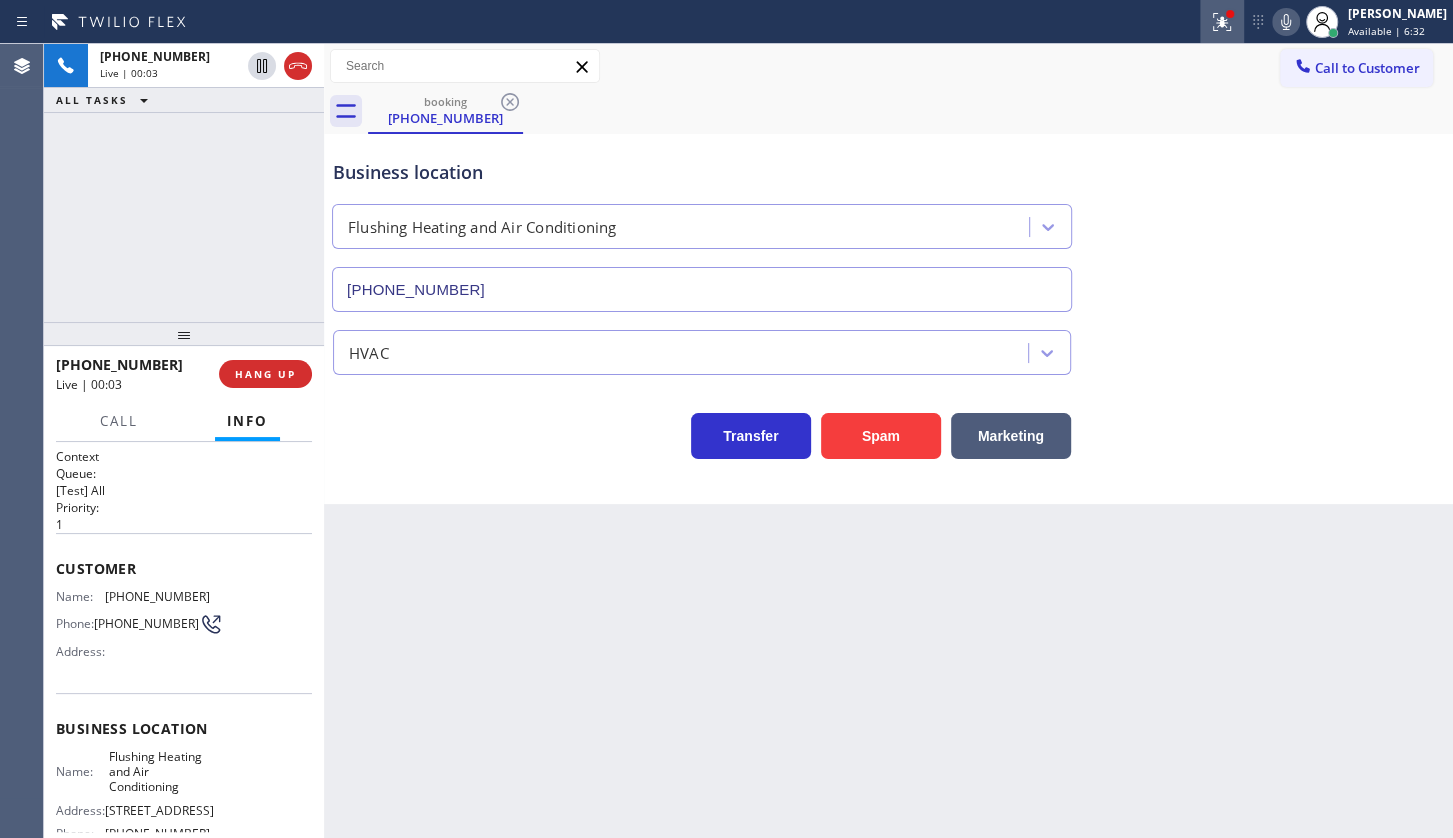 click 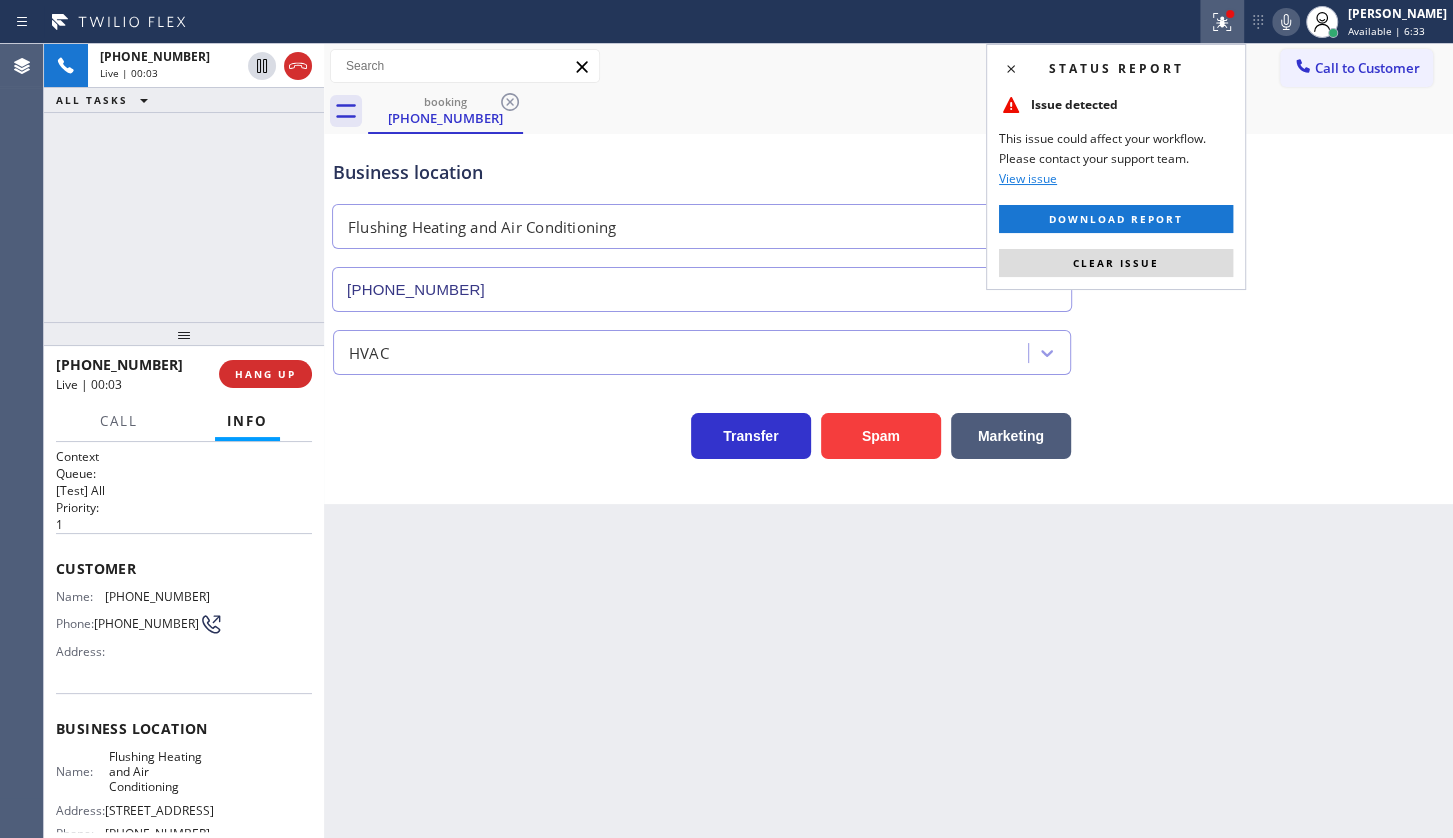 drag, startPoint x: 1180, startPoint y: 253, endPoint x: 1384, endPoint y: 307, distance: 211.02606 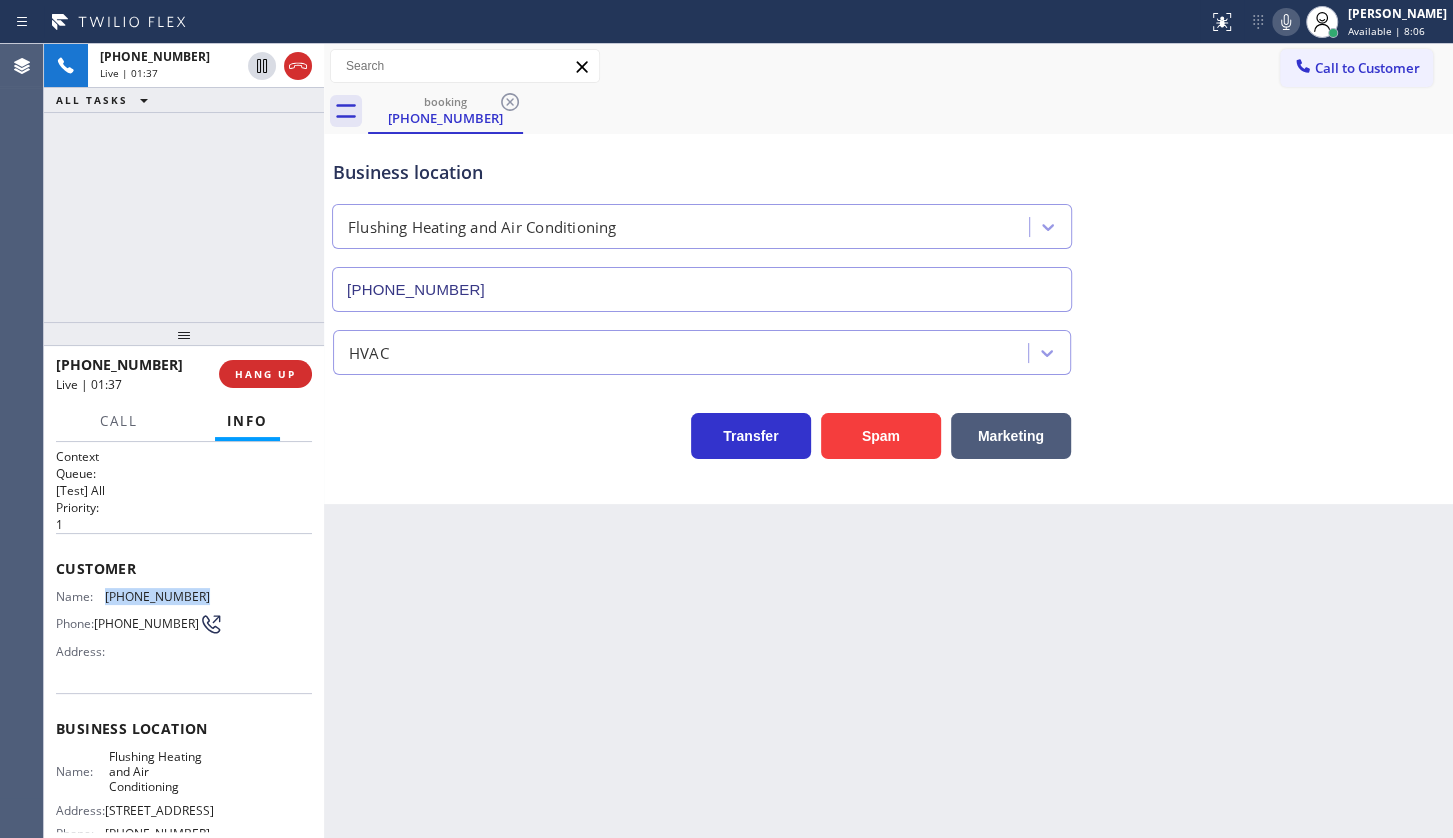 drag, startPoint x: 101, startPoint y: 596, endPoint x: 224, endPoint y: 585, distance: 123.49089 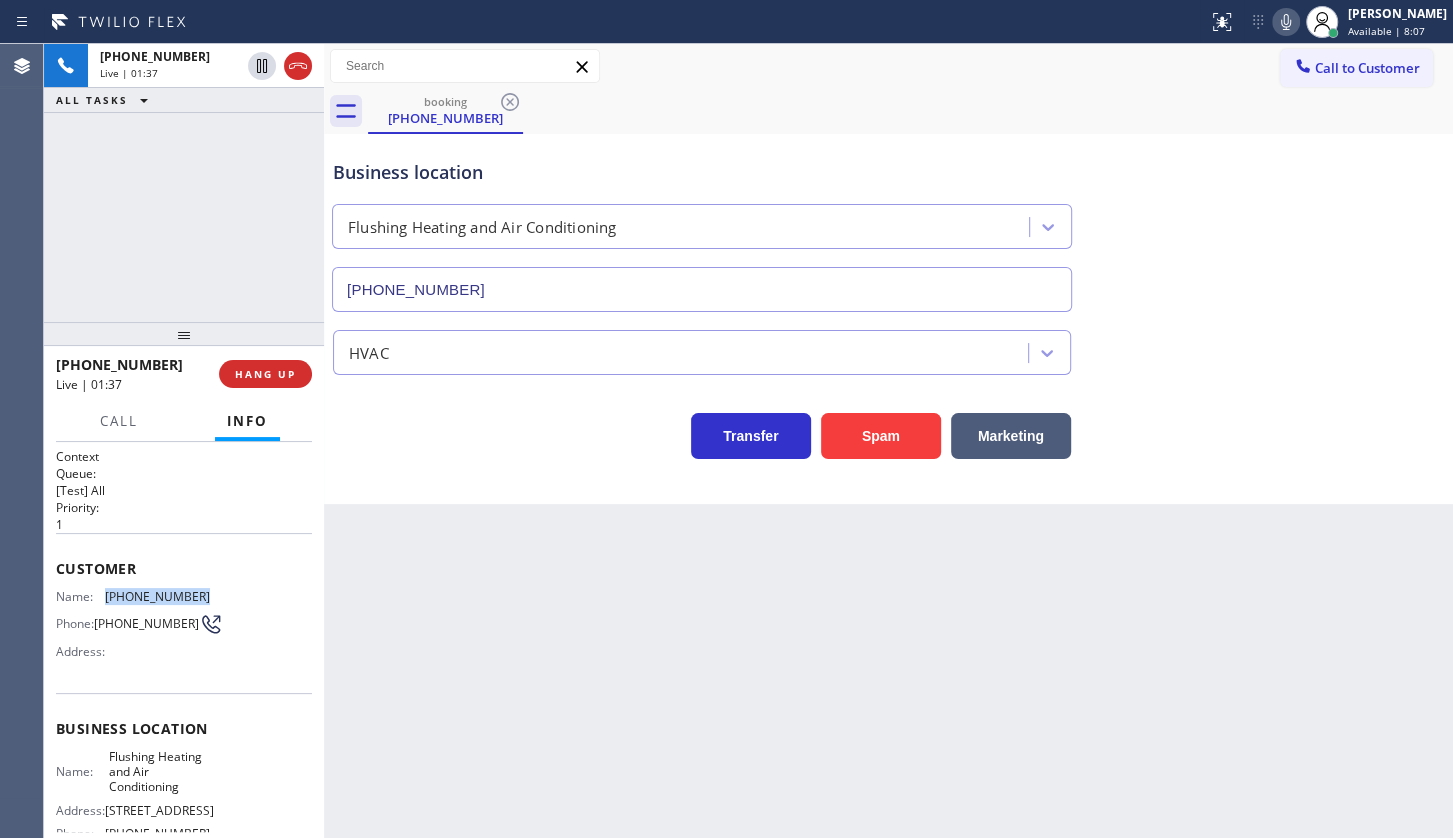 copy on "(718) 877-1066" 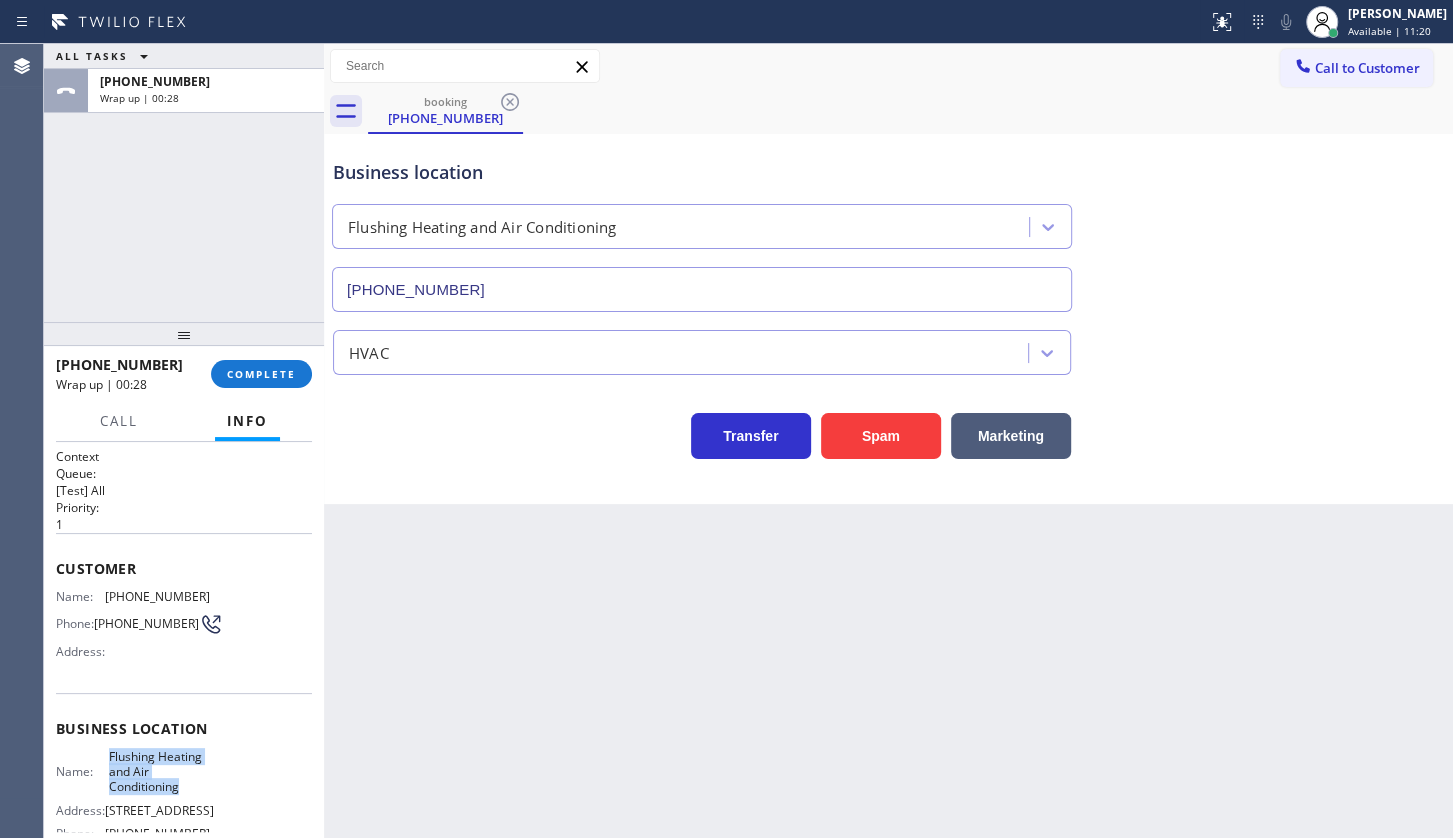 drag, startPoint x: 106, startPoint y: 758, endPoint x: 210, endPoint y: 801, distance: 112.53888 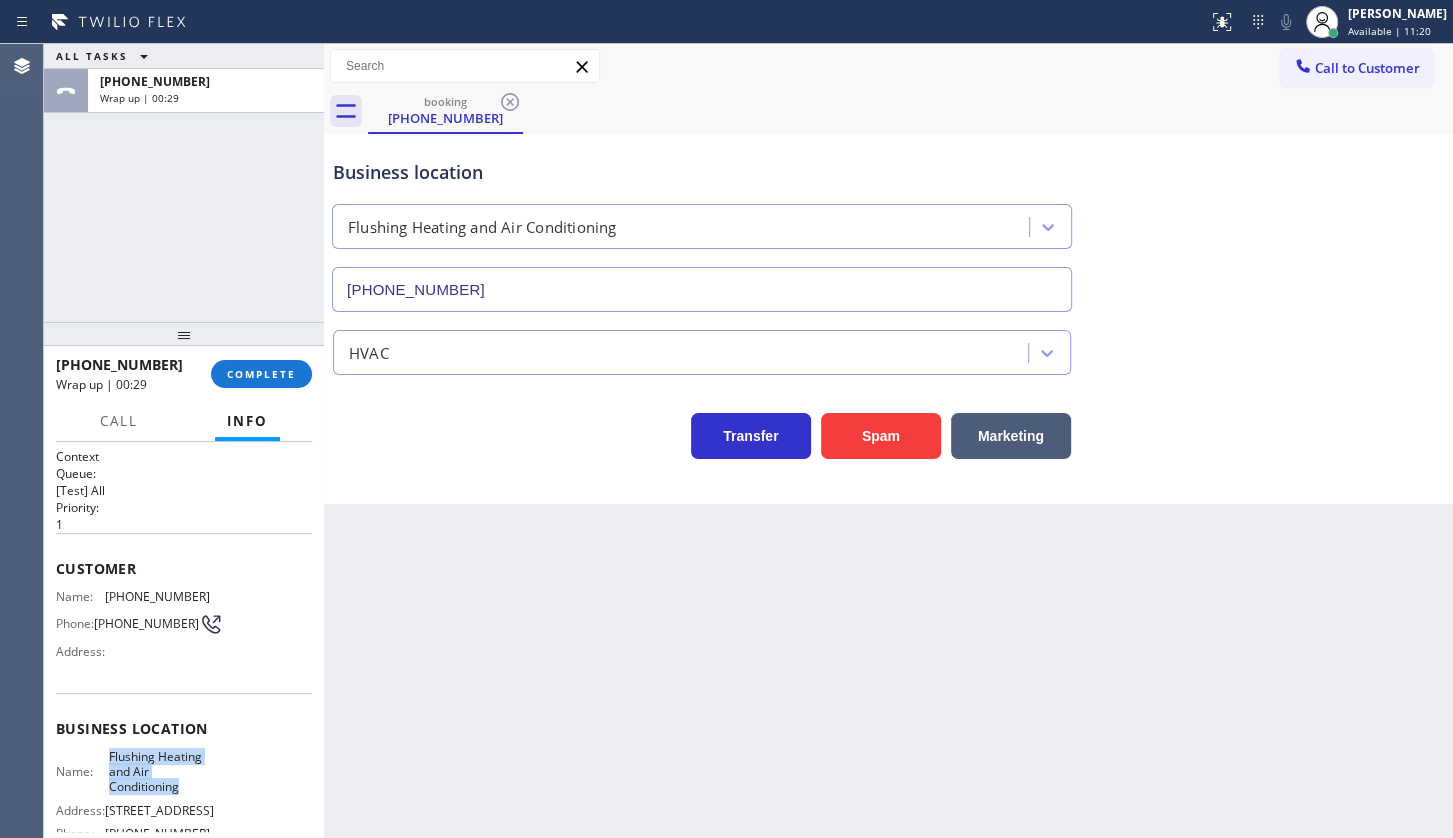 copy on "Flushing Heating and Air Conditioning" 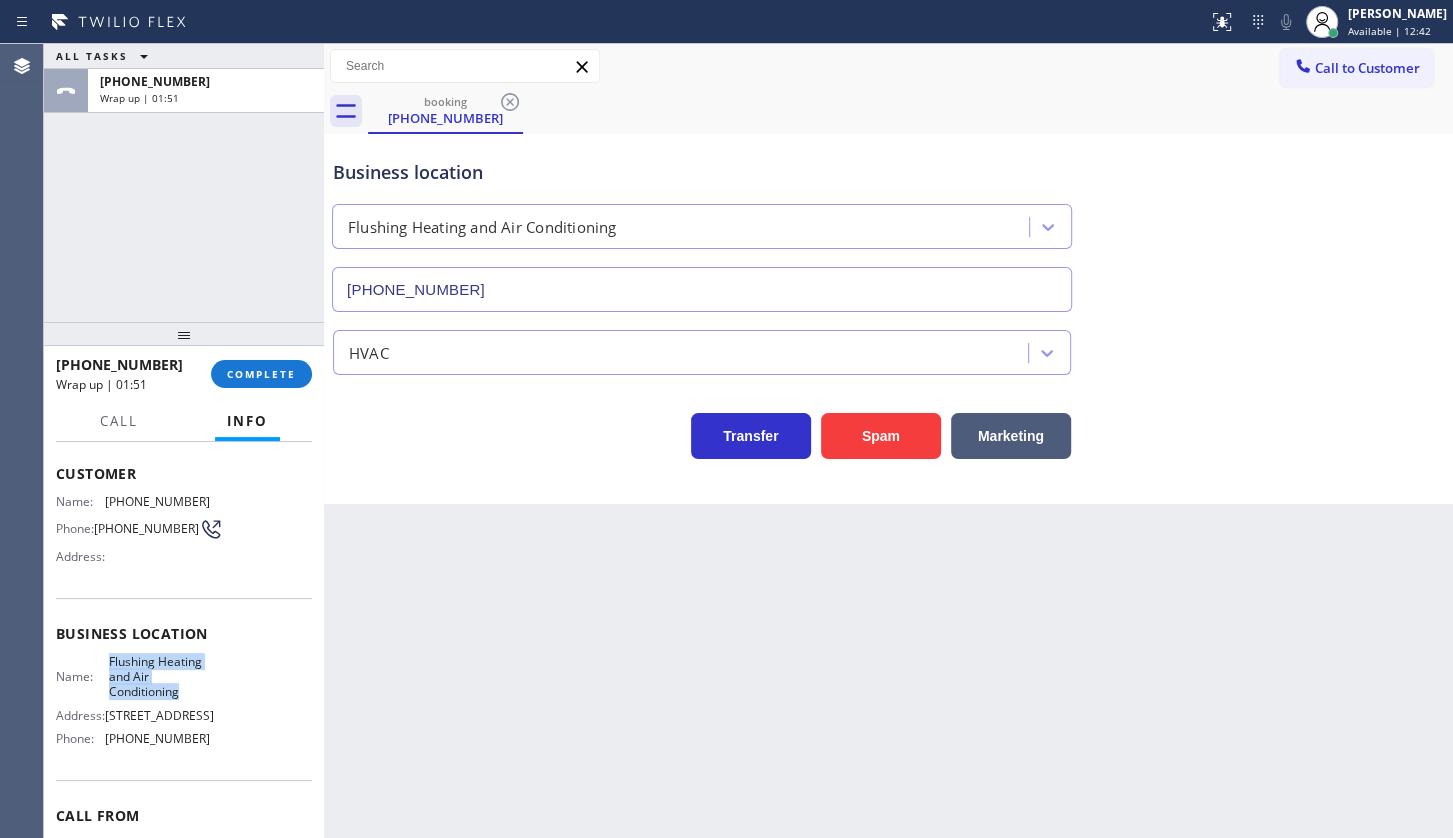 scroll, scrollTop: 198, scrollLeft: 0, axis: vertical 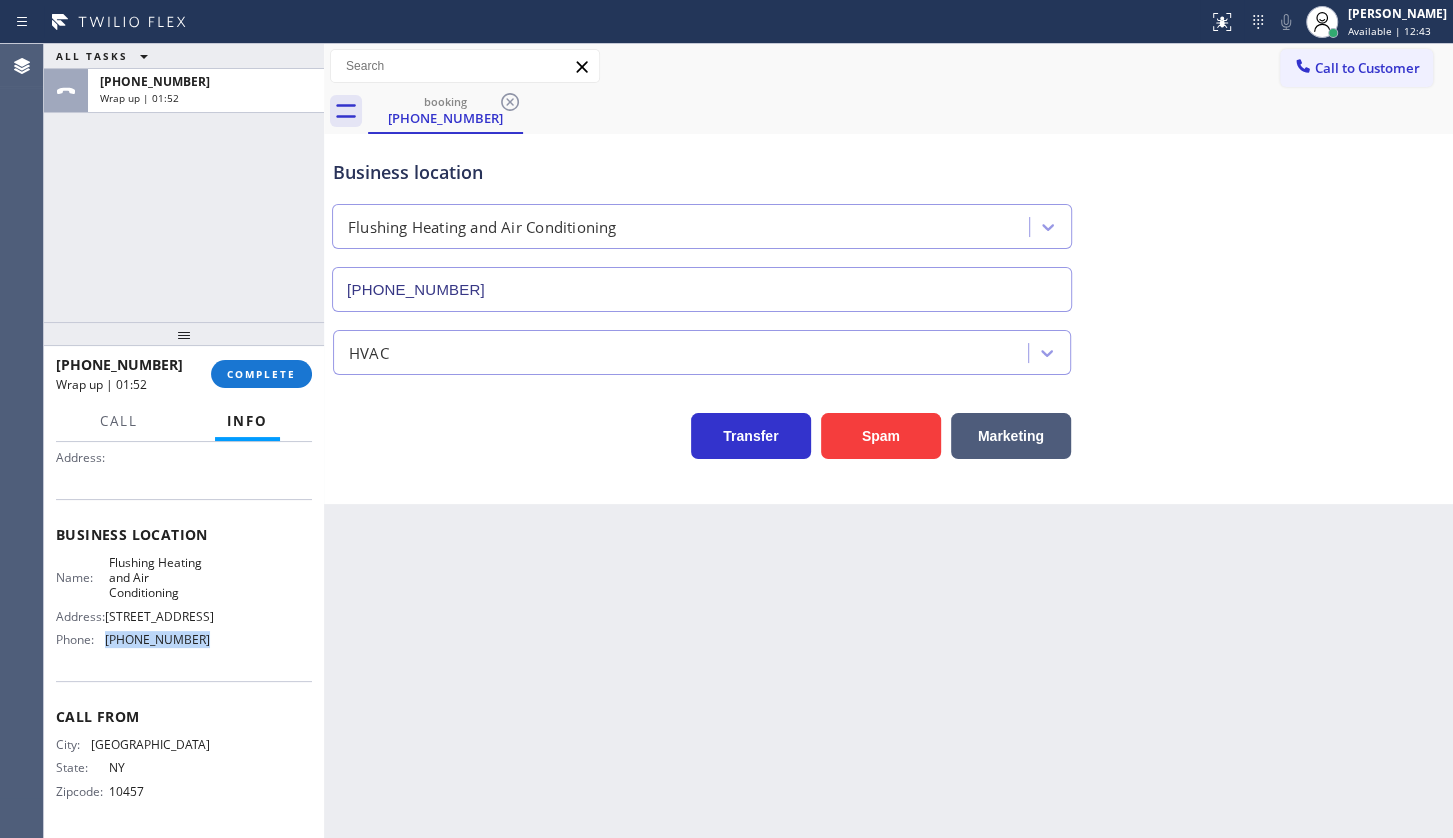 drag, startPoint x: 103, startPoint y: 645, endPoint x: 237, endPoint y: 646, distance: 134.00374 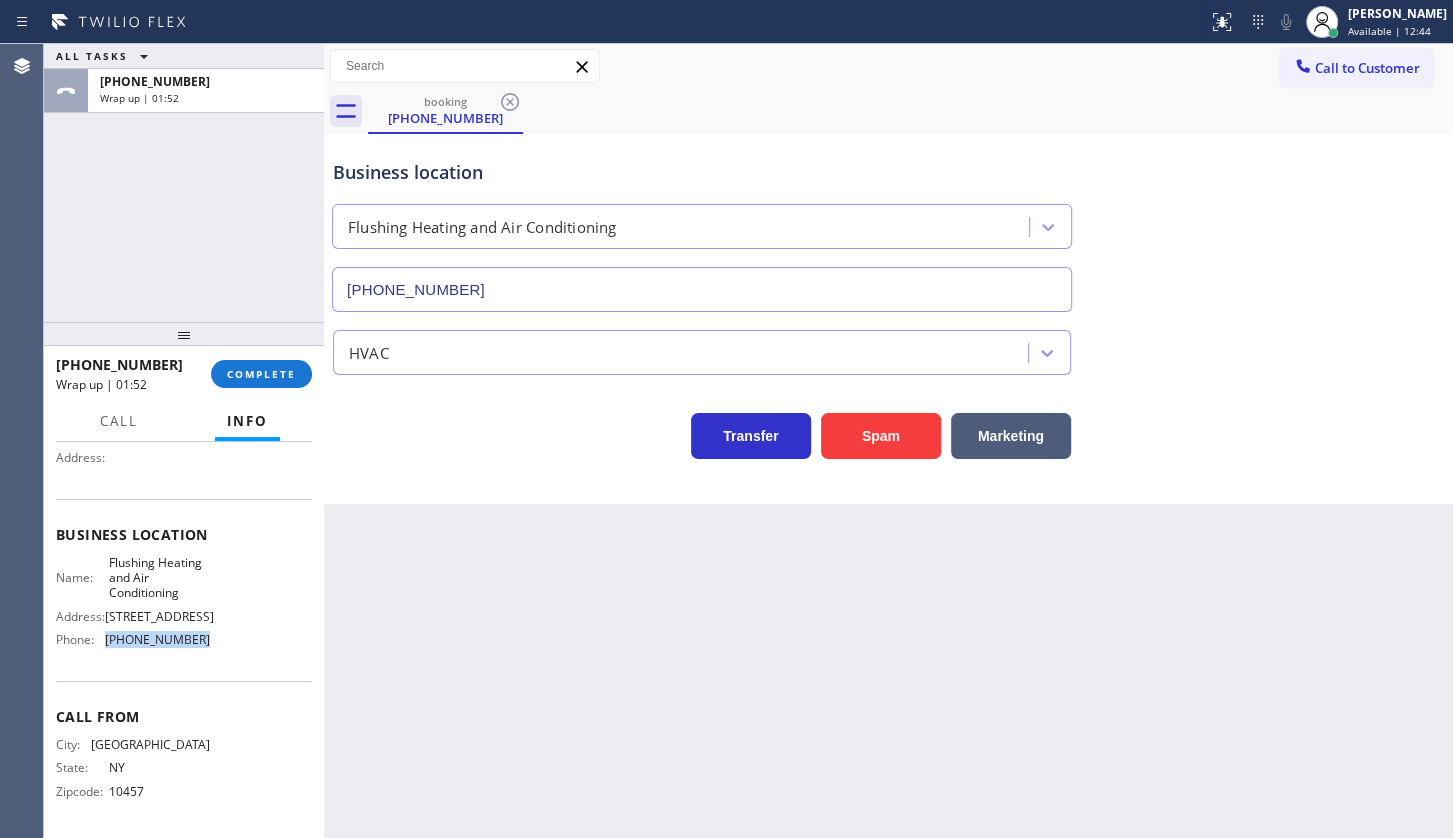 copy on "(347) 690-7214" 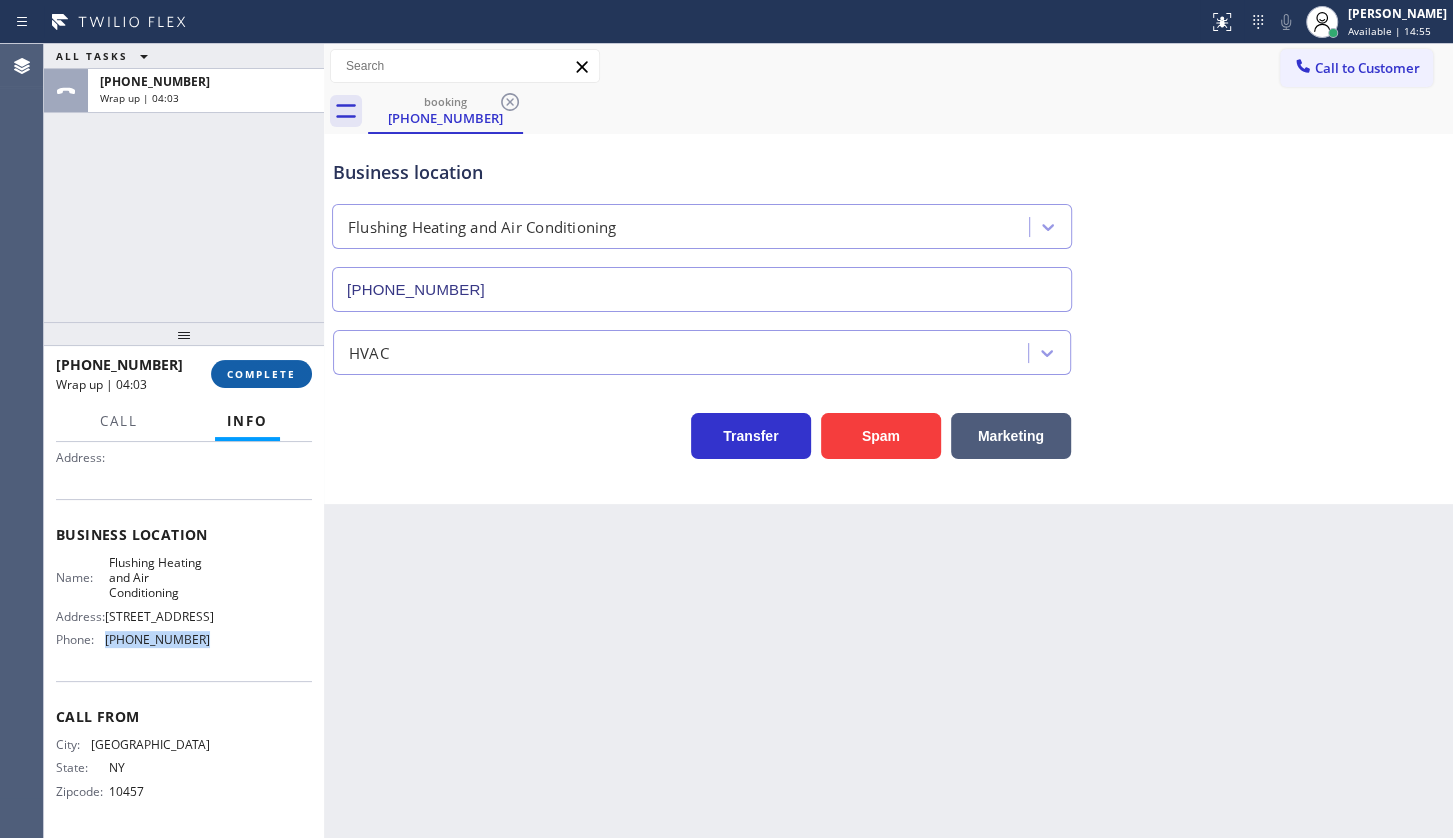click on "COMPLETE" at bounding box center (261, 374) 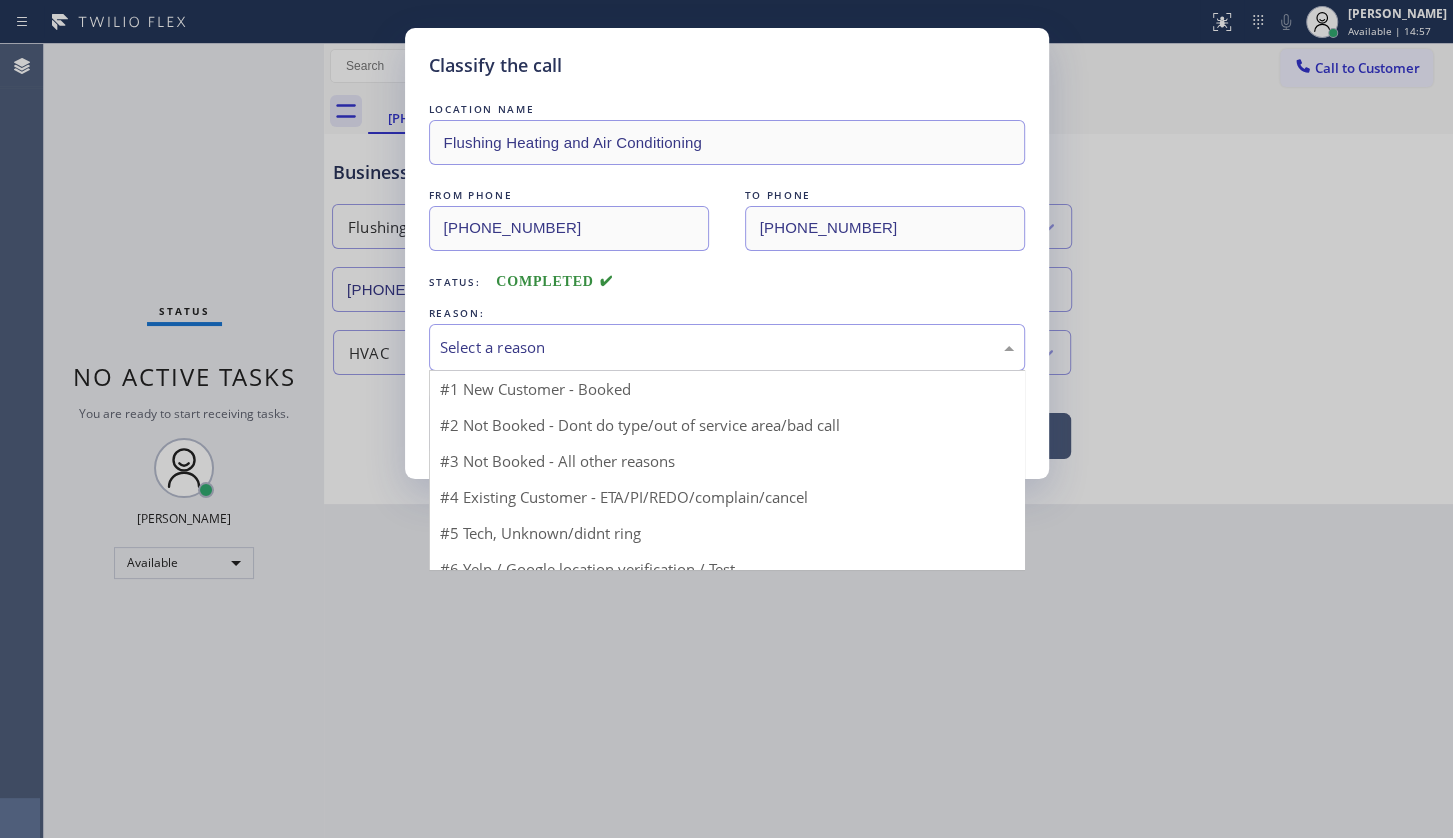 click on "Select a reason" at bounding box center [727, 347] 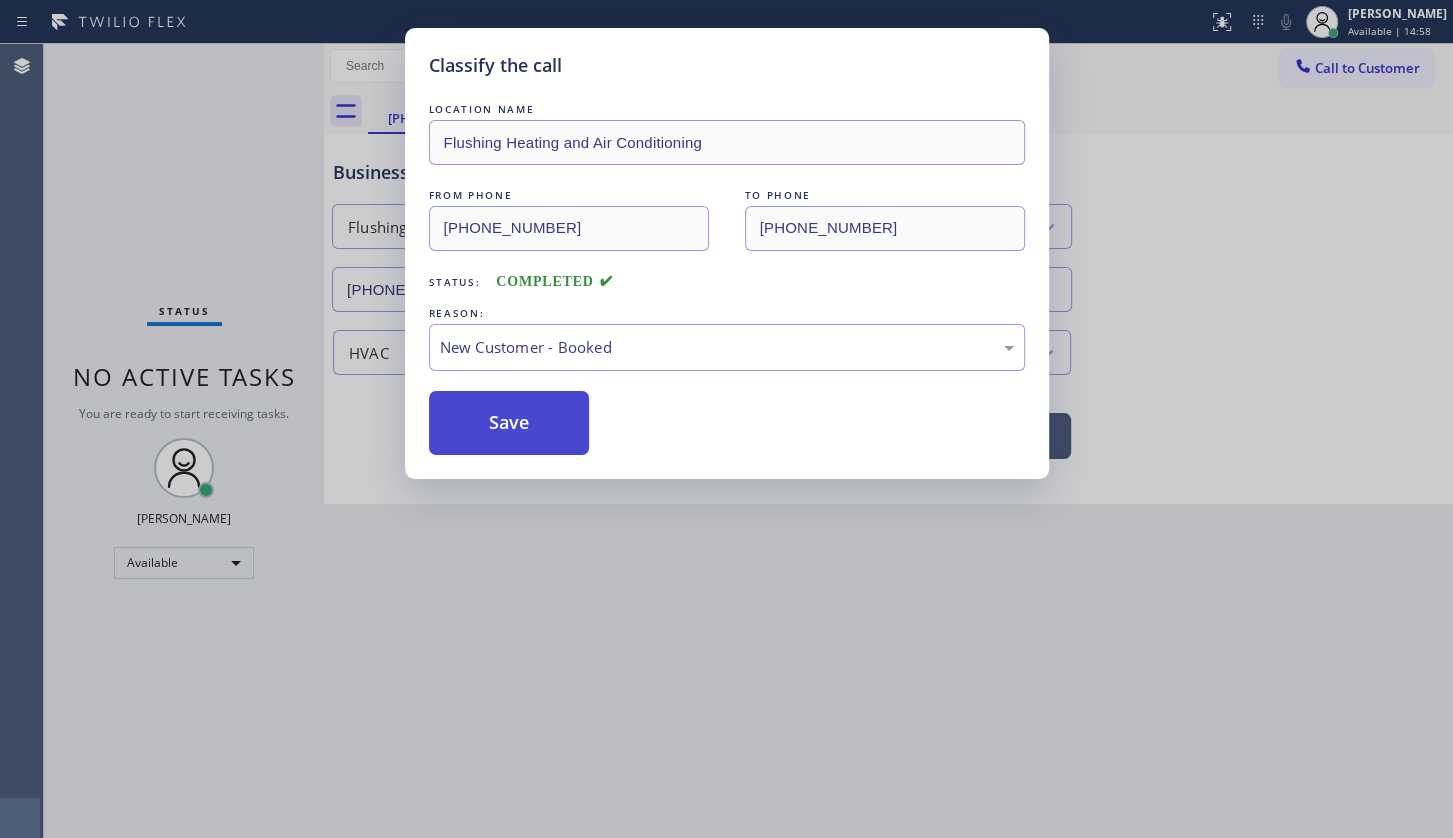 click on "Save" at bounding box center (509, 423) 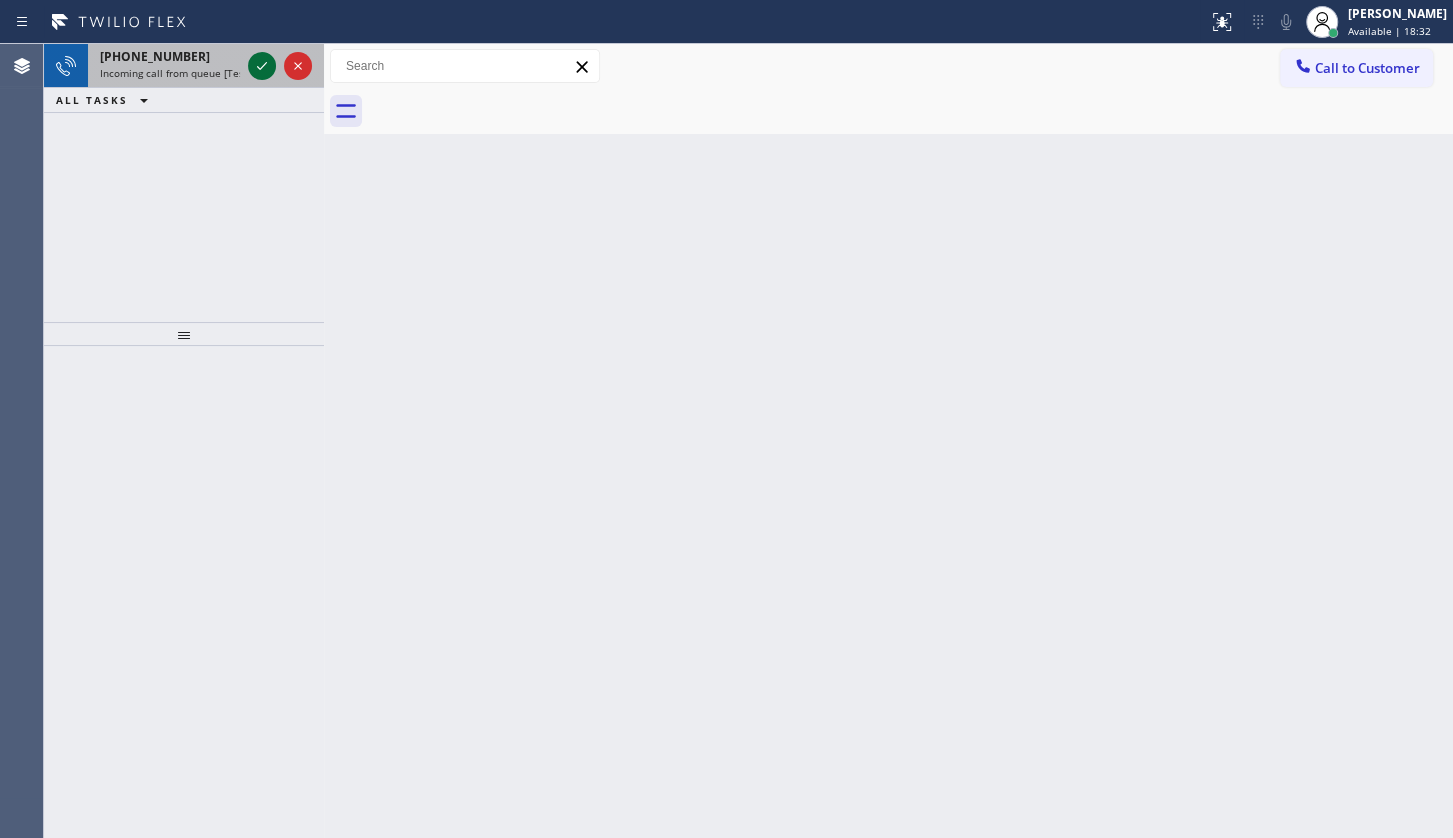 click 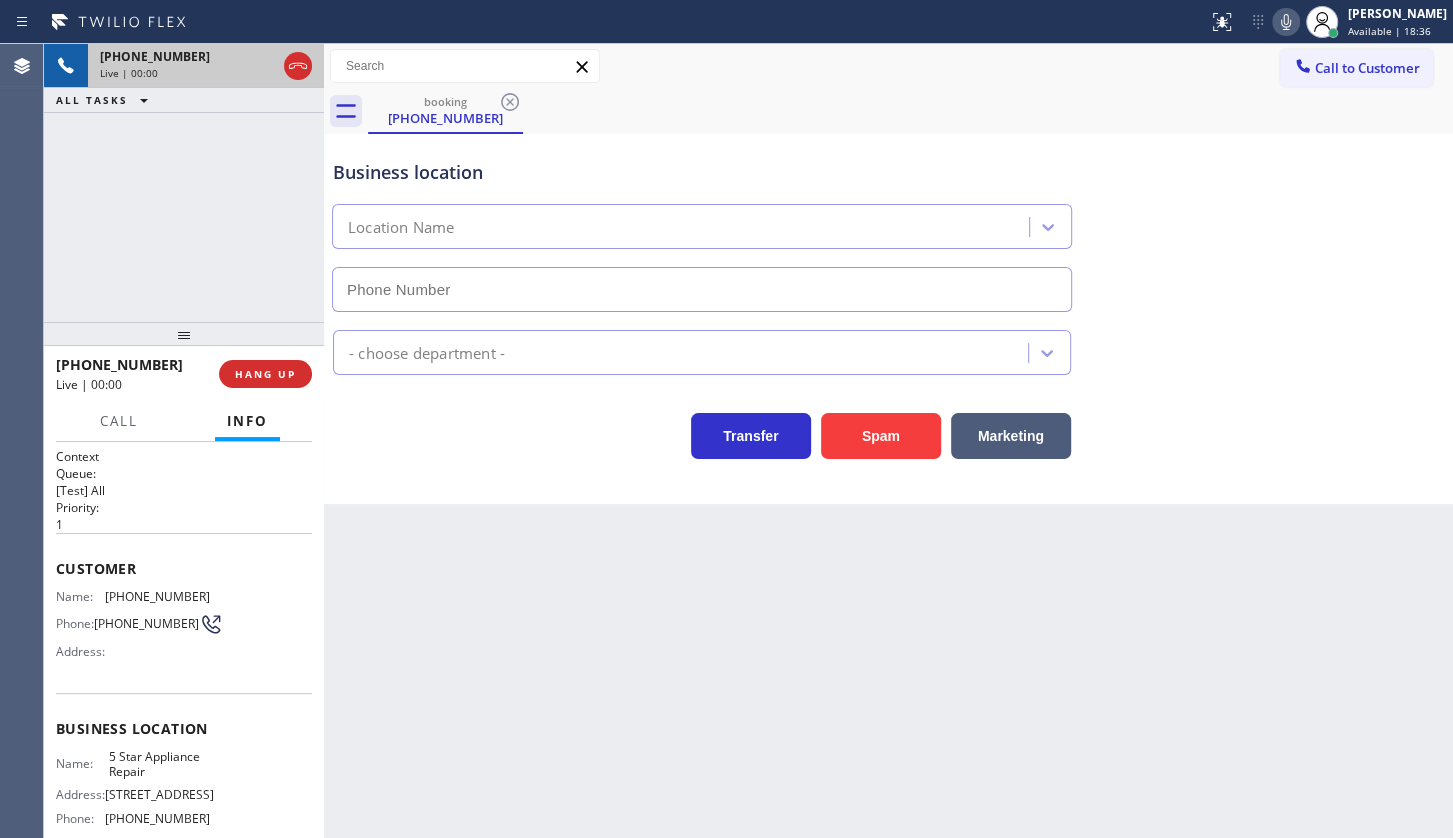 type on "(855) 731-4952" 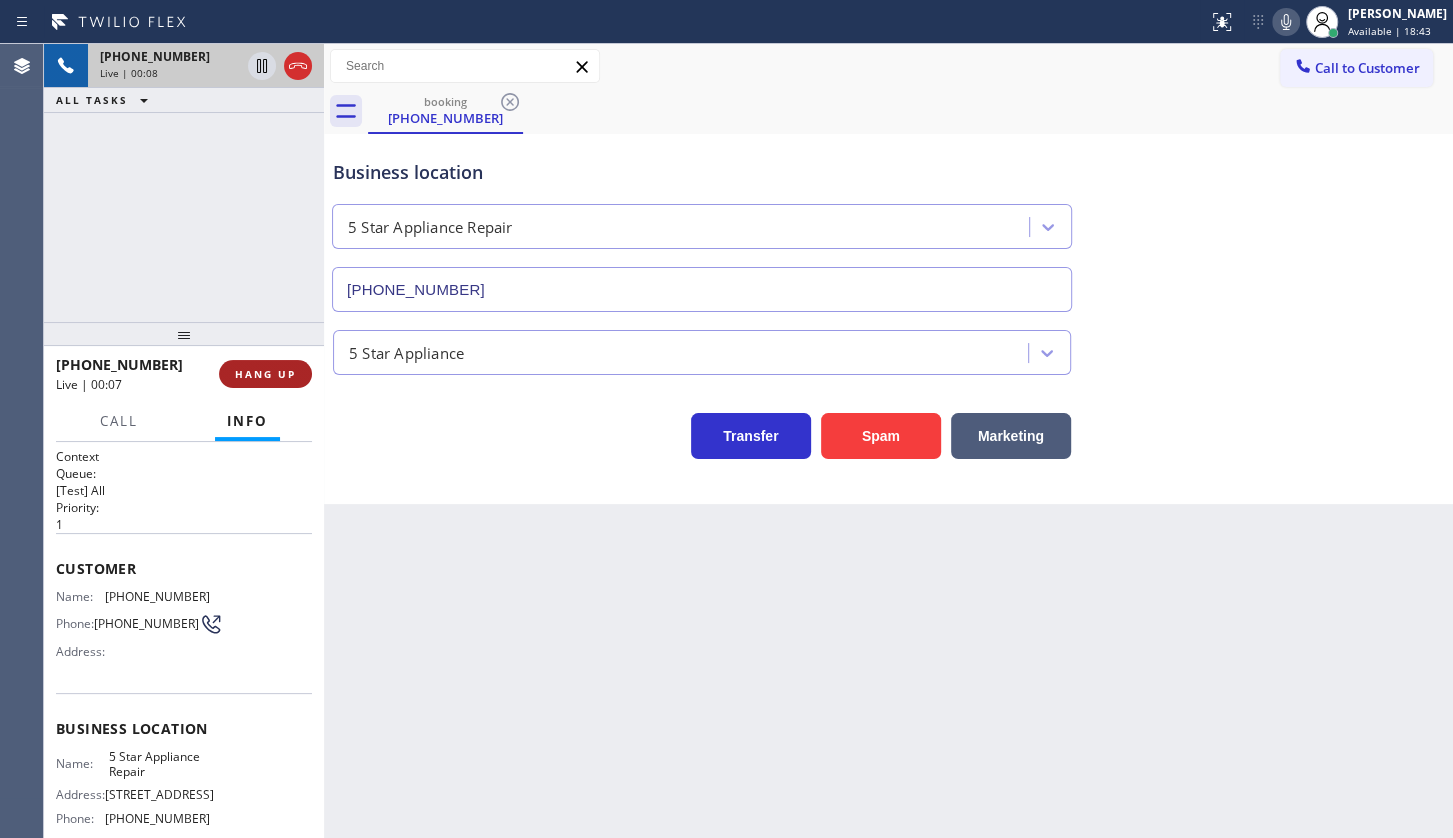 click on "HANG UP" at bounding box center (265, 374) 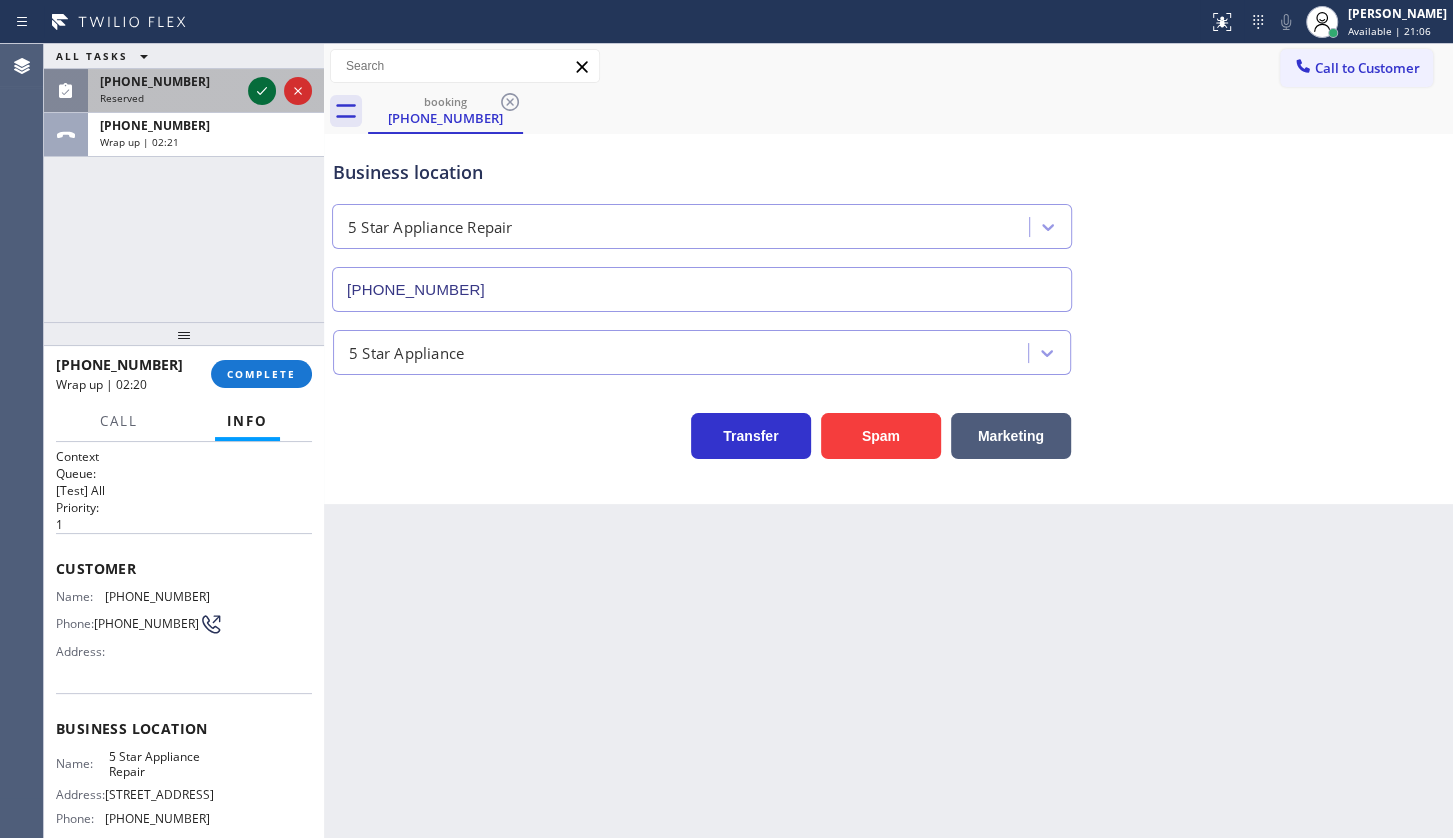 click 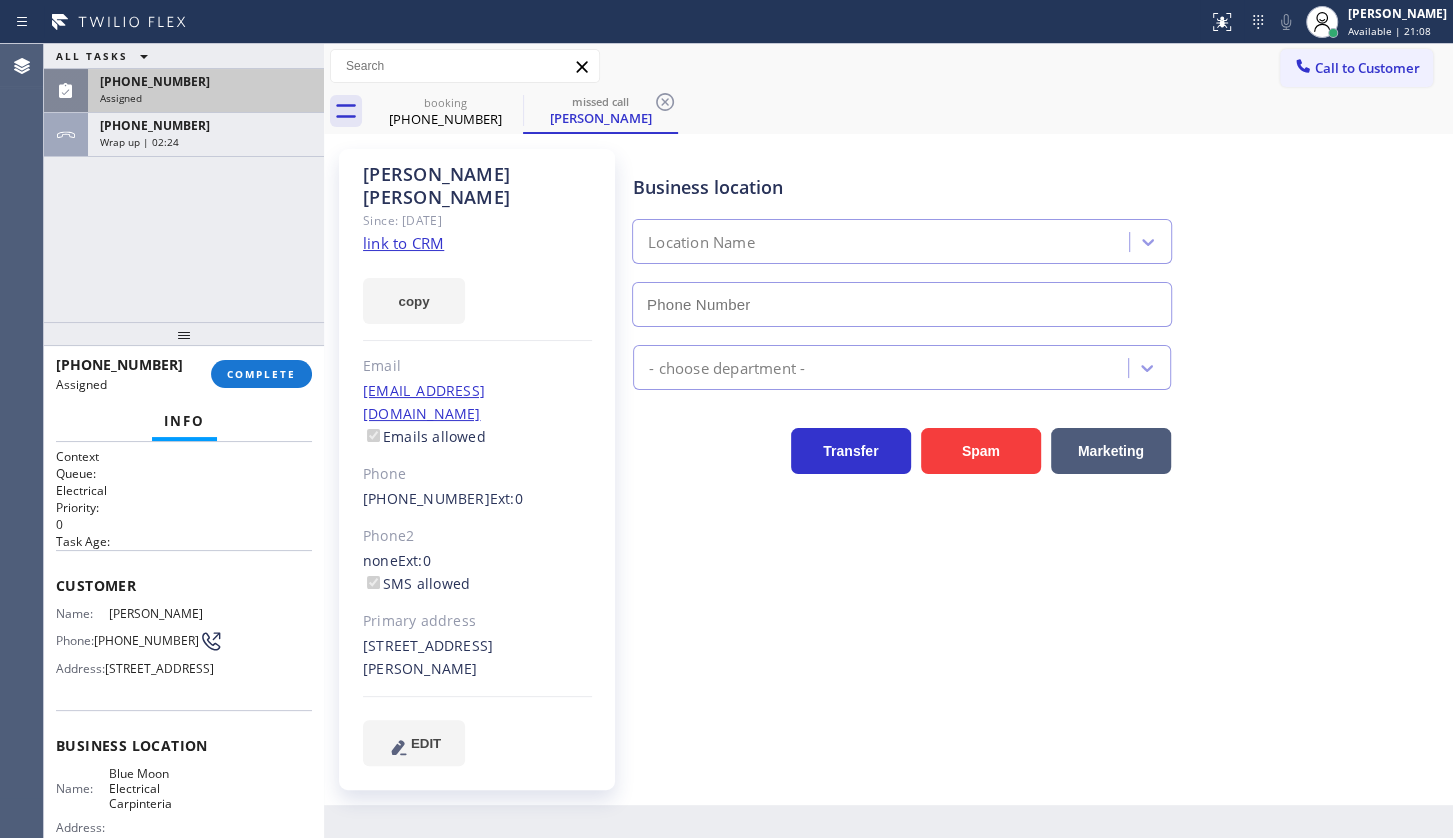 type on "(805) 222-7751" 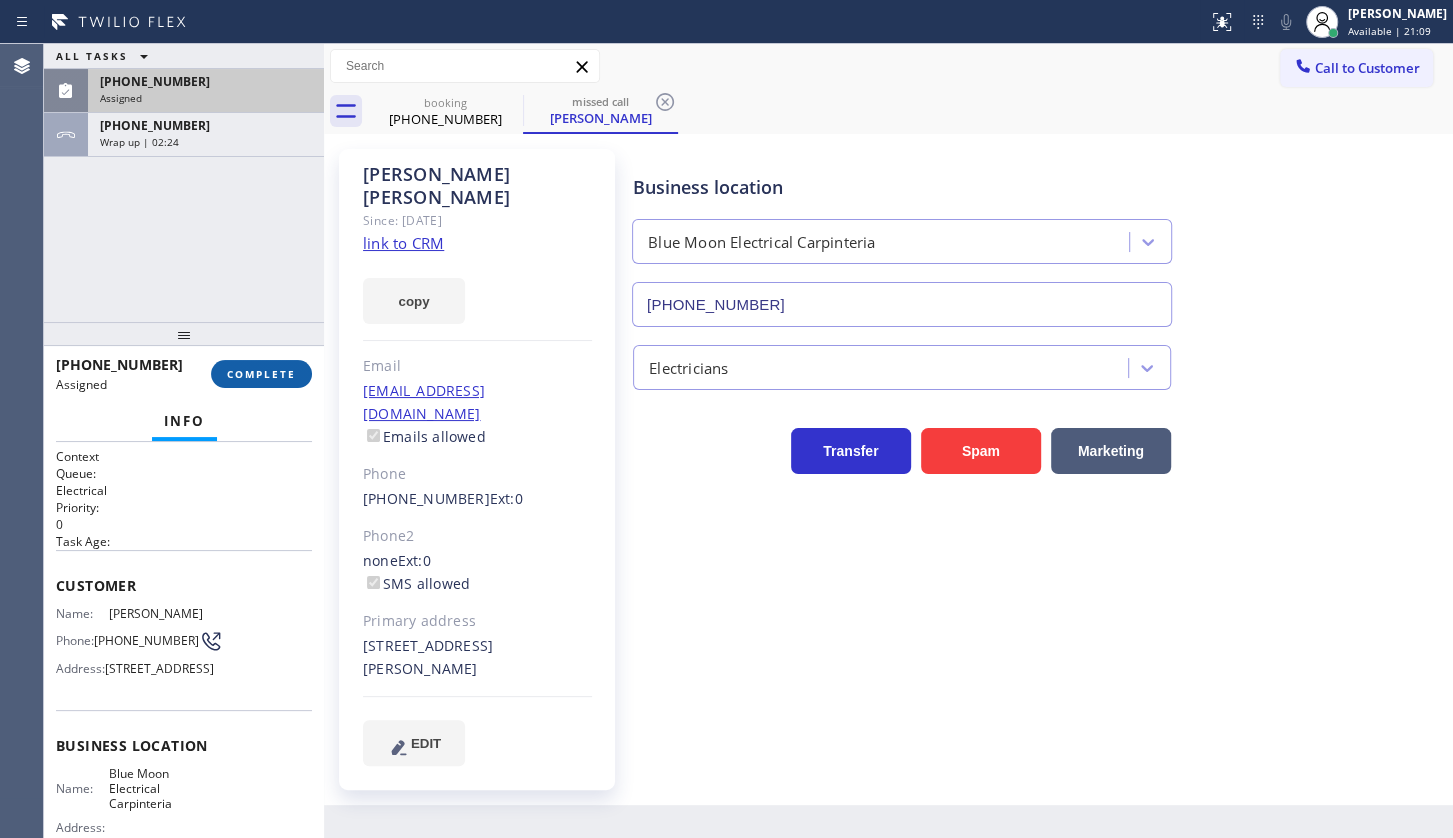 click on "COMPLETE" at bounding box center [261, 374] 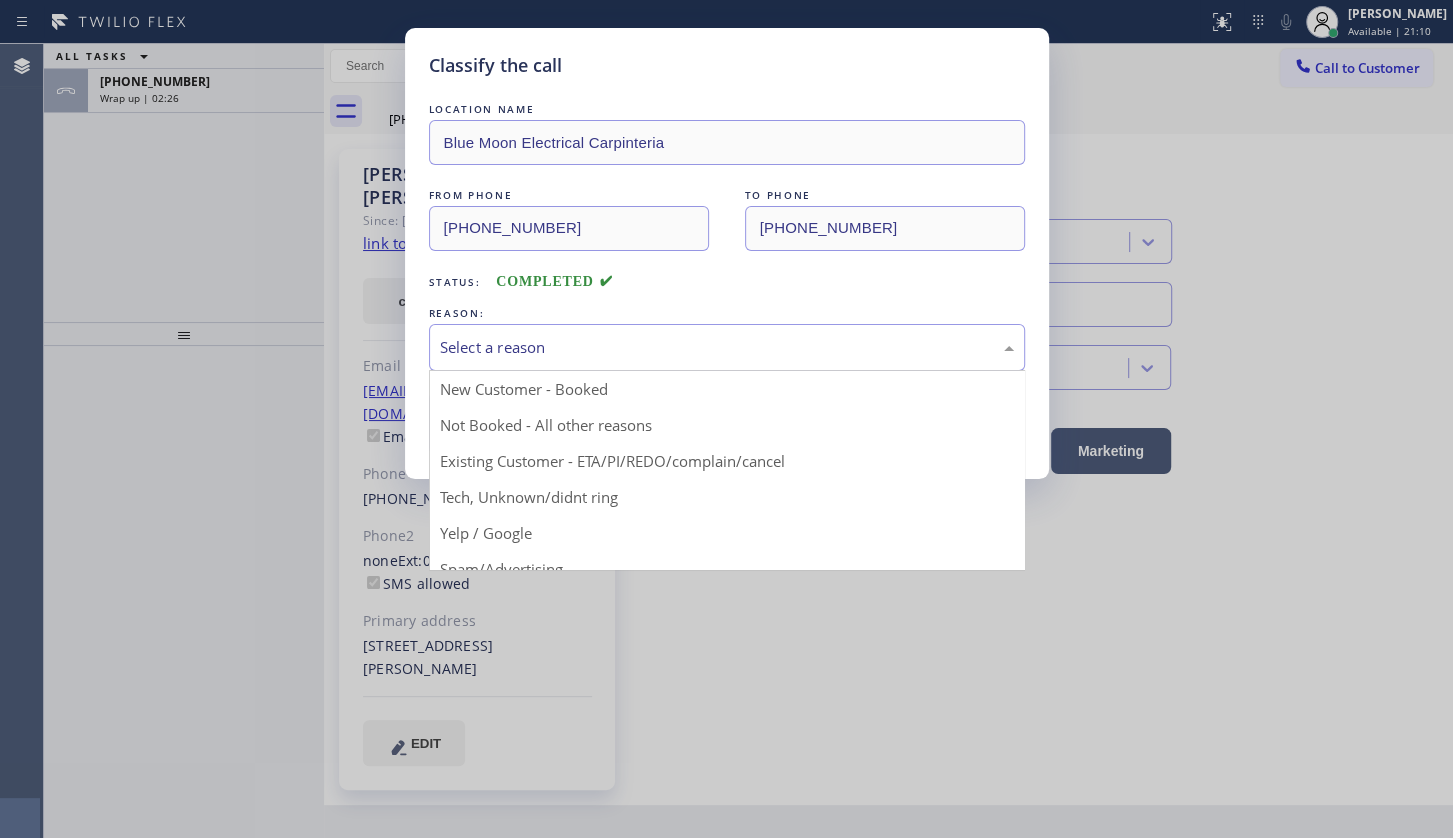 click on "Select a reason" at bounding box center (727, 347) 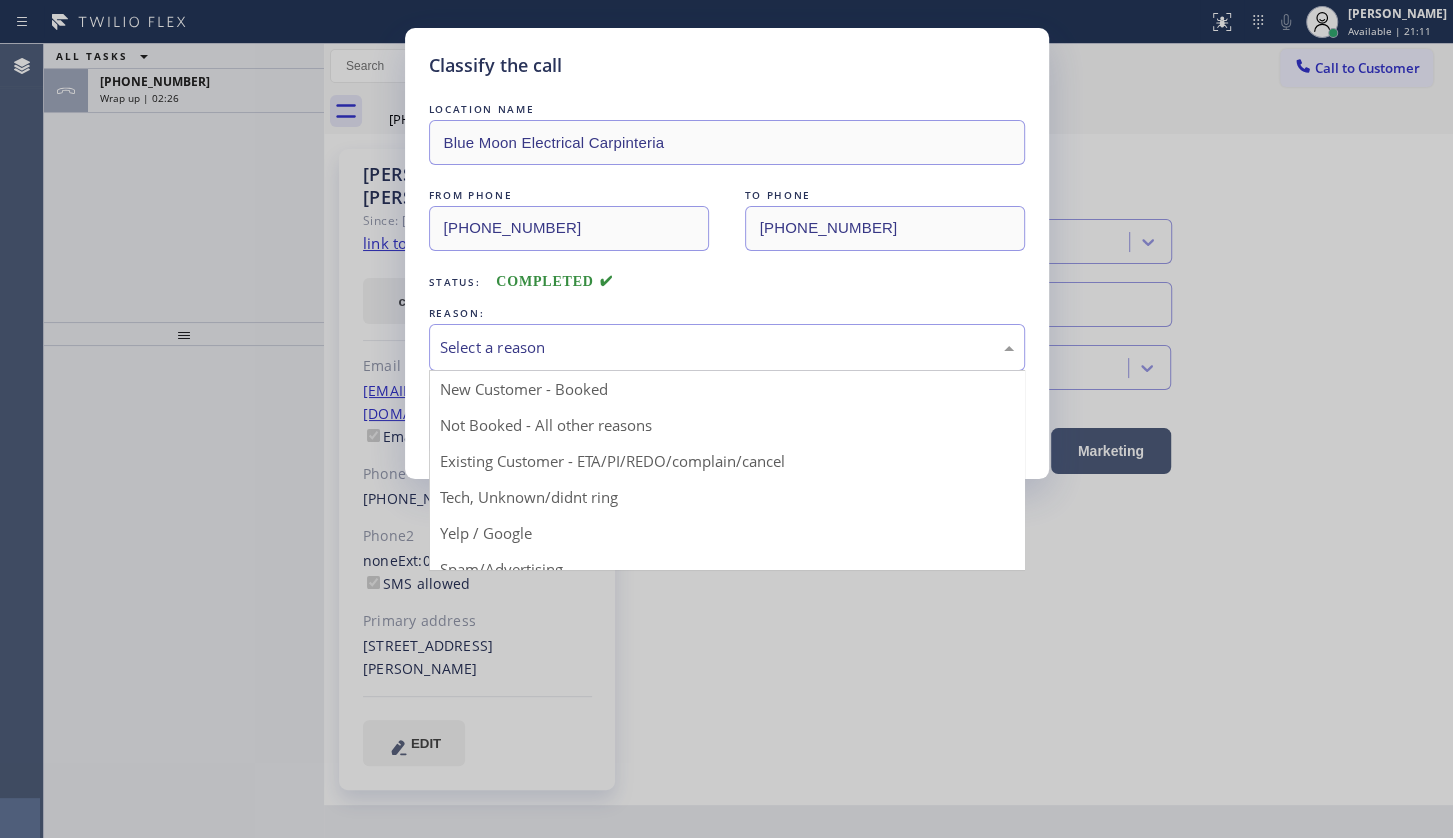 drag, startPoint x: 469, startPoint y: 459, endPoint x: 469, endPoint y: 425, distance: 34 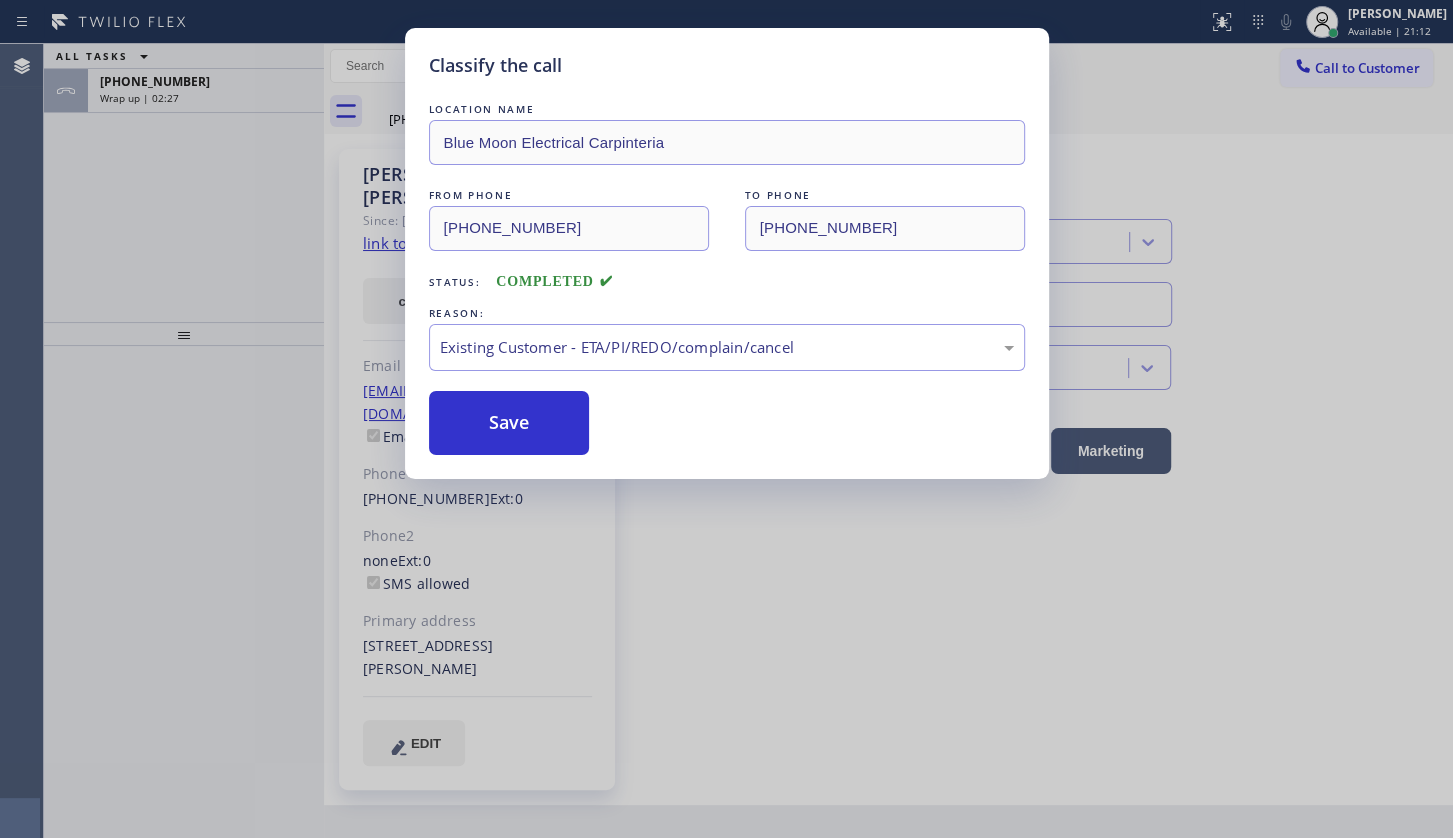 click on "Classify the call LOCATION NAME Blue Moon Electrical Carpinteria FROM PHONE (805) 708-6655 TO PHONE (805) 222-7751 Status: COMPLETED REASON: Existing Customer - ETA/PI/REDO/complain/cancel Save" at bounding box center [726, 419] 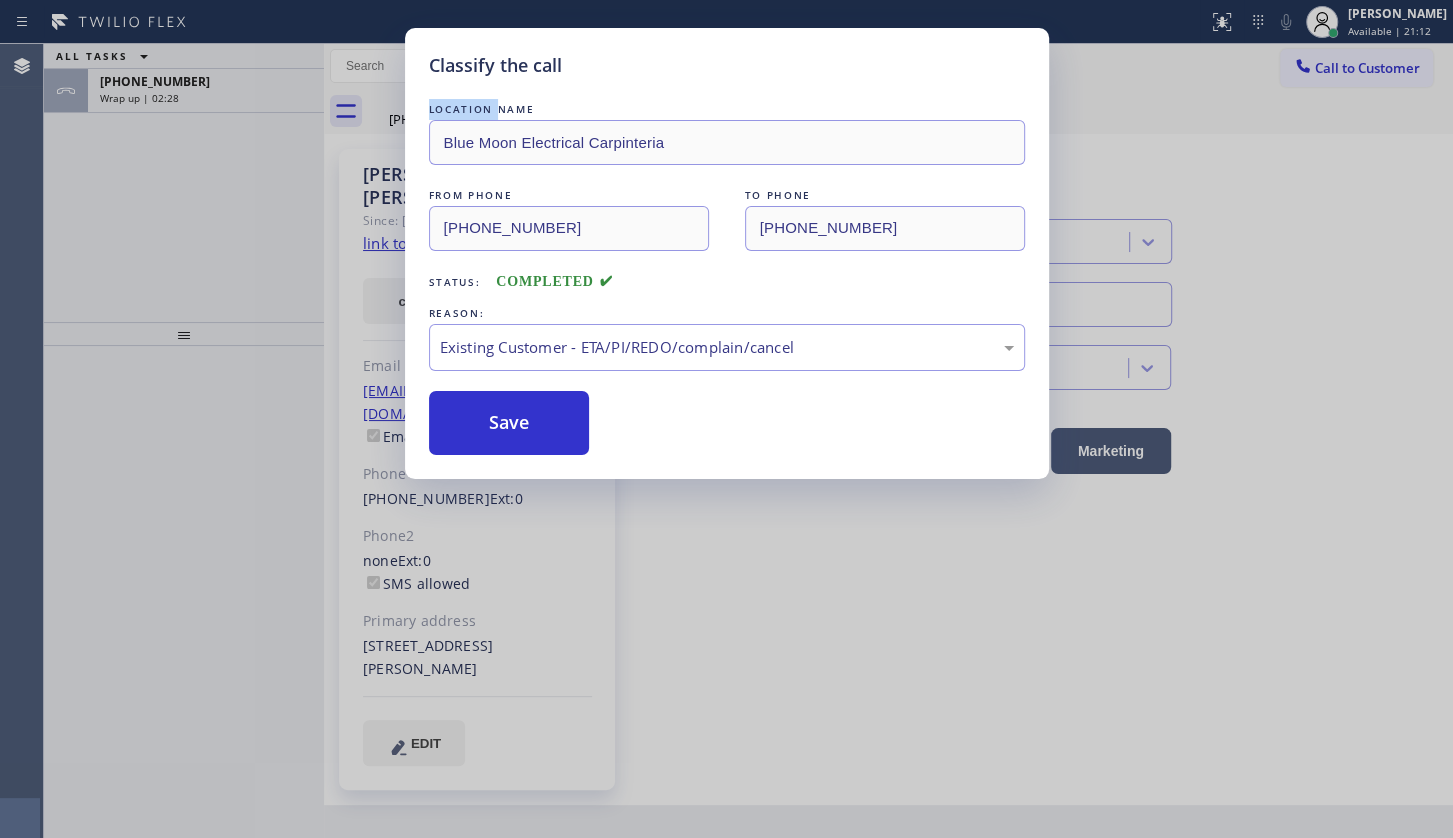 click on "Classify the call LOCATION NAME Blue Moon Electrical Carpinteria FROM PHONE (805) 708-6655 TO PHONE (805) 222-7751 Status: COMPLETED REASON: Existing Customer - ETA/PI/REDO/complain/cancel Save" at bounding box center [726, 419] 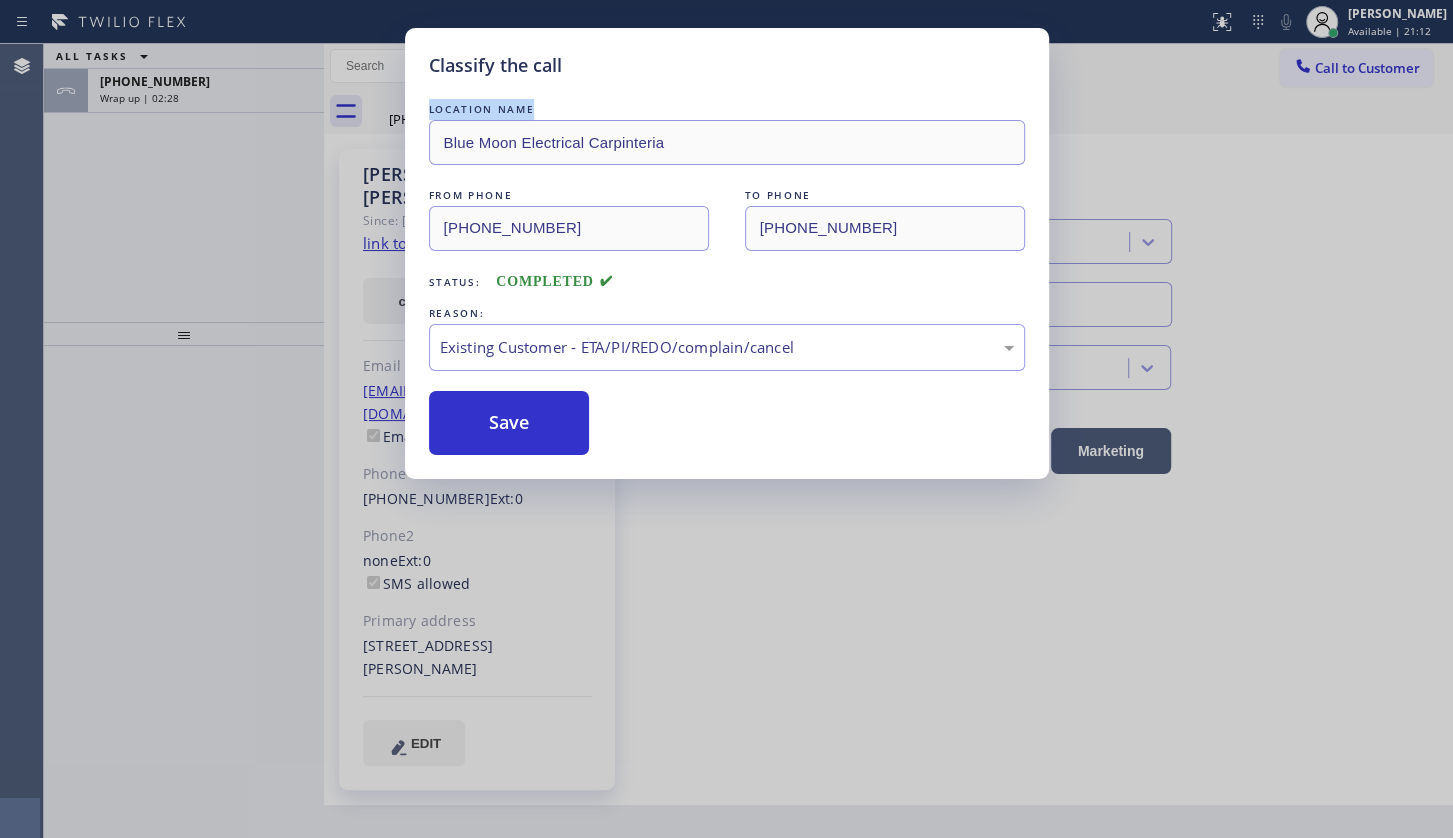 click on "Classify the call LOCATION NAME Blue Moon Electrical Carpinteria FROM PHONE (805) 708-6655 TO PHONE (805) 222-7751 Status: COMPLETED REASON: Existing Customer - ETA/PI/REDO/complain/cancel Save" at bounding box center (726, 419) 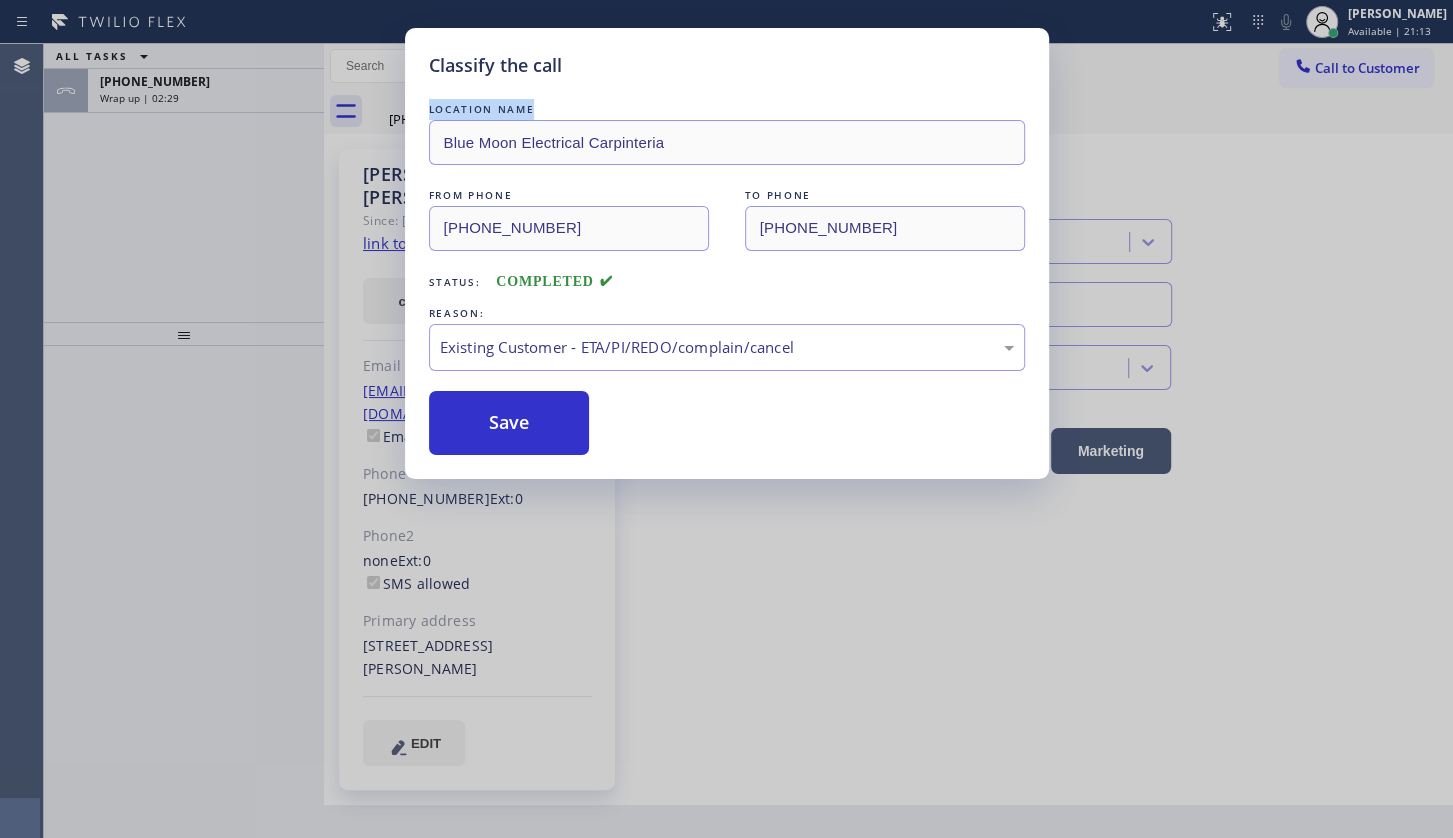 click on "Classify the call LOCATION NAME Blue Moon Electrical Carpinteria FROM PHONE (805) 708-6655 TO PHONE (805) 222-7751 Status: COMPLETED REASON: Existing Customer - ETA/PI/REDO/complain/cancel Save" at bounding box center [726, 419] 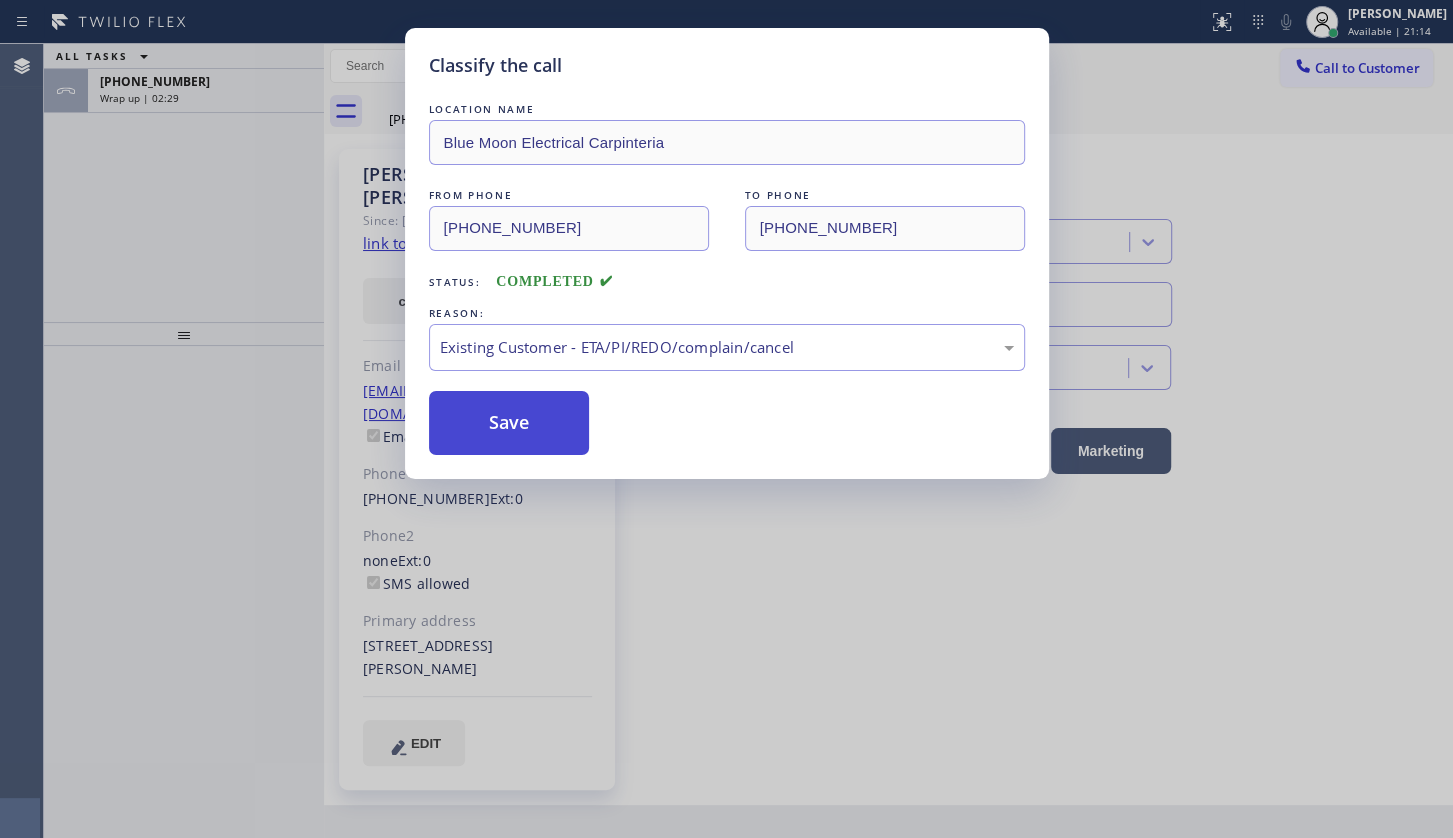 click on "Save" at bounding box center (509, 423) 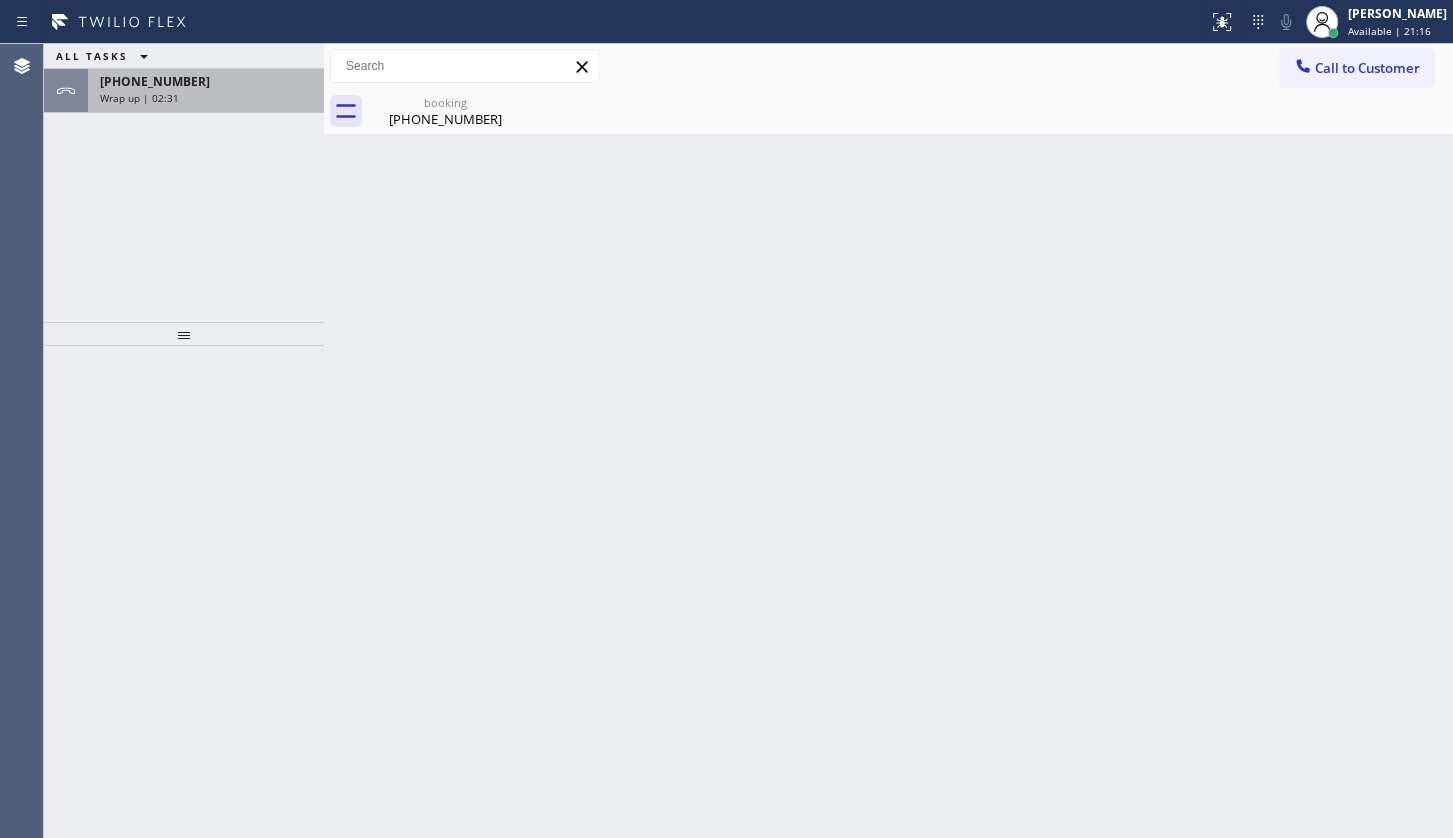 click on "+14074978624 Wrap up | 02:31" at bounding box center (202, 91) 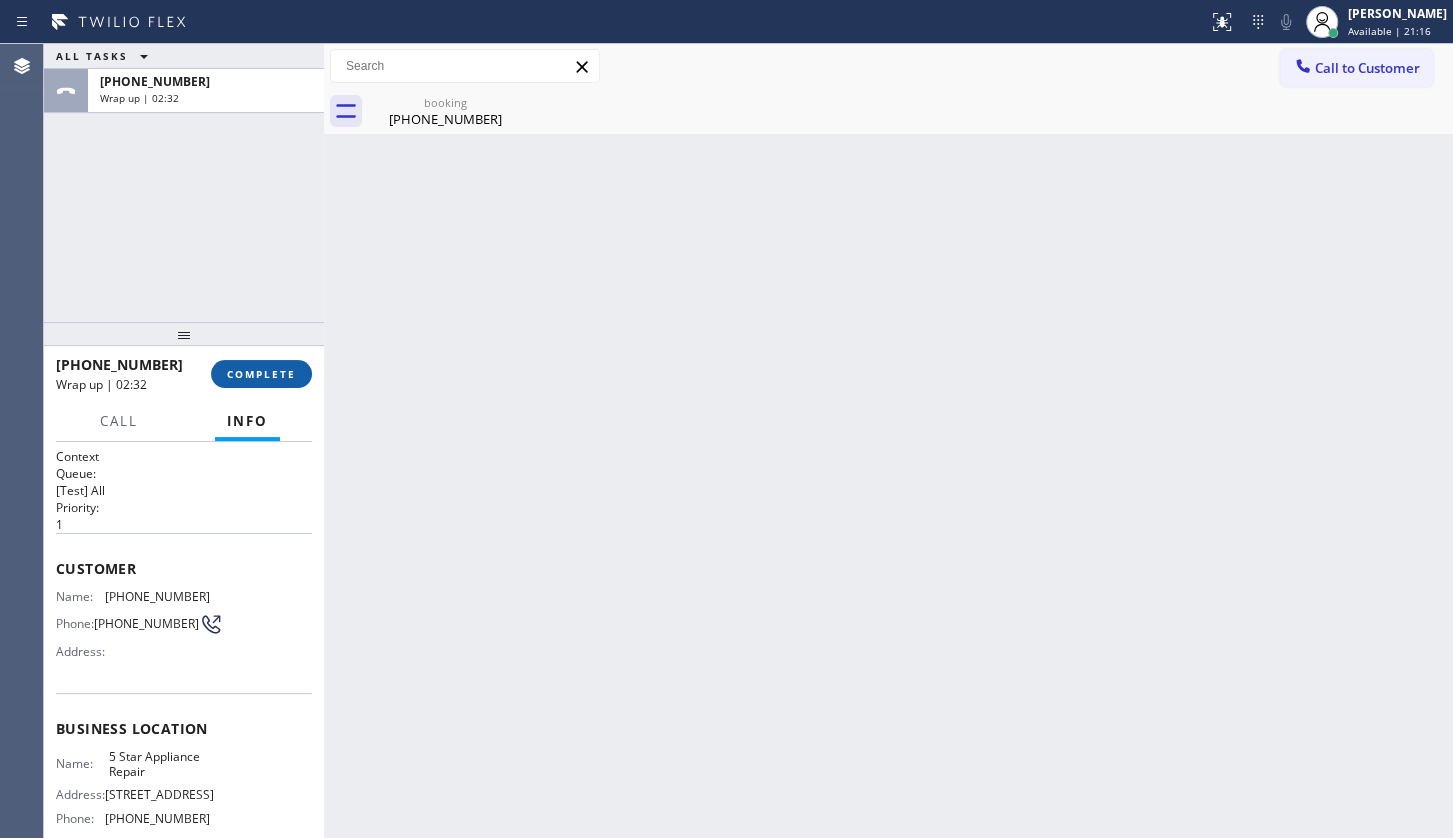 click on "COMPLETE" at bounding box center [261, 374] 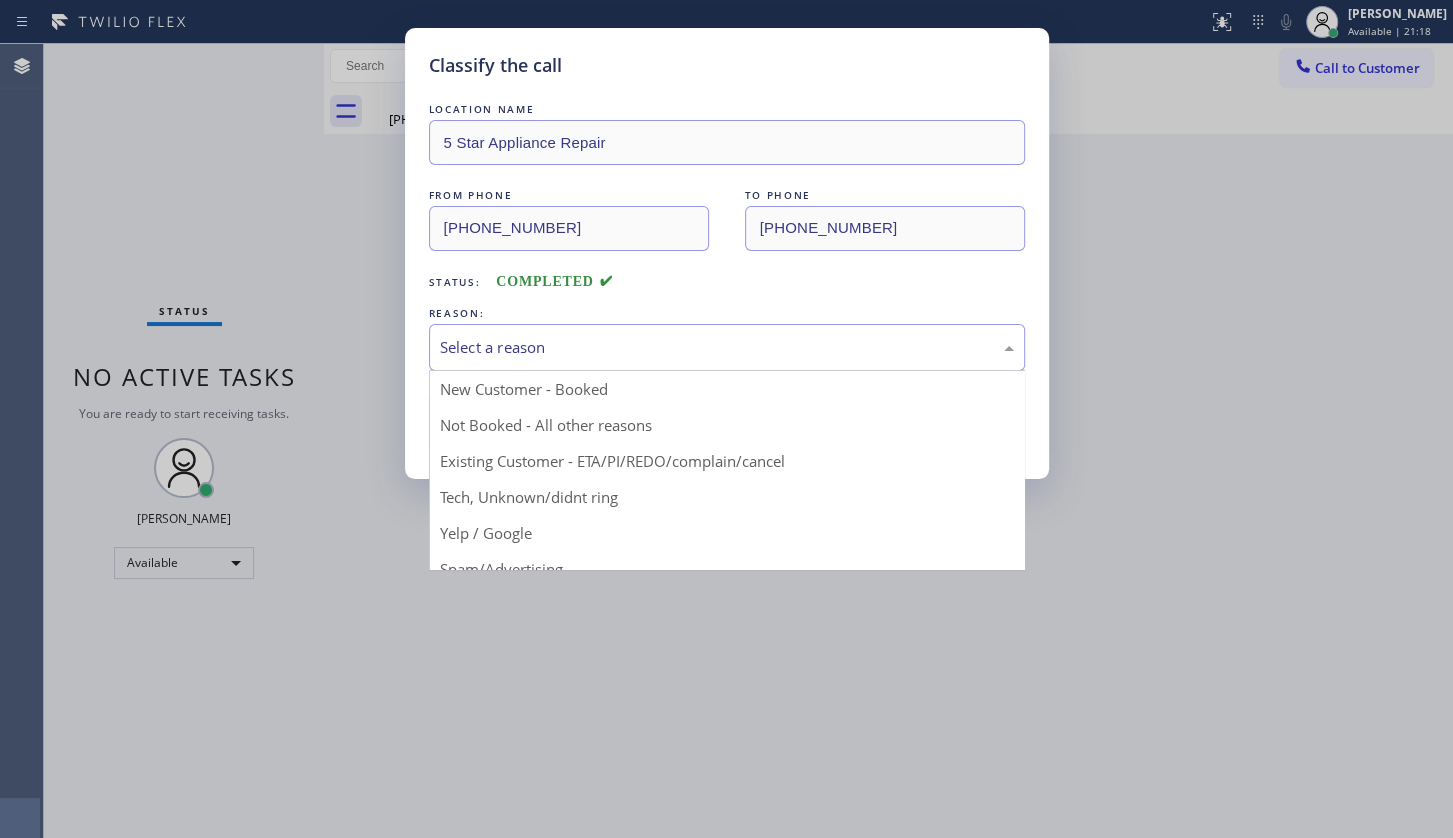 click on "Select a reason" at bounding box center [727, 347] 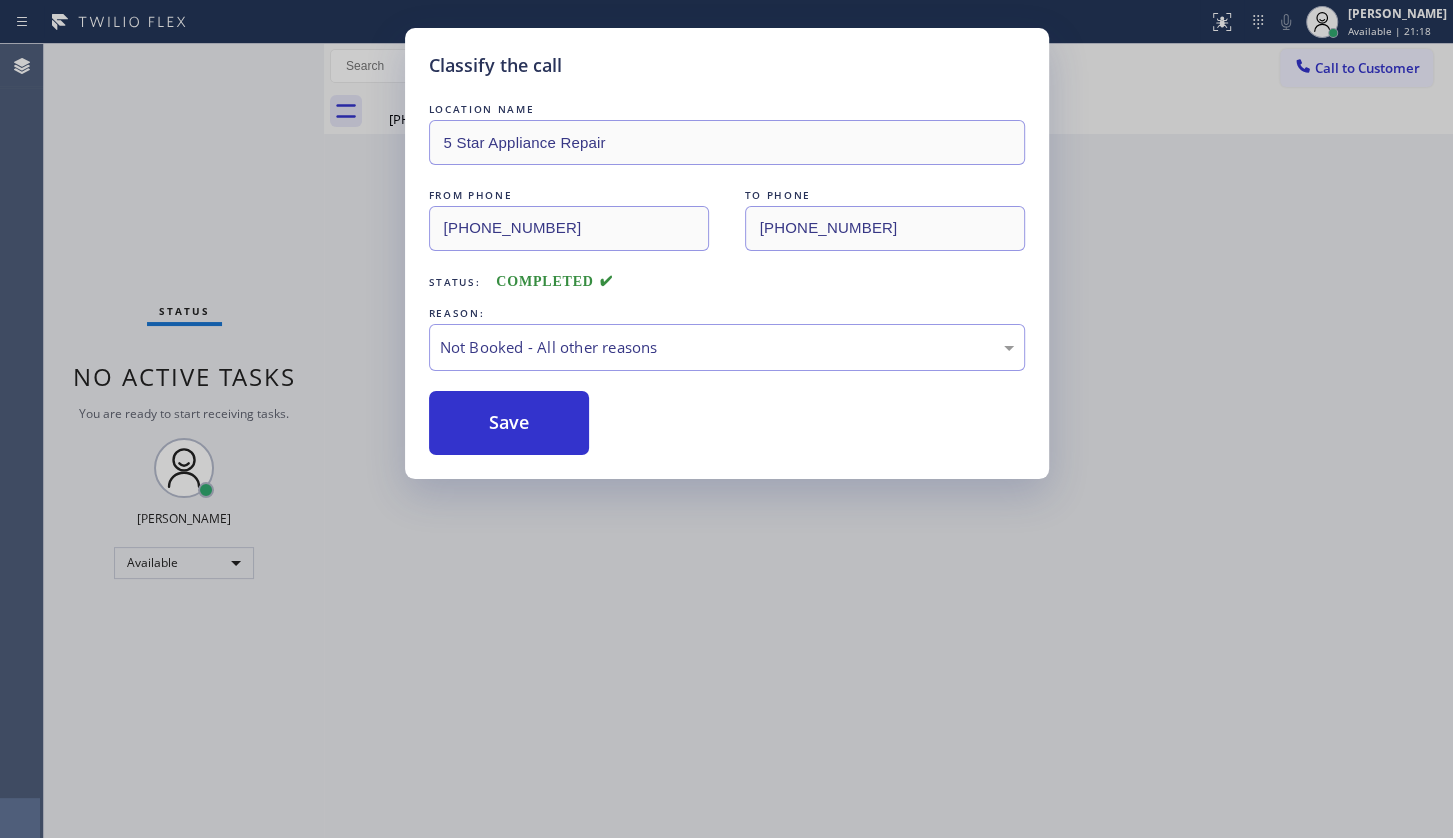 click on "Save" at bounding box center (509, 423) 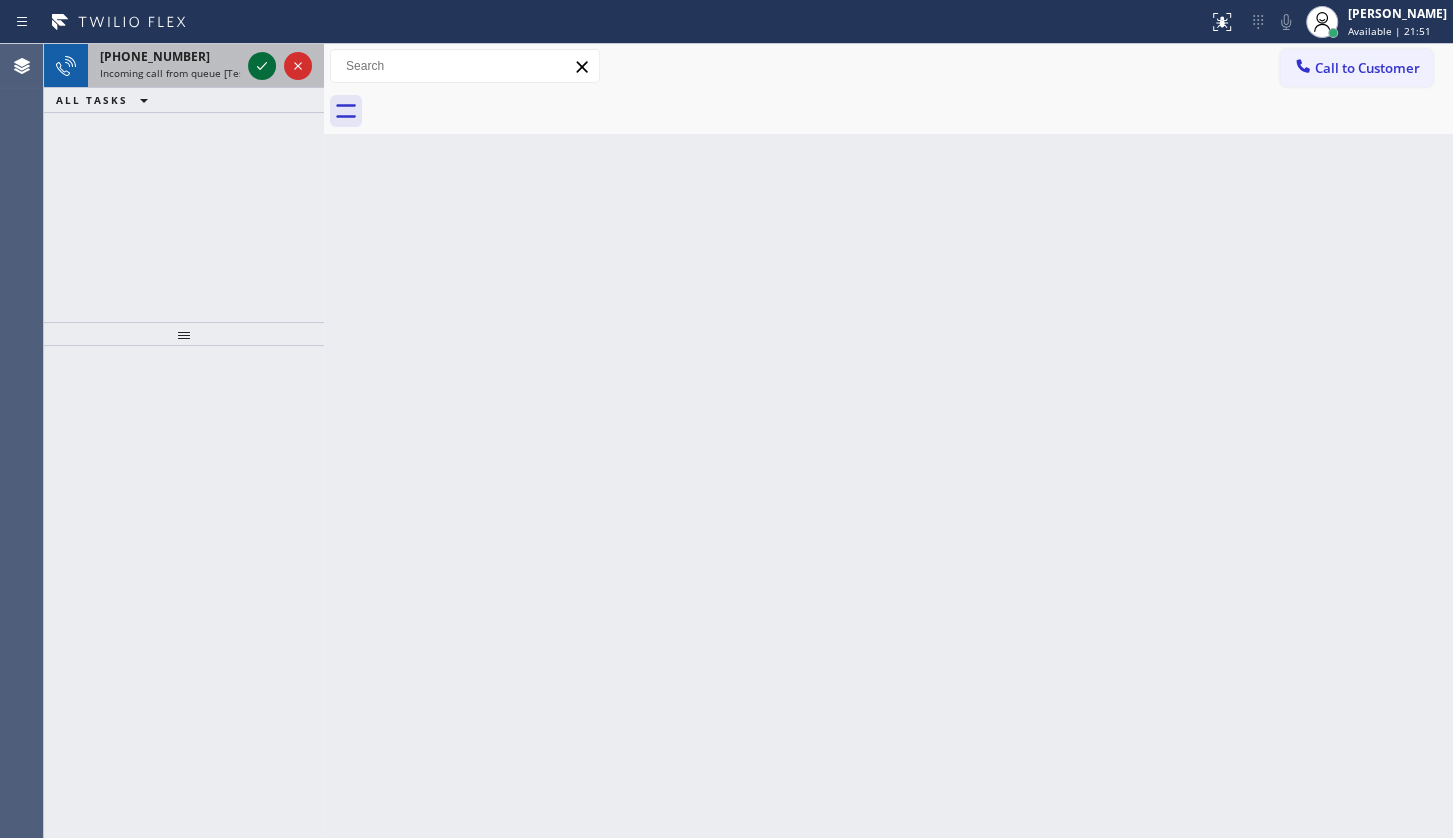 click 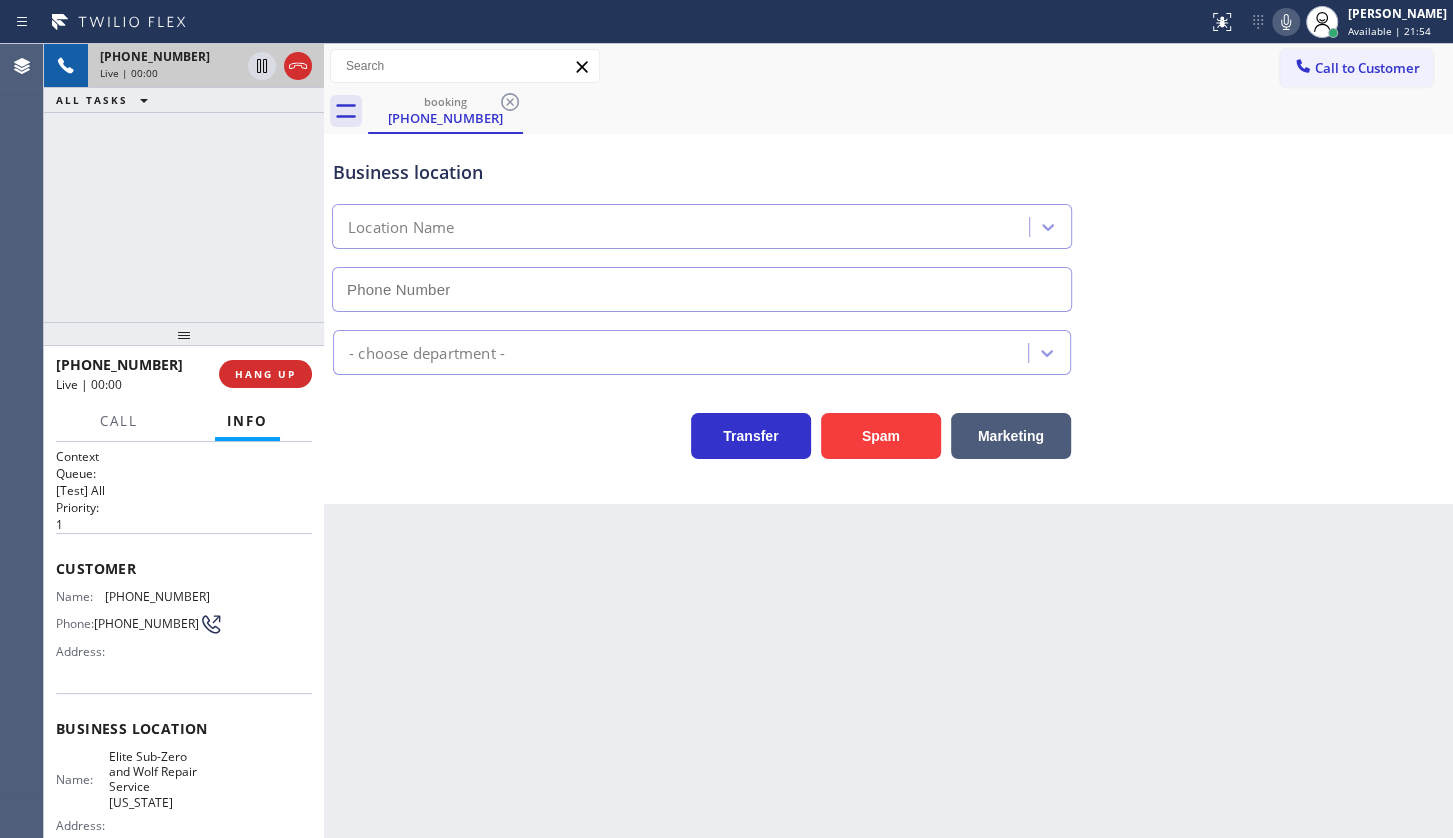 type on "(917) 920-9568" 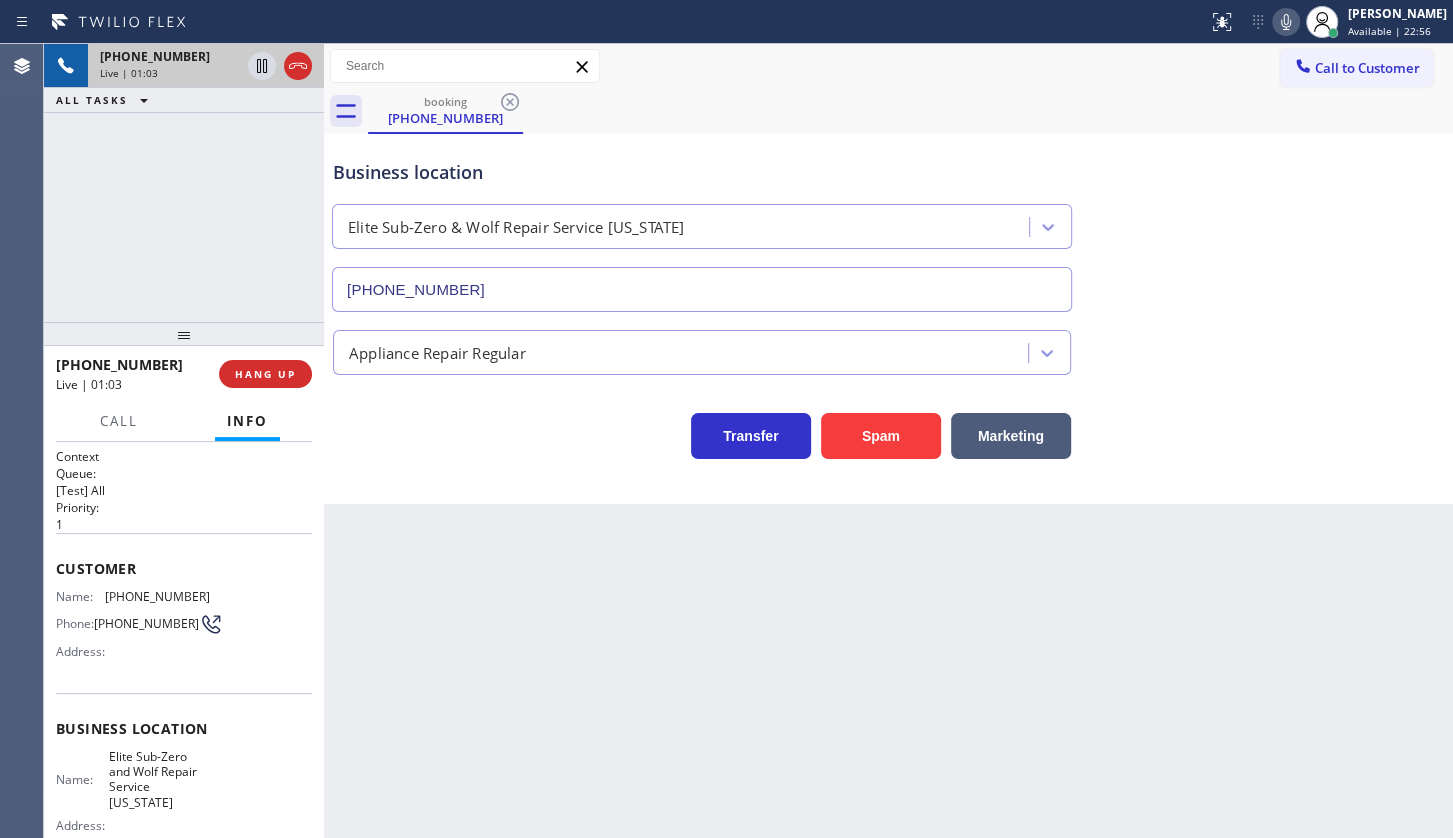 drag, startPoint x: 175, startPoint y: 173, endPoint x: 185, endPoint y: 167, distance: 11.661903 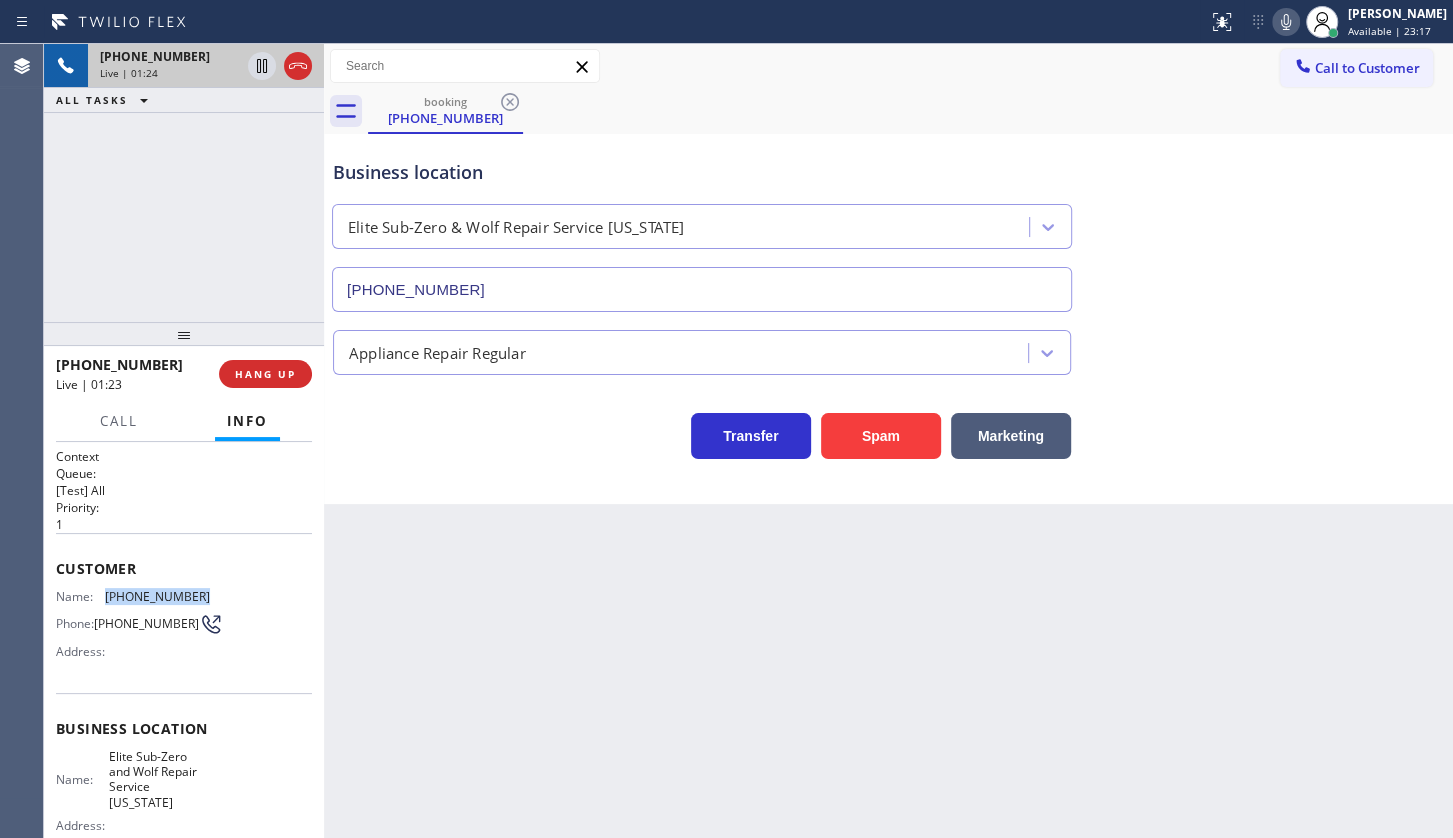 drag, startPoint x: 104, startPoint y: 592, endPoint x: 210, endPoint y: 593, distance: 106.004715 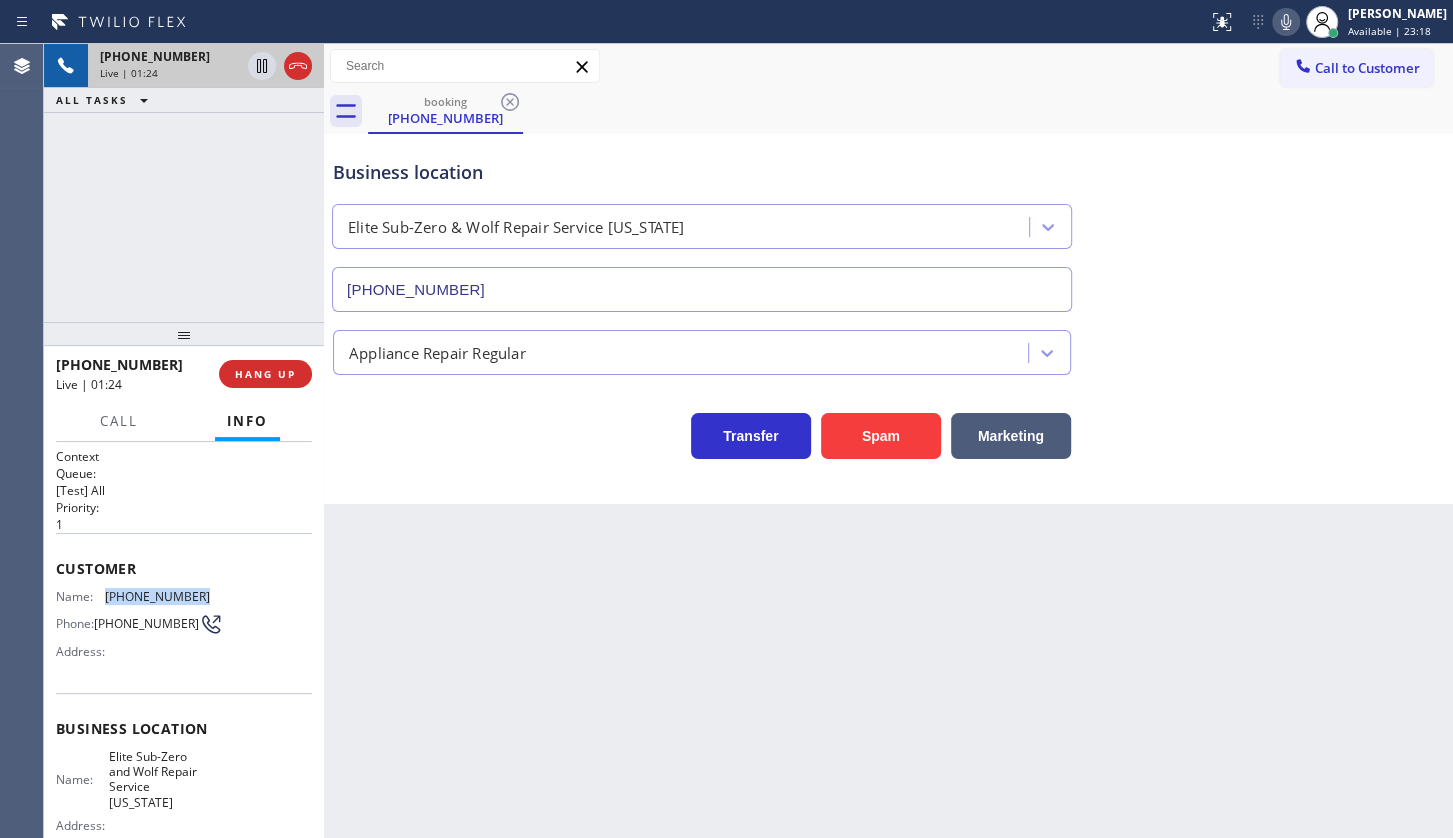 copy on "(817) 229-0966" 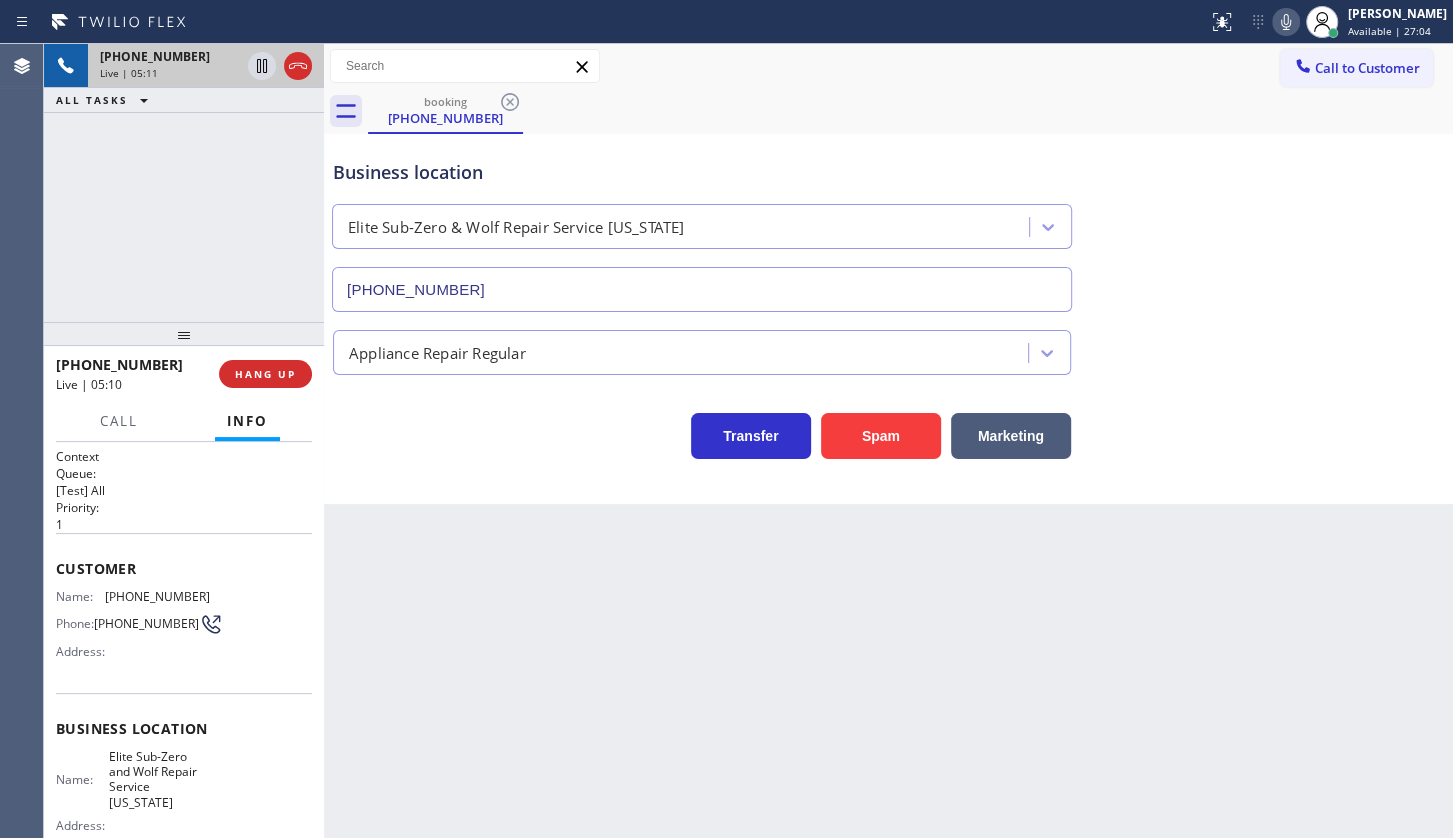 drag, startPoint x: 207, startPoint y: 239, endPoint x: 219, endPoint y: 226, distance: 17.691807 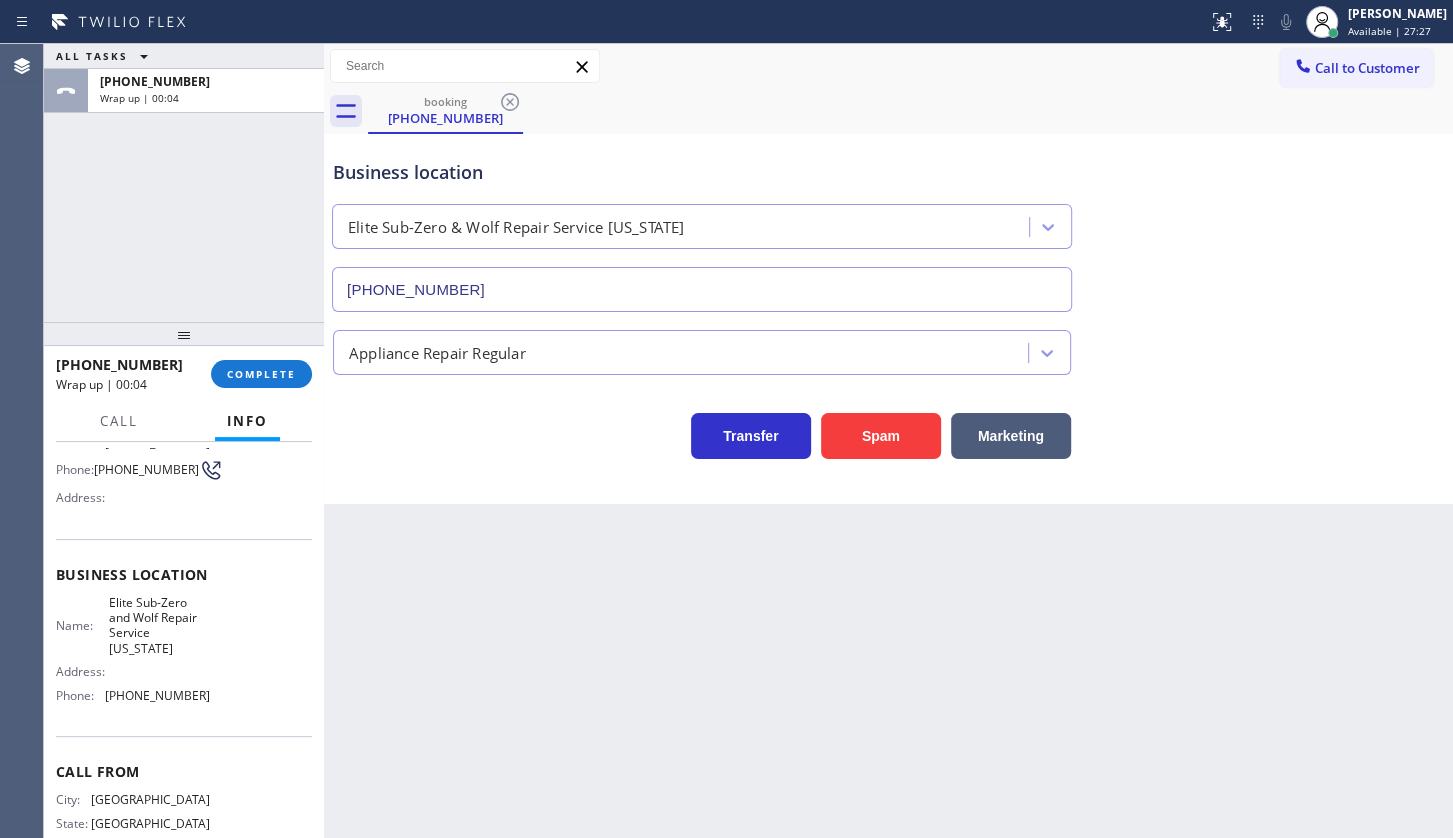 scroll, scrollTop: 213, scrollLeft: 0, axis: vertical 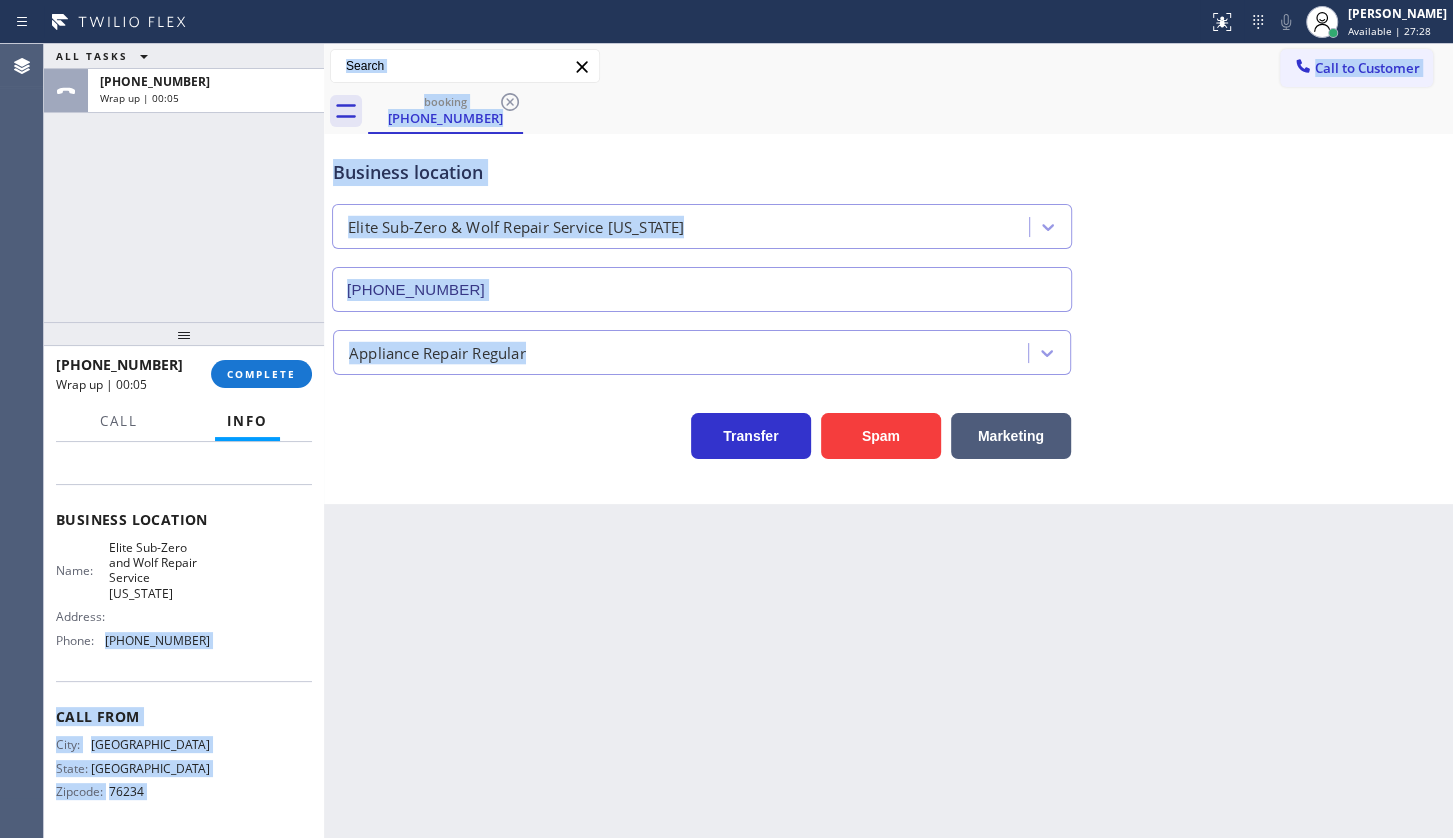 drag, startPoint x: 107, startPoint y: 640, endPoint x: 352, endPoint y: 607, distance: 247.21246 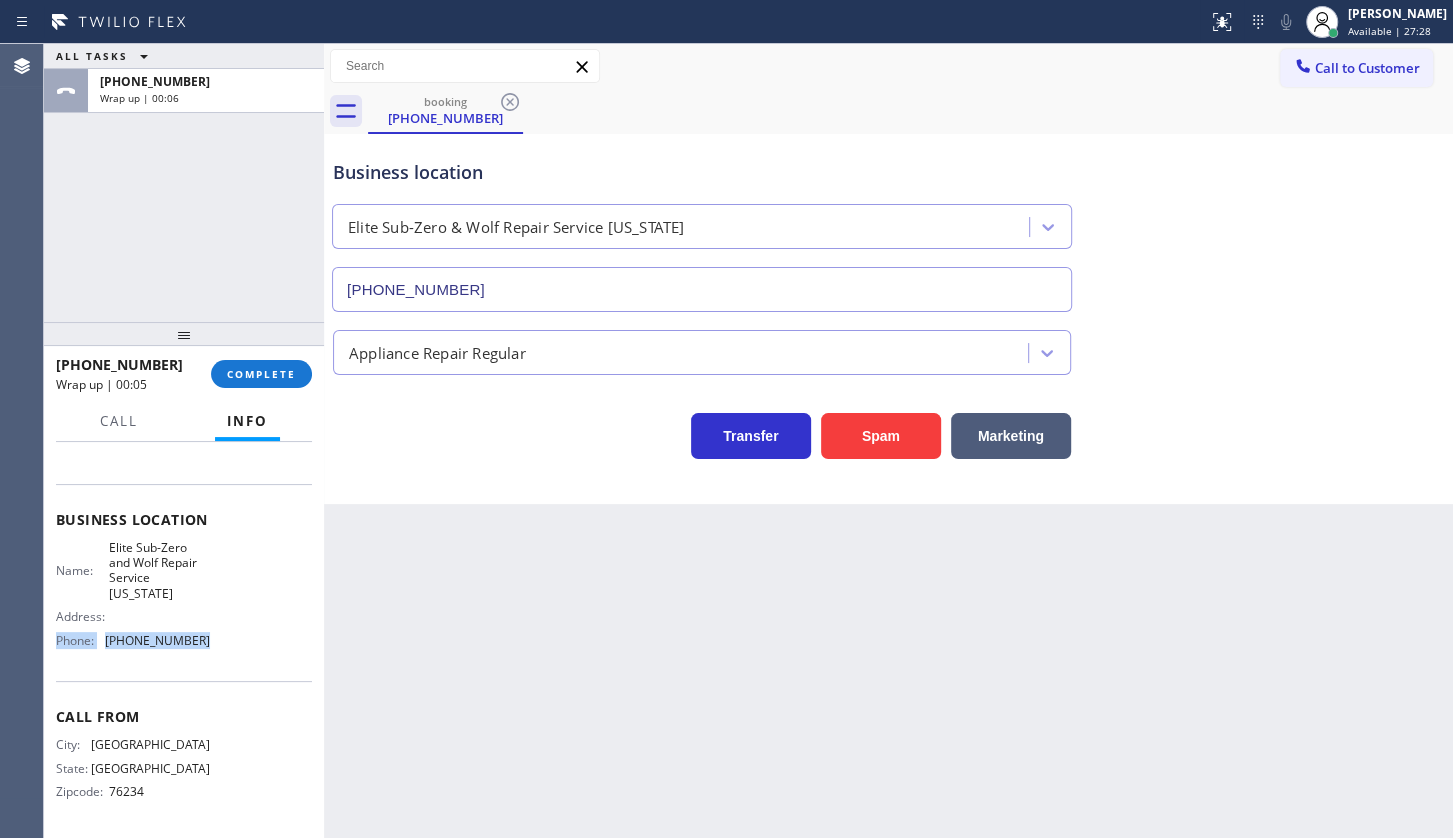 click on "Name: Elite Sub-Zero  and  Wolf Repair Service New York Address:   Phone: (917) 920-9568" at bounding box center (133, 598) 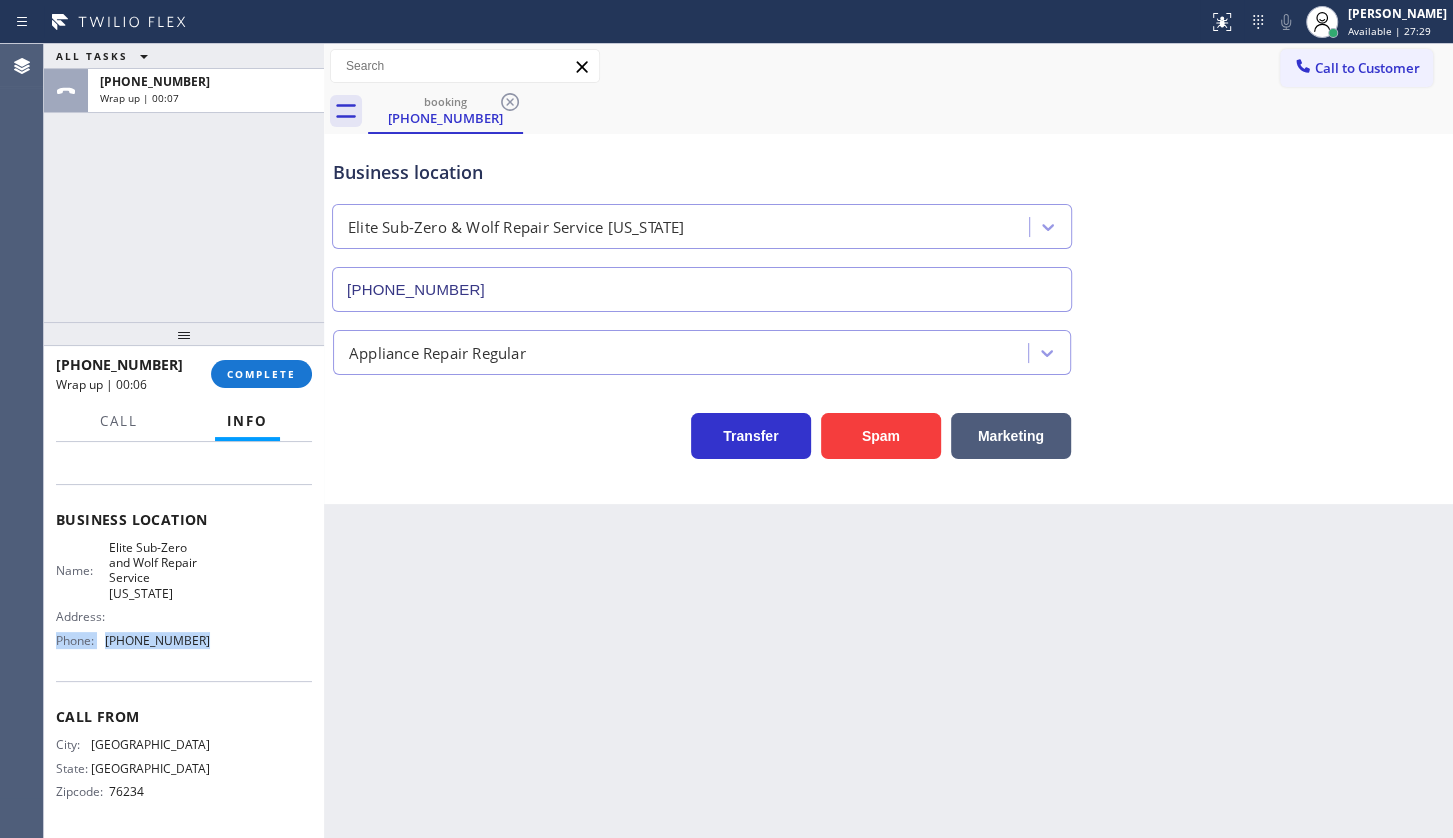 drag, startPoint x: 109, startPoint y: 671, endPoint x: 106, endPoint y: 659, distance: 12.369317 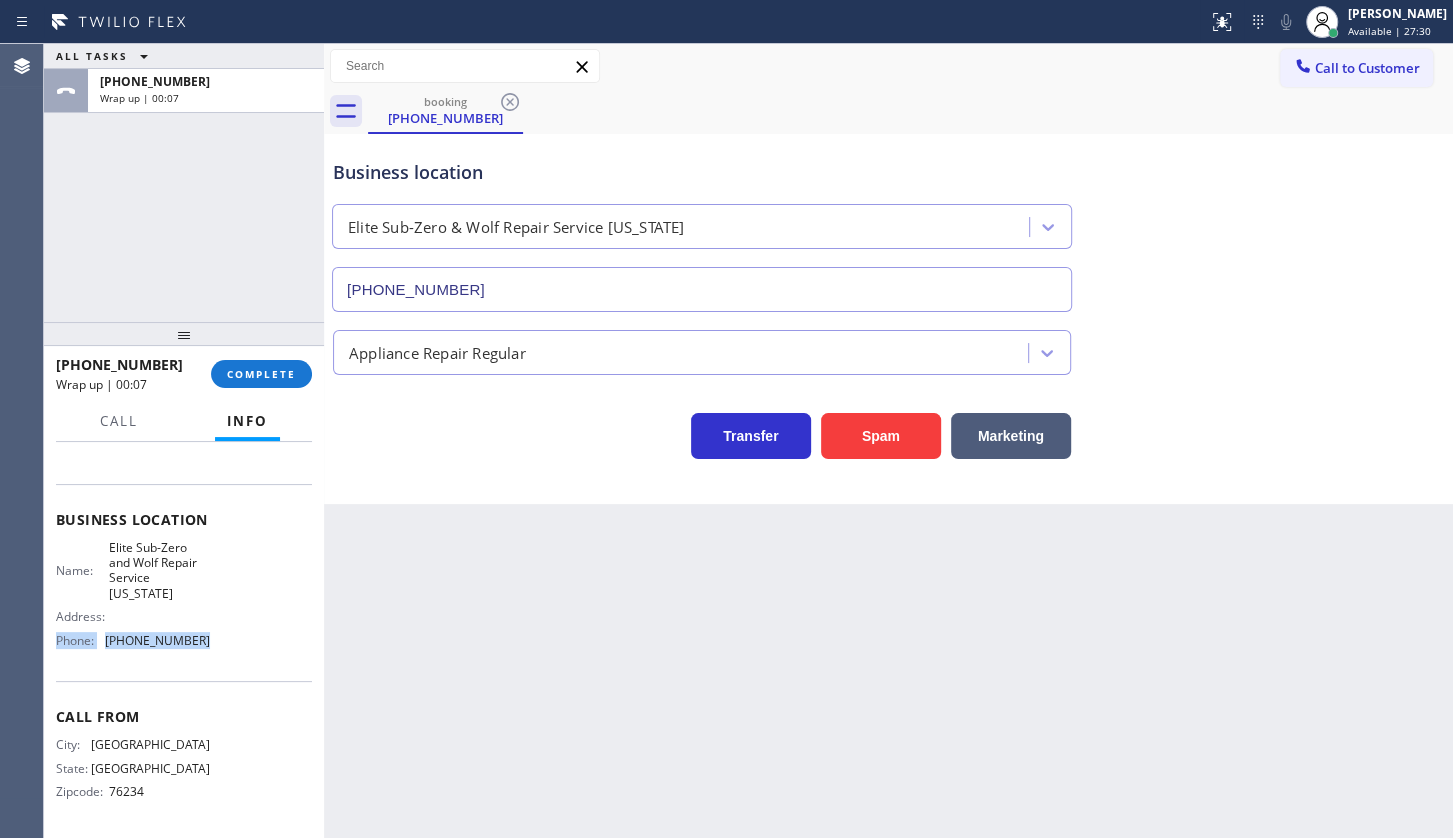 click on "Business location Name: Elite Sub-Zero  and  Wolf Repair Service New York Address:   Phone: (917) 920-9568" at bounding box center (184, 583) 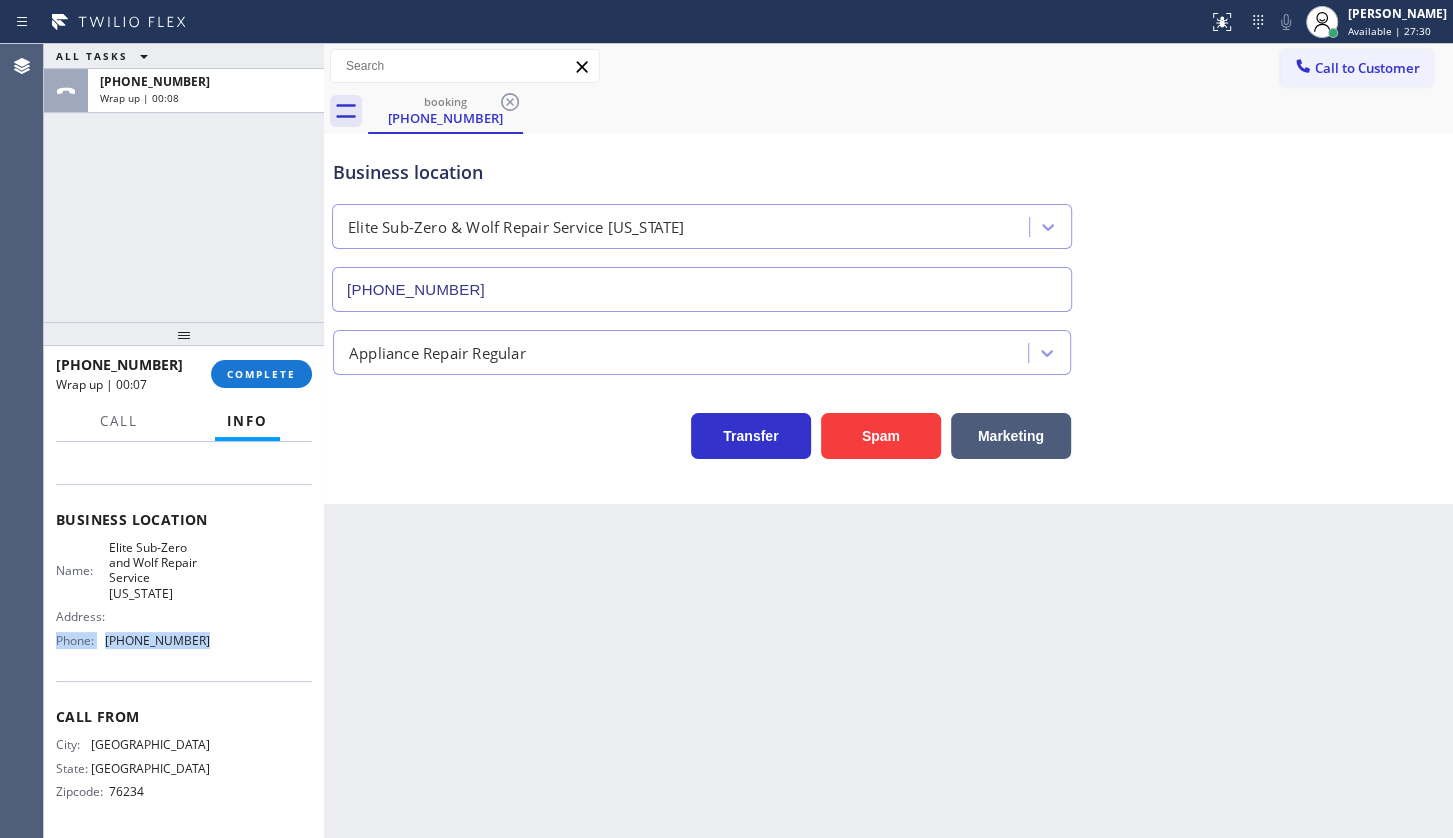 click on "Business location Name: Elite Sub-Zero  and  Wolf Repair Service New York Address:   Phone: (917) 920-9568" at bounding box center (184, 583) 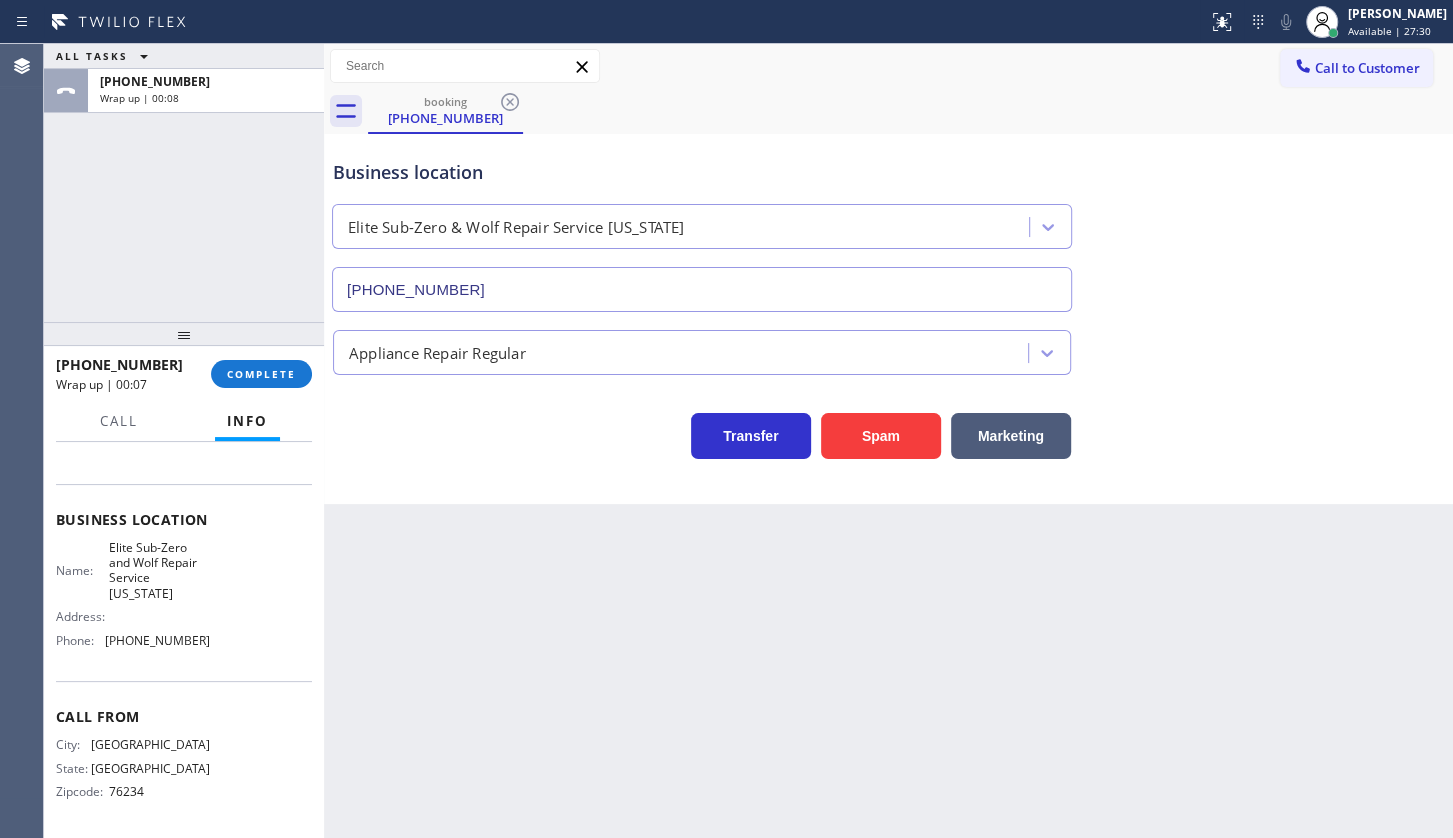 click on "Business location Name: Elite Sub-Zero  and  Wolf Repair Service New York Address:   Phone: (917) 920-9568" at bounding box center (184, 583) 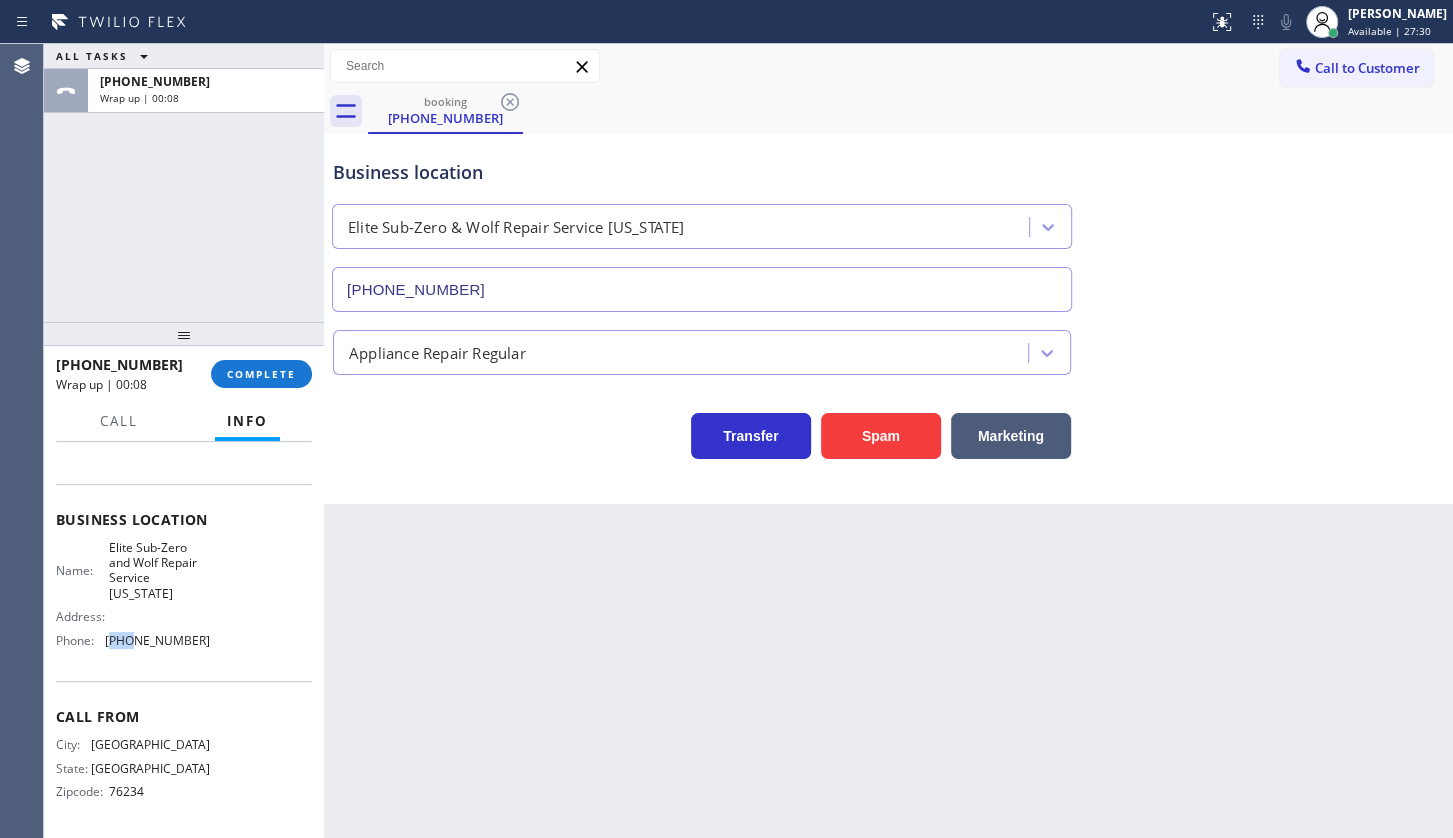 click on "Business location Name: Elite Sub-Zero  and  Wolf Repair Service New York Address:   Phone: (917) 920-9568" at bounding box center [184, 583] 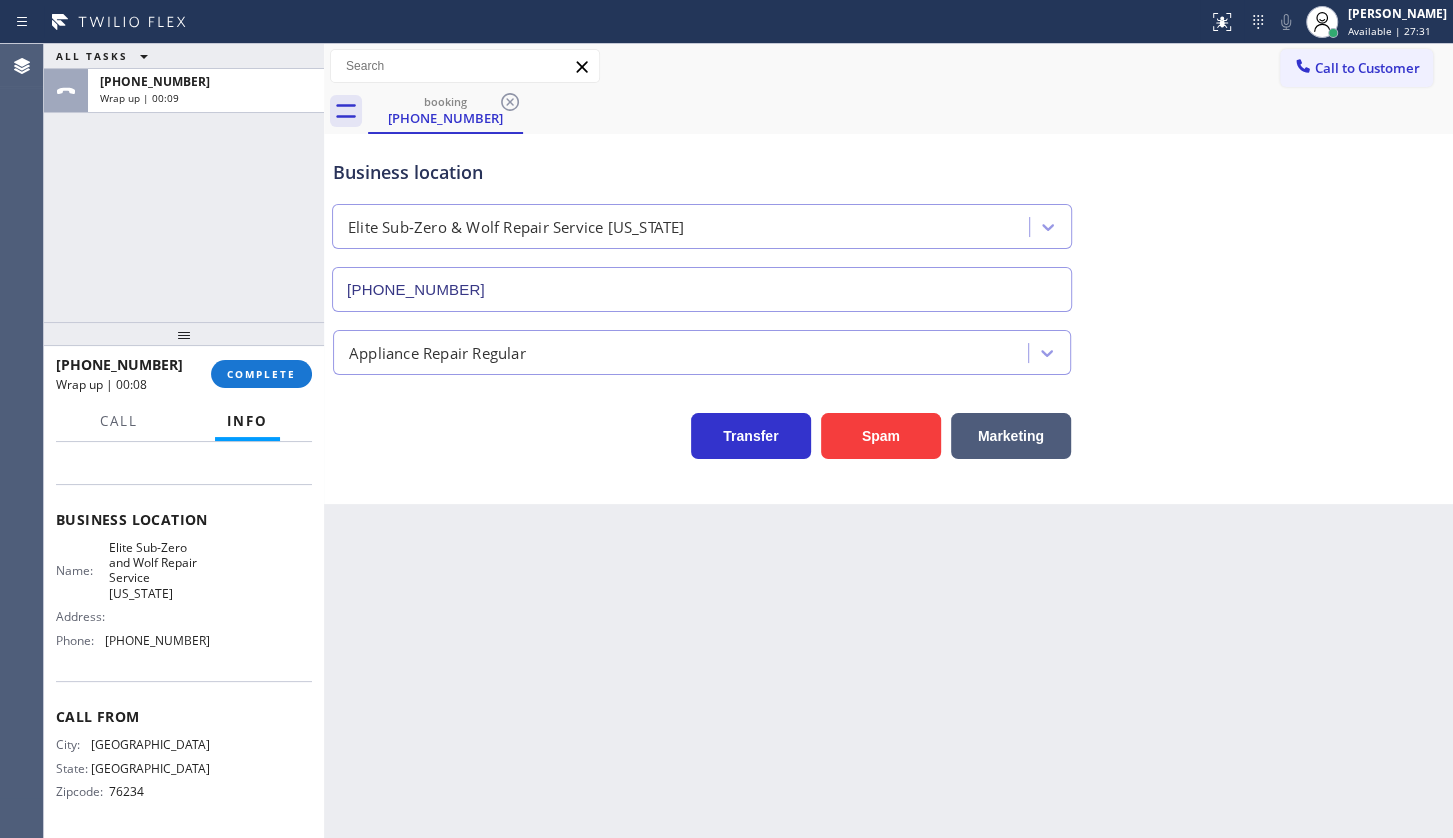 drag, startPoint x: 101, startPoint y: 644, endPoint x: 113, endPoint y: 664, distance: 23.323807 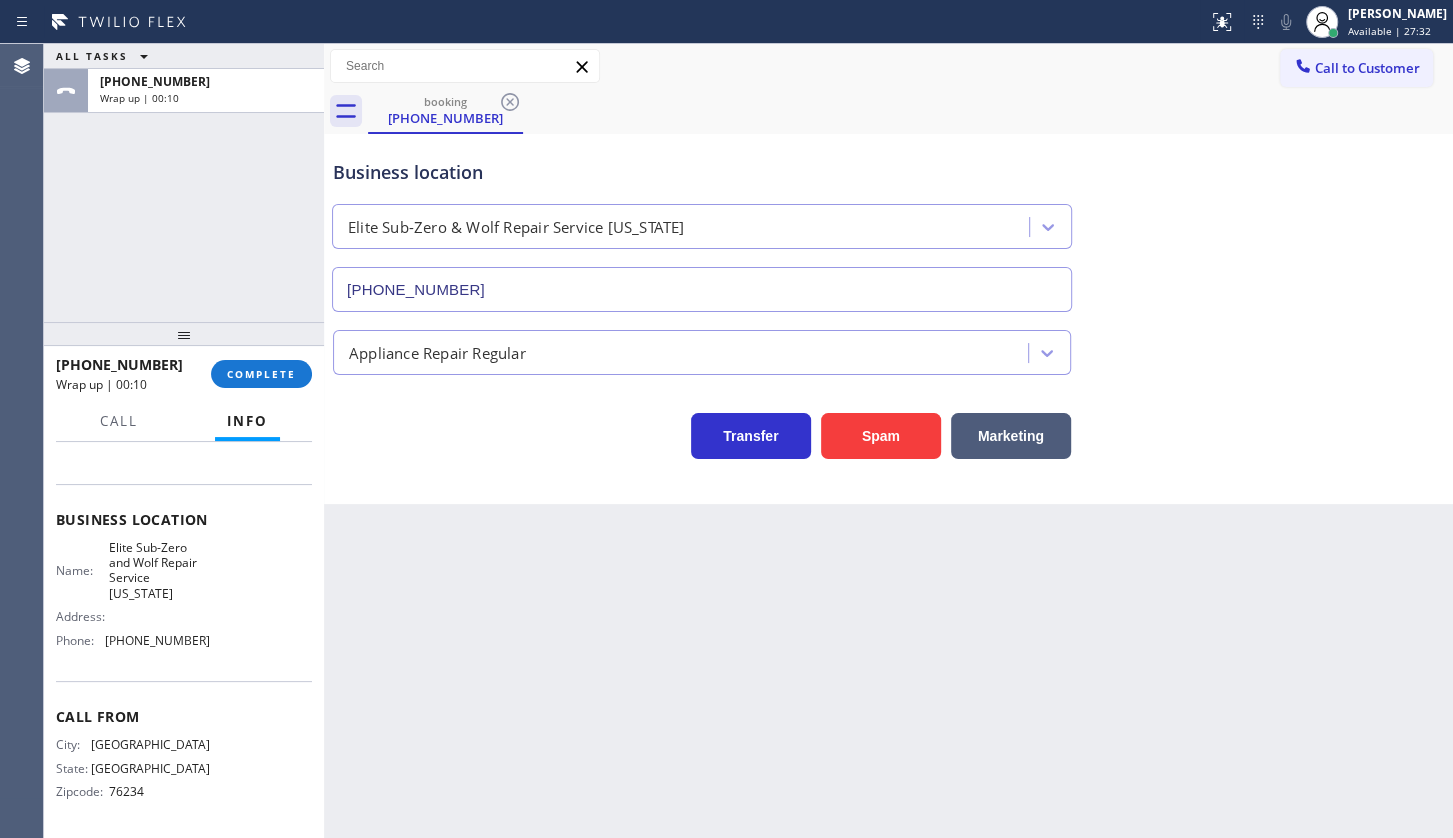 click on "Call From City: FORT WORTH State: TX Zipcode: 76234" at bounding box center [184, 756] 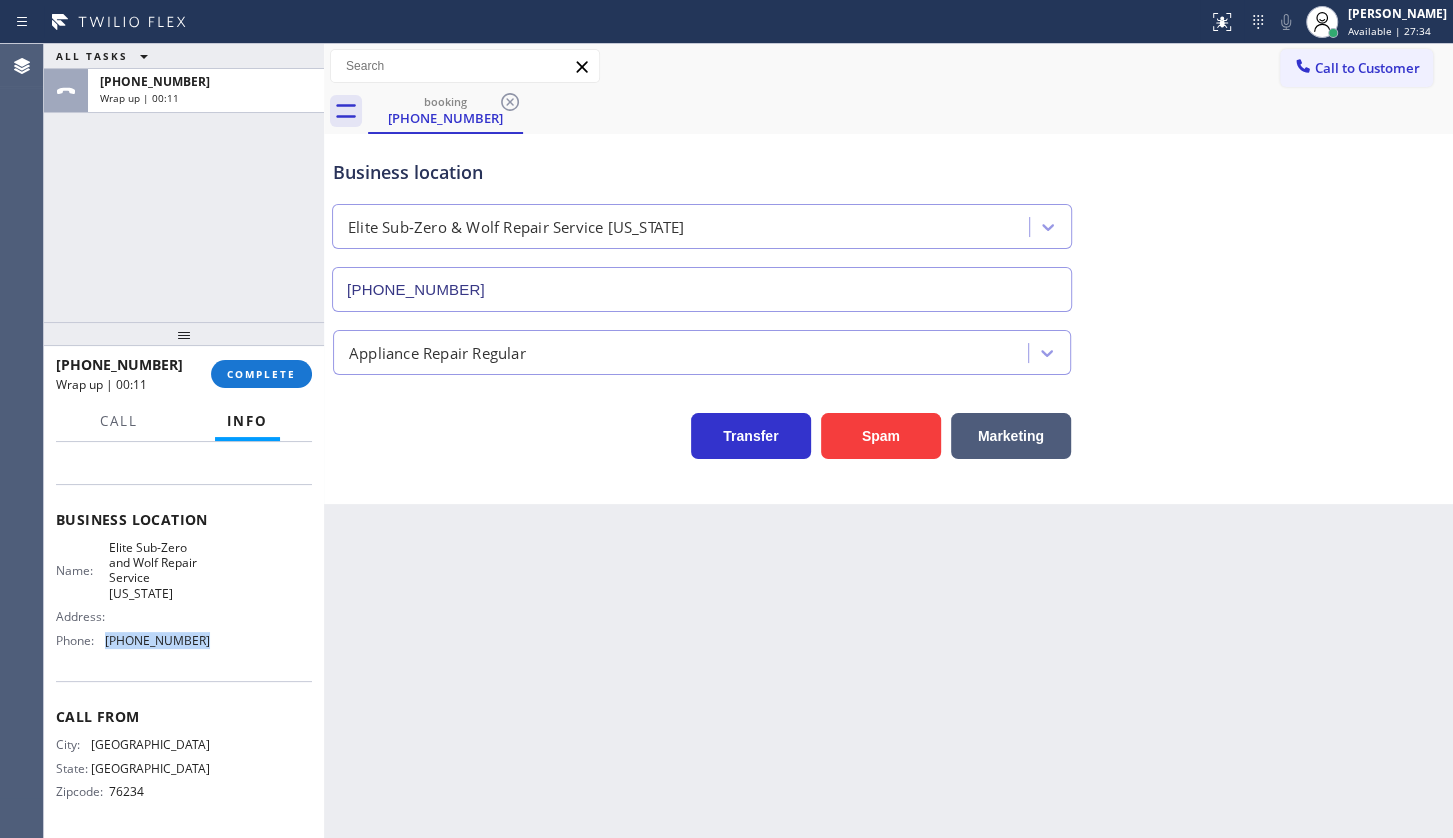 drag, startPoint x: 99, startPoint y: 640, endPoint x: 207, endPoint y: 646, distance: 108.16654 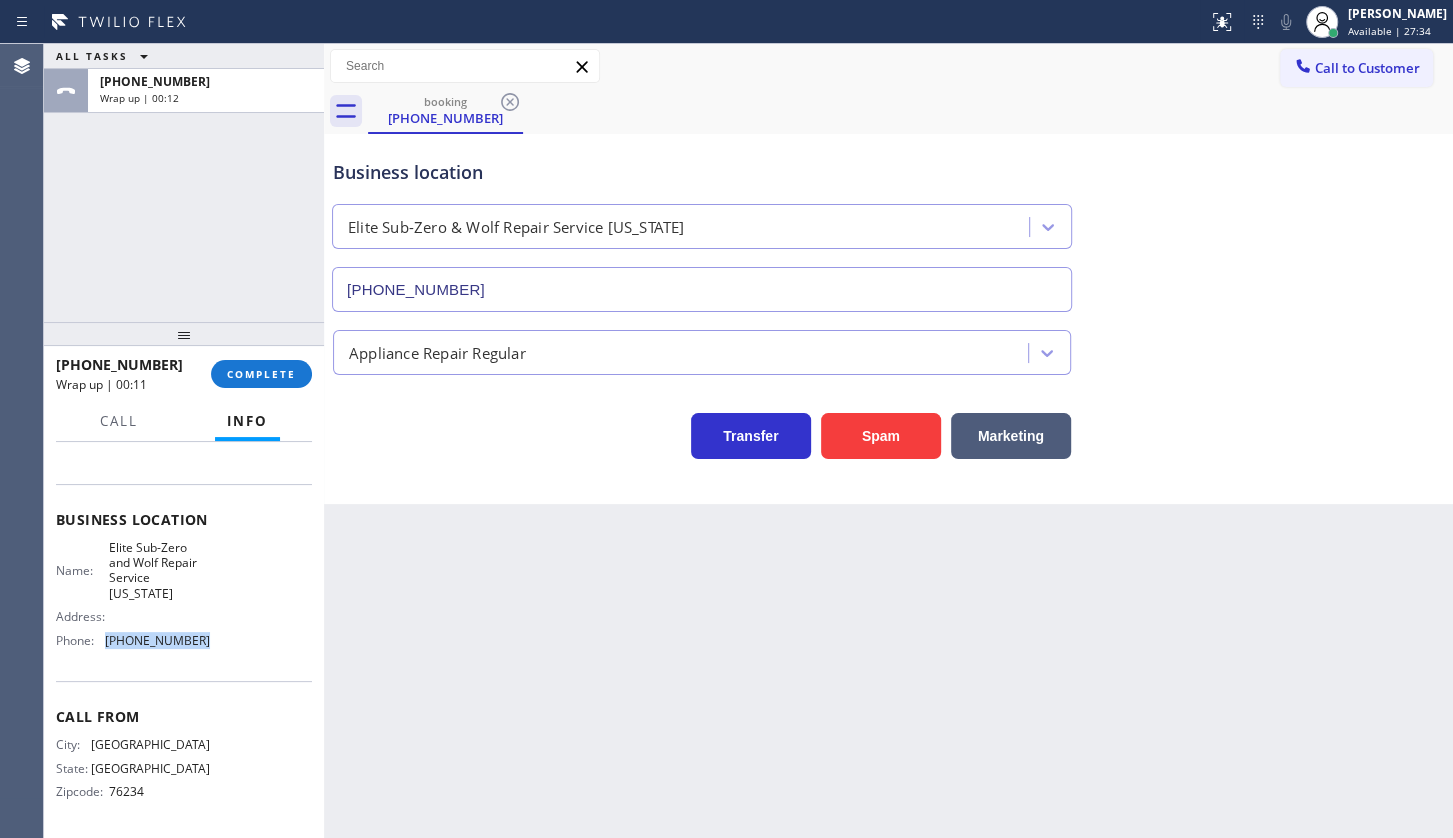copy on "(917) 920-9568" 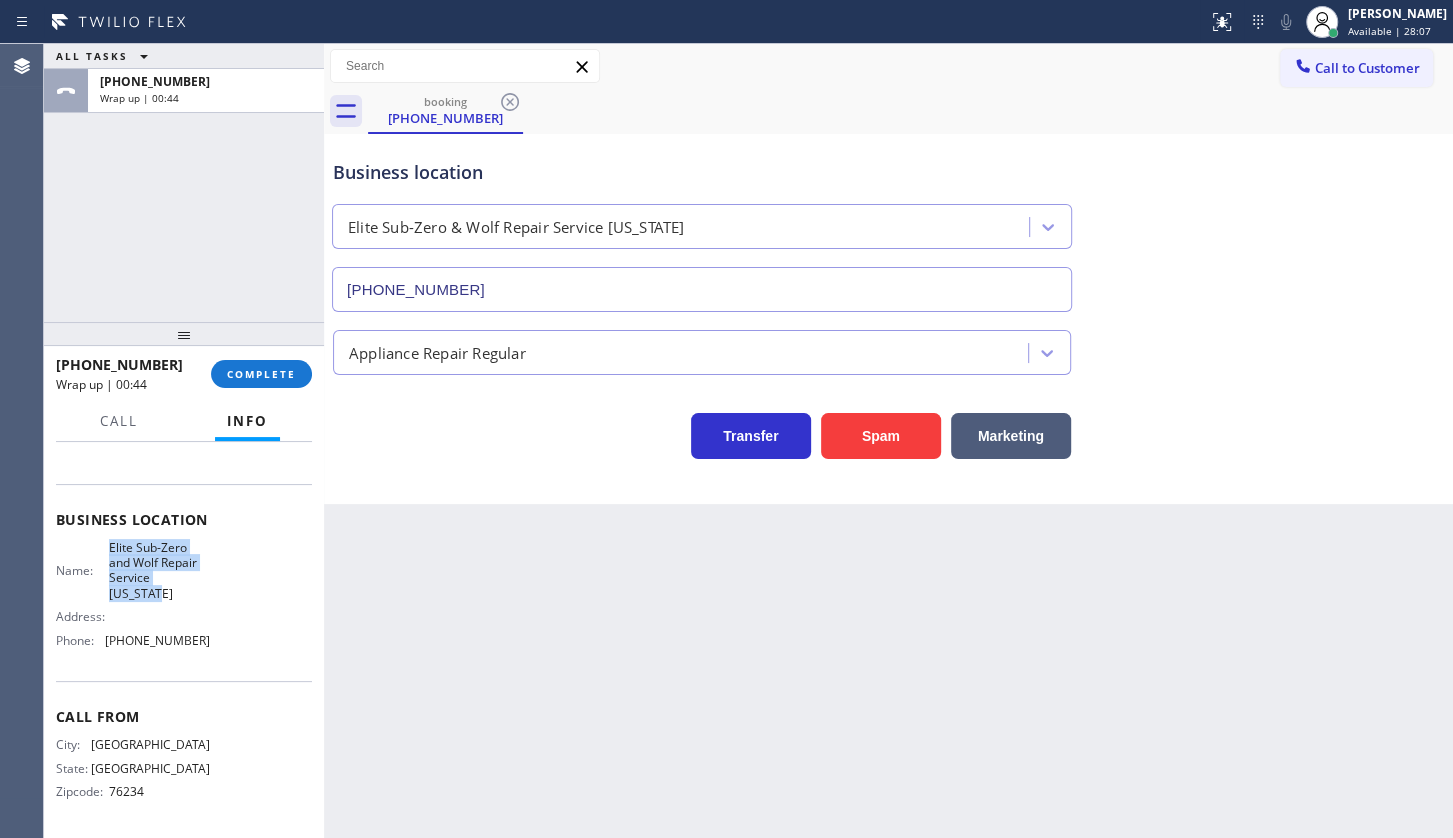 drag, startPoint x: 91, startPoint y: 540, endPoint x: 149, endPoint y: 586, distance: 74.02702 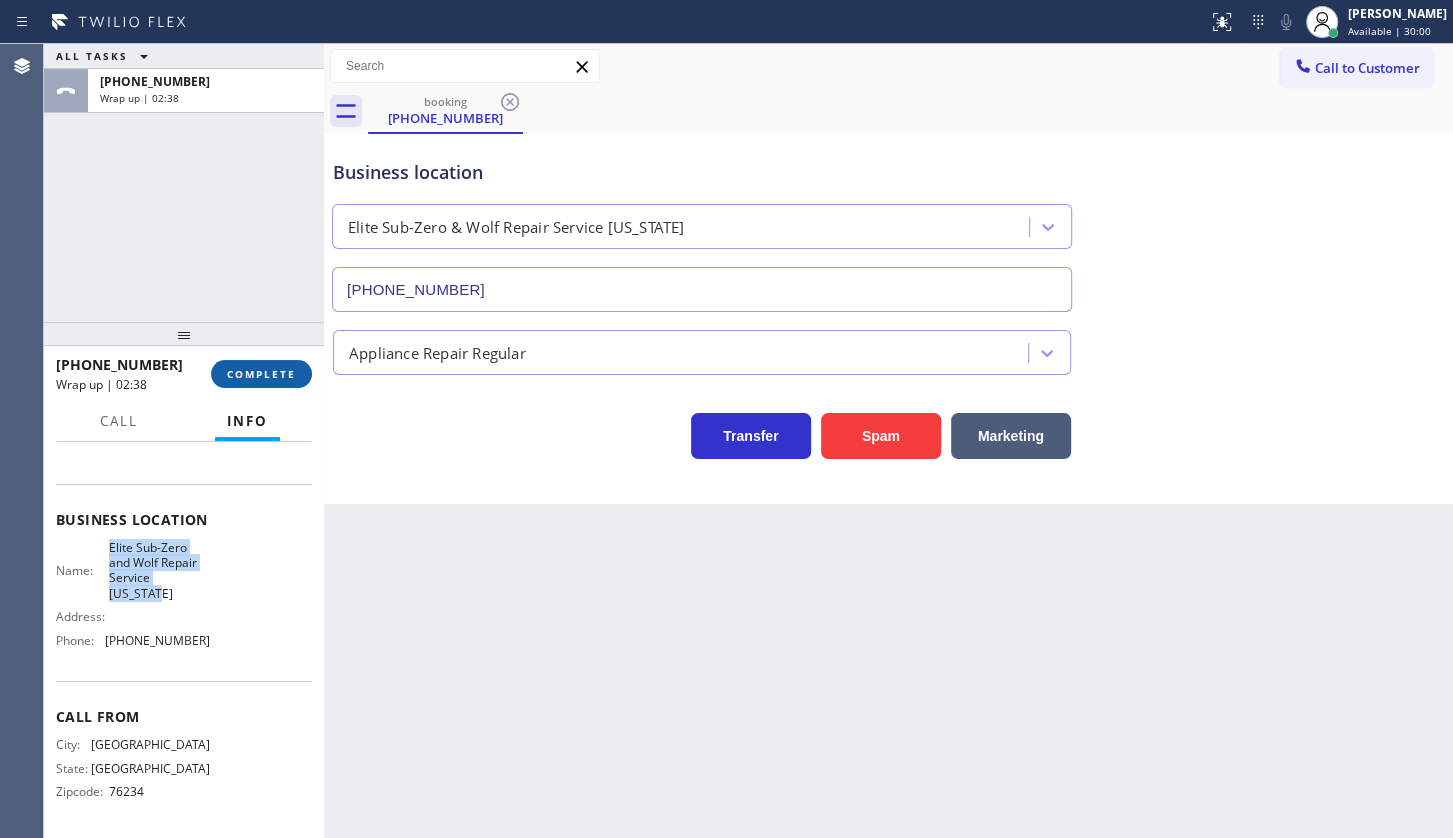 click on "COMPLETE" at bounding box center (261, 374) 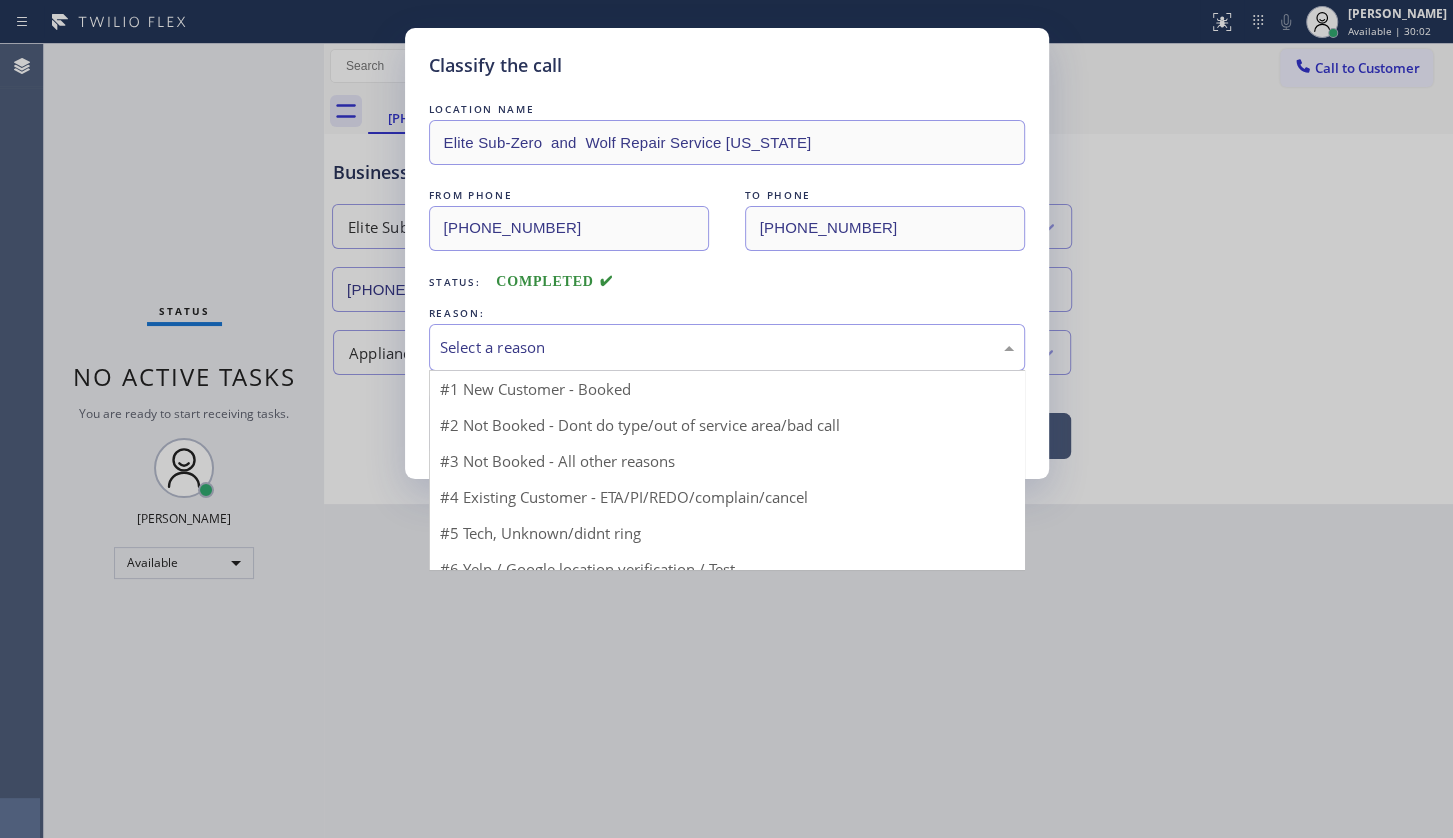 click on "Select a reason" at bounding box center (727, 347) 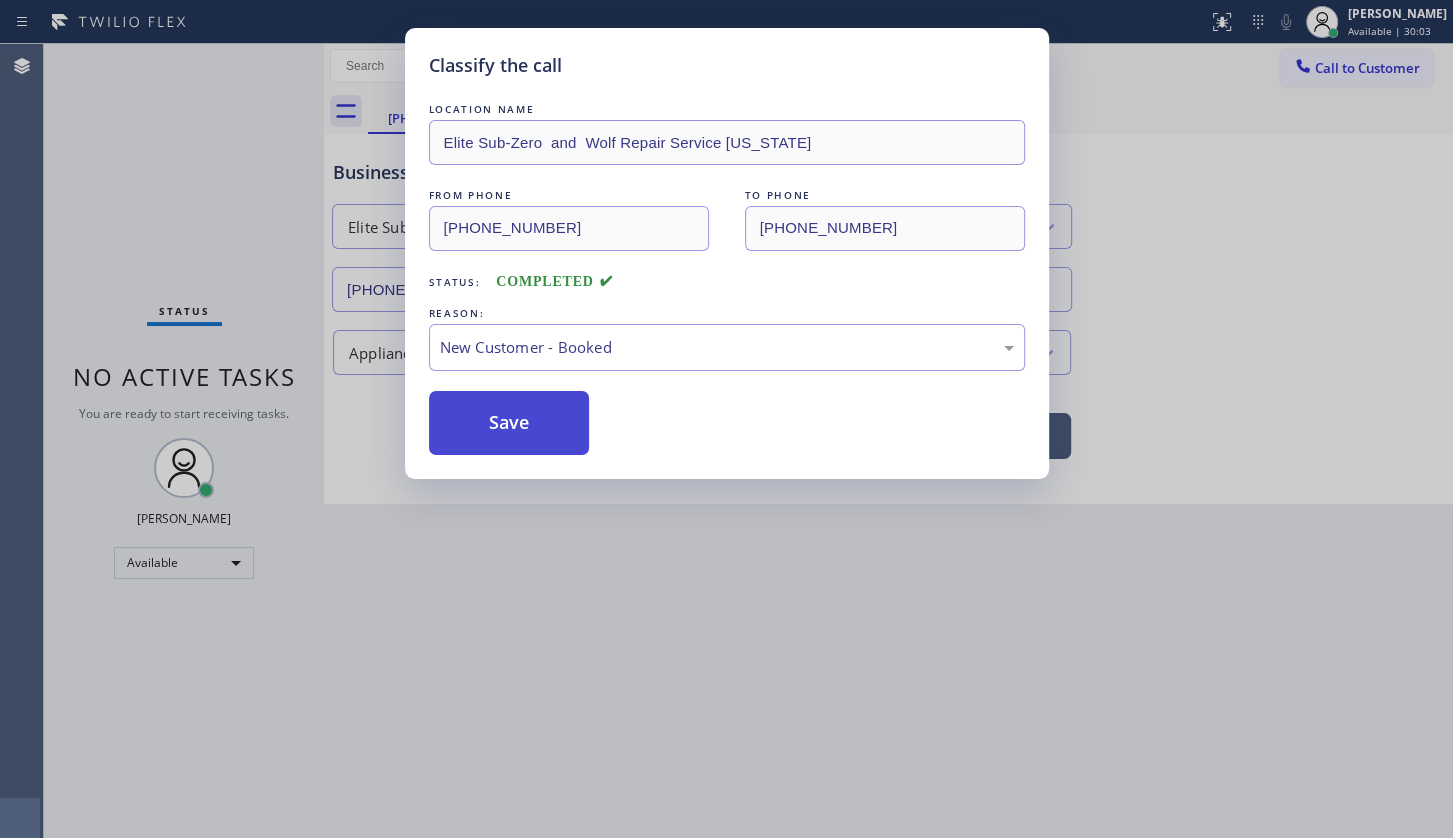 click on "Save" at bounding box center [509, 423] 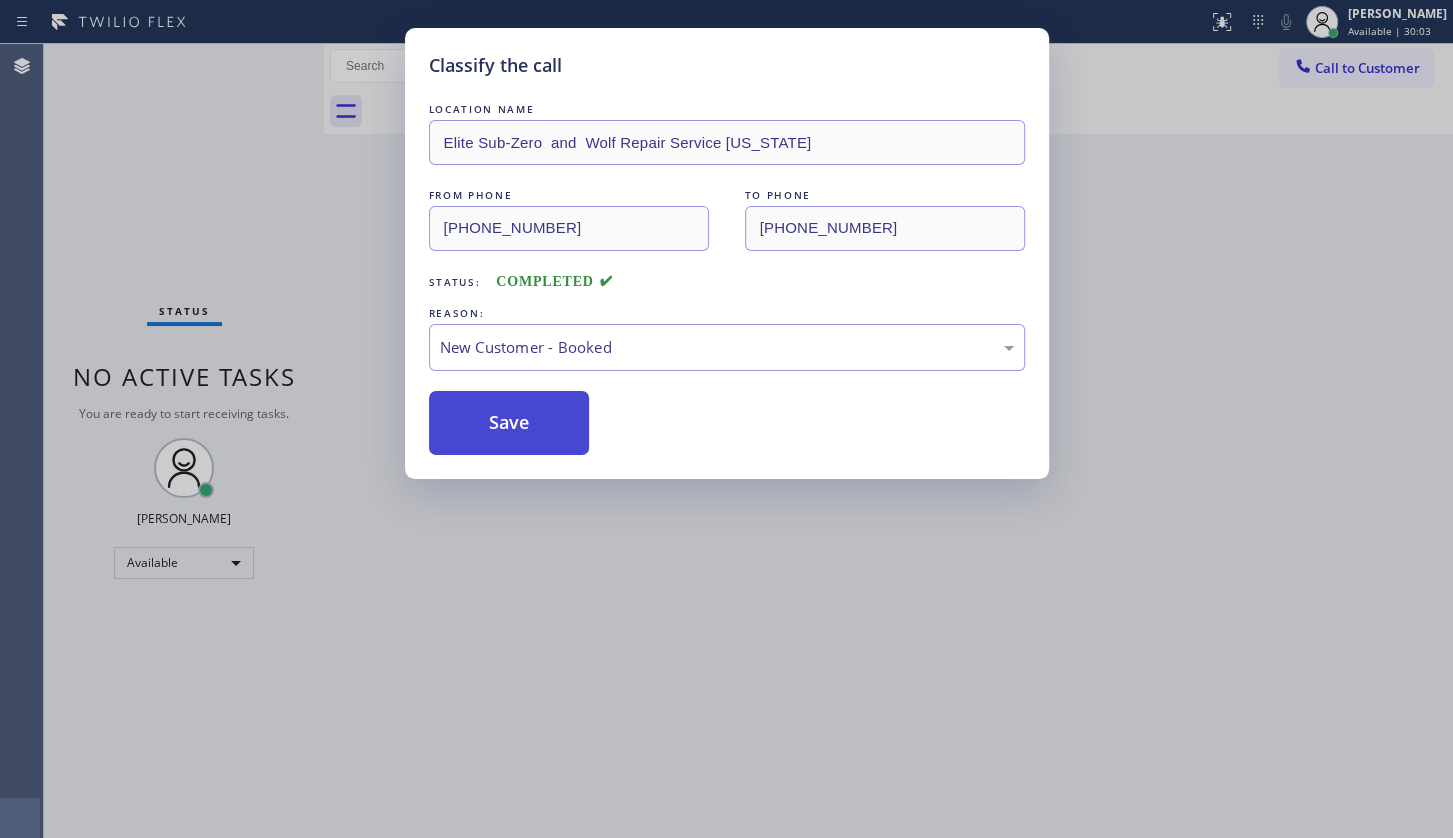 click on "Save" at bounding box center [509, 423] 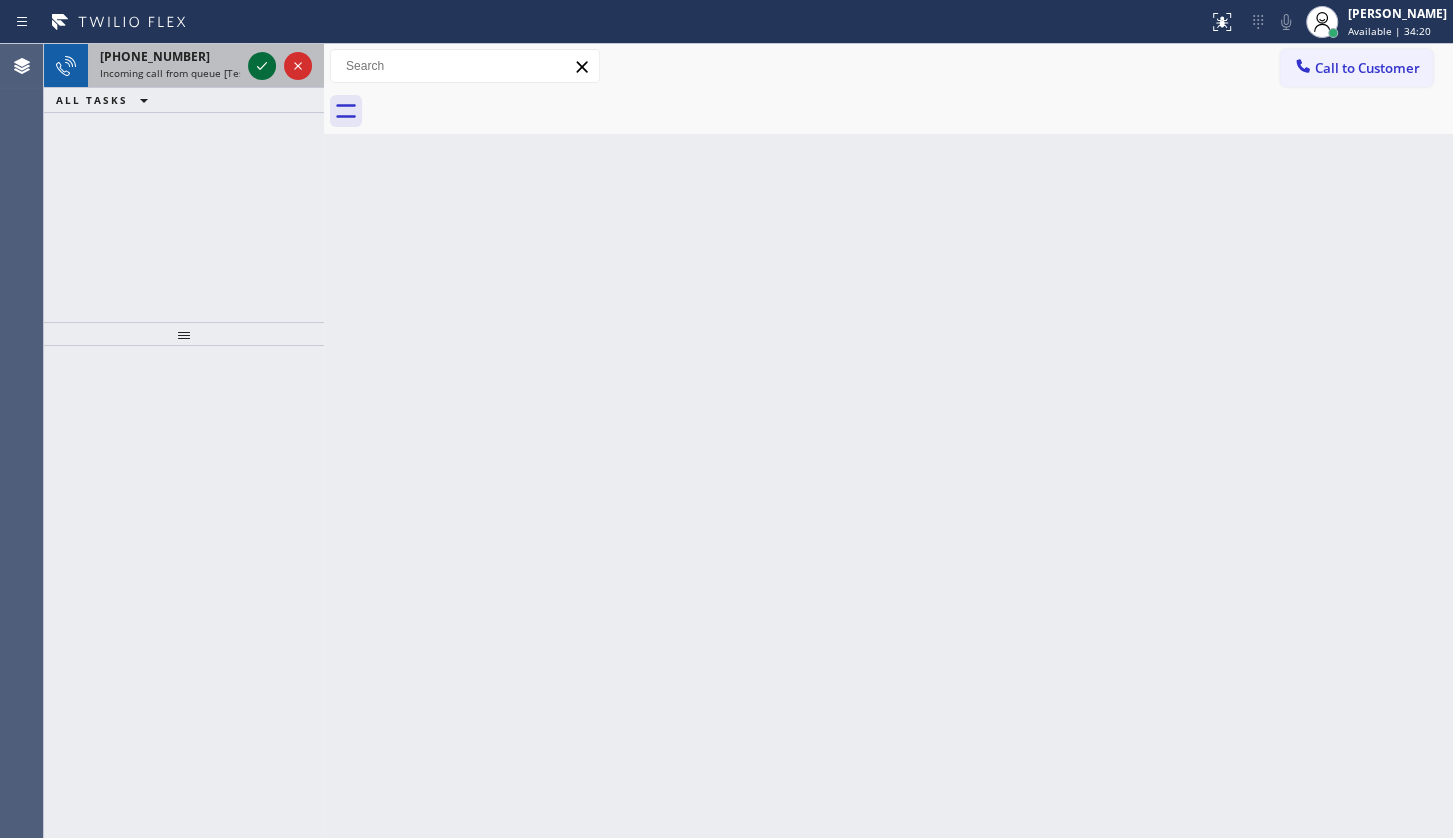 click 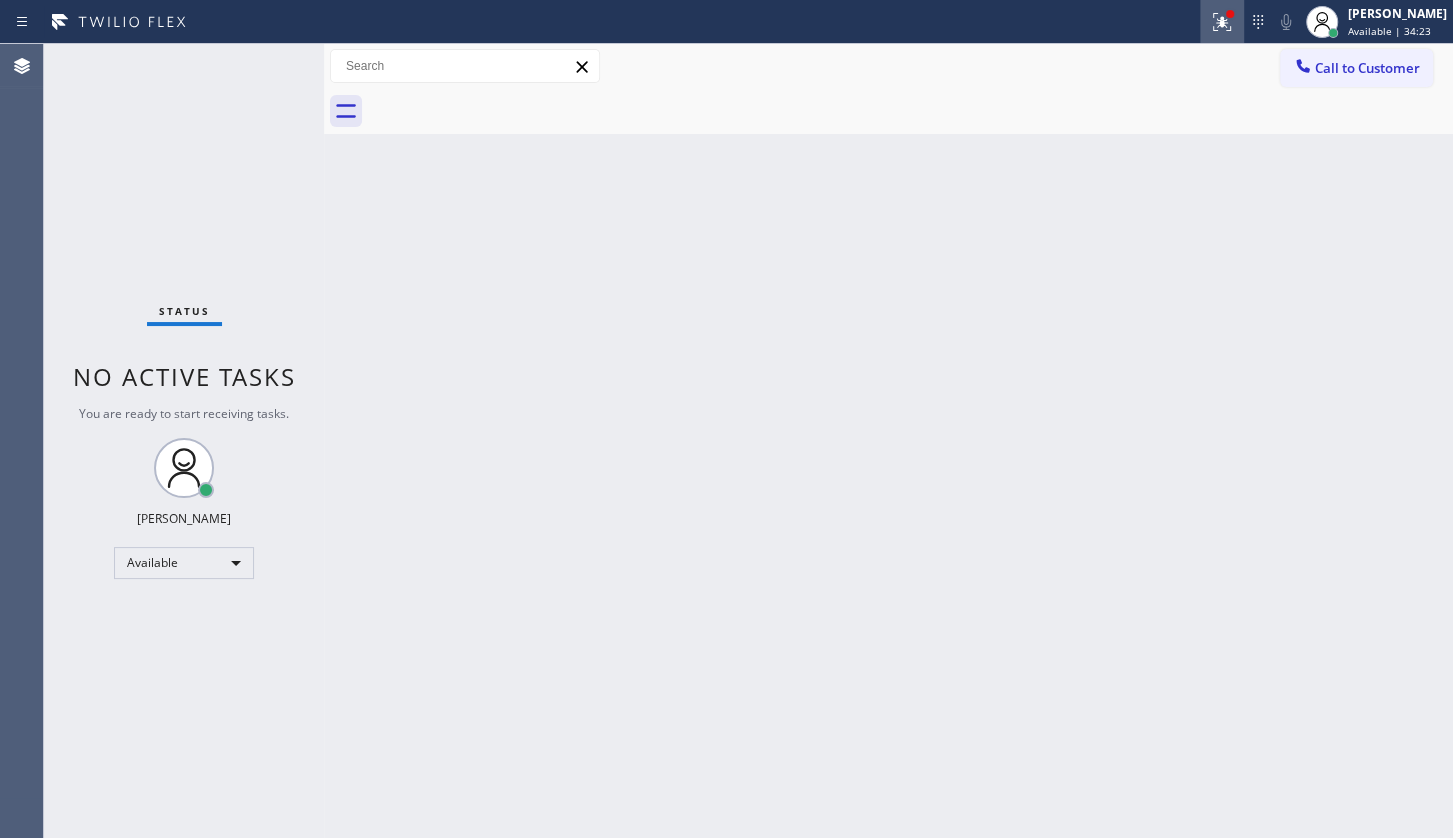 click 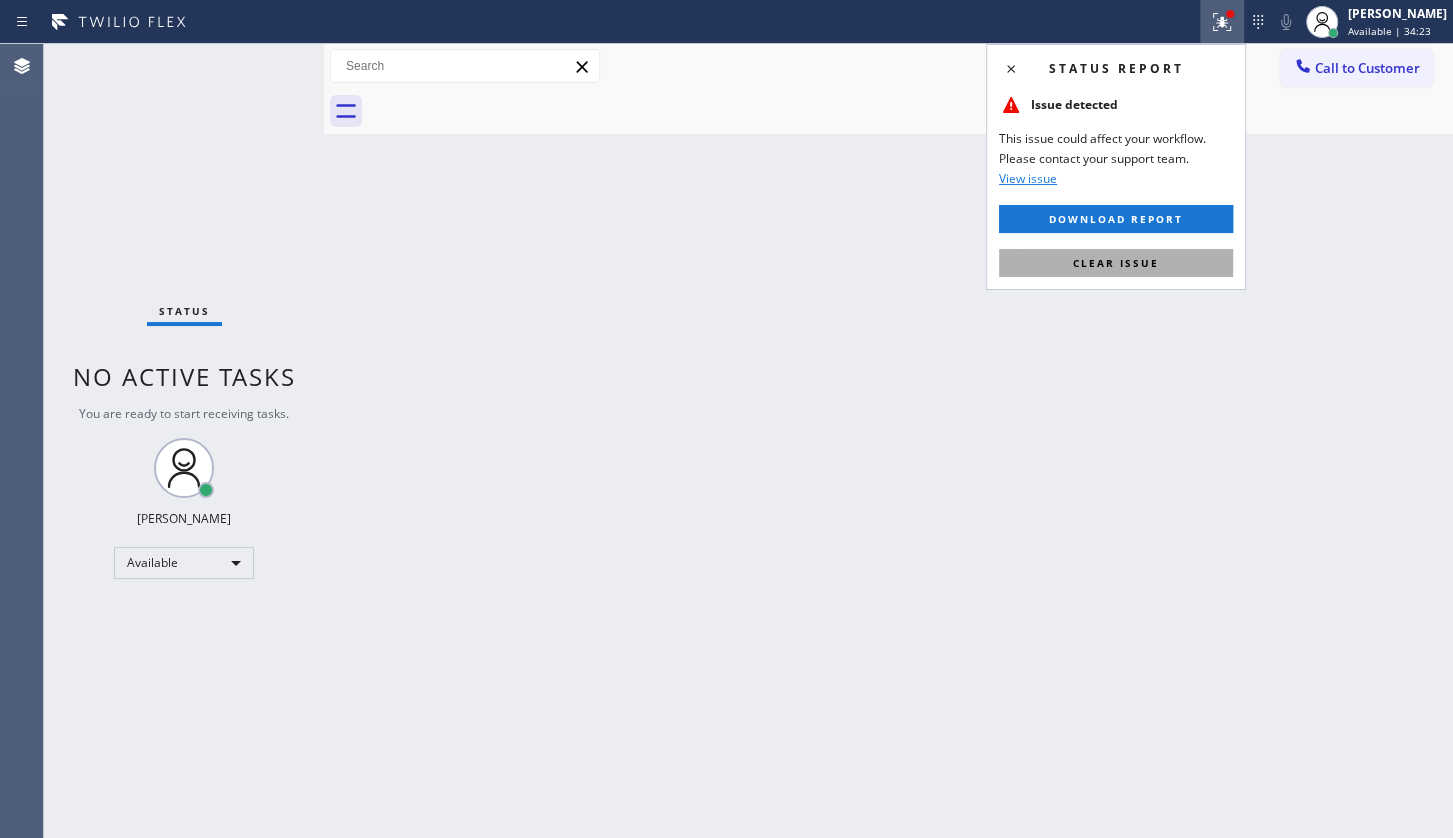click on "Clear issue" at bounding box center (1116, 263) 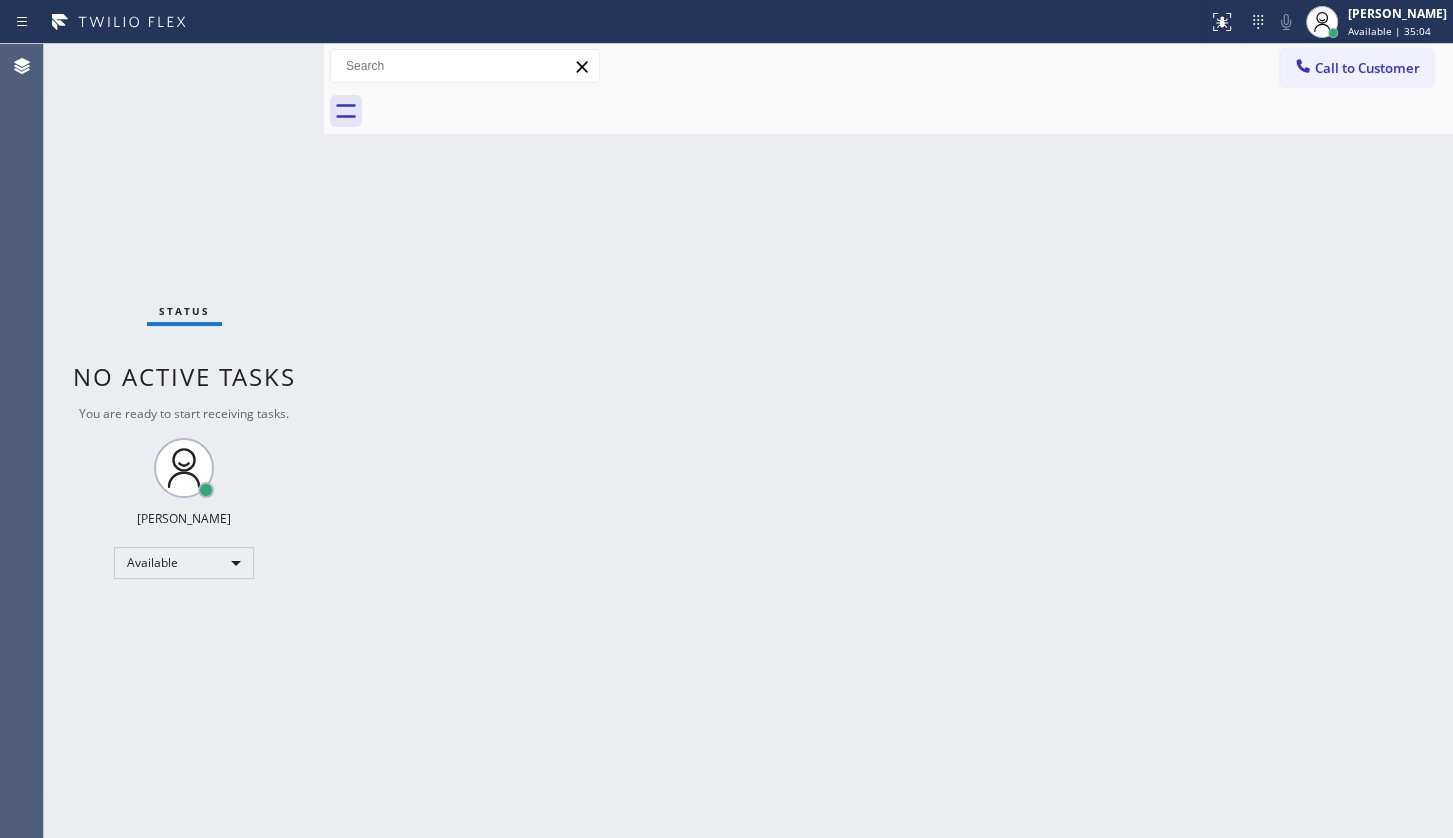 drag, startPoint x: 609, startPoint y: 466, endPoint x: 708, endPoint y: 550, distance: 129.8345 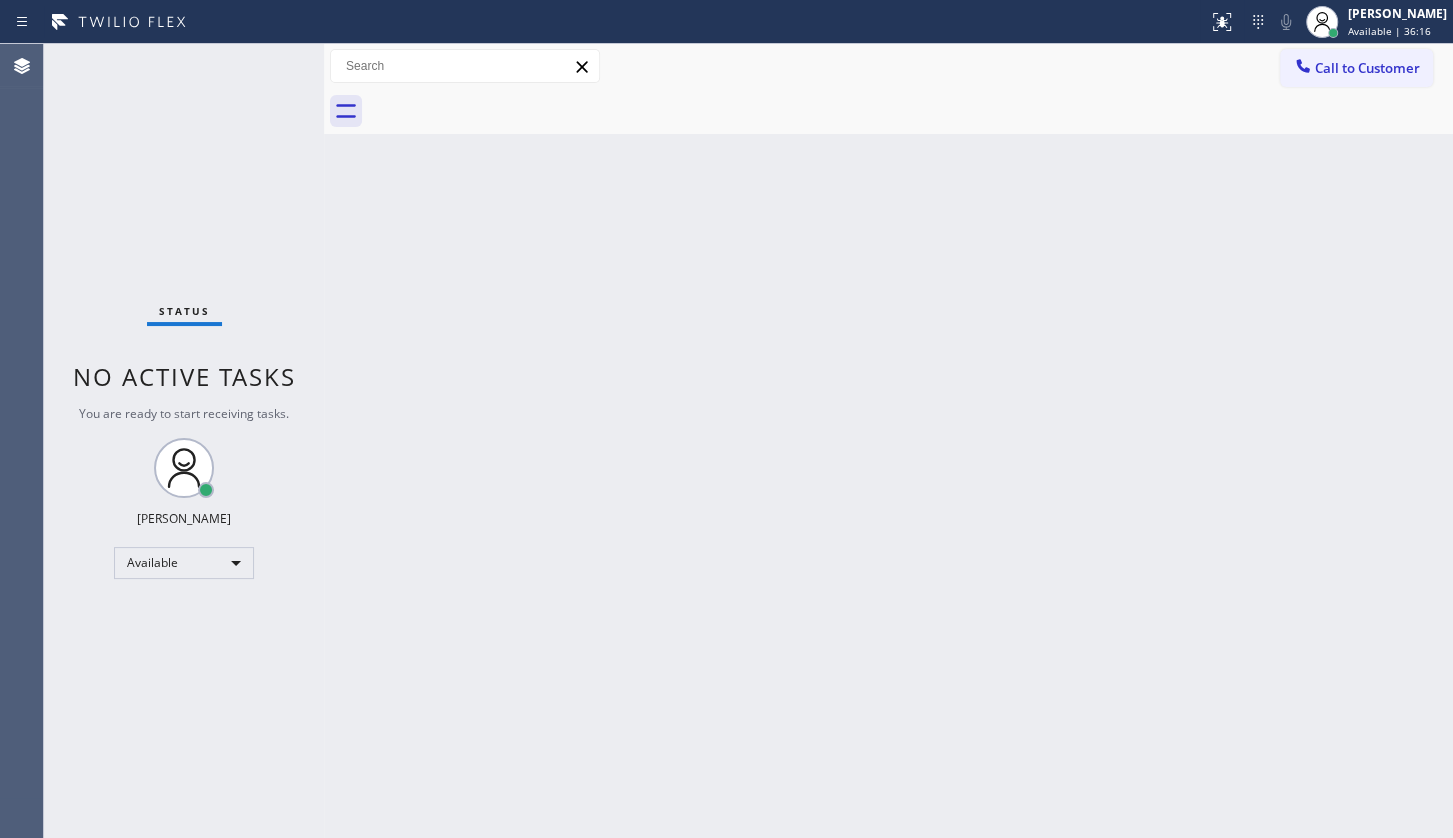 click on "Status   No active tasks     You are ready to start receiving tasks.   JENIZA ALCAYDE Available" at bounding box center (184, 441) 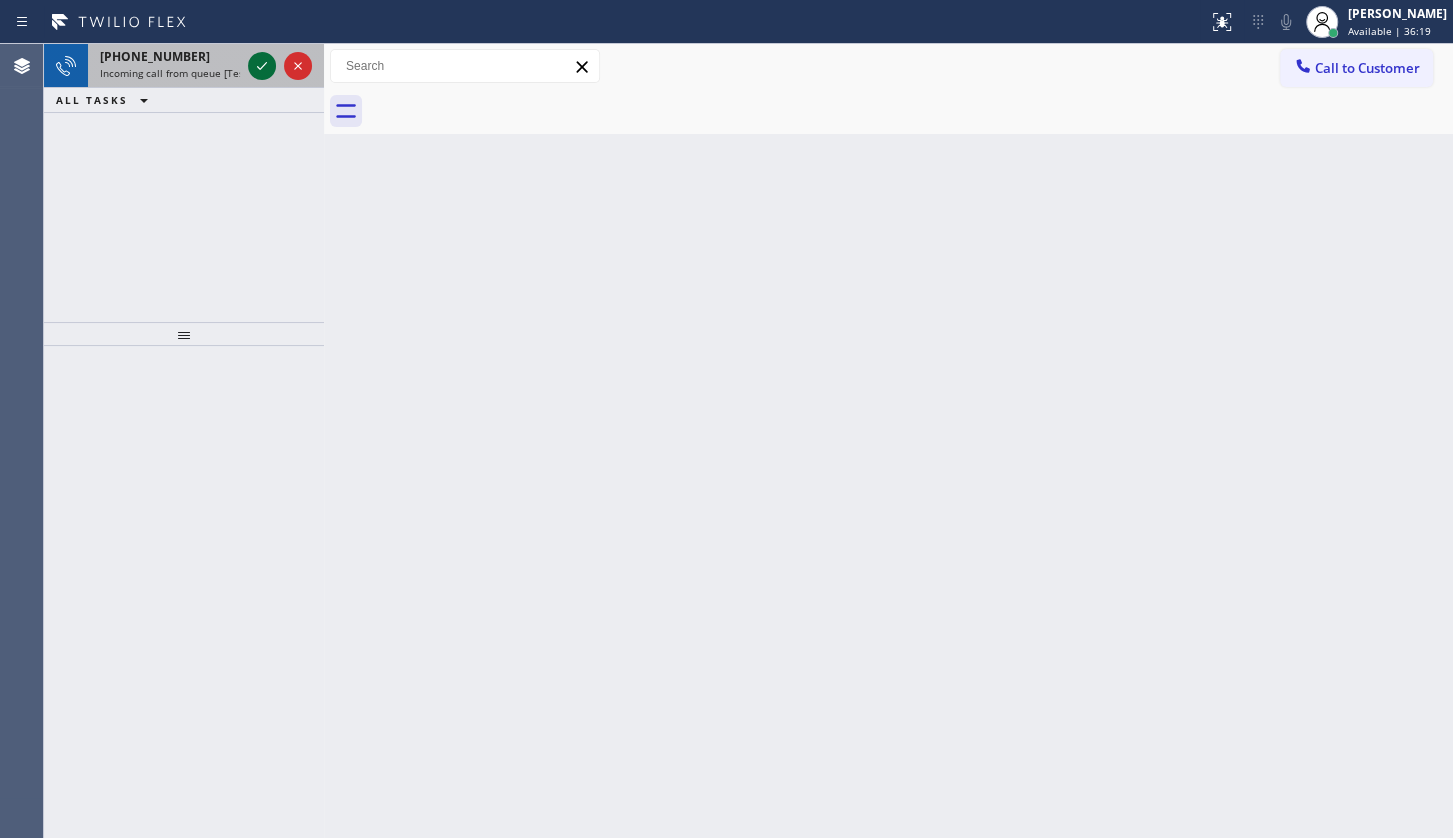 click 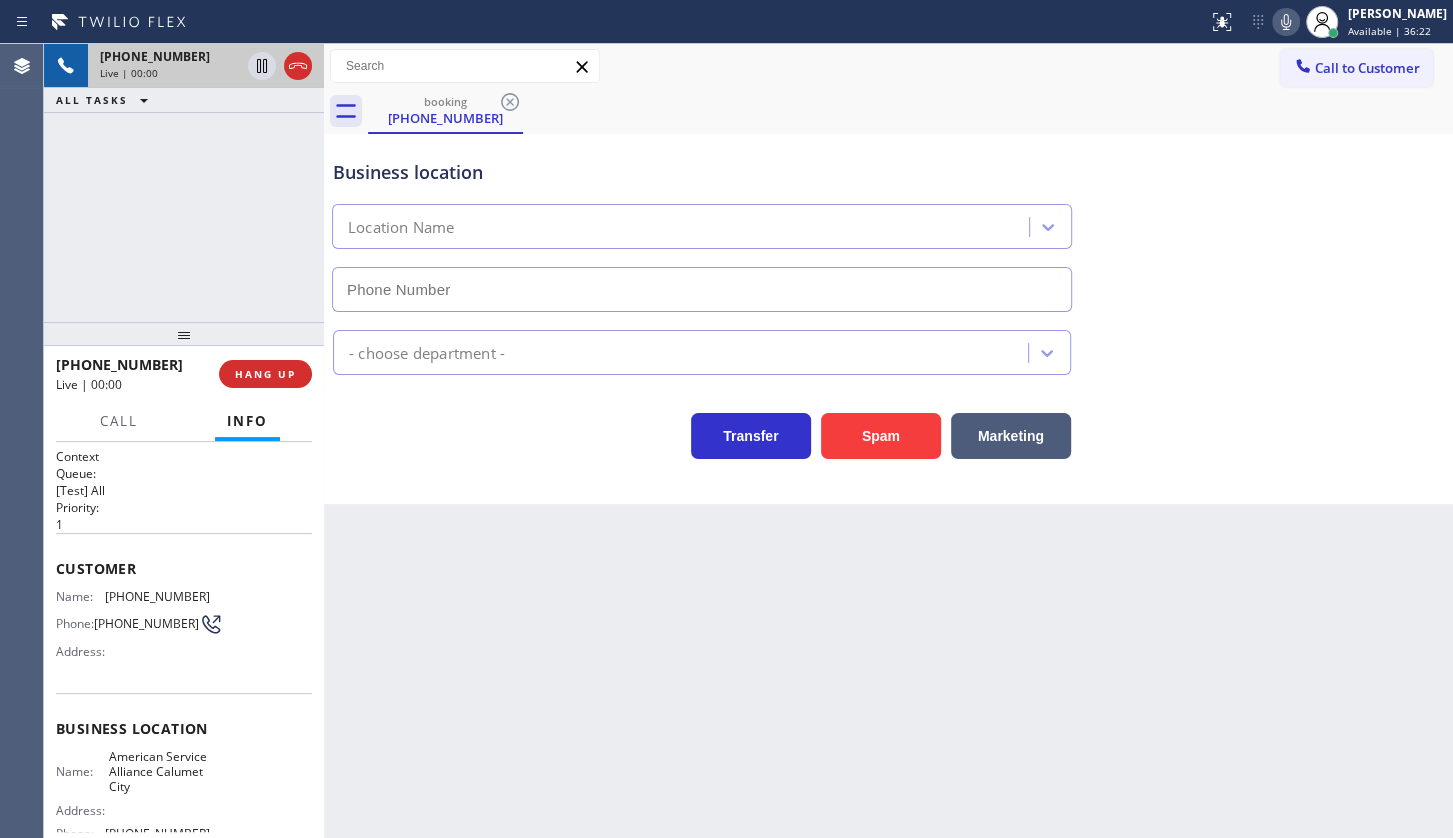 type on "[PHONE_NUMBER]" 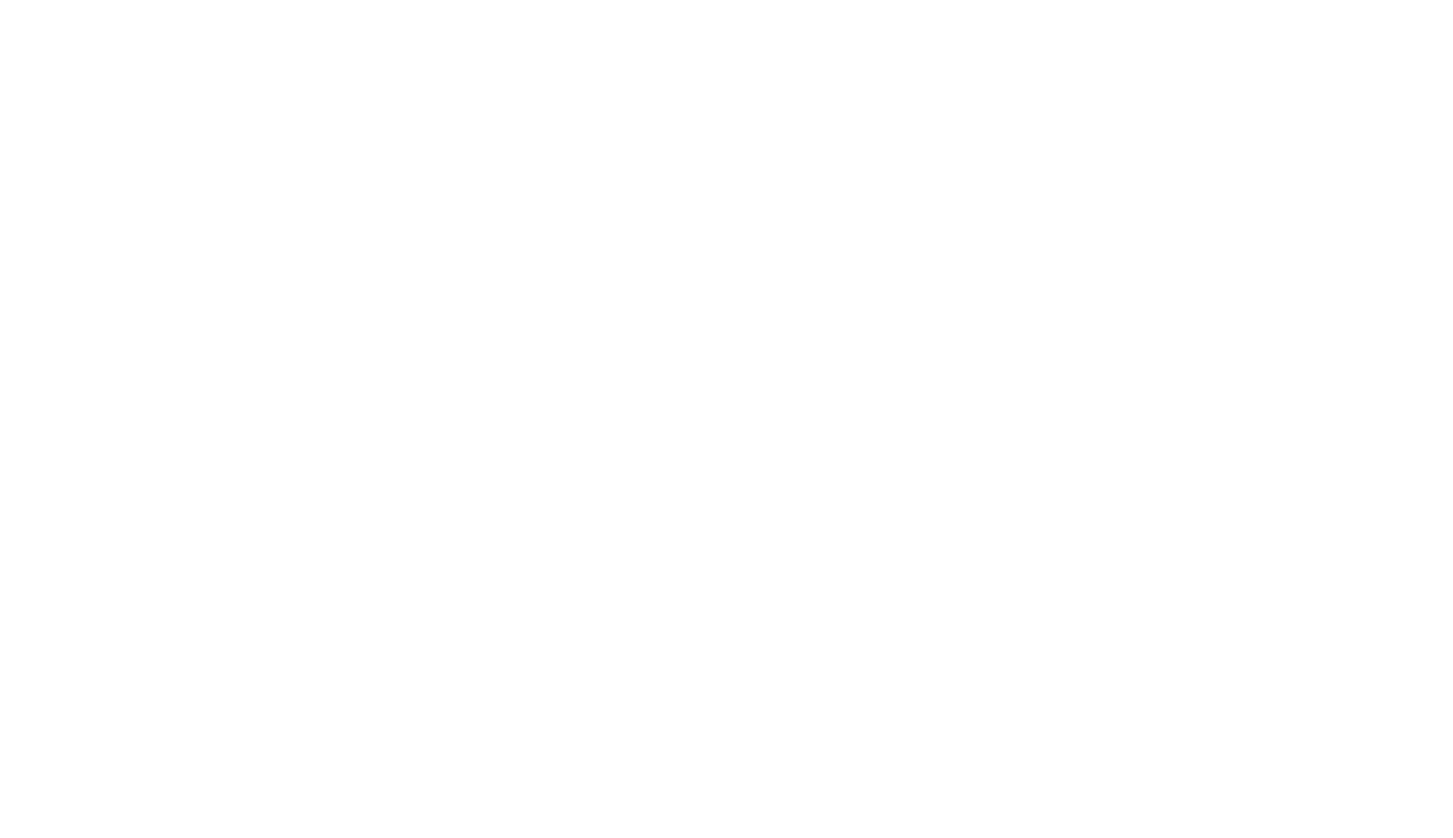 scroll, scrollTop: 0, scrollLeft: 0, axis: both 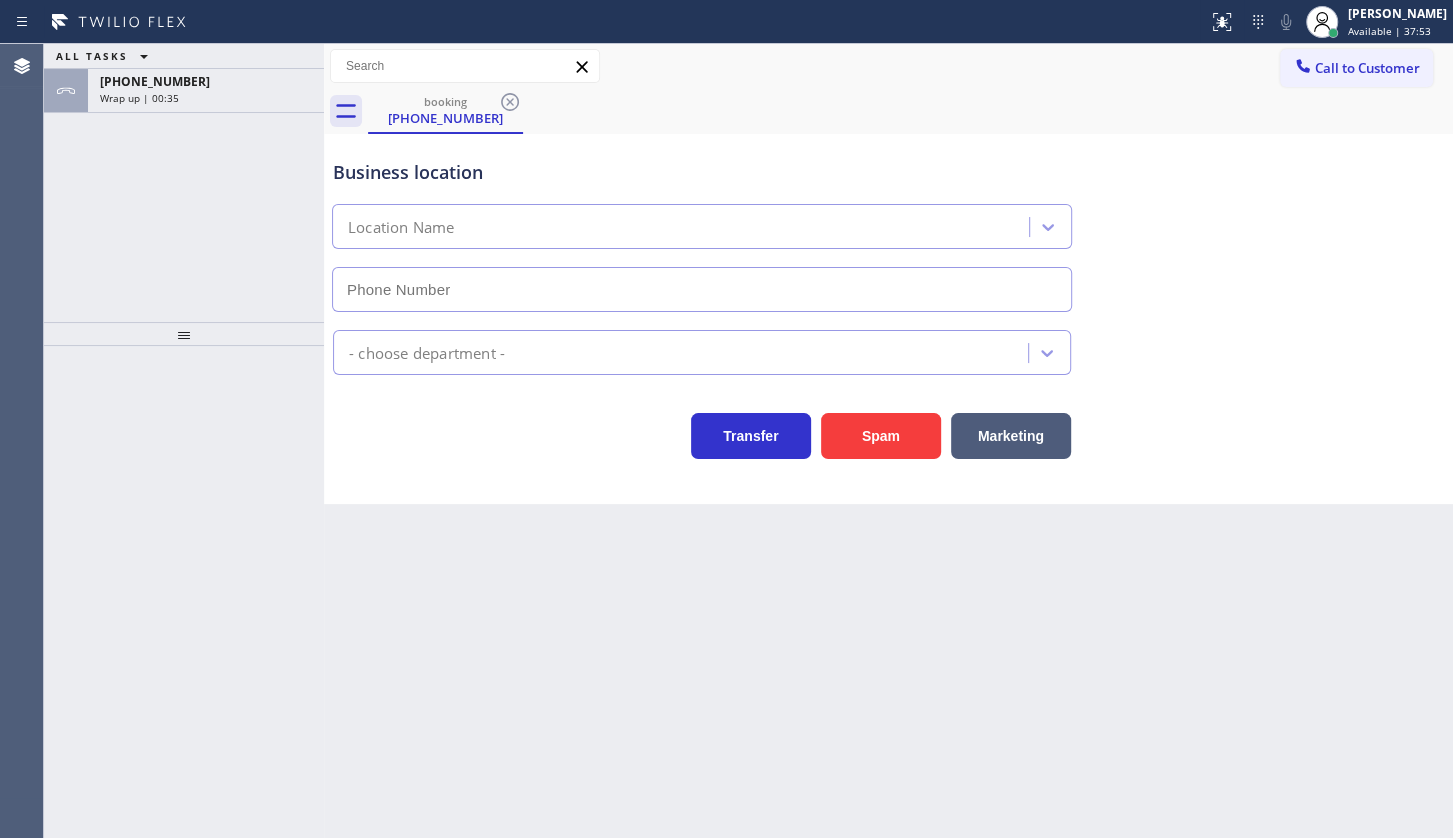 type on "[PHONE_NUMBER]" 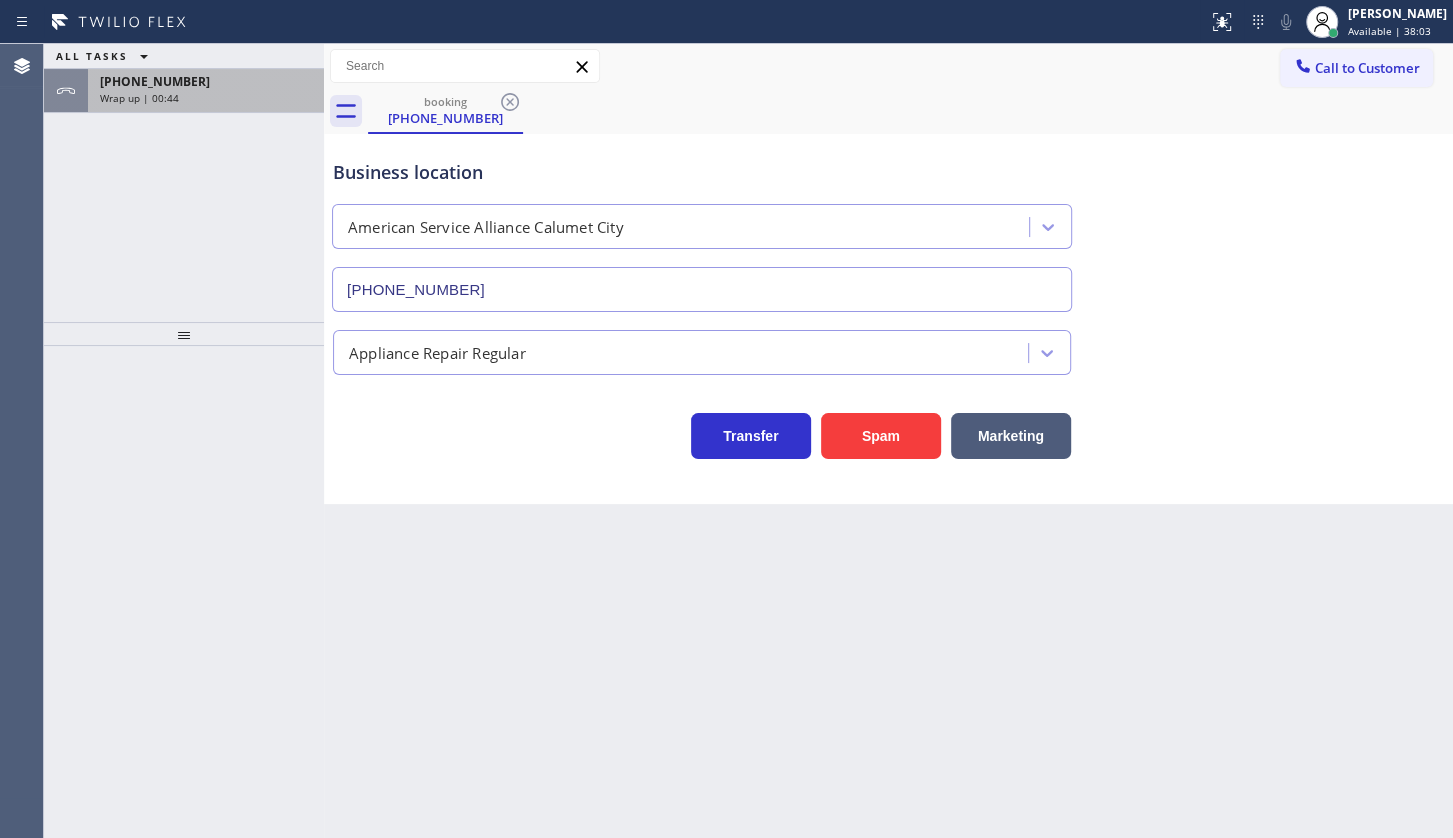 click on "Wrap up | 00:44" at bounding box center (206, 98) 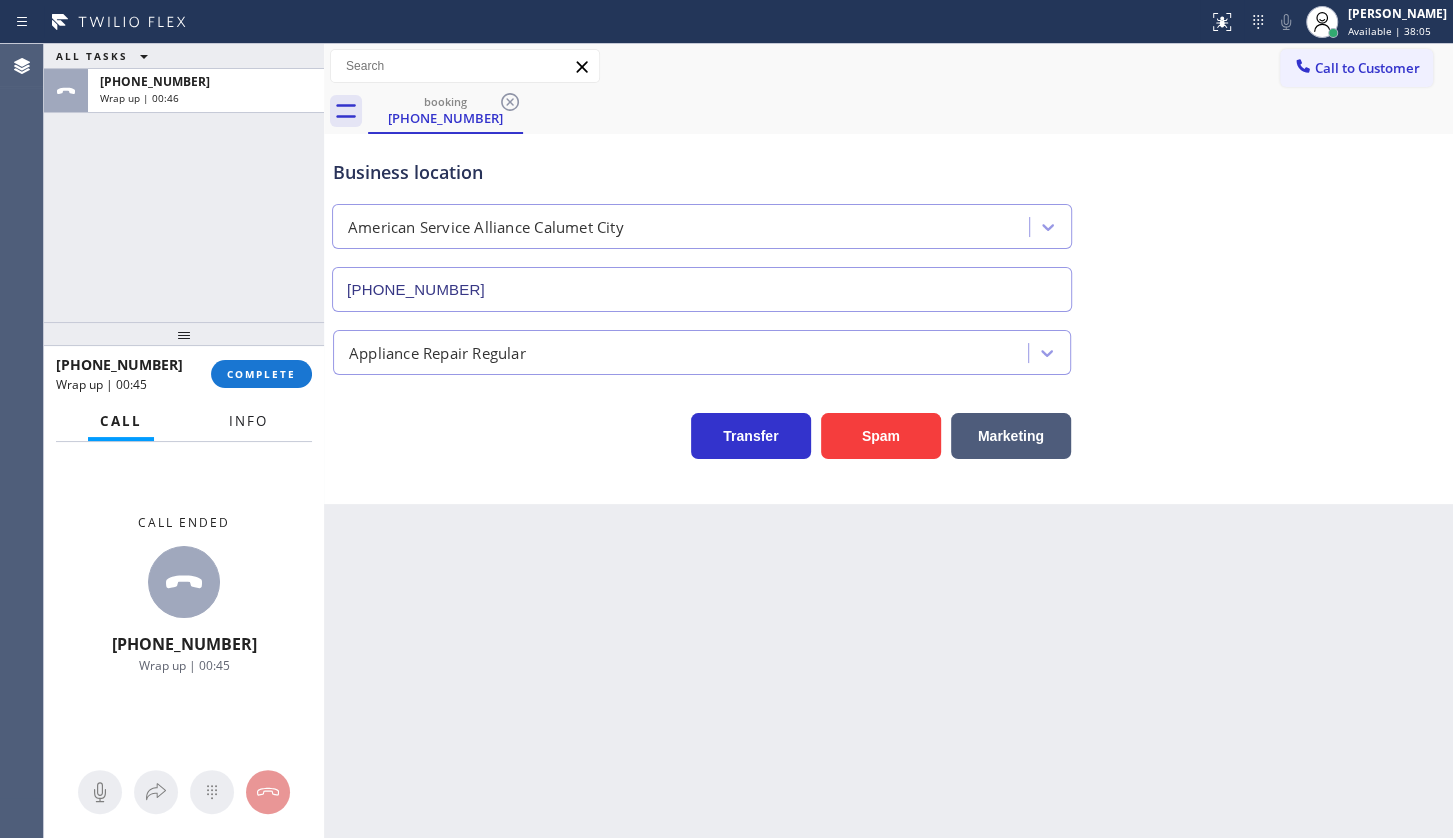 click on "Info" at bounding box center (248, 421) 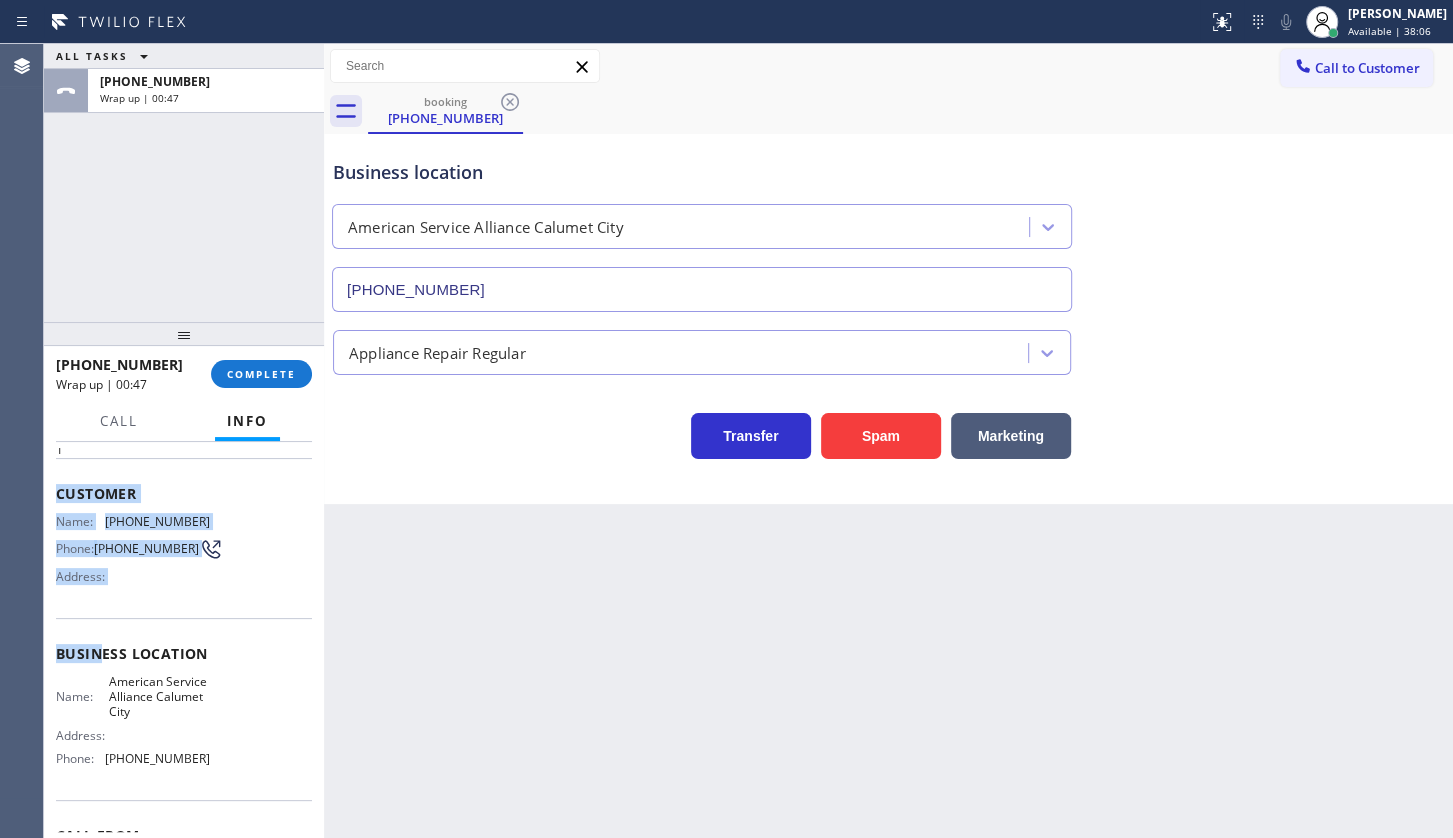 scroll, scrollTop: 198, scrollLeft: 0, axis: vertical 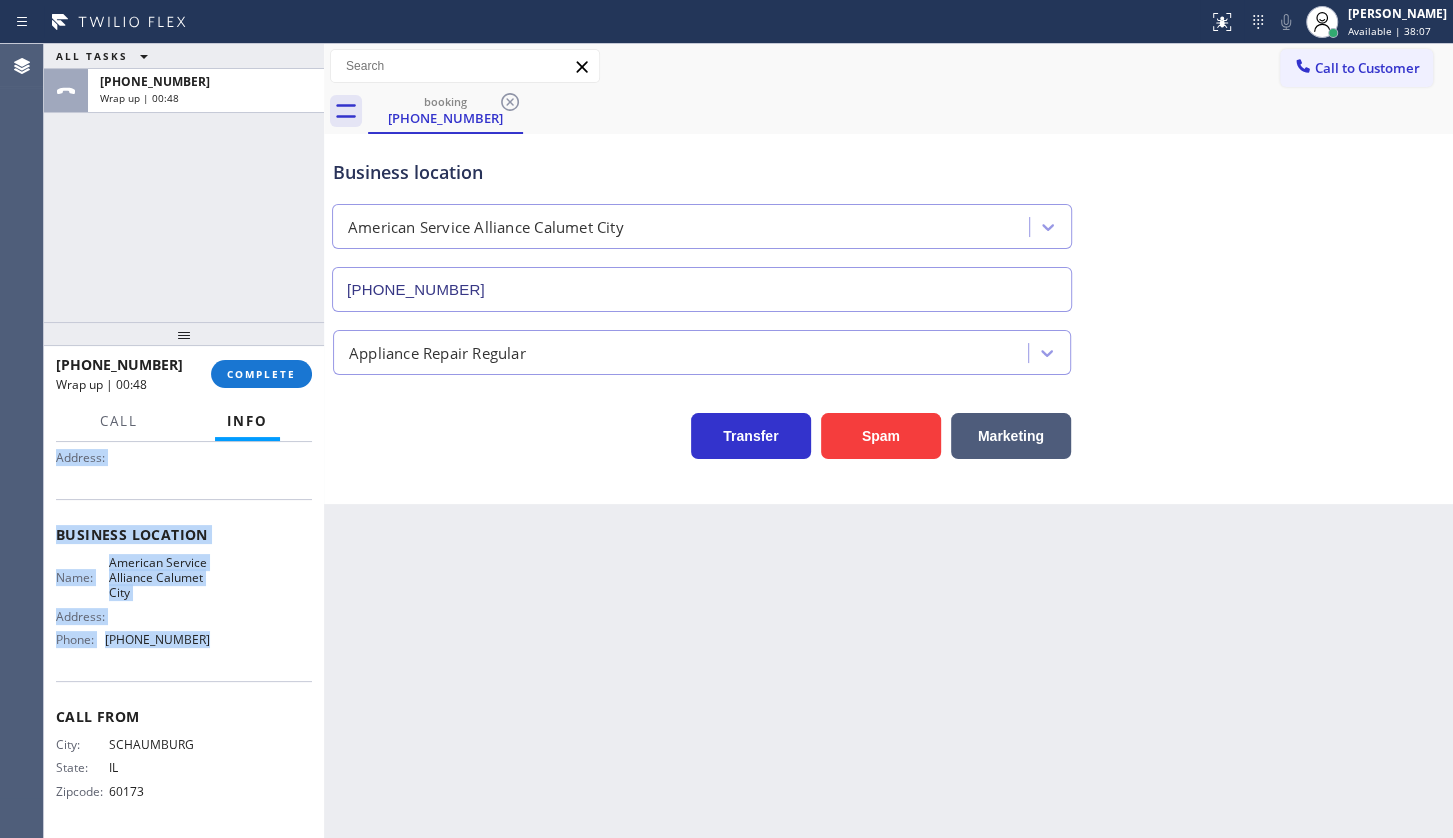 drag, startPoint x: 58, startPoint y: 549, endPoint x: 228, endPoint y: 607, distance: 179.62183 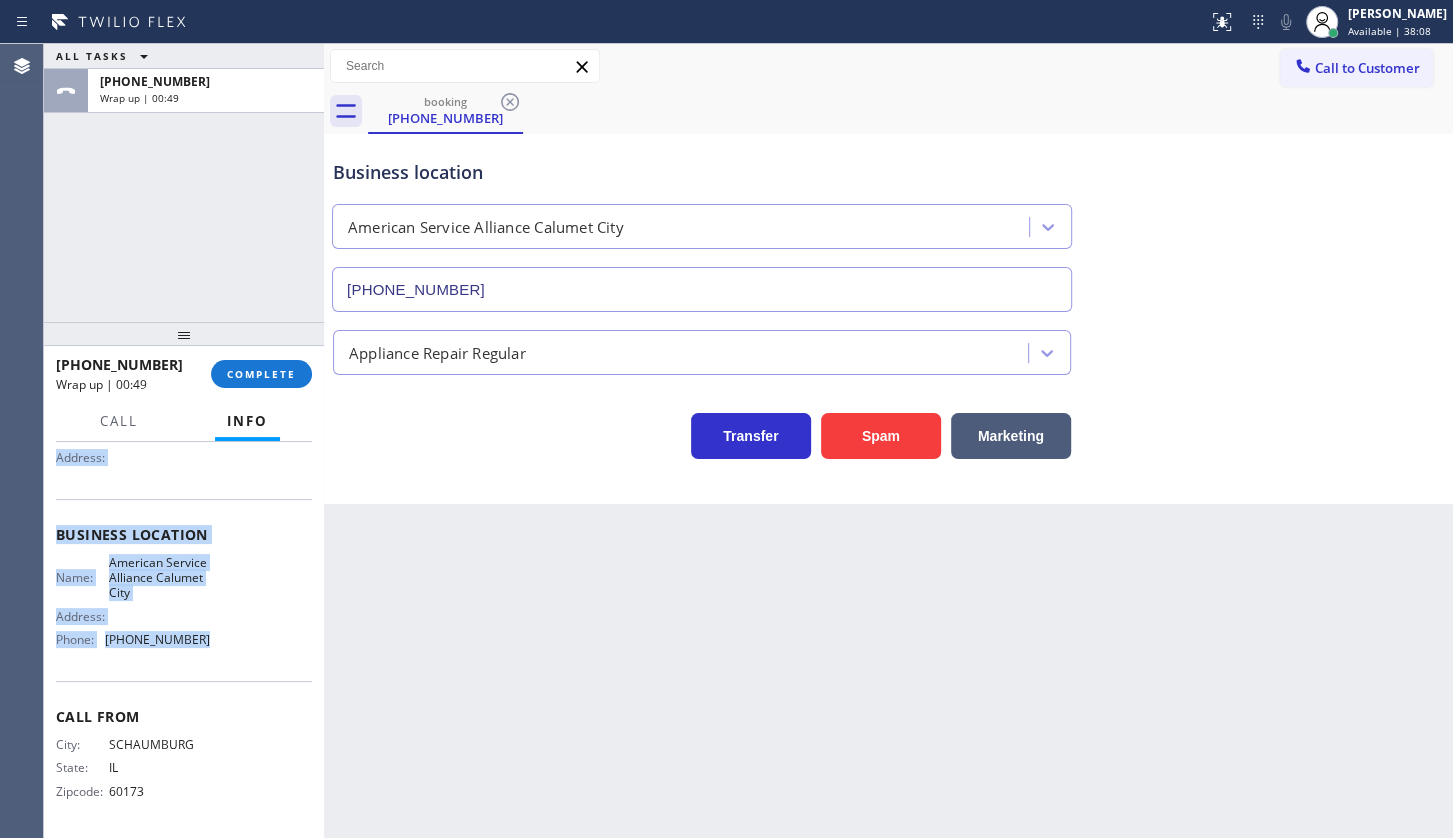 copy on "Customer Name: [PHONE_NUMBER] Phone: [PHONE_NUMBER] Address: Business location Name: American Service Alliance Calumet City Address:   Phone: [PHONE_NUMBER]" 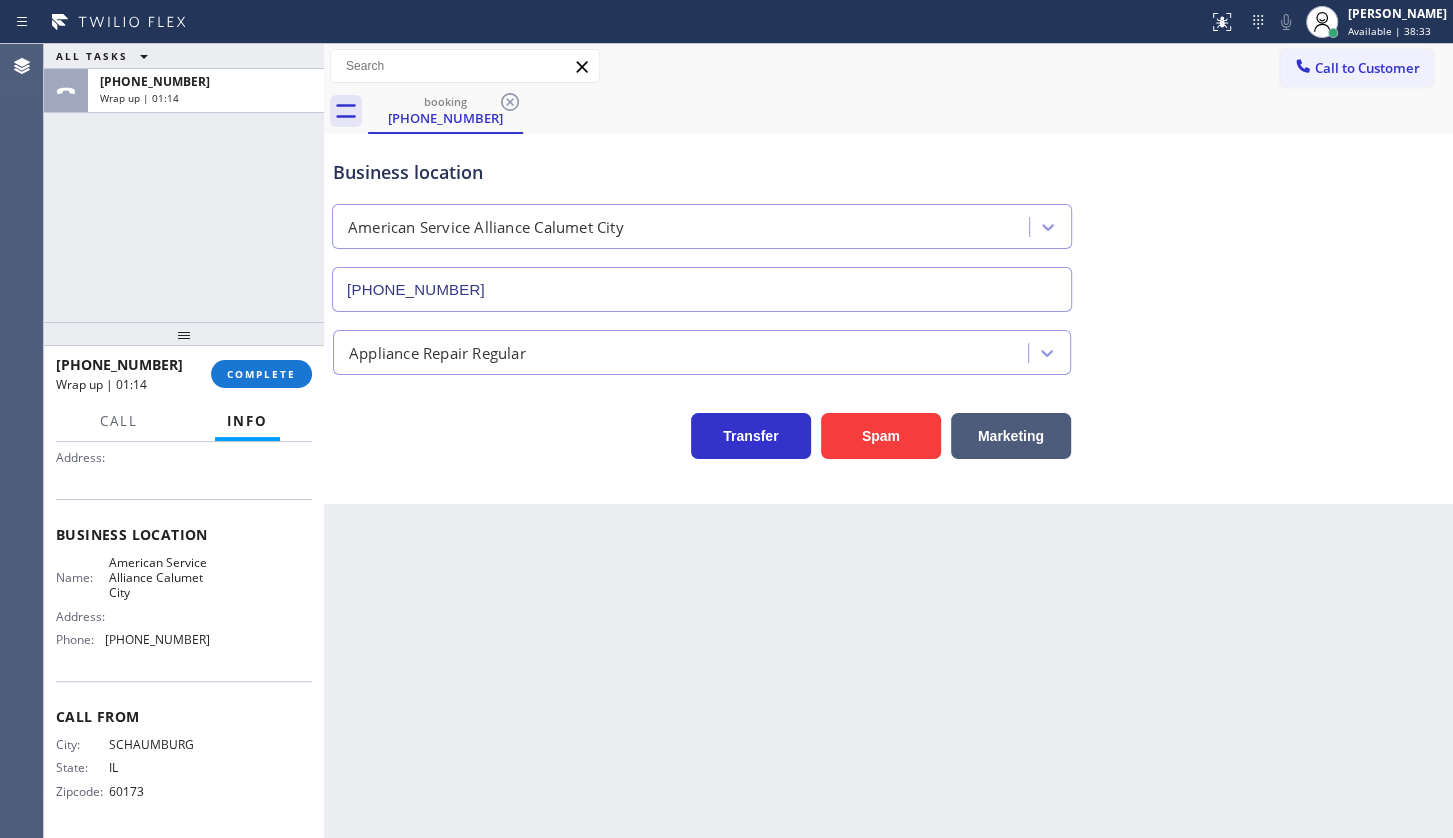 click on "ALL TASKS ALL TASKS ACTIVE TASKS TASKS IN WRAP UP [PHONE_NUMBER] Wrap up | 01:14" at bounding box center [184, 183] 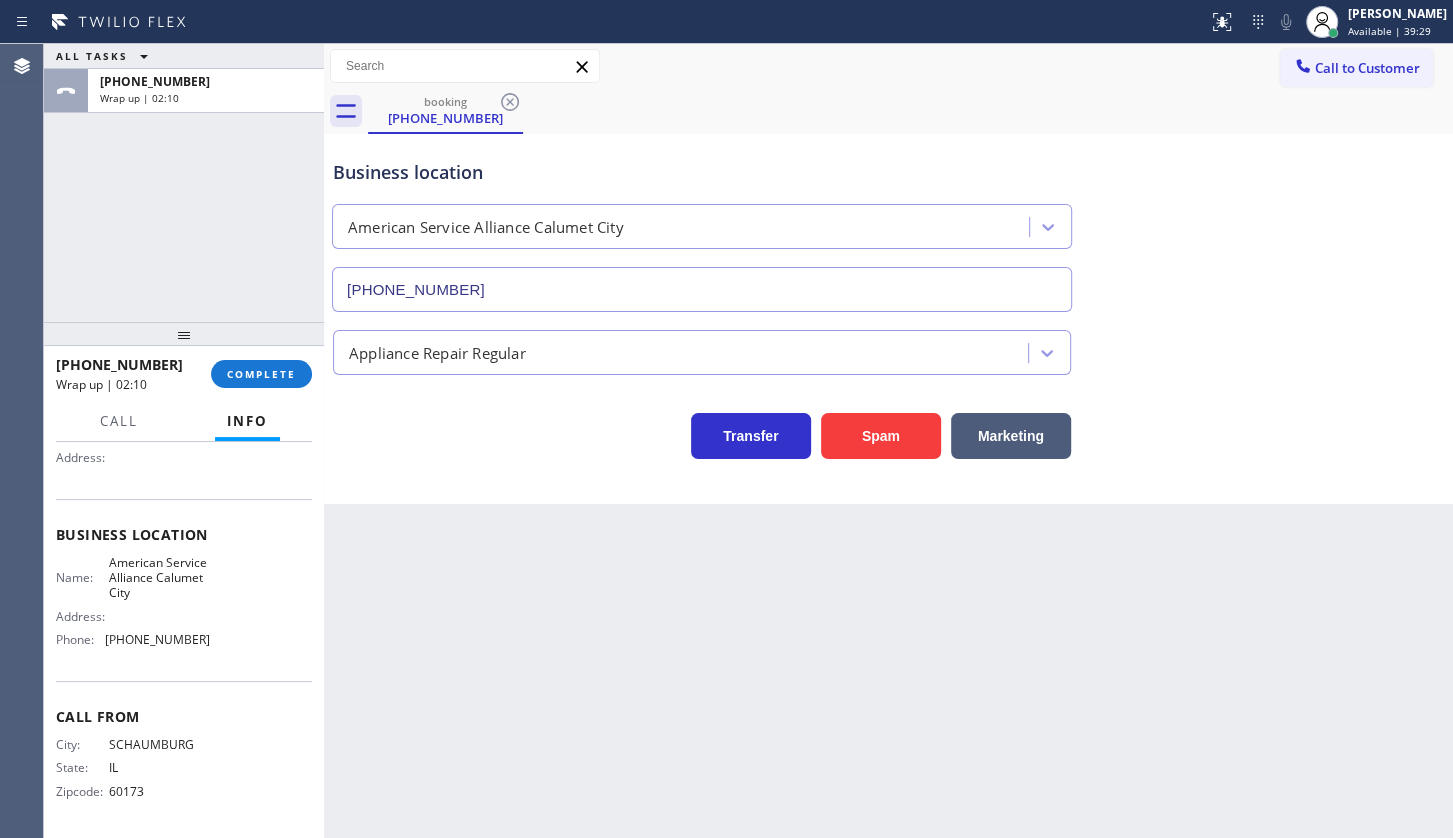 click on "ALL TASKS ALL TASKS ACTIVE TASKS TASKS IN WRAP UP [PHONE_NUMBER] Wrap up | 02:10" at bounding box center [184, 183] 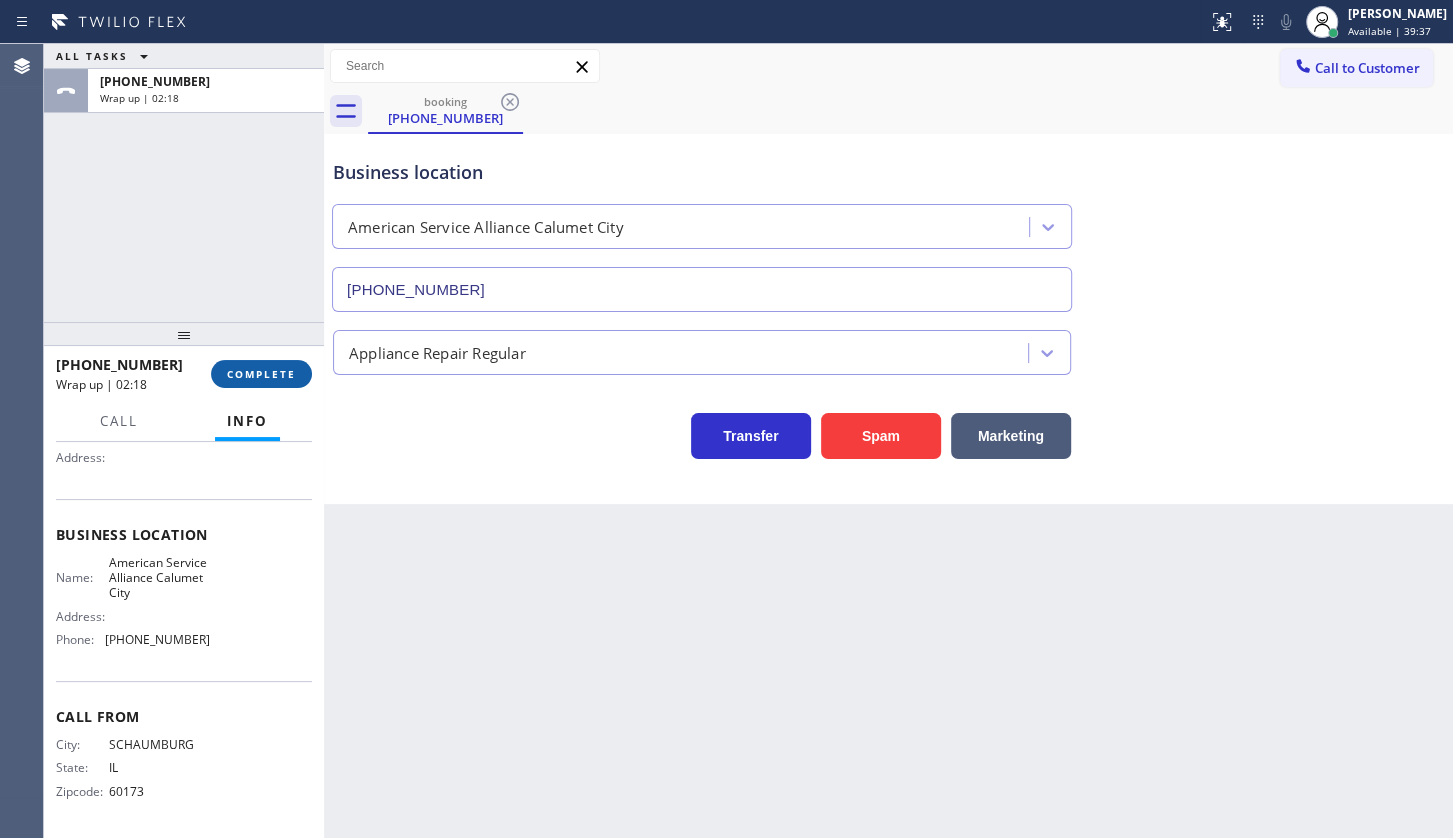 click on "COMPLETE" at bounding box center (261, 374) 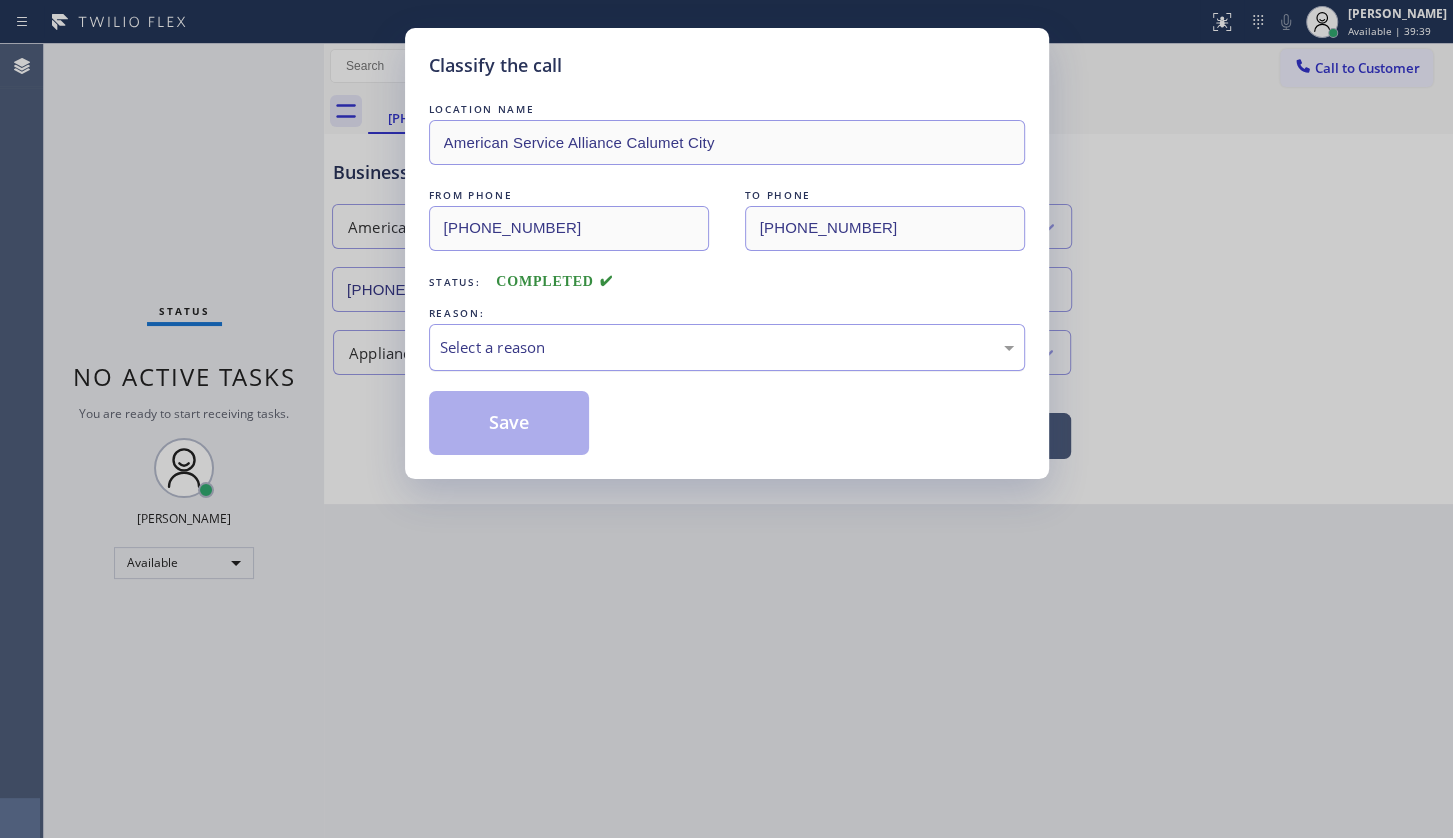 click on "Select a reason" at bounding box center [727, 347] 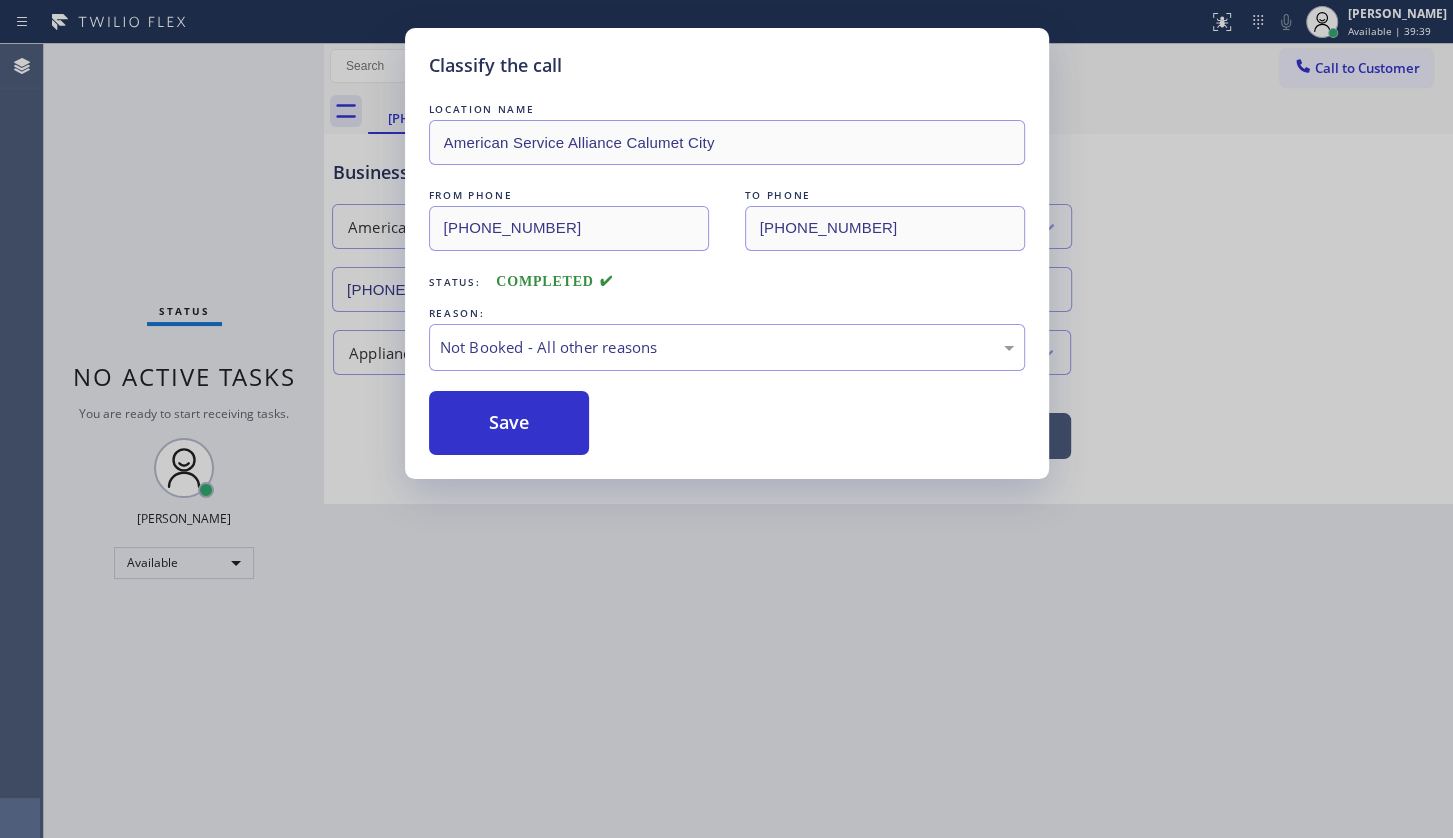click on "Save" at bounding box center (509, 423) 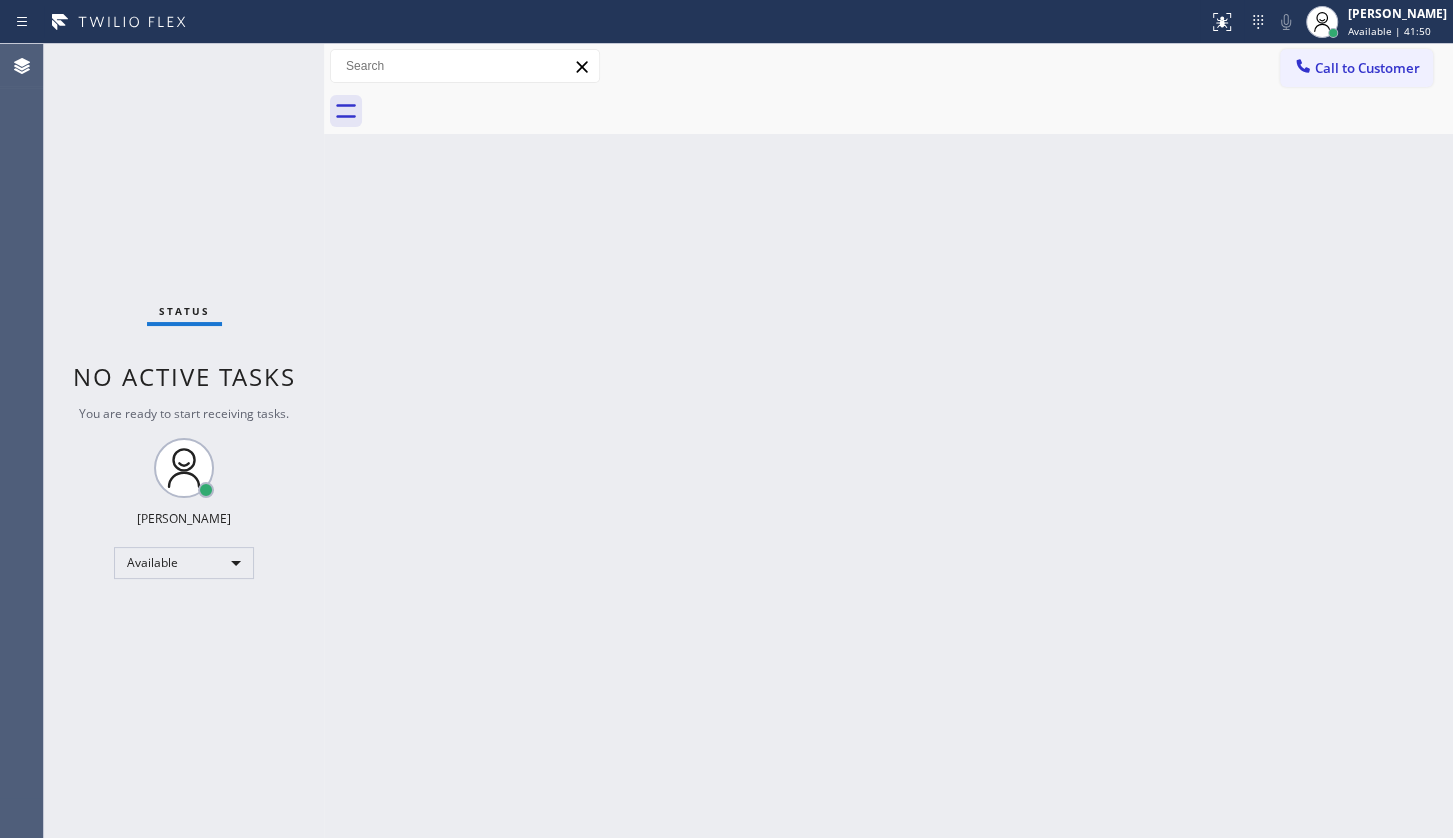 click on "Back to Dashboard Change Sender ID Customers Technicians Select a contact Outbound call Technician Search Technician Your caller id phone number Your caller id phone number Call Technician info Name   Phone none Address none Change Sender ID HVAC [PHONE_NUMBER] 5 Star Appliance [PHONE_NUMBER] Appliance Repair [PHONE_NUMBER] Plumbing [PHONE_NUMBER] Air Duct Cleaning [PHONE_NUMBER]  Electricians [PHONE_NUMBER] Cancel Change Check personal SMS Reset Change No tabs Call to Customer Outbound call Location Search location Your caller id phone number Customer number Call Outbound call Technician Search Technician Your caller id phone number Your caller id phone number Call" at bounding box center (888, 441) 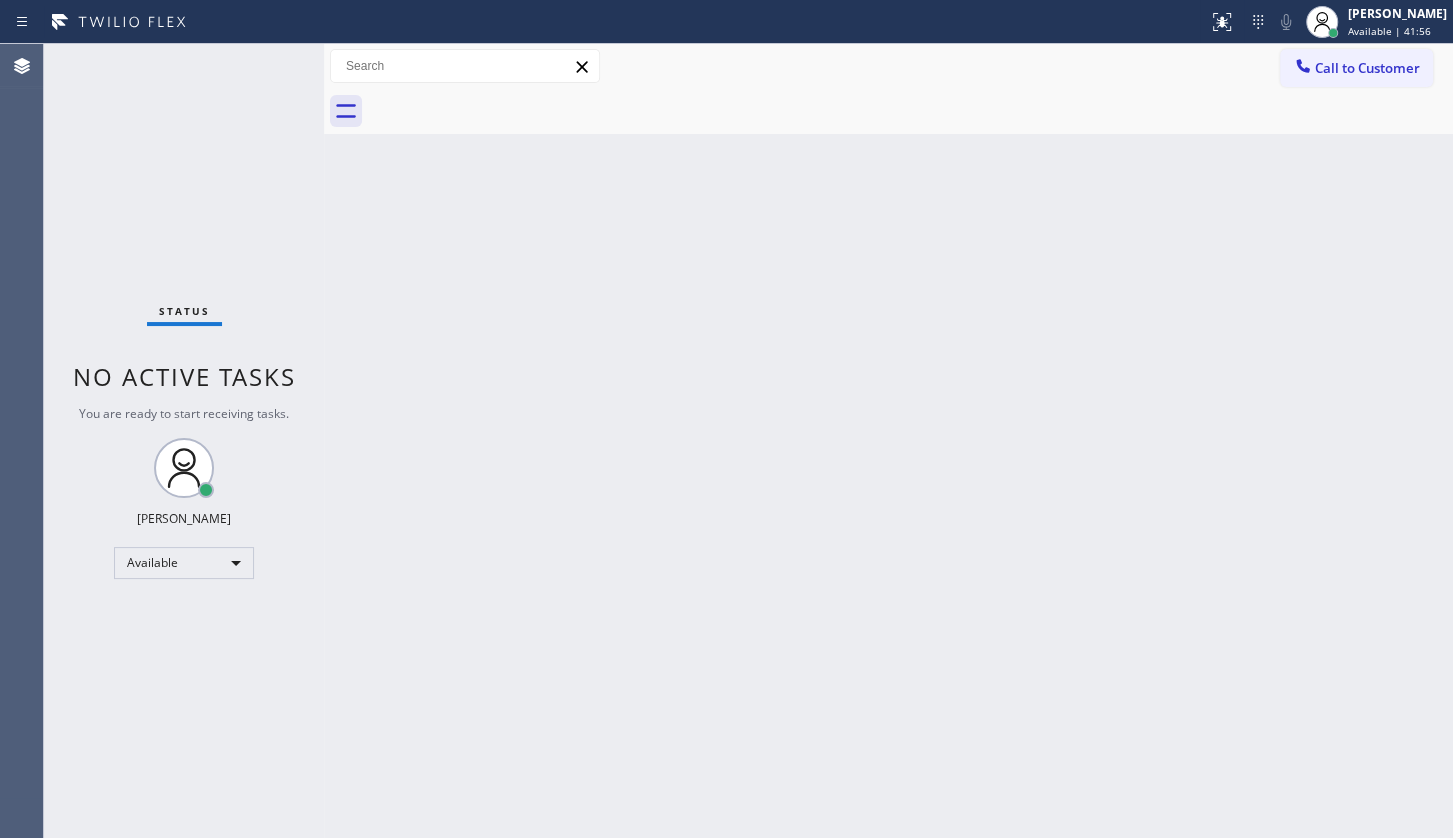 click on "Back to Dashboard Change Sender ID Customers Technicians Select a contact Outbound call Technician Search Technician Your caller id phone number Your caller id phone number Call Technician info Name   Phone none Address none Change Sender ID HVAC [PHONE_NUMBER] 5 Star Appliance [PHONE_NUMBER] Appliance Repair [PHONE_NUMBER] Plumbing [PHONE_NUMBER] Air Duct Cleaning [PHONE_NUMBER]  Electricians [PHONE_NUMBER] Cancel Change Check personal SMS Reset Change No tabs Call to Customer Outbound call Location Search location Your caller id phone number Customer number Call Outbound call Technician Search Technician Your caller id phone number Your caller id phone number Call" at bounding box center (888, 441) 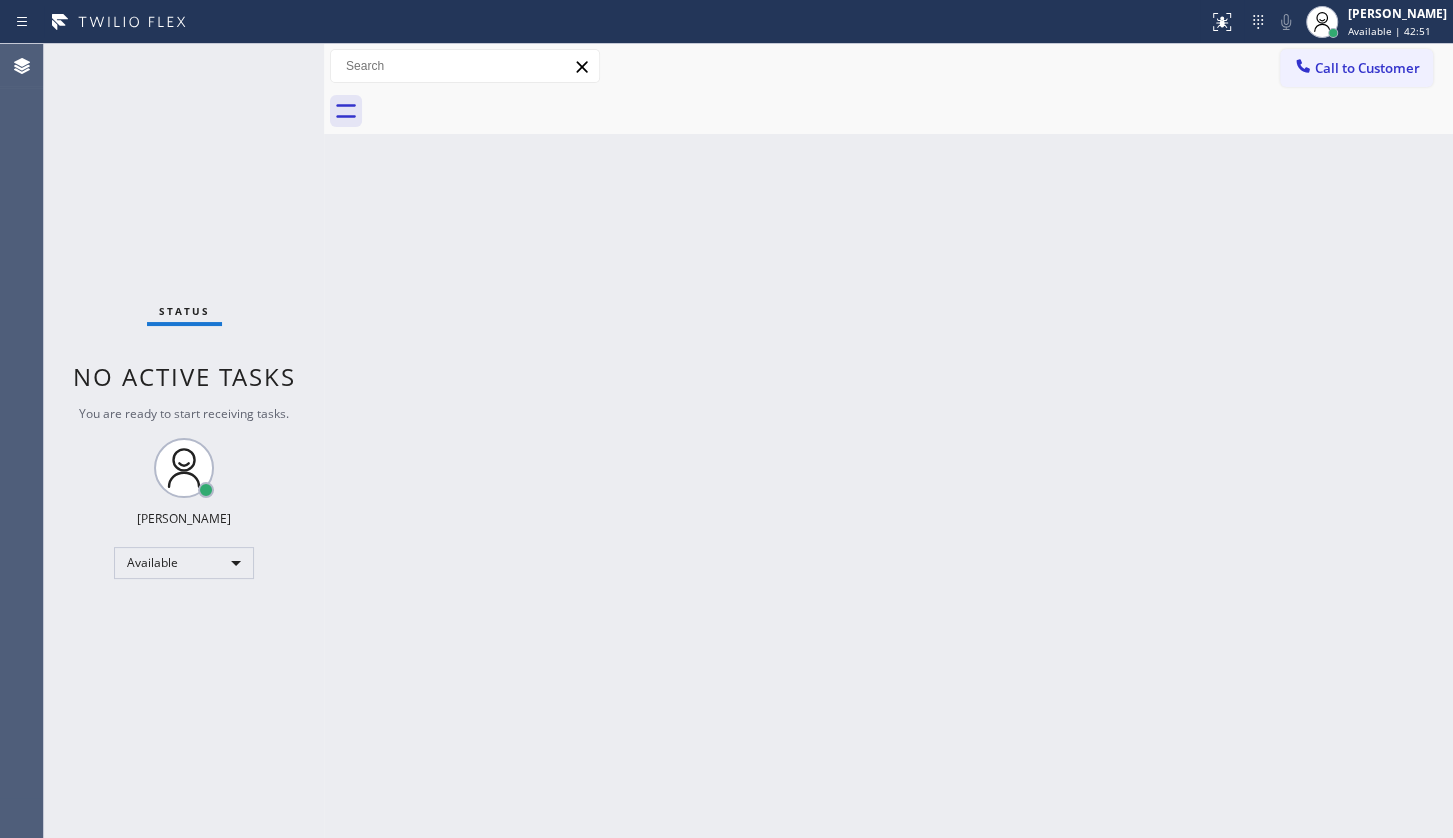 click on "Status   No active tasks     You are ready to start receiving tasks.   JENIZA ALCAYDE Available" at bounding box center (184, 441) 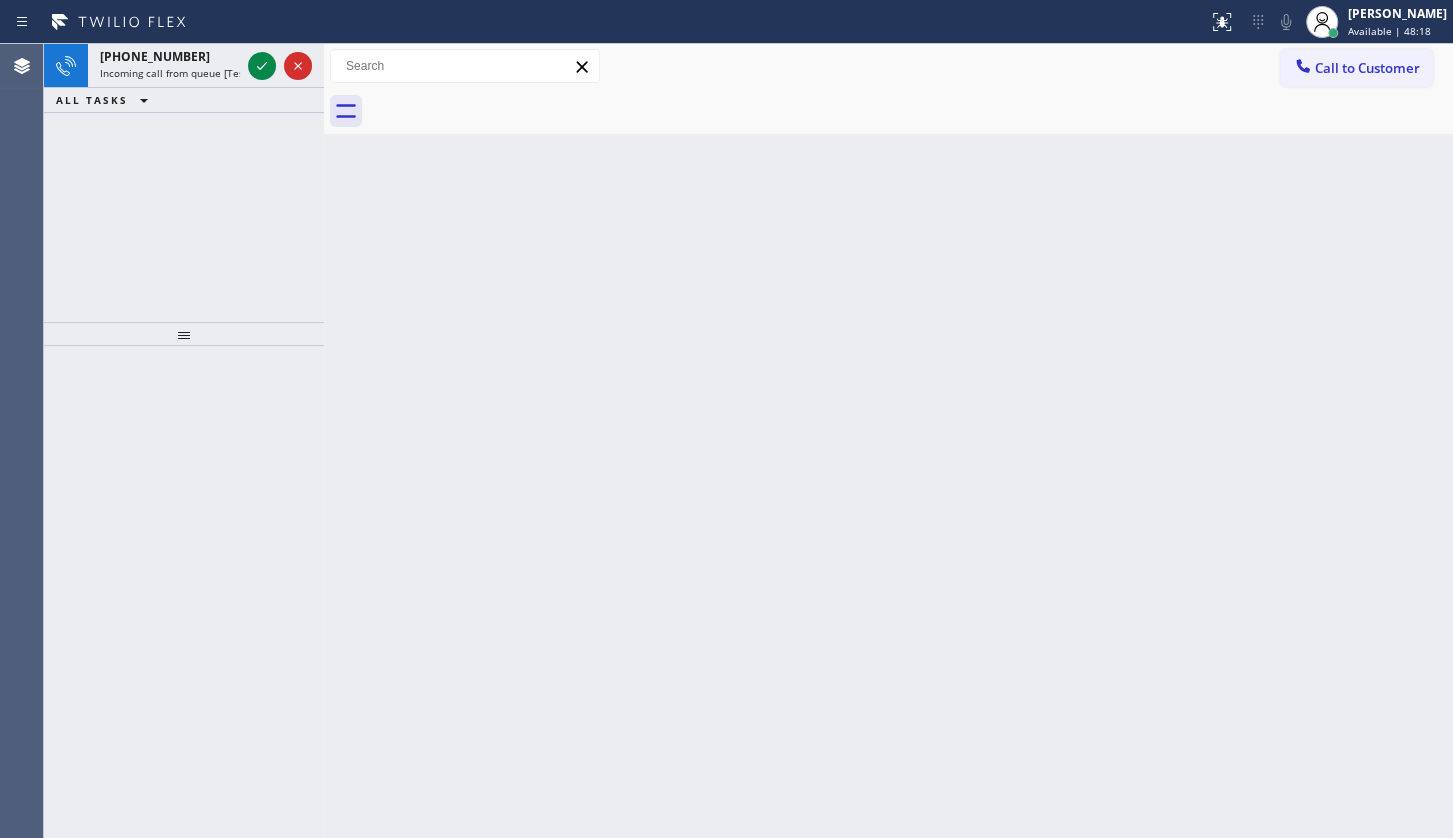 click on "[PHONE_NUMBER] Incoming call from queue [Test] All ALL TASKS ALL TASKS ACTIVE TASKS TASKS IN WRAP UP" at bounding box center [184, 183] 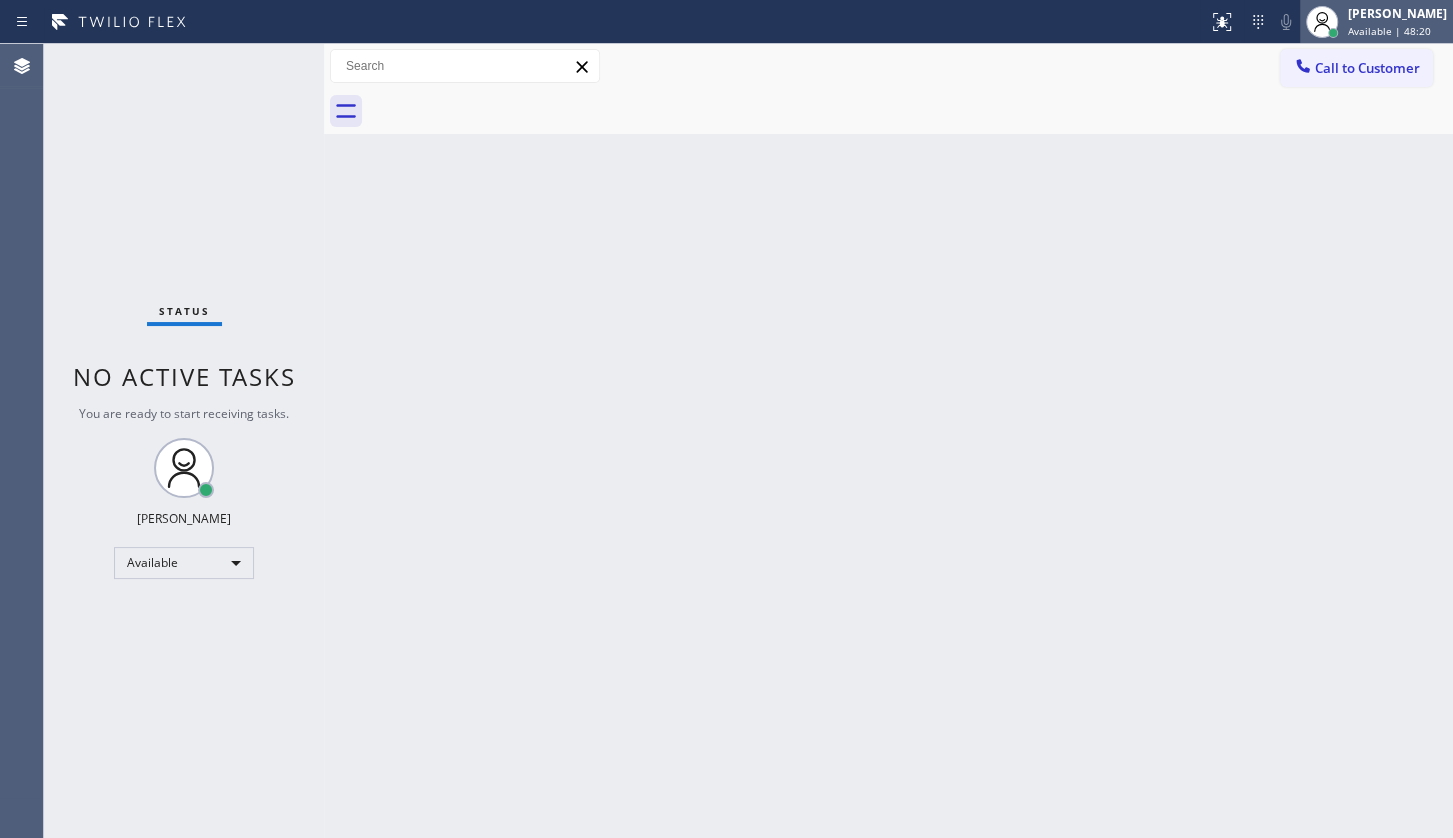 click on "[PERSON_NAME]" at bounding box center [1397, 13] 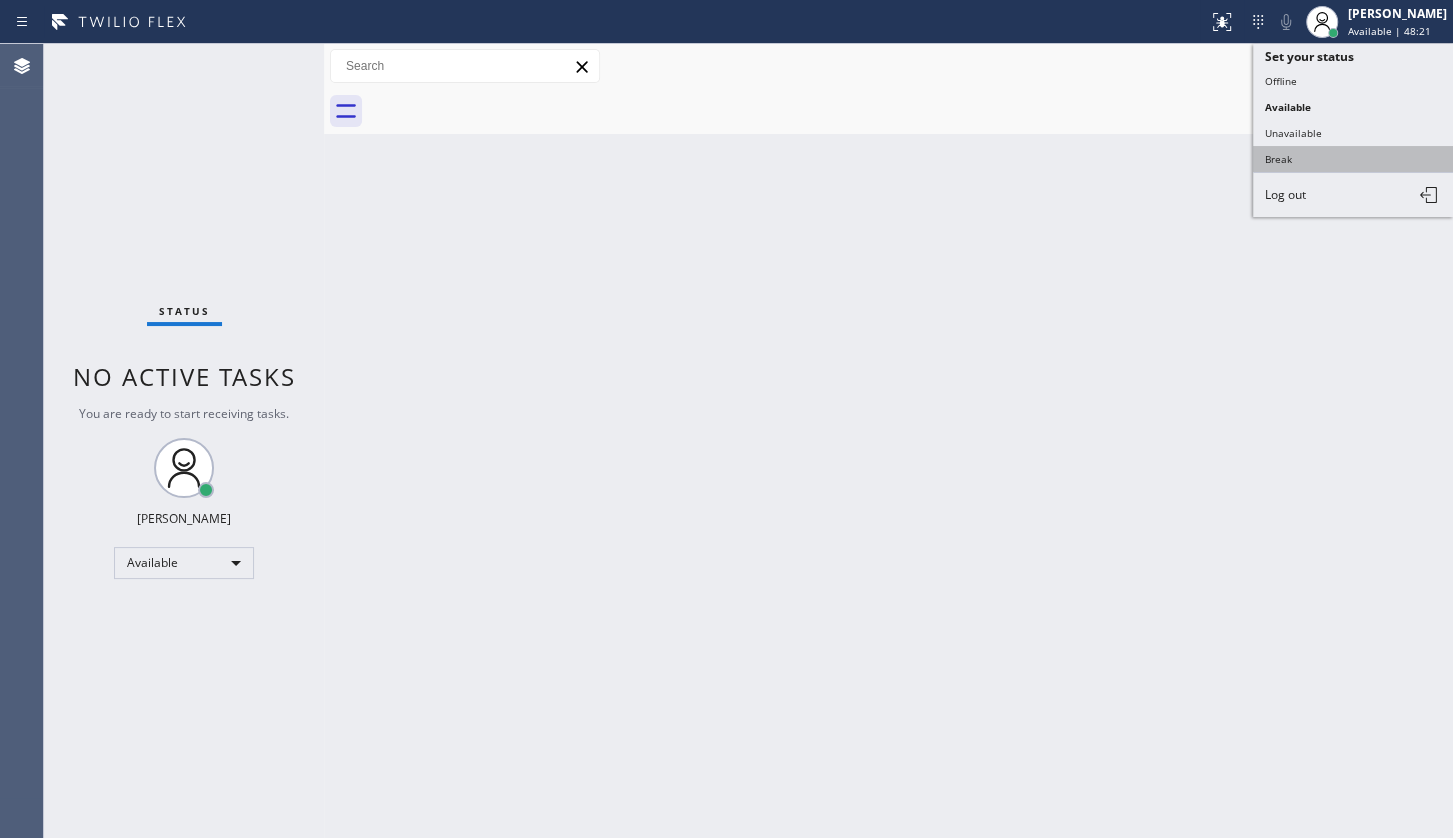 click on "Break" at bounding box center (1353, 159) 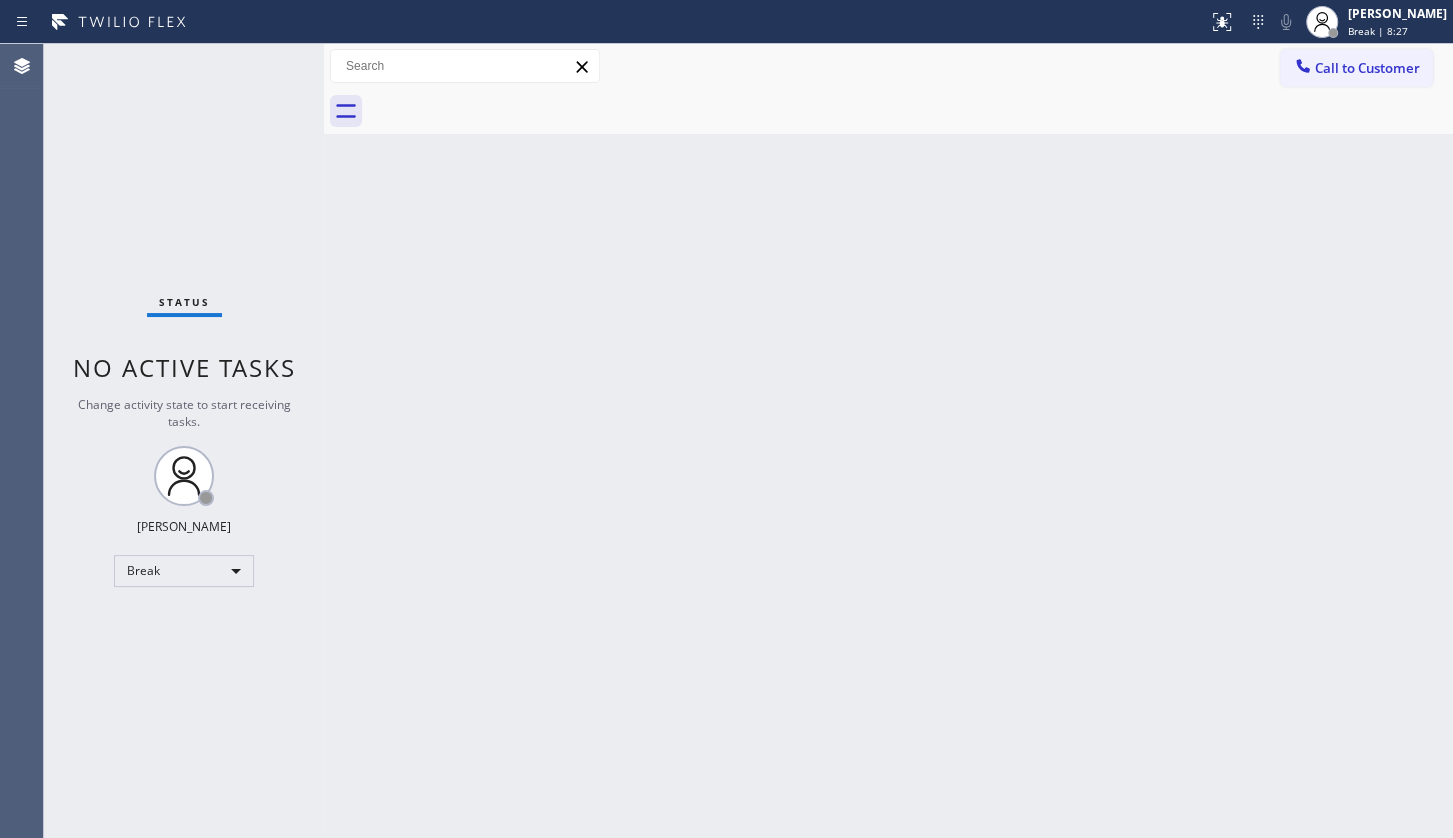click on "Status   No active tasks     Change activity state to start receiving tasks.   JENIZA ALCAYDE Break" at bounding box center (184, 441) 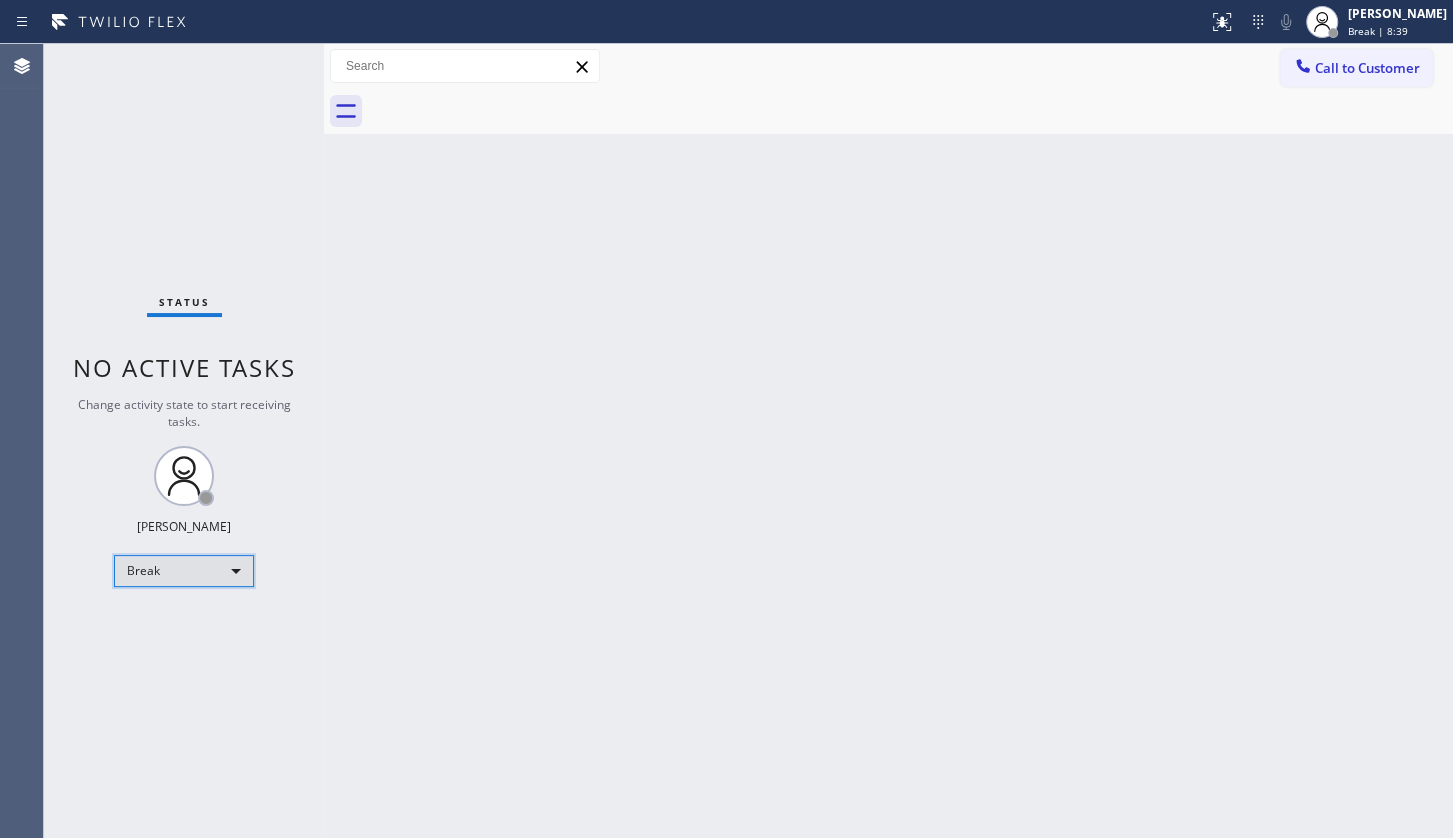 click on "Break" at bounding box center [184, 571] 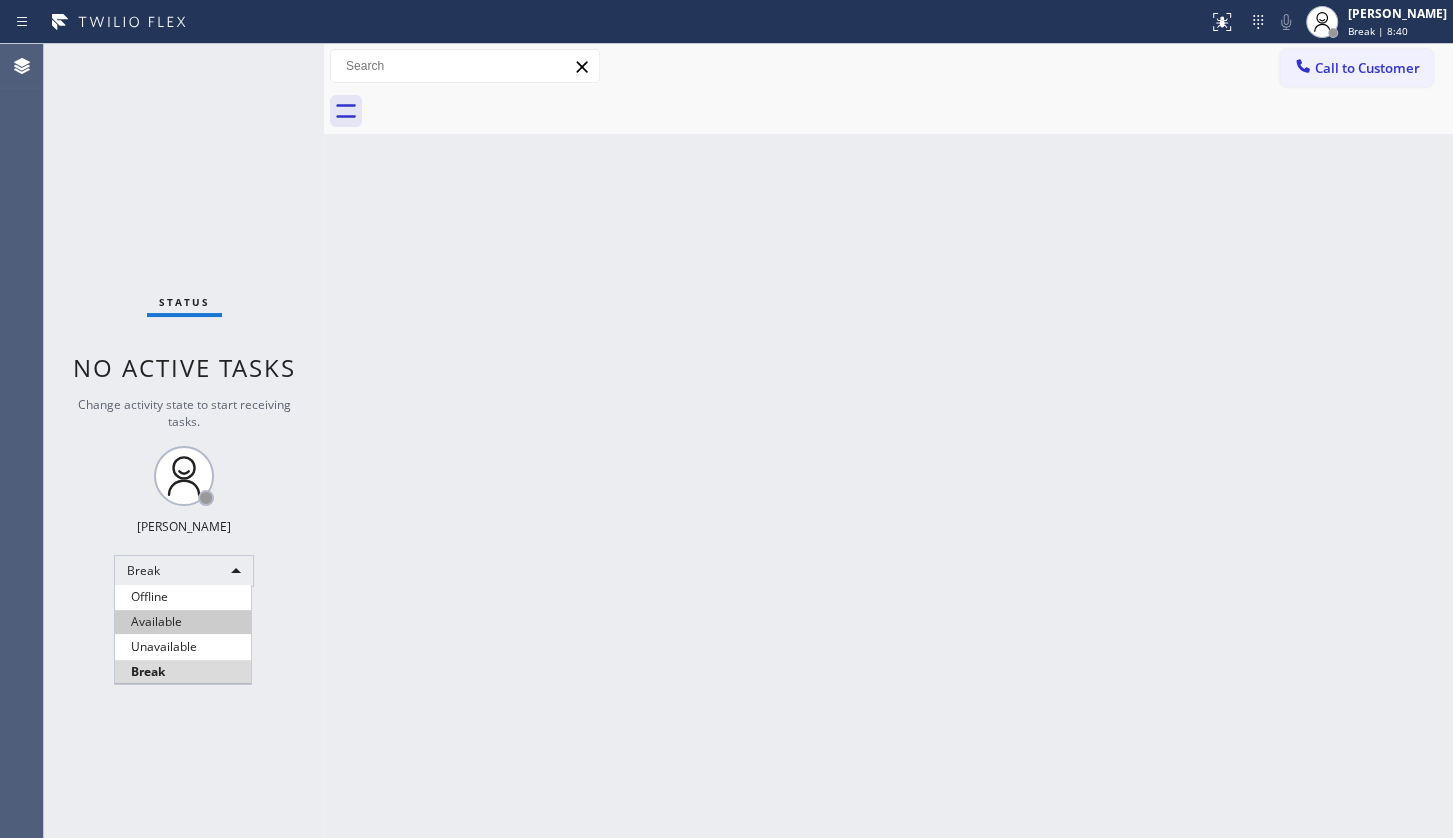 click on "Available" at bounding box center (183, 622) 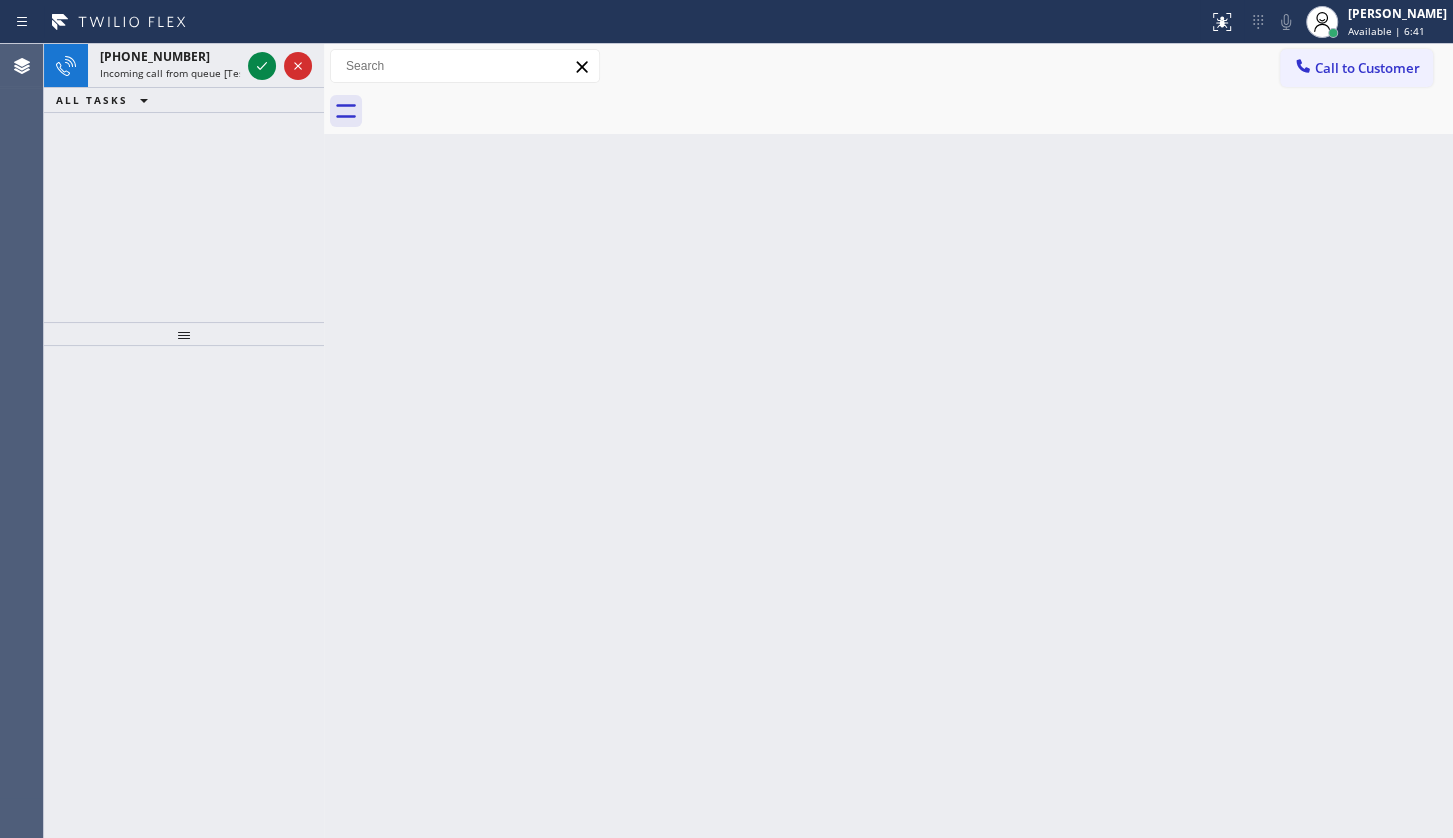 click on "[PHONE_NUMBER] Incoming call from queue [Test] All ALL TASKS ALL TASKS ACTIVE TASKS TASKS IN WRAP UP" at bounding box center (184, 183) 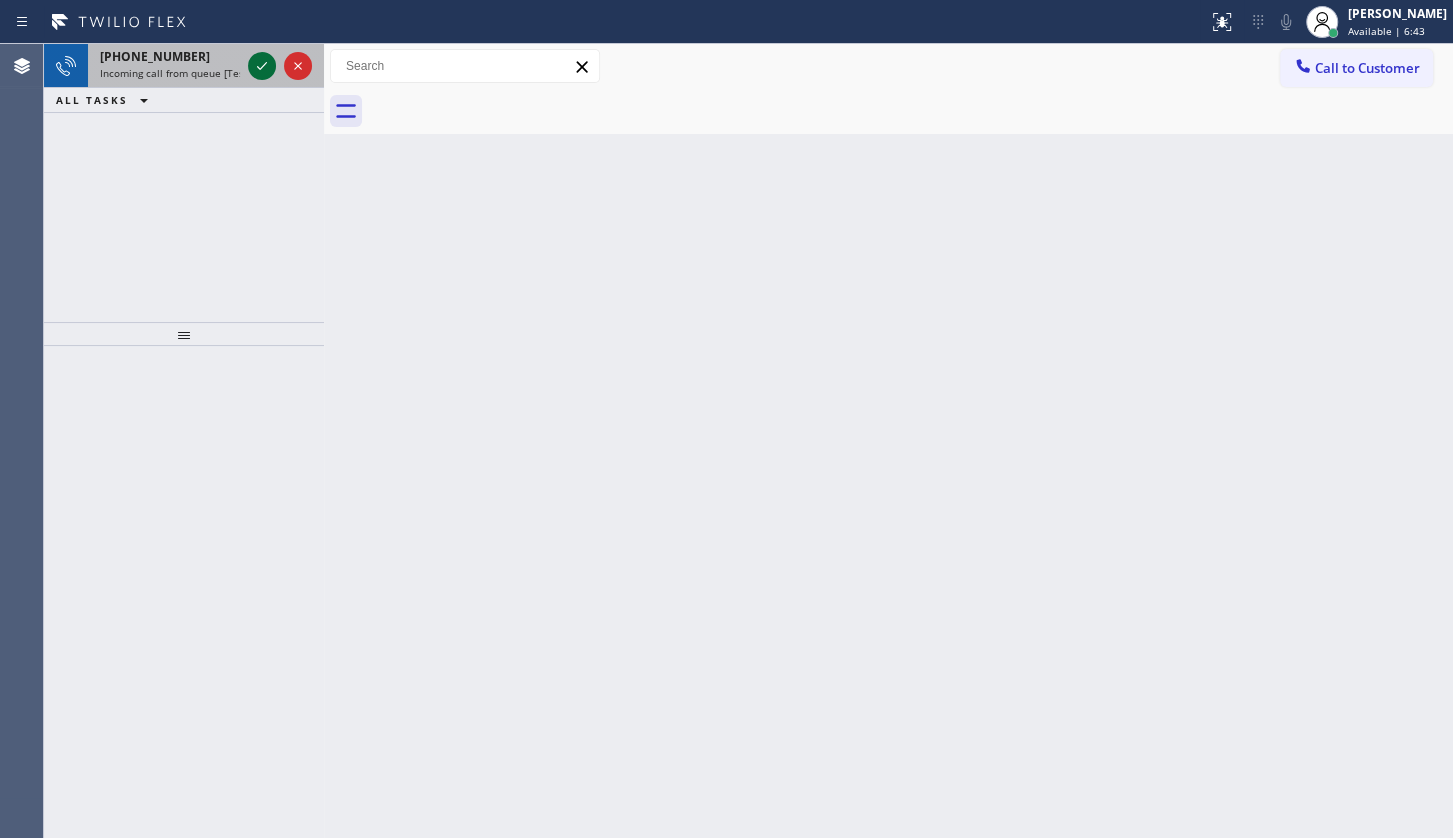click 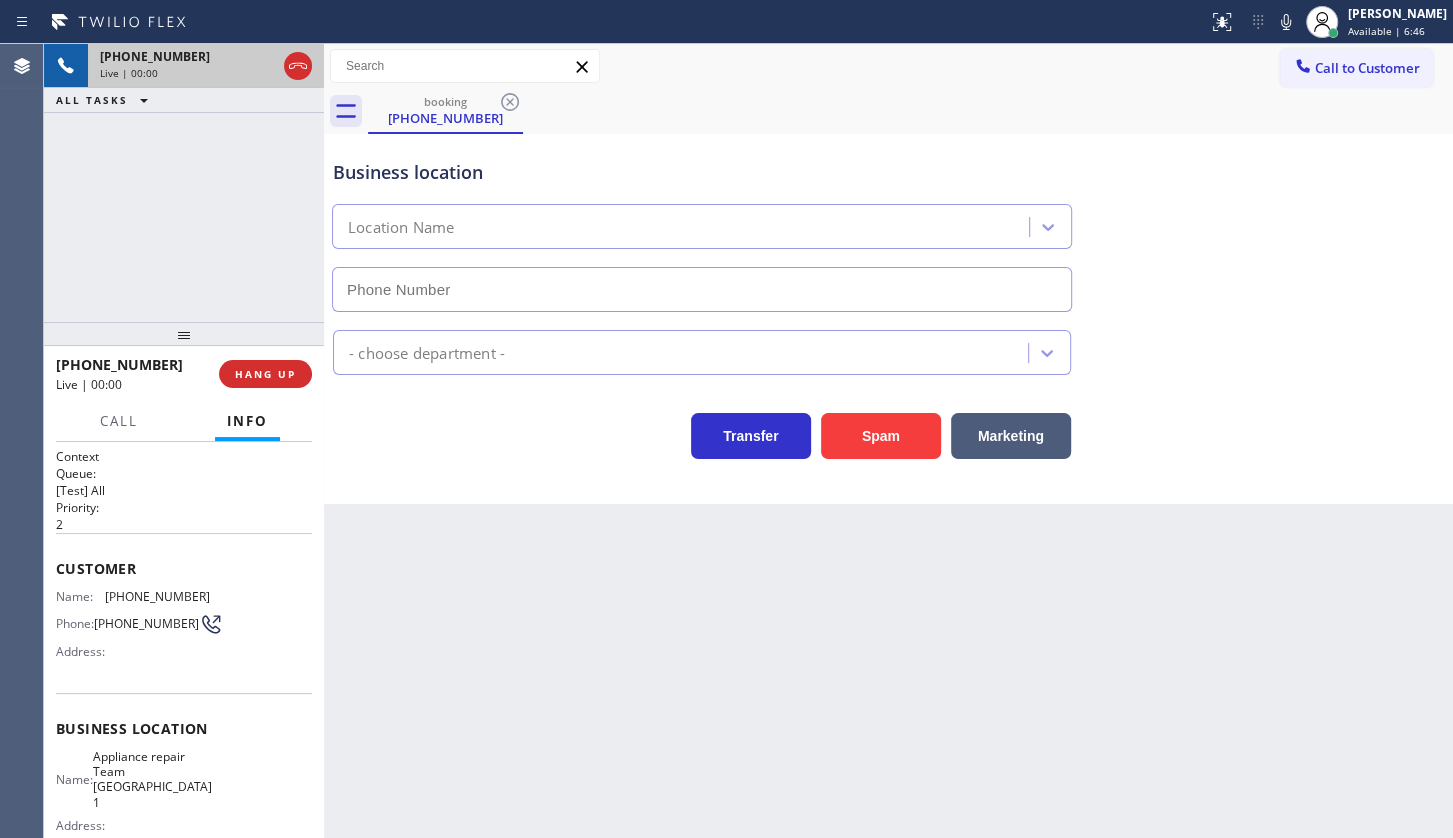 type on "[PHONE_NUMBER]" 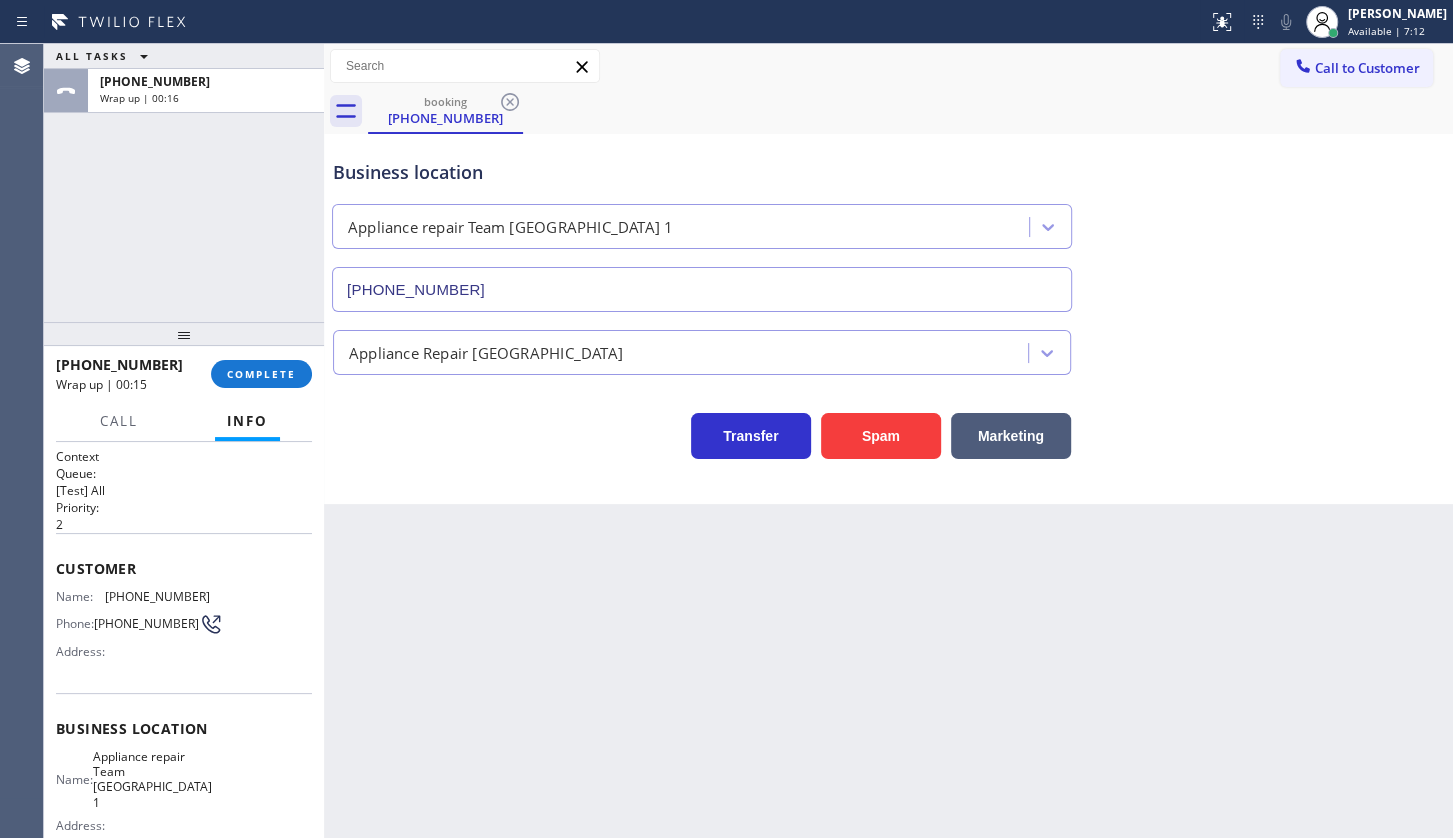 drag, startPoint x: 292, startPoint y: 229, endPoint x: 292, endPoint y: 240, distance: 11 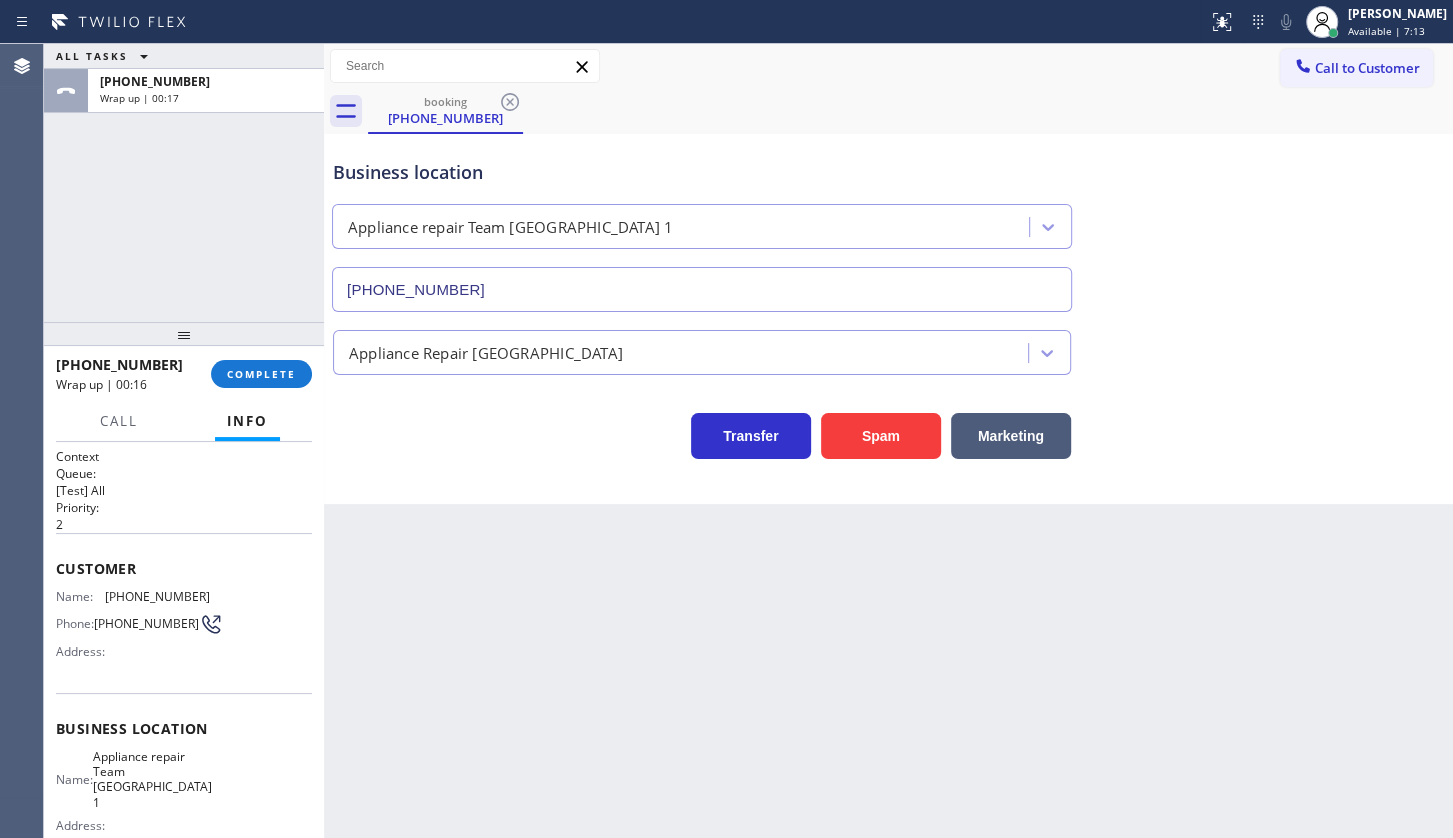 click at bounding box center [324, 441] 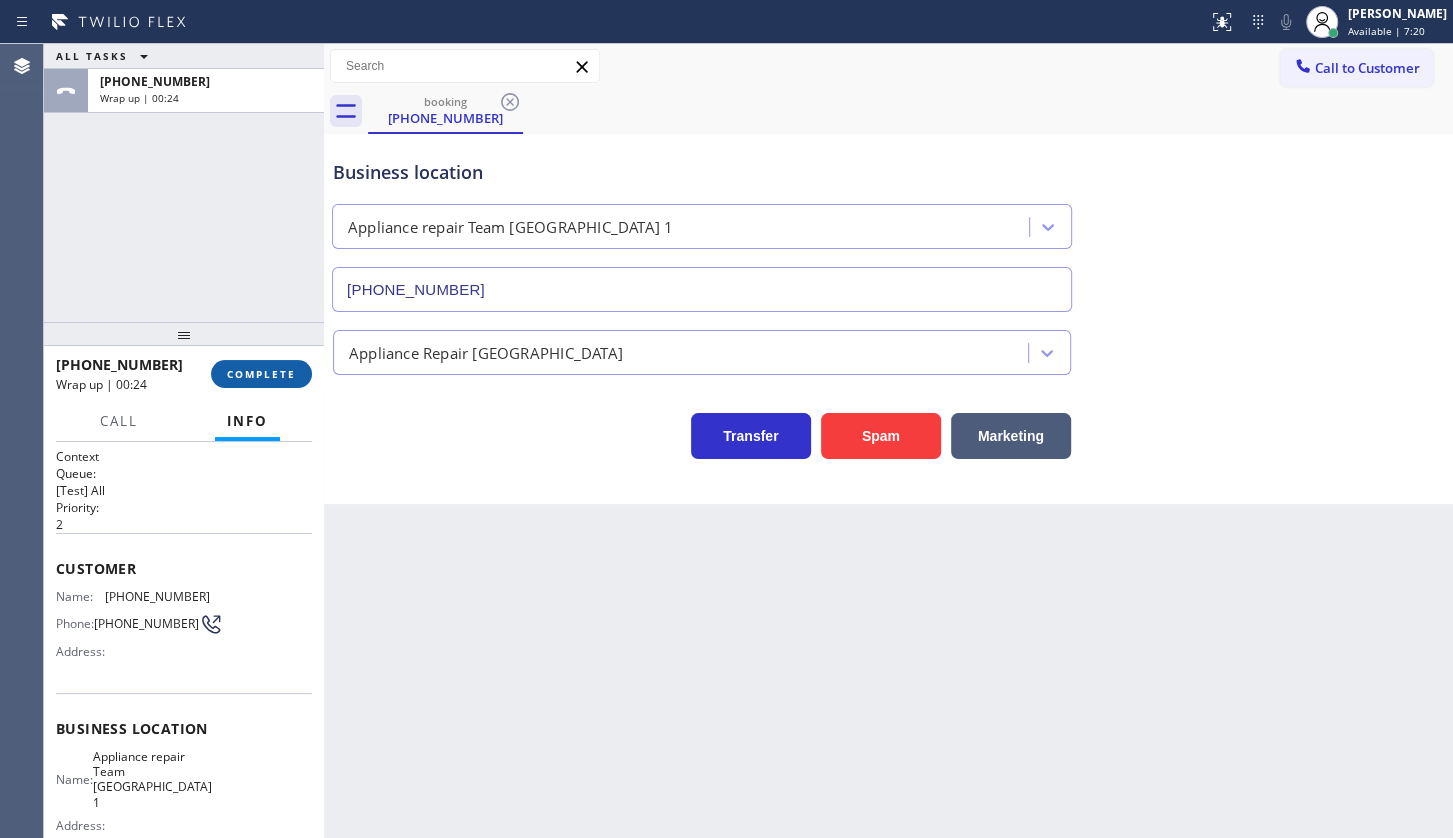 click on "COMPLETE" at bounding box center (261, 374) 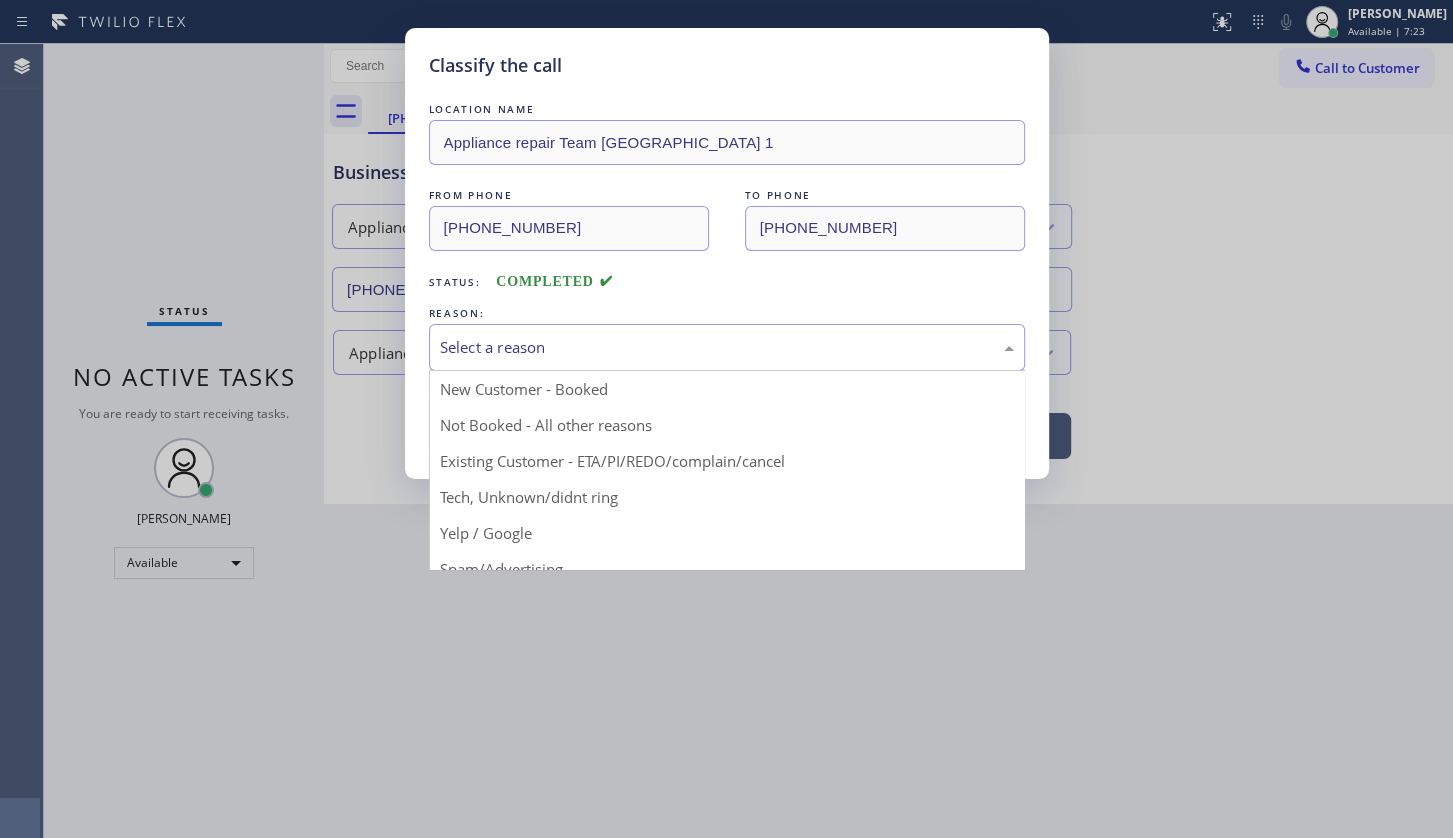 click on "Select a reason" at bounding box center (727, 347) 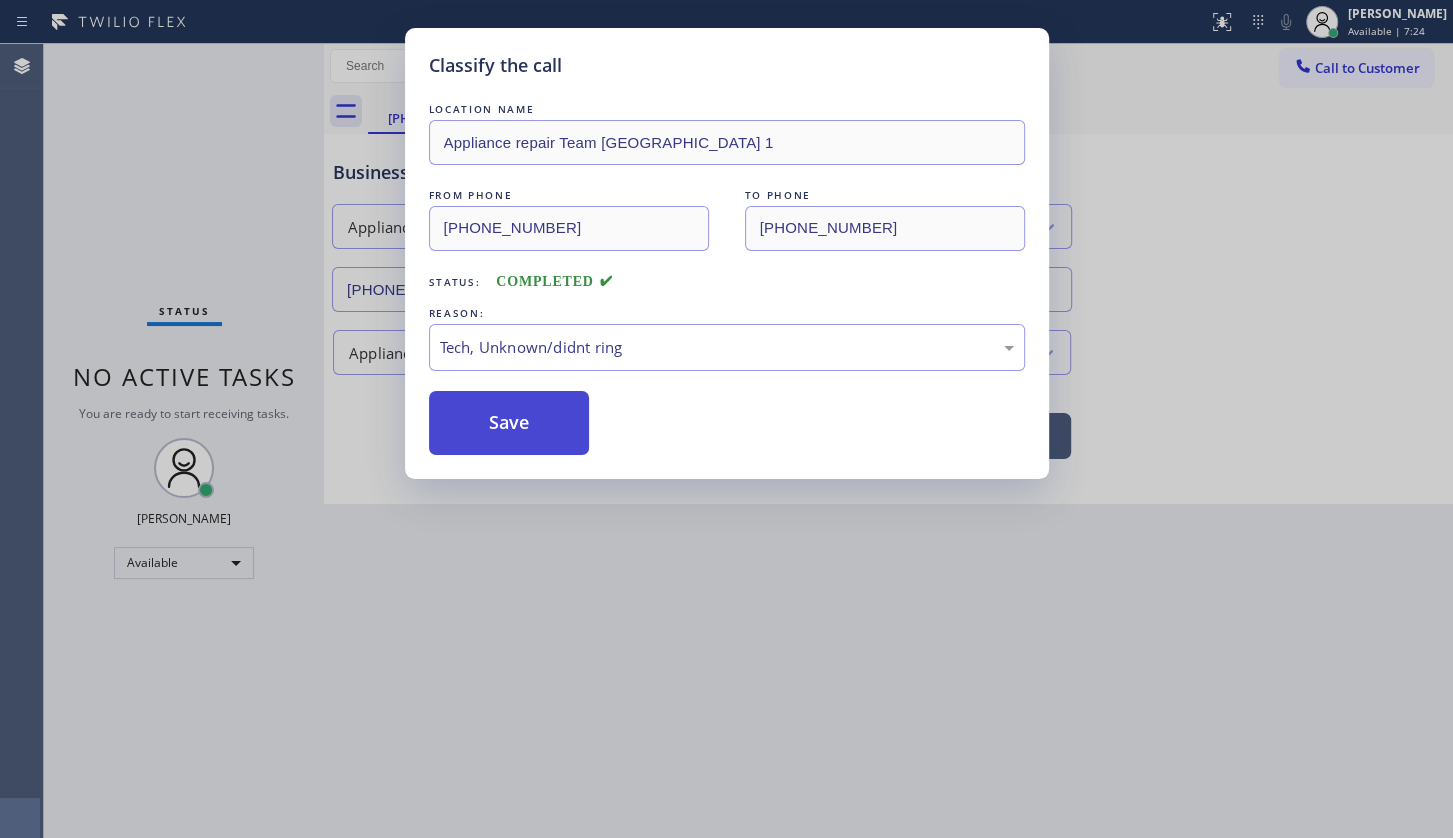 click on "Save" at bounding box center (509, 423) 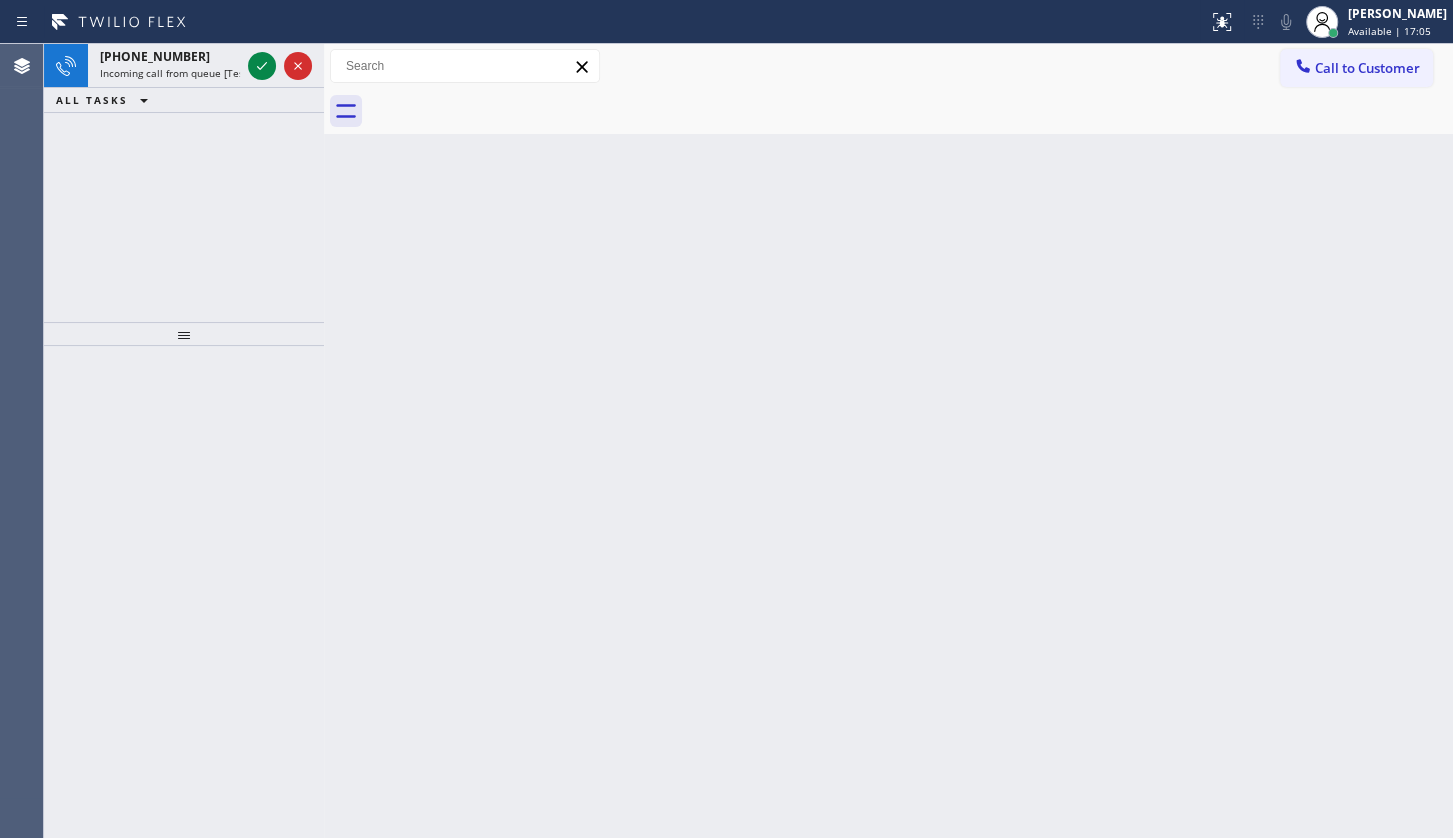 click on "[PHONE_NUMBER] Incoming call from queue [Test] All ALL TASKS ALL TASKS ACTIVE TASKS TASKS IN WRAP UP" at bounding box center [184, 183] 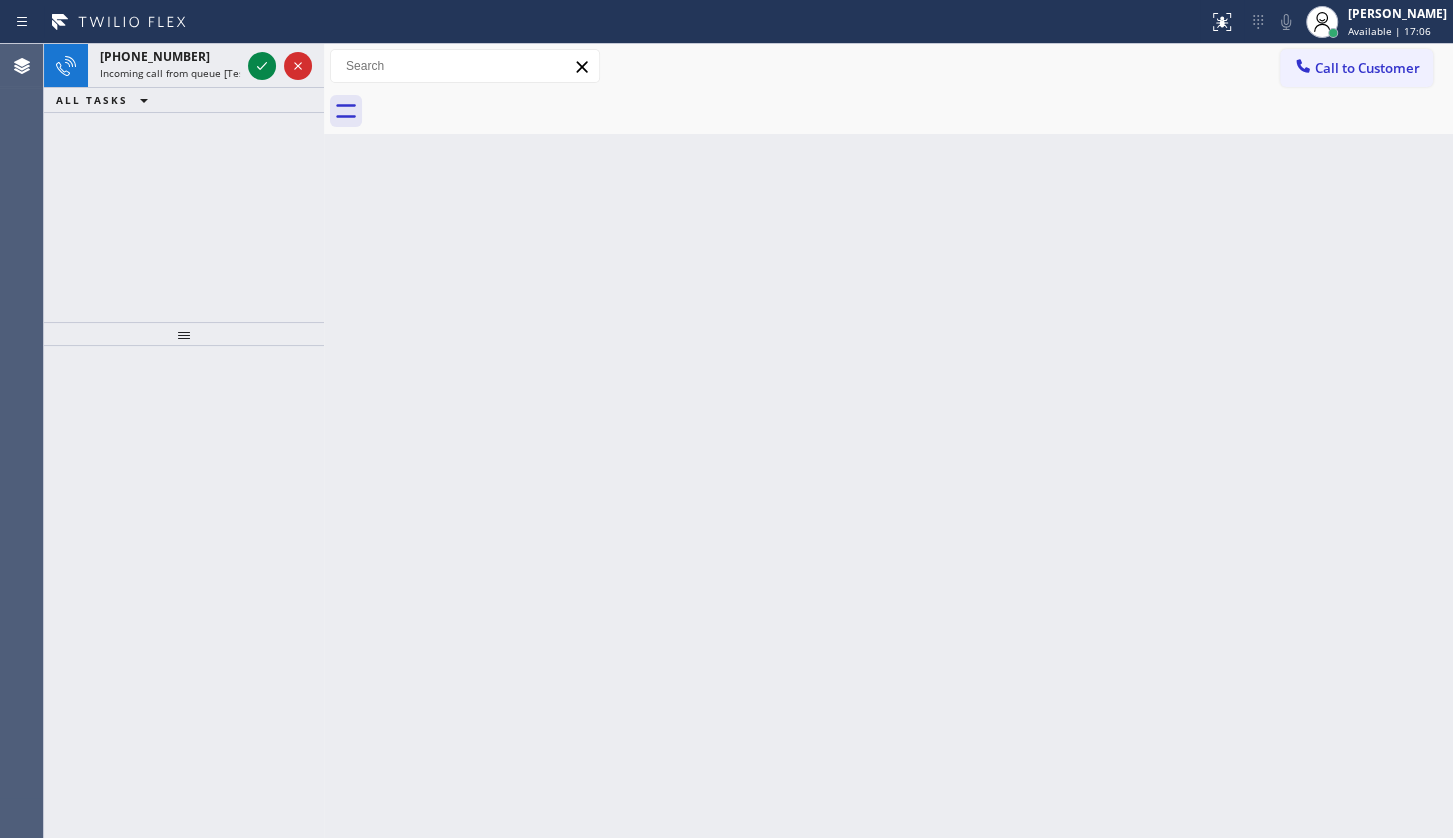 click on "ALL TASKS ALL TASKS ACTIVE TASKS TASKS IN WRAP UP" at bounding box center [184, 100] 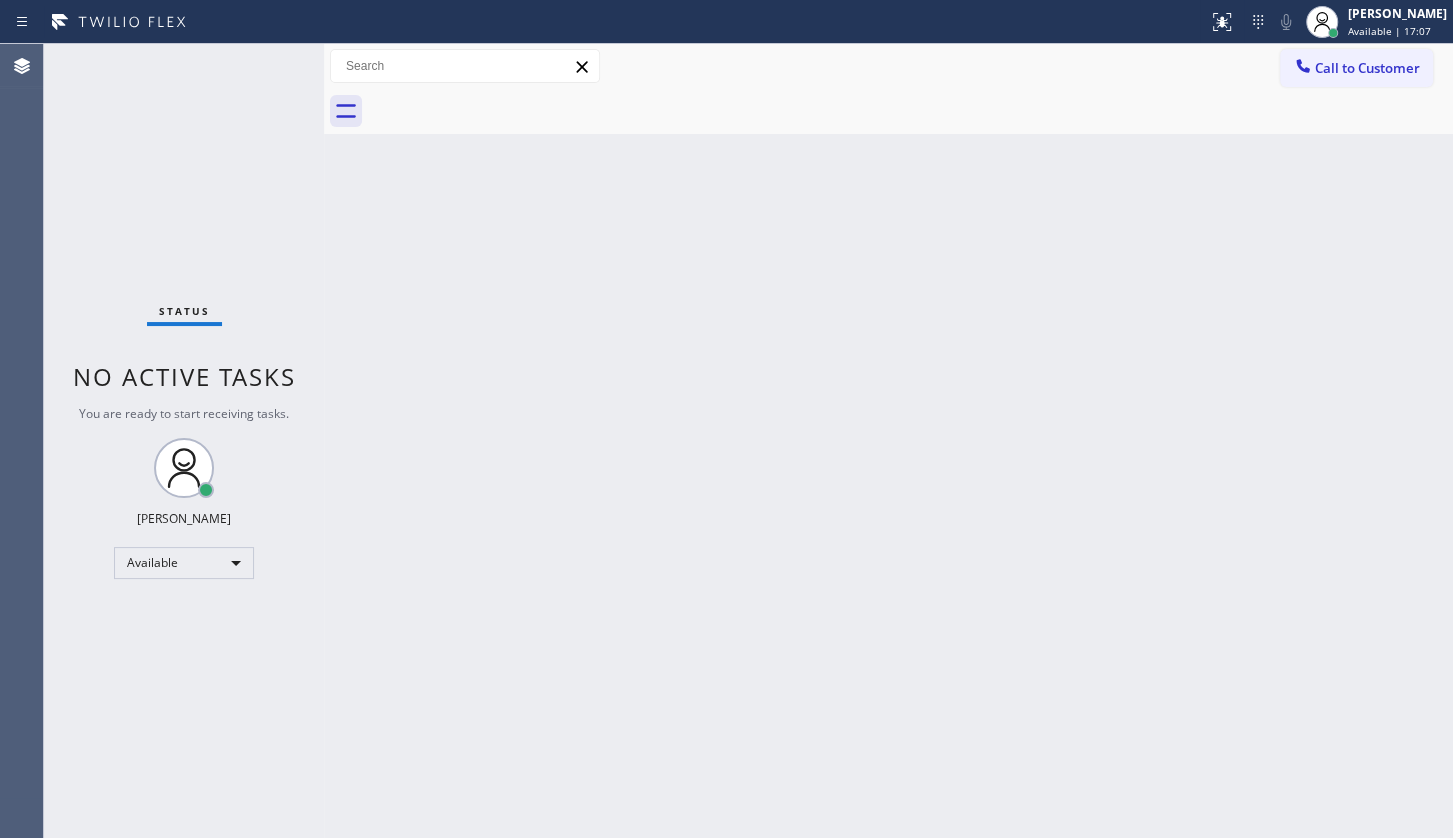 click on "Status   No active tasks     You are ready to start receiving tasks.   JENIZA ALCAYDE Available" at bounding box center (184, 441) 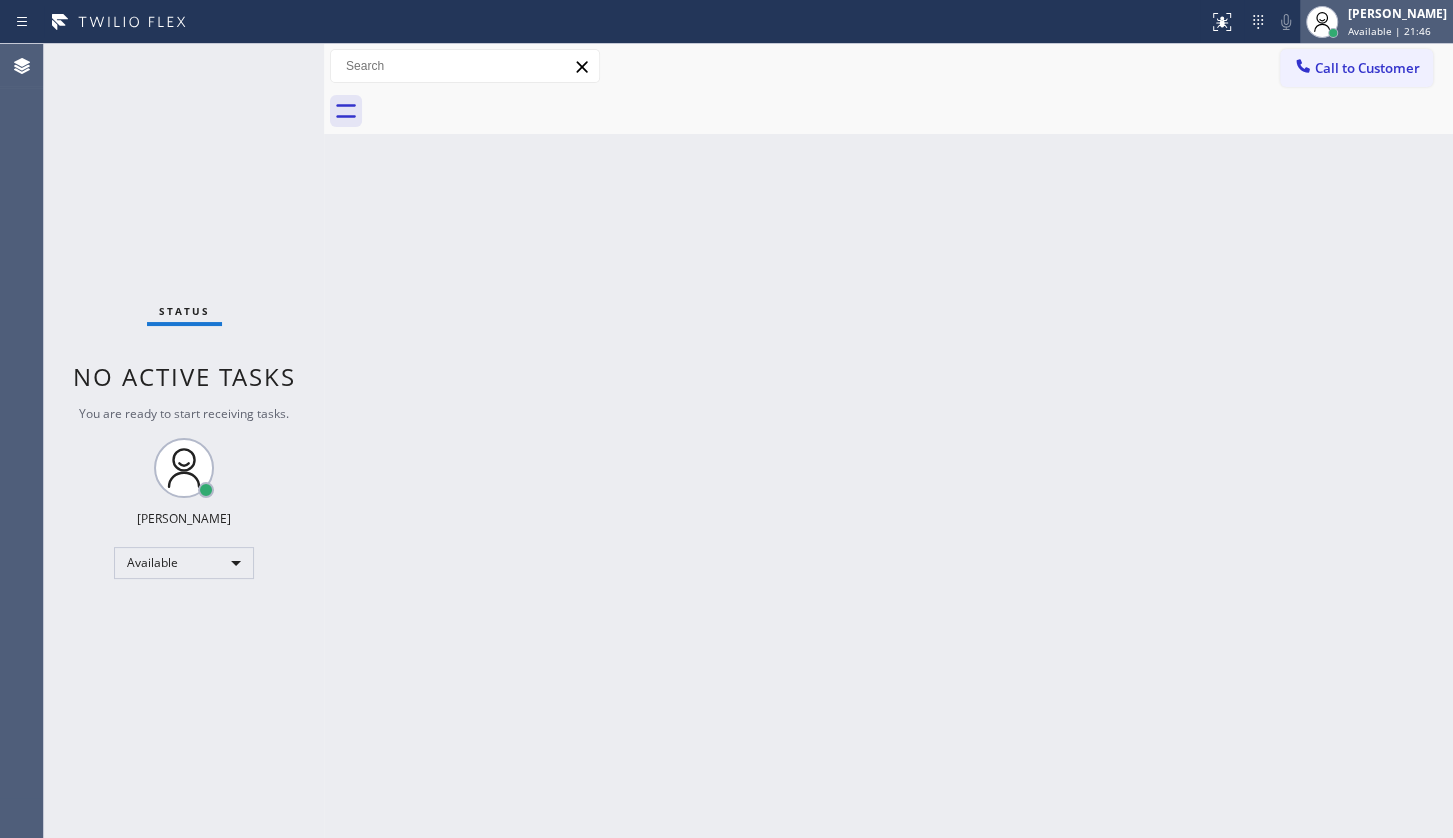 click at bounding box center (1322, 22) 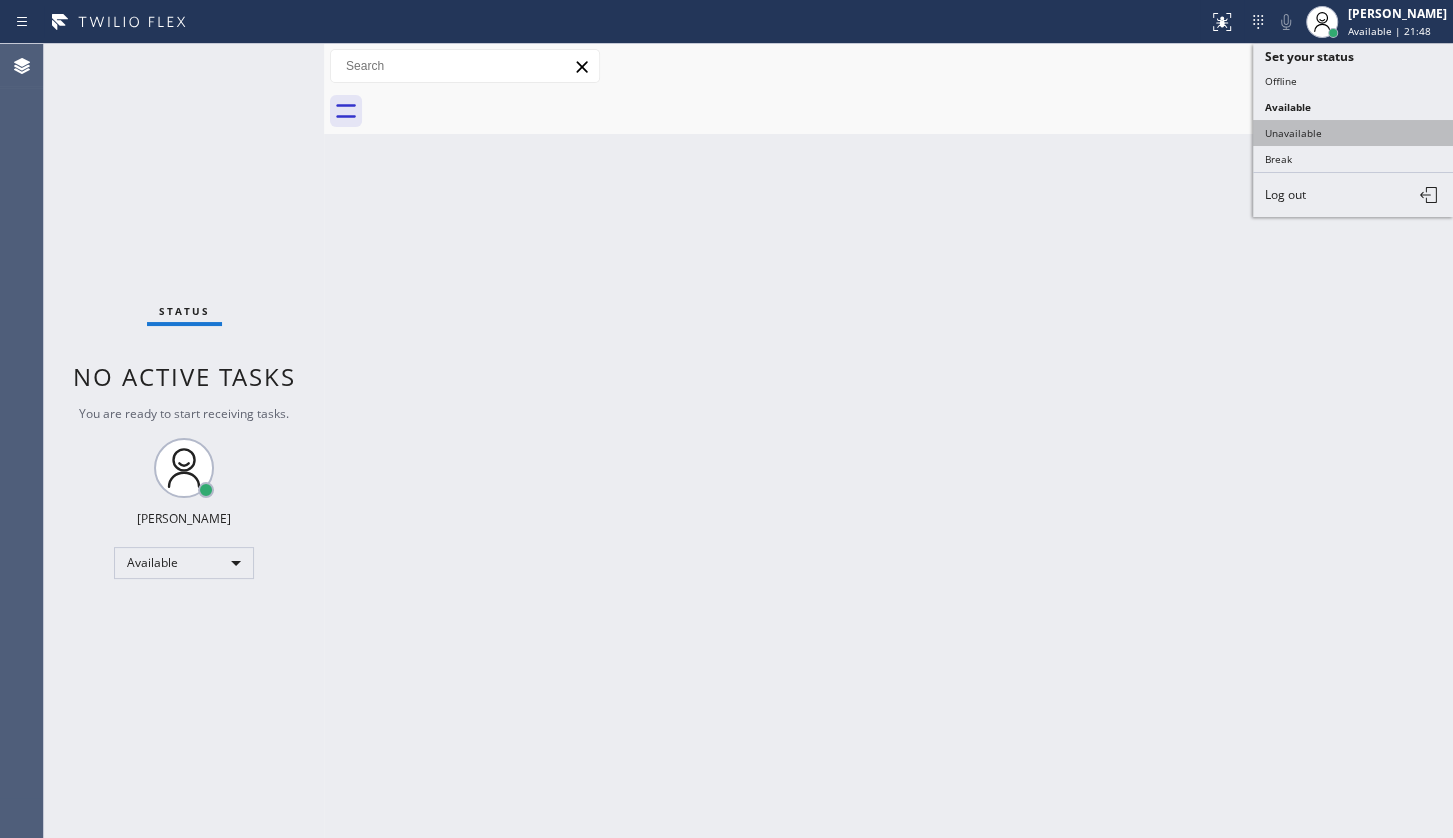 click on "Unavailable" at bounding box center [1353, 133] 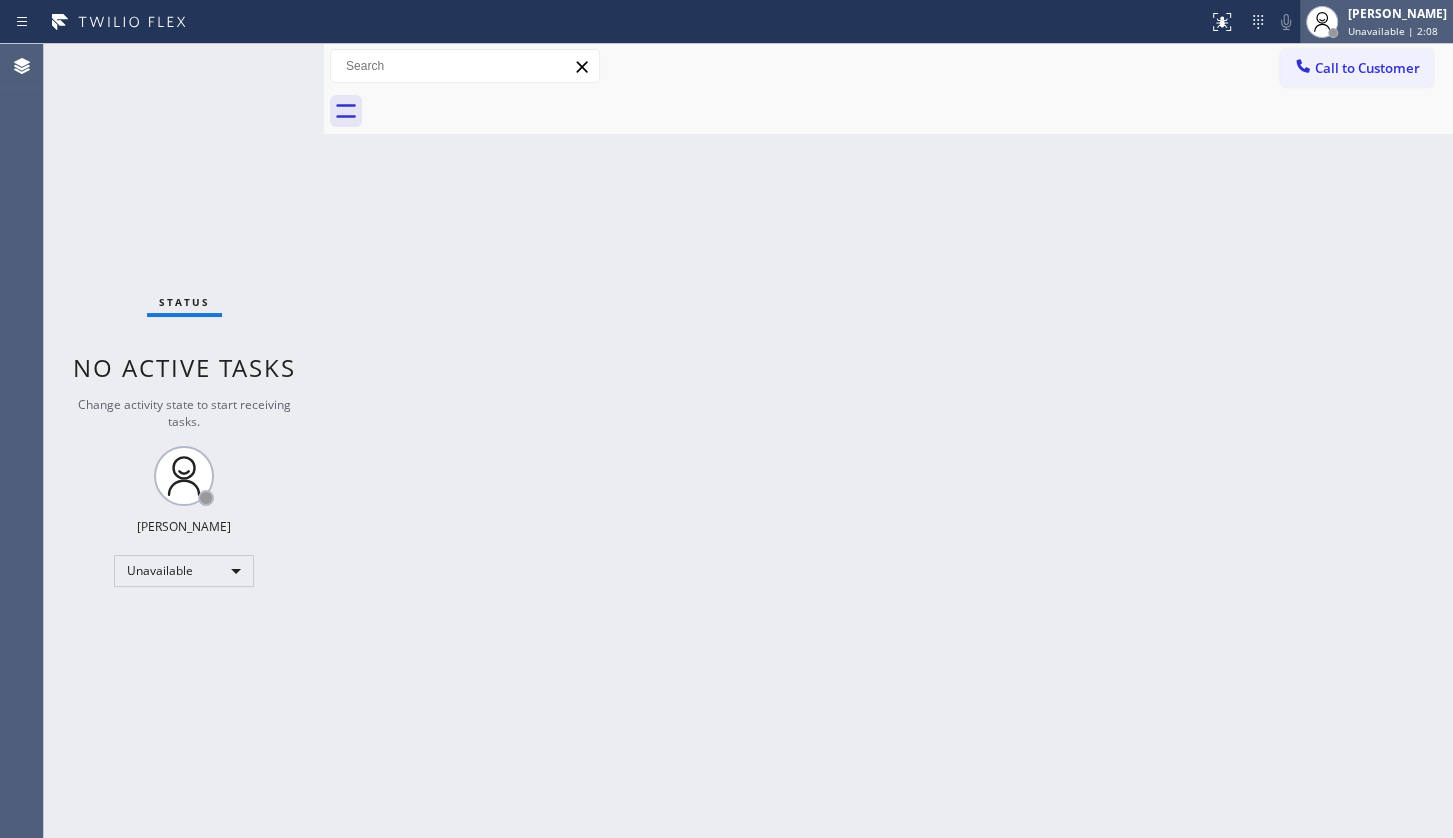 click on "[PERSON_NAME]" at bounding box center (1397, 13) 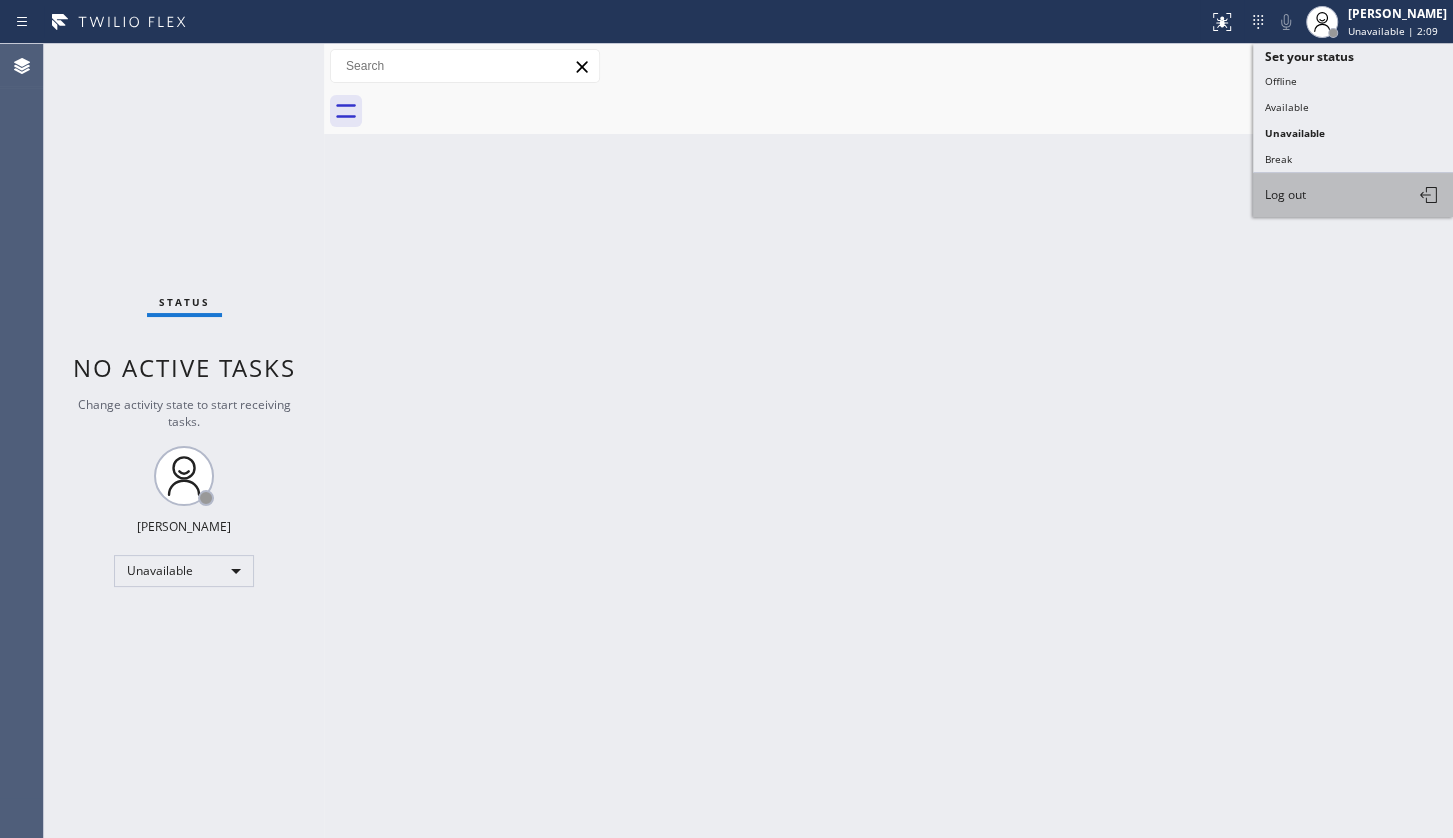 click on "Log out" at bounding box center [1353, 195] 